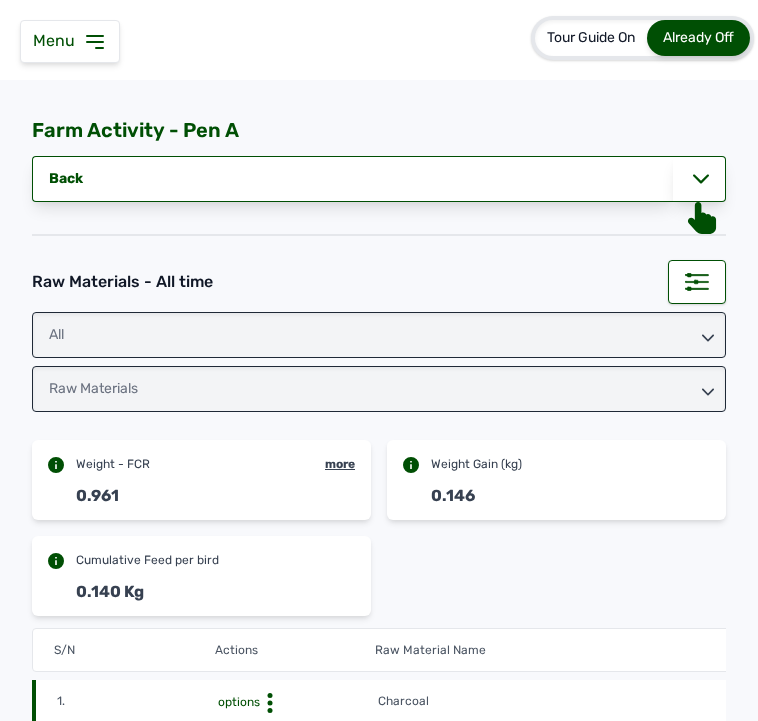 scroll, scrollTop: 0, scrollLeft: 0, axis: both 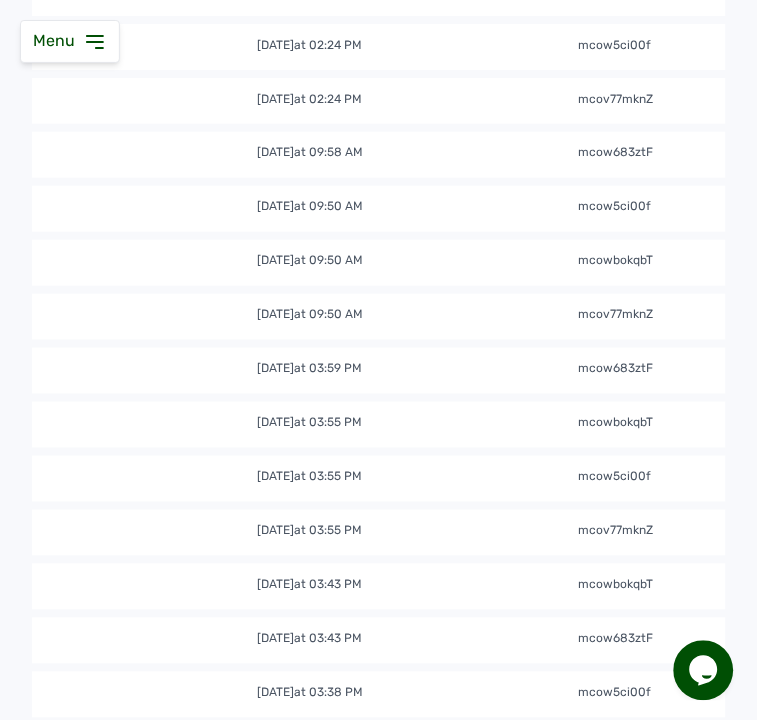 click on "S/N Actions Raw Material Name Quantity, Unit Category Date Created Reference # 1. options Charcoal 2 Bag(s) Biomass Fuel 9th Jul 2025   at 01:07 PM mcowbokqbT 2. options Vitamino Trace 24 g medications 9th Jul 2025   at 01:07 PM mcow683ztF 3. options Starter Feed 150 Kg feeds 9th Jul 2025   at 01:07 PM mcov77mknZ 4. options Vitamino Trace 24 g medications 8th Jul 2025   at 02:33 PM mcow683ztF 5. options Charcoal 3 Bag(s) Biomass Fuel 8th Jul 2025   at 02:24 PM mcowbokqbT 6. options Neodoxy 200 g medications 8th Jul 2025   at 02:24 PM mcow5ci00f 7. options Starter Feed 125 Kg feeds 8th Jul 2025   at 02:24 PM mcov77mknZ 8. options Vitamino Trace 24 g medications 7th Jul 2025   at 09:58 AM mcow683ztF 9. options Neodoxy 200 g medications 7th Jul 2025   at 09:50 AM mcow5ci00f 10. options Charcoal 3 Bag(s) Biomass Fuel 7th Jul 2025   at 09:50 AM mcowbokqbT 11. options Starter Feed 125 Kg feeds 7th Jul 2025   at 09:50 AM mcov77mknZ 12. options Vitamino Trace 24 g medications 6th Jul 2025   at 03:59 PM mcow683ztF 13." at bounding box center [-227, 453] 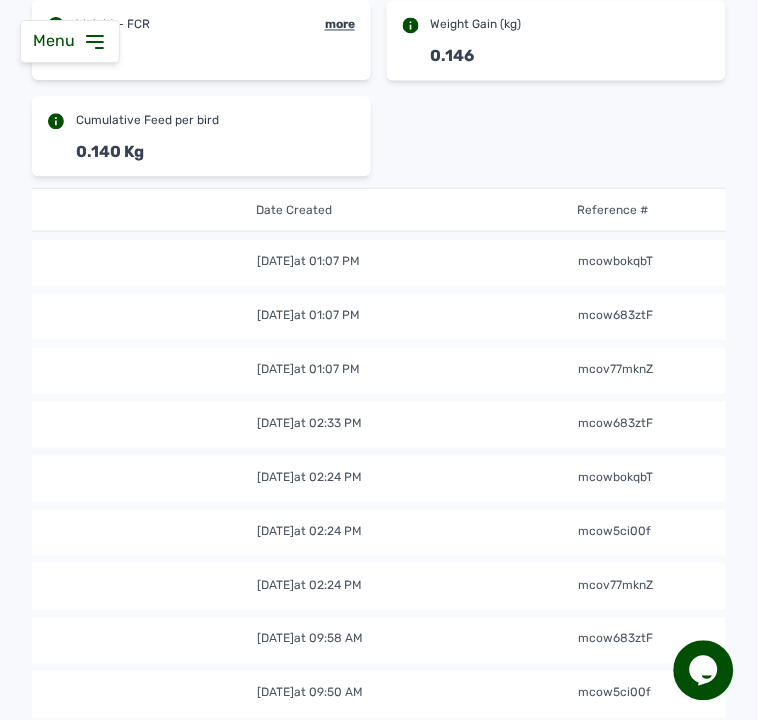 scroll, scrollTop: 437, scrollLeft: 0, axis: vertical 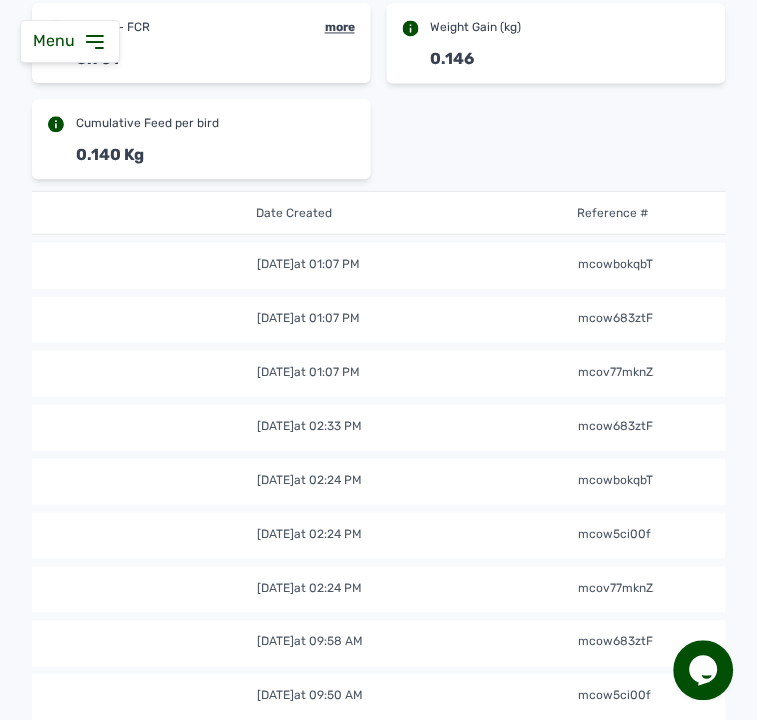 click on "mcowbokqbT" at bounding box center [658, 266] 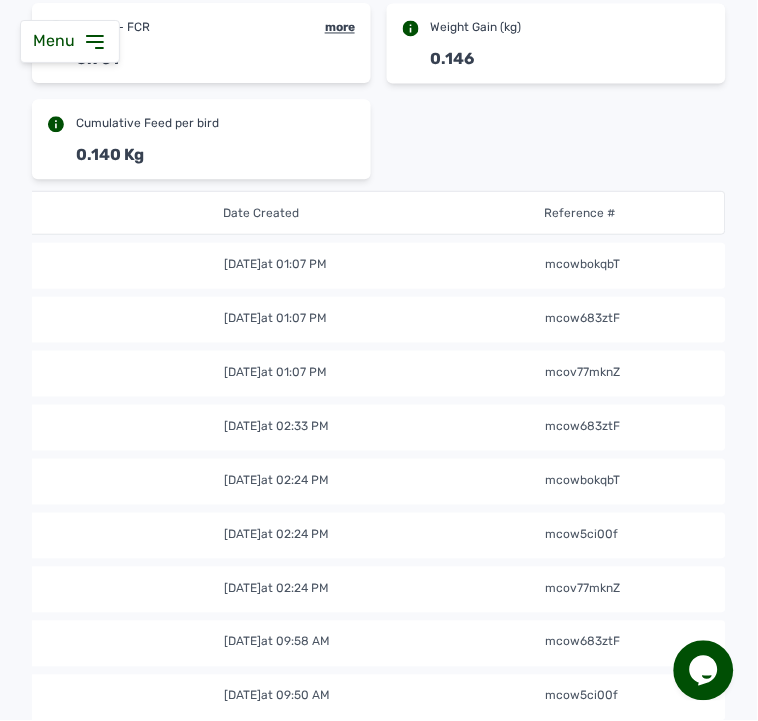 click on "mcowbokqbT" at bounding box center (625, 266) 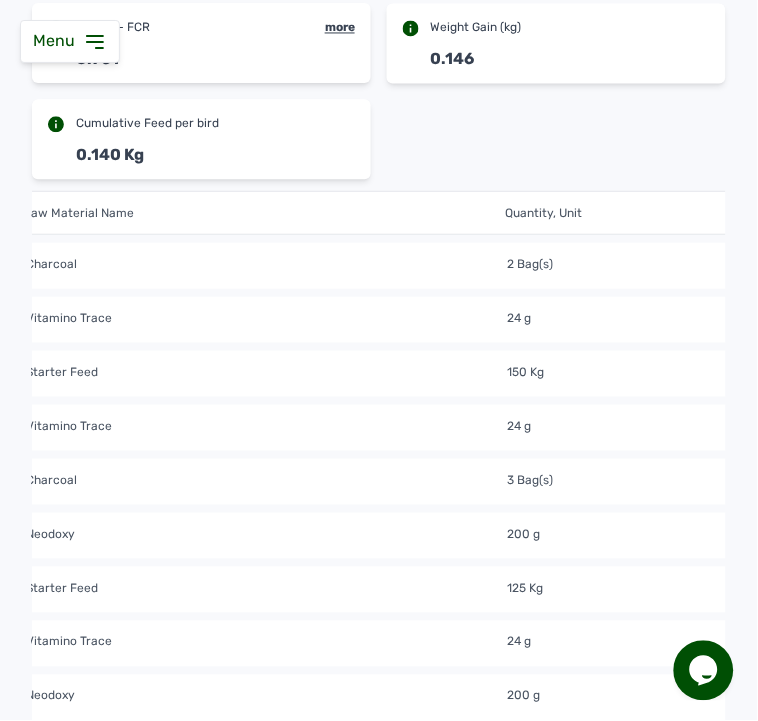 scroll, scrollTop: 0, scrollLeft: 355, axis: horizontal 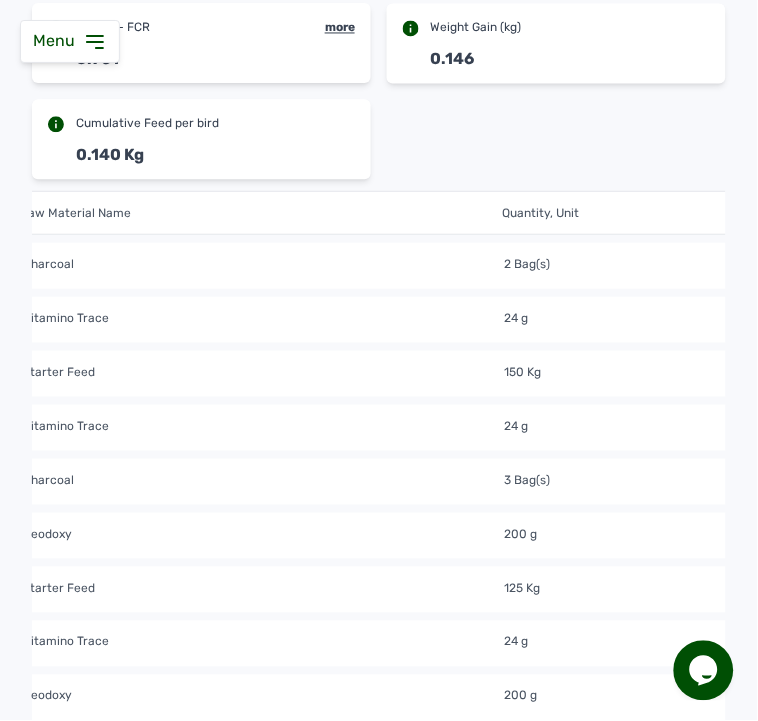 click 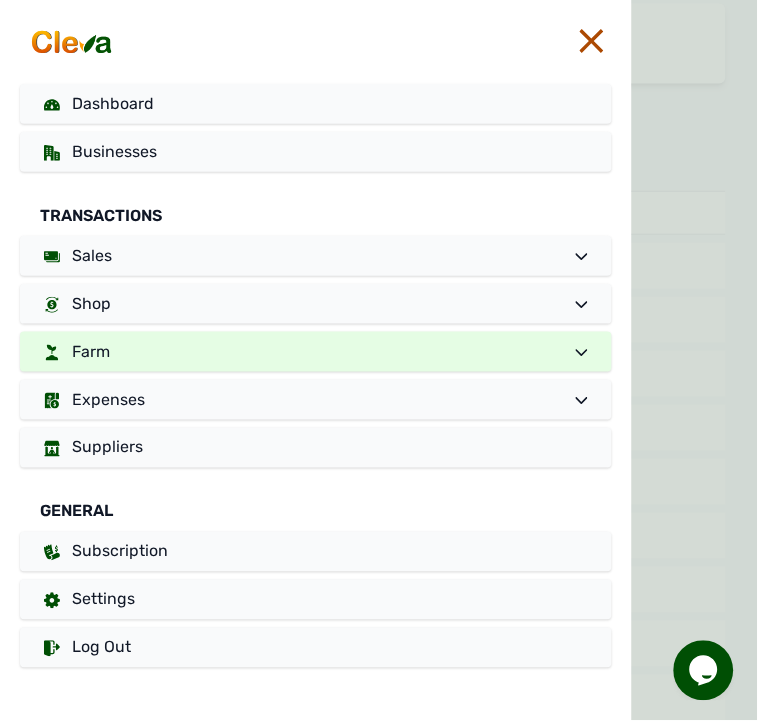 click on "Farm" at bounding box center (316, 352) 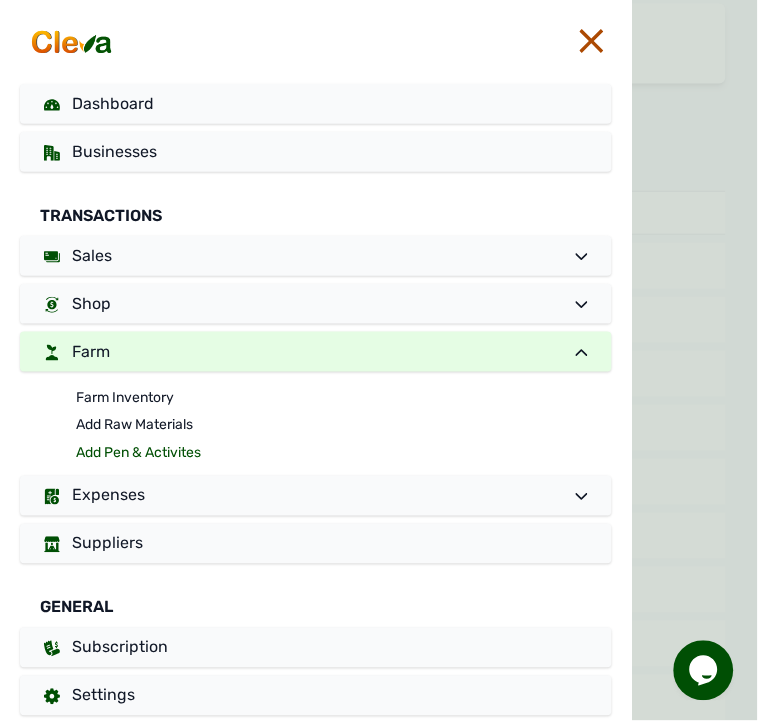 click on "Add Pen & Activites" at bounding box center [344, 454] 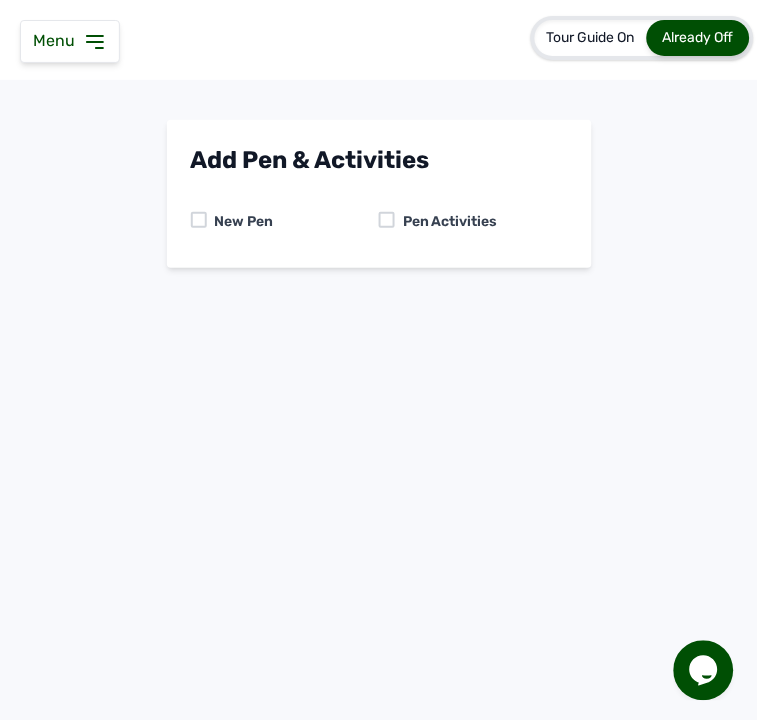 click on "Pen Activities" at bounding box center (446, 222) 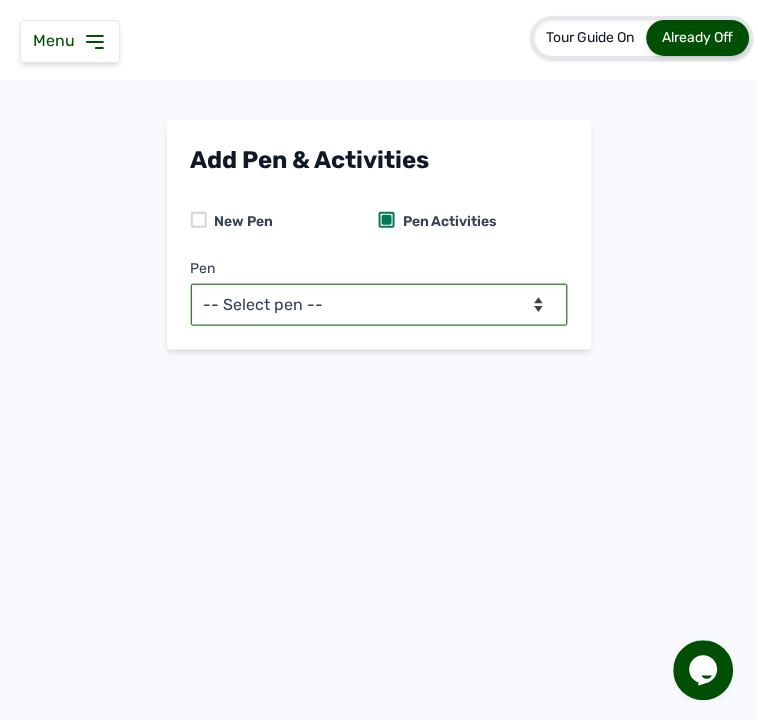 drag, startPoint x: 526, startPoint y: 311, endPoint x: 483, endPoint y: 380, distance: 81.3019 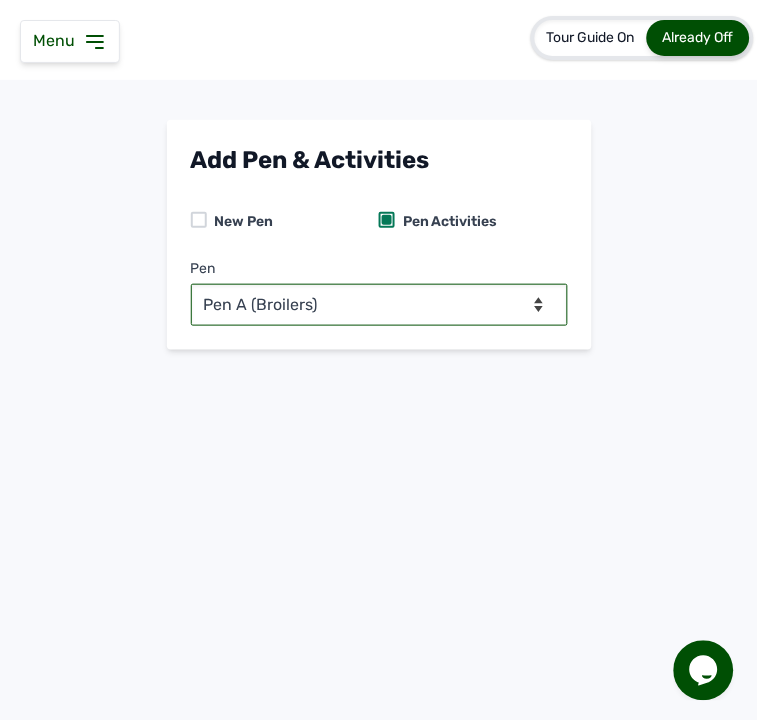 click on "-- Select pen -- Pen A (Broilers)" at bounding box center [379, 305] 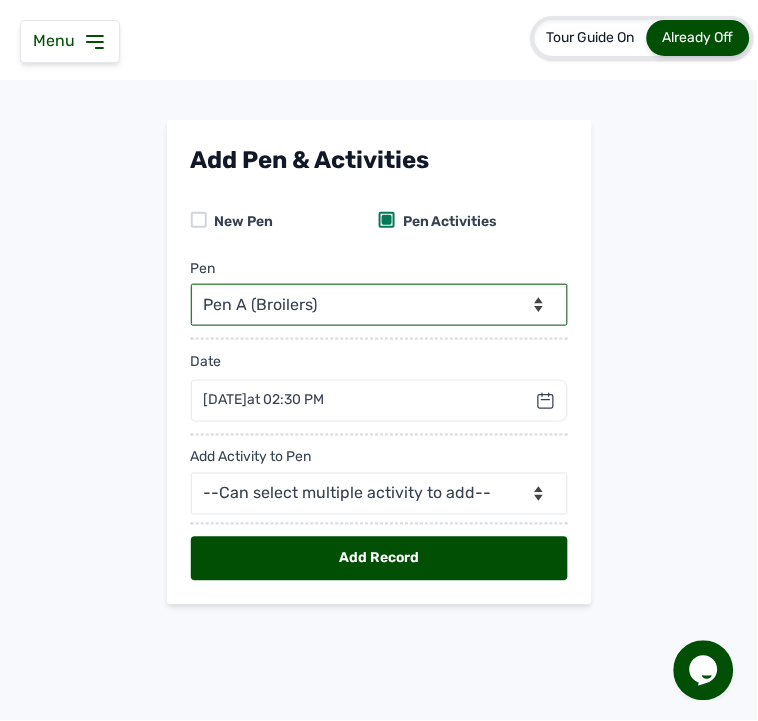 click on "-- Select pen -- Pen A (Broilers)" at bounding box center [379, 305] 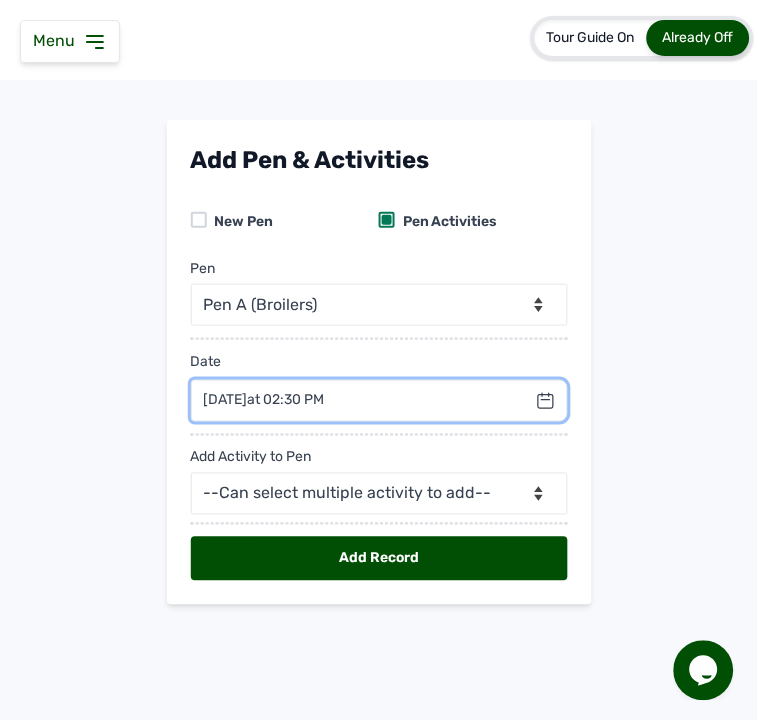 click at bounding box center (379, 401) 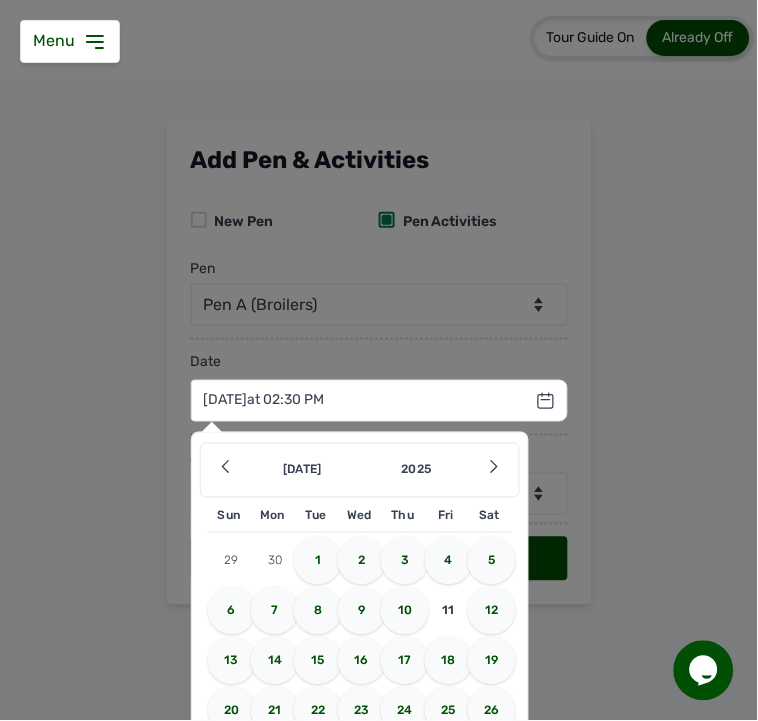 click on "9" at bounding box center [362, 611] 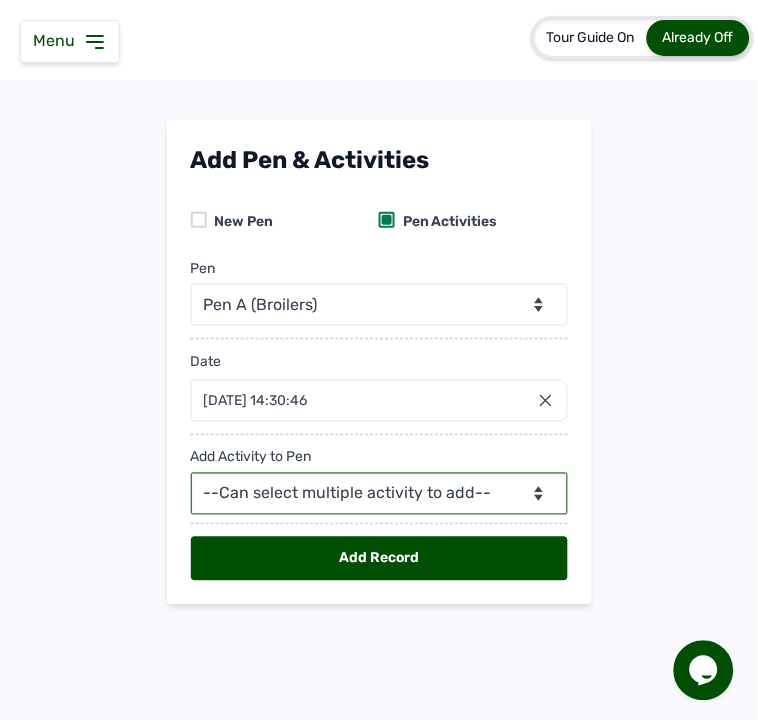 click on "--Can select multiple activity to add-- Raw Material Losses Weight" at bounding box center (379, 494) 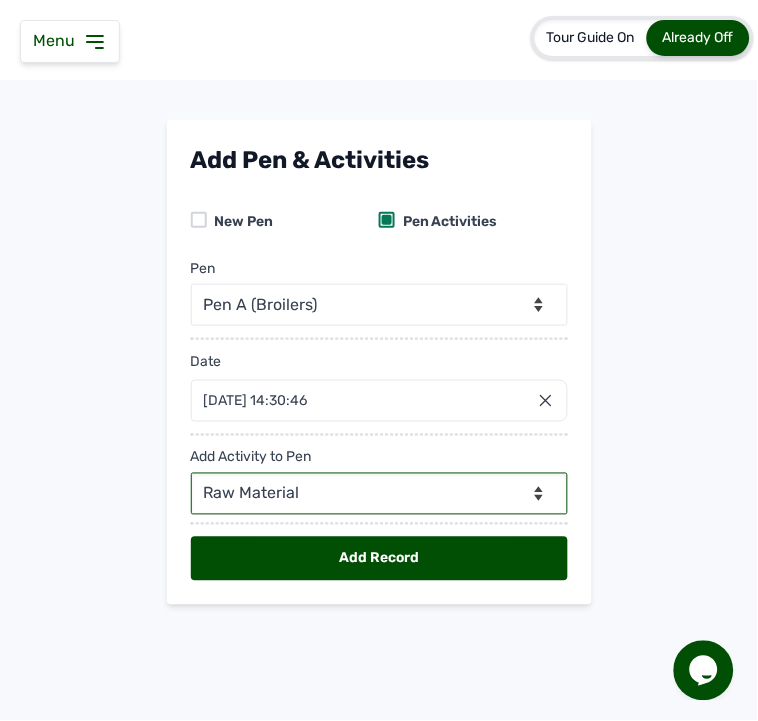 click on "--Can select multiple activity to add-- Raw Material Losses Weight" at bounding box center [379, 494] 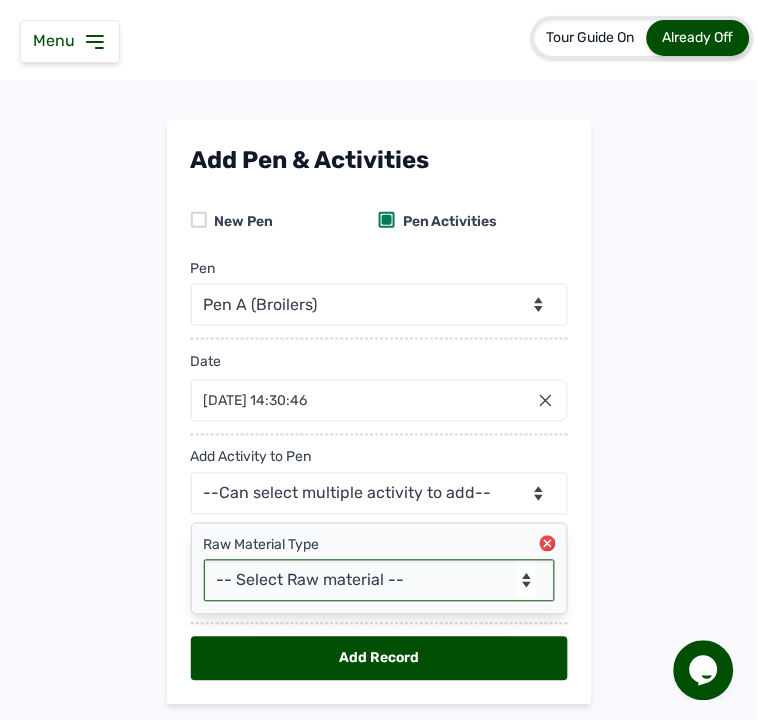 click on "-- Select Raw material -- feeds medications vaccines Biomass Fuel" at bounding box center [379, 581] 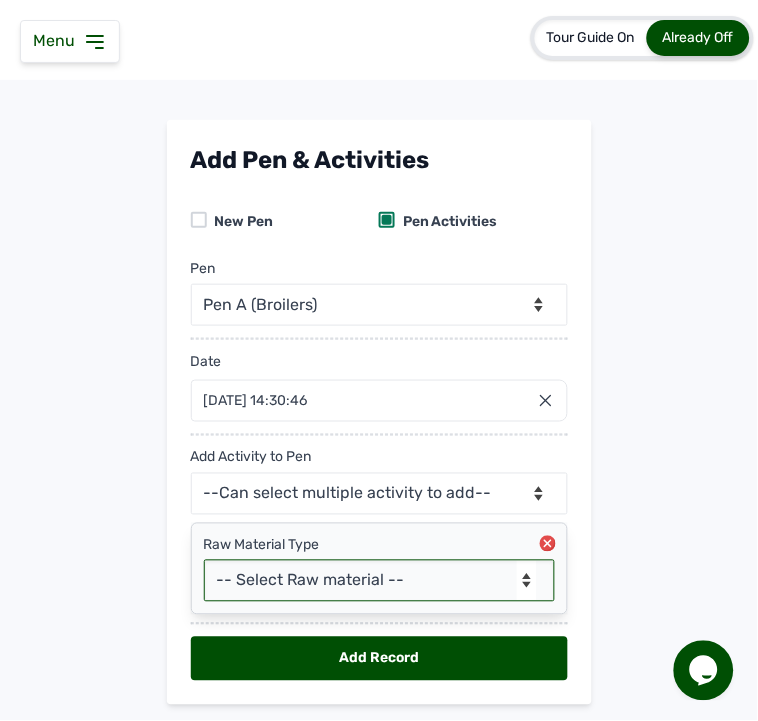 select on "feeds" 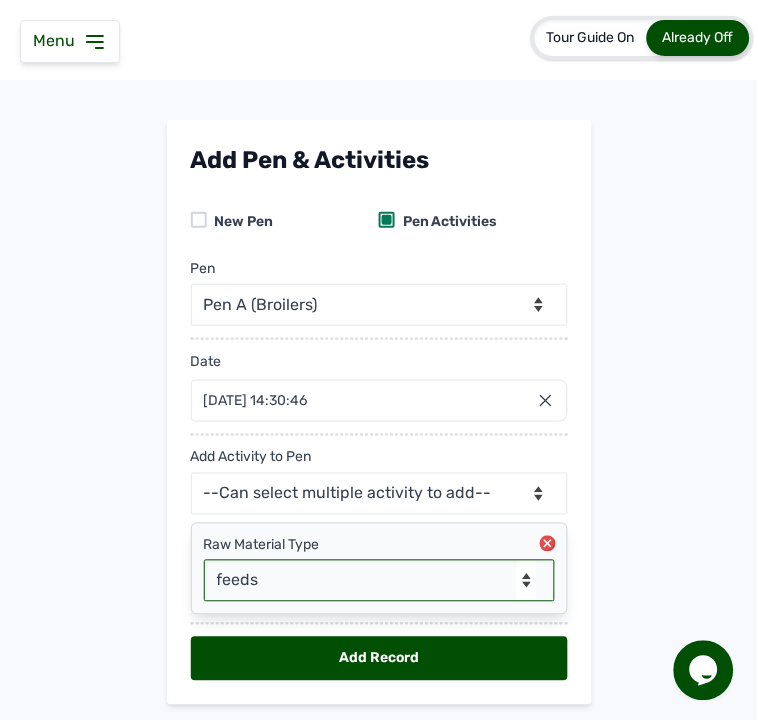 click on "-- Select Raw material -- feeds medications vaccines Biomass Fuel" at bounding box center (379, 581) 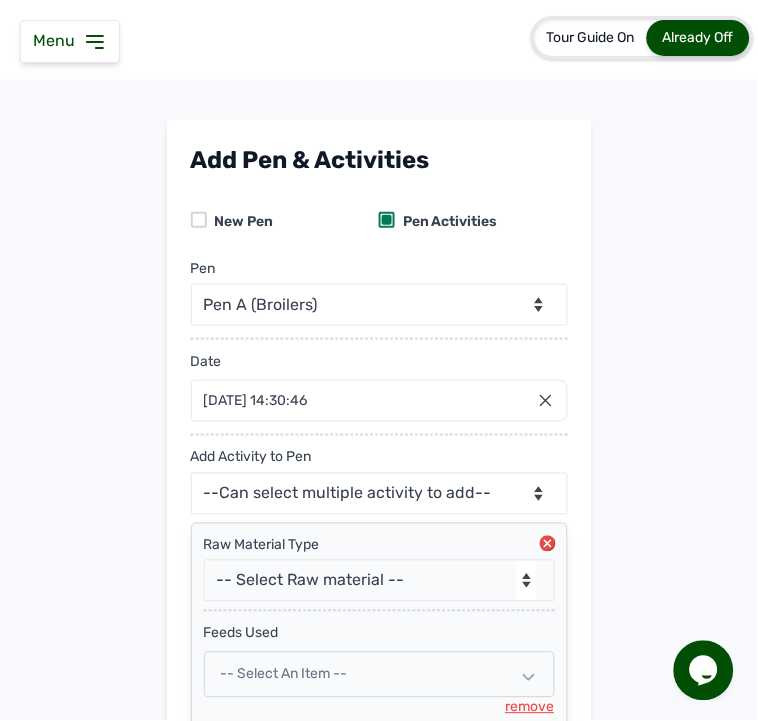 click on "feeds Used" at bounding box center [379, 628] 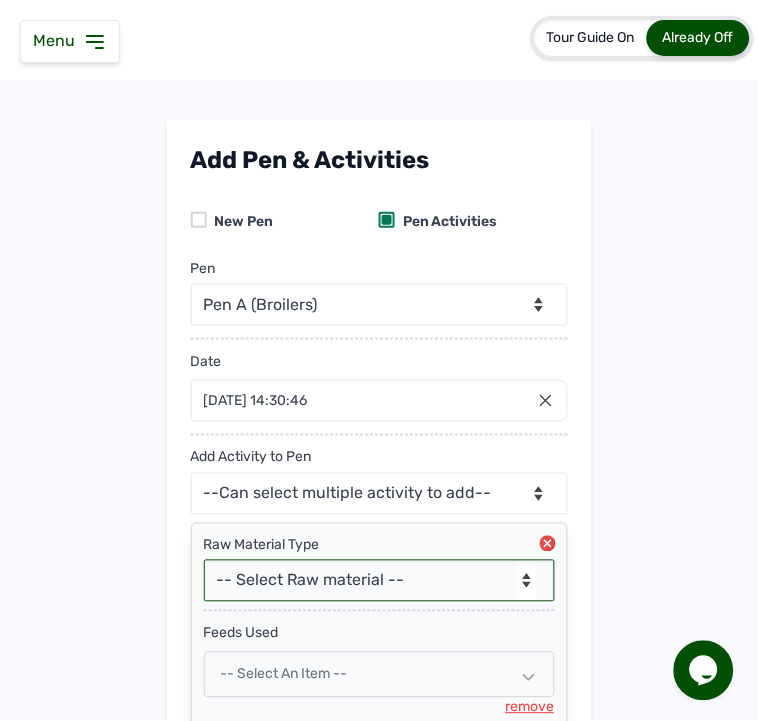click on "-- Select Raw material -- feeds medications vaccines Biomass Fuel" at bounding box center (379, 581) 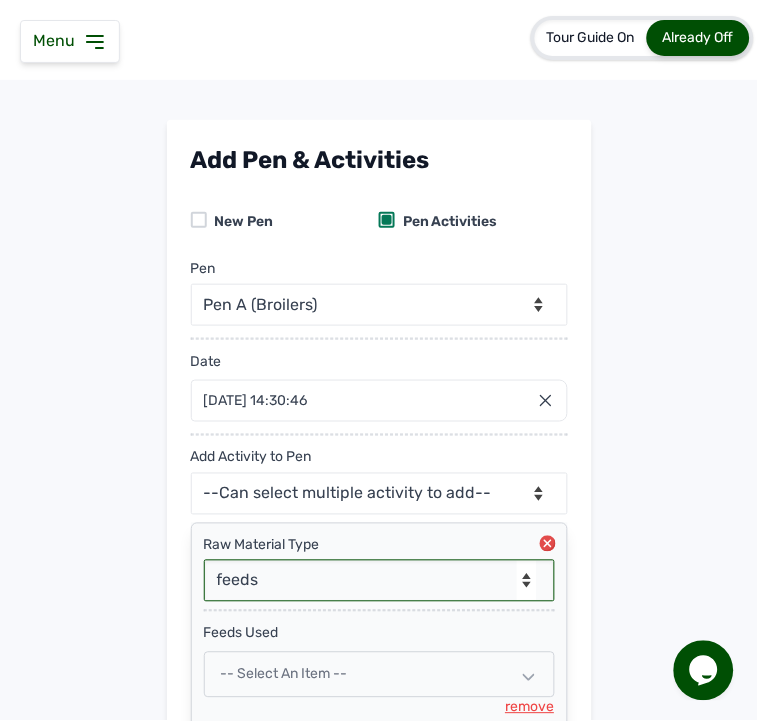 click on "-- Select Raw material -- feeds medications vaccines Biomass Fuel" at bounding box center (379, 581) 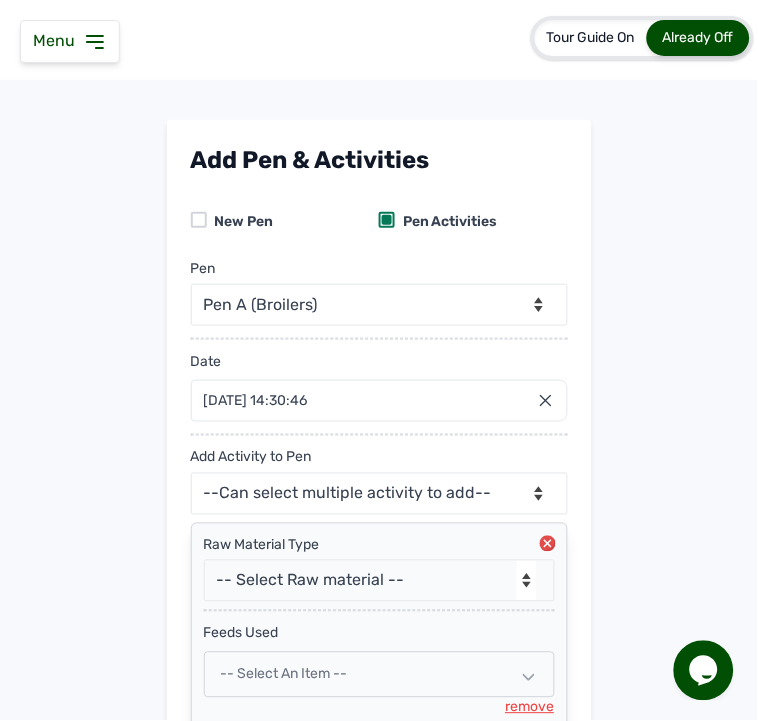 click on "Add Pen & Activities New Pen Pen Activities Pen -- Select pen -- Pen A (Broilers) Date 09 Jul 2025 14:30:46 Jul 2025 Jan Feb Mar Apr May Jun Jul Aug Sep Oct Nov Dec 2025 2026 2027 2028 2029 2030 2031 2032 2033 2034 2035 2036 Sun Mon Tue Wed Thu Fri Sat 29 30 1 2 3 4 5 6 7 8 9 10 11 12 13 14 15 16 17 18 19 20 21 22 23 24 25 26 27 28 29 30 31 1 2 3 4 5 6 7 8 9 Cancel Add Activity to Pen --Can select multiple activity to add-- Raw Material Losses Weight Raw Material Type -- Select Raw material -- feeds medications vaccines Biomass Fuel feeds Used -- Select an Item -- remove  Add Record" at bounding box center (379, 486) 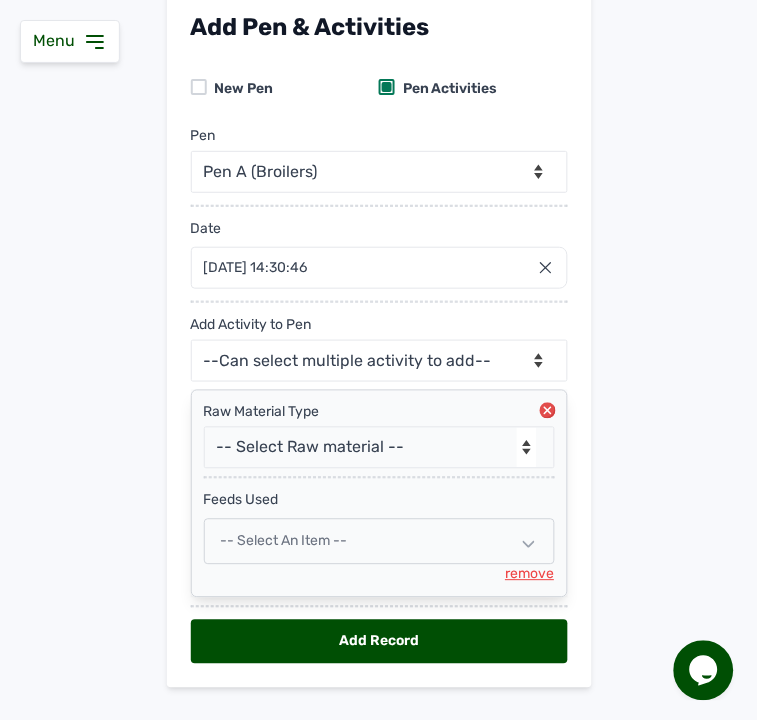 scroll, scrollTop: 174, scrollLeft: 0, axis: vertical 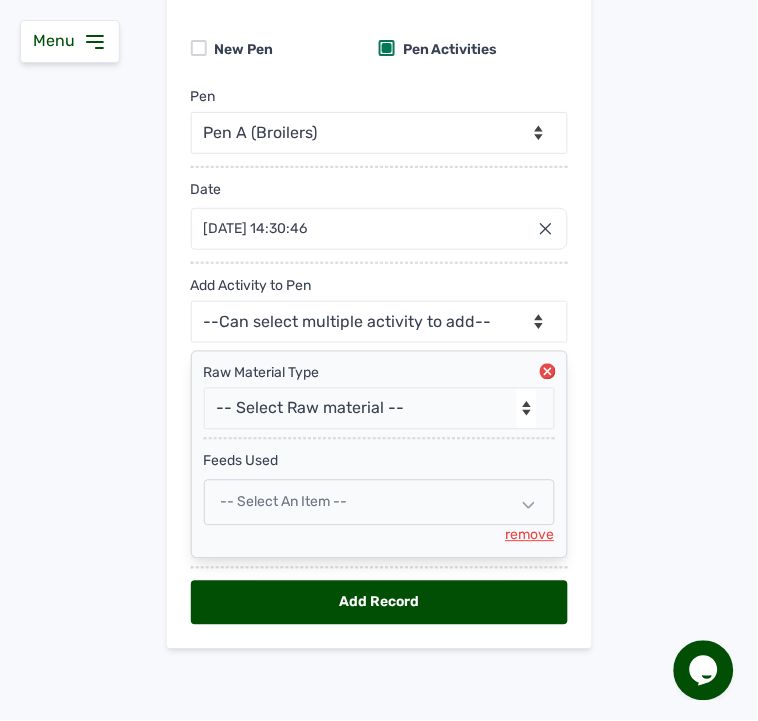 click on "-- Select an Item --" at bounding box center (379, 503) 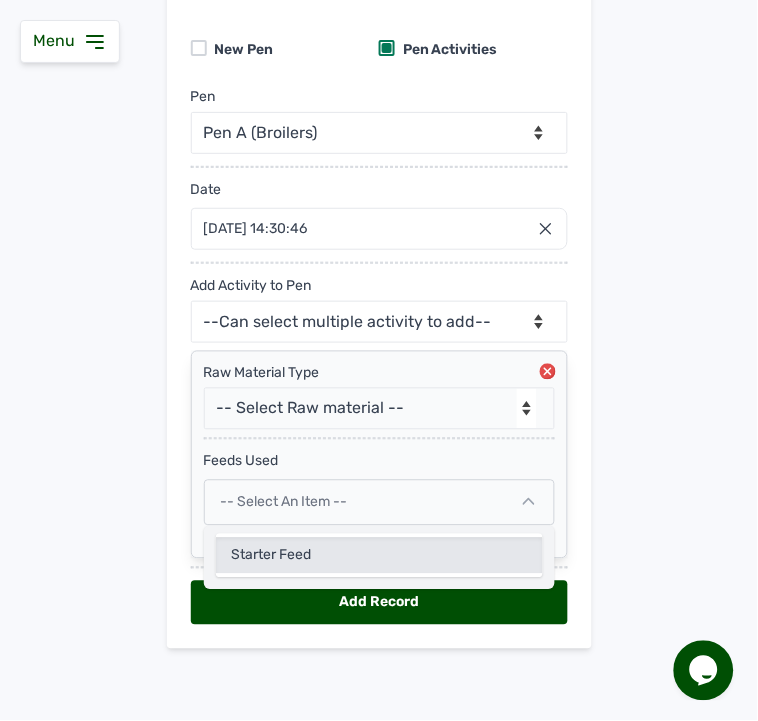 click on "Starter Feed" 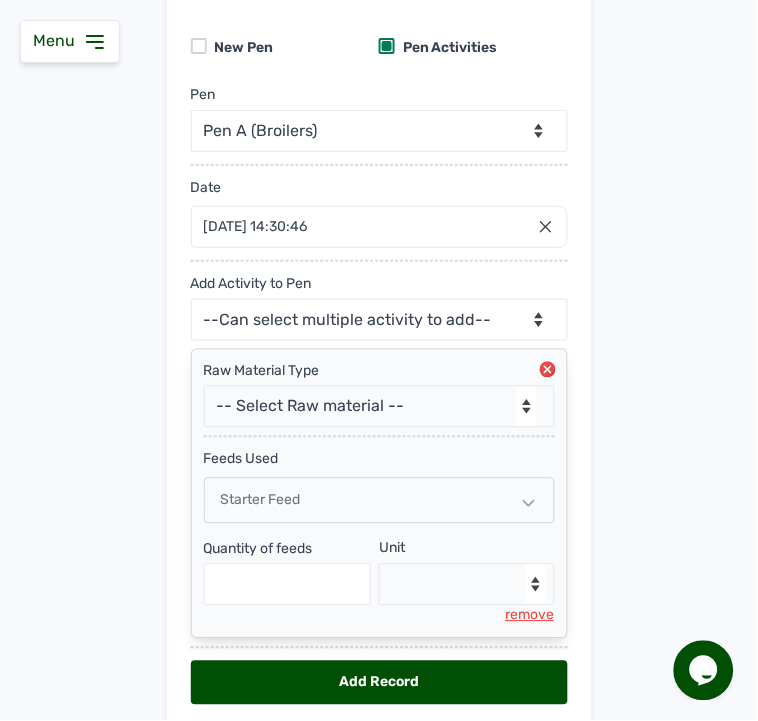 click on "Add Pen & Activities New Pen Pen Activities Pen -- Select pen -- Pen A (Broilers) Date 09 Jul 2025 14:30:46 Jul 2025 Jan Feb Mar Apr May Jun Jul Aug Sep Oct Nov Dec 2025 2026 2027 2028 2029 2030 2031 2032 2033 2034 2035 2036 Sun Mon Tue Wed Thu Fri Sat 29 30 1 2 3 4 5 6 7 8 9 10 11 12 13 14 15 16 17 18 19 20 21 22 23 24 25 26 27 28 29 30 31 1 2 3 4 5 6 7 8 9 Cancel Add Activity to Pen --Can select multiple activity to add-- Raw Material Losses Weight Raw Material Type -- Select Raw material -- feeds medications vaccines Biomass Fuel feeds Used Starter Feed Quantity of feeds Unit --Select unit-- Bag(s) Kg remove  Add Record" at bounding box center (379, 353) 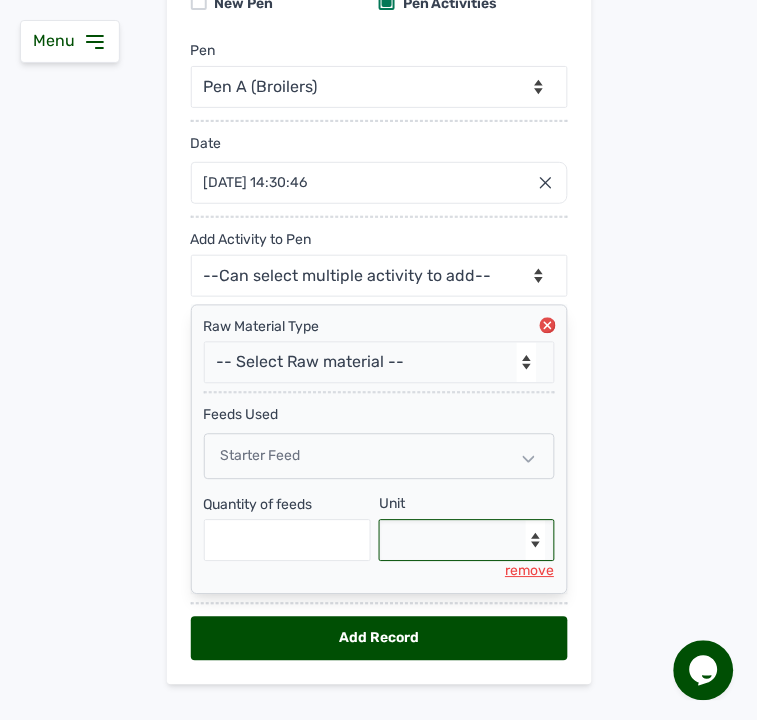 click on "--Select unit-- Bag(s) Kg" at bounding box center (467, 541) 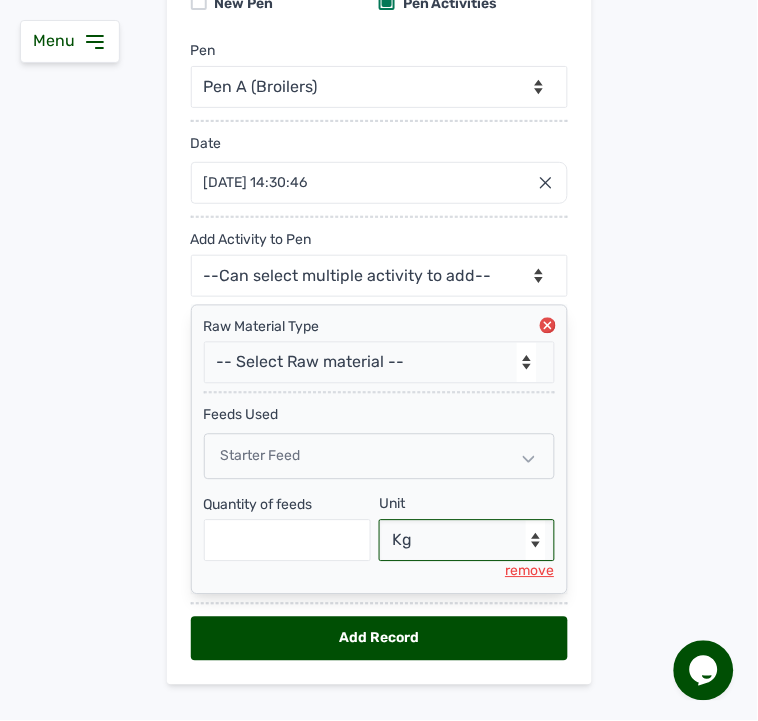 click on "--Select unit-- Bag(s) Kg" at bounding box center [467, 541] 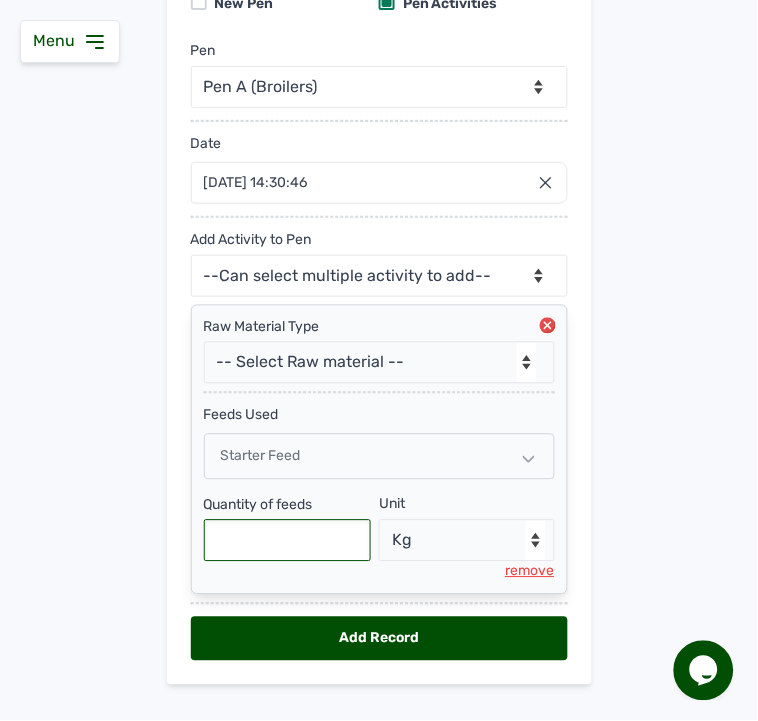 click at bounding box center (288, 541) 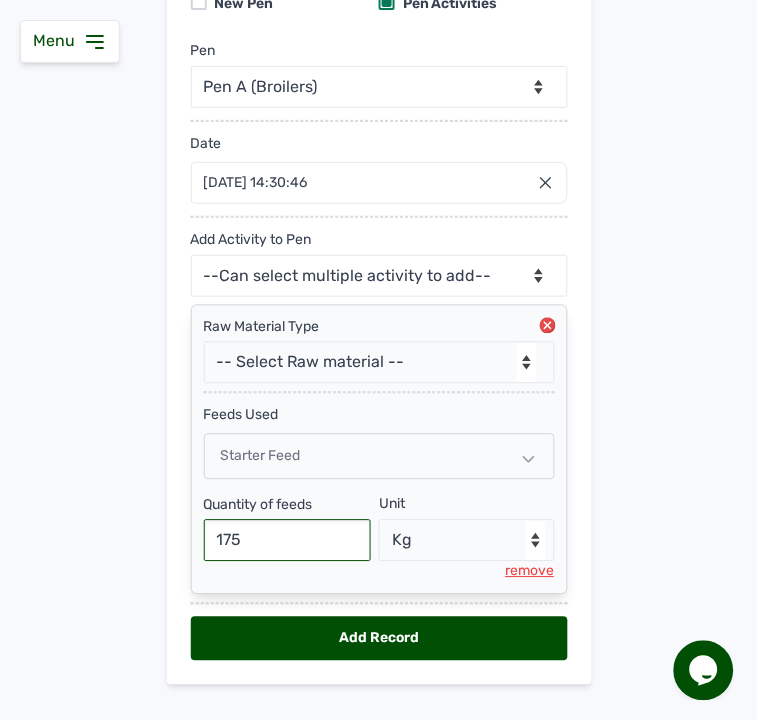 type on "175" 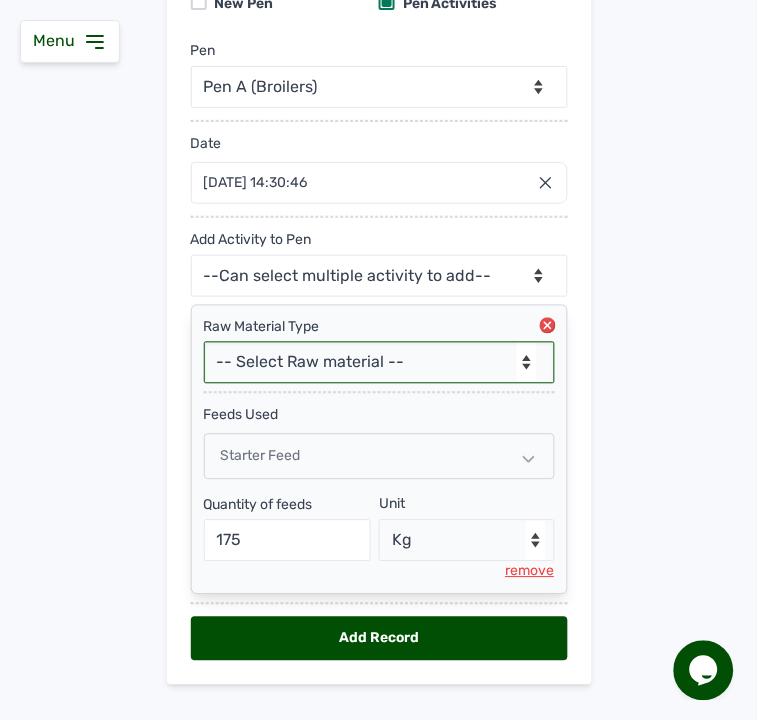 click on "-- Select Raw material -- feeds medications vaccines Biomass Fuel" at bounding box center (379, 363) 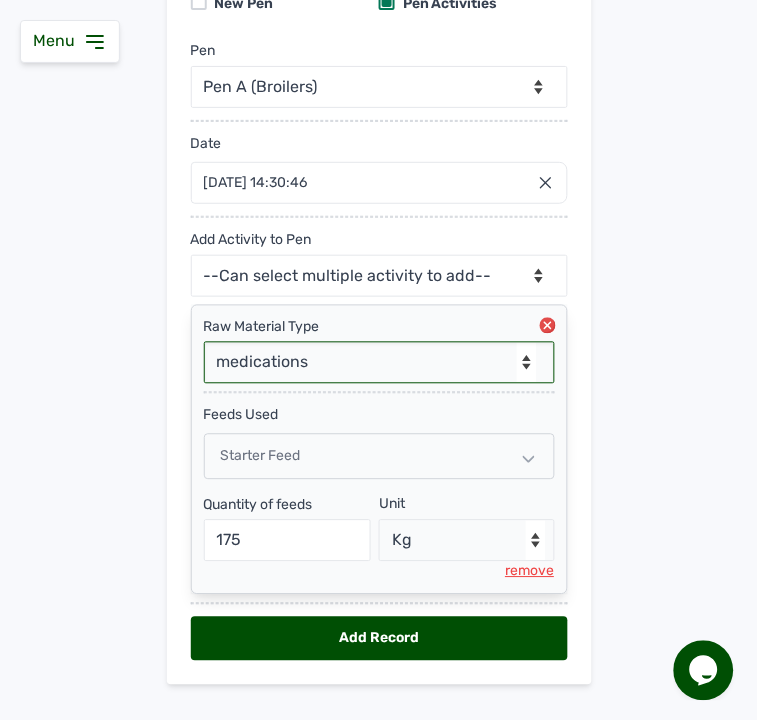 click on "-- Select Raw material -- feeds medications vaccines Biomass Fuel" at bounding box center (379, 363) 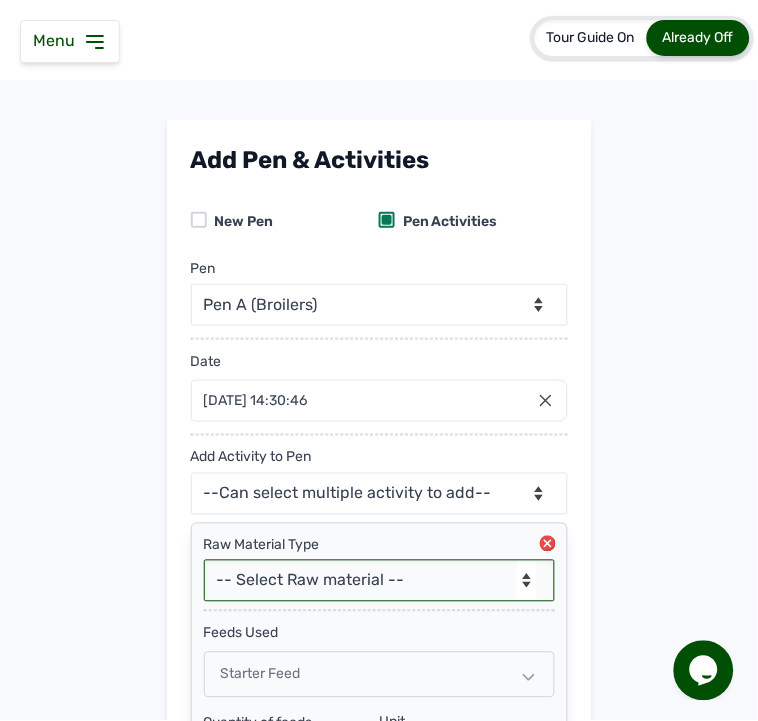 scroll, scrollTop: 373, scrollLeft: 0, axis: vertical 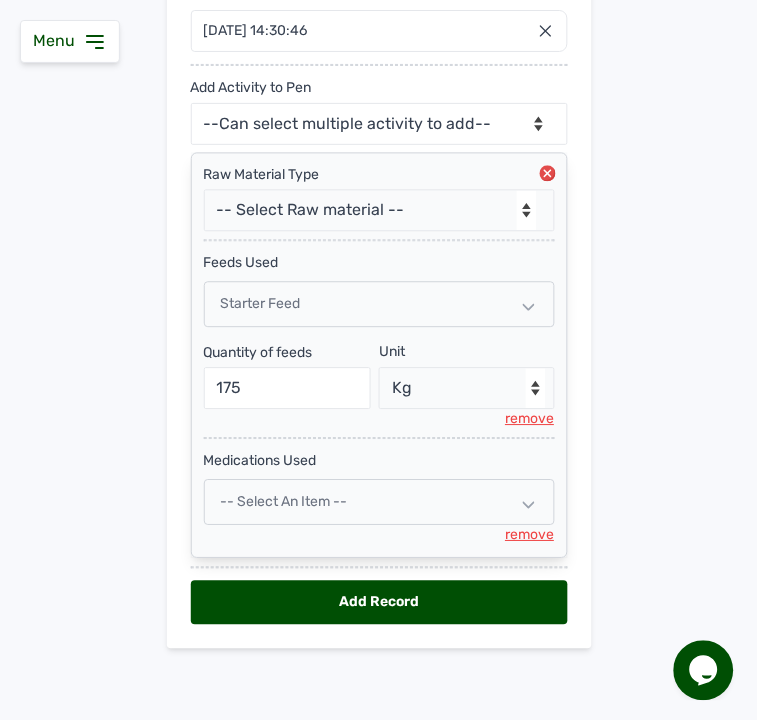 click on "-- Select an Item --" at bounding box center (284, 502) 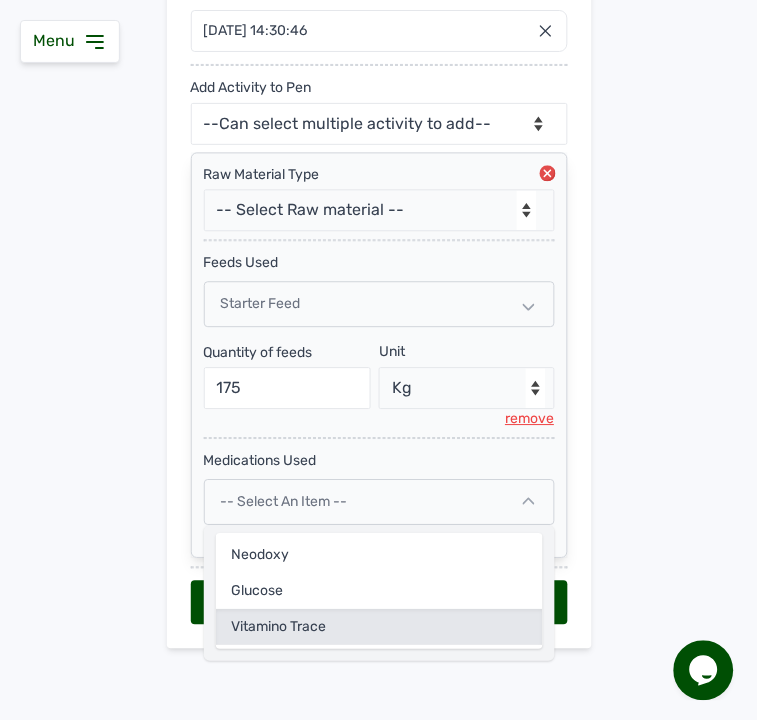 click on "Vitamino Trace" 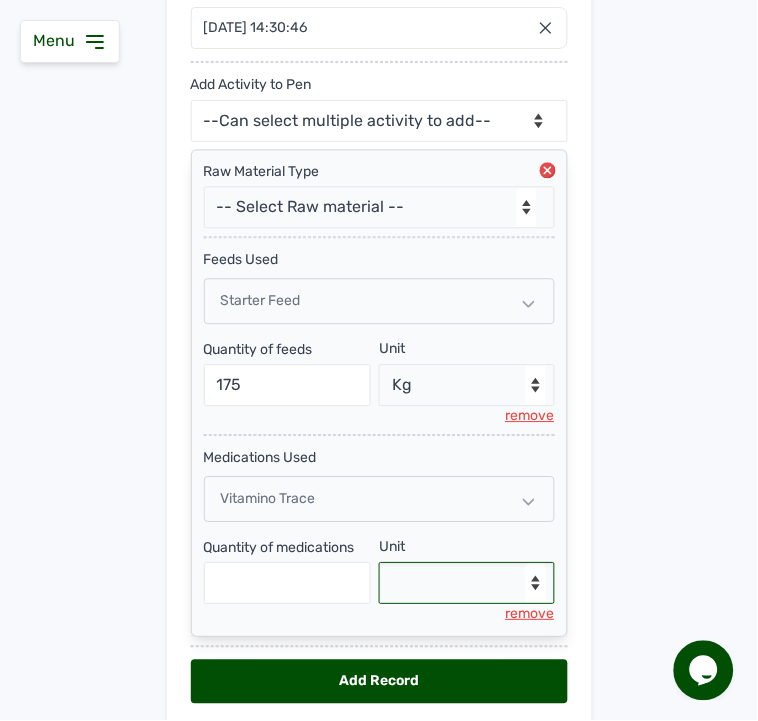 click on "--Select unit-- g" at bounding box center [467, 584] 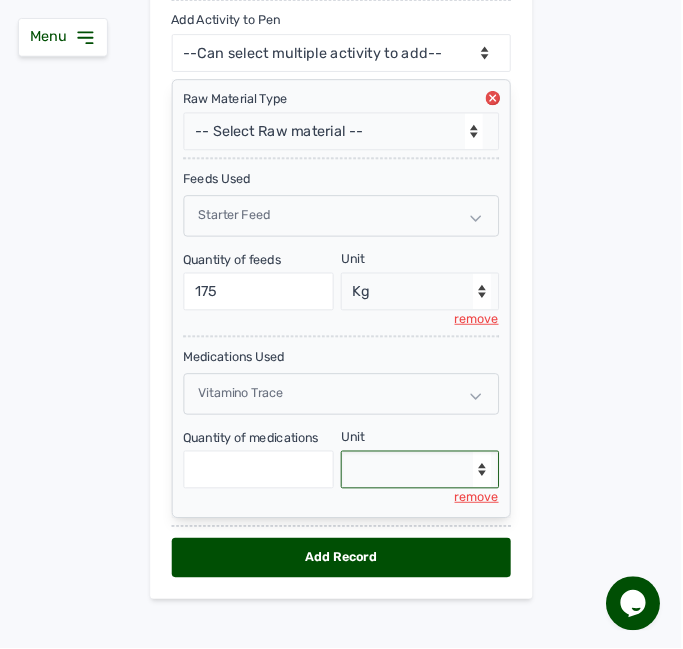 scroll, scrollTop: 430, scrollLeft: 0, axis: vertical 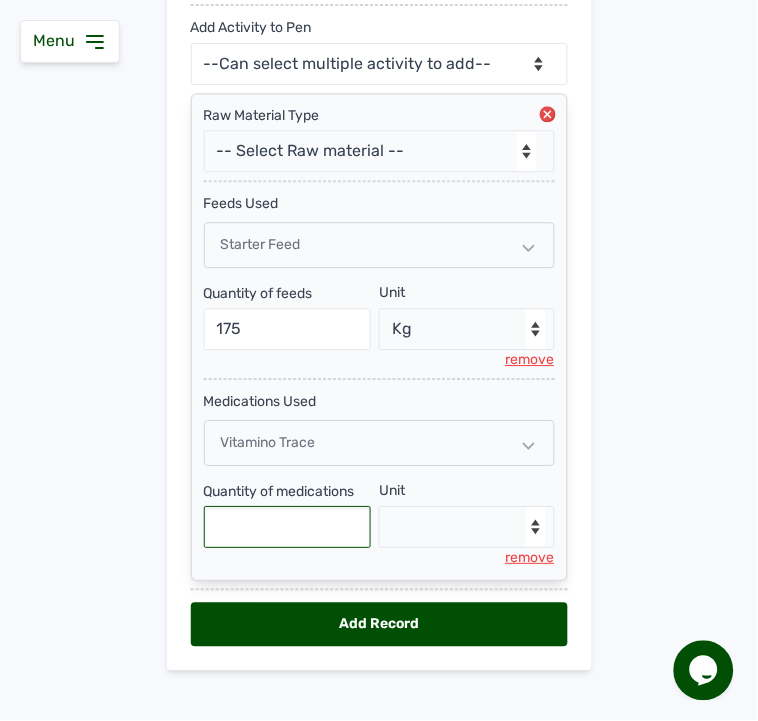 click at bounding box center [288, 527] 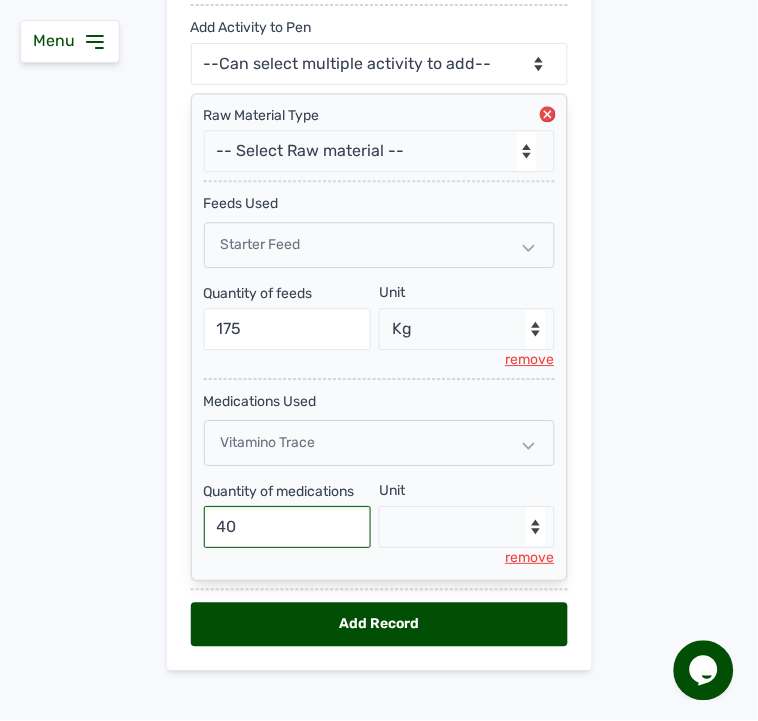 type on "40" 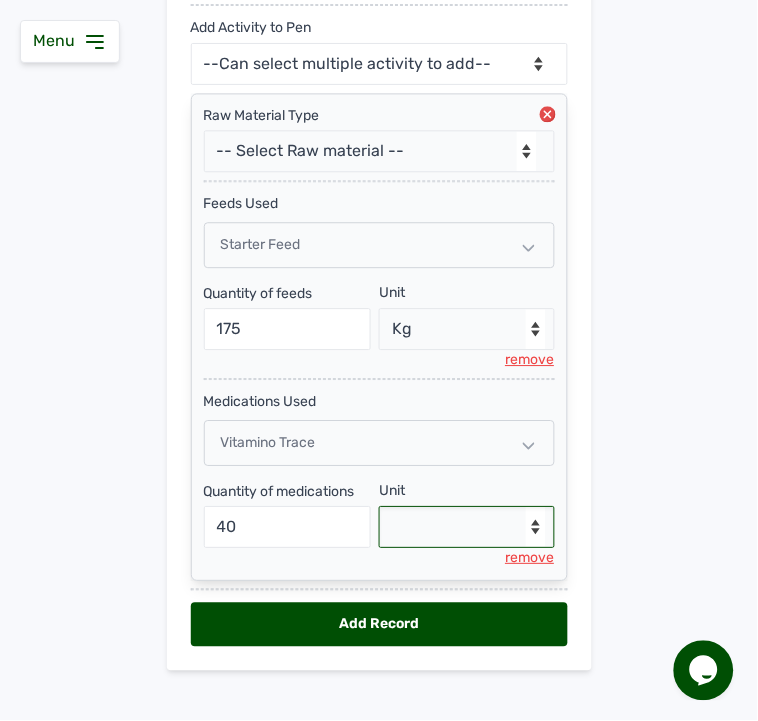 click on "--Select unit-- g" at bounding box center [467, 527] 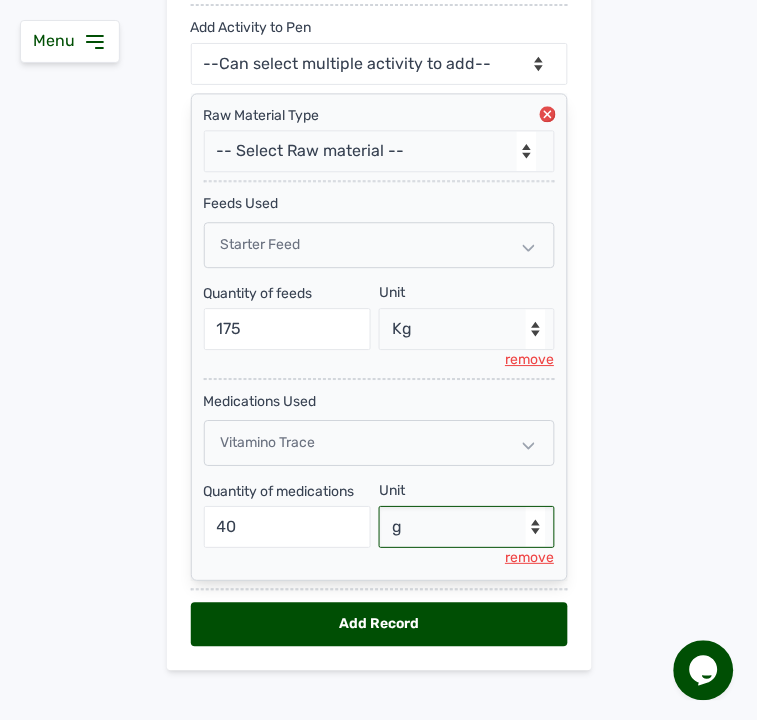 click on "--Select unit-- g" at bounding box center [467, 527] 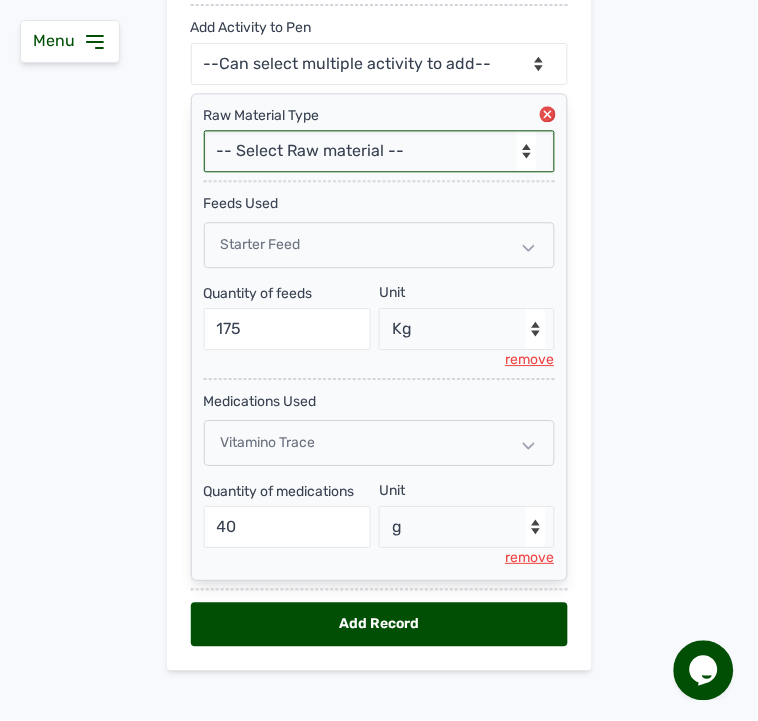 click on "-- Select Raw material -- feeds medications vaccines Biomass Fuel" at bounding box center [379, 151] 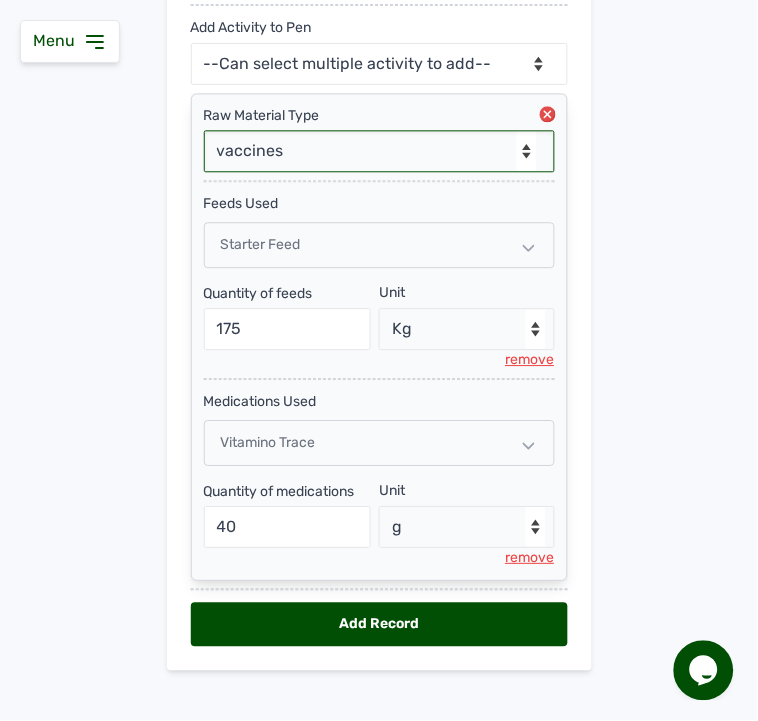 click on "-- Select Raw material -- feeds medications vaccines Biomass Fuel" at bounding box center [379, 151] 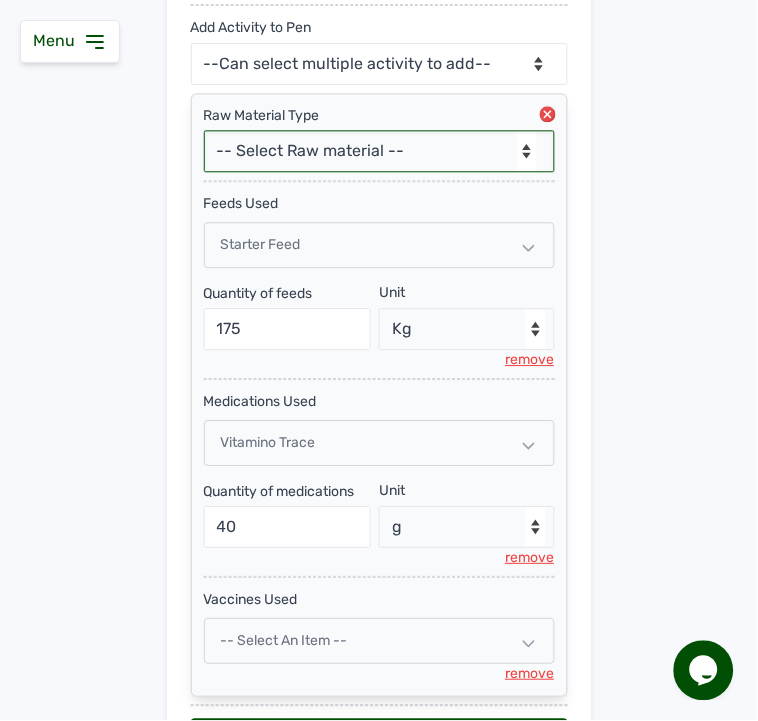 scroll, scrollTop: 572, scrollLeft: 0, axis: vertical 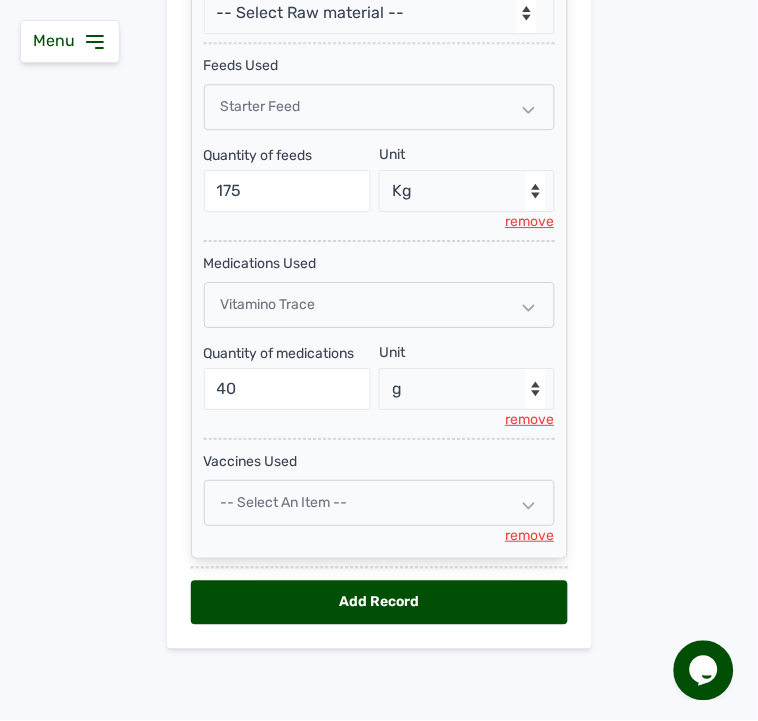 click on "-- Select an Item --" at bounding box center (379, 503) 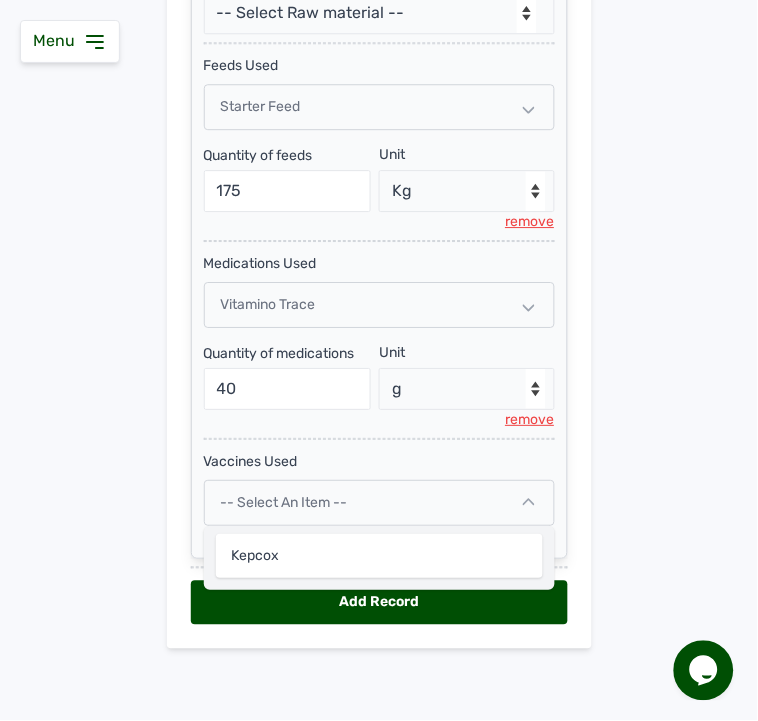 click on "Add Pen & Activities New Pen Pen Activities Pen -- Select pen -- Pen A (Broilers) Date 09 Jul 2025 14:30:46 Jul 2025 Jan Feb Mar Apr May Jun Jul Aug Sep Oct Nov Dec 2025 2026 2027 2028 2029 2030 2031 2032 2033 2034 2035 2036 Sun Mon Tue Wed Thu Fri Sat 29 30 1 2 3 4 5 6 7 8 9 10 11 12 13 14 15 16 17 18 19 20 21 22 23 24 25 26 27 28 29 30 31 1 2 3 4 5 6 7 8 9 Cancel Add Activity to Pen --Can select multiple activity to add-- Raw Material Losses Weight Raw Material Type -- Select Raw material -- feeds medications vaccines Biomass Fuel feeds Used Starter Feed Quantity of feeds 175 Unit --Select unit-- Bag(s) Kg remove medications Used Vitamino Trace Quantity of medications 40 Unit --Select unit-- g remove vaccines Used -- Select an Item -- Kepcox remove  Add Record" at bounding box center (379, 116) 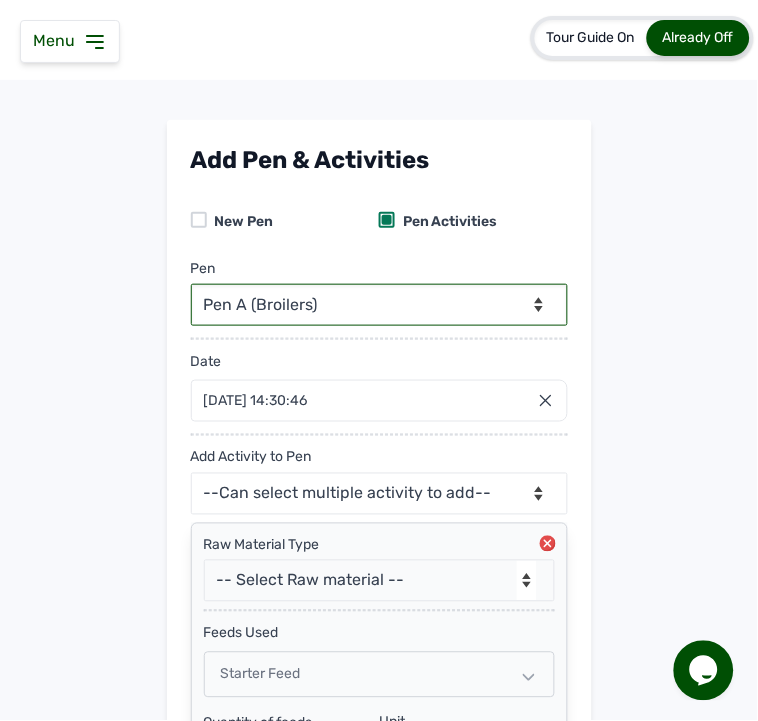 click on "-- Select pen -- Pen A (Broilers)" at bounding box center (379, 305) 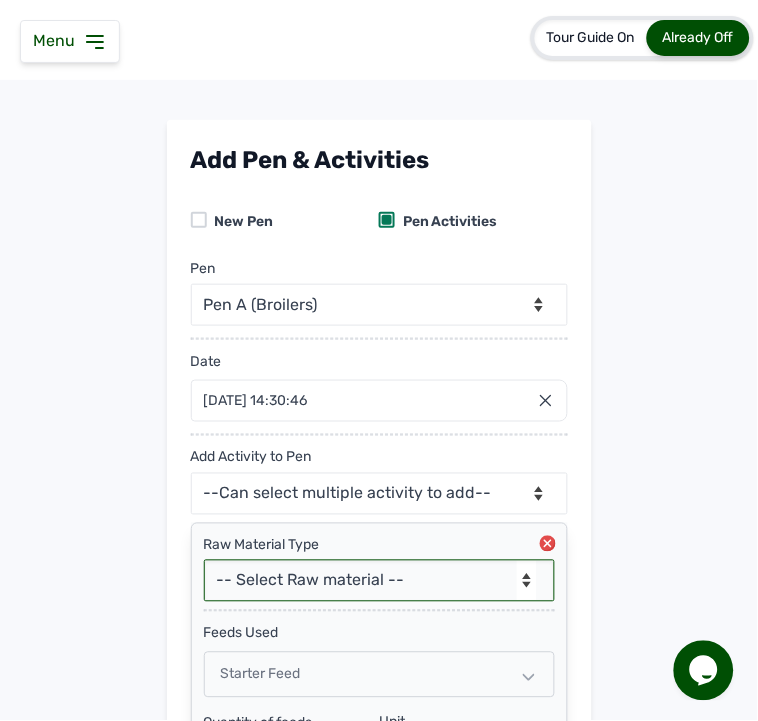 click on "-- Select Raw material -- feeds medications vaccines Biomass Fuel" at bounding box center [379, 581] 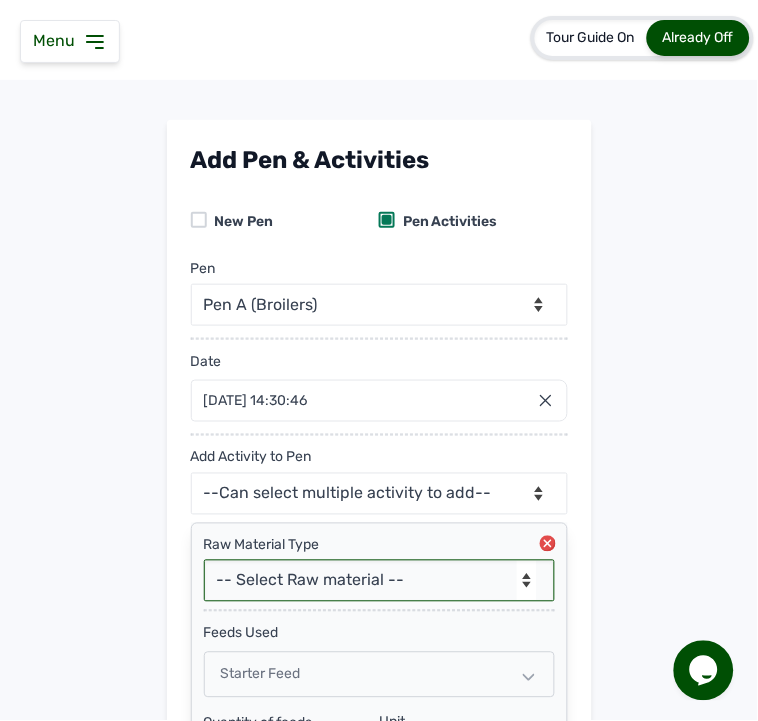 select on "Biomass Fuel" 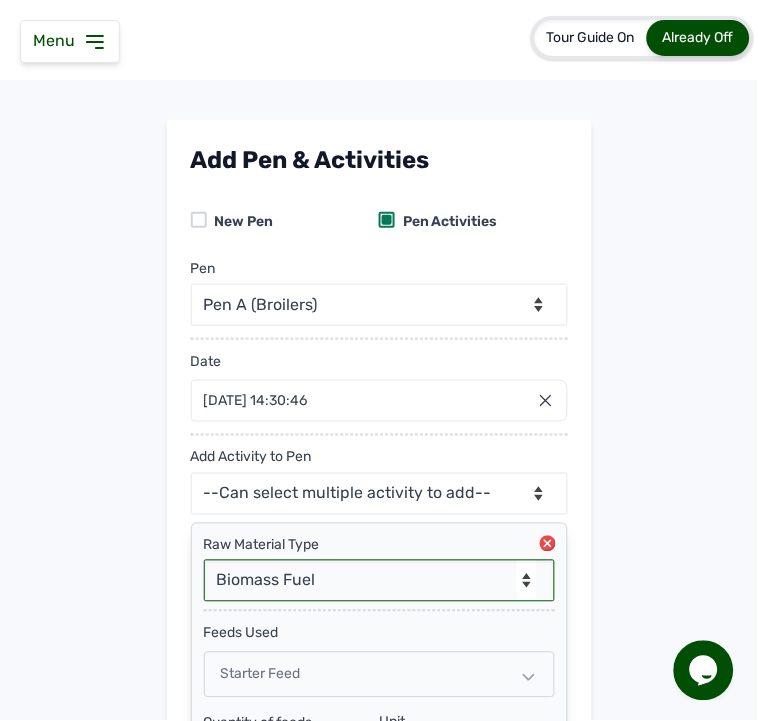 click on "-- Select Raw material -- feeds medications vaccines Biomass Fuel" at bounding box center (379, 581) 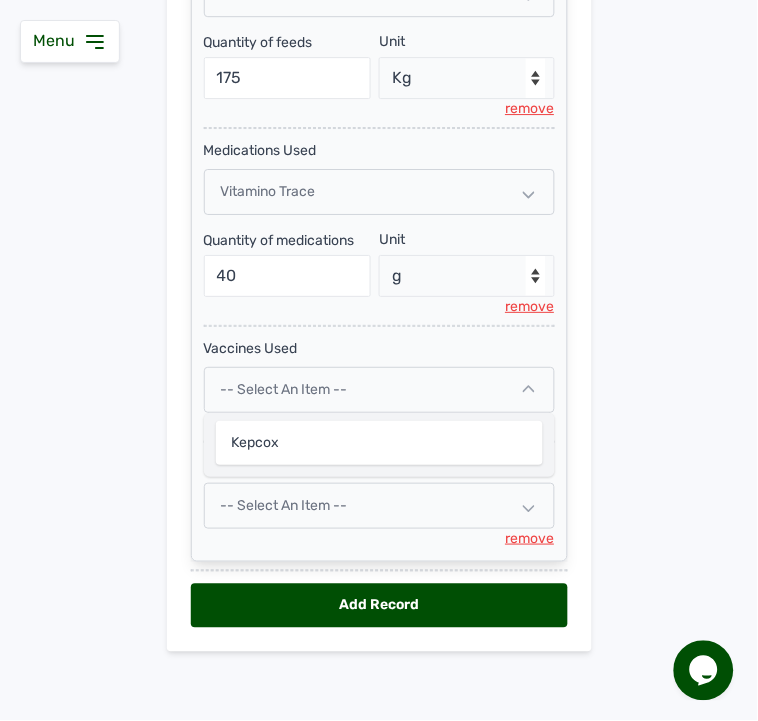 scroll, scrollTop: 687, scrollLeft: 0, axis: vertical 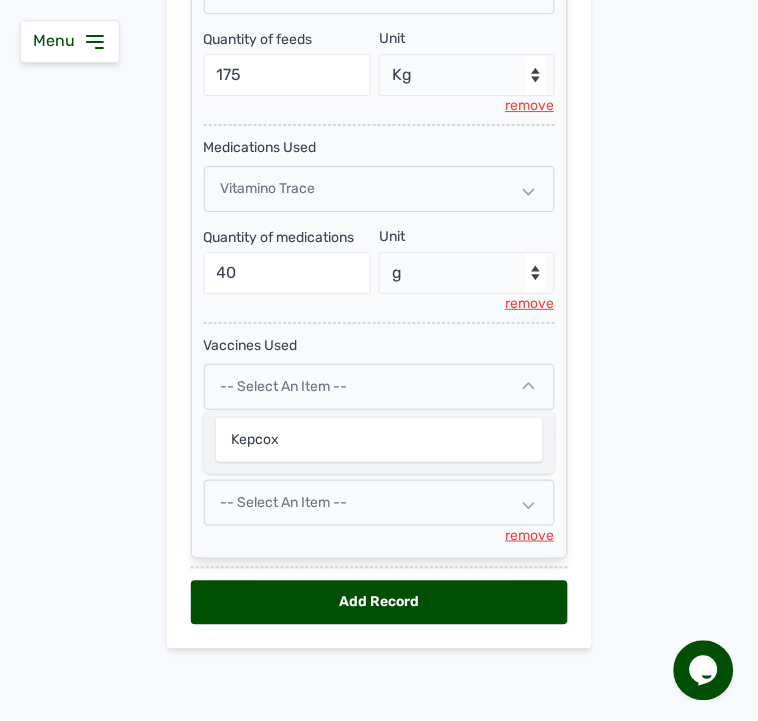 click on "-- Select an Item --" at bounding box center (379, 503) 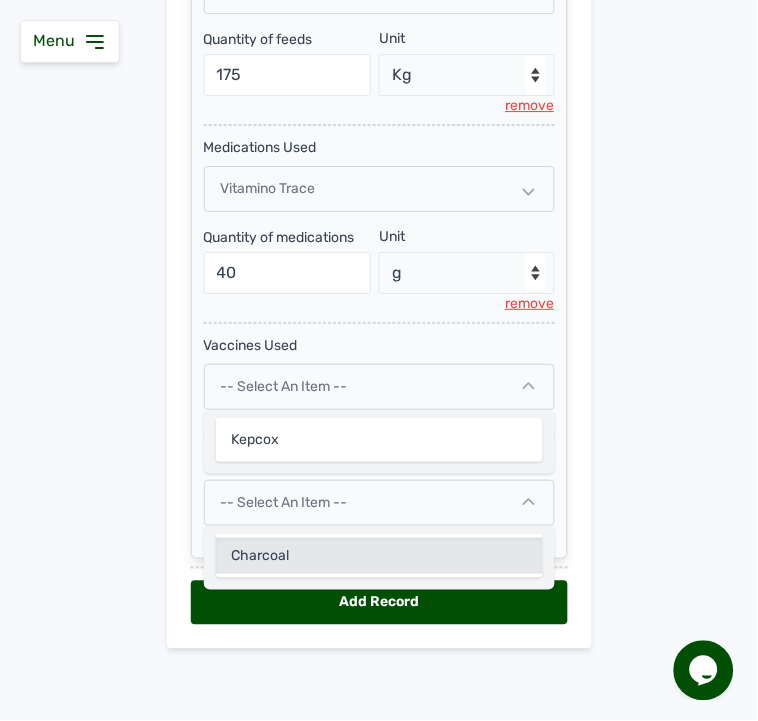 click on "Charcoal" 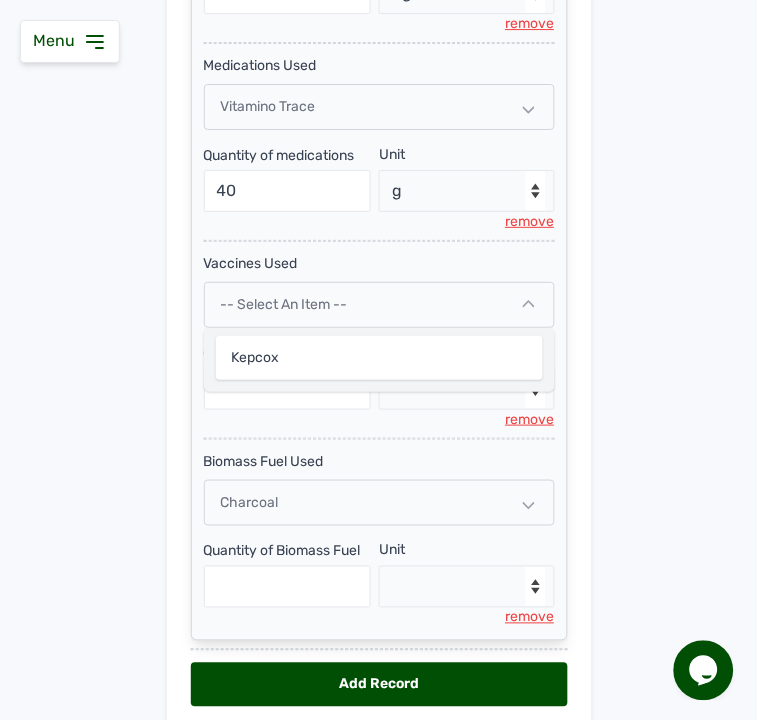 scroll, scrollTop: 852, scrollLeft: 0, axis: vertical 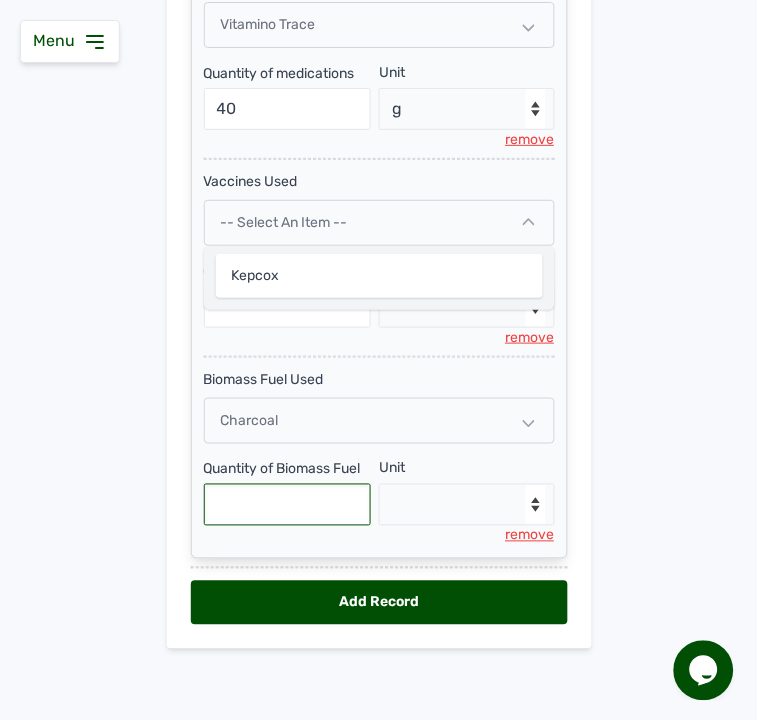 click at bounding box center [288, 505] 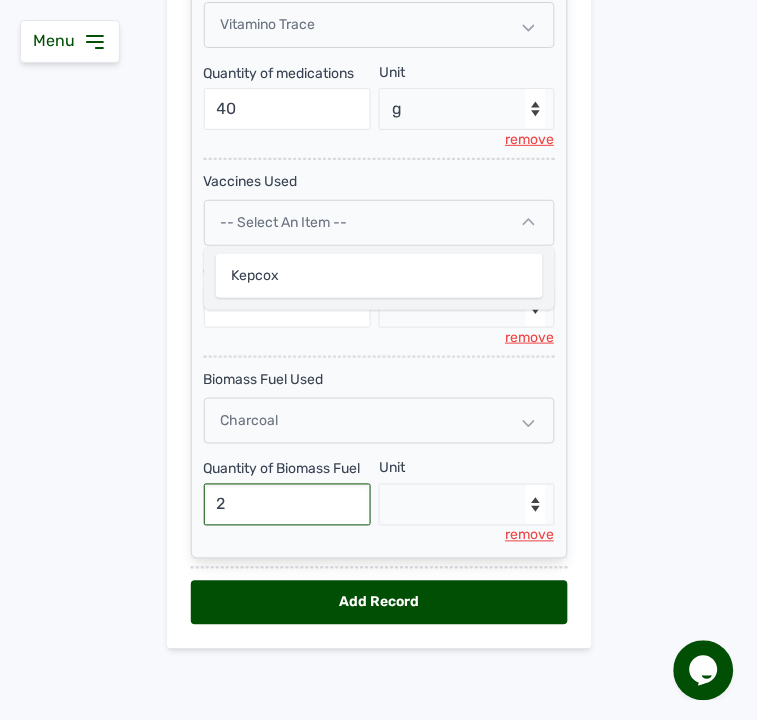 type on "2" 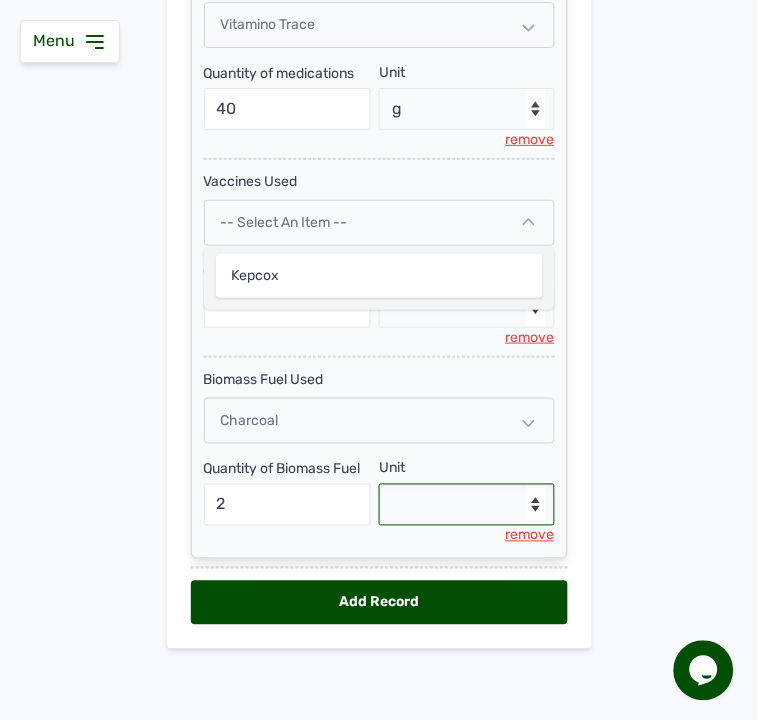 click on "--Select unit-- Bag(s)" at bounding box center (467, 505) 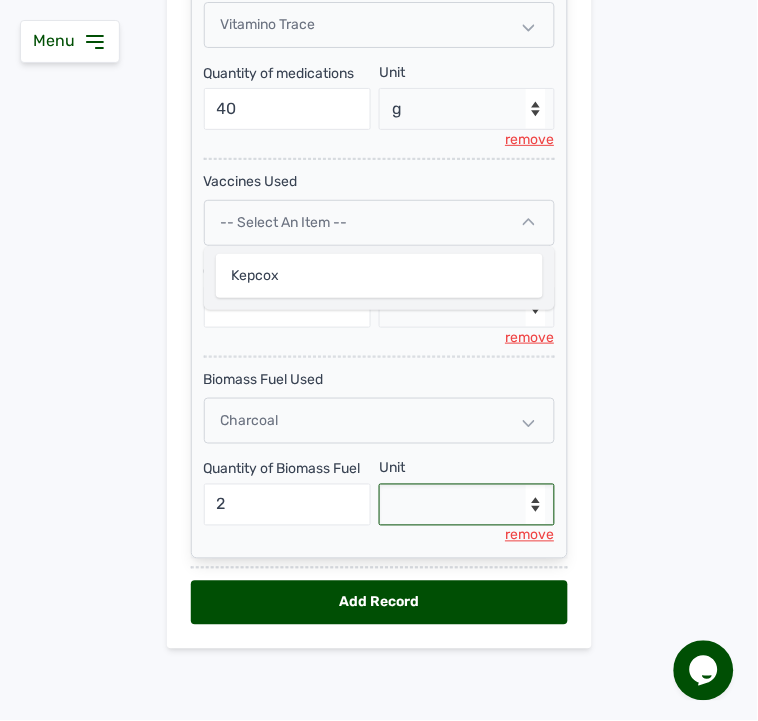 select on "Bag(s)" 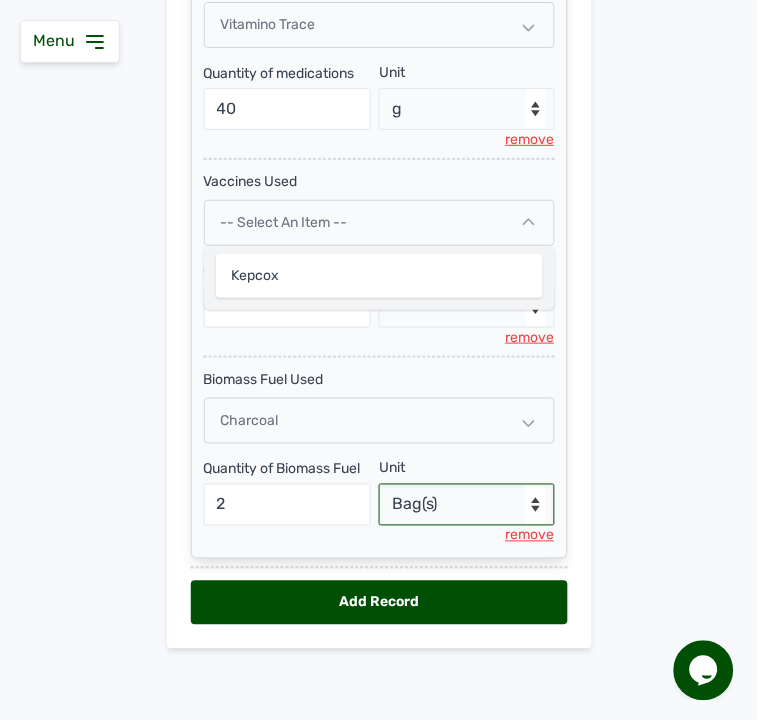 click on "--Select unit-- Bag(s)" at bounding box center [467, 505] 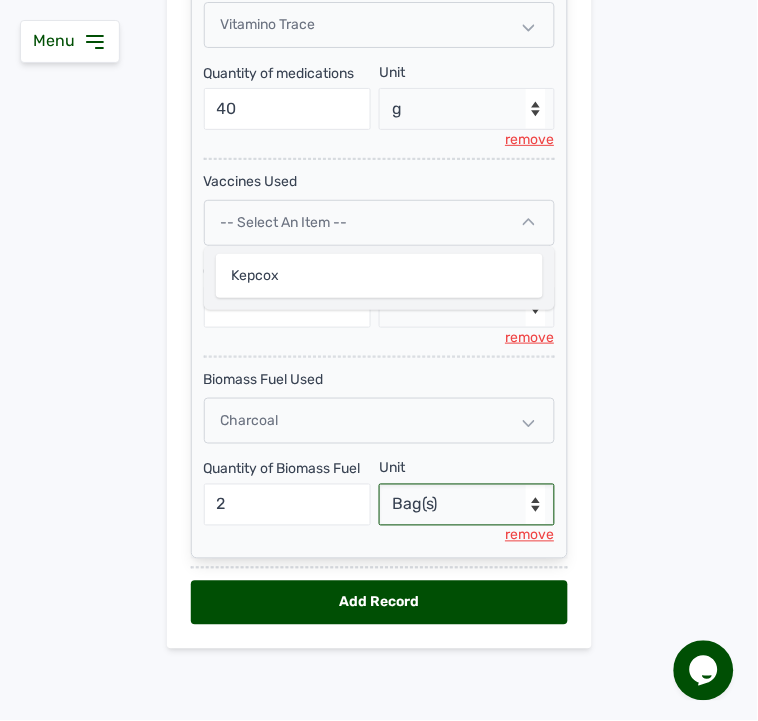 scroll, scrollTop: 0, scrollLeft: 0, axis: both 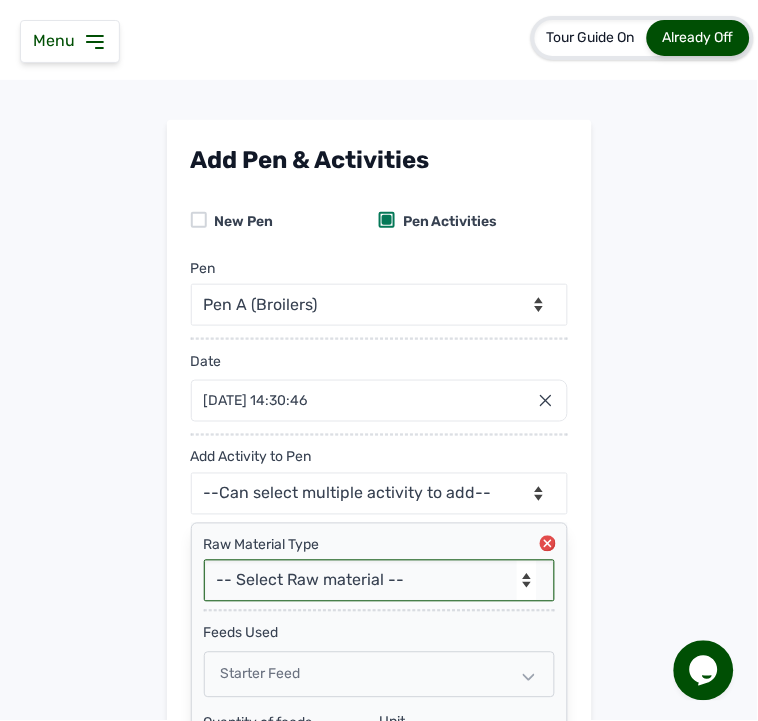 click on "-- Select Raw material -- feeds medications vaccines Biomass Fuel" at bounding box center [379, 581] 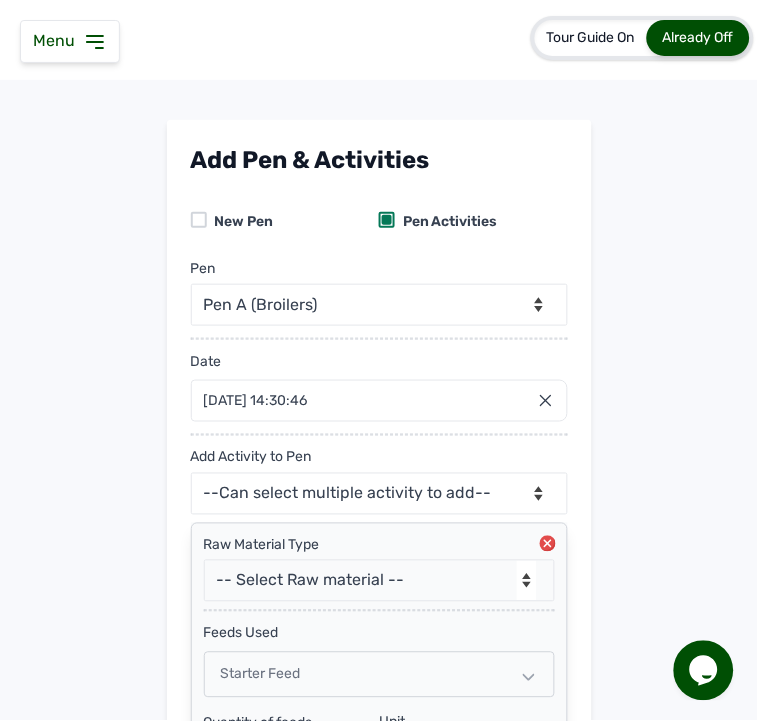 click on "Add Pen & Activities New Pen Pen Activities Pen -- Select pen -- Pen A (Broilers) Date 09 Jul 2025 14:30:46 Jul 2025 Jan Feb Mar Apr May Jun Jul Aug Sep Oct Nov Dec 2025 2026 2027 2028 2029 2030 2031 2032 2033 2034 2035 2036 Sun Mon Tue Wed Thu Fri Sat 29 30 1 2 3 4 5 6 7 8 9 10 11 12 13 14 15 16 17 18 19 20 21 22 23 24 25 26 27 28 29 30 31 1 2 3 4 5 6 7 8 9 Cancel Add Activity to Pen --Can select multiple activity to add-- Raw Material Losses Weight Raw Material Type -- Select Raw material -- feeds medications vaccines Biomass Fuel feeds Used Starter Feed Quantity of feeds 175 Unit --Select unit-- Bag(s) Kg remove medications Used Vitamino Trace Quantity of medications 40 Unit --Select unit-- g remove vaccines Used -- Select an Item -- Kepcox Quantity of vaccines Unit --Select unit-- remove Biomass Fuel Used Charcoal Quantity of Biomass Fuel 2 Unit --Select unit-- Bag(s) remove  Add Record" at bounding box center [379, 824] 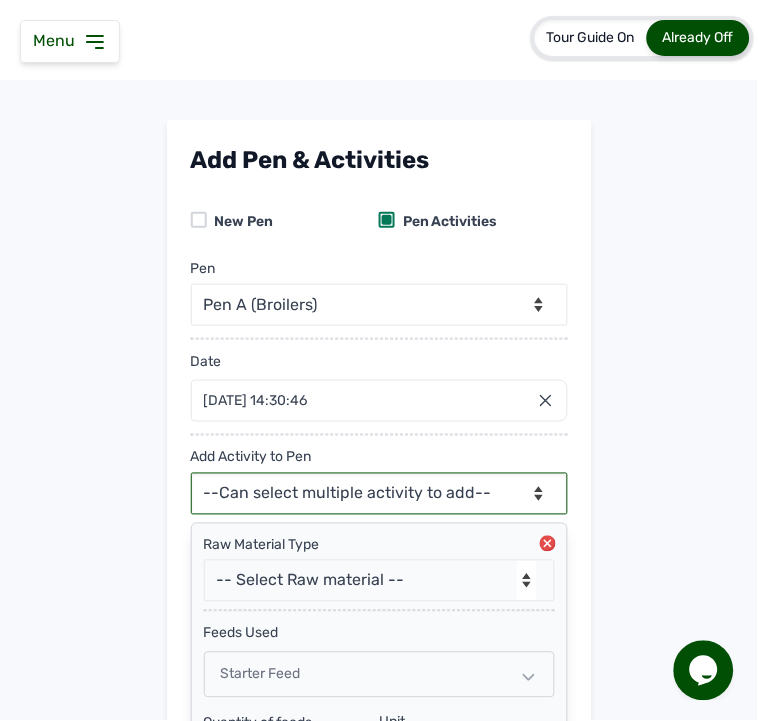 click on "--Can select multiple activity to add-- Raw Material Losses Weight" at bounding box center [379, 494] 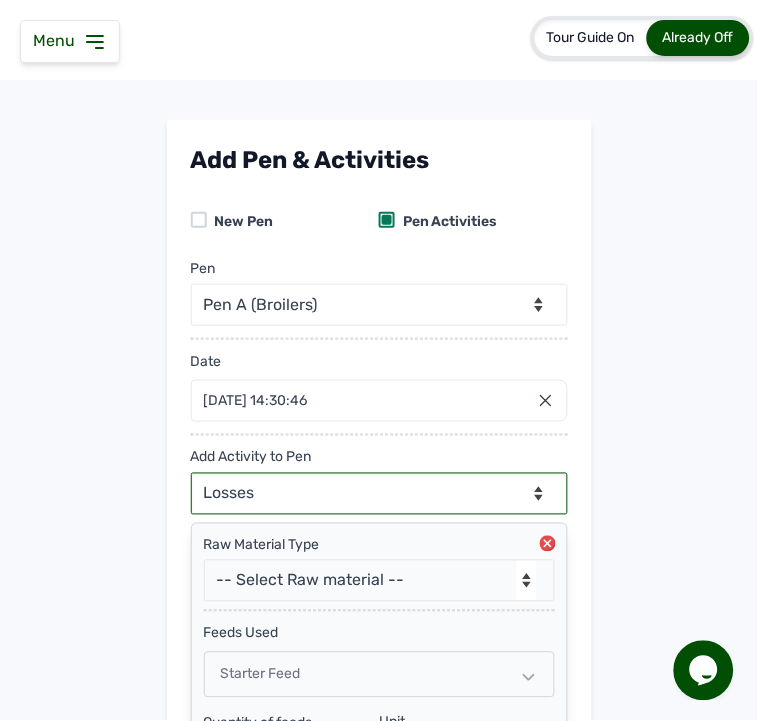 click on "--Can select multiple activity to add-- Raw Material Losses Weight" at bounding box center [379, 494] 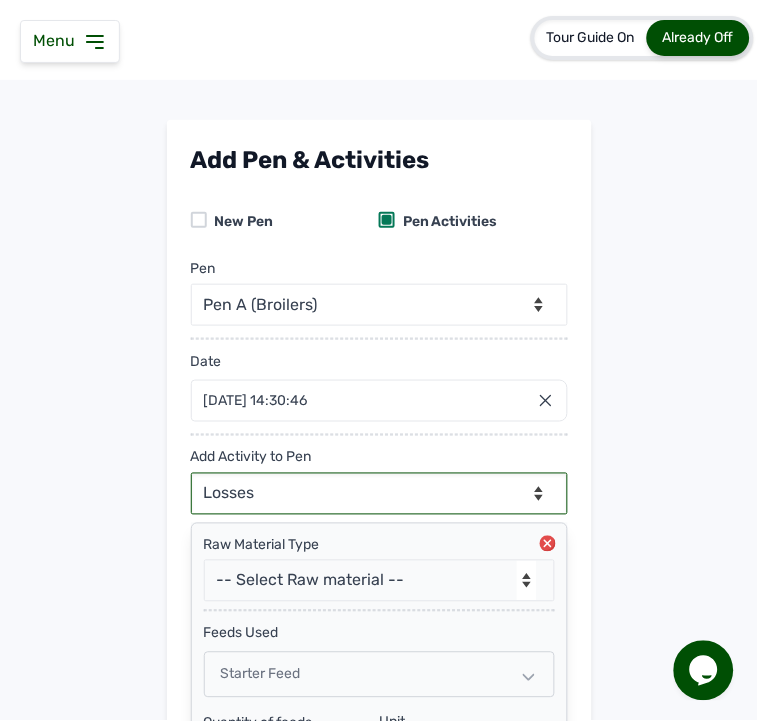 select on "null" 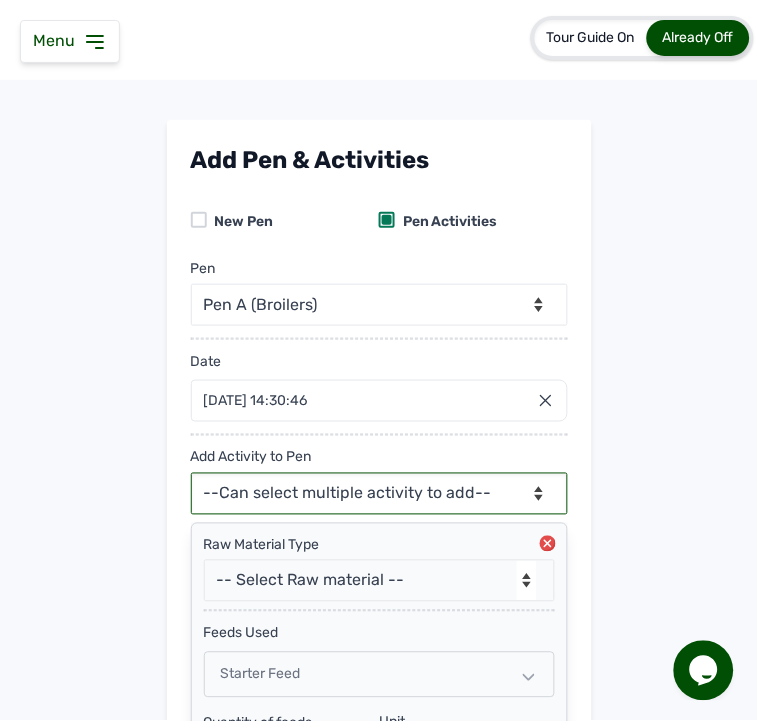 scroll, scrollTop: 953, scrollLeft: 0, axis: vertical 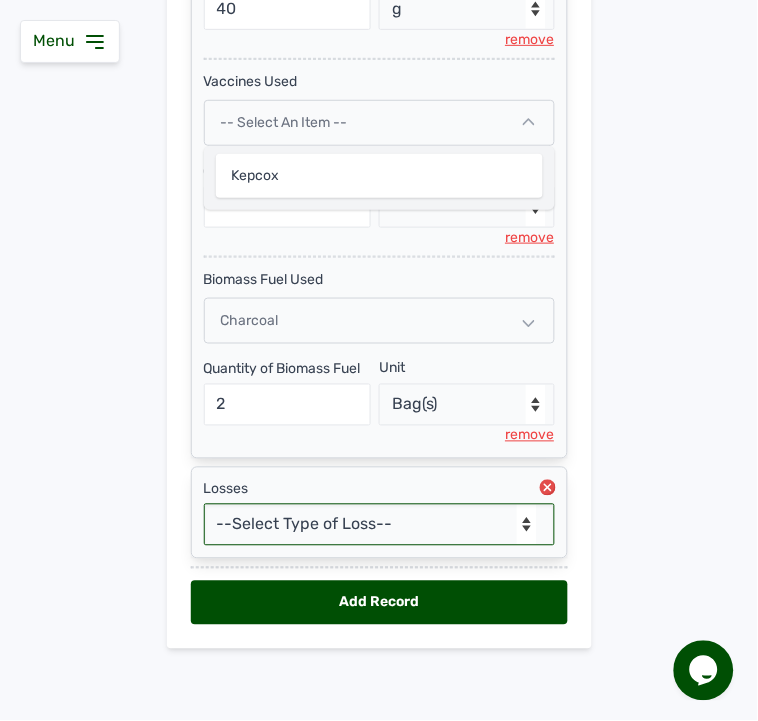 click on "--Select Type of Loss-- Mortality Culled Theft" at bounding box center (379, 525) 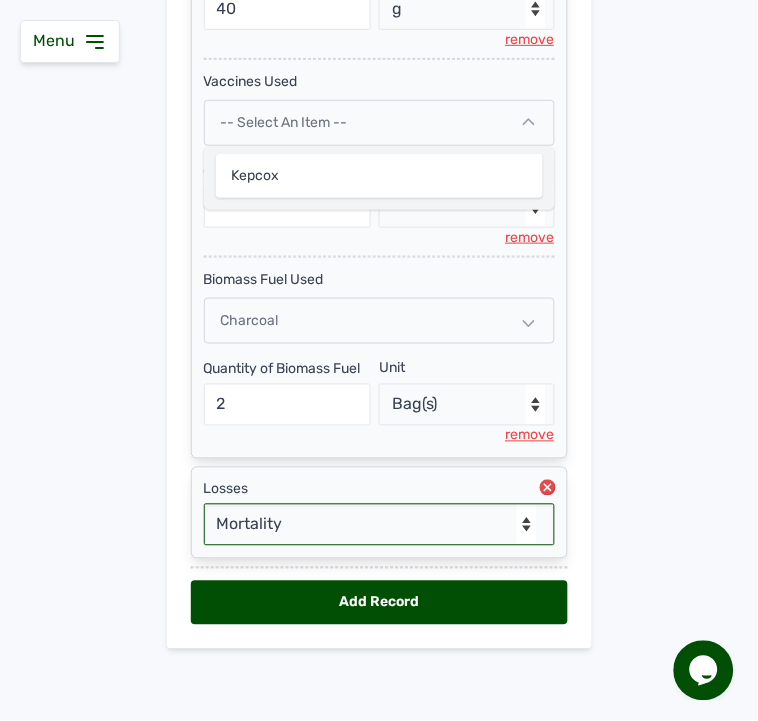 click on "--Select Type of Loss-- Mortality Culled Theft" at bounding box center (379, 525) 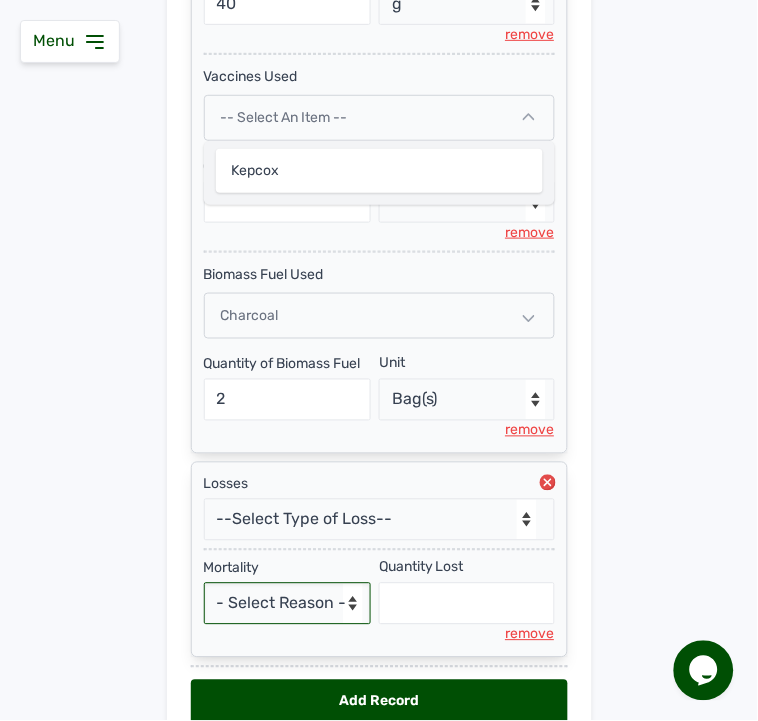 click on "- Select Reason - Disease Late Vaccination Wrong Vaccination Heat [MEDICAL_DATA] Others" at bounding box center (288, 604) 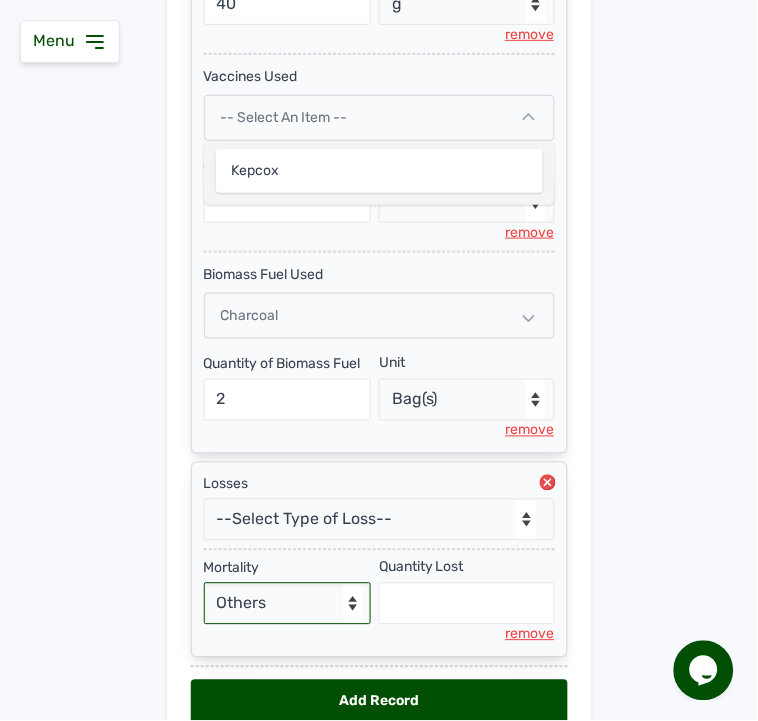 click on "- Select Reason - Disease Late Vaccination Wrong Vaccination Heat [MEDICAL_DATA] Others" at bounding box center [288, 604] 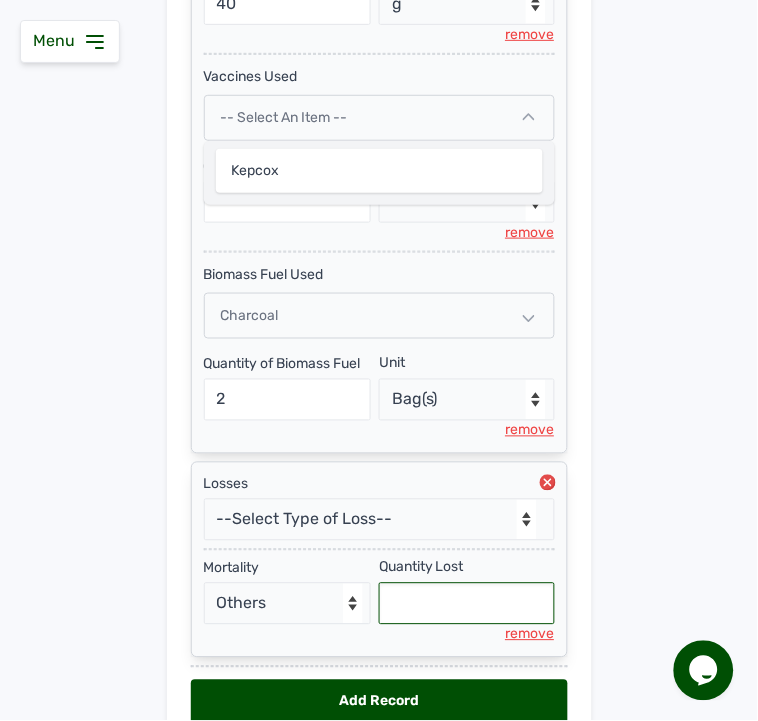 click at bounding box center (467, 604) 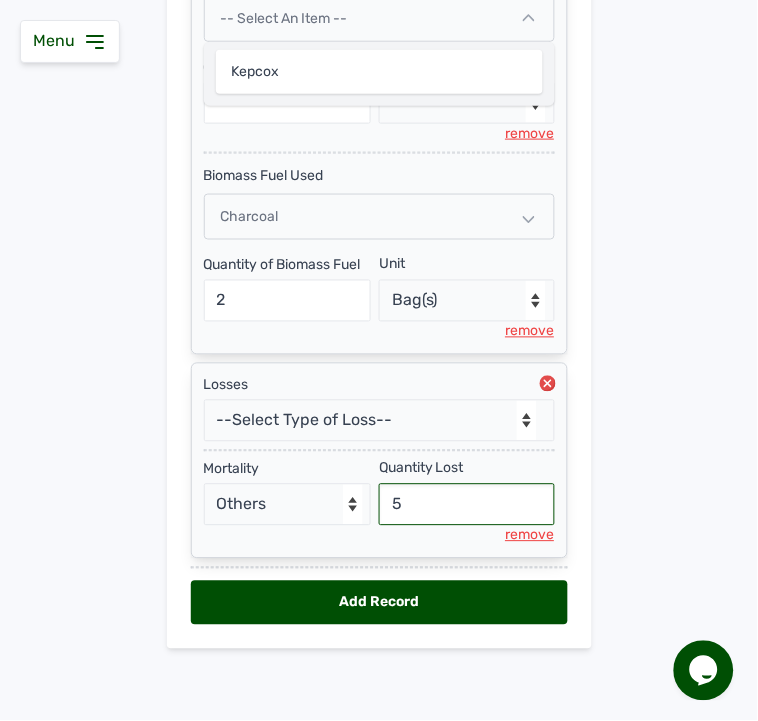 scroll, scrollTop: 0, scrollLeft: 0, axis: both 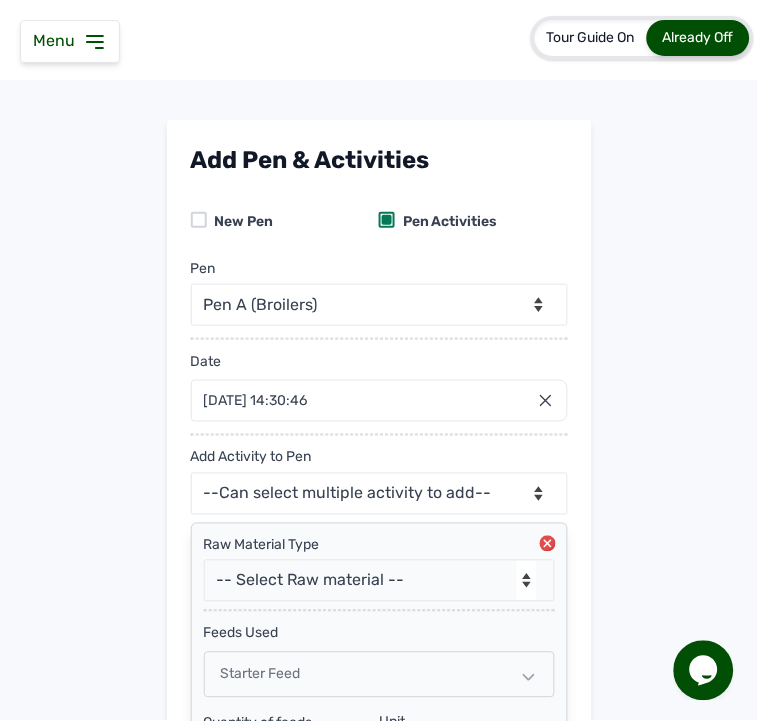 type on "5" 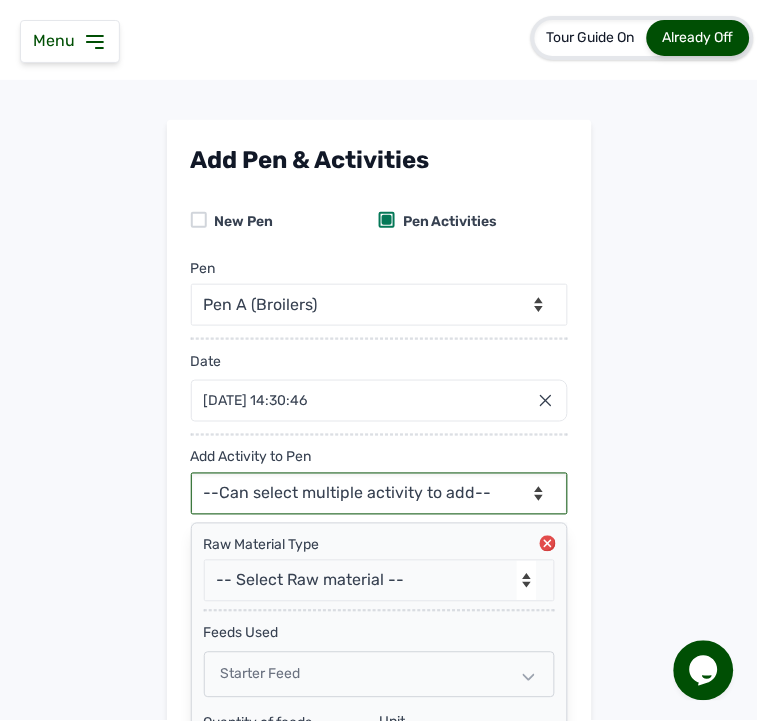 click on "--Can select multiple activity to add-- Raw Material Losses Weight" at bounding box center (379, 494) 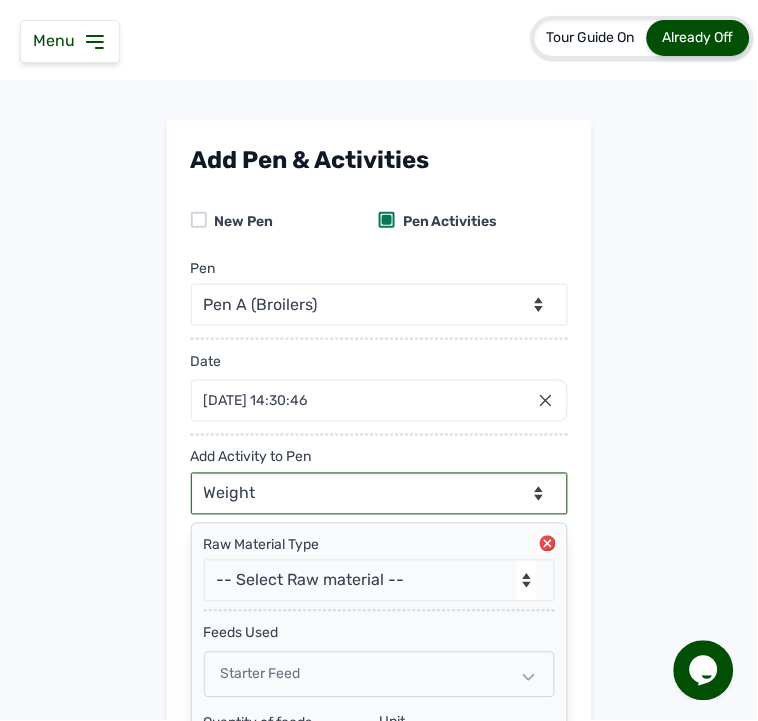 click on "--Can select multiple activity to add-- Raw Material Losses Weight" at bounding box center [379, 494] 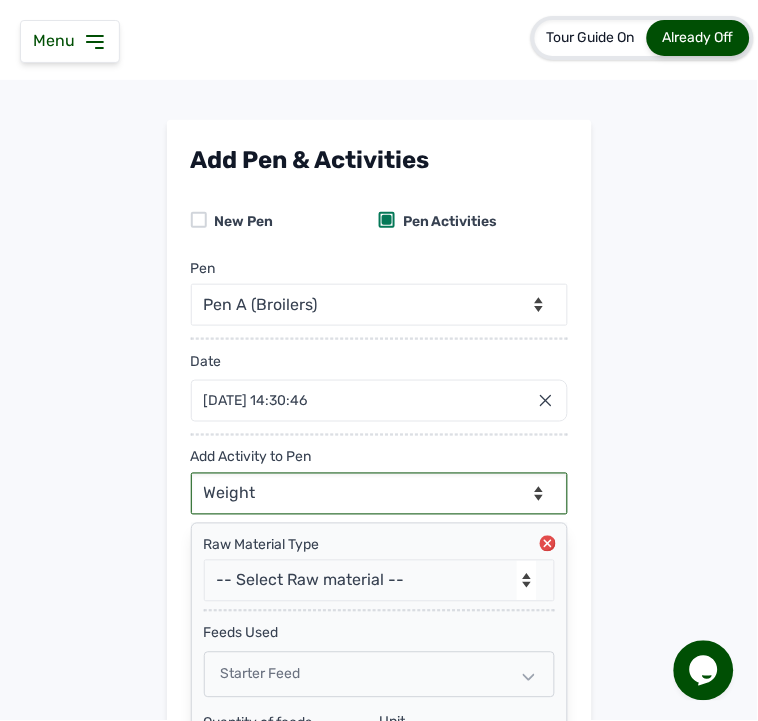 select on "null" 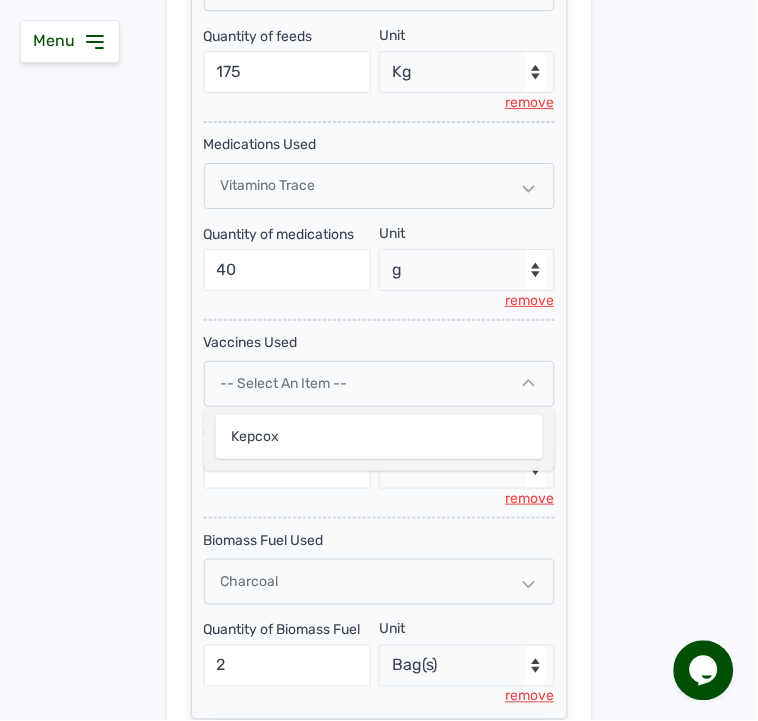 scroll, scrollTop: 1157, scrollLeft: 0, axis: vertical 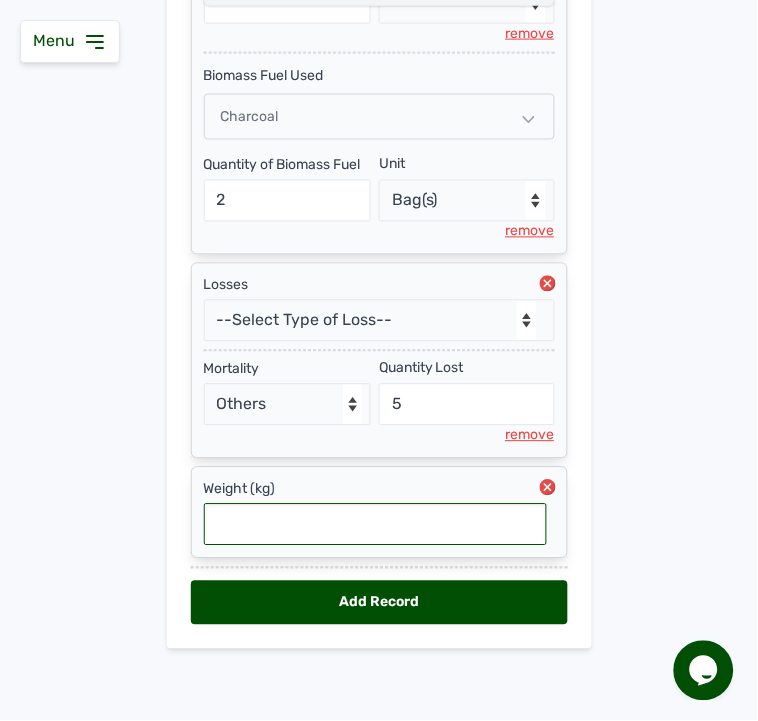 click at bounding box center (375, 525) 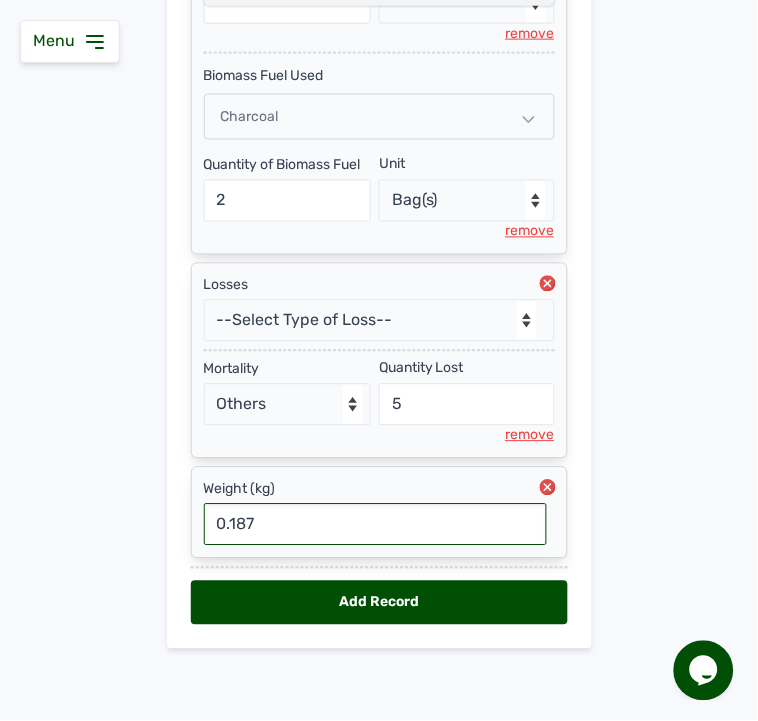 type on "0.187" 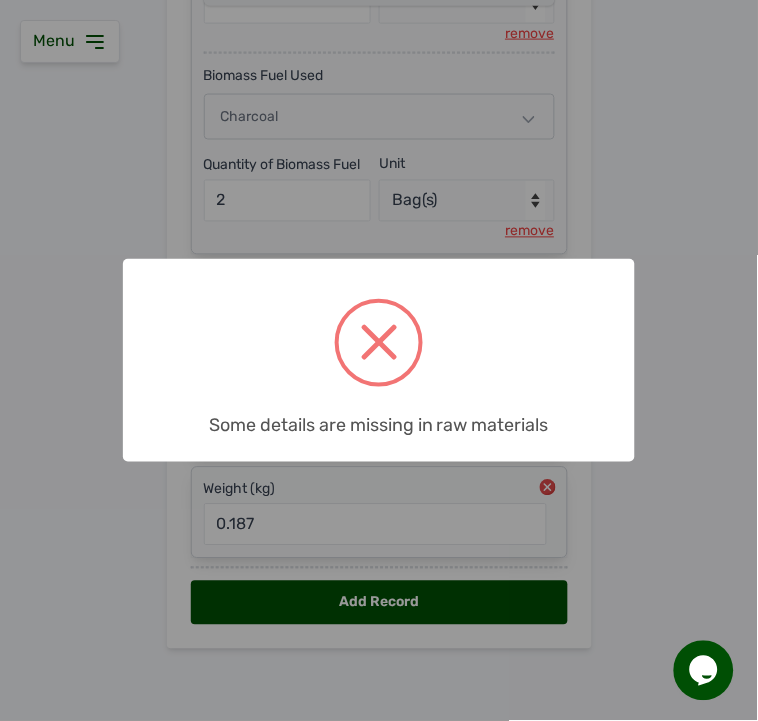 click on "×
Some details are missing in raw materials OK No Cancel" at bounding box center [379, 360] 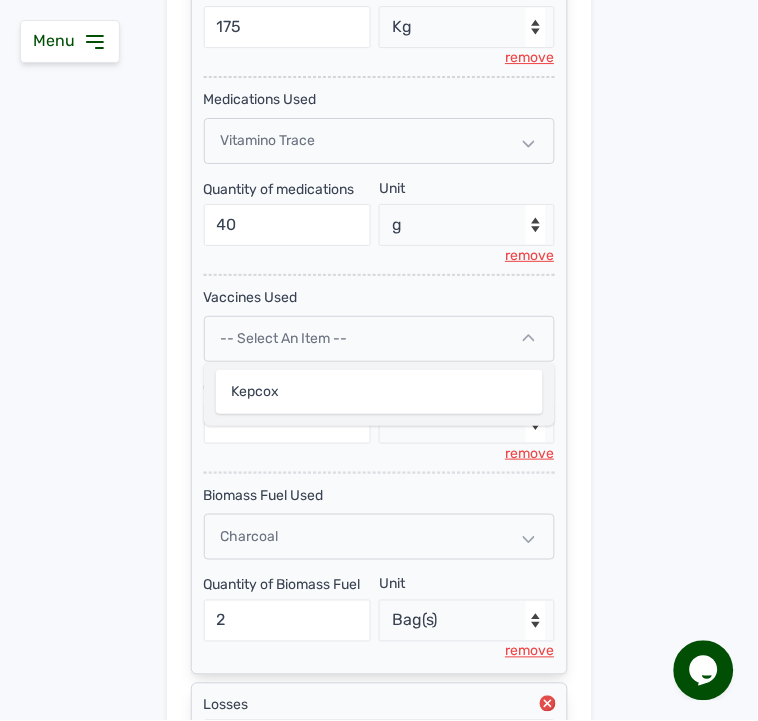scroll, scrollTop: 768, scrollLeft: 0, axis: vertical 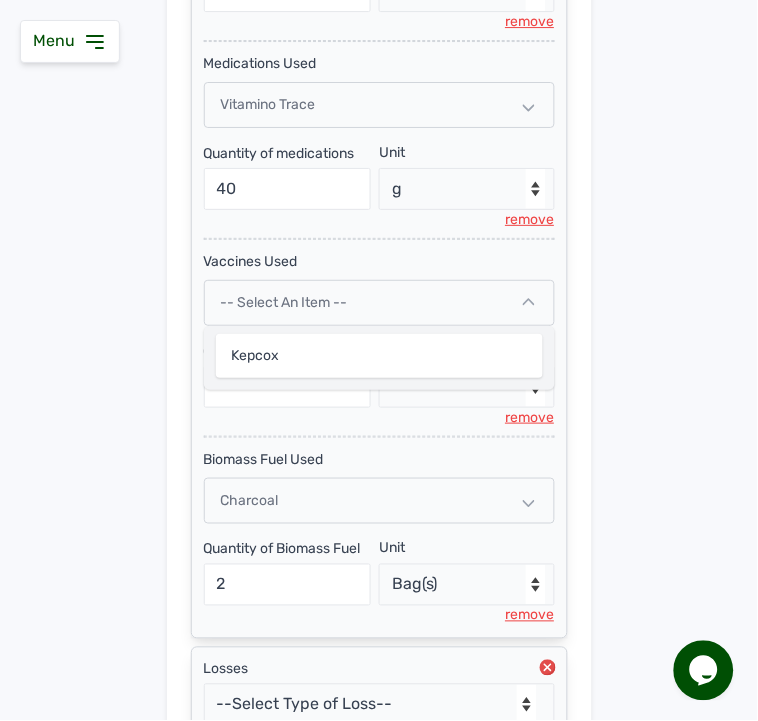click on "remove" at bounding box center [530, 418] 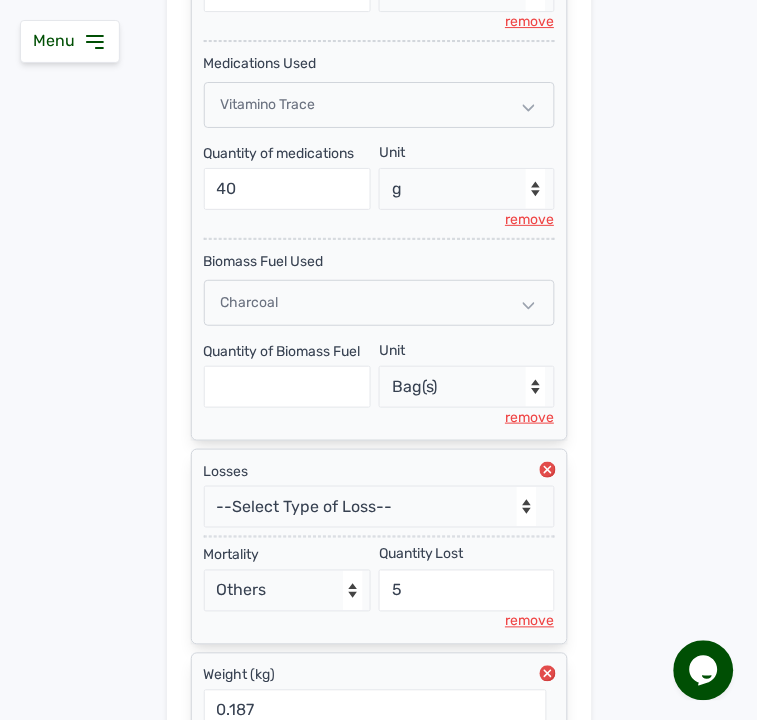 scroll, scrollTop: 958, scrollLeft: 0, axis: vertical 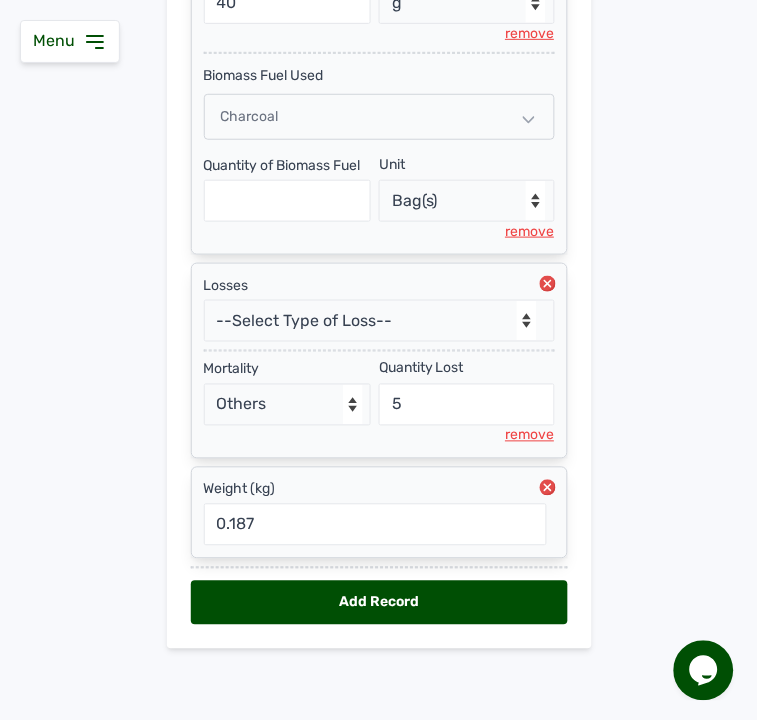 click on "Add Record" at bounding box center (379, 603) 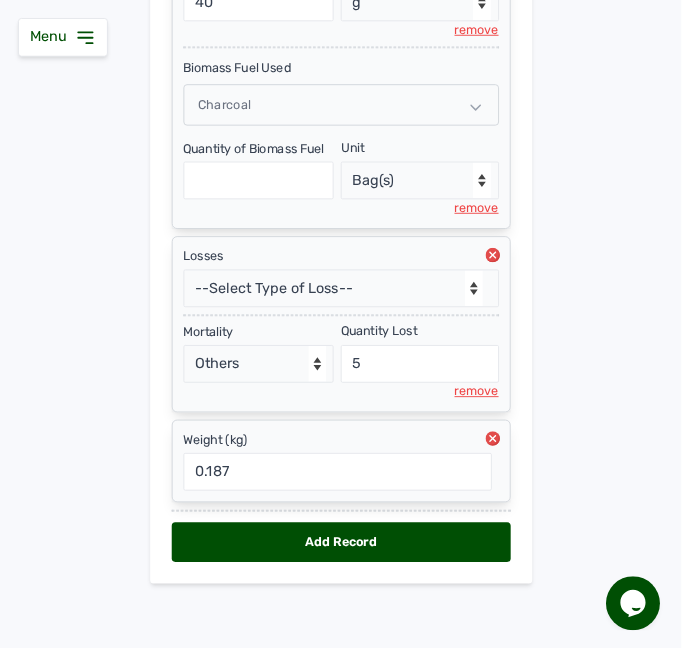 scroll, scrollTop: 0, scrollLeft: 0, axis: both 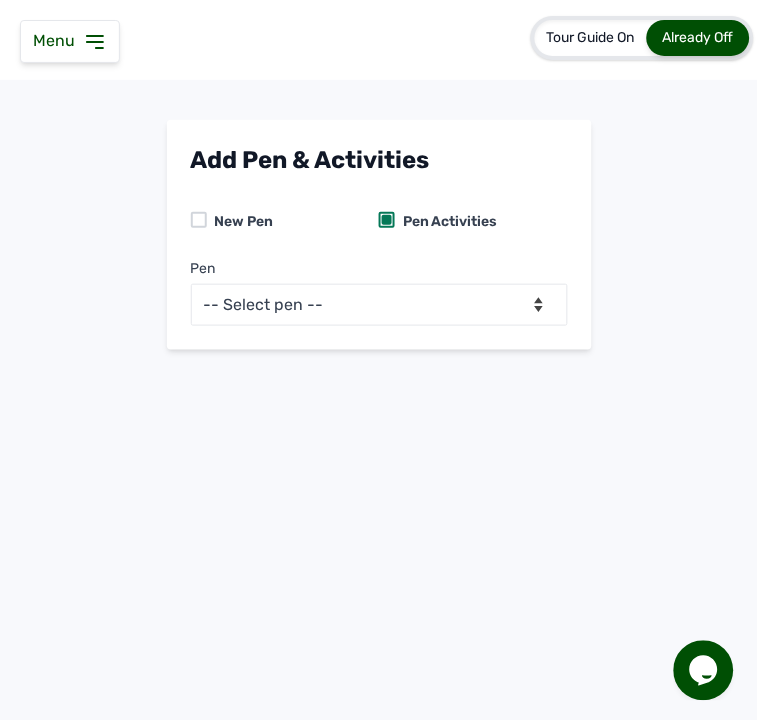 click on "New Pen Pen Activities" at bounding box center (379, 222) 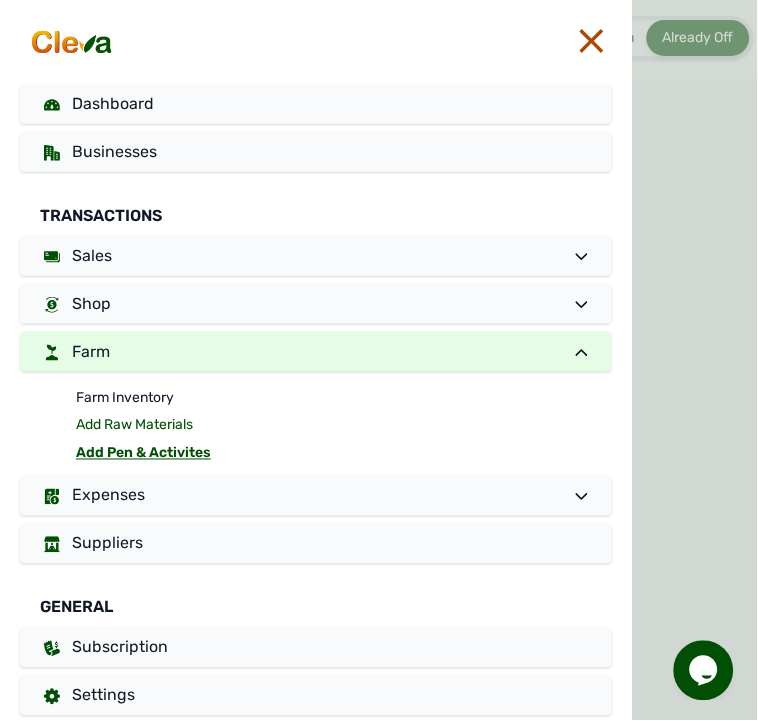 click on "Add Raw Materials" at bounding box center (344, 426) 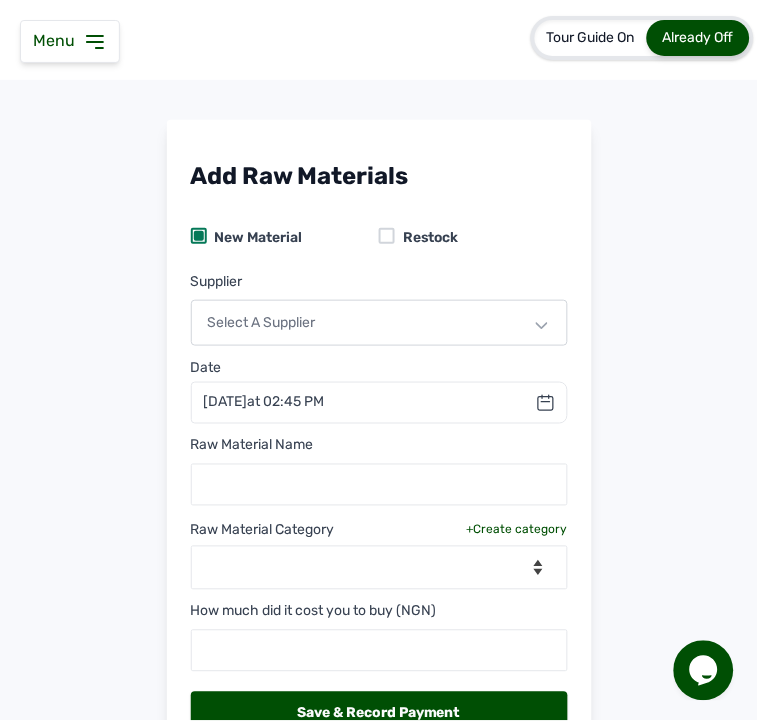 click on "Select a Supplier" at bounding box center [379, 323] 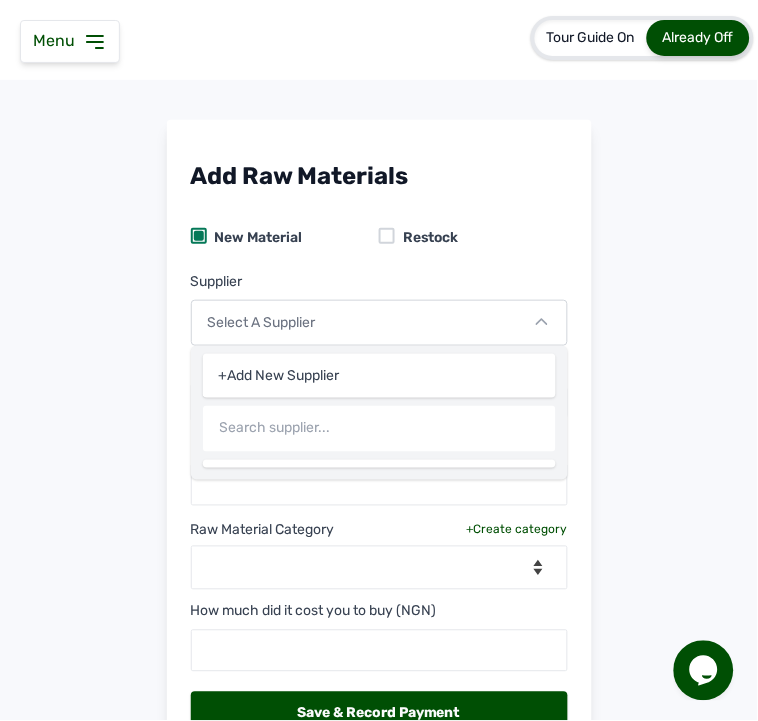 click on "Add Raw Materials New Material Restock Supplier Select a Supplier  +Add New Supplier  Date Jul 2025 Jan Feb Mar Apr May Jun Jul Aug Sep Oct Nov Dec 2025 2026 2027 2028 2029 2030 2031 2032 2033 2034 2035 2036 Sun Mon Tue Wed Thu Fri Sat 29 30 1 2 3 4 5 6 7 8 9 10 11 12 13 14 15 16 17 18 19 20 21 22 23 24 25 26 27 28 29 30 31 1 2 3 4 5 6 7 8 9 Cancel 11th Jul 2025   at 02:45 PM Raw Material Name Raw Material Category  +Create category  --Select Category-- Biomass Fuel feeds medications vaccines  How much did it cost you to buy   (NGN)   Save & Record Payment   Save" at bounding box center (379, 491) 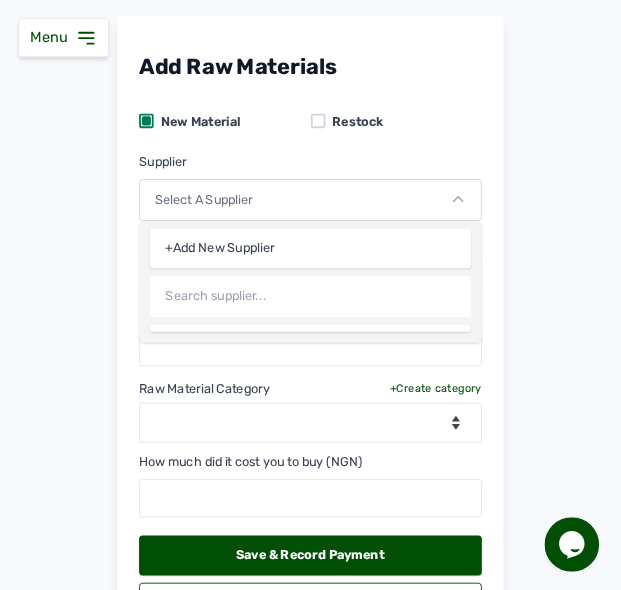 scroll, scrollTop: 90, scrollLeft: 0, axis: vertical 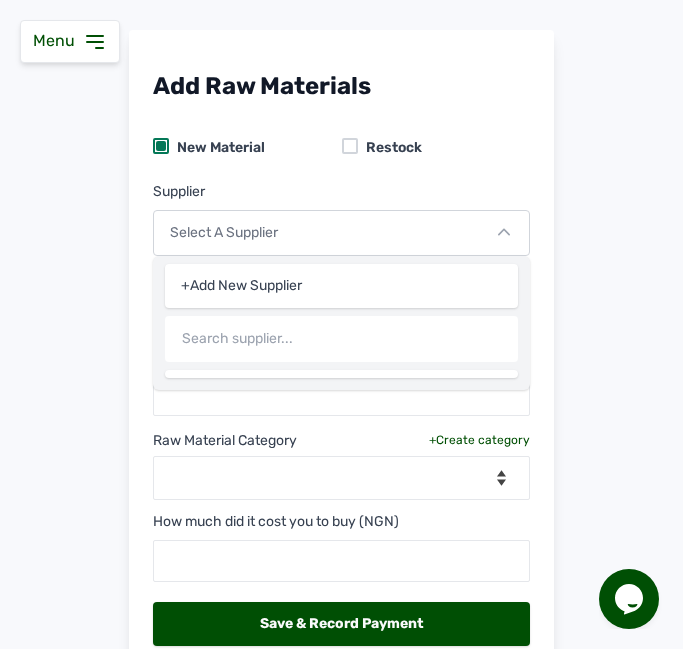 click on "Menu" at bounding box center (70, 41) 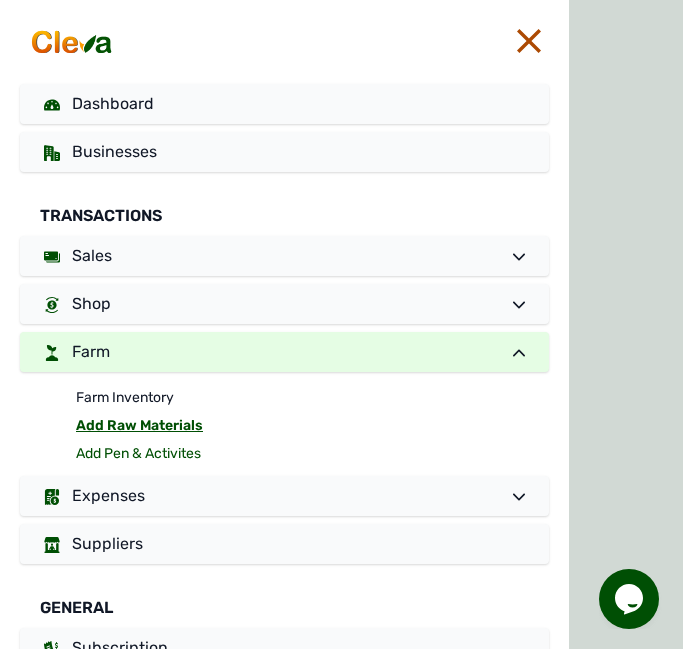 click on "Add Pen & Activites" at bounding box center [312, 454] 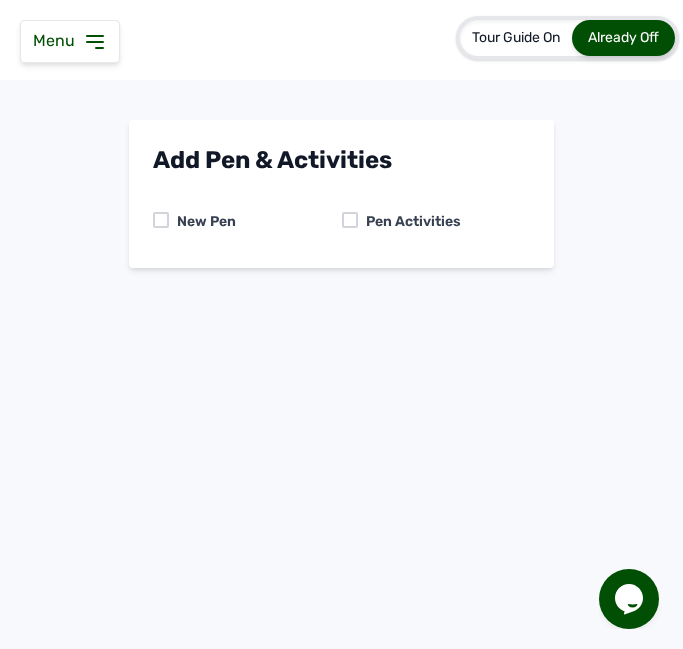 click on "New Pen Pen Activities" at bounding box center (341, 222) 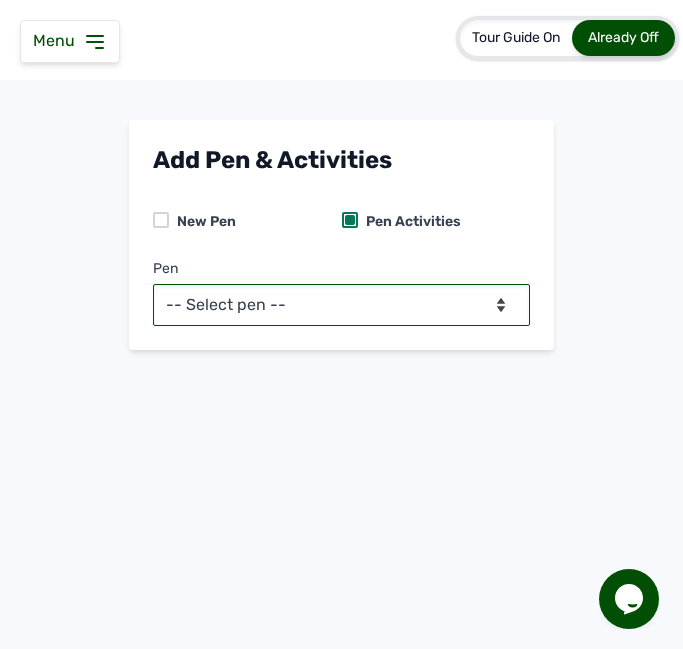 click on "-- Select pen -- Pen A (Broilers)" at bounding box center [341, 305] 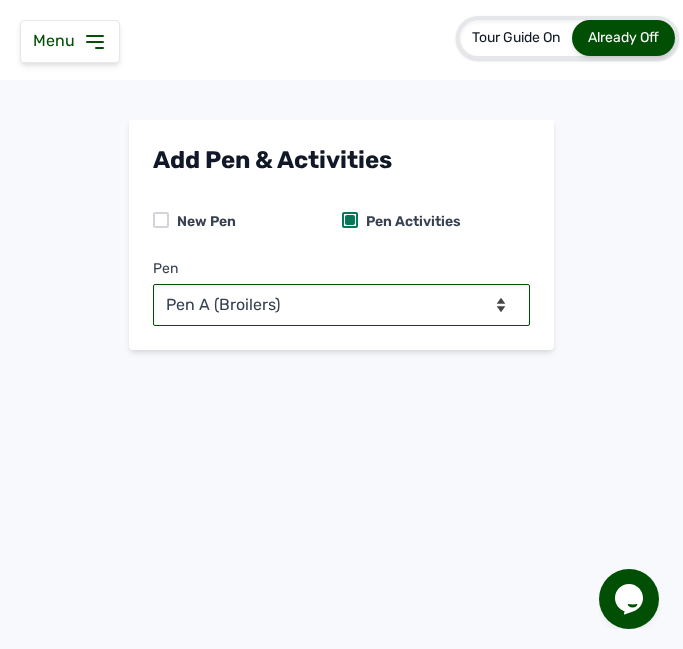 click on "-- Select pen -- Pen A (Broilers)" at bounding box center [341, 305] 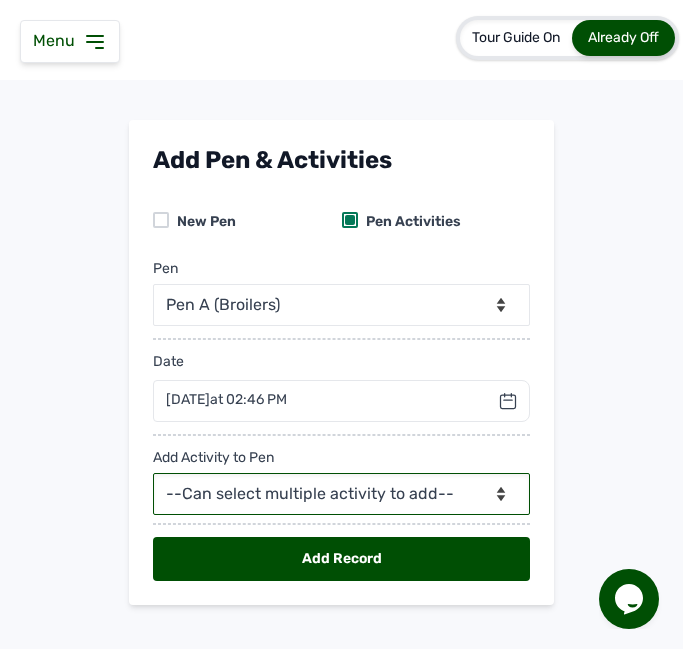 click on "--Can select multiple activity to add-- Raw Material Losses Weight" at bounding box center (341, 494) 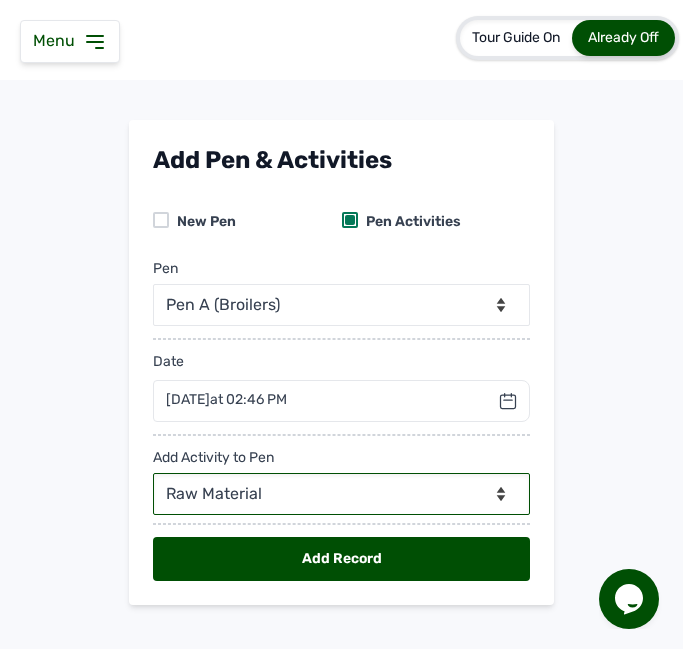 click on "--Can select multiple activity to add-- Raw Material Losses Weight" at bounding box center (341, 494) 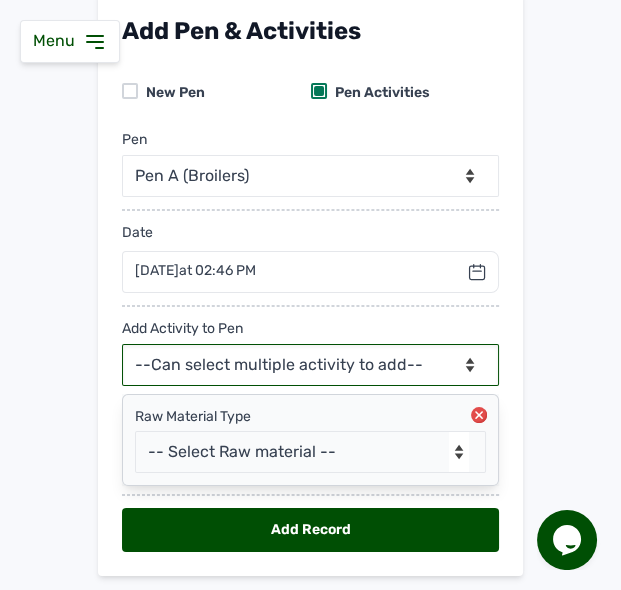 scroll, scrollTop: 185, scrollLeft: 0, axis: vertical 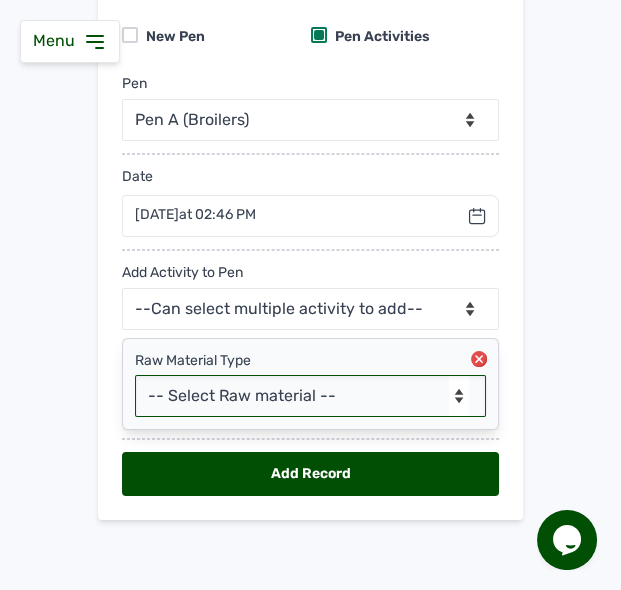 click on "-- Select Raw material -- Biomass Fuel feeds medications vaccines" at bounding box center [310, 396] 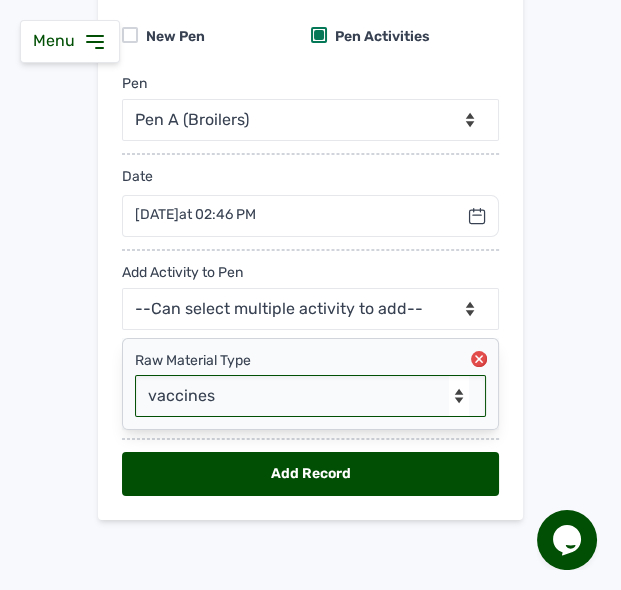 click on "-- Select Raw material -- Biomass Fuel feeds medications vaccines" at bounding box center [310, 396] 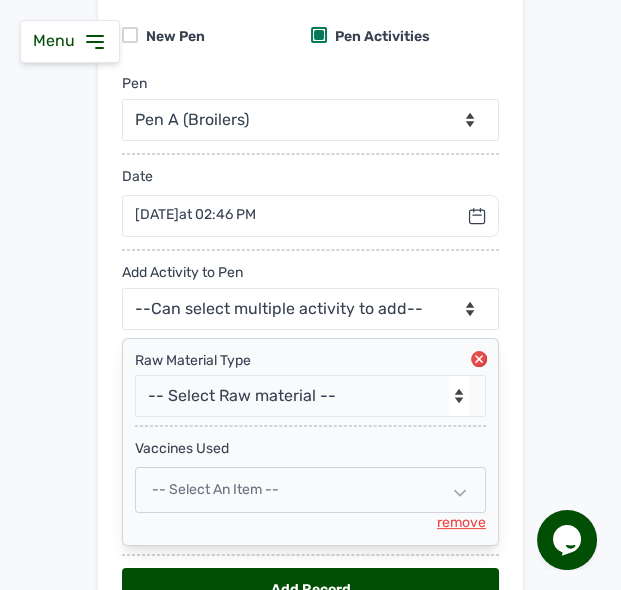 click 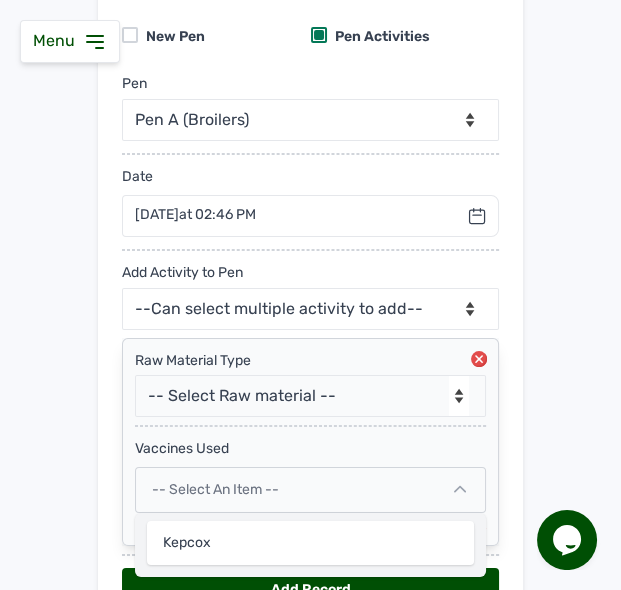 click on "Add Pen & Activities New Pen Pen Activities Pen -- Select pen -- Pen A (Broilers) Date Jul 2025 Jan Feb Mar Apr May Jun Jul Aug Sep Oct Nov Dec 2025 2026 2027 2028 2029 2030 2031 2032 2033 2034 2035 2036 Sun Mon Tue Wed Thu Fri Sat 29 30 1 2 3 4 5 6 7 8 9 10 11 12 13 14 15 16 17 18 19 20 21 22 23 24 25 26 27 28 29 30 31 1 2 3 4 5 6 7 8 9 Cancel 11th Jul 2025   at 02:46 PM Add Activity to Pen --Can select multiple activity to add-- Raw Material Losses Weight Raw Material Type -- Select Raw material -- Biomass Fuel feeds medications vaccines vaccines Used -- Select an Item -- Kepcox remove  Add Record" at bounding box center [310, 301] 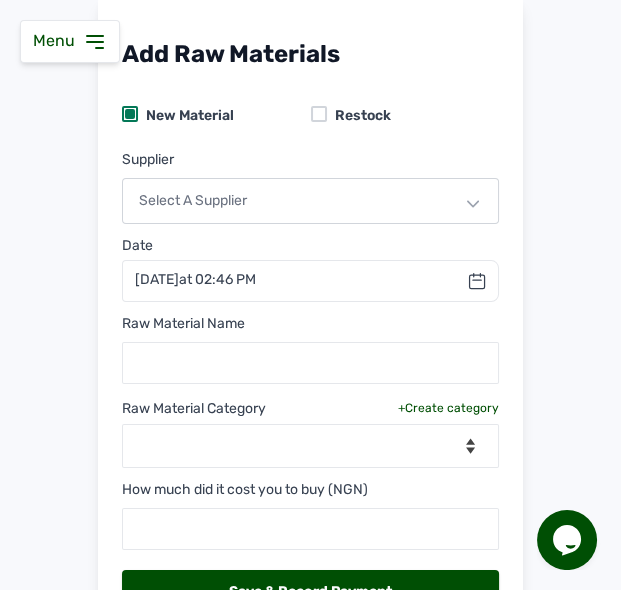 scroll, scrollTop: 140, scrollLeft: 0, axis: vertical 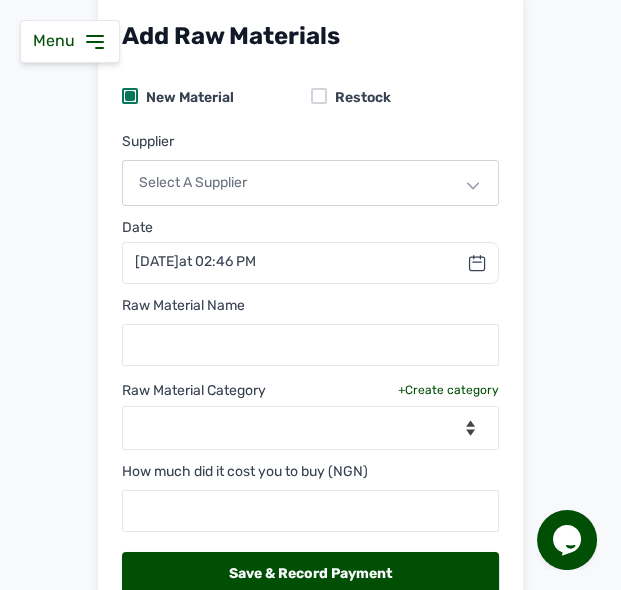 click on "11th Jul 2025   at 02:46 PM" at bounding box center (195, 262) 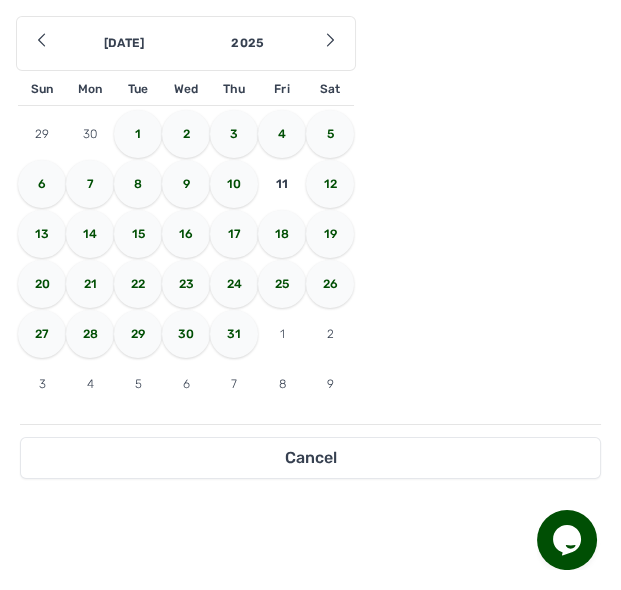 click on "9" at bounding box center [186, 184] 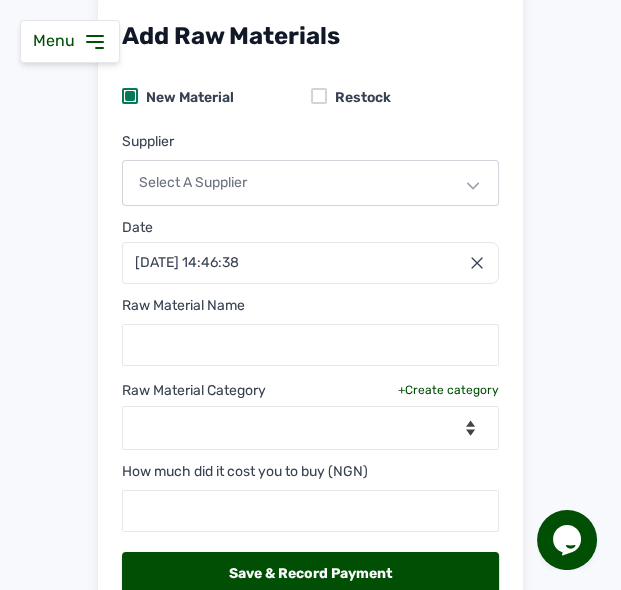 click on "Select a Supplier" at bounding box center [310, 183] 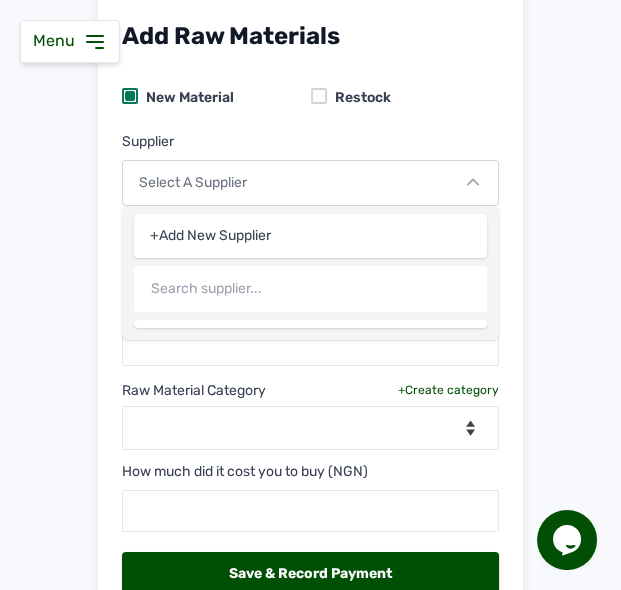 click on "Add Raw Materials New Material Restock Supplier Select a Supplier  +Add New Supplier  Date 09 Jul 2025 14:46:38 Jul 2025 Jan Feb Mar Apr May Jun Jul Aug Sep Oct Nov Dec 2025 2026 2027 2028 2029 2030 2031 2032 2033 2034 2035 2036 Sun Mon Tue Wed Thu Fri Sat 29 30 1 2 3 4 5 6 7 8 9 10 11 12 13 14 15 16 17 18 19 20 21 22 23 24 25 26 27 28 29 30 31 1 2 3 4 5 6 7 8 9 Cancel Raw Material Name Raw Material Category  +Create category  --Select Category-- Biomass Fuel feeds medications vaccines  How much did it cost you to buy   (NGN)   Save & Record Payment   Save" at bounding box center (310, 351) 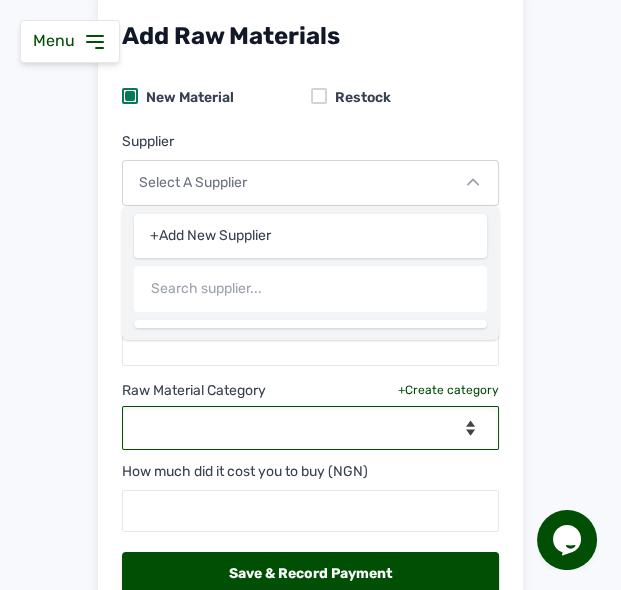 click on "--Select Category-- Biomass Fuel feeds medications vaccines" at bounding box center (310, 428) 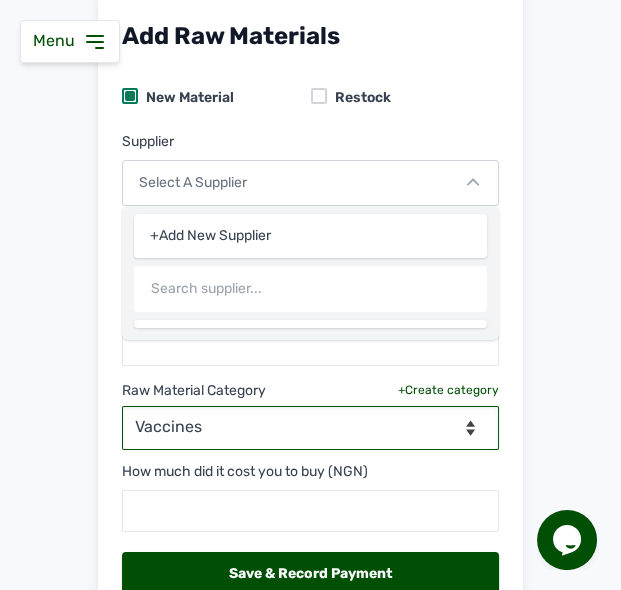 click on "--Select Category-- Biomass Fuel feeds medications vaccines" at bounding box center [310, 428] 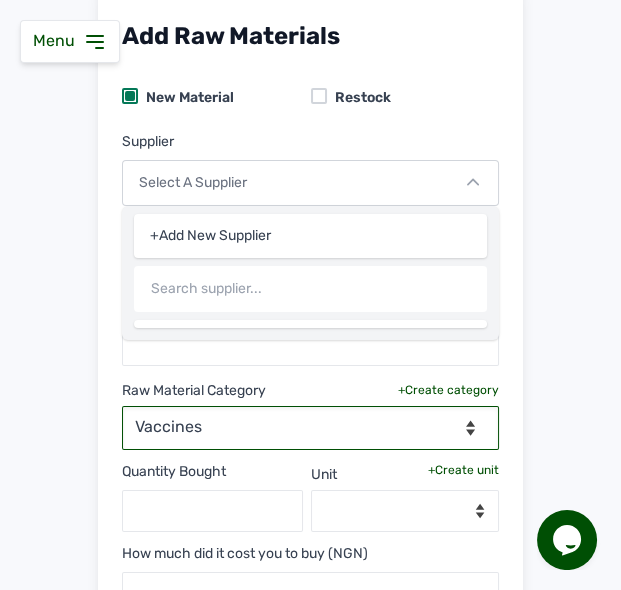 scroll, scrollTop: 392, scrollLeft: 0, axis: vertical 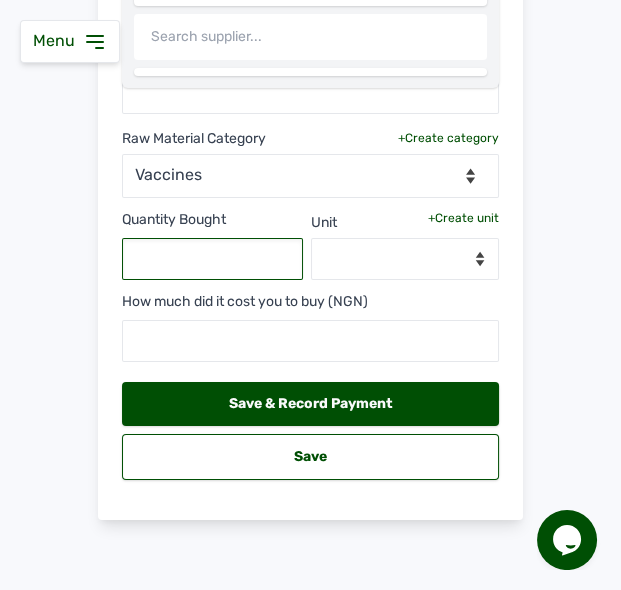 click at bounding box center [212, 259] 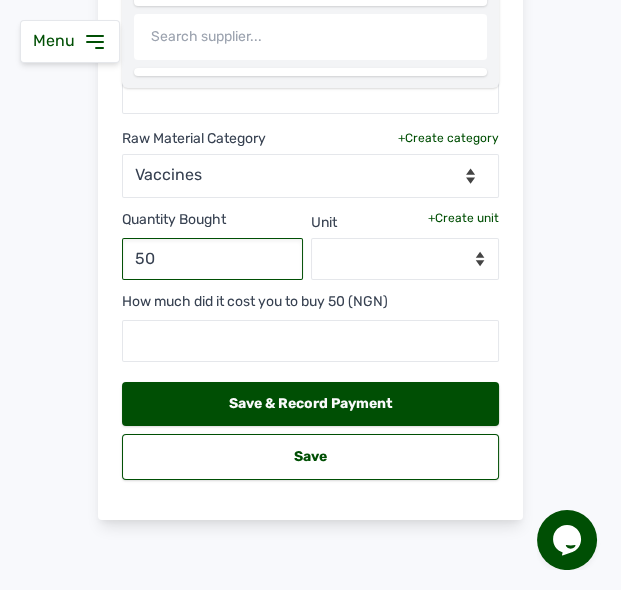type on "5" 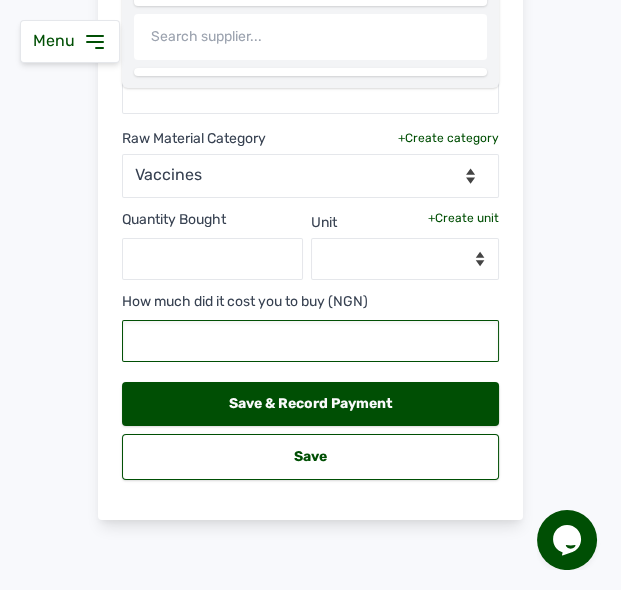 click at bounding box center [310, 341] 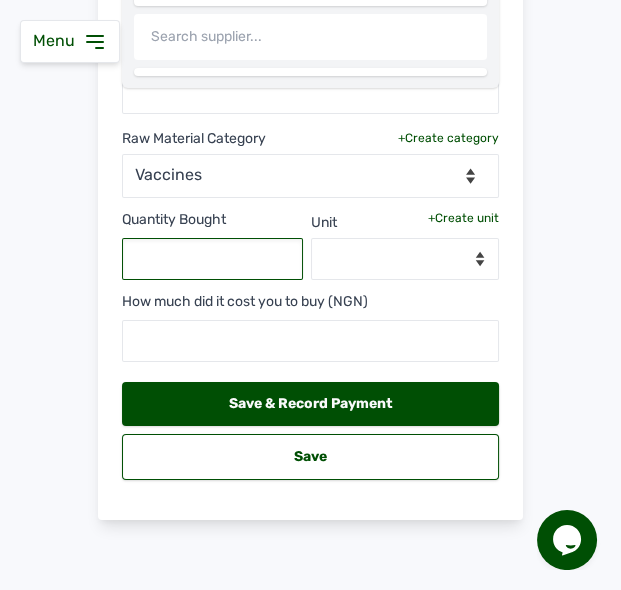 click at bounding box center (212, 259) 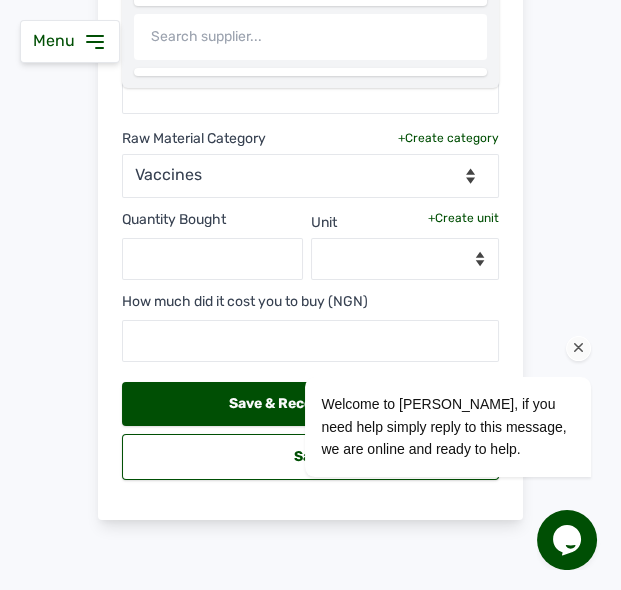 click on "Welcome to Cleva, if you need help simply reply to this message, we are online and ready to help." at bounding box center [421, 344] 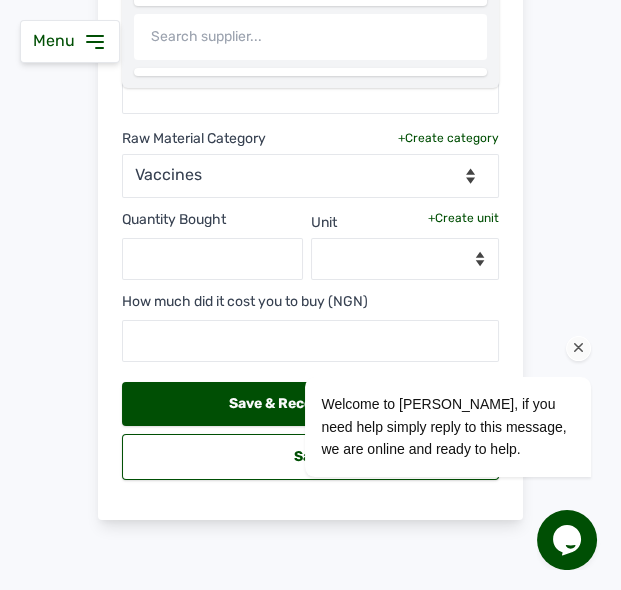 click on "Welcome to Cleva, if you need help simply reply to this message, we are online and ready to help." at bounding box center [421, 344] 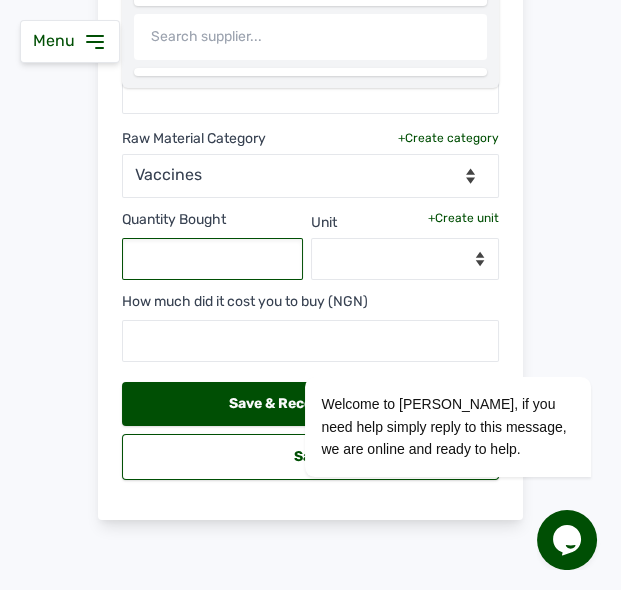 click at bounding box center (212, 259) 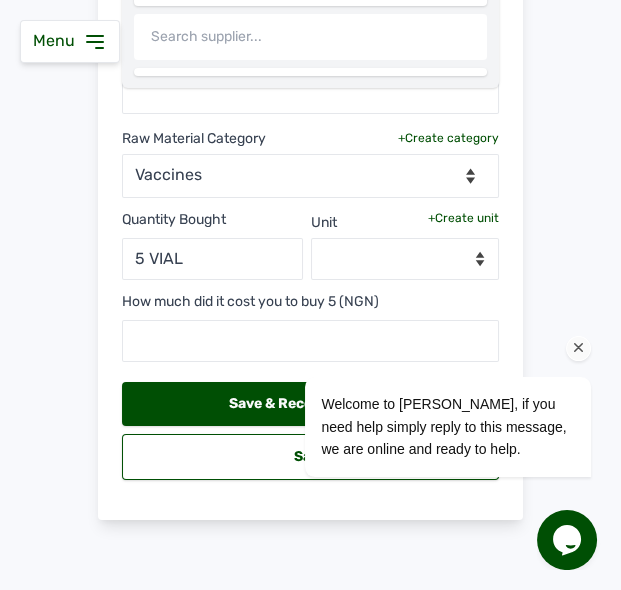 click on "Welcome to Cleva, if you need help simply reply to this message, we are online and ready to help." at bounding box center [421, 344] 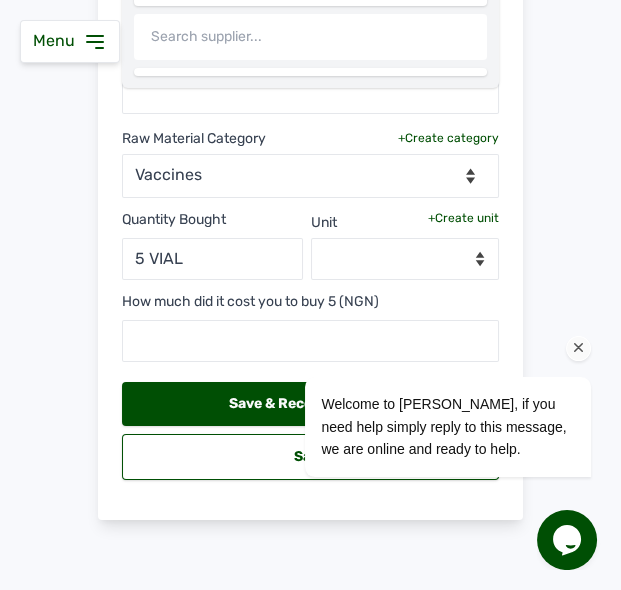 click on "Welcome to Cleva, if you need help simply reply to this message, we are online and ready to help." at bounding box center [421, 344] 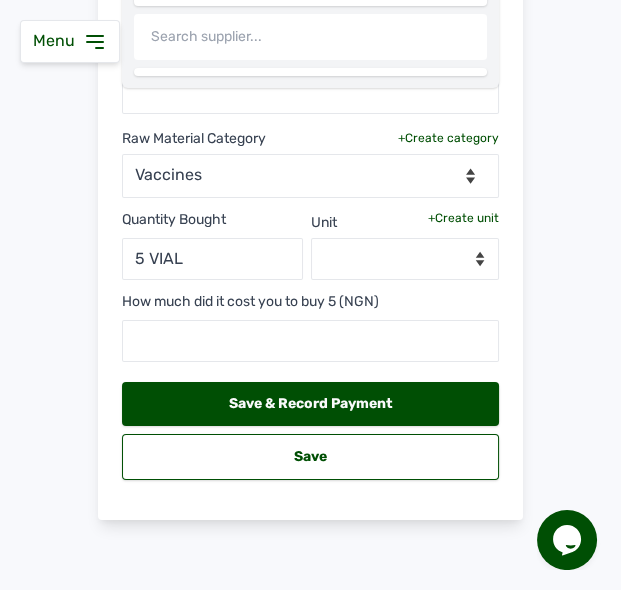 click on "+Create unit" at bounding box center [463, 218] 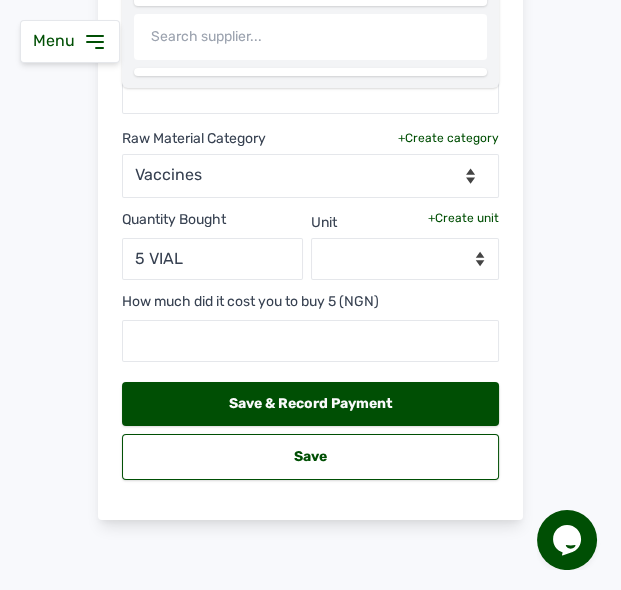 type on "5" 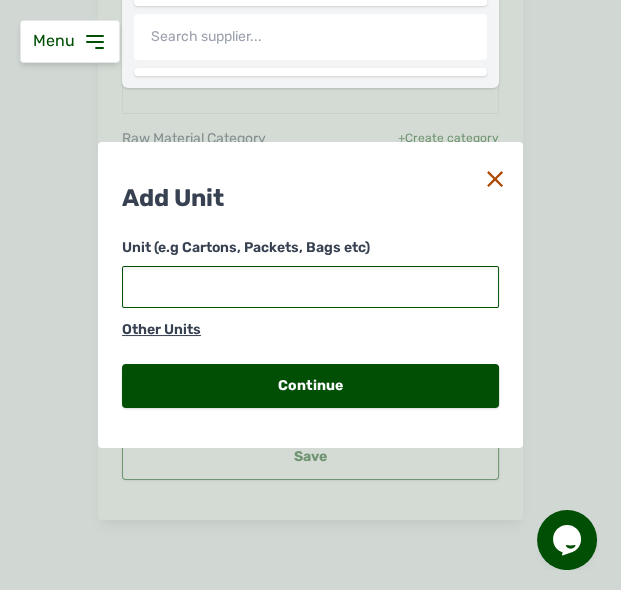 click at bounding box center (310, 287) 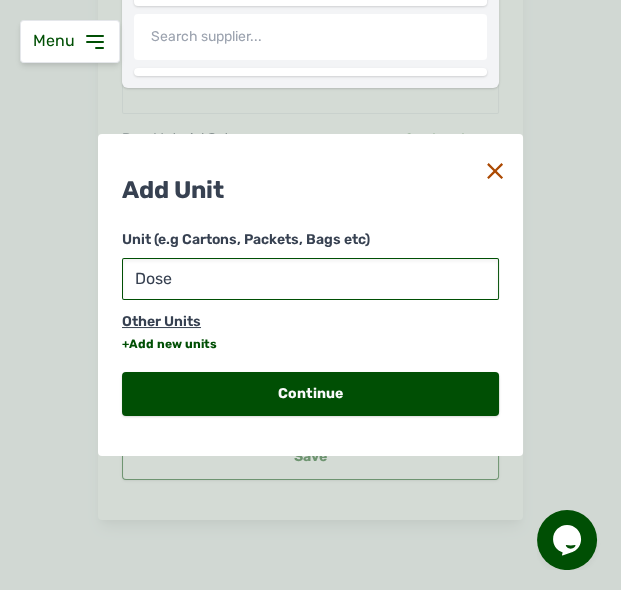 type on "Doses" 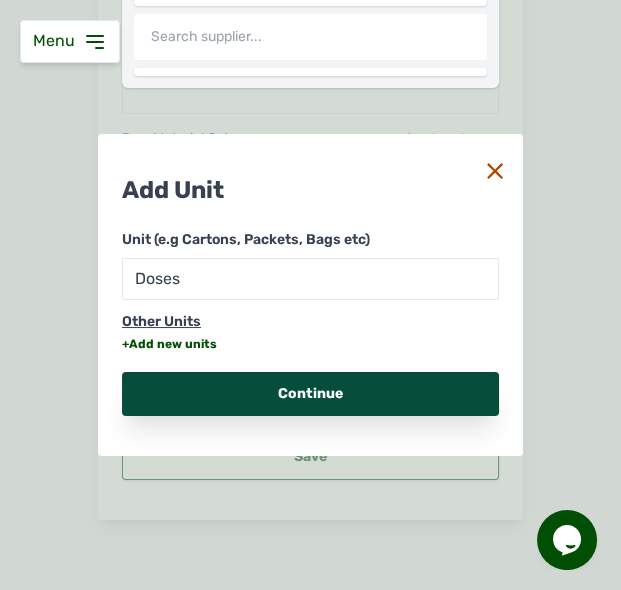 click on "Continue" at bounding box center [310, 394] 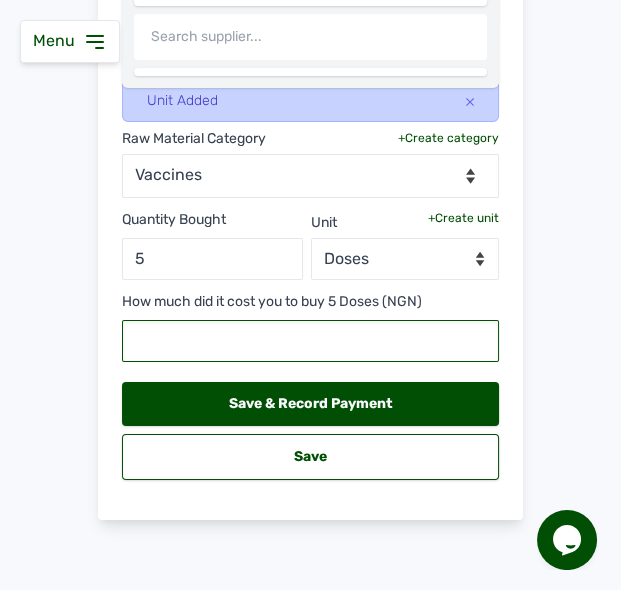 click at bounding box center (310, 341) 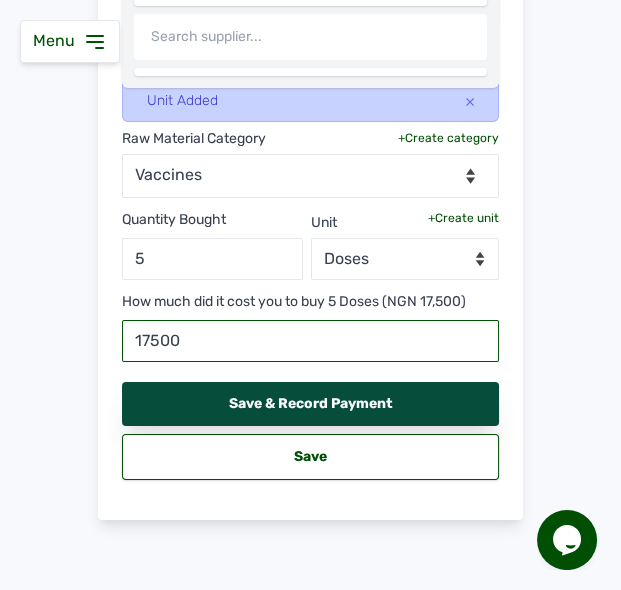 type on "17500" 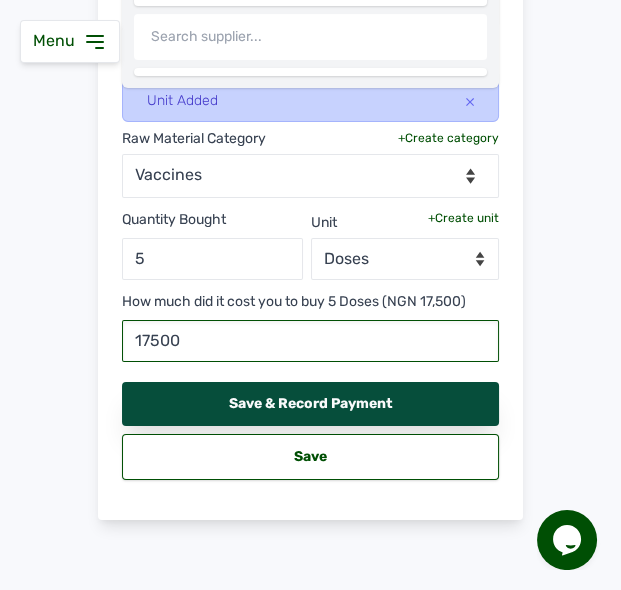 click on "Save & Record Payment" at bounding box center (310, 404) 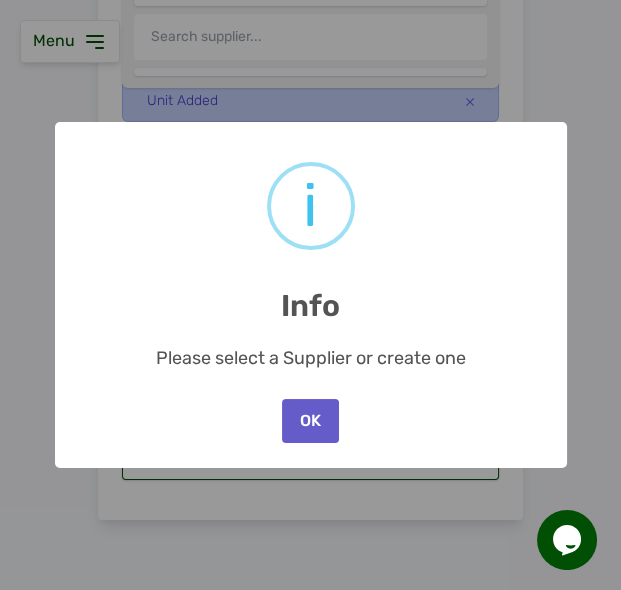 click on "OK" at bounding box center (310, 421) 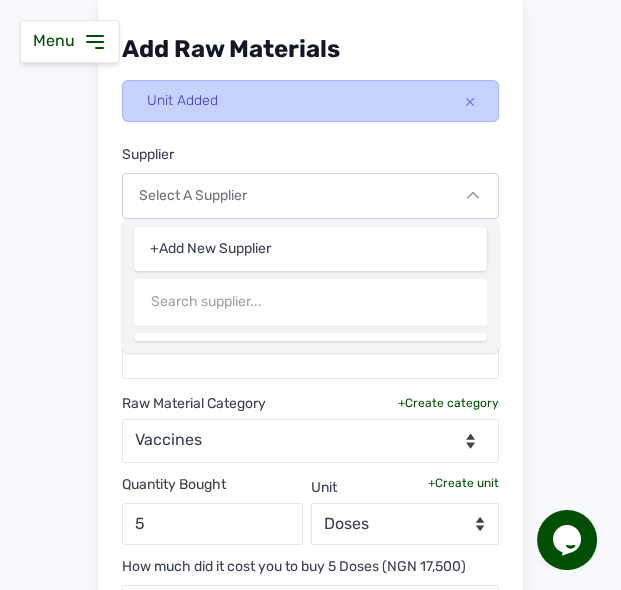 scroll, scrollTop: 124, scrollLeft: 0, axis: vertical 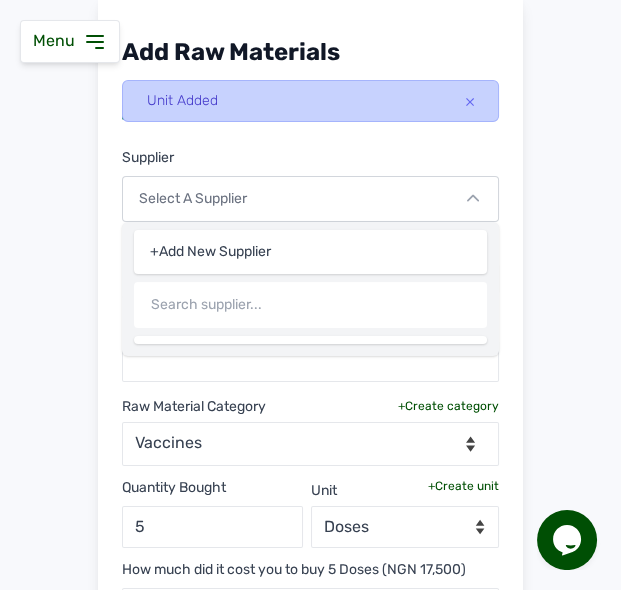 click on "+Add New Supplier" at bounding box center (310, 252) 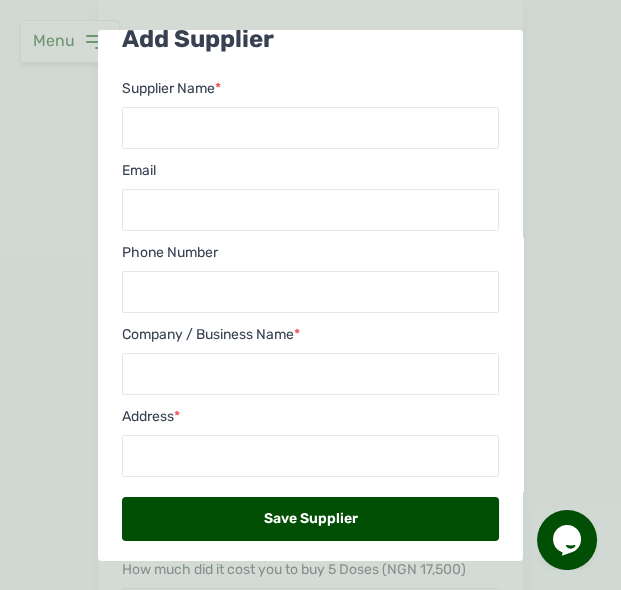 scroll, scrollTop: 31, scrollLeft: 0, axis: vertical 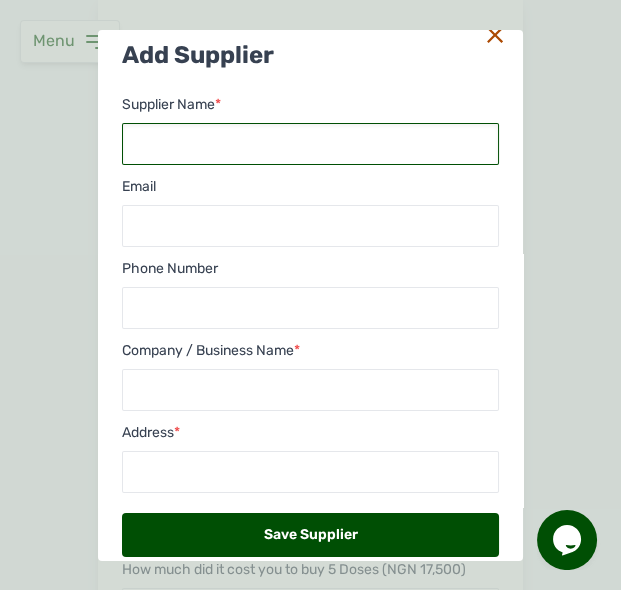 click at bounding box center (310, 144) 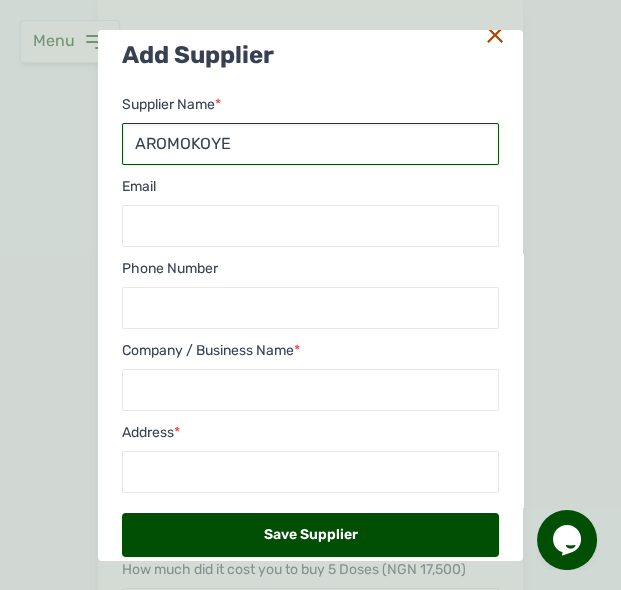 type on "AROMOKOYE" 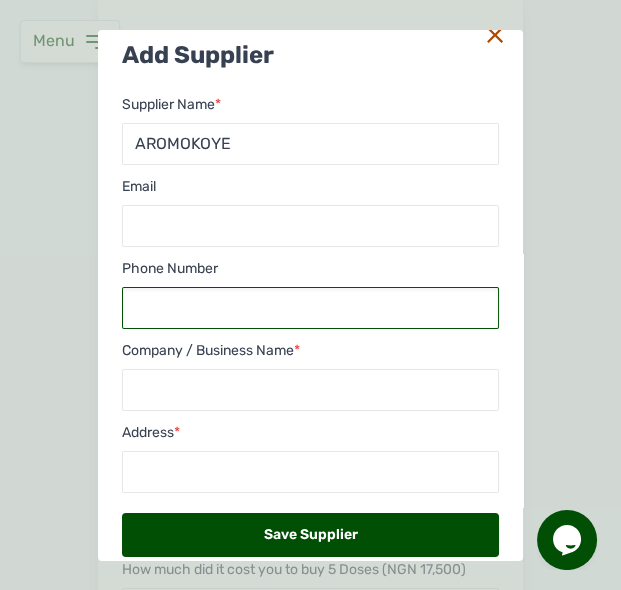 click at bounding box center (310, 308) 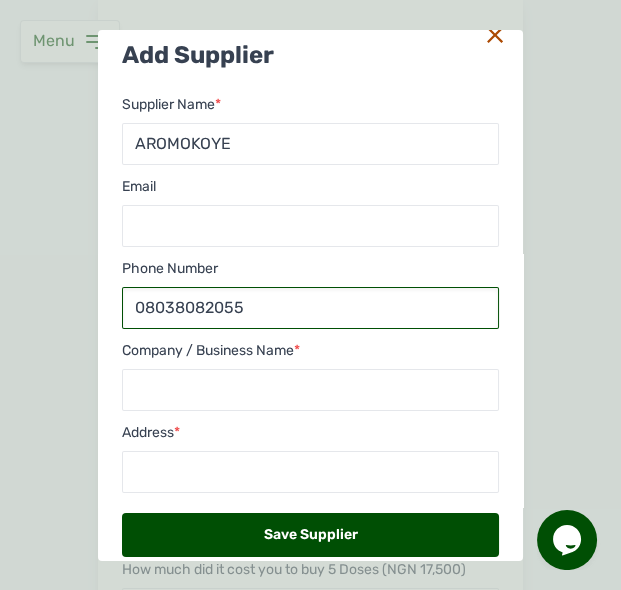 type on "08038082055" 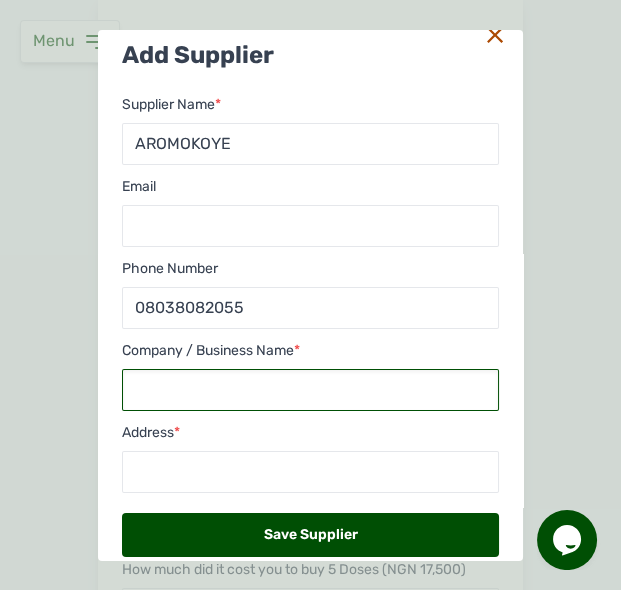 click at bounding box center [310, 390] 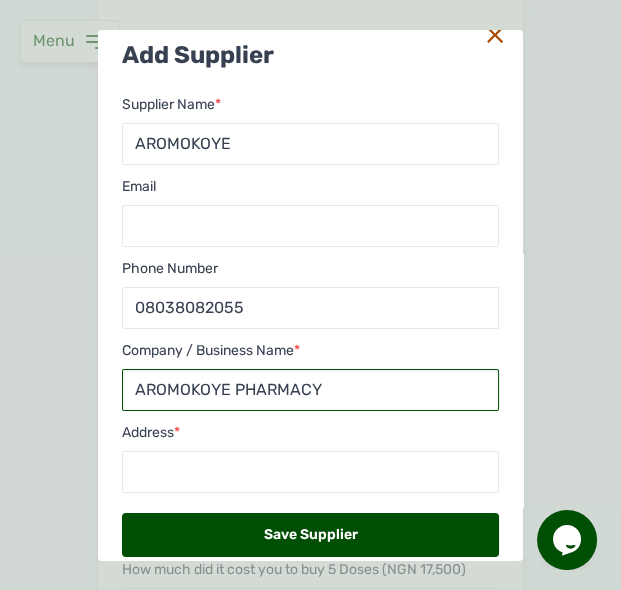 type on "AROMOKOYE PHARMACY" 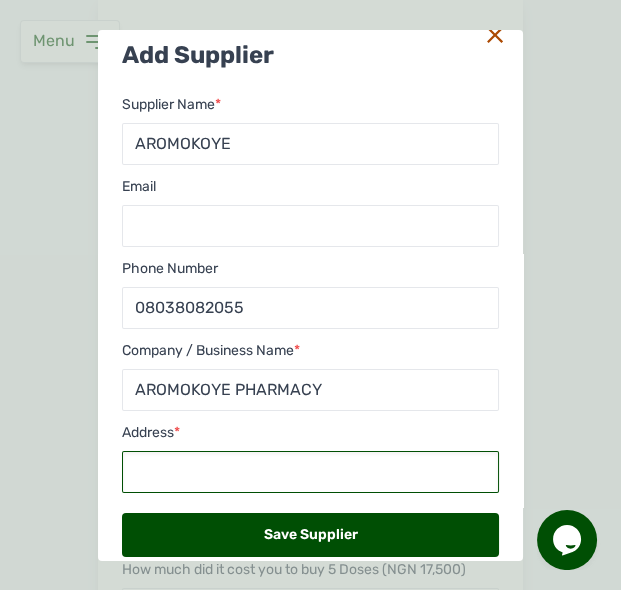 click at bounding box center (310, 472) 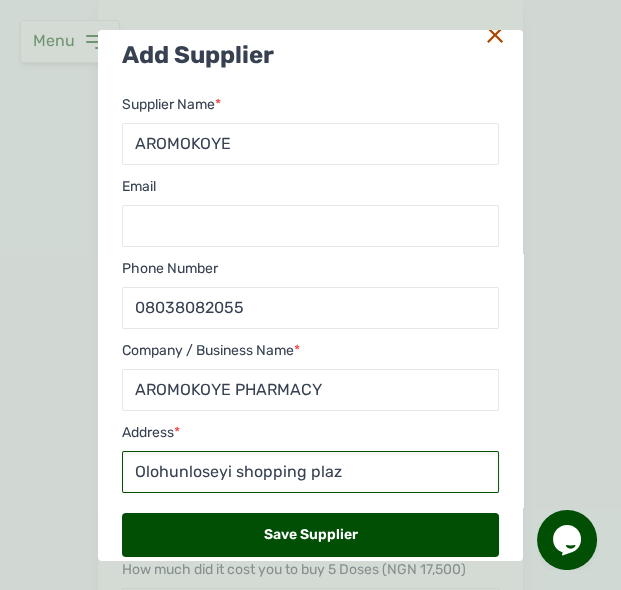 type on "Olohunloseyi shopping plaza" 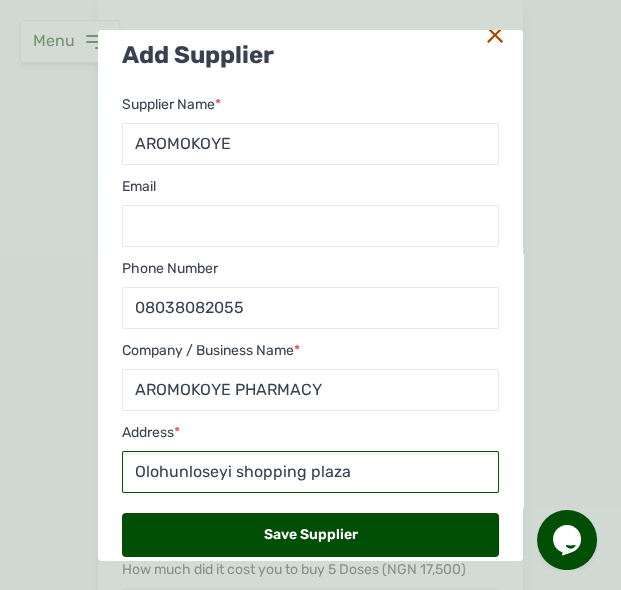 click on "Save Supplier" at bounding box center (310, 535) 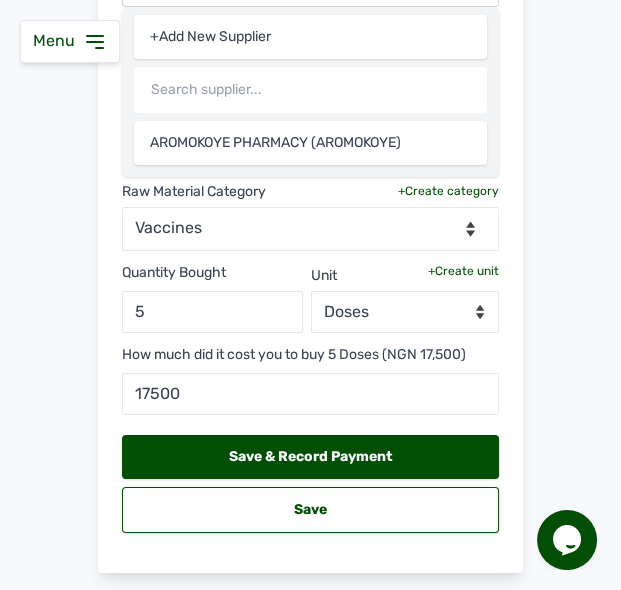 scroll, scrollTop: 343, scrollLeft: 0, axis: vertical 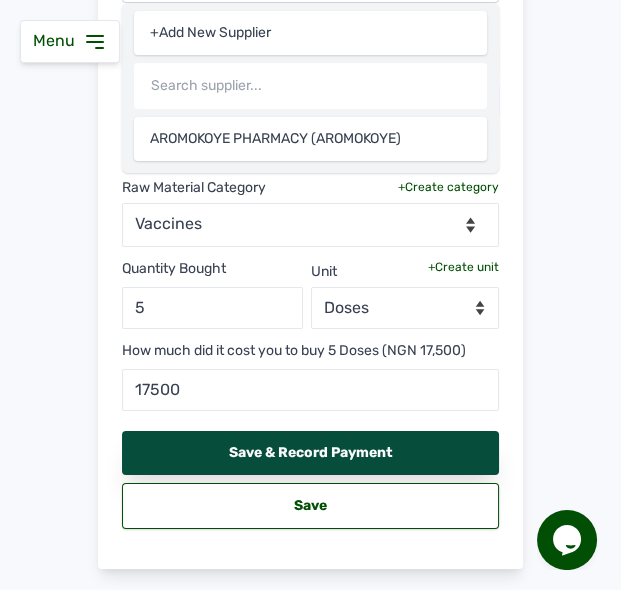 click on "Save & Record Payment" at bounding box center [310, 453] 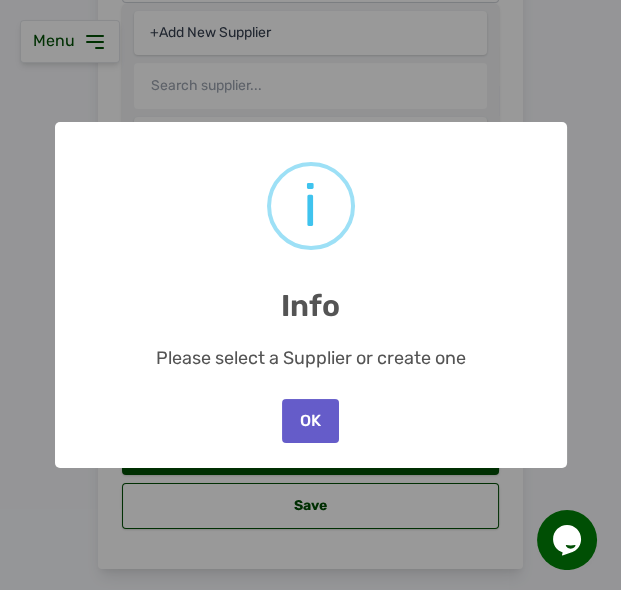 click on "OK" at bounding box center (310, 421) 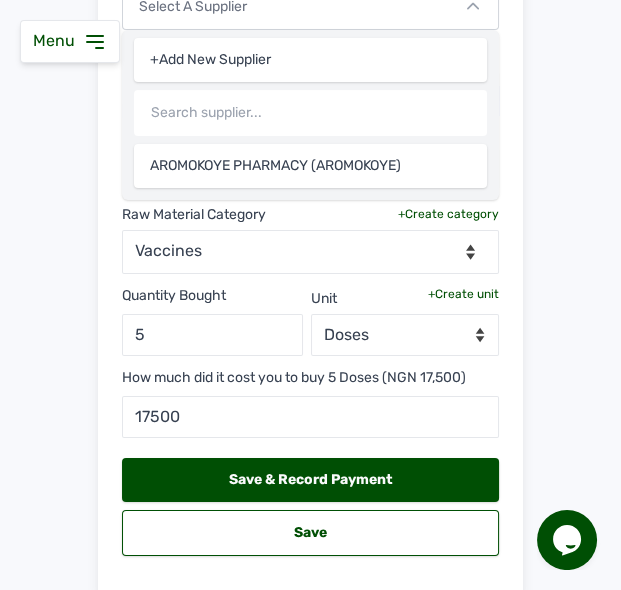 scroll, scrollTop: 326, scrollLeft: 0, axis: vertical 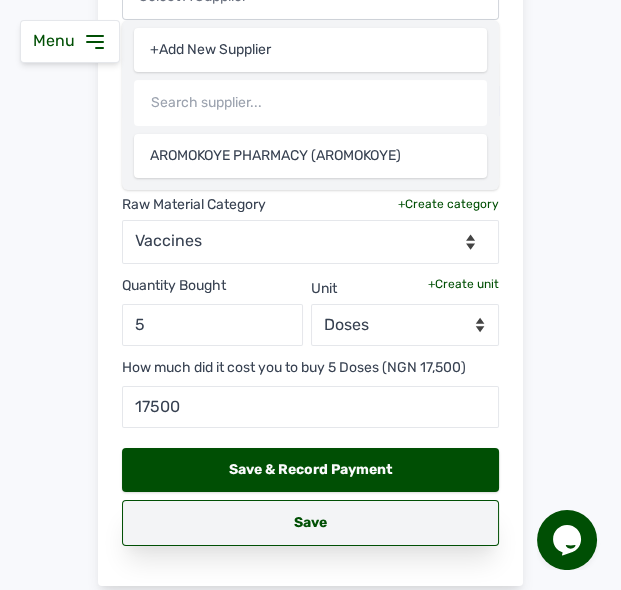click on "Save" at bounding box center [310, 523] 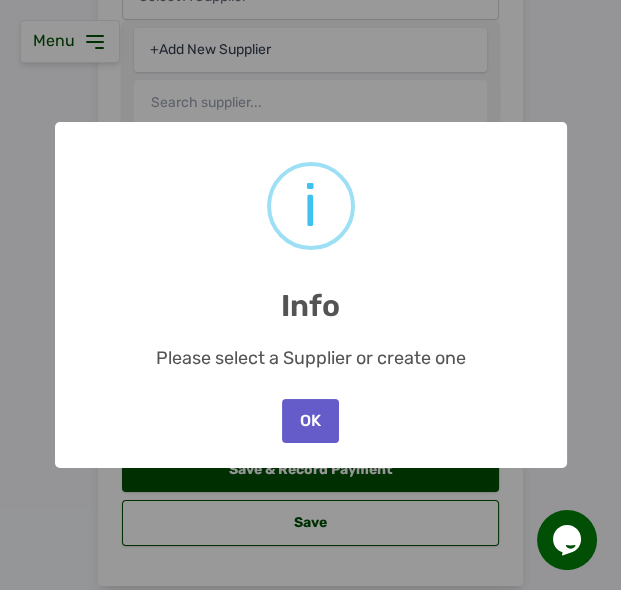 click on "OK" at bounding box center [310, 421] 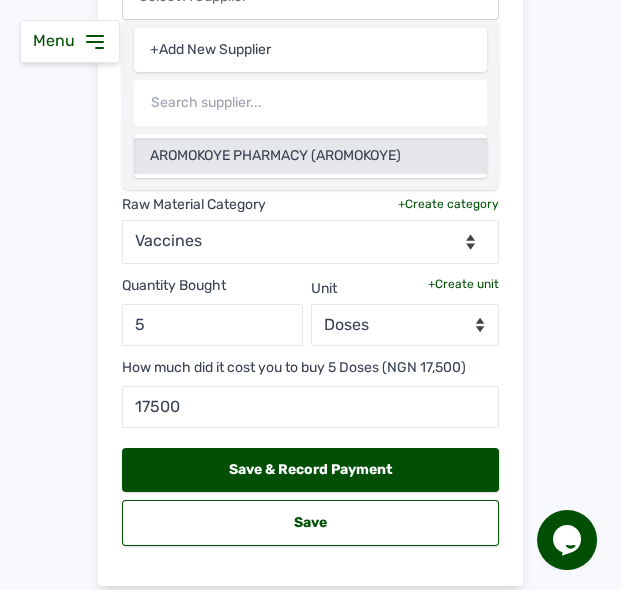 click on "AROMOKOYE PHARMACY (AROMOKOYE)" 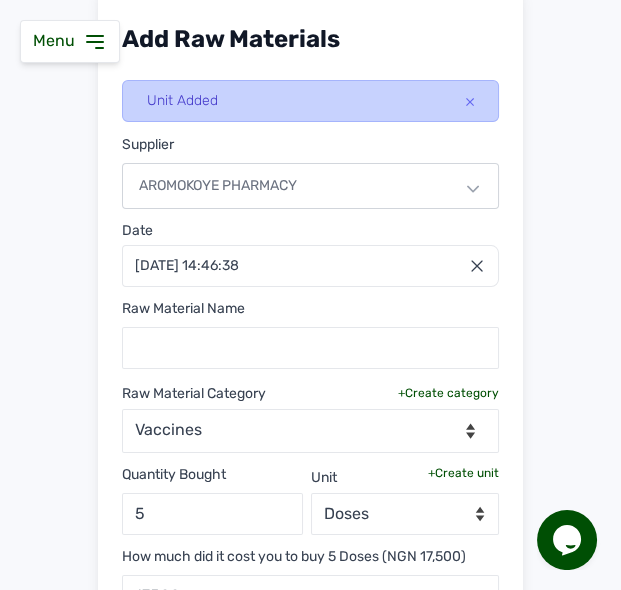 scroll, scrollTop: 133, scrollLeft: 0, axis: vertical 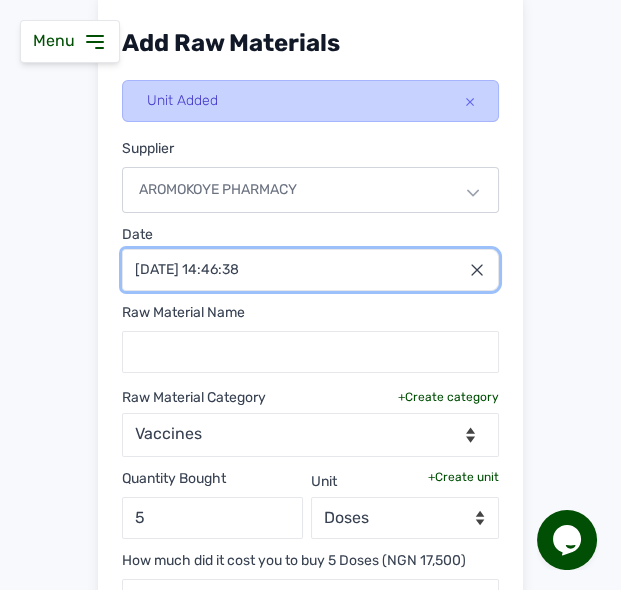 click on "09 Jul 2025 14:46:38" at bounding box center (310, 270) 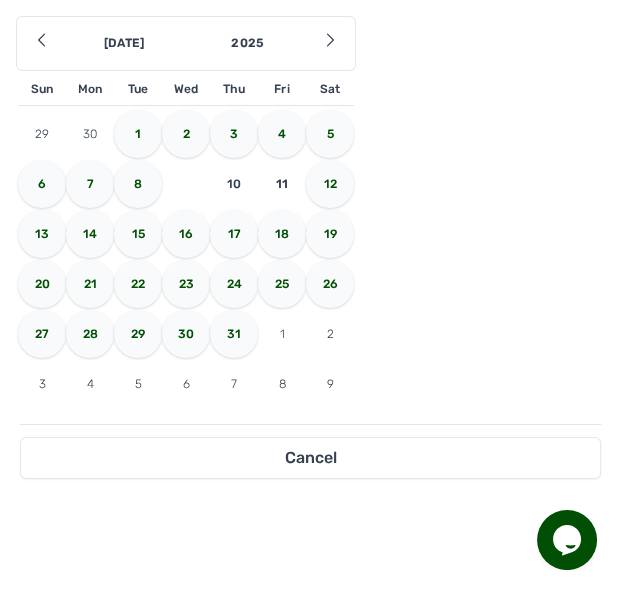 click on "9" at bounding box center [186, 184] 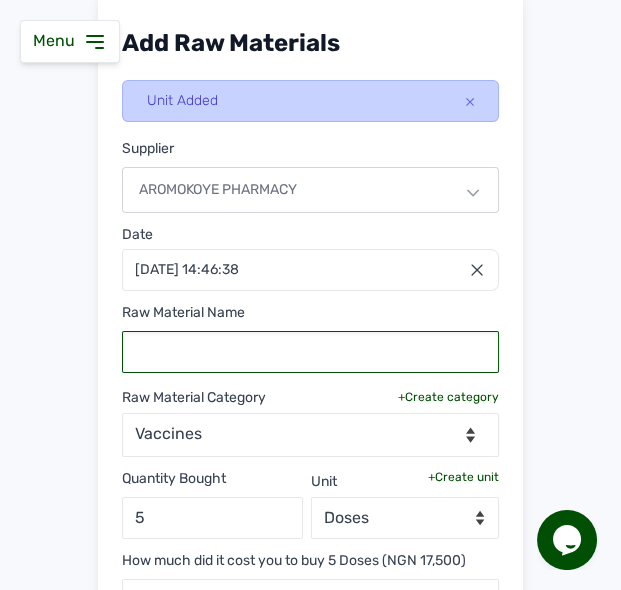 click at bounding box center (310, 352) 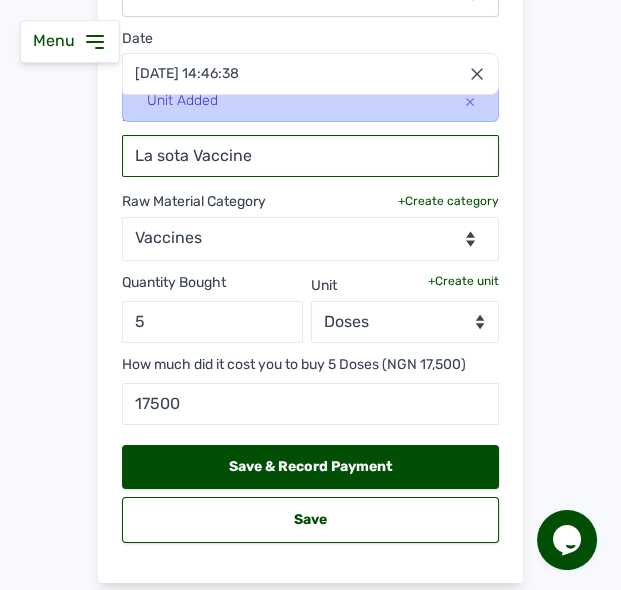 scroll, scrollTop: 392, scrollLeft: 0, axis: vertical 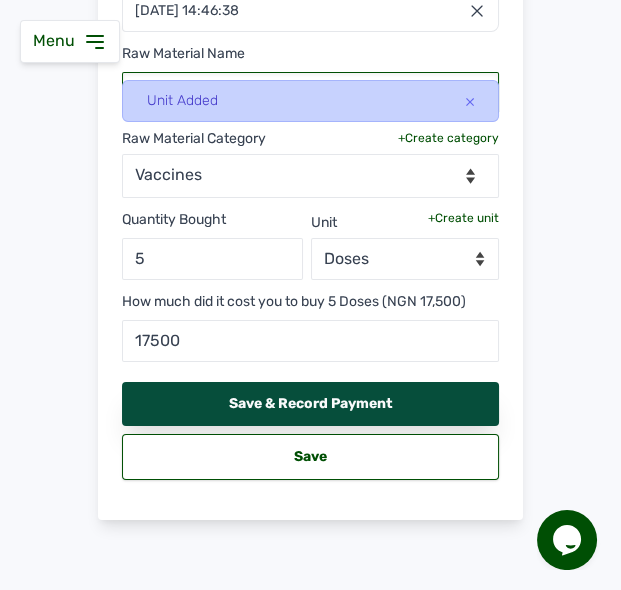 type on "La sota Vaccine" 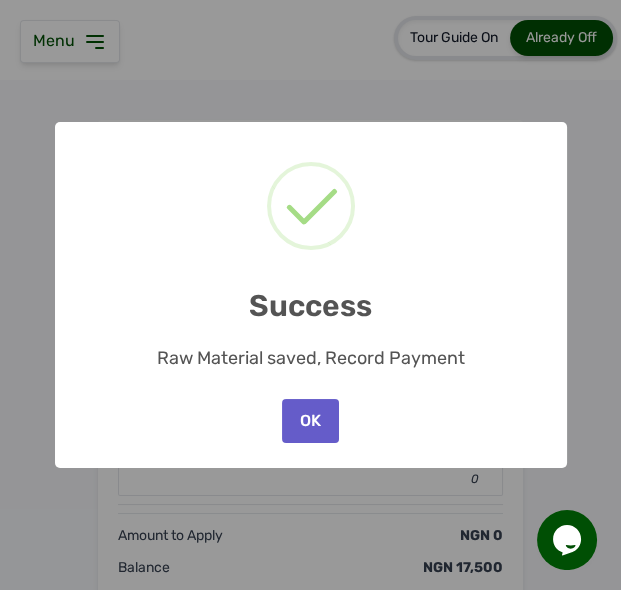 click on "OK" at bounding box center (310, 421) 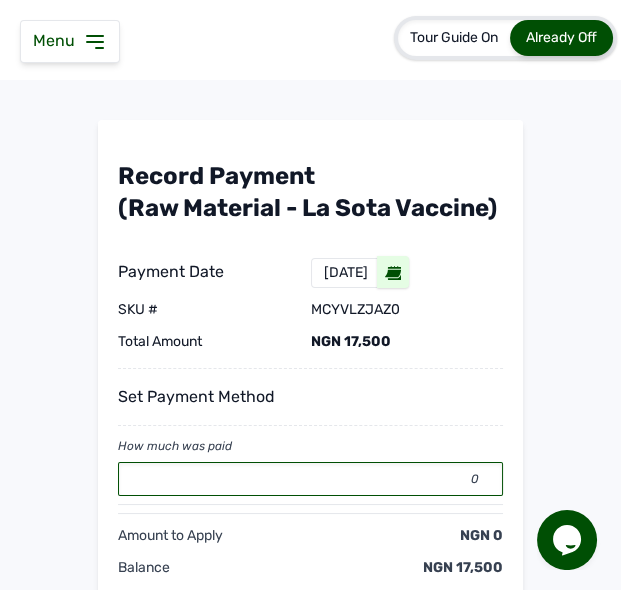 click on "0" at bounding box center [310, 479] 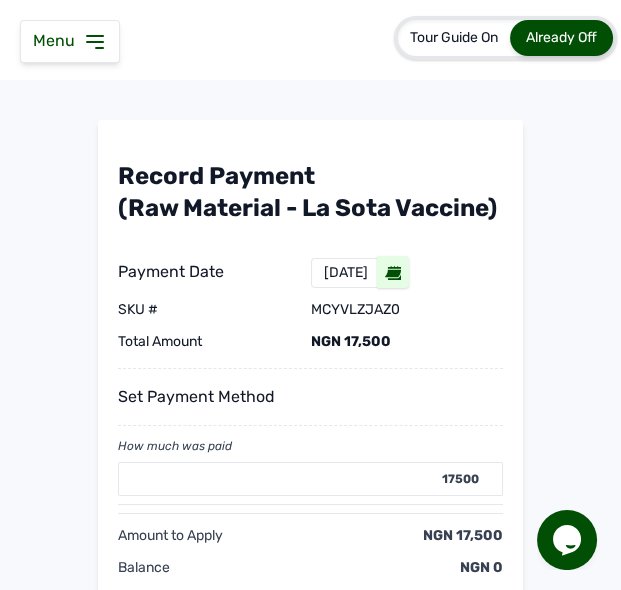 drag, startPoint x: 610, startPoint y: 268, endPoint x: 609, endPoint y: 320, distance: 52.009613 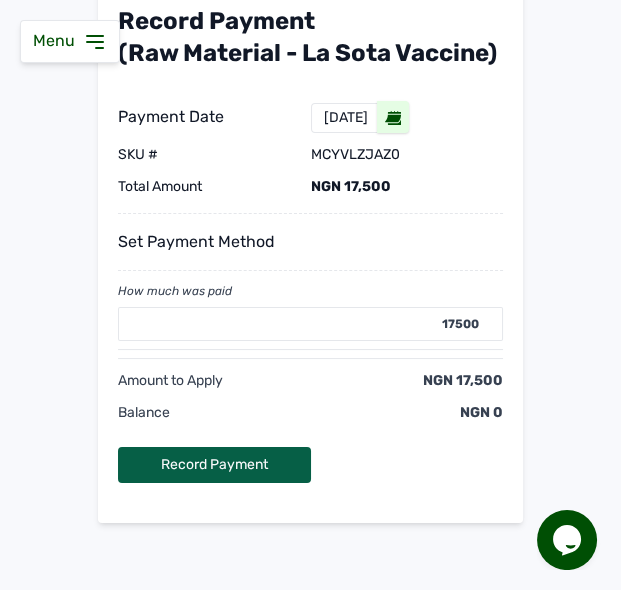 scroll, scrollTop: 169, scrollLeft: 0, axis: vertical 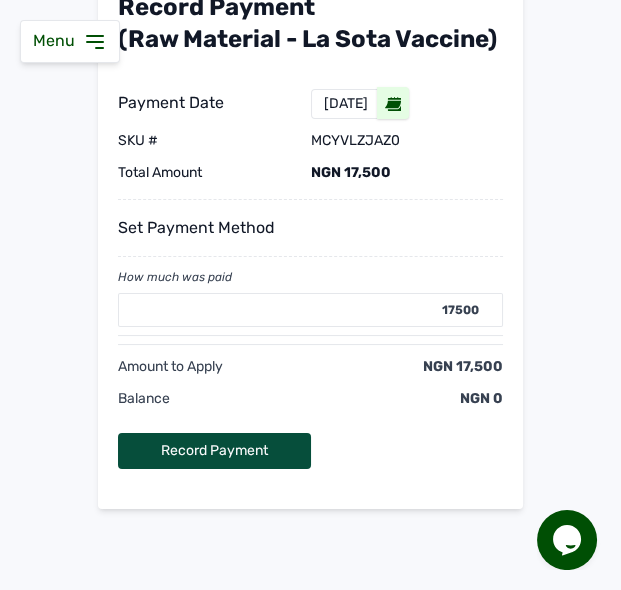 click on "Record Payment" at bounding box center [214, 451] 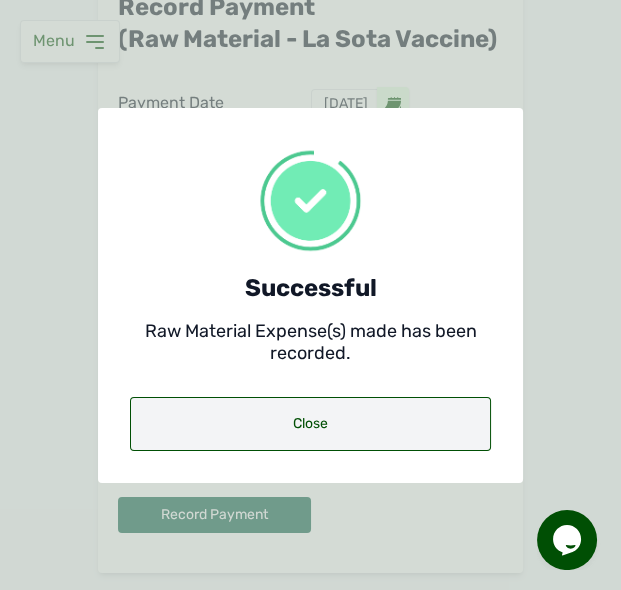 click on "Close" at bounding box center [310, 424] 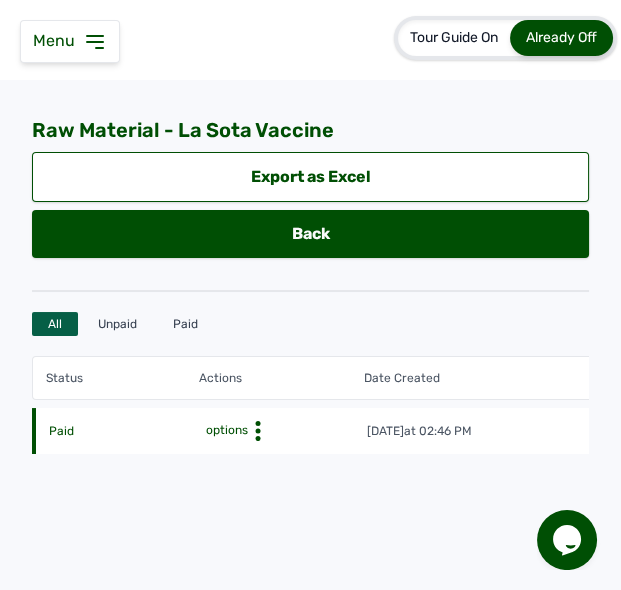 click on "Menu" at bounding box center (58, 40) 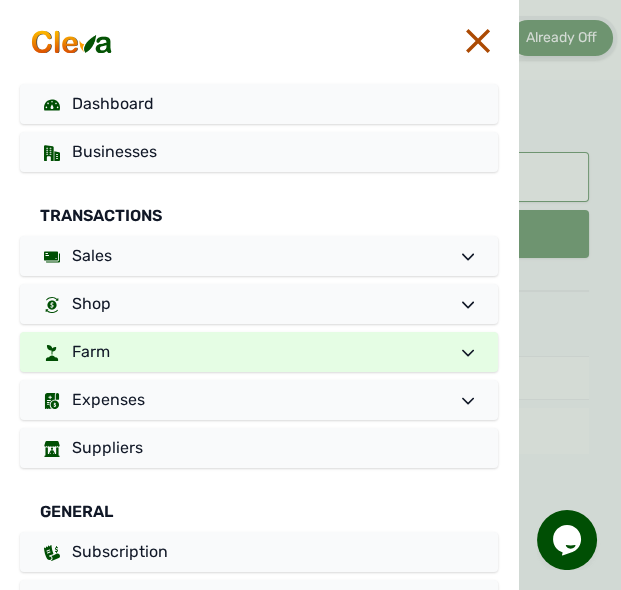 click on "Farm" at bounding box center [259, 352] 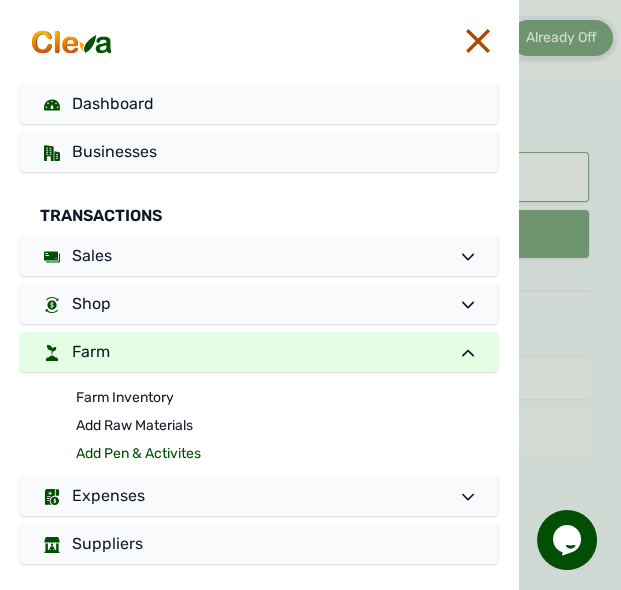 click on "Add Pen & Activites" at bounding box center [287, 454] 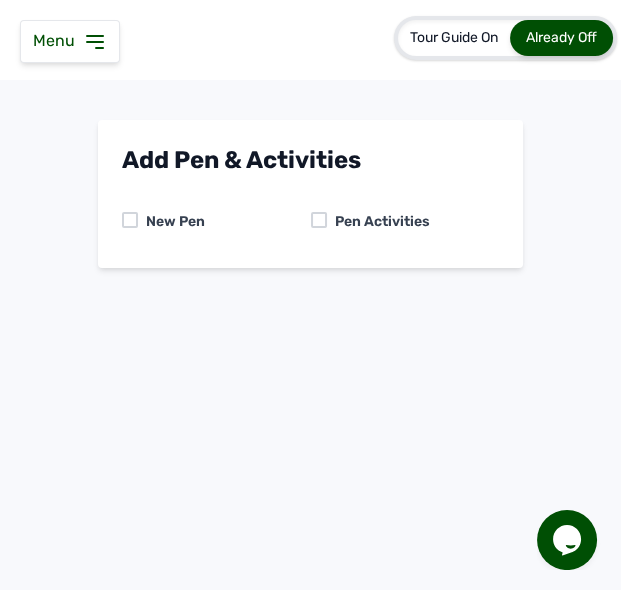 click on "Pen Activities" at bounding box center (378, 222) 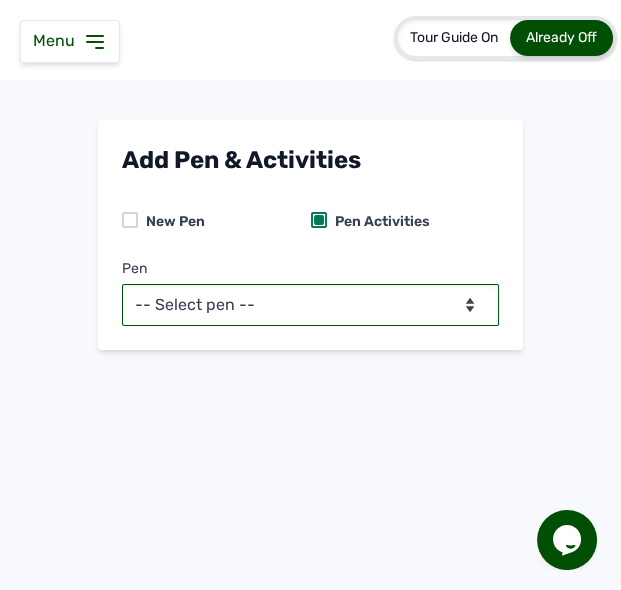 click on "-- Select pen -- Pen A (Broilers)" at bounding box center (310, 305) 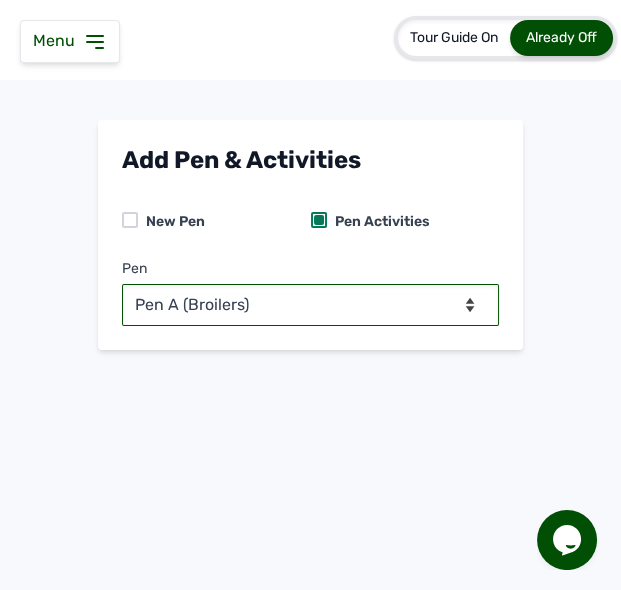 click on "-- Select pen -- Pen A (Broilers)" at bounding box center [310, 305] 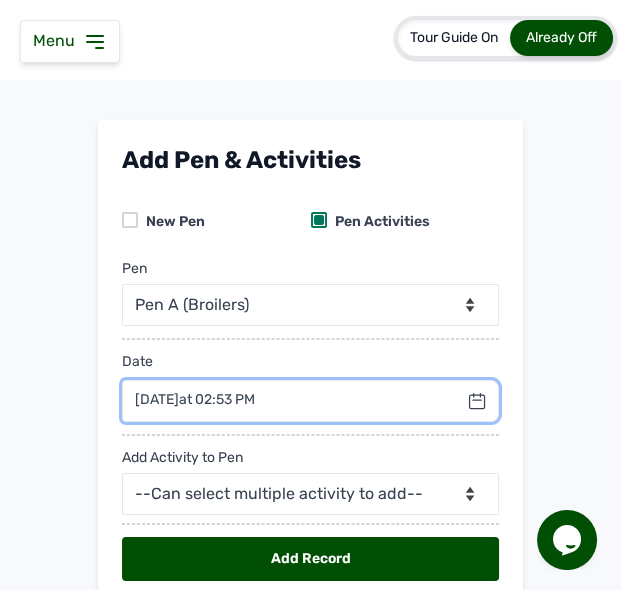 click at bounding box center (310, 401) 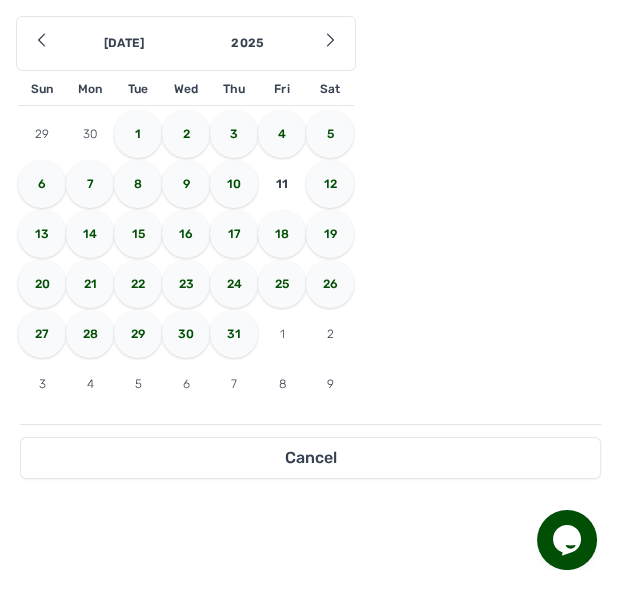click on "9" at bounding box center [186, 184] 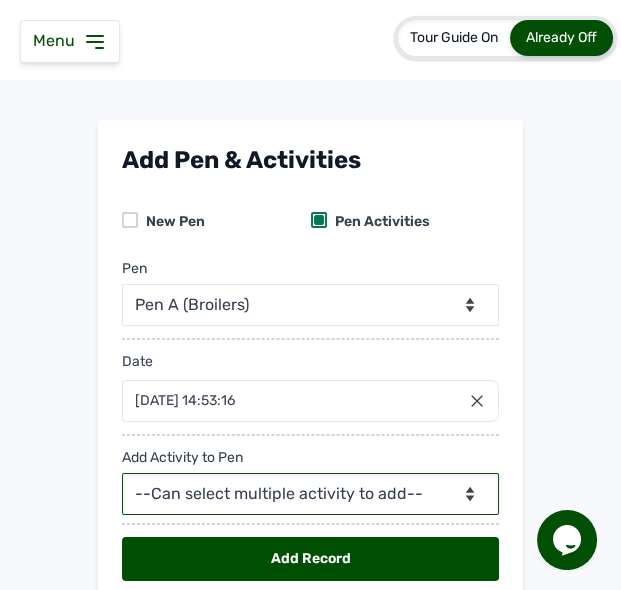 click on "--Can select multiple activity to add-- Raw Material Losses Weight" at bounding box center [310, 494] 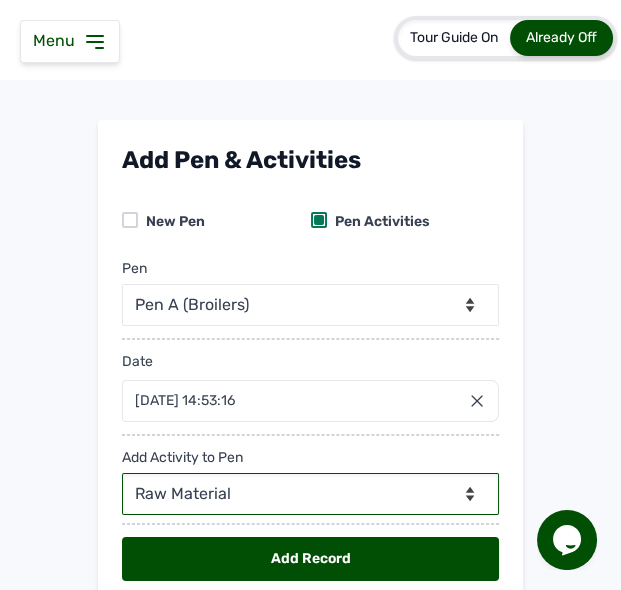 click on "--Can select multiple activity to add-- Raw Material Losses Weight" at bounding box center (310, 494) 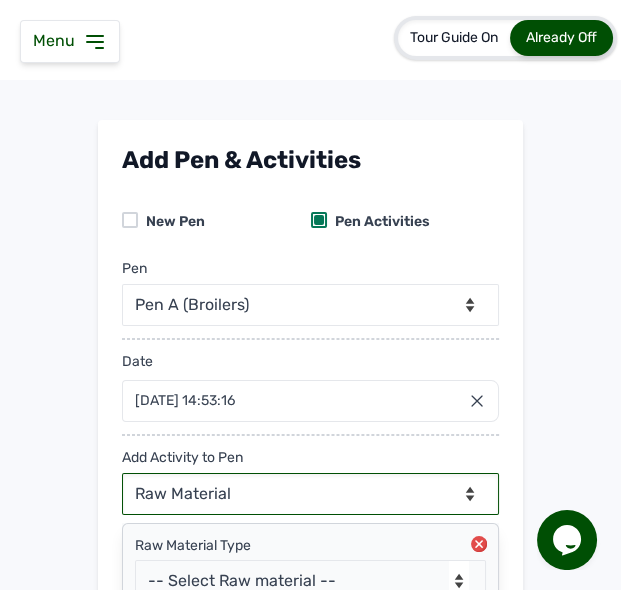 select on "null" 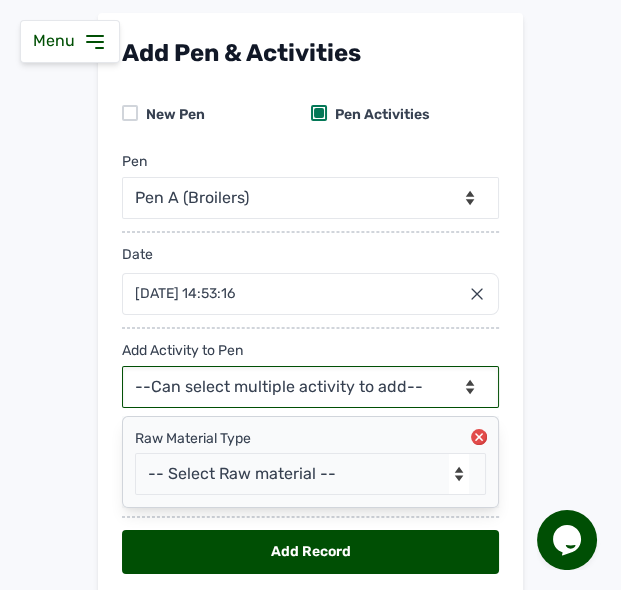 scroll, scrollTop: 185, scrollLeft: 0, axis: vertical 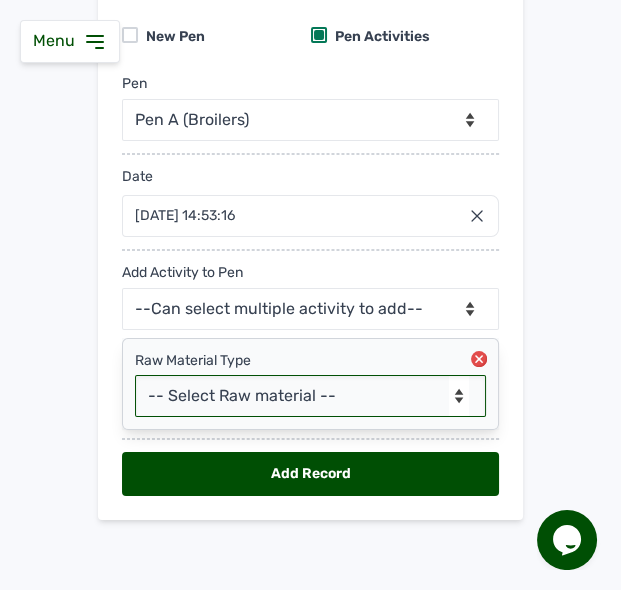 click on "-- Select Raw material -- Biomass Fuel feeds medications vaccines" at bounding box center [310, 396] 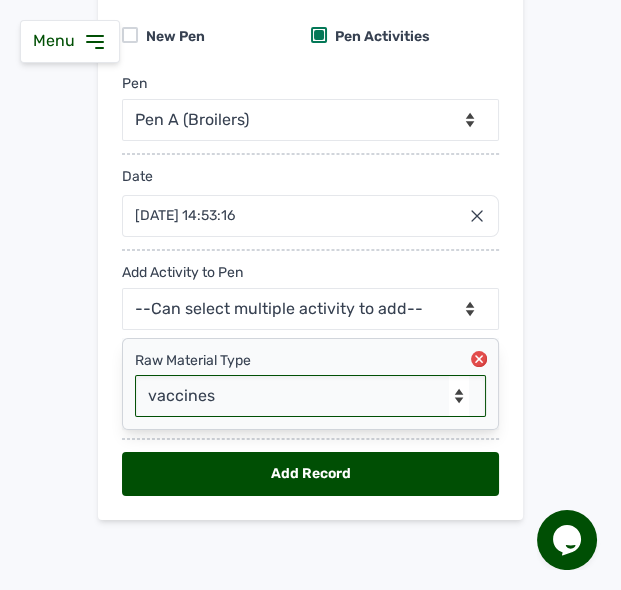 click on "-- Select Raw material -- Biomass Fuel feeds medications vaccines" at bounding box center [310, 396] 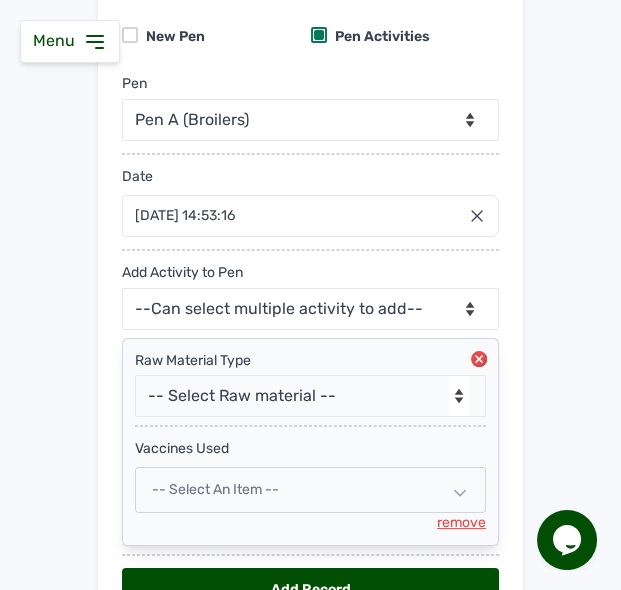 click on "-- Select an Item --" at bounding box center [310, 490] 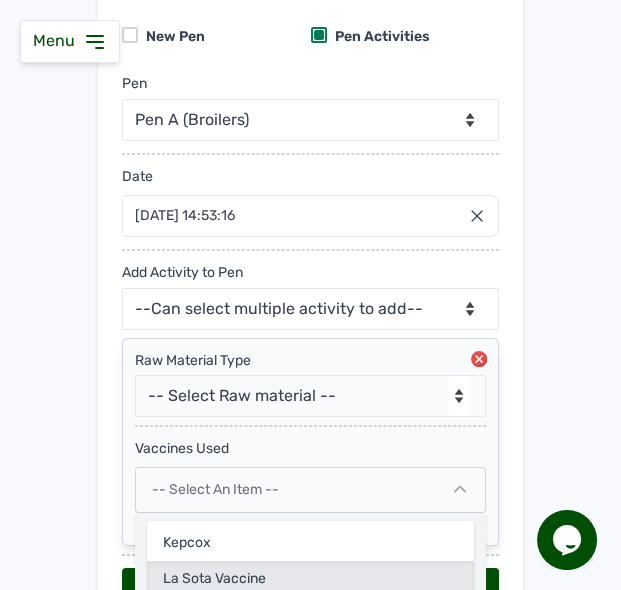 click on "La sota Vaccine" 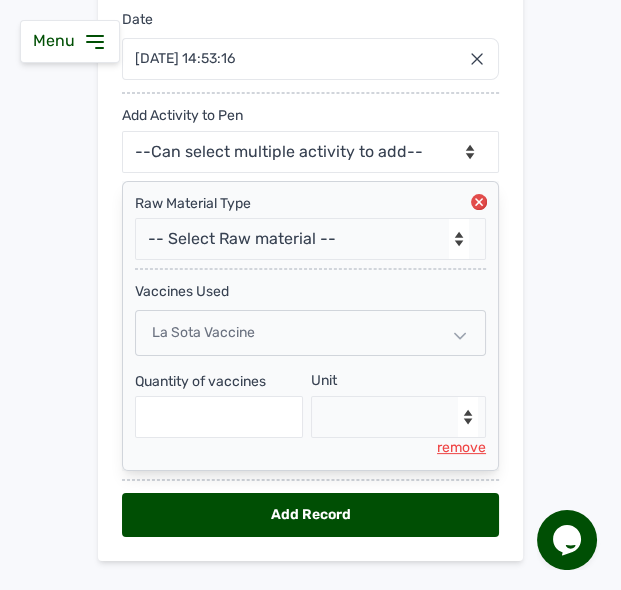 scroll, scrollTop: 350, scrollLeft: 0, axis: vertical 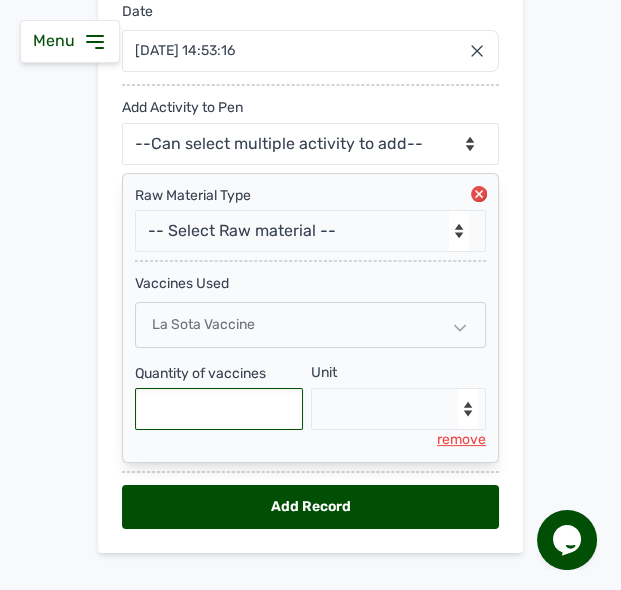 click at bounding box center [219, 409] 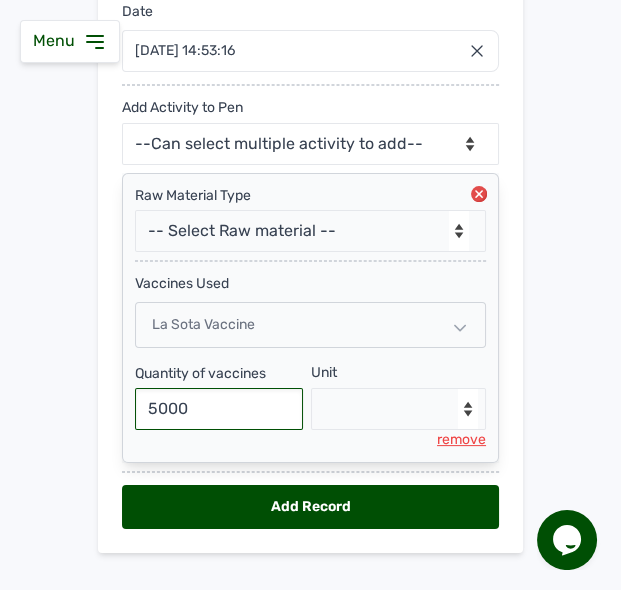 type on "5000" 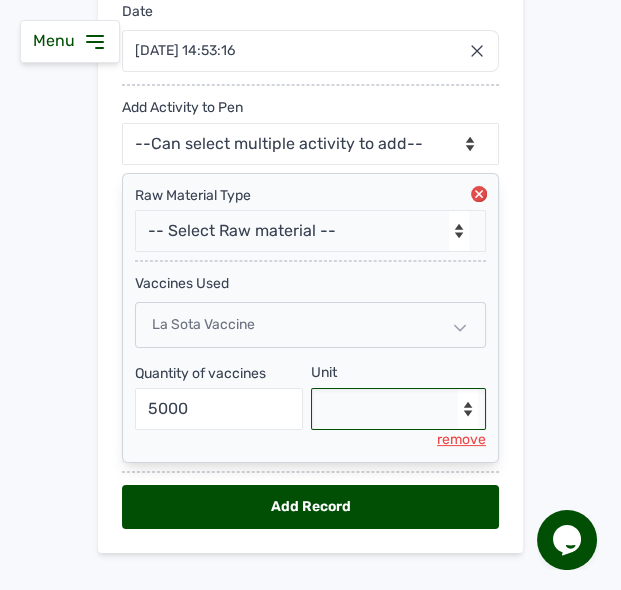 click on "--Select unit-- Doses" at bounding box center [399, 409] 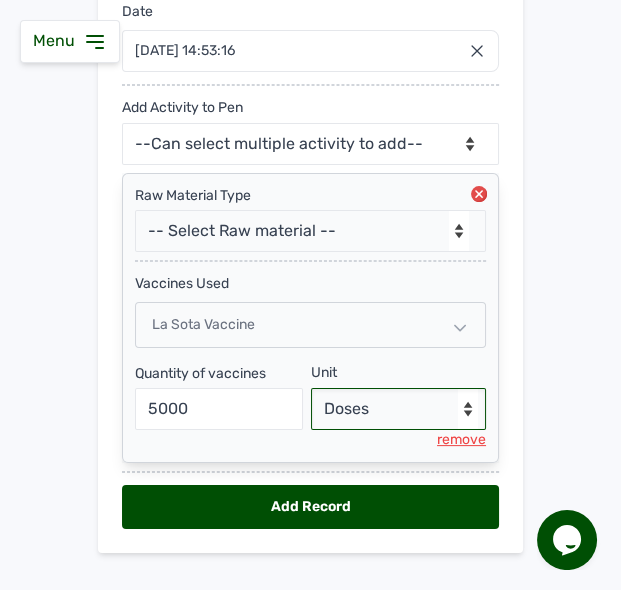 click on "--Select unit-- Doses" at bounding box center (399, 409) 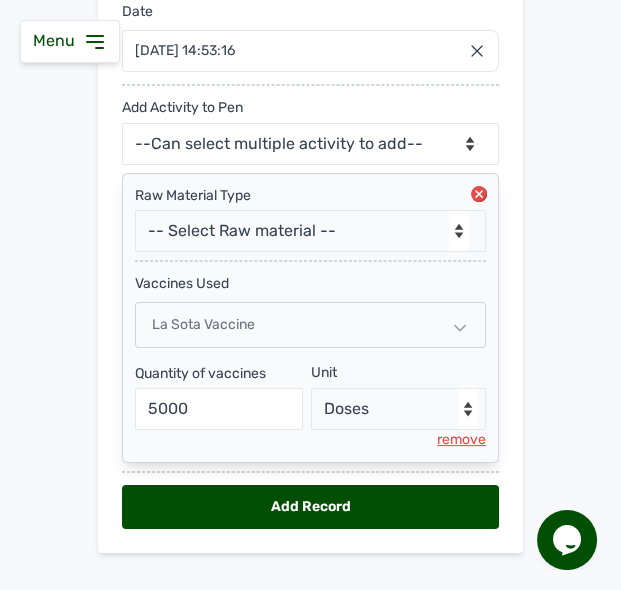 click on "Add Record" at bounding box center [310, 507] 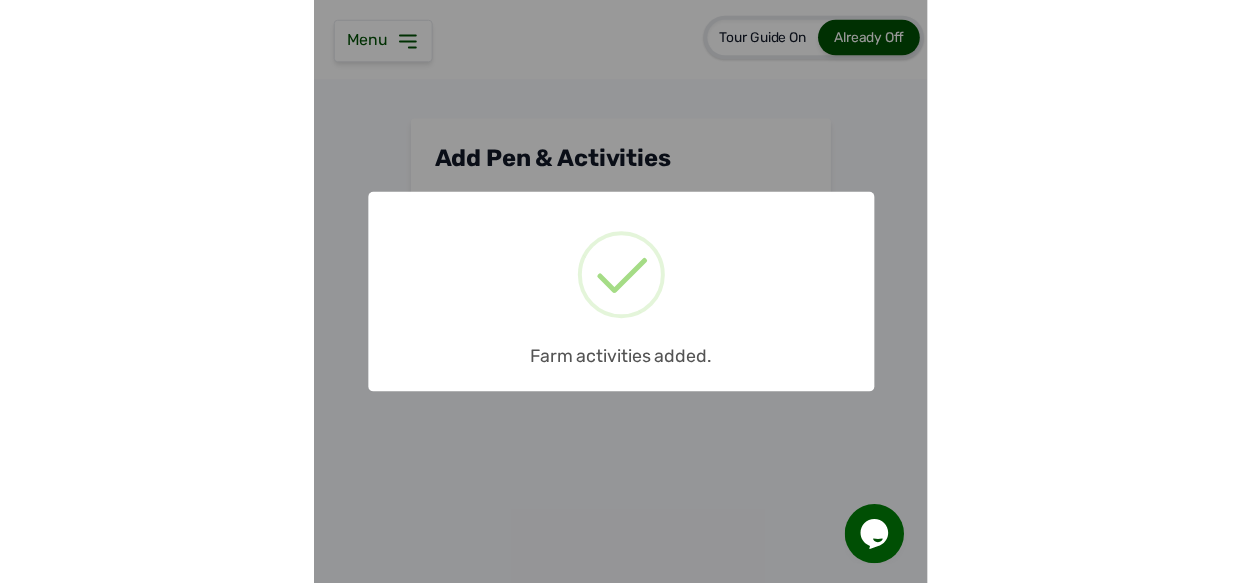 scroll, scrollTop: 0, scrollLeft: 0, axis: both 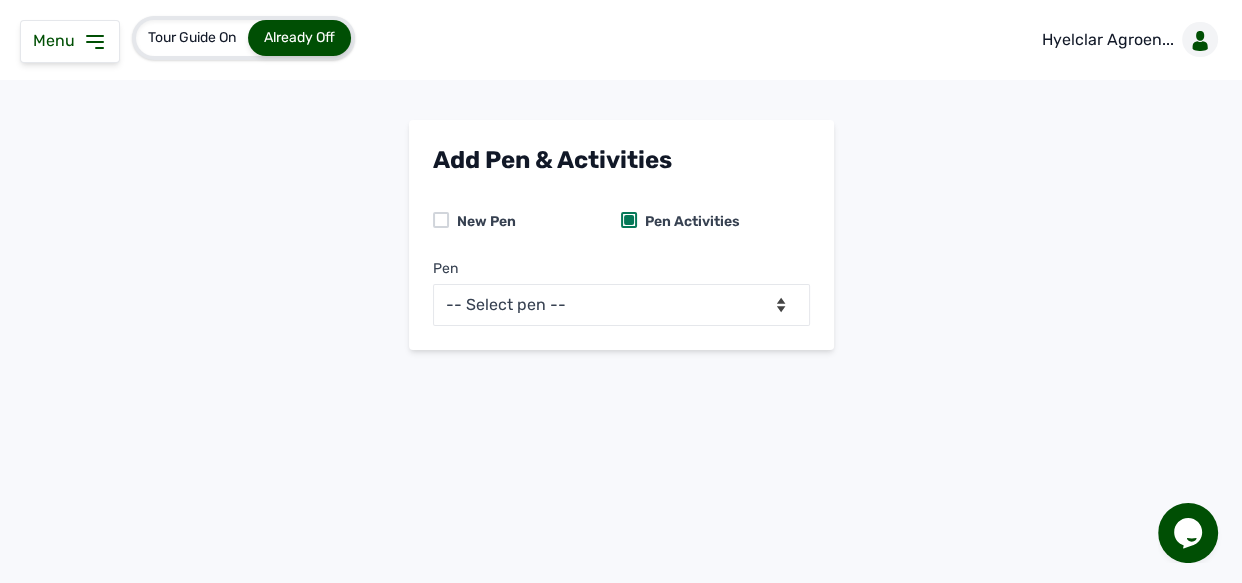 click 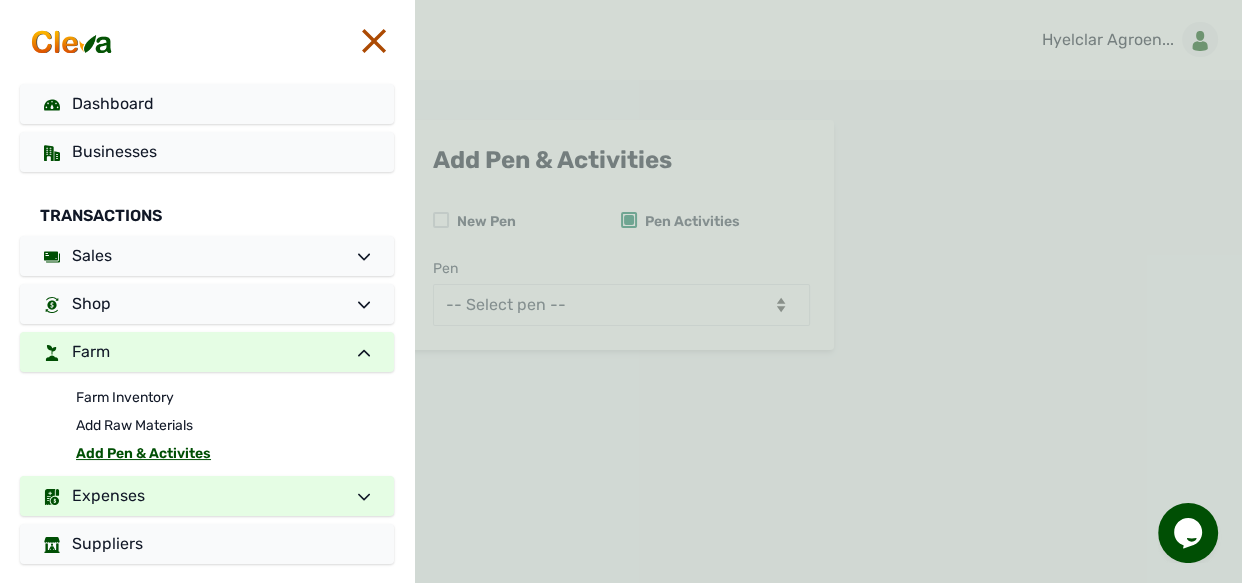 click on "Expenses" at bounding box center [207, 496] 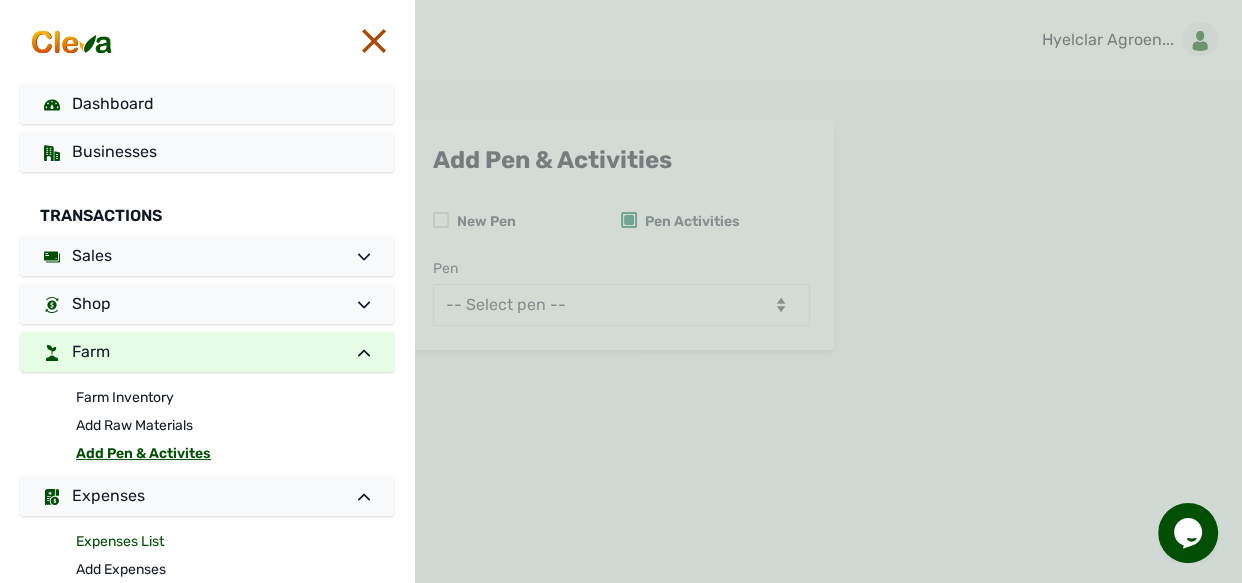 click on "Expenses List" at bounding box center (235, 542) 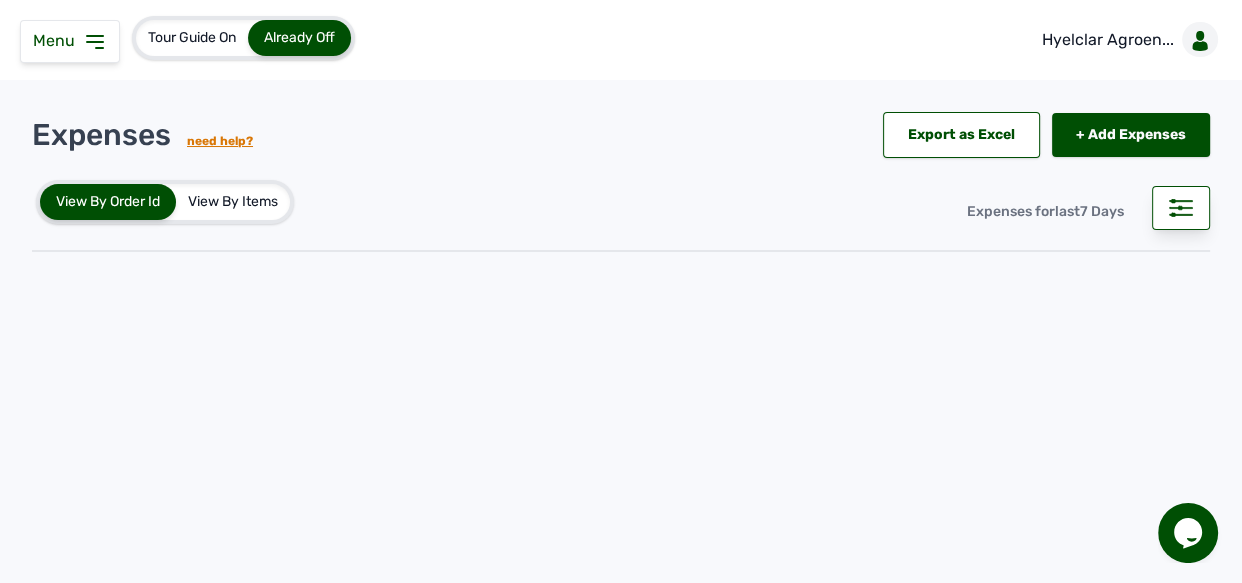 click on "Tour Guide On Already Off Hyelclar Agroen...  Expenses  need help? Export as Excel + Add Expenses + Add Expenses  View By Order Id   View By Items   Expenses for  last  7 Days" at bounding box center (621, 291) 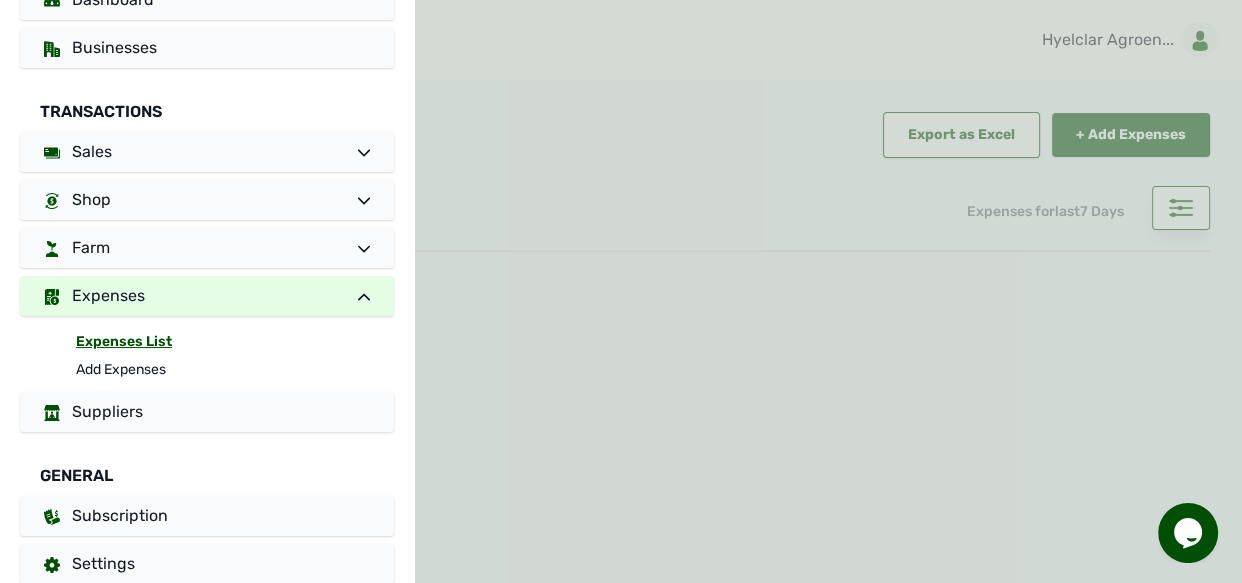 scroll, scrollTop: 107, scrollLeft: 0, axis: vertical 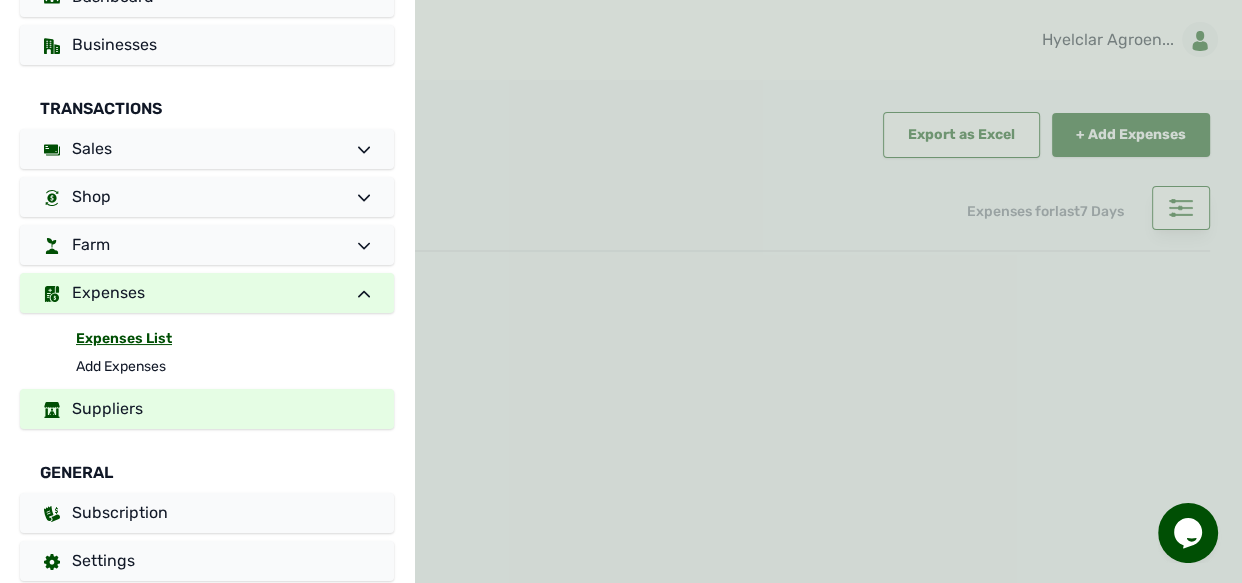 click on "Suppliers" at bounding box center (207, 409) 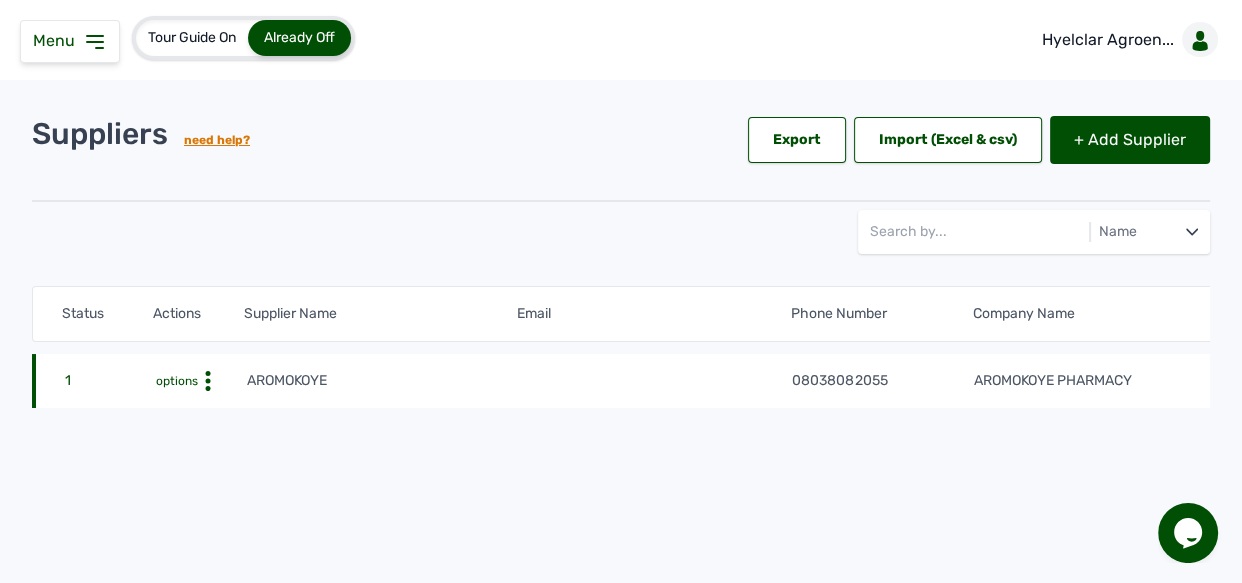 click 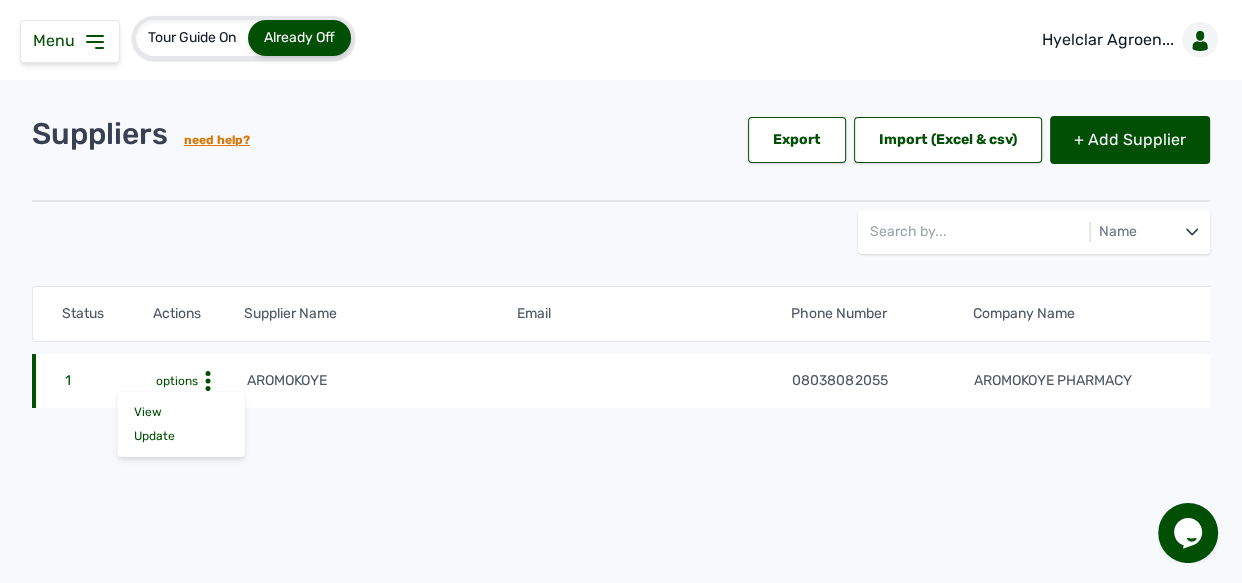 click on "Status Actions Supplier Name Email Phone Number Company Name 1 options View Update AROMOKOYE 08038082055 AROMOKOYE PHARMACY" at bounding box center [621, 405] 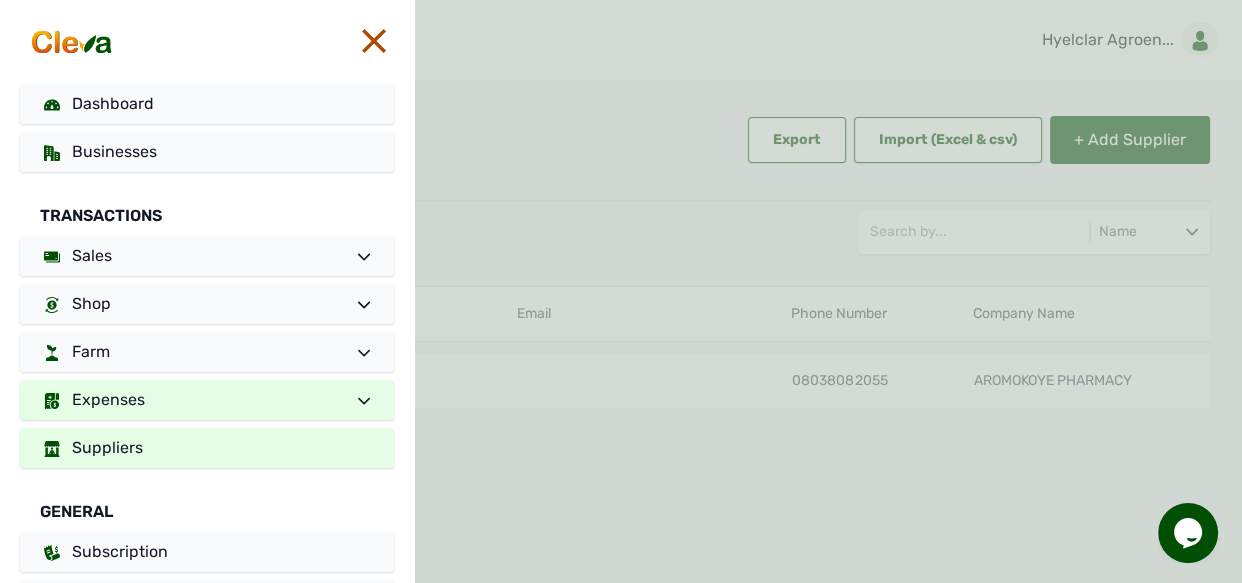click on "Expenses" at bounding box center [108, 399] 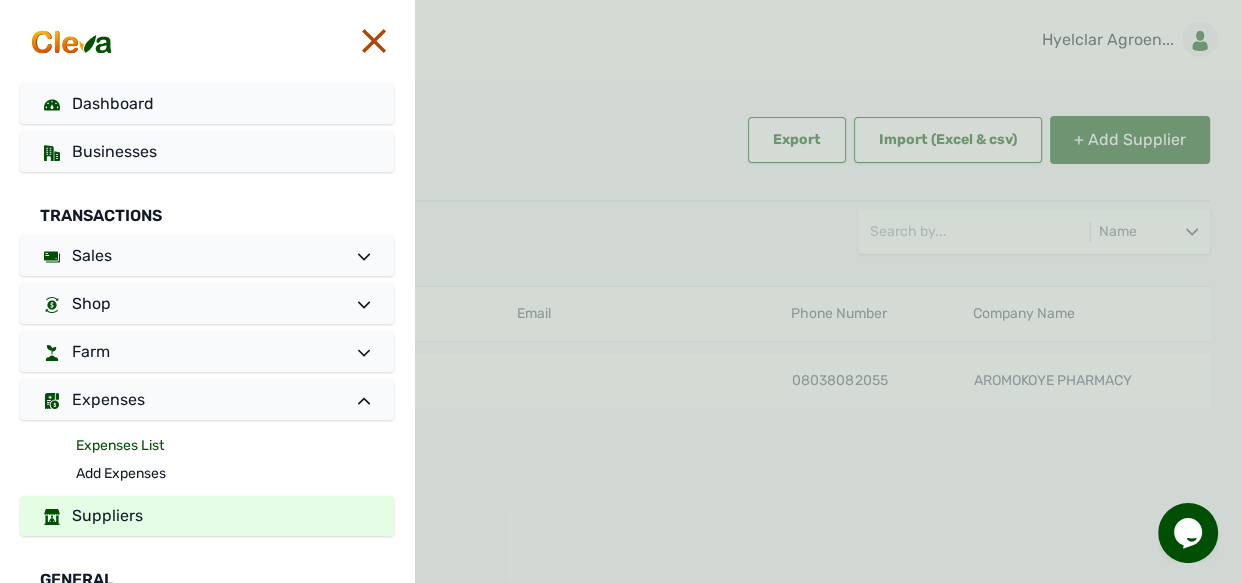 click on "Expenses List" at bounding box center [235, 446] 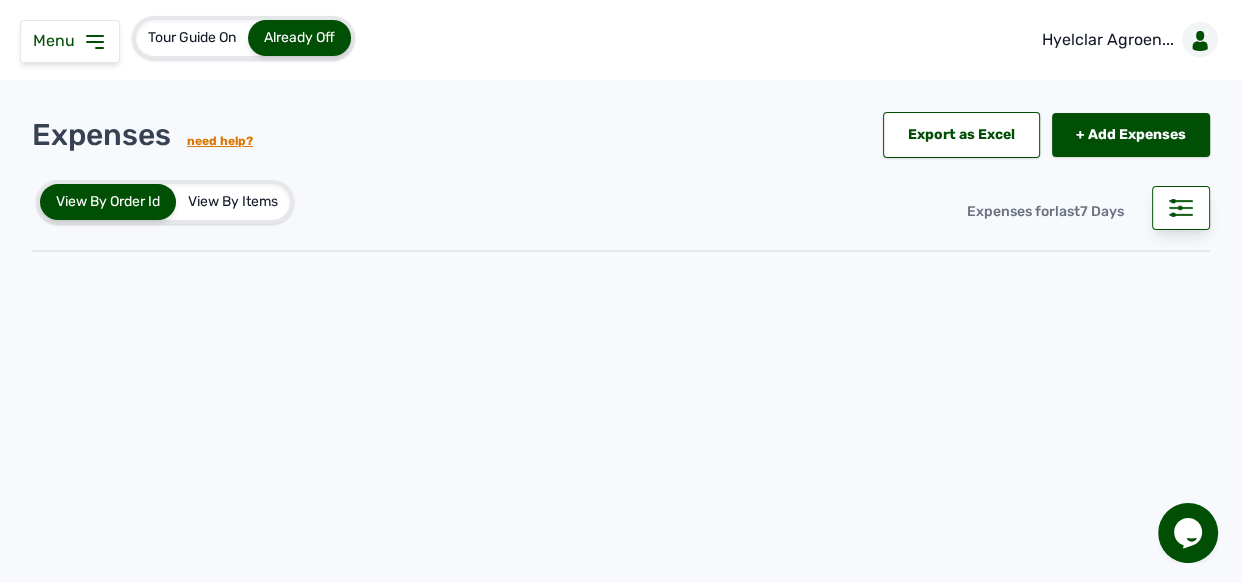 click on "Tour Guide On Already Off Hyelclar Agroen...  Expenses  need help? Export as Excel + Add Expenses + Add Expenses  View By Order Id   View By Items   Expenses for  last  7 Days" at bounding box center (621, 291) 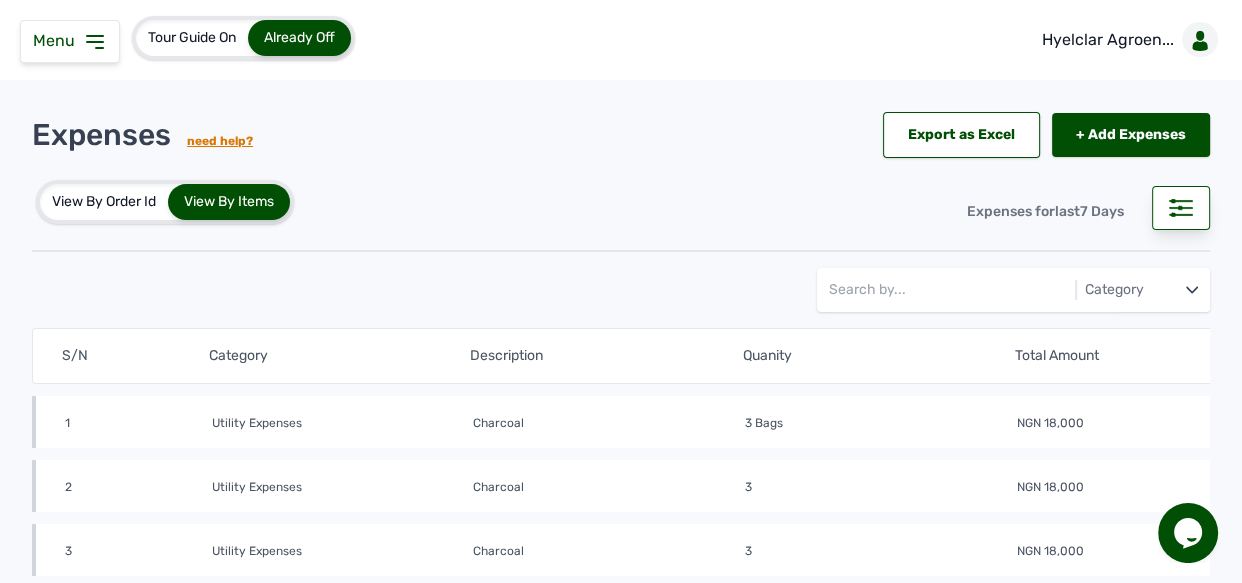 click on "S/N Category Description Quanity Total Amount Supplier Expenses Id # Last Updated" at bounding box center (1150, 356) 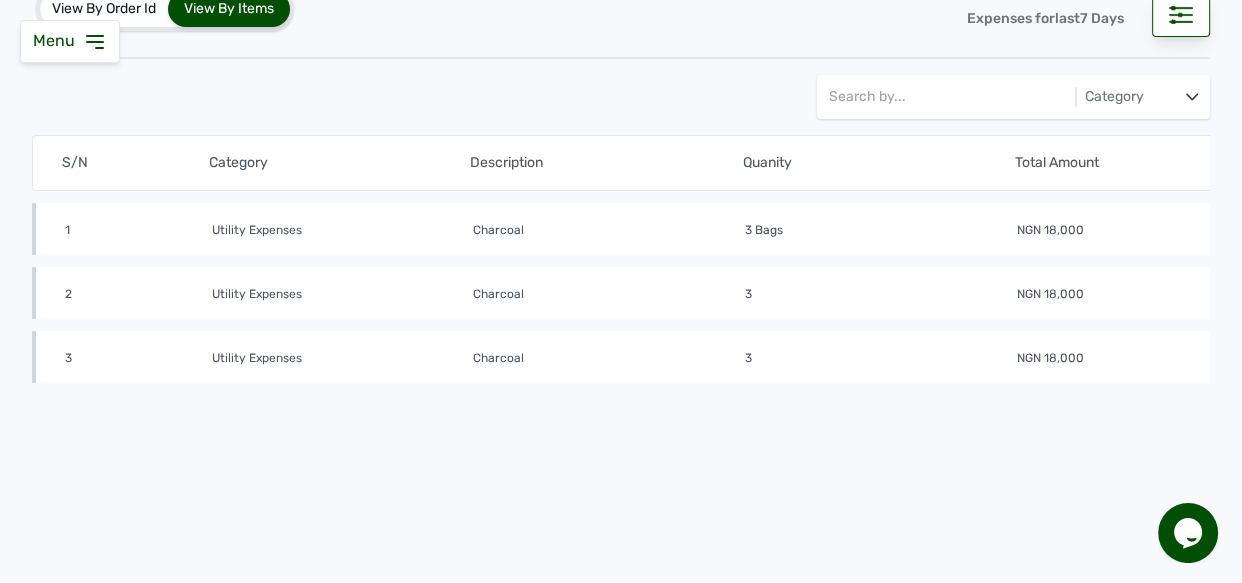 scroll, scrollTop: 202, scrollLeft: 0, axis: vertical 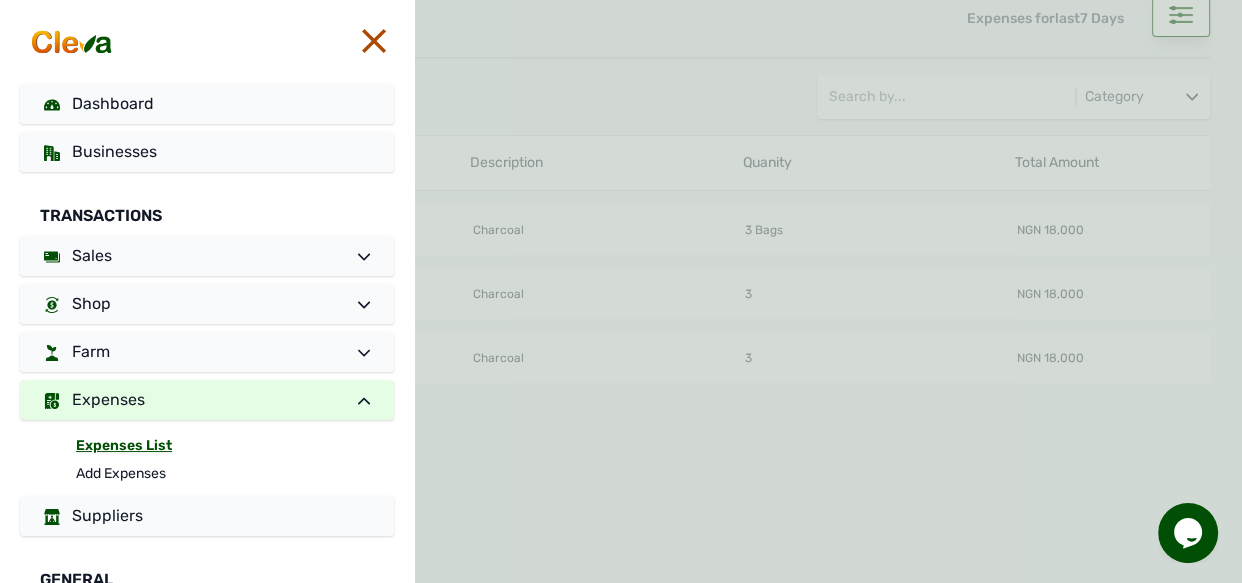 click at bounding box center [828, 291] 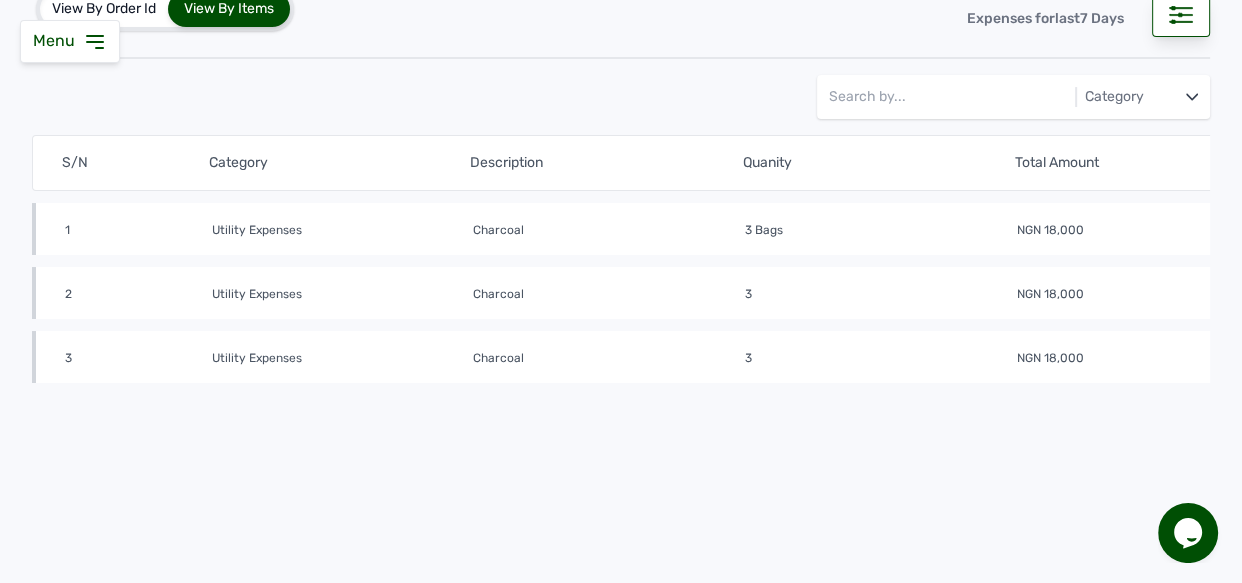 click on "Category" at bounding box center (1139, 97) 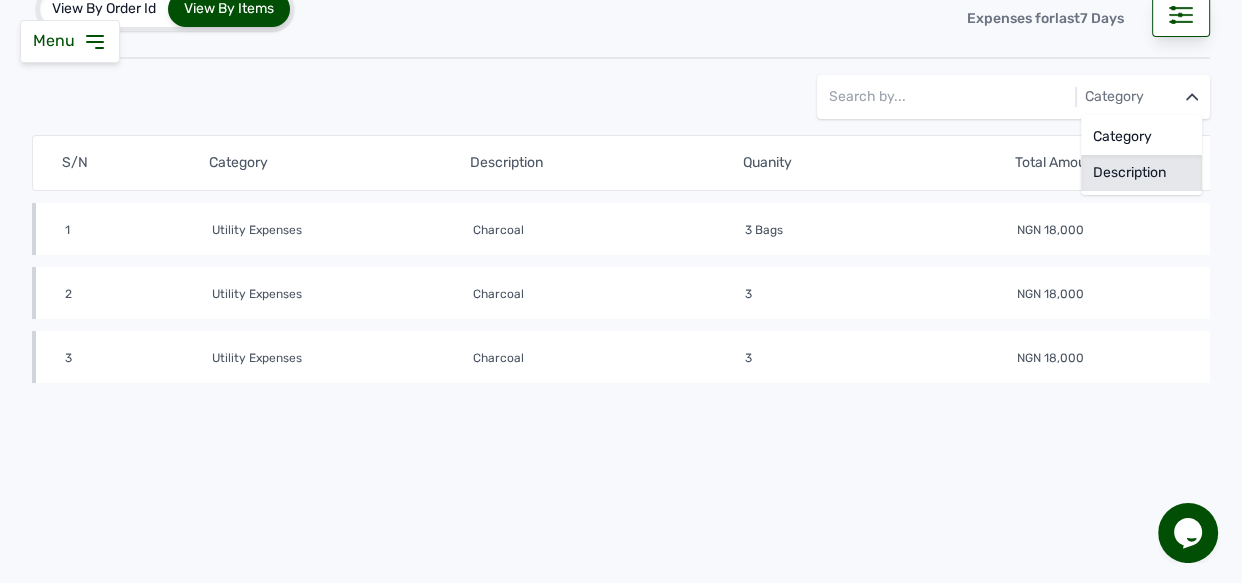 click on "Description" 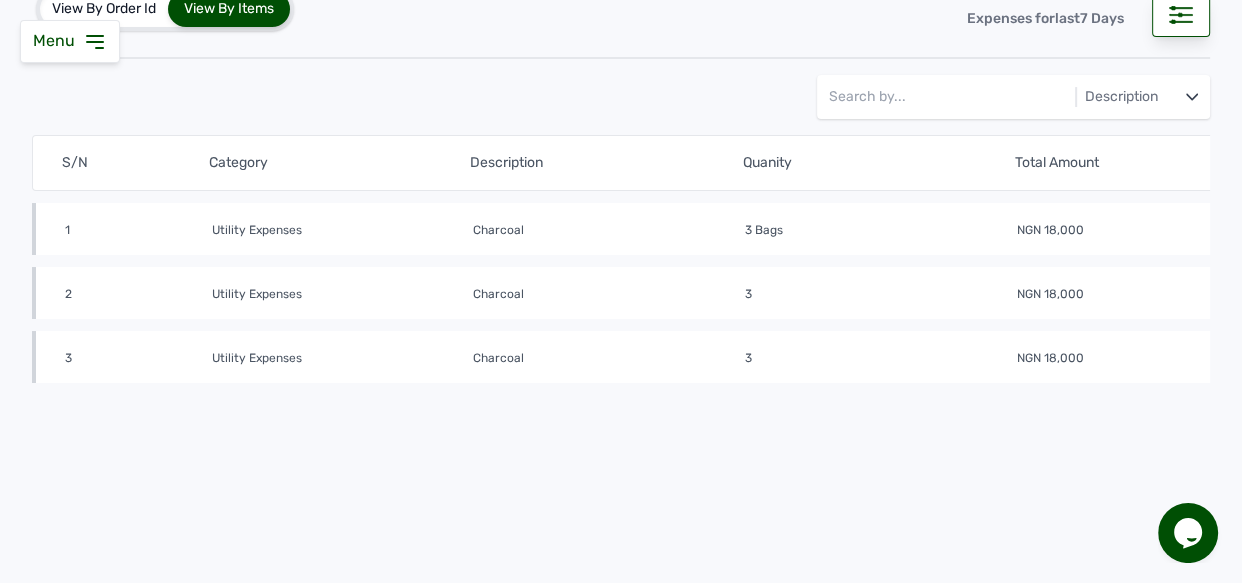 click 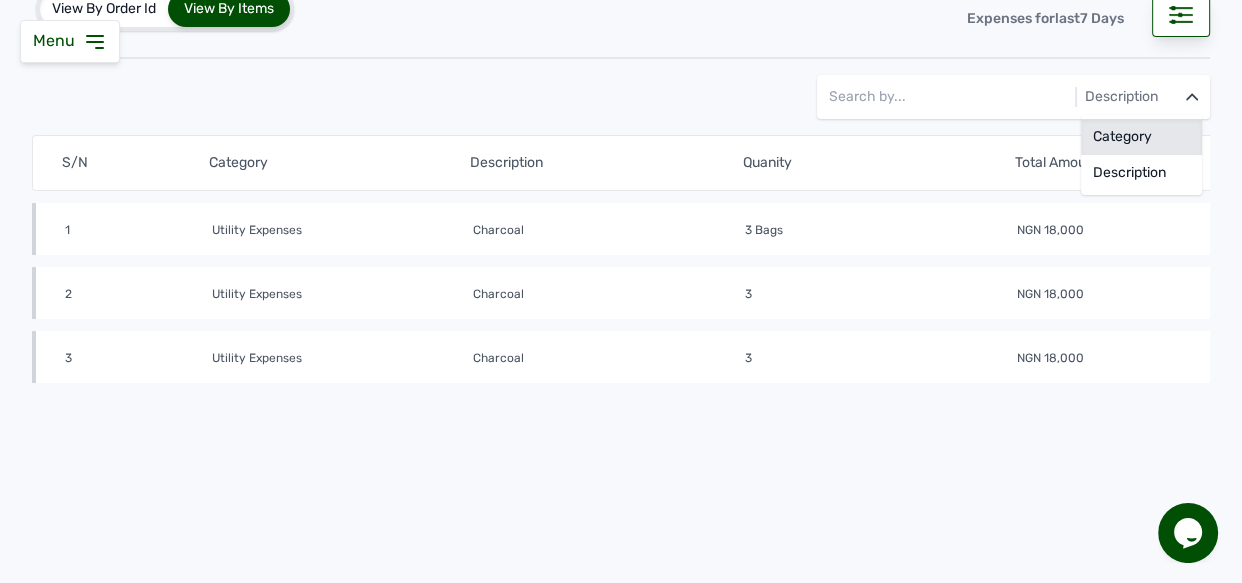 click on "Category" 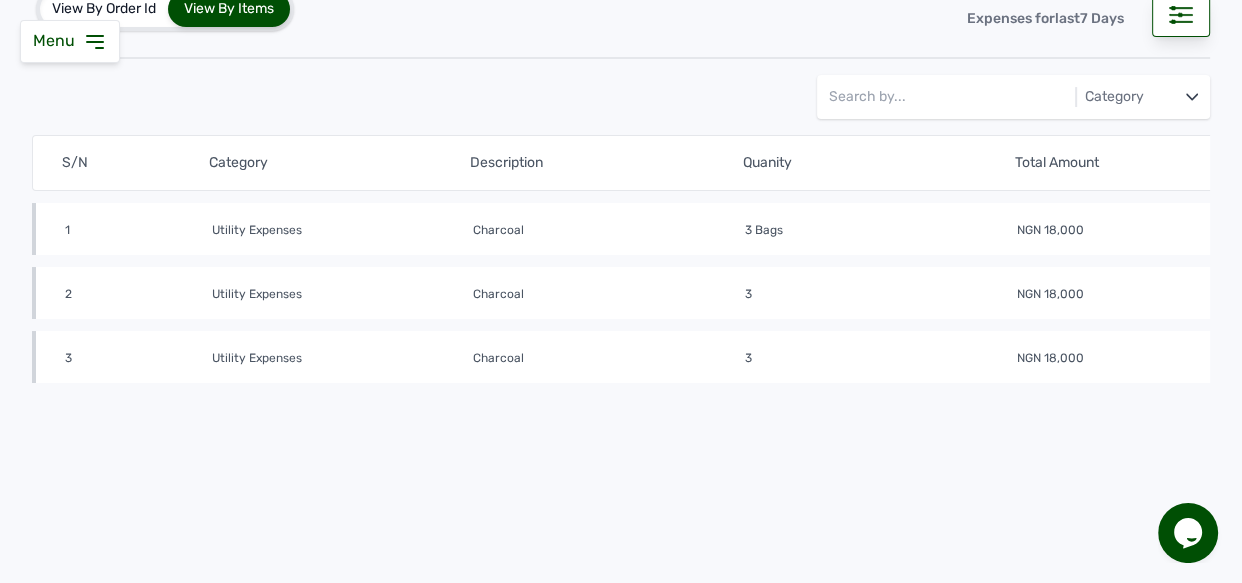 click on "Category" at bounding box center (621, 97) 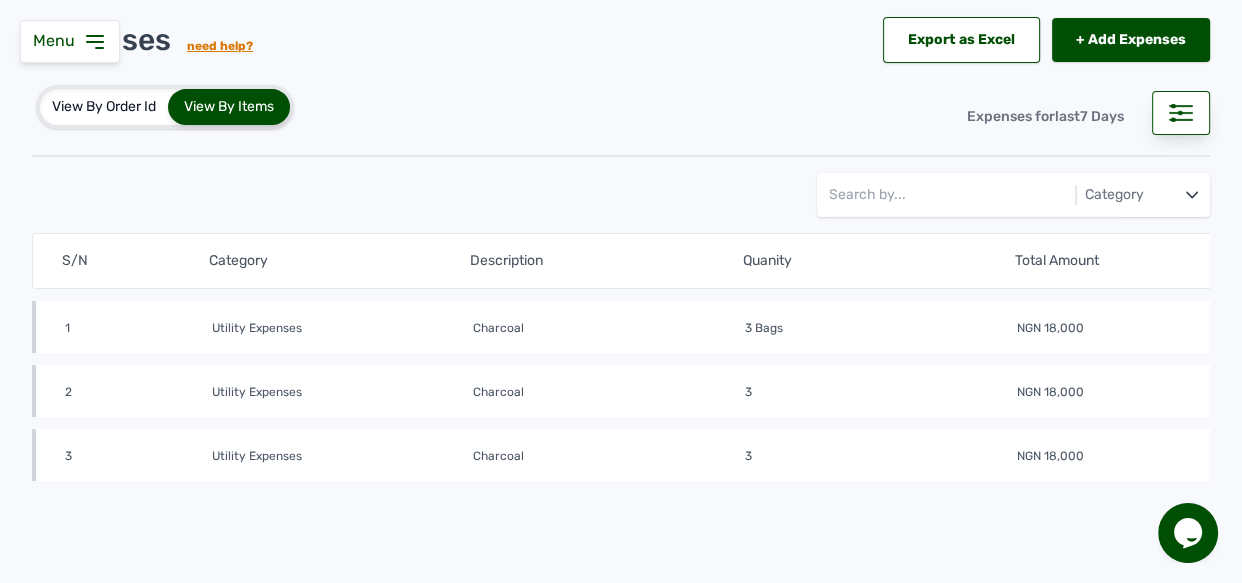 scroll, scrollTop: 93, scrollLeft: 0, axis: vertical 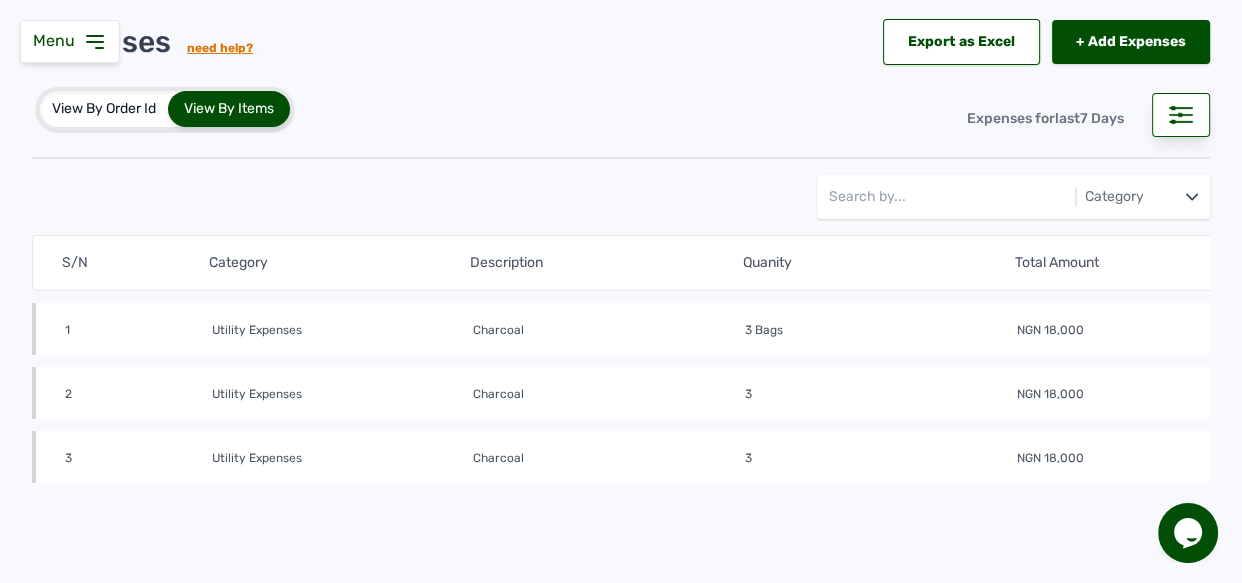 click 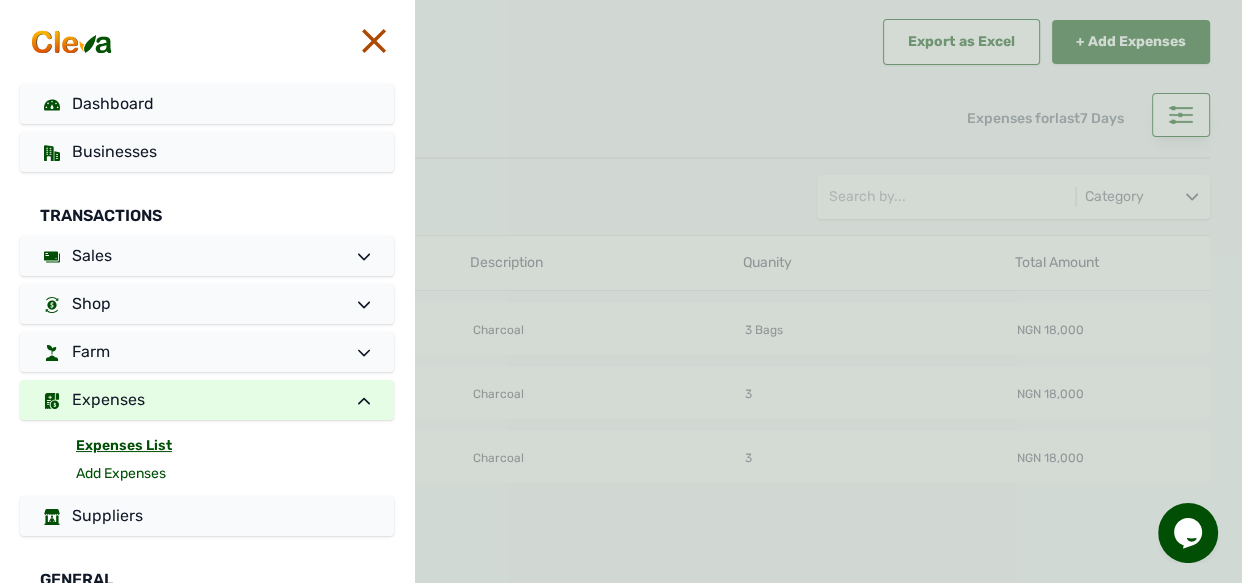 click on "Add Expenses" at bounding box center [235, 474] 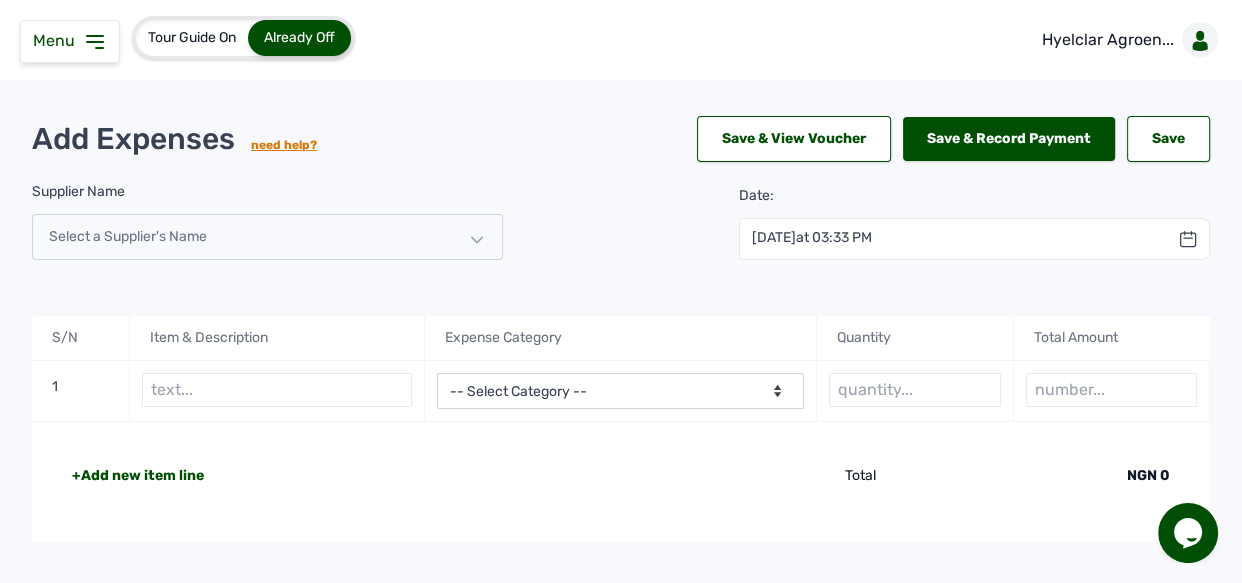 click on "at 03:33 PM" at bounding box center (834, 237) 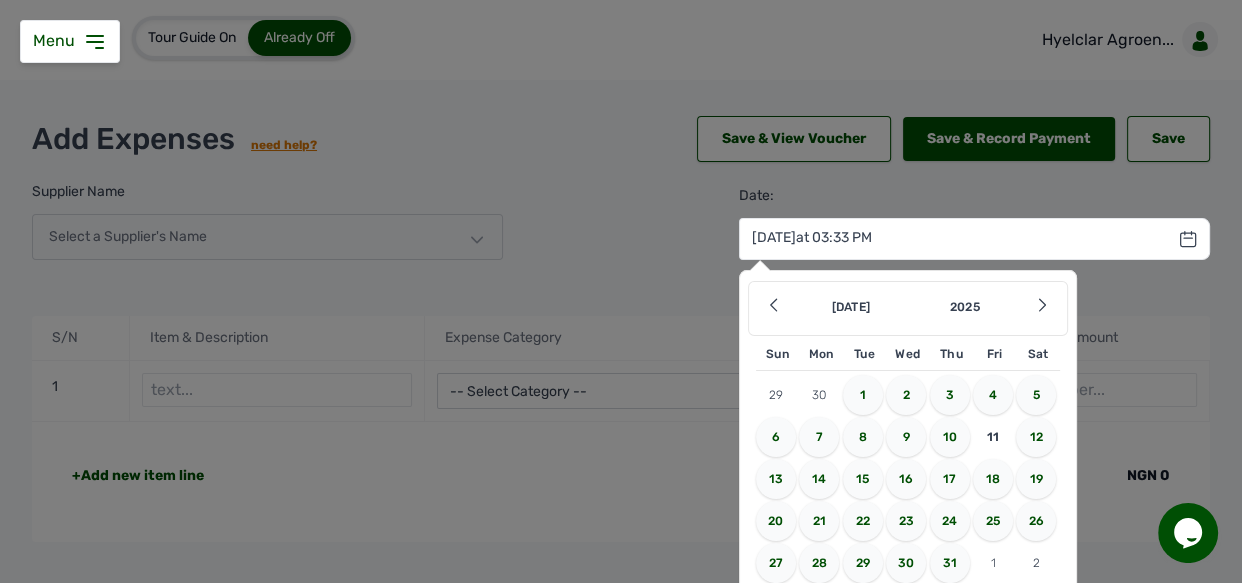 click on "9" at bounding box center (906, 437) 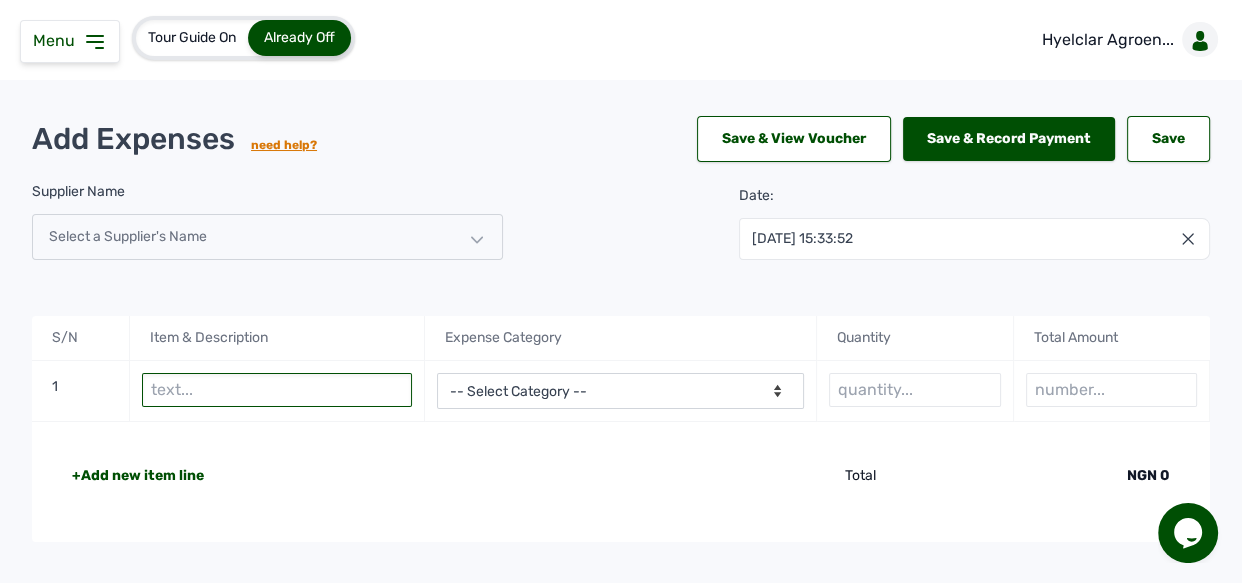 click at bounding box center (277, 390) 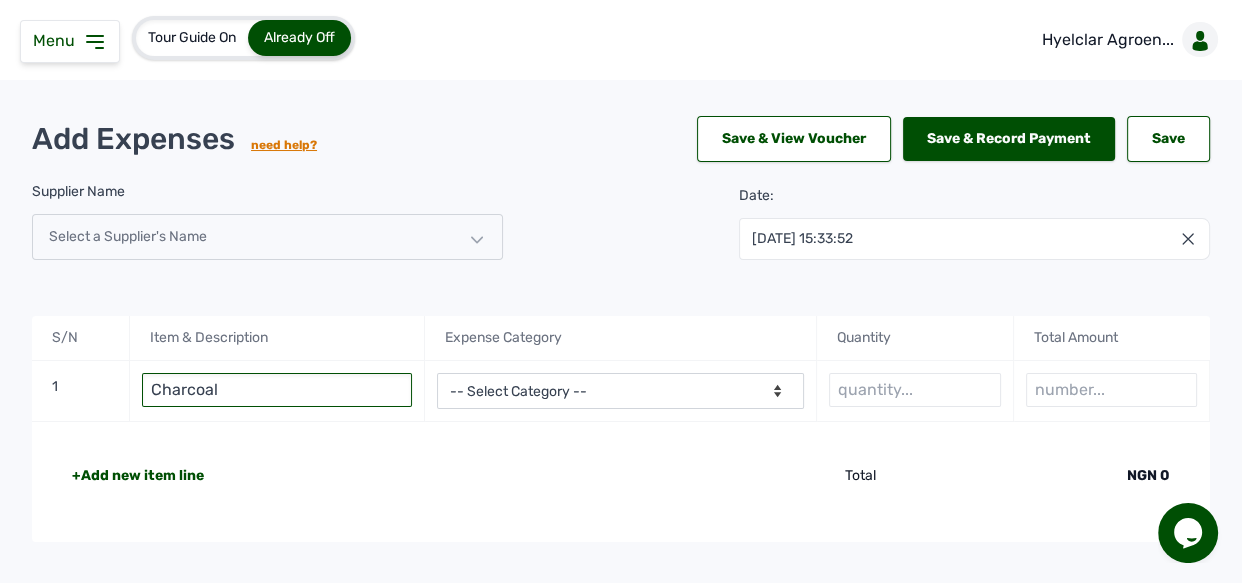 type on "Charcoal" 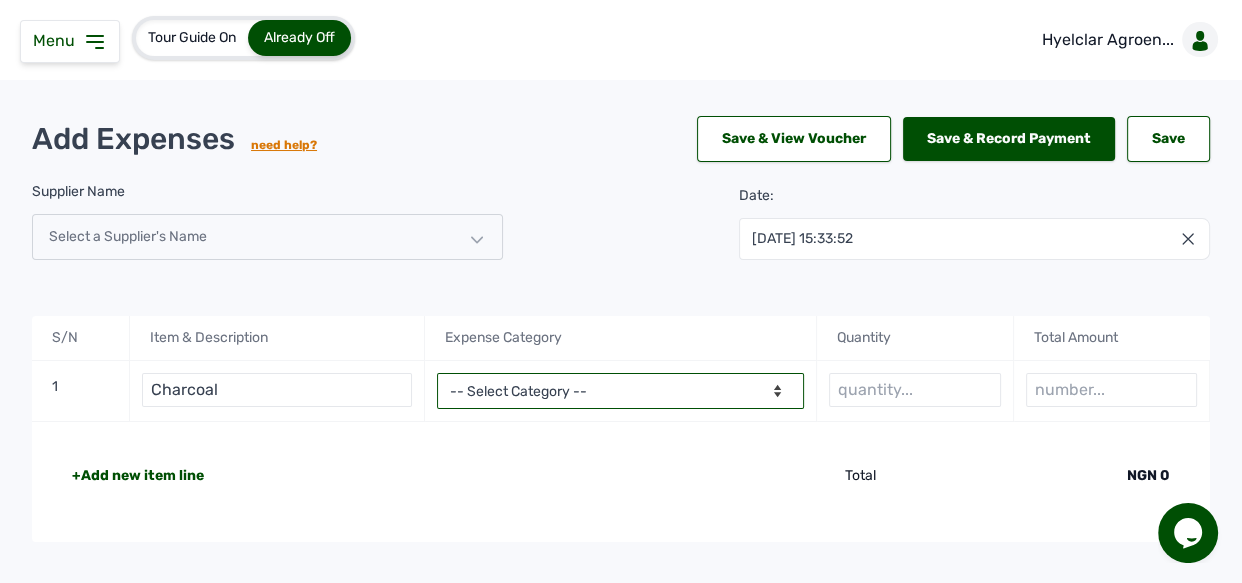click on "-- Select Category -- Advertising Expenses Bank Charges Entertainment Expenses Insurance Expenses Legal Expenses Medical Expenses Office Equipments & Supplies Property Tax Rental Cost Repair & Maintenance Expenses Research Expenses Staff Salary Telephone Expenses Transportation Expenses Travelling Expenses Utility Expenses Others" at bounding box center (621, 391) 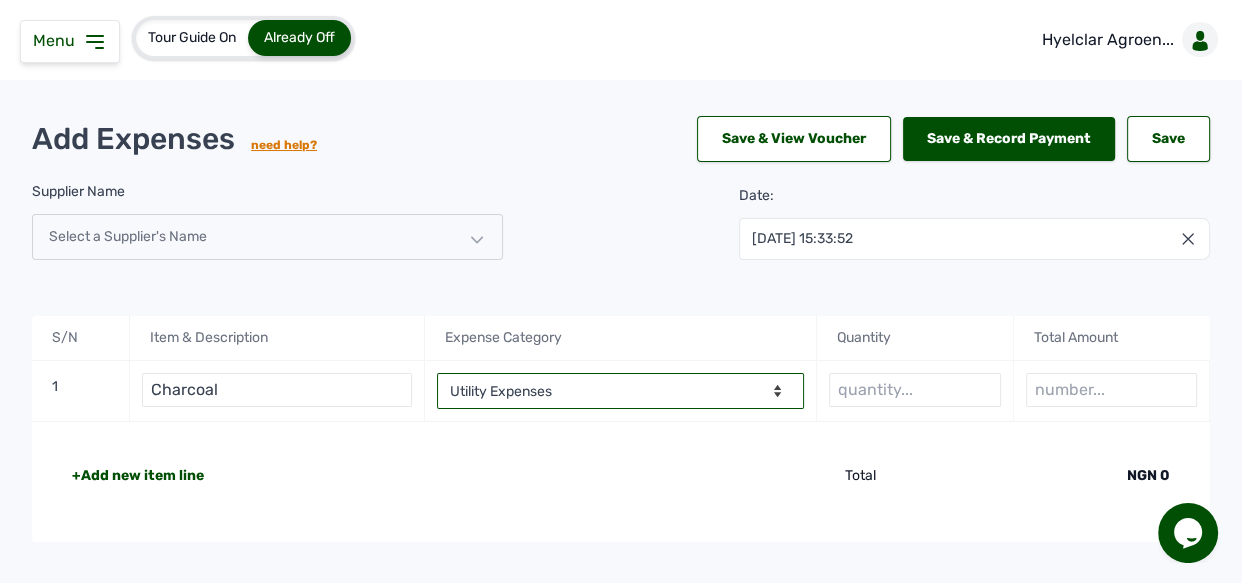 click on "-- Select Category -- Advertising Expenses Bank Charges Entertainment Expenses Insurance Expenses Legal Expenses Medical Expenses Office Equipments & Supplies Property Tax Rental Cost Repair & Maintenance Expenses Research Expenses Staff Salary Telephone Expenses Transportation Expenses Travelling Expenses Utility Expenses Others" at bounding box center [621, 391] 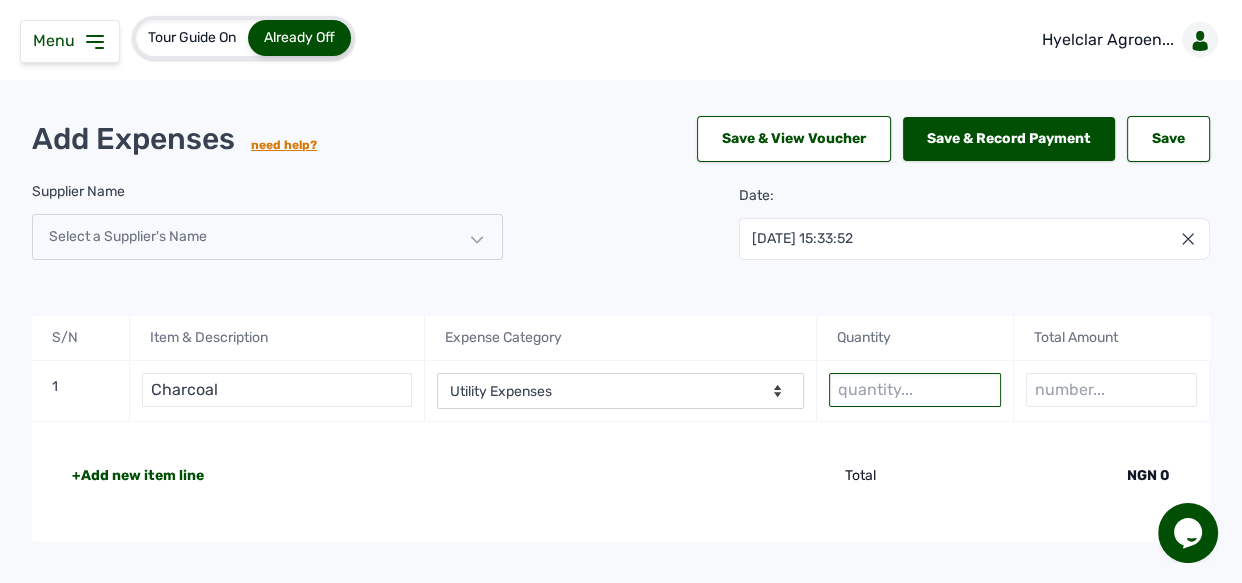 click at bounding box center [914, 390] 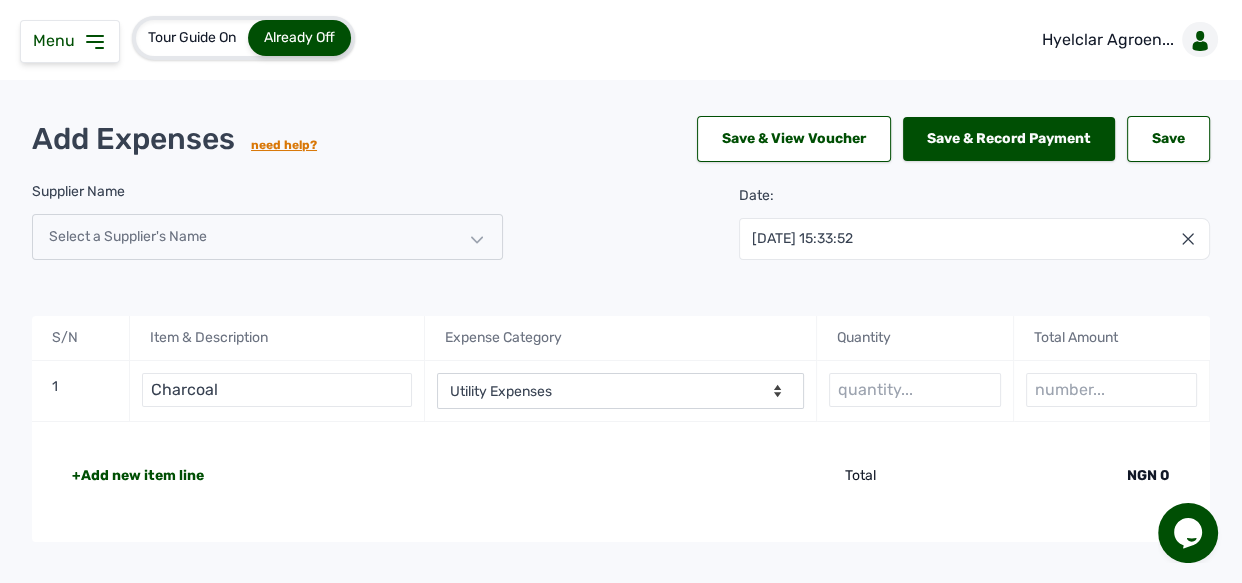 click on "+Add new item line Total NGN 0" 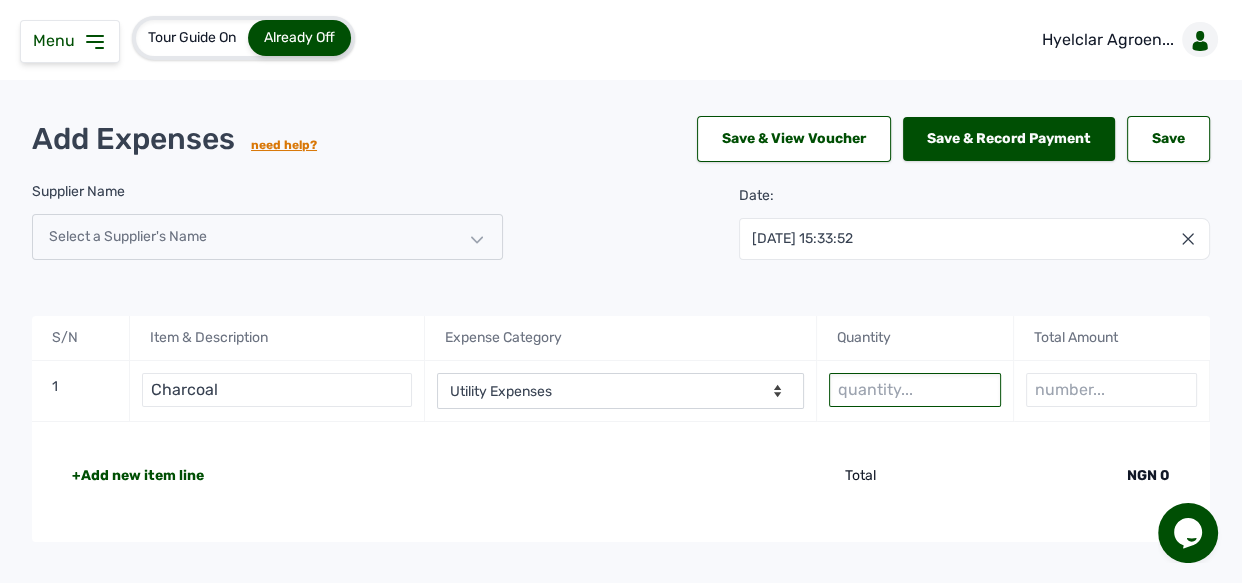 click at bounding box center (914, 390) 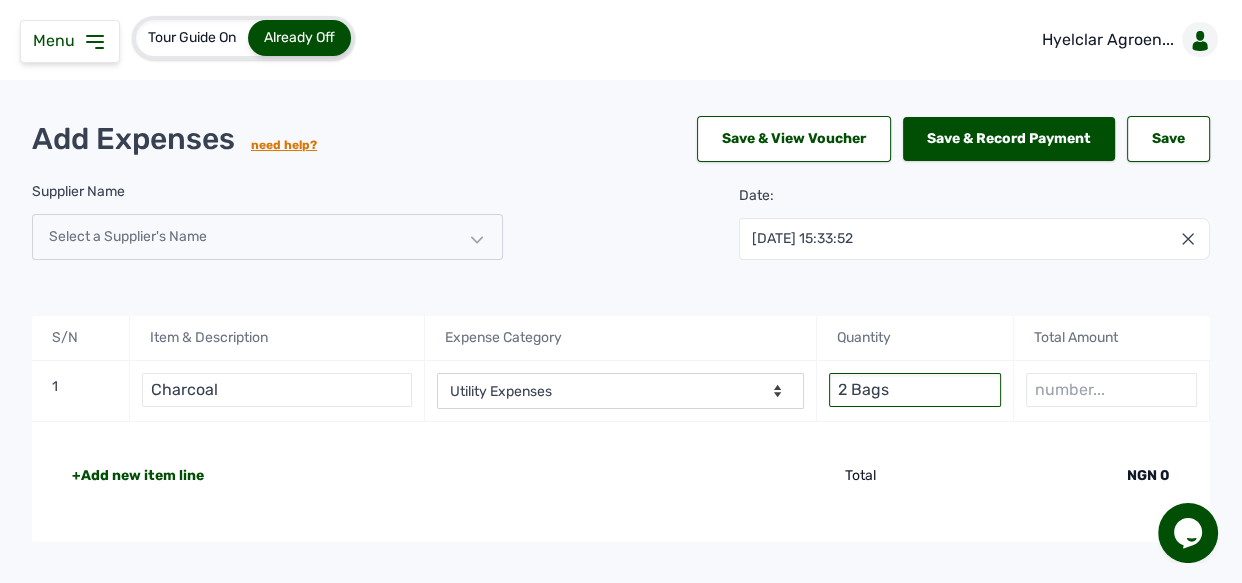 type on "2 Bags" 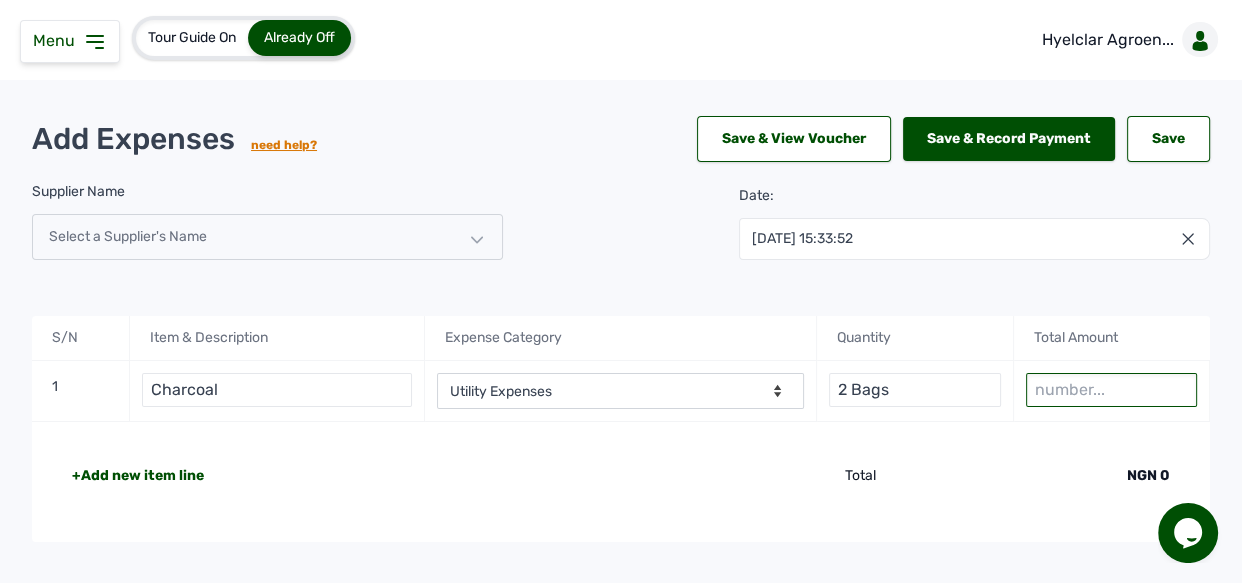click at bounding box center (1111, 390) 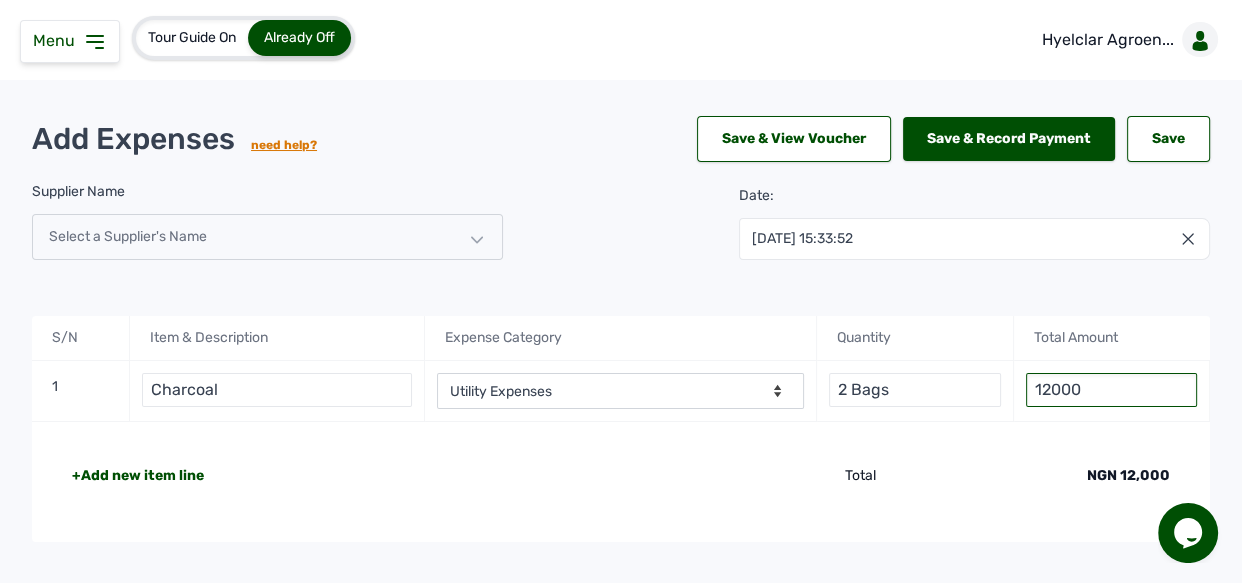 type on "12000" 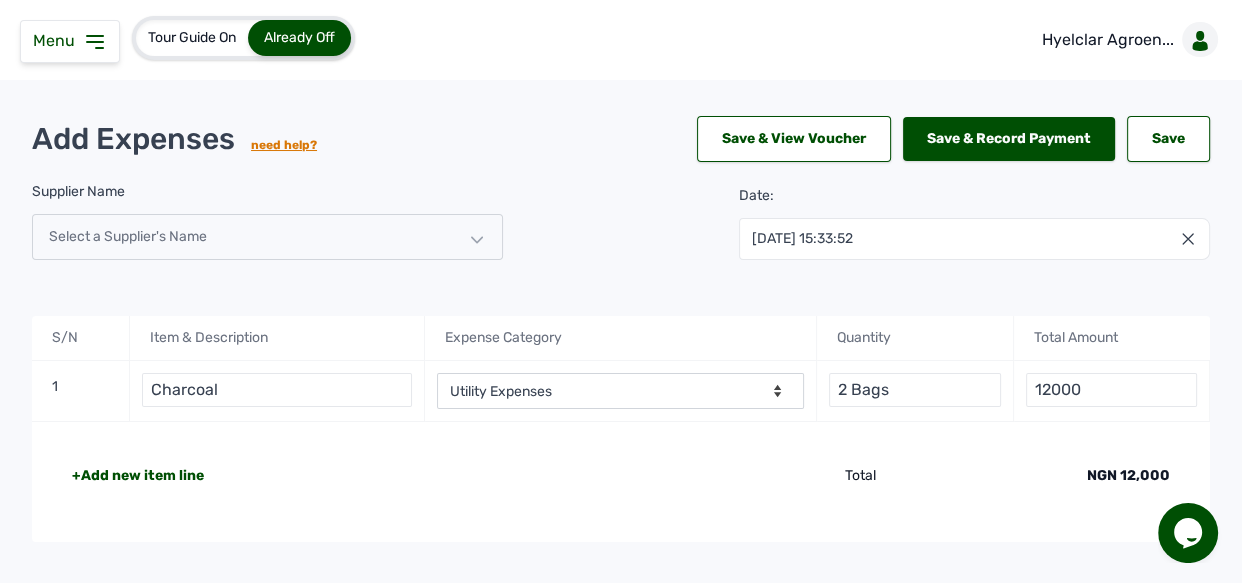 click on "+Add new item line" at bounding box center [138, 476] 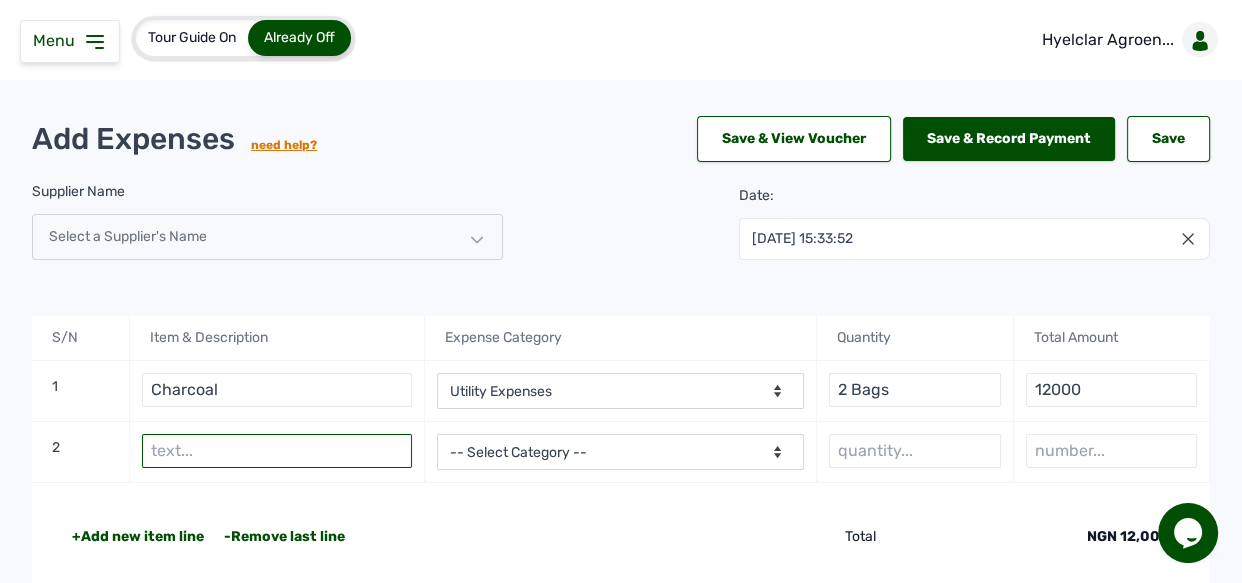 click at bounding box center [277, 451] 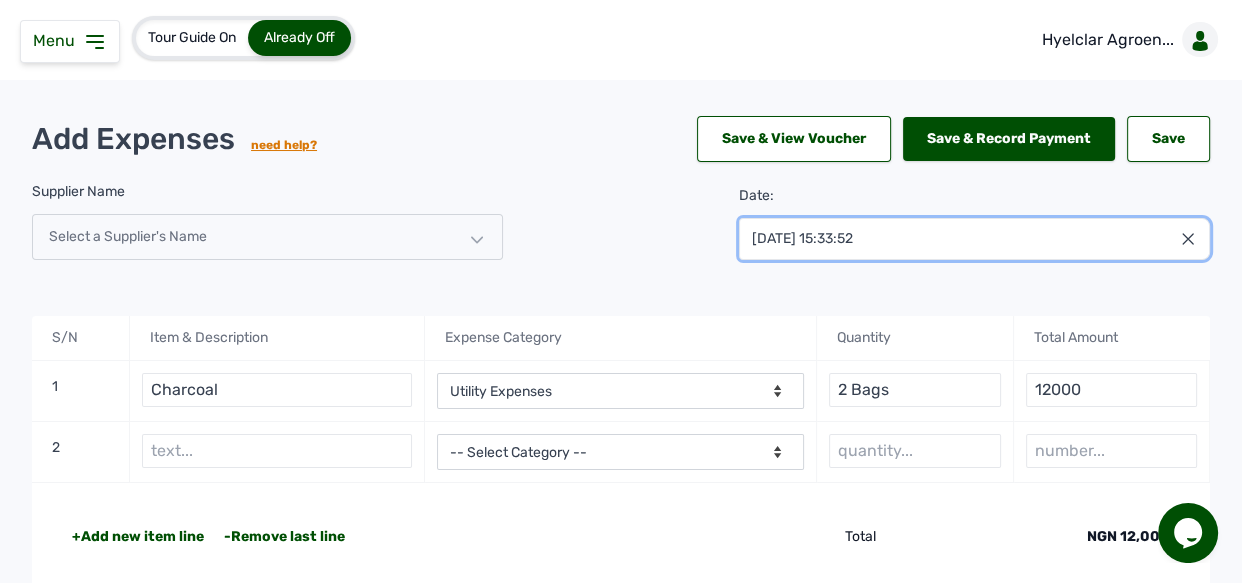 click on "09 Jul 2025 15:33:52" at bounding box center [974, 239] 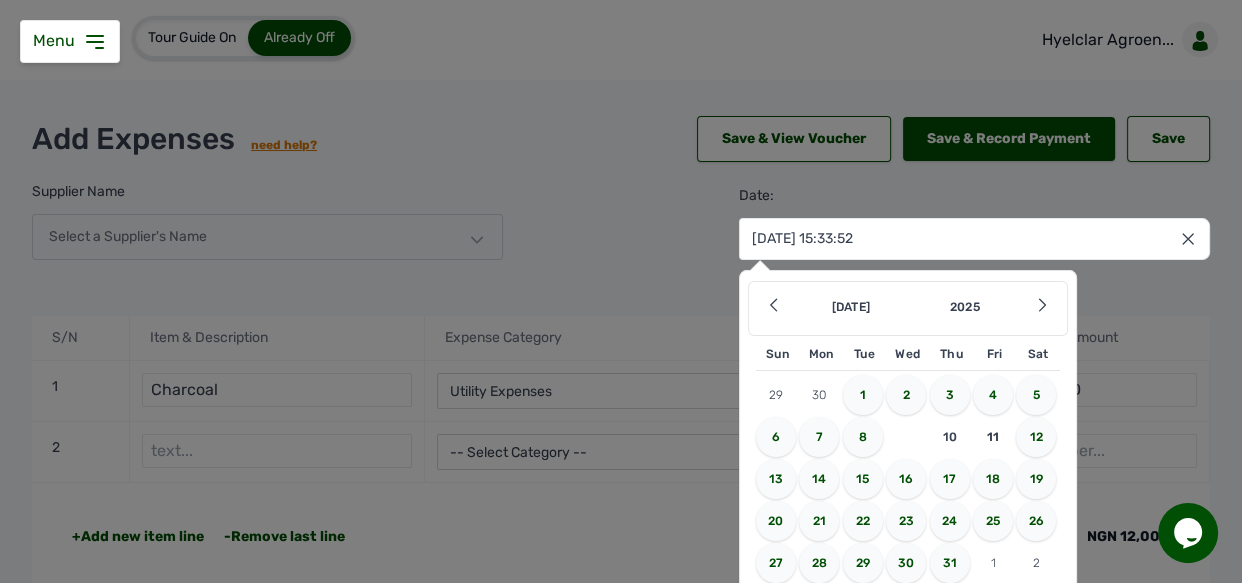 click on "09 Jul 2025 15:33:52 Jul 2025 Jan Feb Mar Apr May Jun Jul Aug Sep Oct Nov Dec 2025 2026 2027 2028 2029 2030 2031 2032 2033 2034 2035 2036 Sun Mon Tue Wed Thu Fri Sat 29 30 1 2 3 4 5 6 7 8 9 10 11 12 13 14 15 16 17 18 19 20 21 22 23 24 25 26 27 28 29 30 31 1 2 3 4 5 6 7 8 9 Cancel" at bounding box center (974, 239) 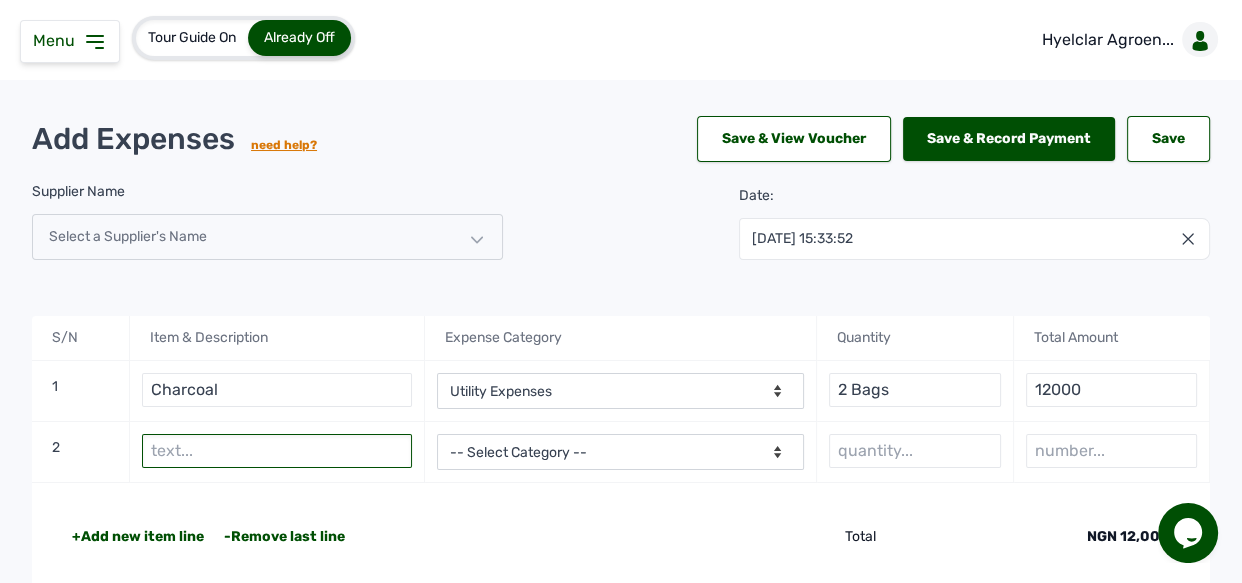 click at bounding box center (277, 451) 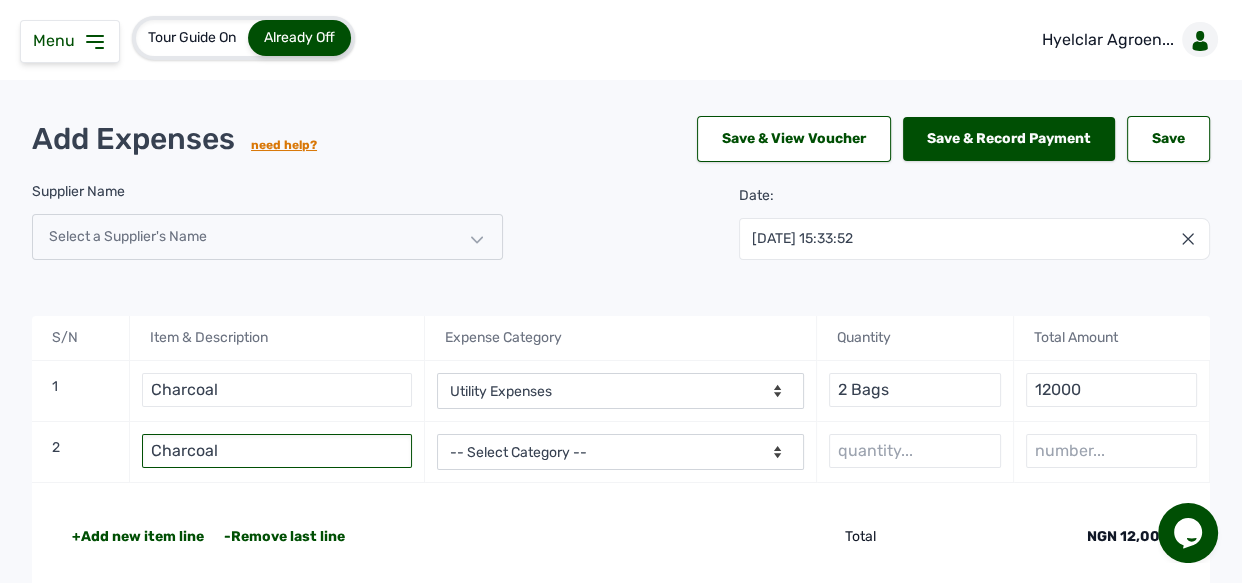 type on "Charcoal" 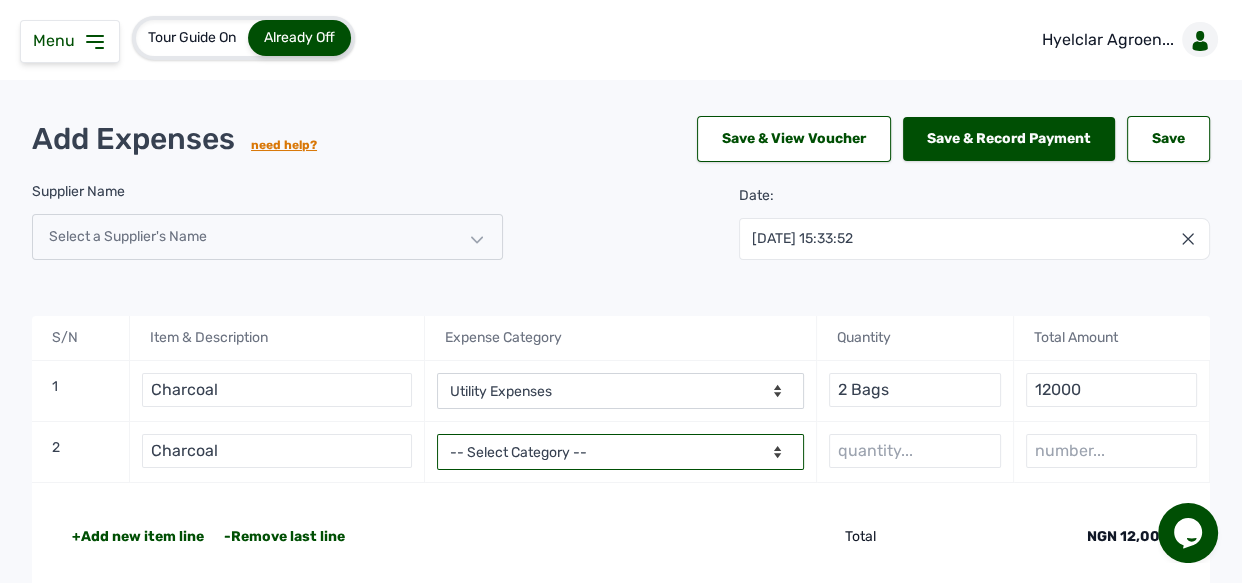 click on "-- Select Category -- Advertising Expenses Bank Charges Entertainment Expenses Insurance Expenses Legal Expenses Medical Expenses Office Equipments & Supplies Property Tax Rental Cost Repair & Maintenance Expenses Research Expenses Staff Salary Telephone Expenses Transportation Expenses Travelling Expenses Utility Expenses Others" at bounding box center (621, 452) 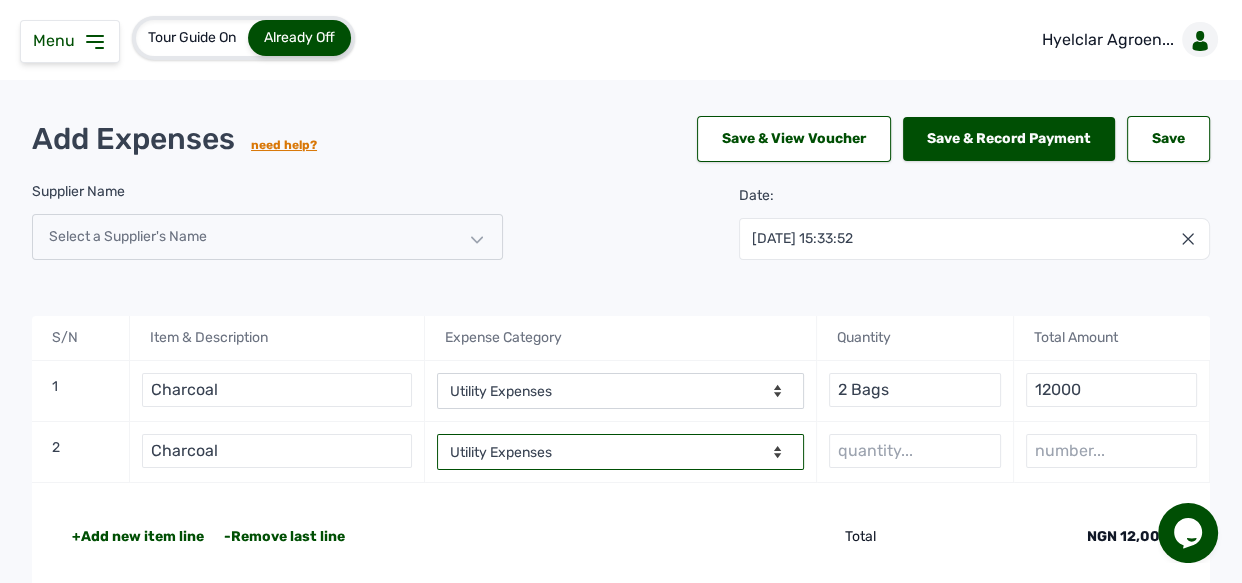 click on "-- Select Category -- Advertising Expenses Bank Charges Entertainment Expenses Insurance Expenses Legal Expenses Medical Expenses Office Equipments & Supplies Property Tax Rental Cost Repair & Maintenance Expenses Research Expenses Staff Salary Telephone Expenses Transportation Expenses Travelling Expenses Utility Expenses Others" at bounding box center [621, 452] 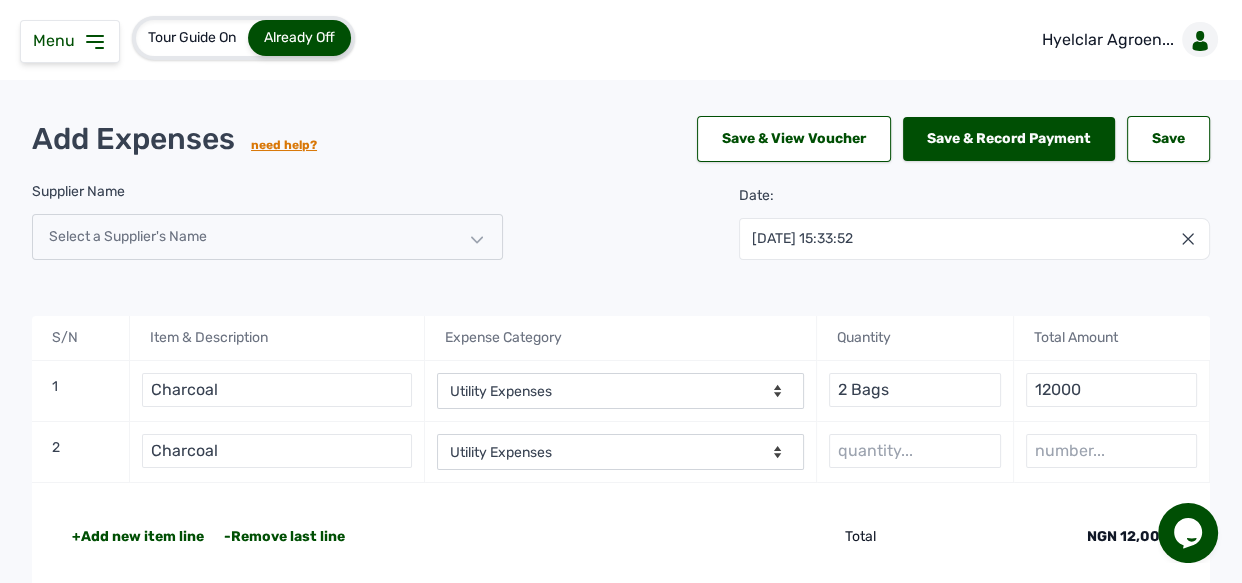 click on "Add Expenses  need help? Save & View Voucher Save & Record Payment Save Save Supplier Name Select a Supplier's Name Date: 09 Jul 2025 15:33:52 Jul 2025 Jan Feb Mar Apr May Jun Jul Aug Sep Oct Nov Dec 2025 2026 2027 2028 2029 2030 2031 2032 2033 2034 2035 2036 Sun Mon Tue Wed Thu Fri Sat 29 30 1 2 3 4 5 6 7 8 9 10 11 12 13 14 15 16 17 18 19 20 21 22 23 24 25 26 27 28 29 30 31 1 2 3 4 5 6 7 8 9 Cancel S/N Item & Description Expense Category Quantity Total Amount 1 Charcoal -- Select Category -- Advertising Expenses Bank Charges Entertainment Expenses Insurance Expenses Legal Expenses Medical Expenses Office Equipments & Supplies Property Tax Rental Cost Repair & Maintenance Expenses Research Expenses Staff Salary Telephone Expenses Transportation Expenses Travelling Expenses Utility Expenses Others 2 Bags 12000 2 Charcoal -- Select Category -- Advertising Expenses Bank Charges Entertainment Expenses Insurance Expenses Legal Expenses Medical Expenses Office Equipments & Supplies Property Tax Rental Cost Others" at bounding box center [621, 359] 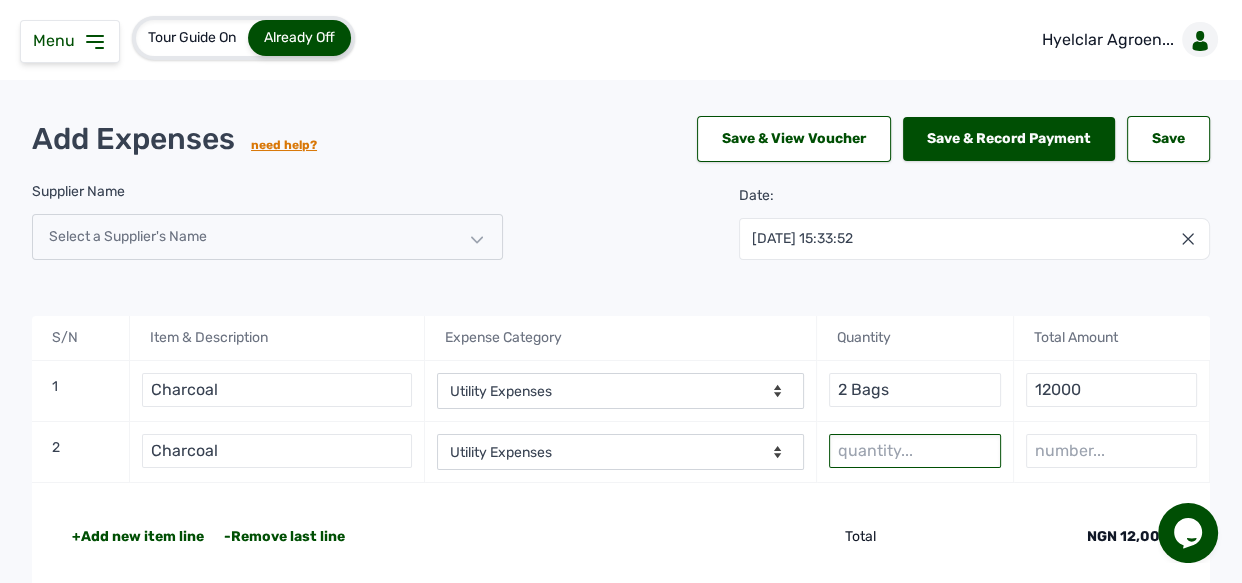 click at bounding box center [914, 451] 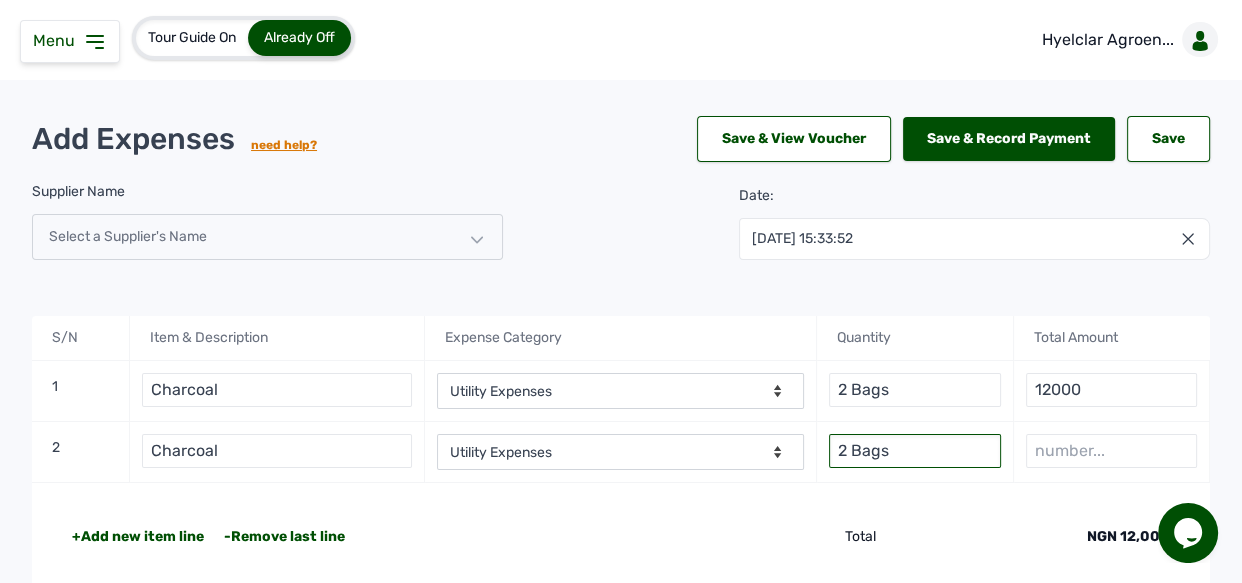 type on "2 Bags" 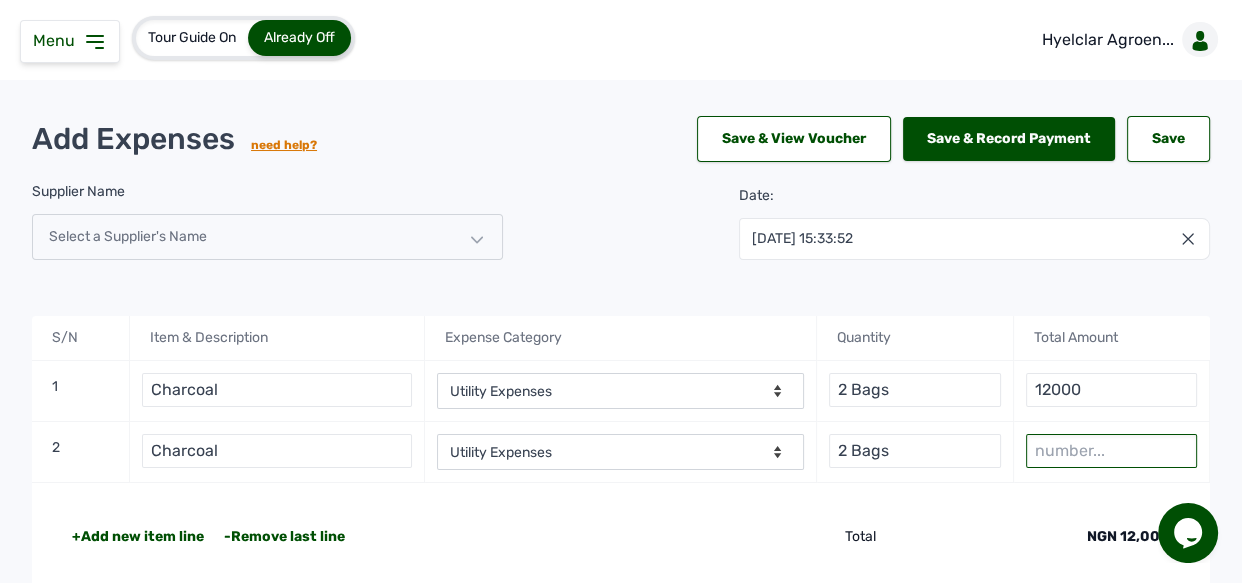click at bounding box center (1111, 451) 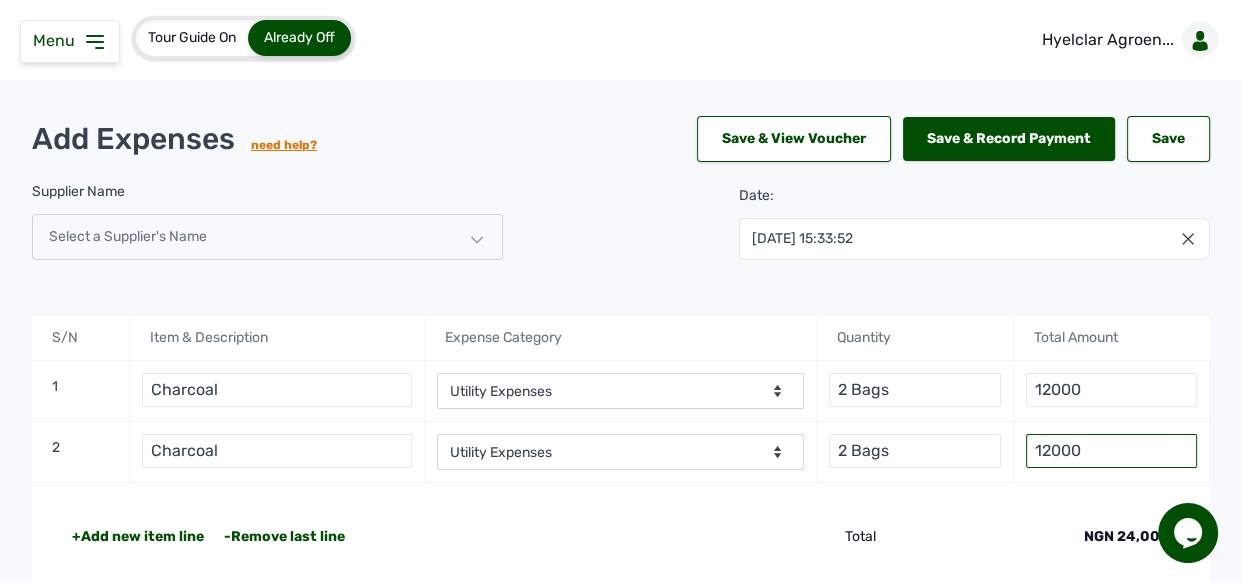 type on "12000" 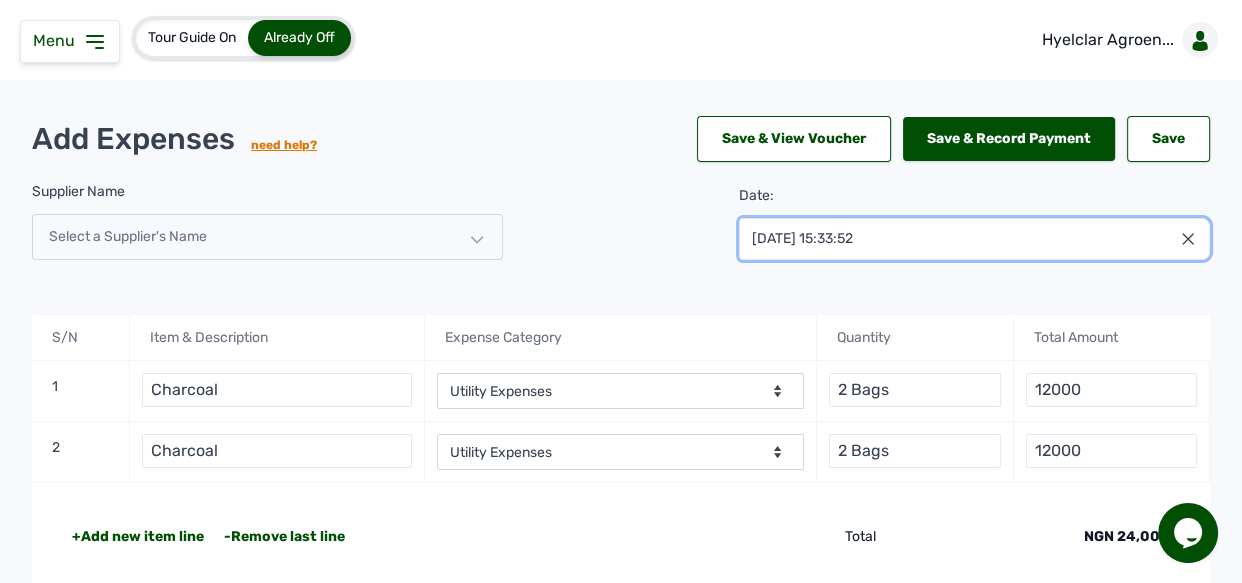 click on "09 Jul 2025 15:33:52" at bounding box center (974, 239) 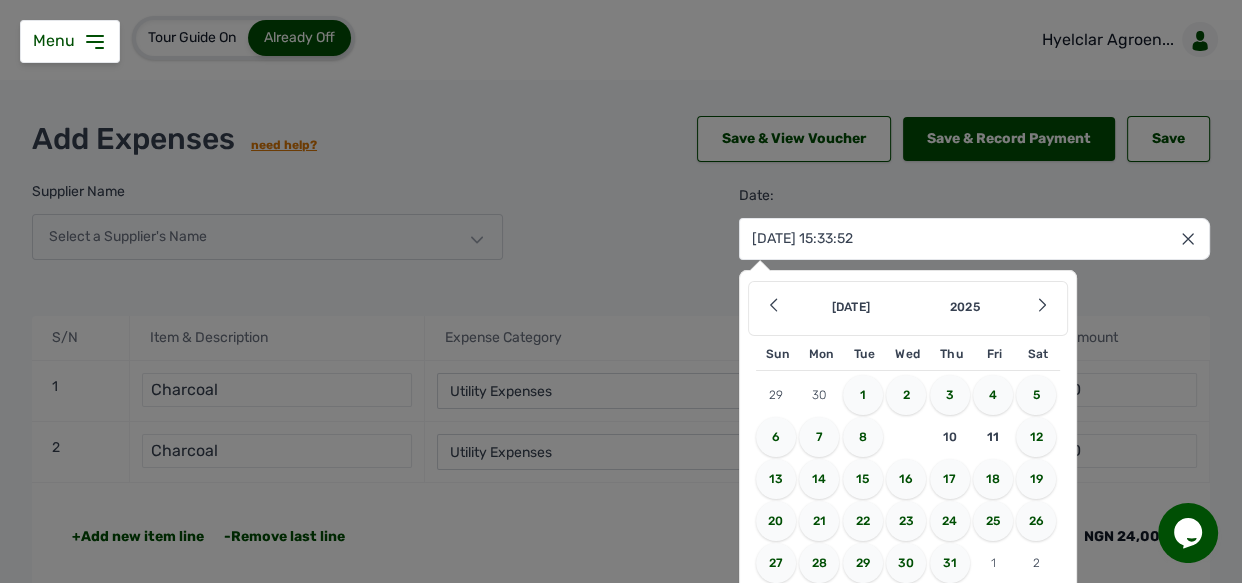 click on "10" at bounding box center (950, 437) 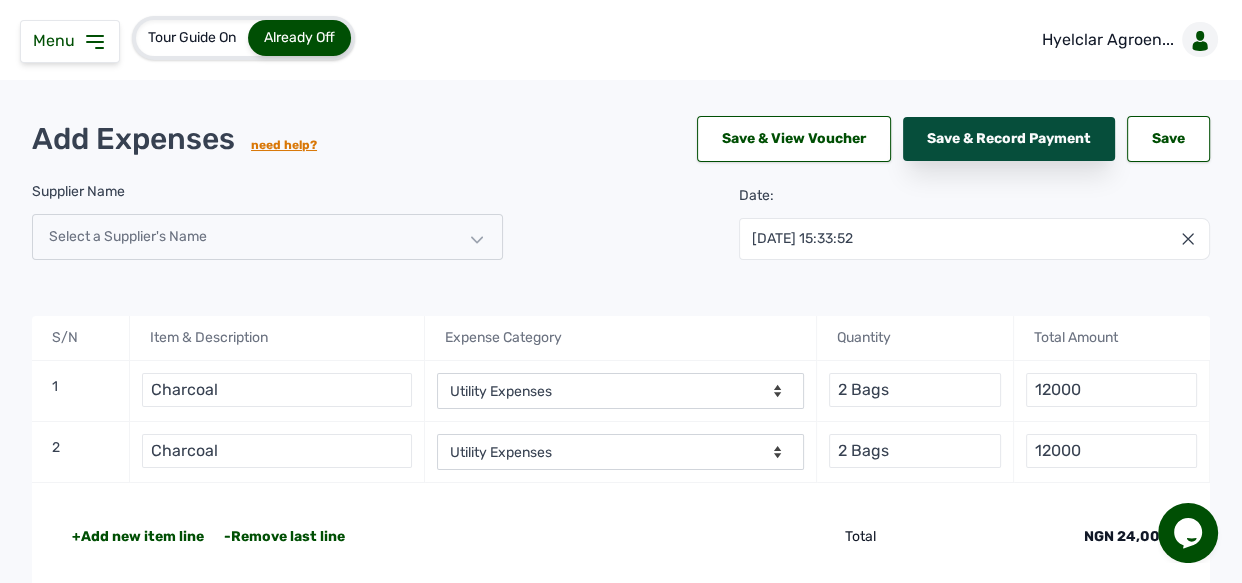 click on "Save & Record Payment" at bounding box center [1009, 139] 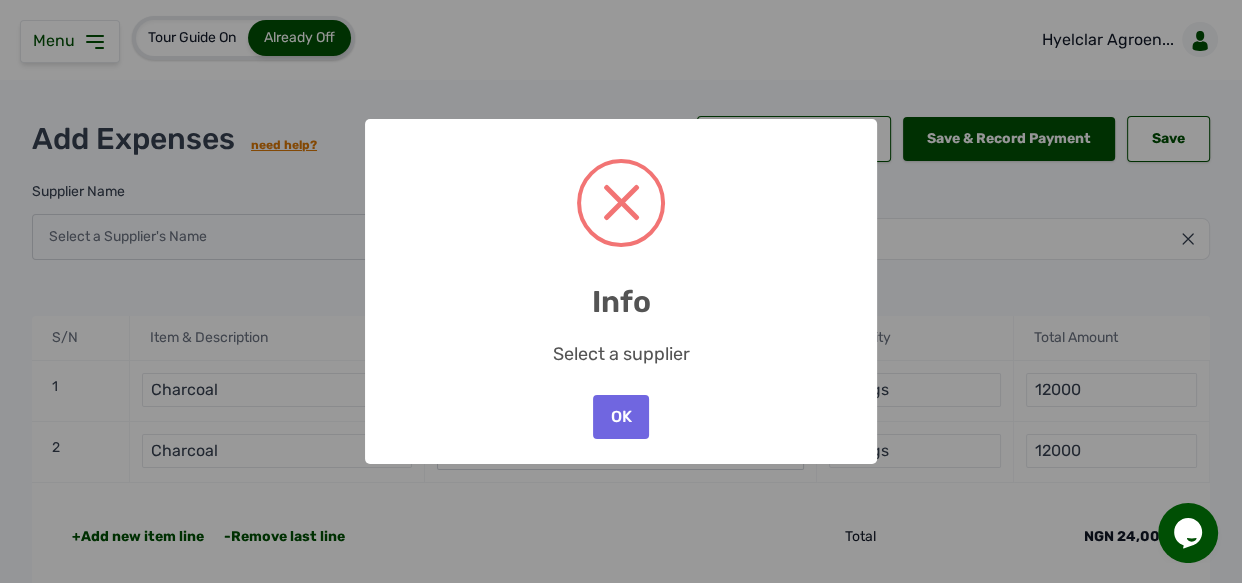 click on "×
Info Select a supplier OK No Cancel" at bounding box center (621, 291) 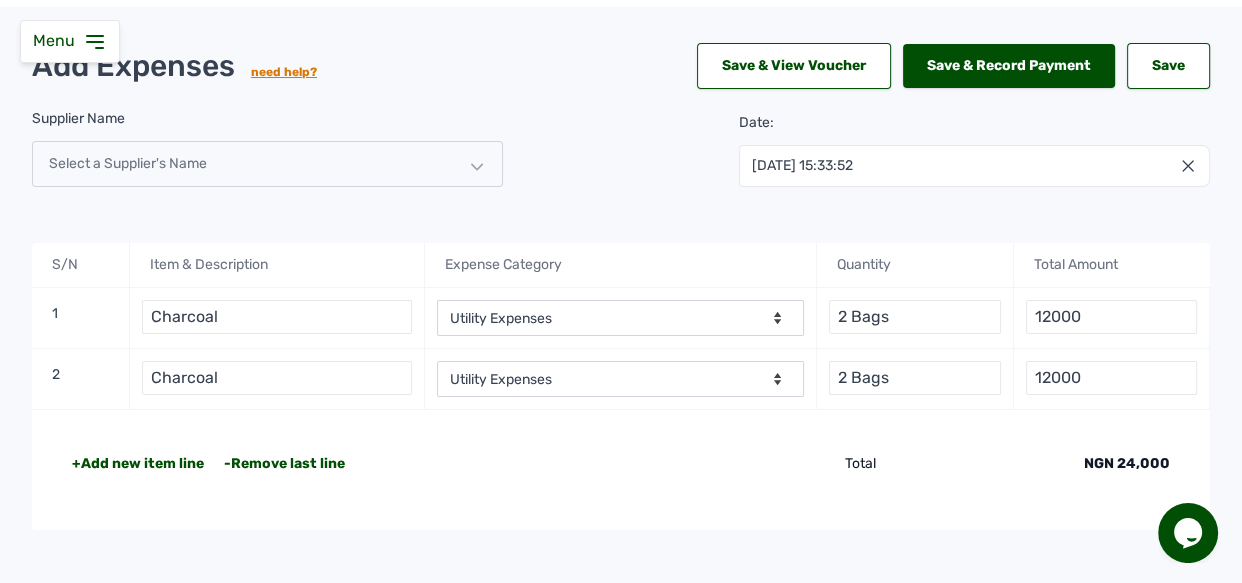scroll, scrollTop: 0, scrollLeft: 0, axis: both 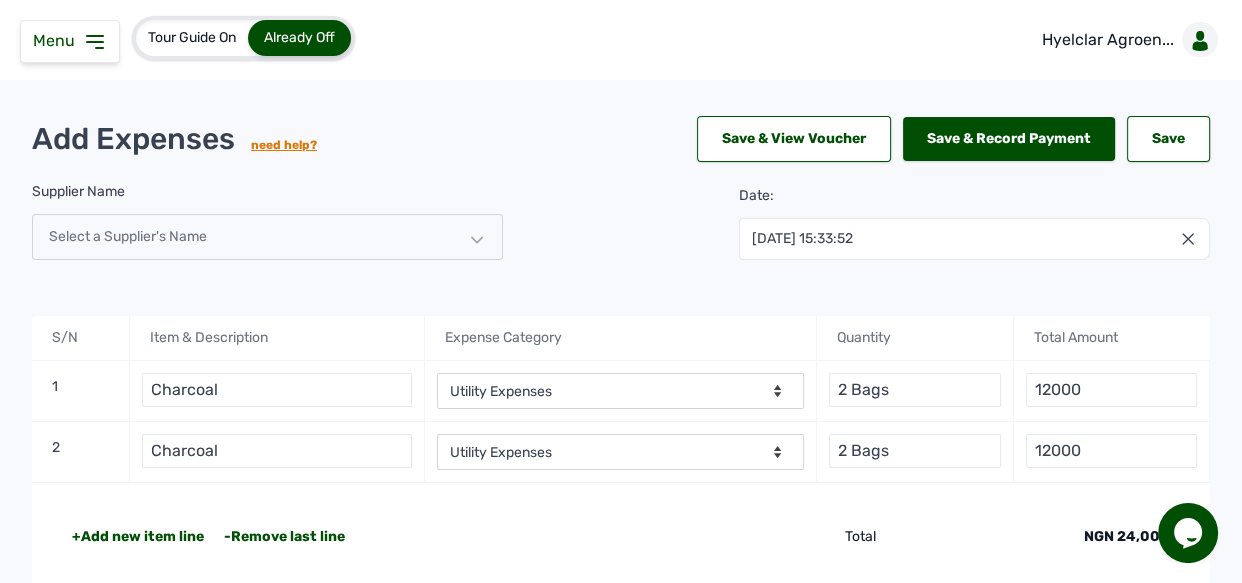 click 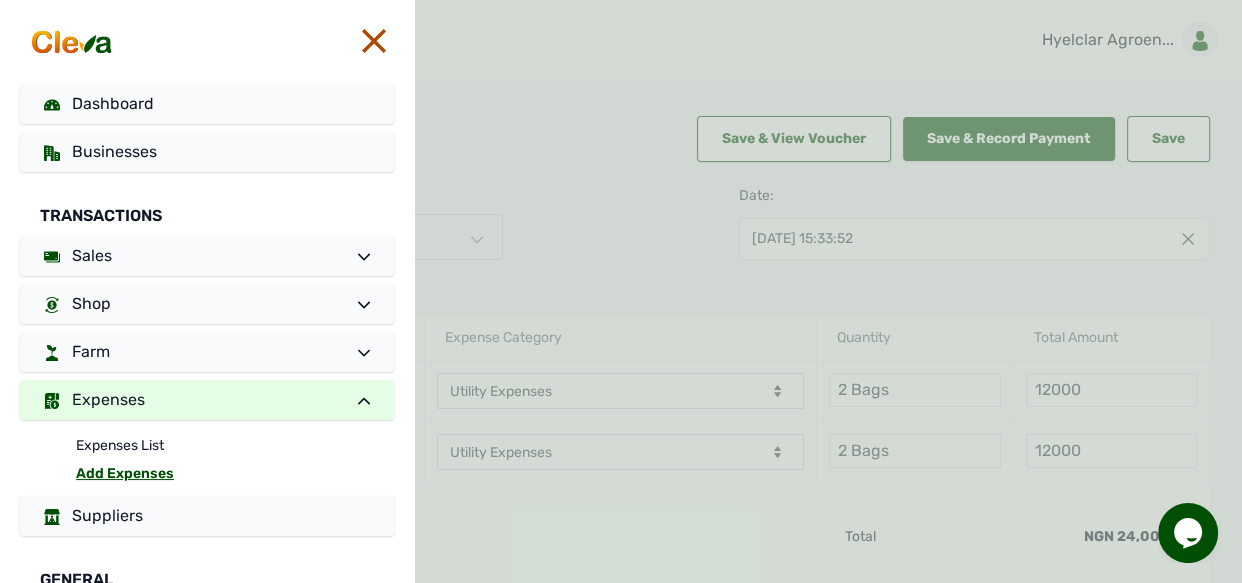 scroll, scrollTop: 172, scrollLeft: 0, axis: vertical 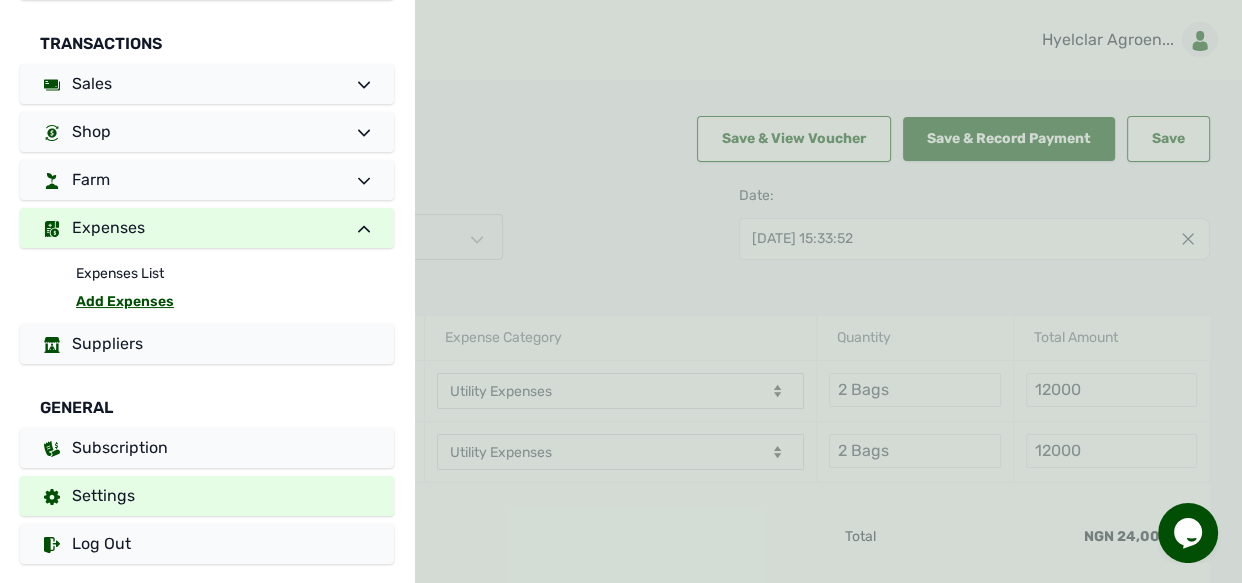 click on "Settings" at bounding box center [207, 496] 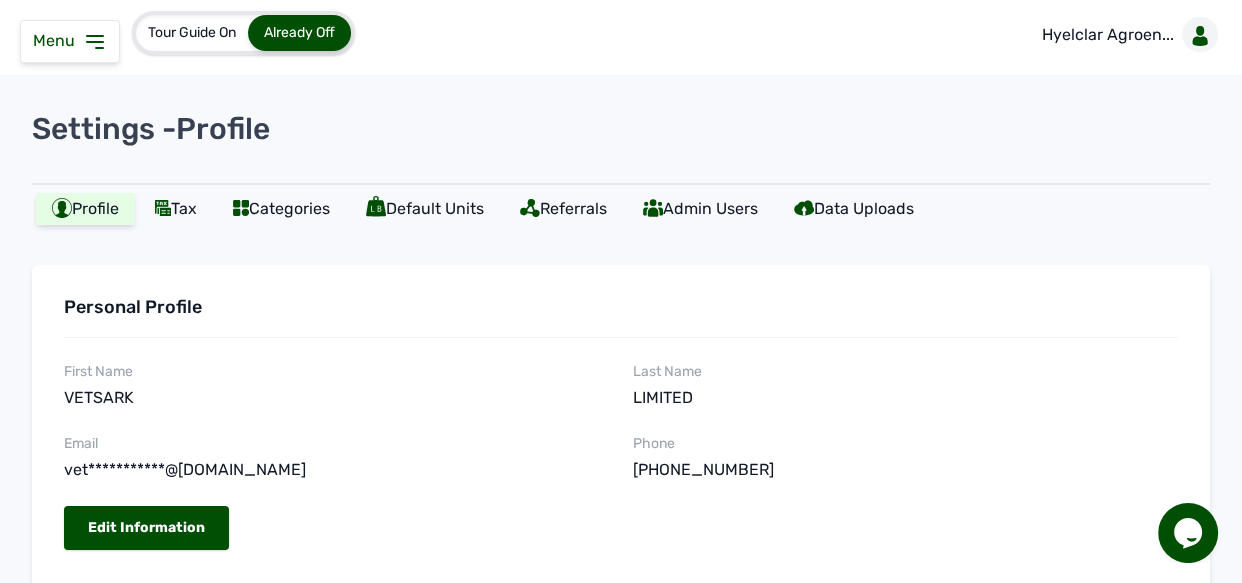 scroll, scrollTop: 0, scrollLeft: 0, axis: both 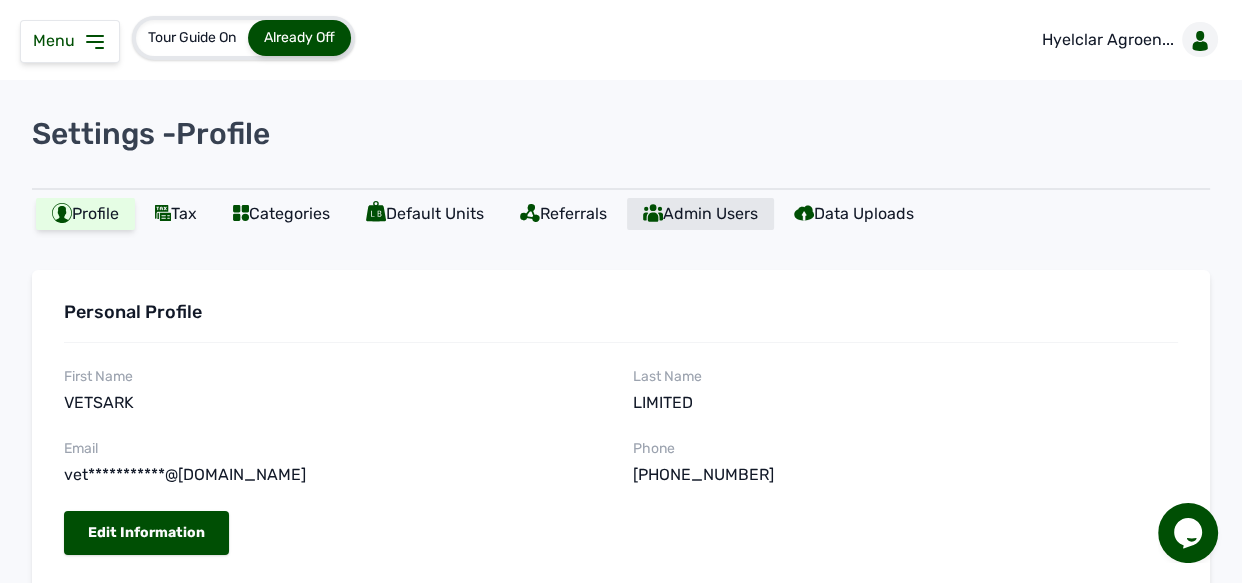 click on "Admin Users" at bounding box center (700, 214) 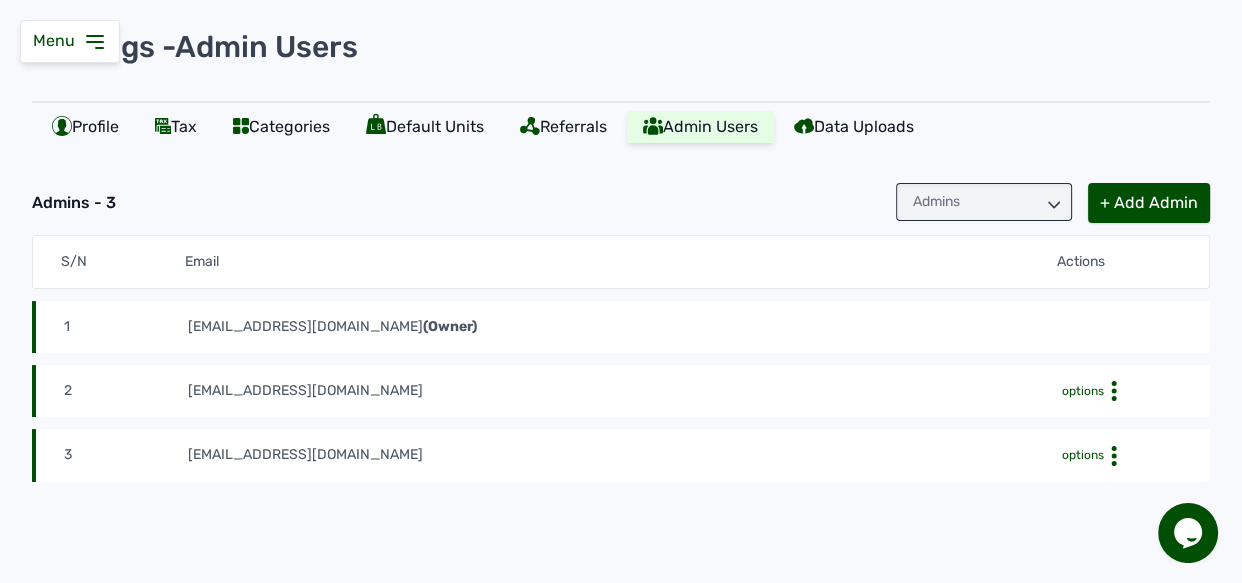 scroll, scrollTop: 85, scrollLeft: 0, axis: vertical 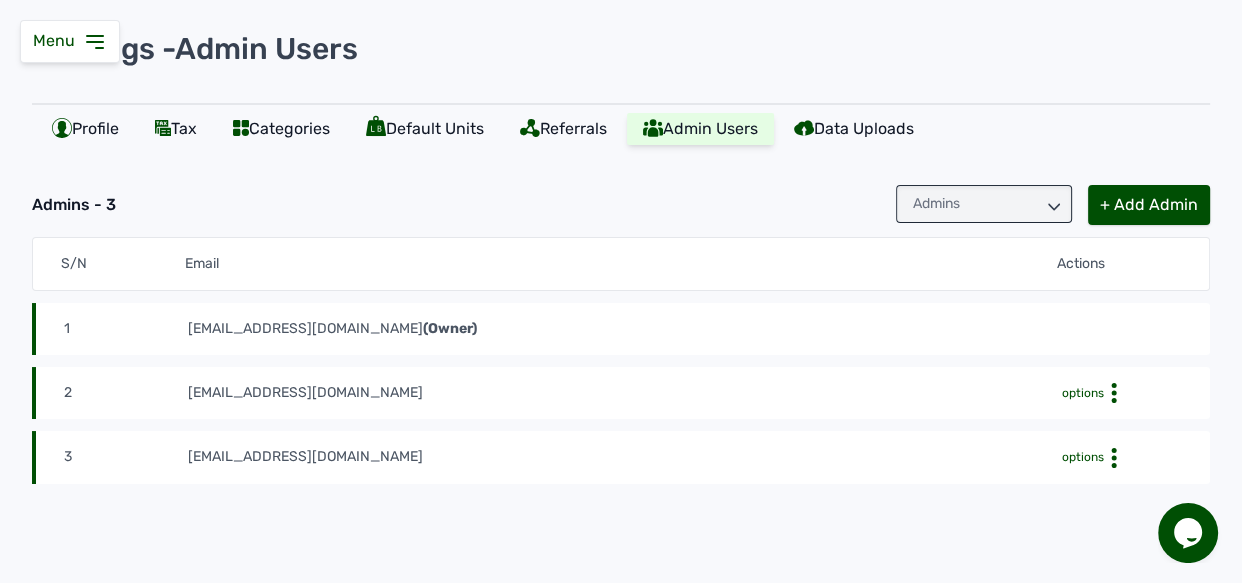 click 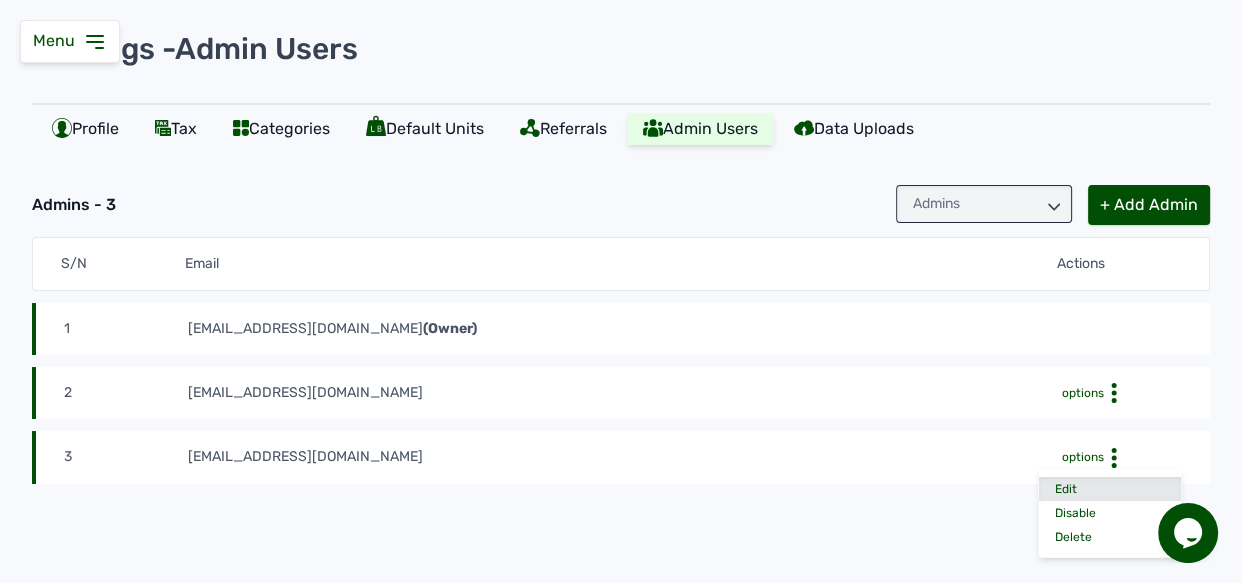 click on "Edit" at bounding box center (1110, 489) 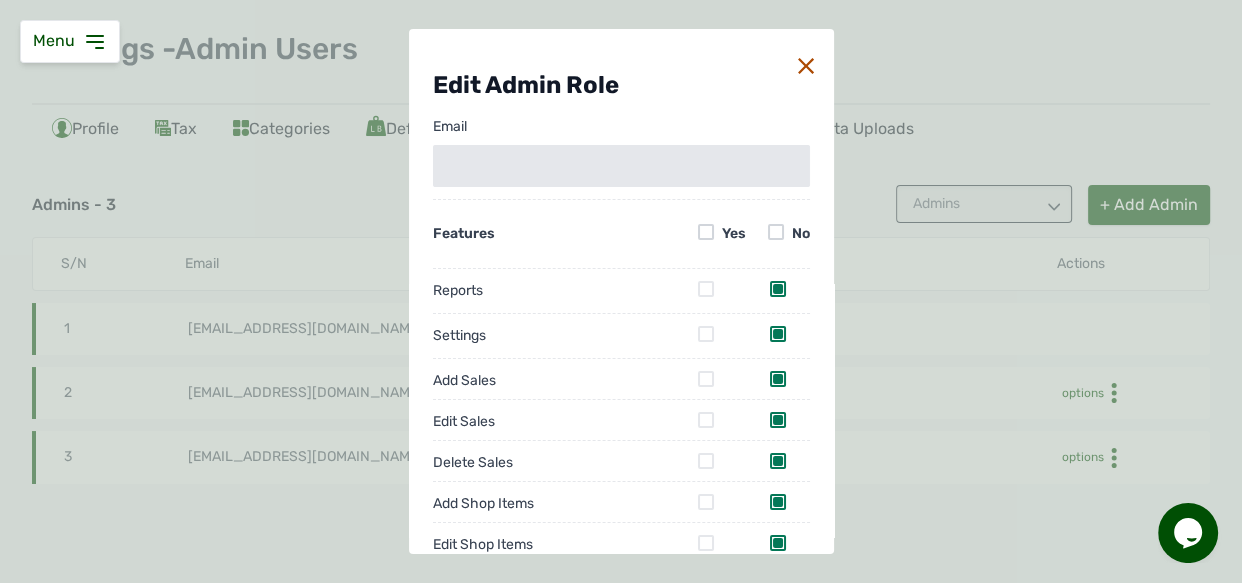 type on "hyelclar@gmail.com" 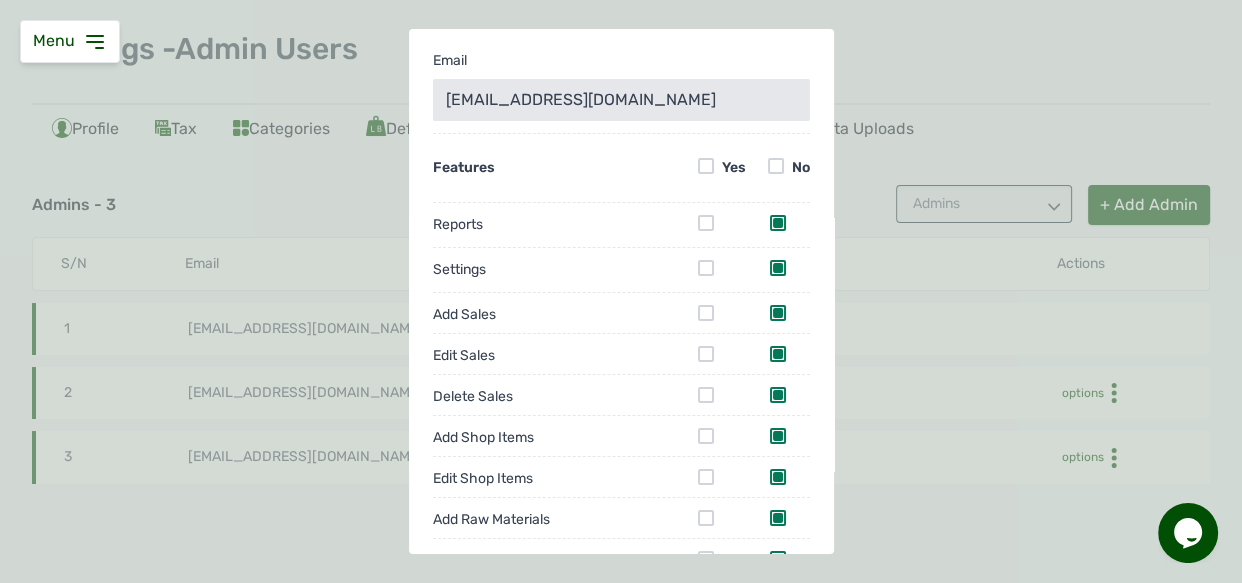 scroll, scrollTop: 0, scrollLeft: 0, axis: both 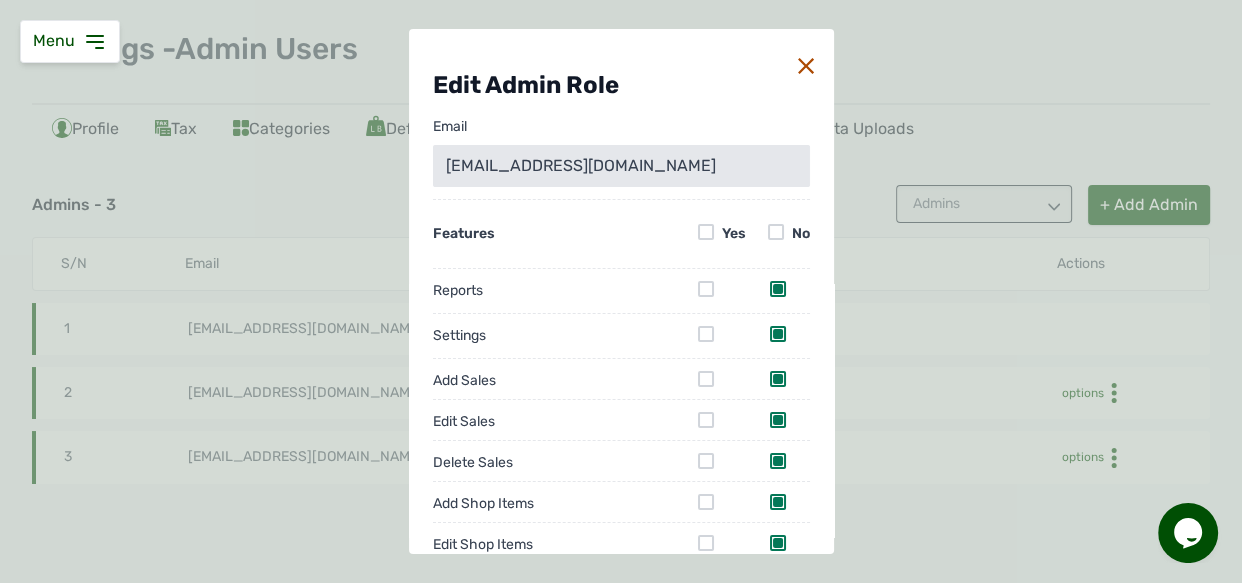 click 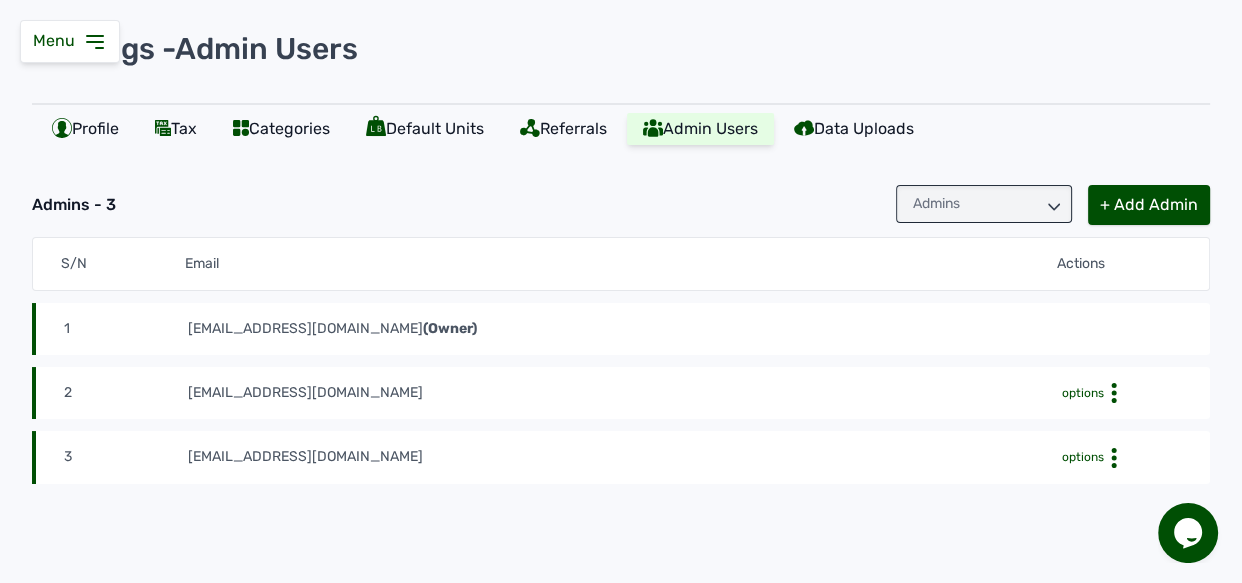 click on "Settings -  Admin Users  Profile   Tax   Categories   Default Units   Referrals   Admin Users   Data Uploads  Admins - 3 Admins  + Add Admin  S/N Email Actions 1 vetsarklimited@gmail.com  (Owner) 2 lawrenceayomide0@gmail.com  options 3 hyelclar@gmail.com  options" 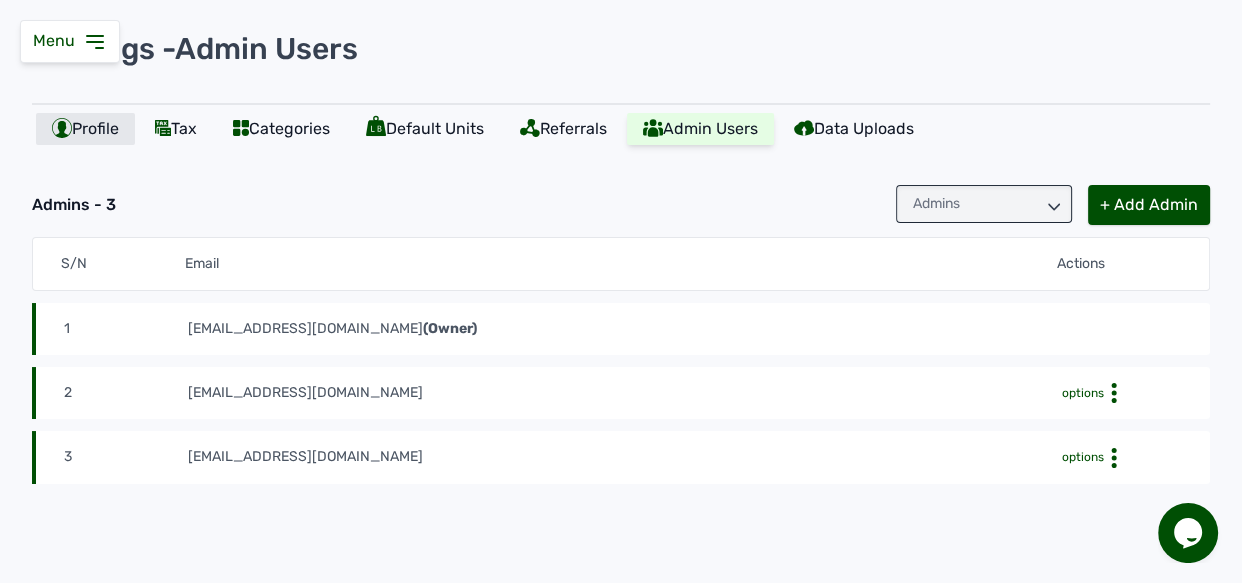 click on "Profile" at bounding box center (85, 129) 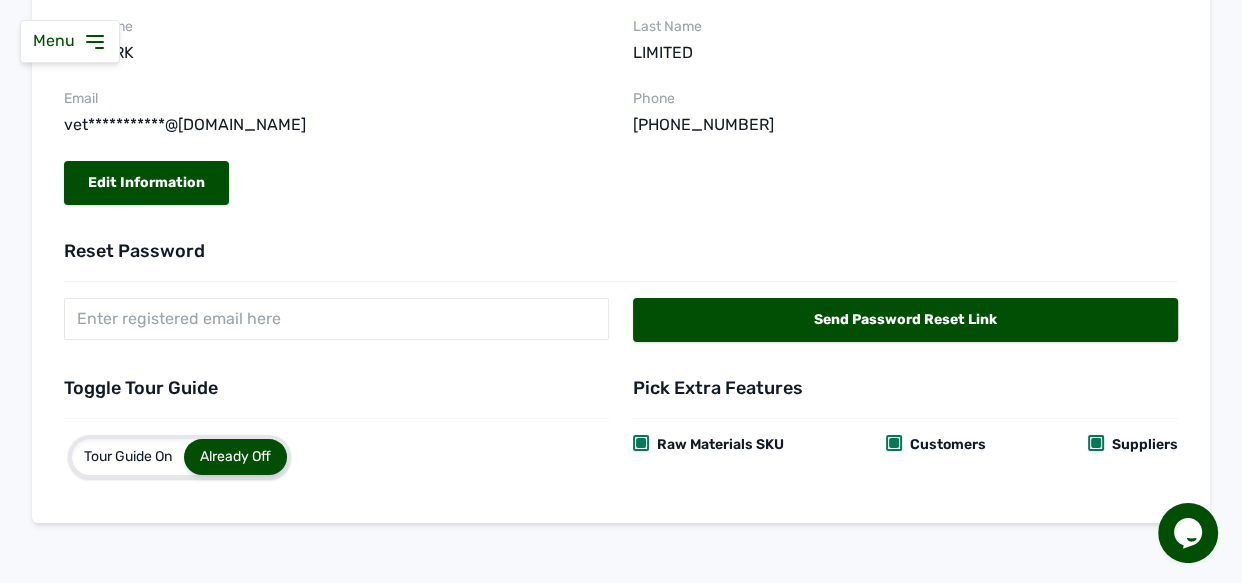 scroll, scrollTop: 371, scrollLeft: 0, axis: vertical 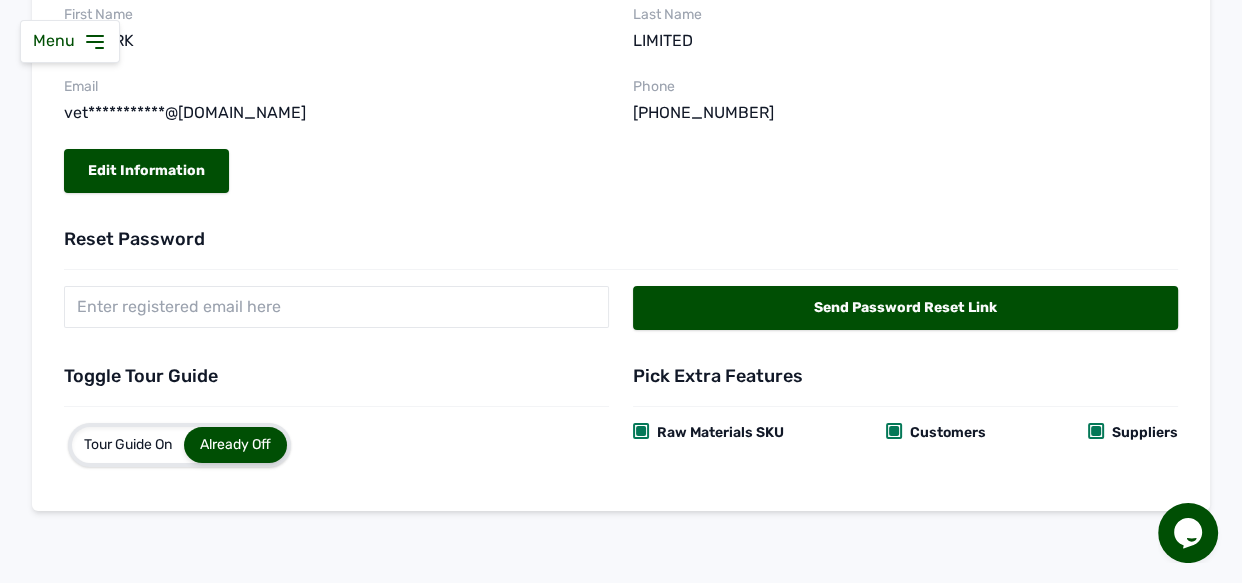 click at bounding box center [1096, 431] 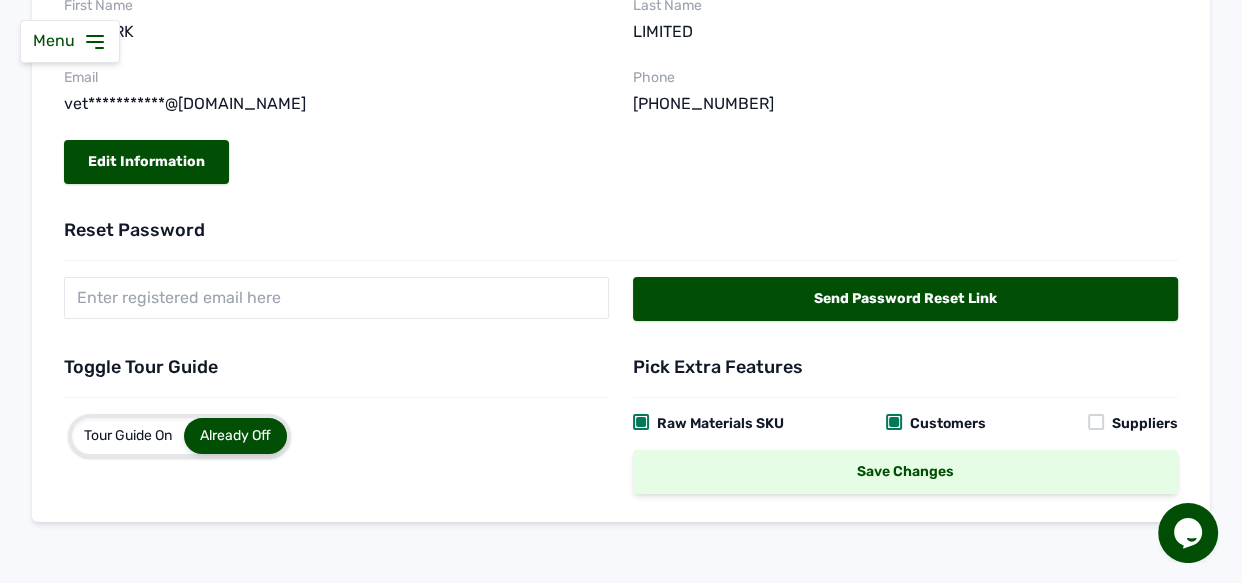 click on "Save Changes" at bounding box center [905, 472] 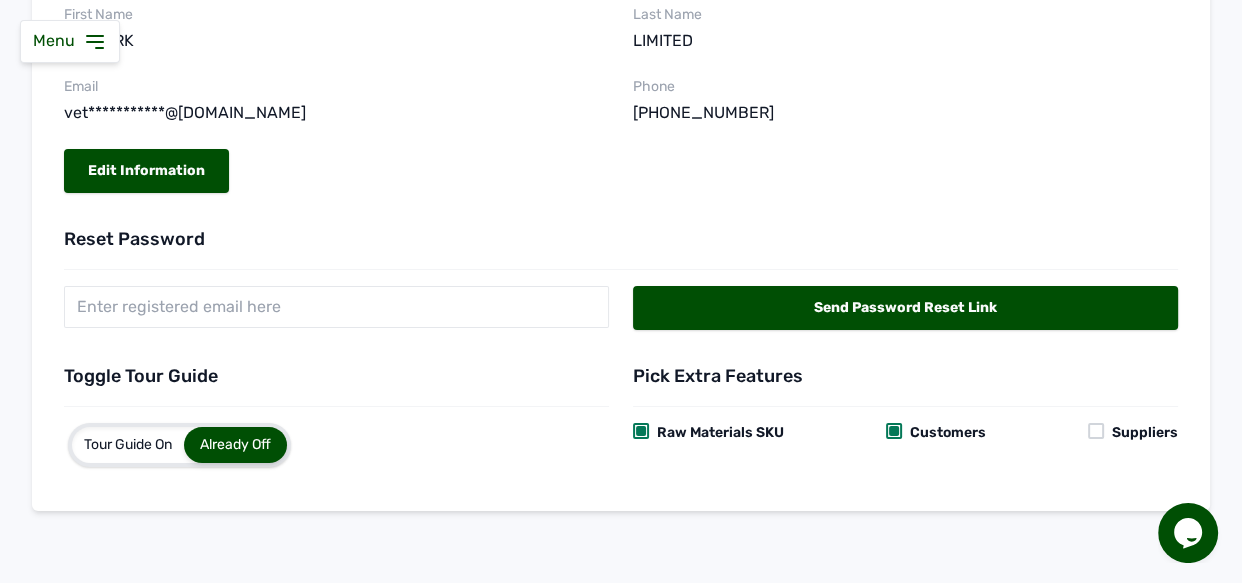 click at bounding box center (641, 431) 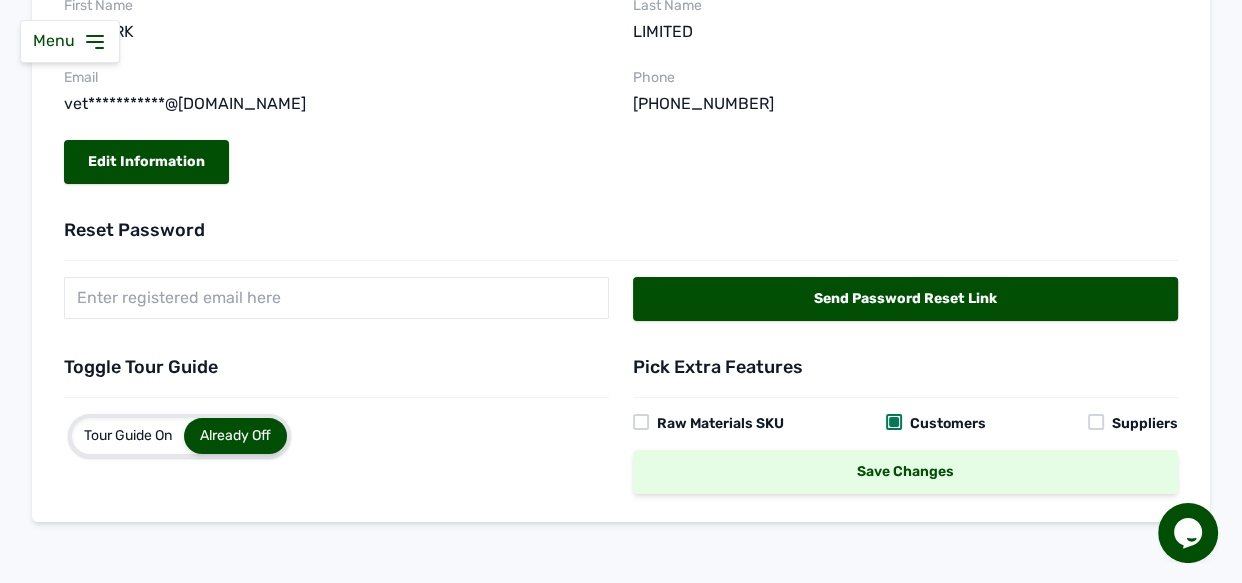 click on "Save Changes" at bounding box center (905, 472) 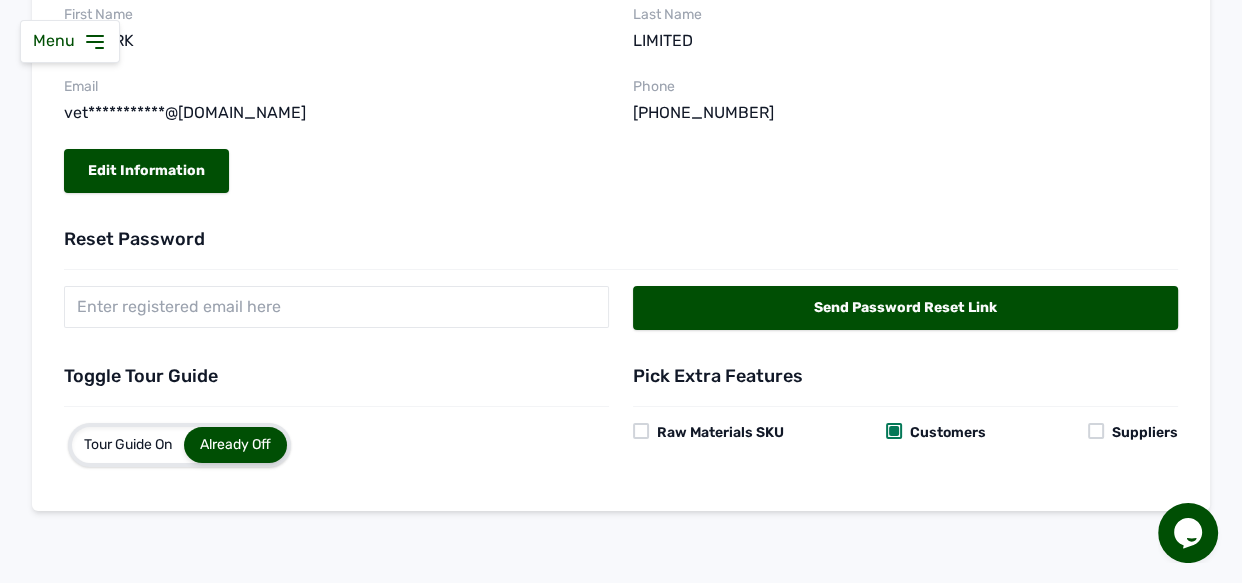 click at bounding box center (894, 431) 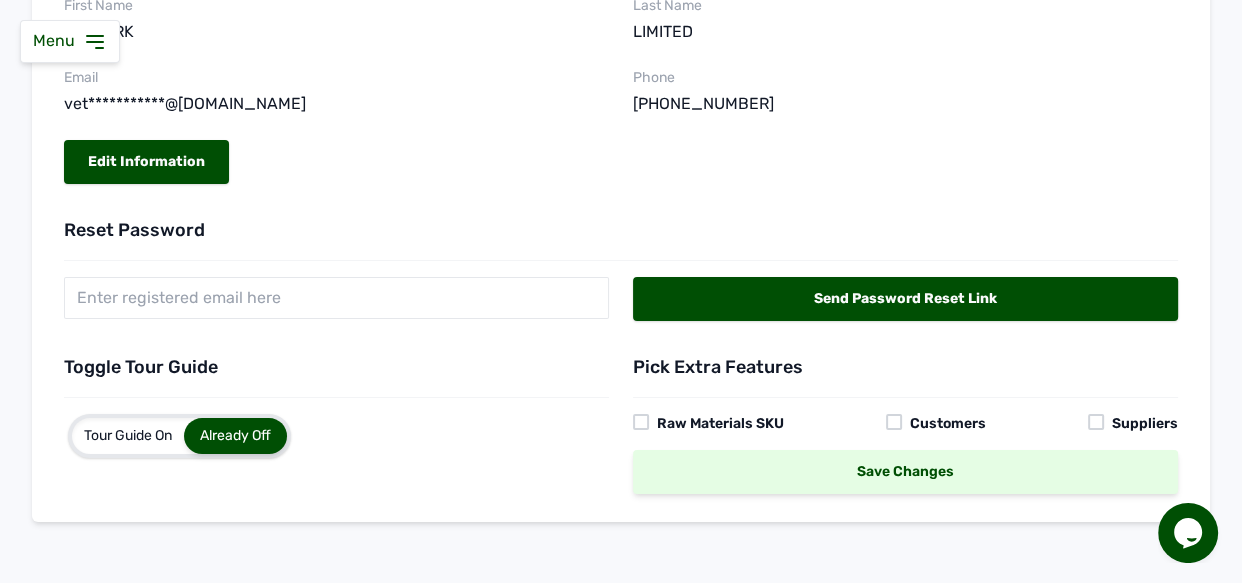 click on "Save Changes" at bounding box center (905, 472) 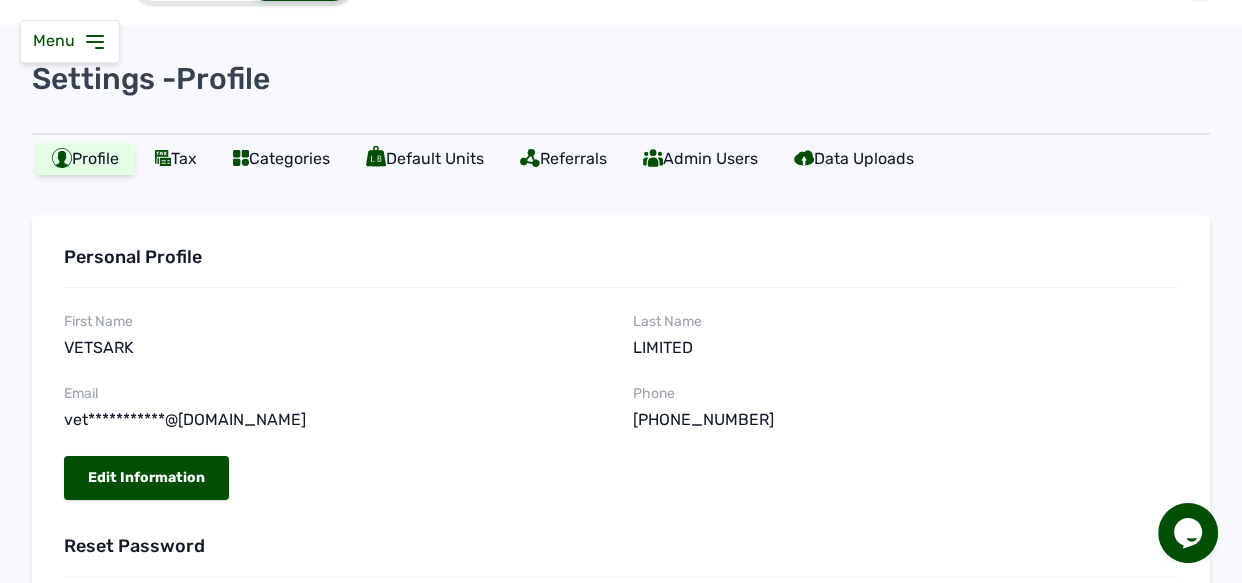 scroll, scrollTop: 0, scrollLeft: 0, axis: both 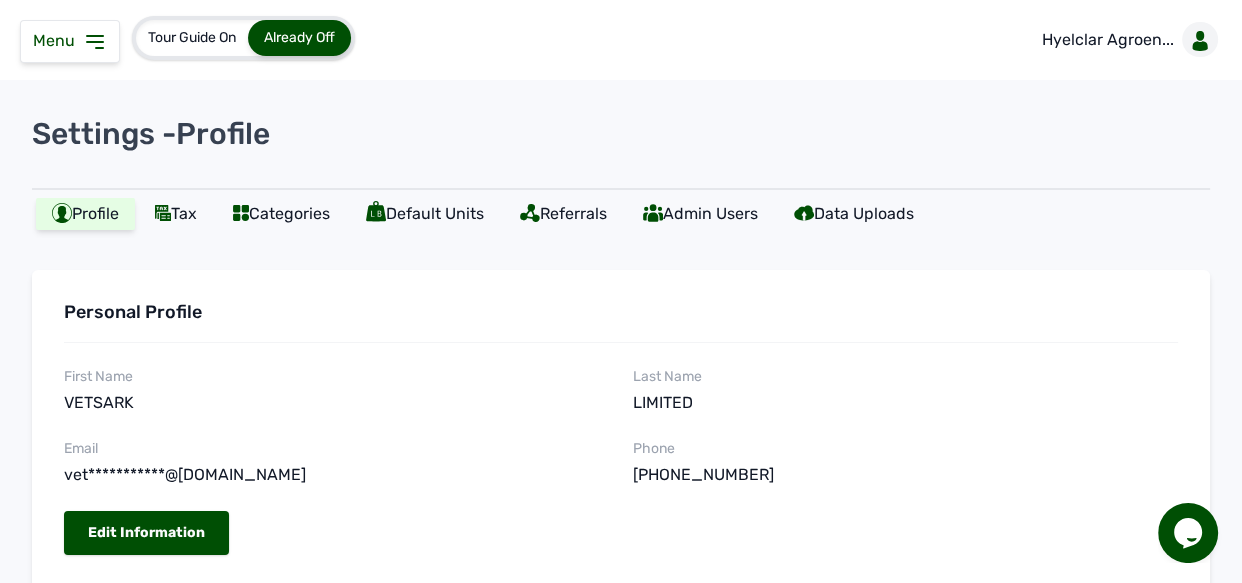 click 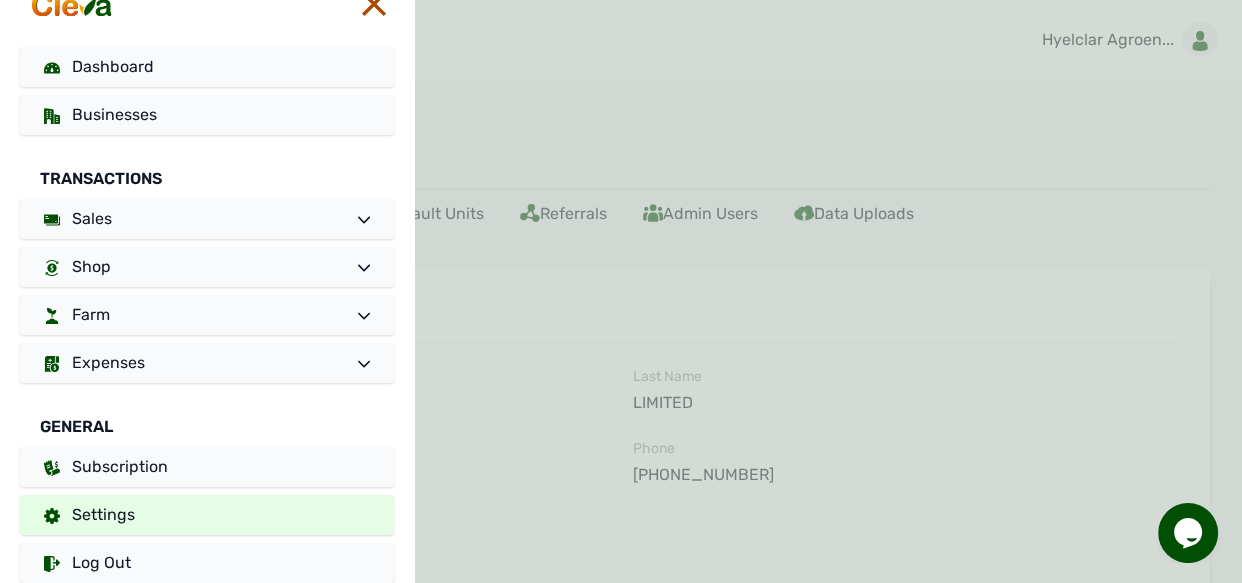 scroll, scrollTop: 57, scrollLeft: 0, axis: vertical 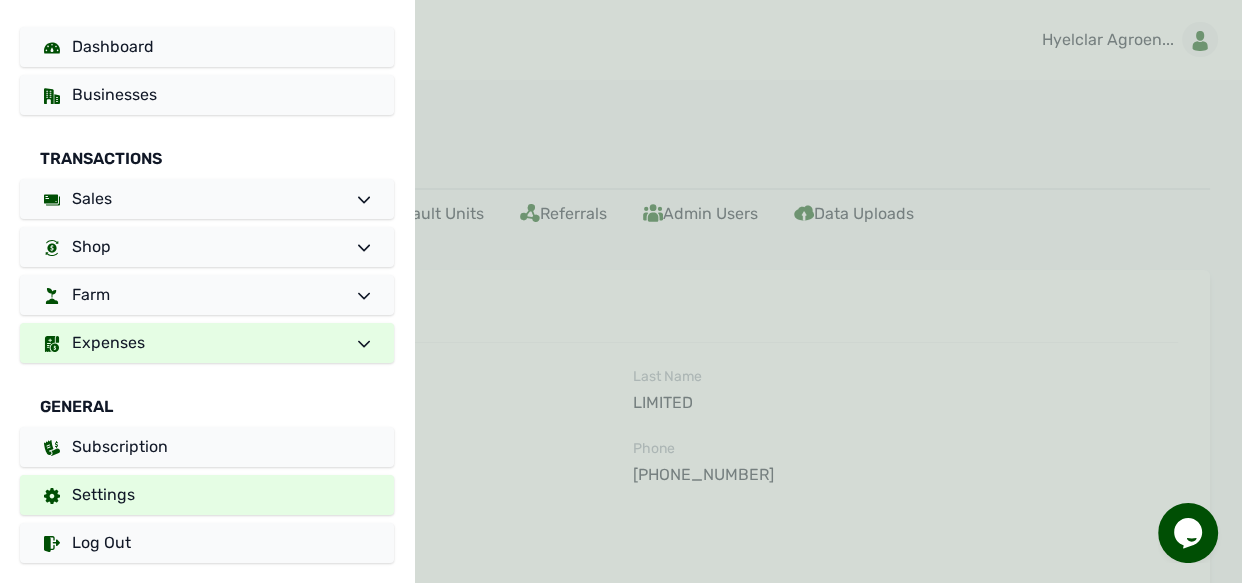 click on "Expenses" at bounding box center [207, 343] 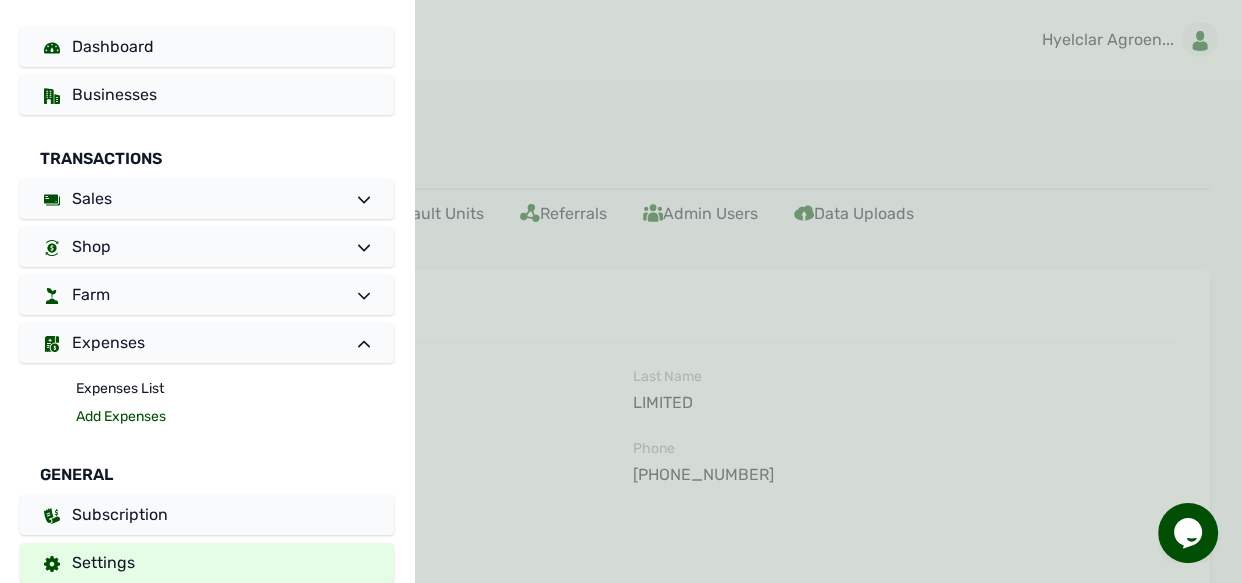 click on "Add Expenses" at bounding box center [235, 417] 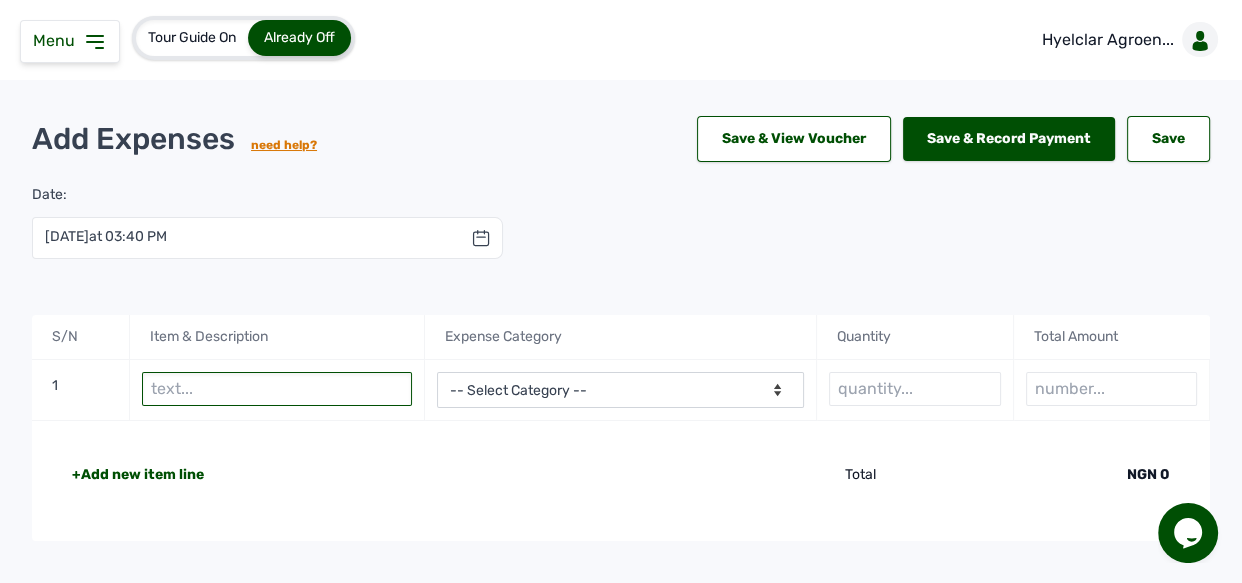 click at bounding box center (277, 389) 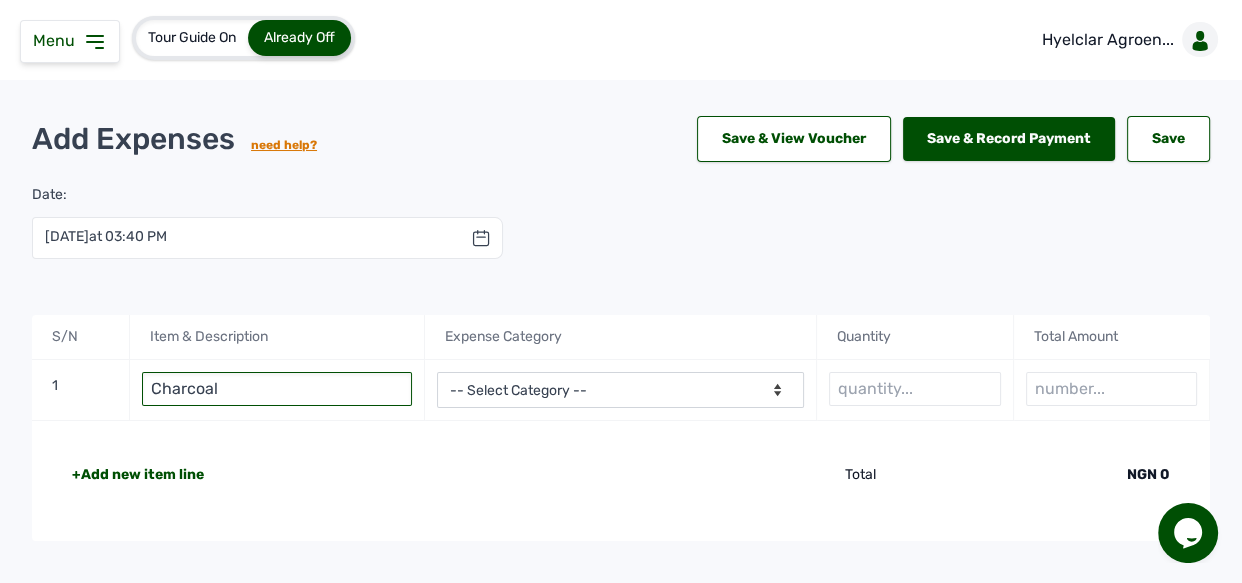 type on "Charcoal" 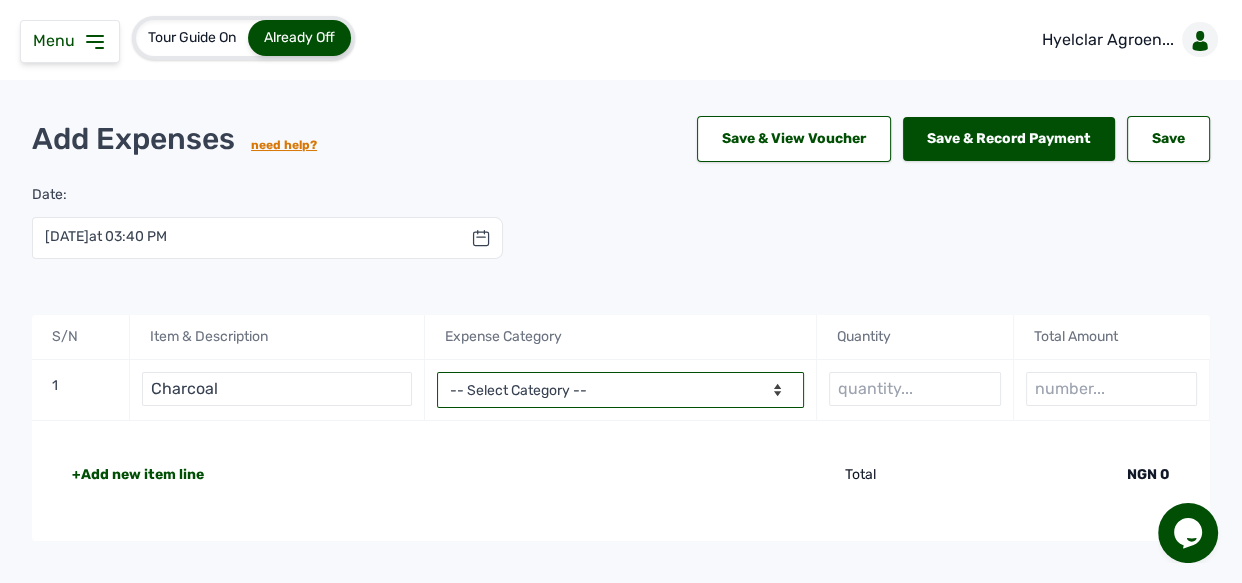 click on "-- Select Category -- Advertising Expenses Bank Charges Entertainment Expenses Insurance Expenses Legal Expenses Medical Expenses Office Equipments & Supplies Property Tax Rental Cost Repair & Maintenance Expenses Research Expenses Staff Salary Telephone Expenses Transportation Expenses Travelling Expenses Utility Expenses Others" at bounding box center (621, 390) 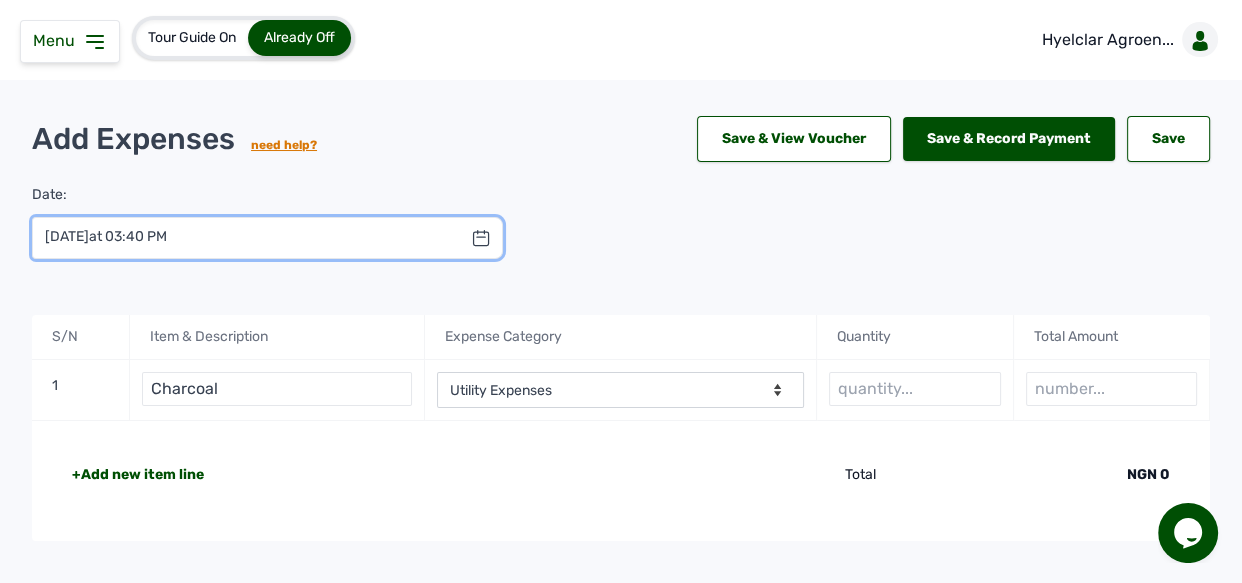 click at bounding box center (267, 238) 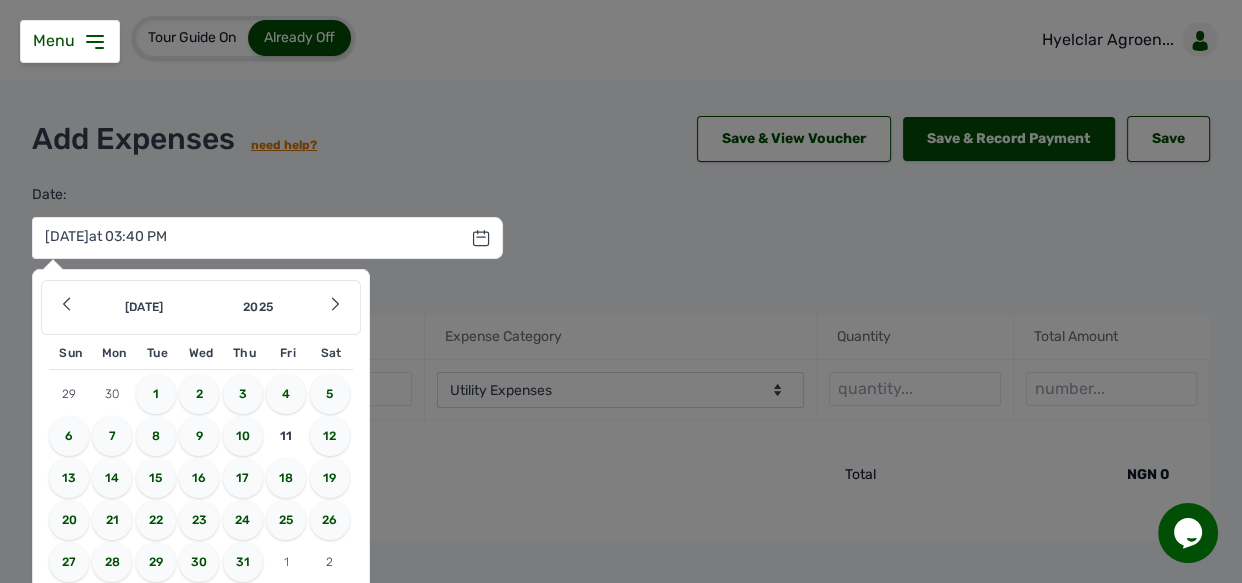 click on "9" at bounding box center (199, 436) 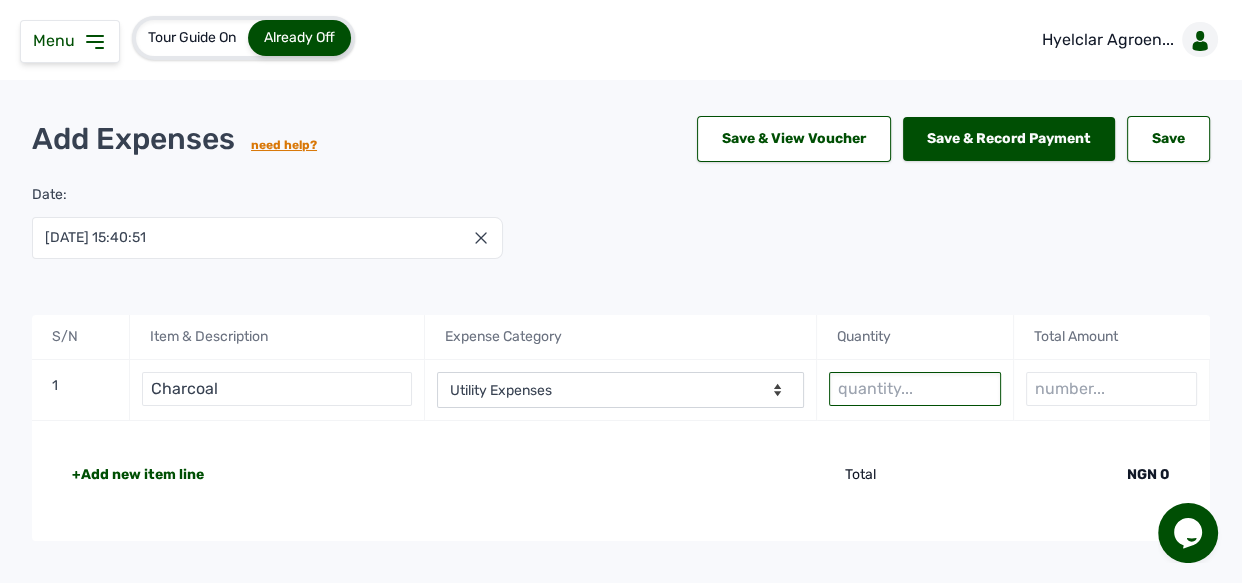 click at bounding box center (914, 389) 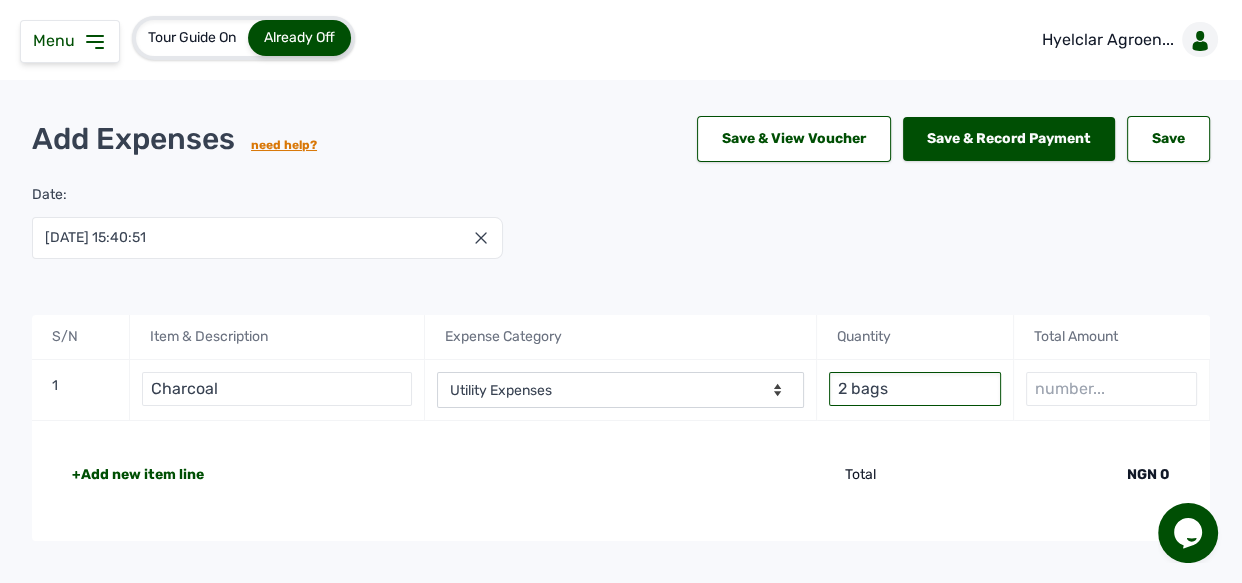 type on "2 bags" 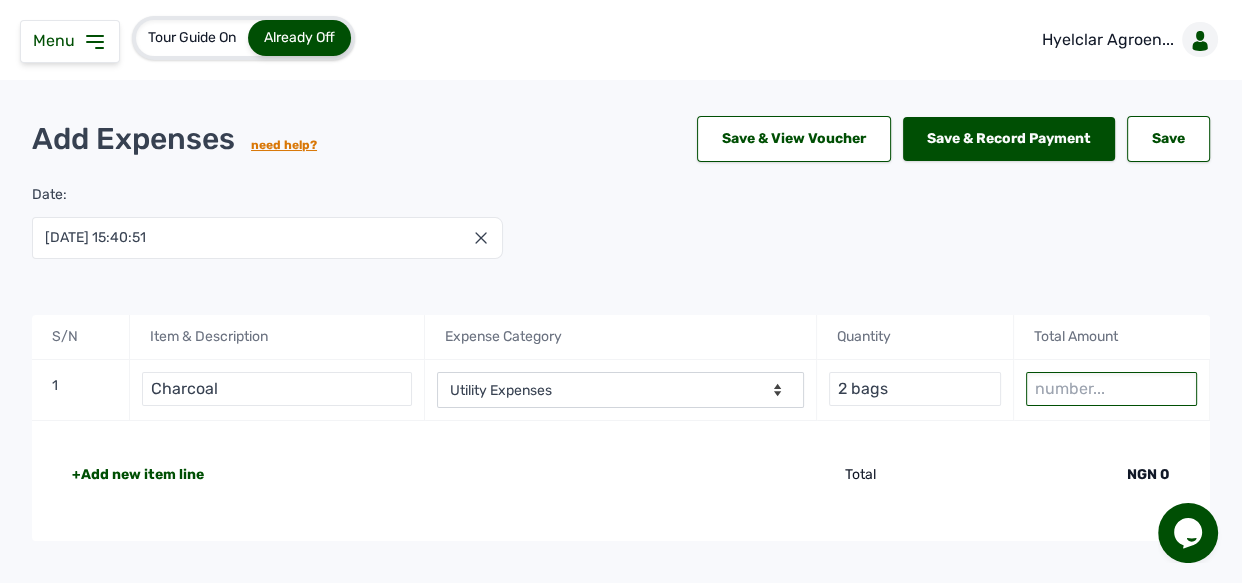 click at bounding box center (1111, 389) 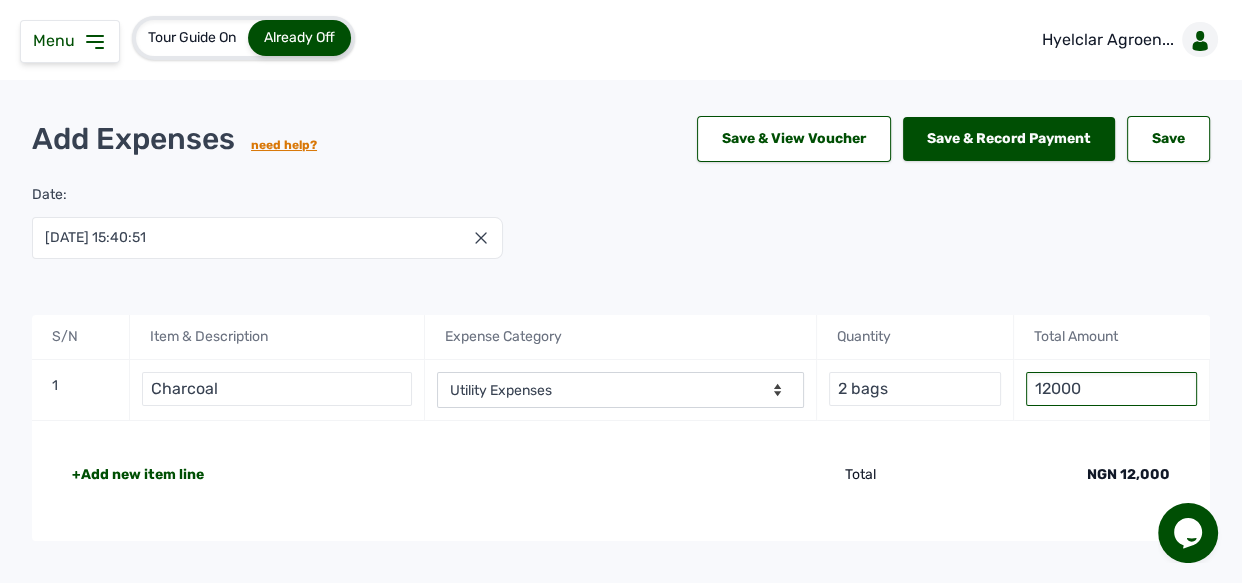 type on "12000" 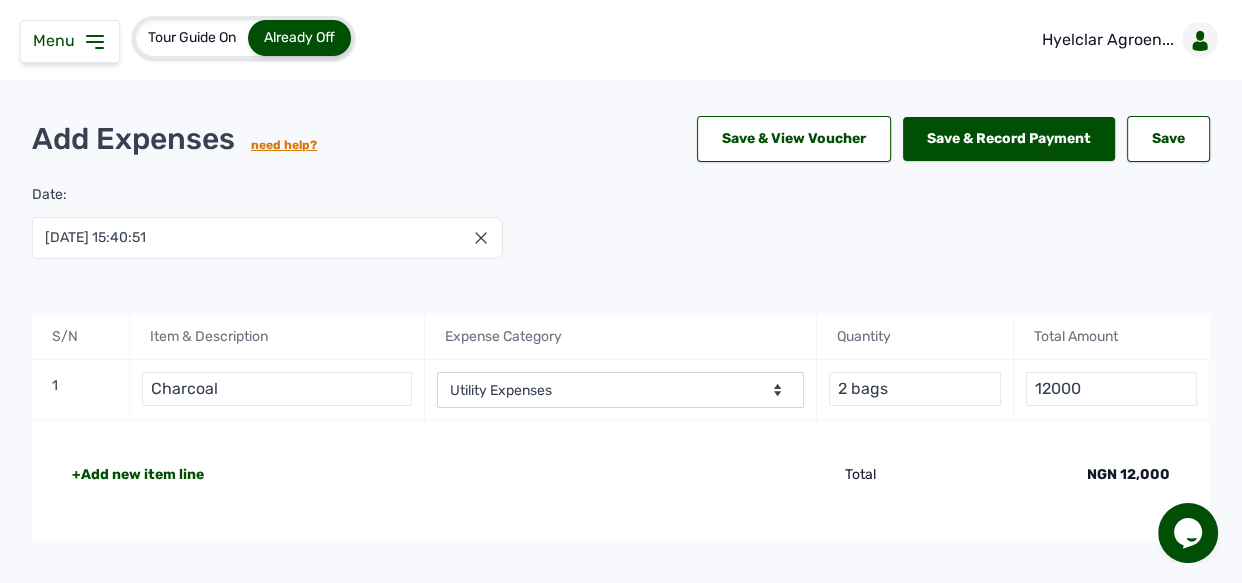 click on "+Add new item line Total NGN 12,000" 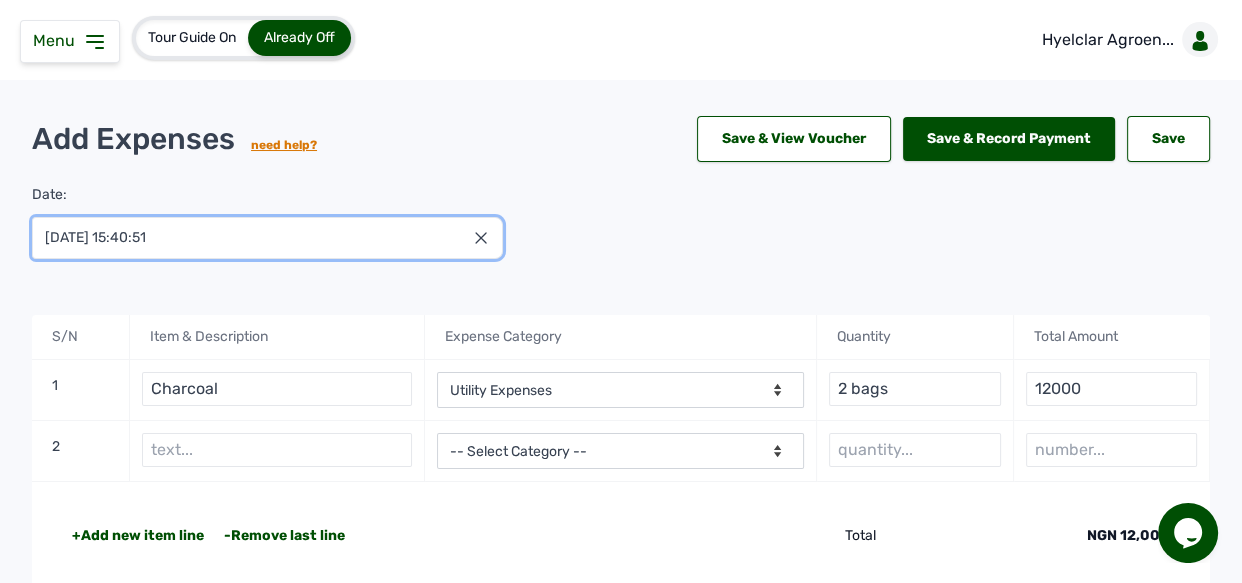 click on "09 Jul 2025 15:40:51" at bounding box center [267, 238] 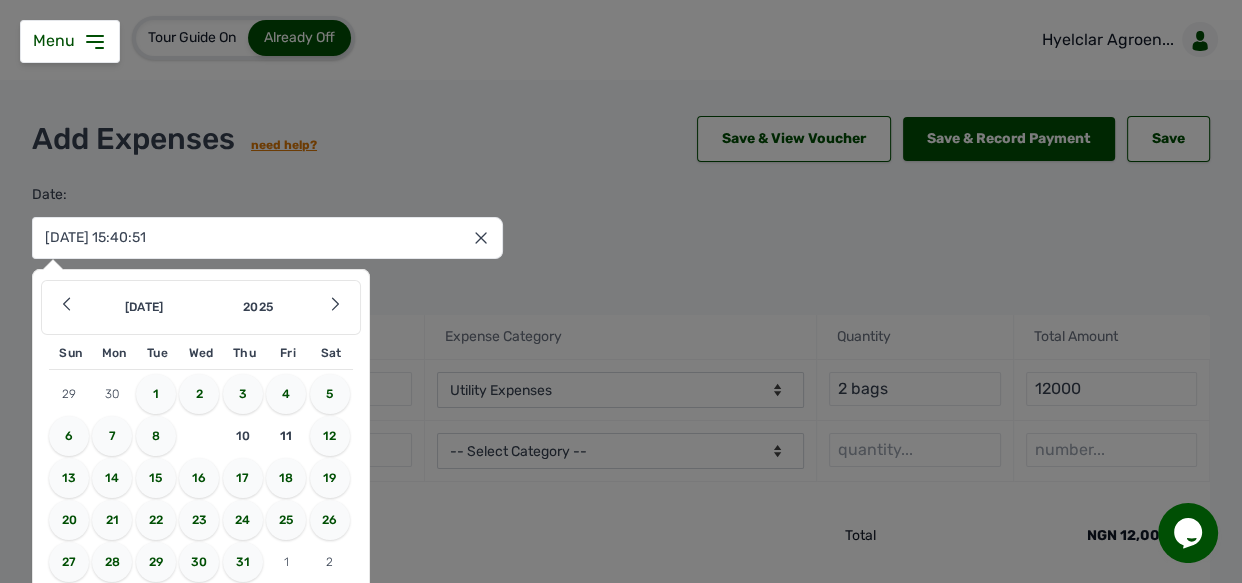 click on "10" at bounding box center (243, 436) 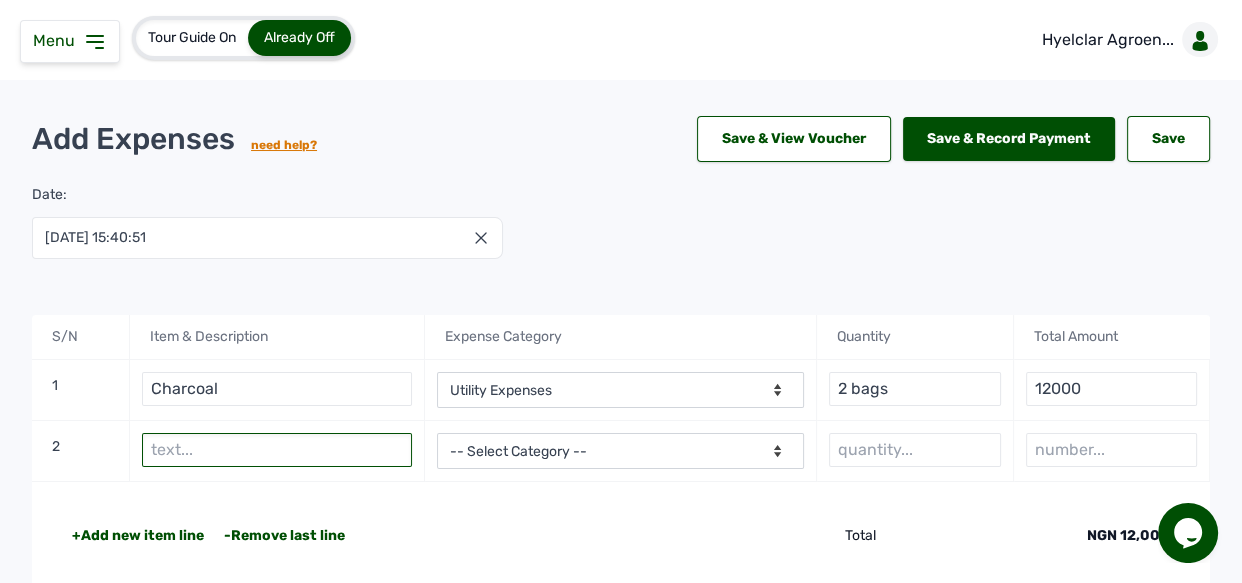click at bounding box center [277, 450] 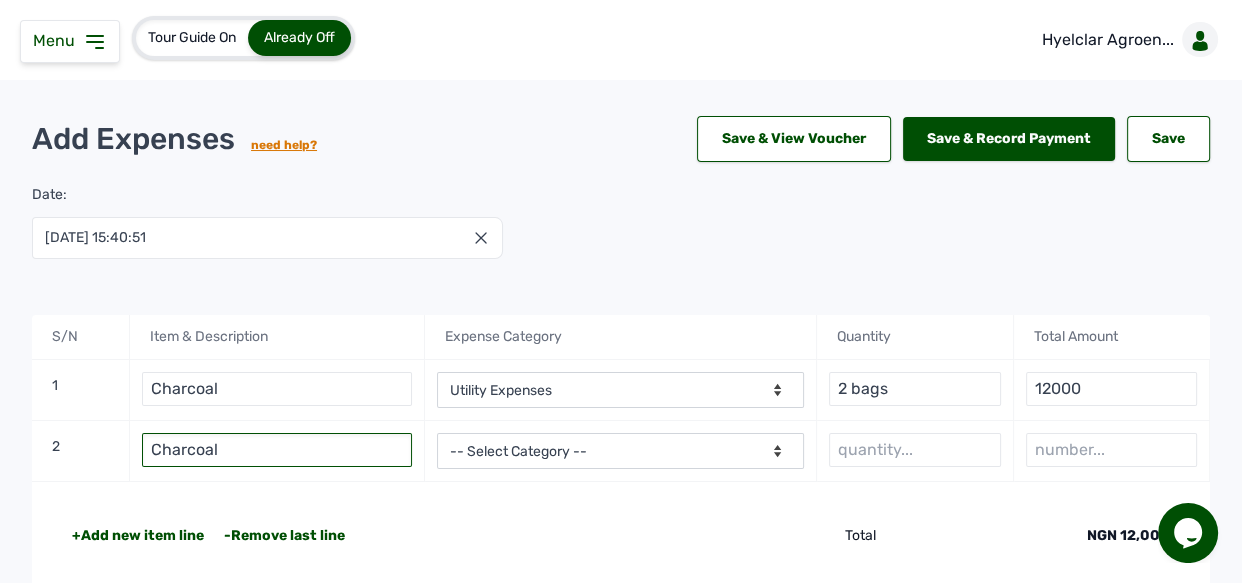 type on "Charcoal" 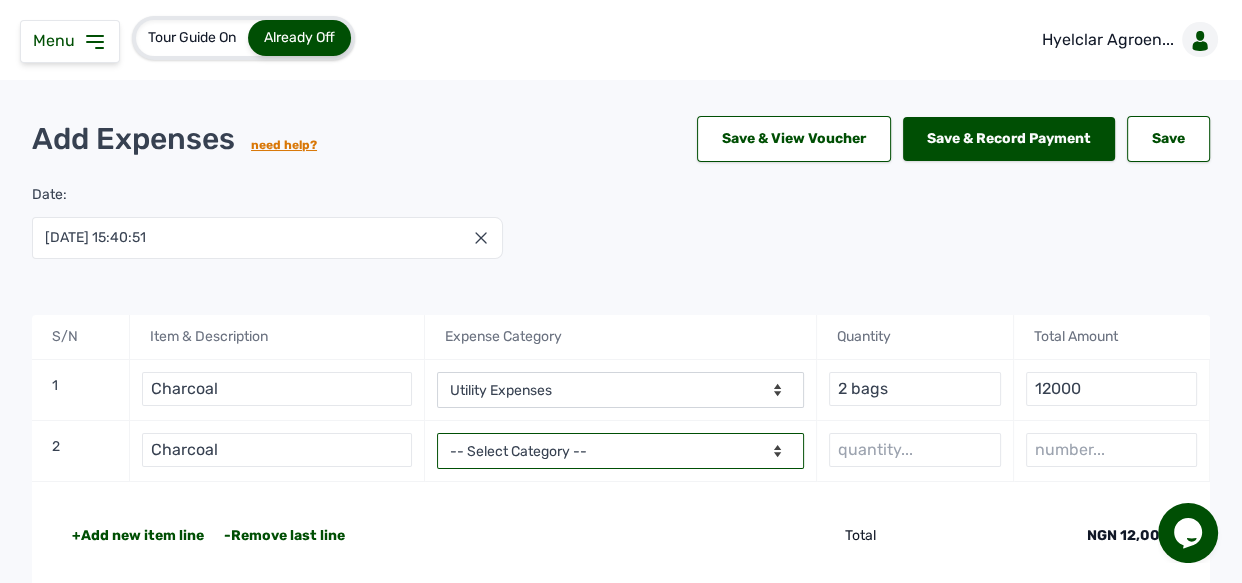 click on "-- Select Category -- Advertising Expenses Bank Charges Entertainment Expenses Insurance Expenses Legal Expenses Medical Expenses Office Equipments & Supplies Property Tax Rental Cost Repair & Maintenance Expenses Research Expenses Staff Salary Telephone Expenses Transportation Expenses Travelling Expenses Utility Expenses Others" at bounding box center [621, 451] 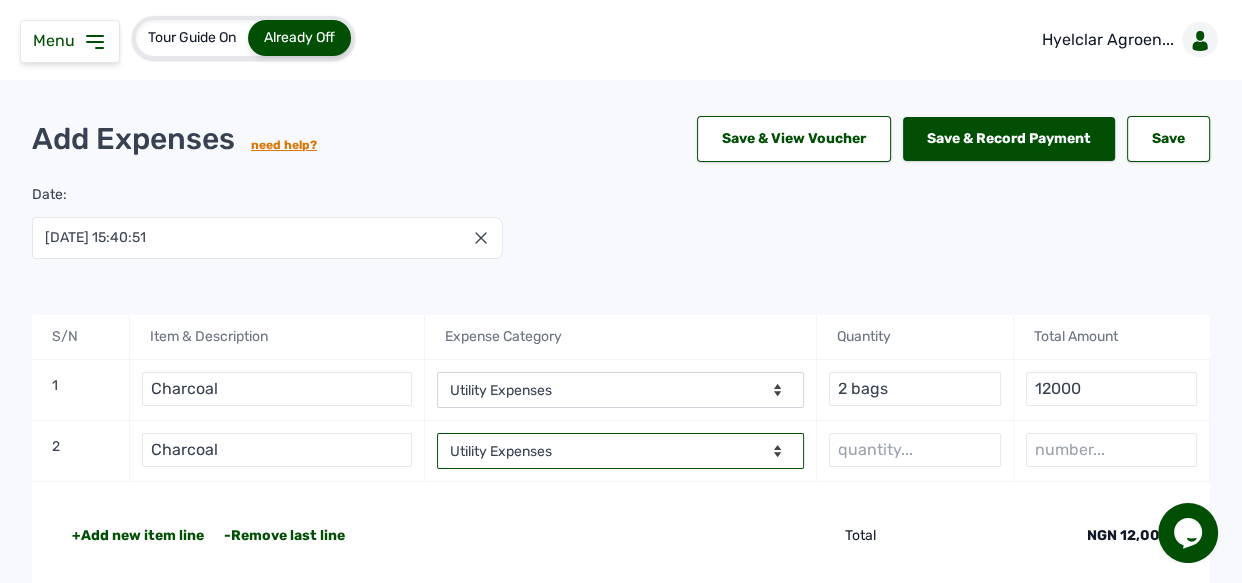 click on "-- Select Category -- Advertising Expenses Bank Charges Entertainment Expenses Insurance Expenses Legal Expenses Medical Expenses Office Equipments & Supplies Property Tax Rental Cost Repair & Maintenance Expenses Research Expenses Staff Salary Telephone Expenses Transportation Expenses Travelling Expenses Utility Expenses Others" at bounding box center (621, 451) 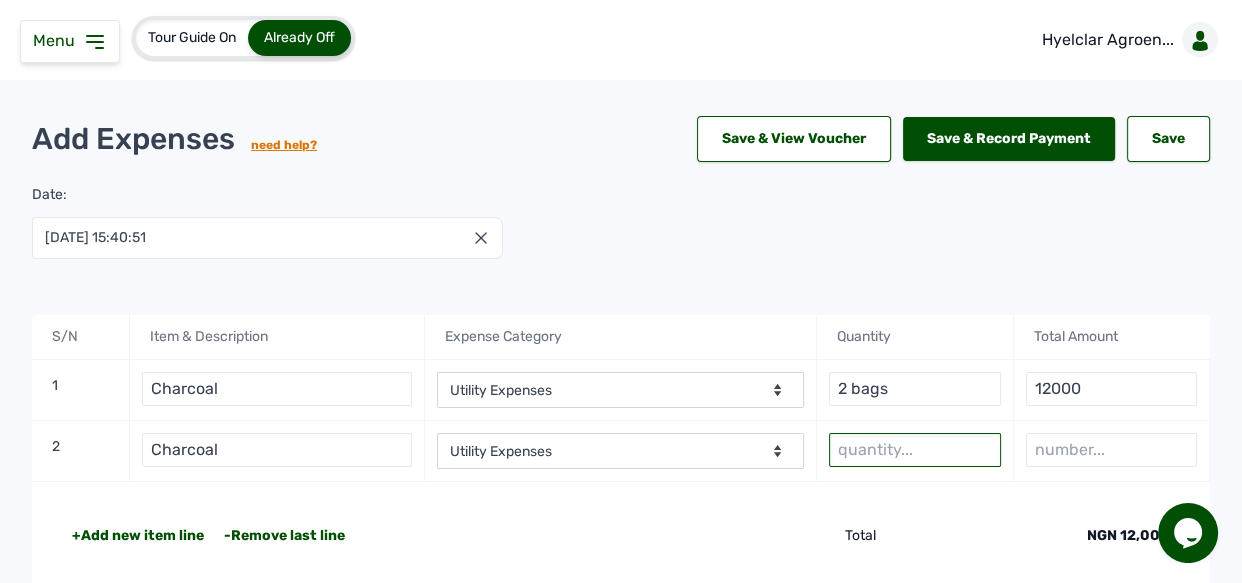 click at bounding box center [914, 450] 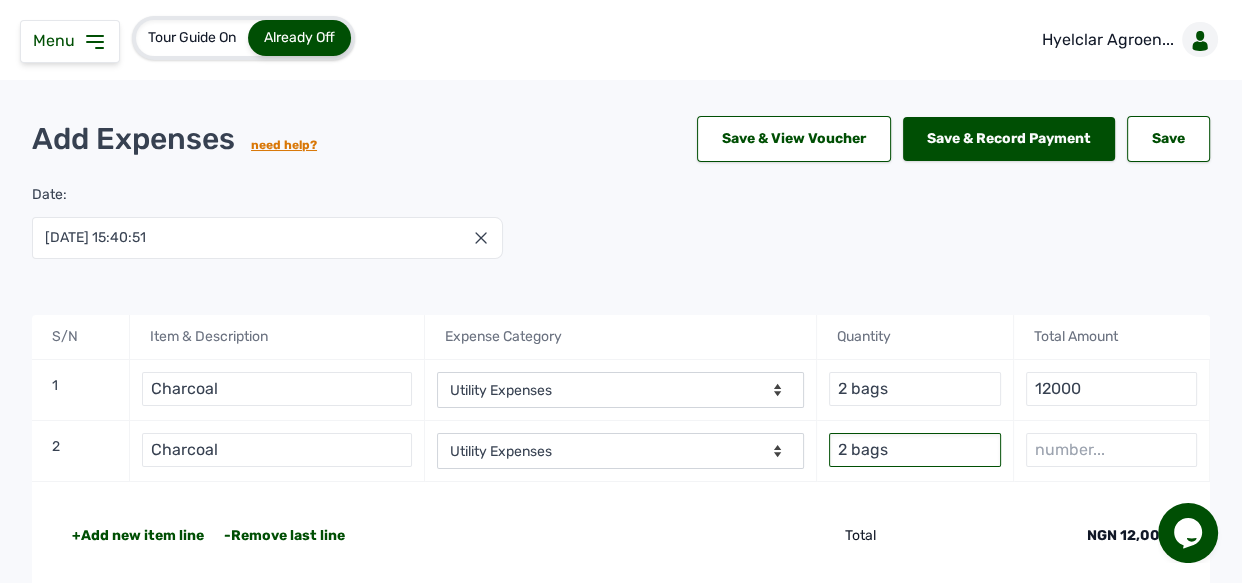 type on "2 bags" 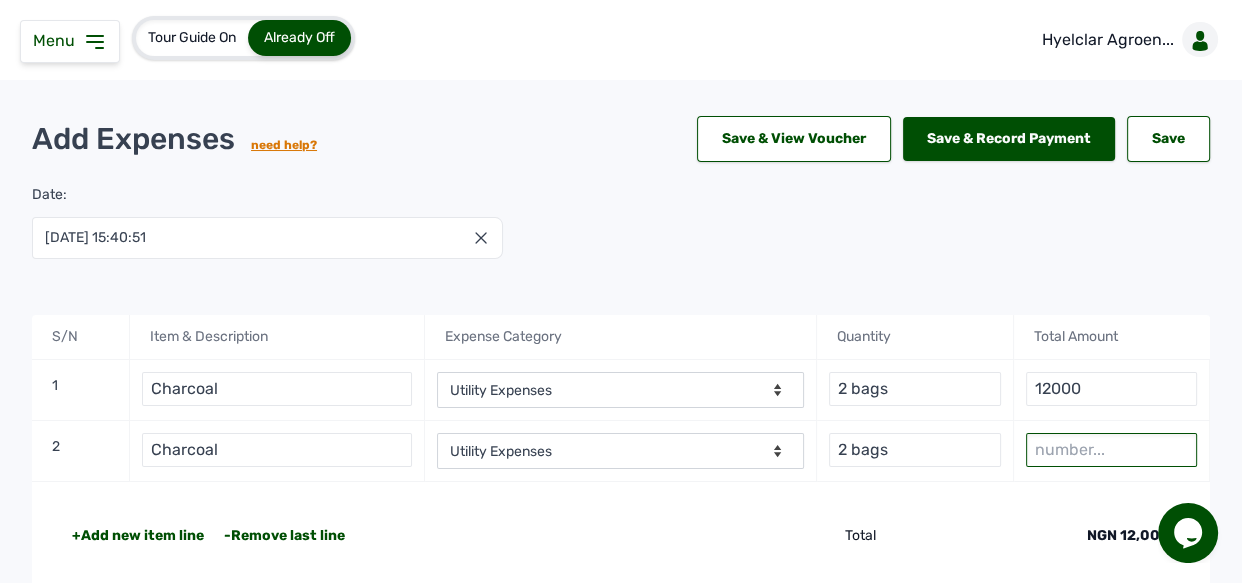 click at bounding box center (1111, 450) 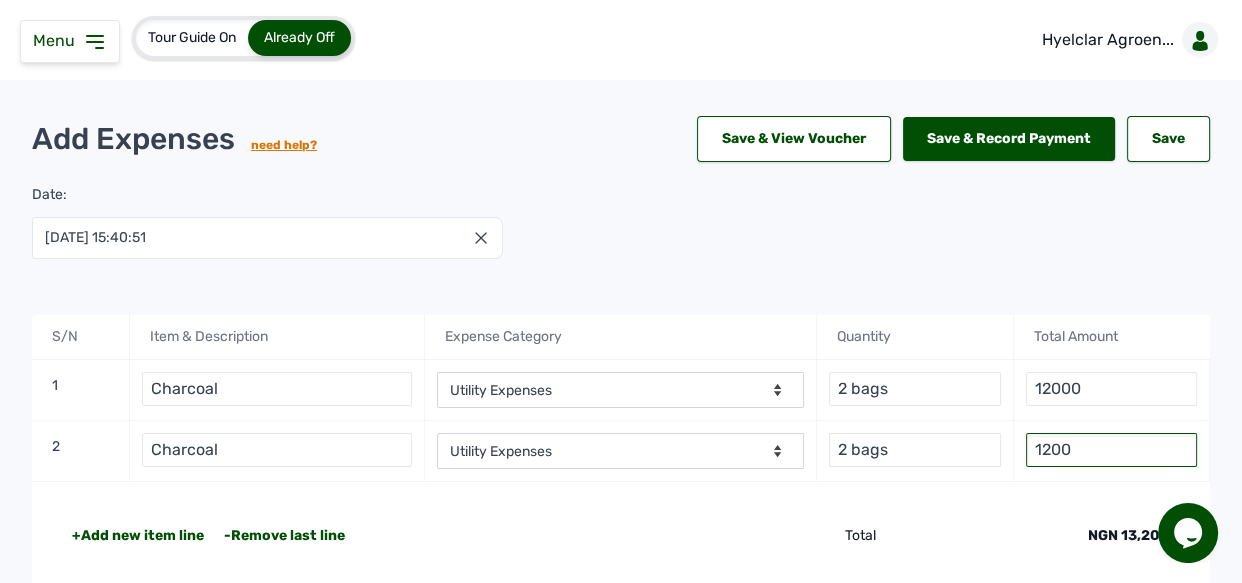 type on "12000" 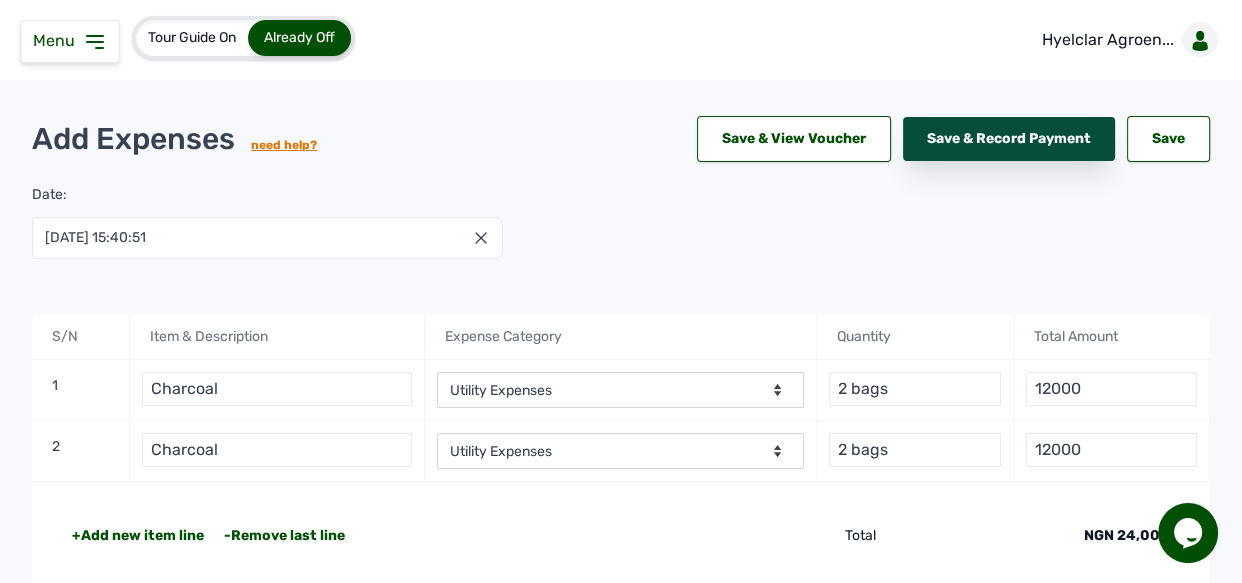 click on "Save & Record Payment" at bounding box center (1009, 139) 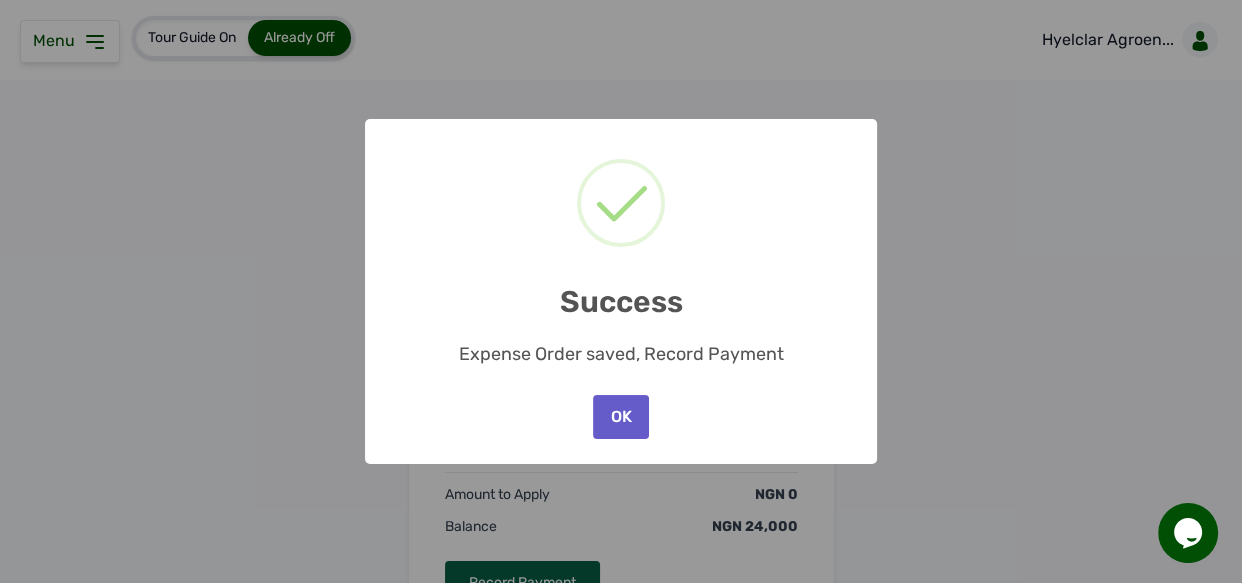 click on "OK" at bounding box center (621, 417) 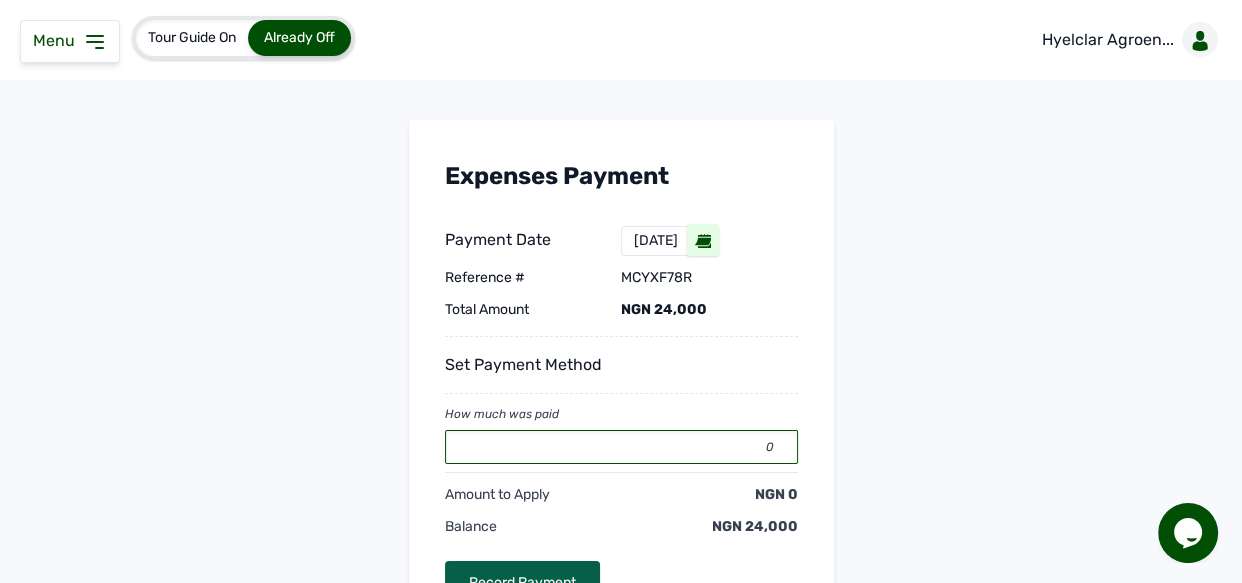 click on "0" at bounding box center (621, 447) 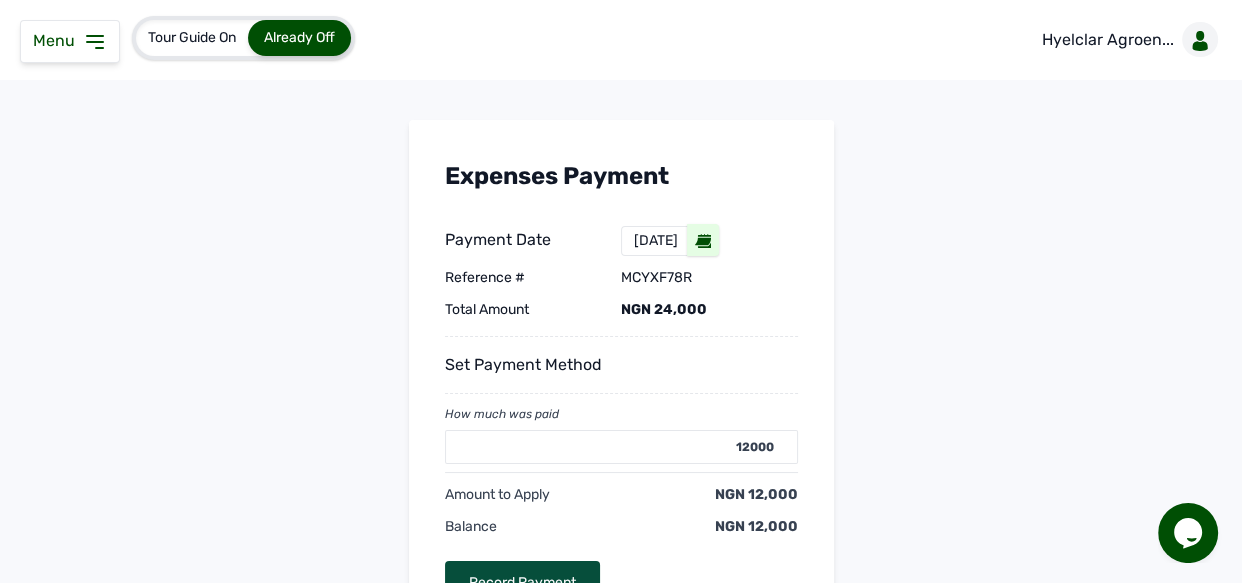 click on "Record Payment" at bounding box center [522, 583] 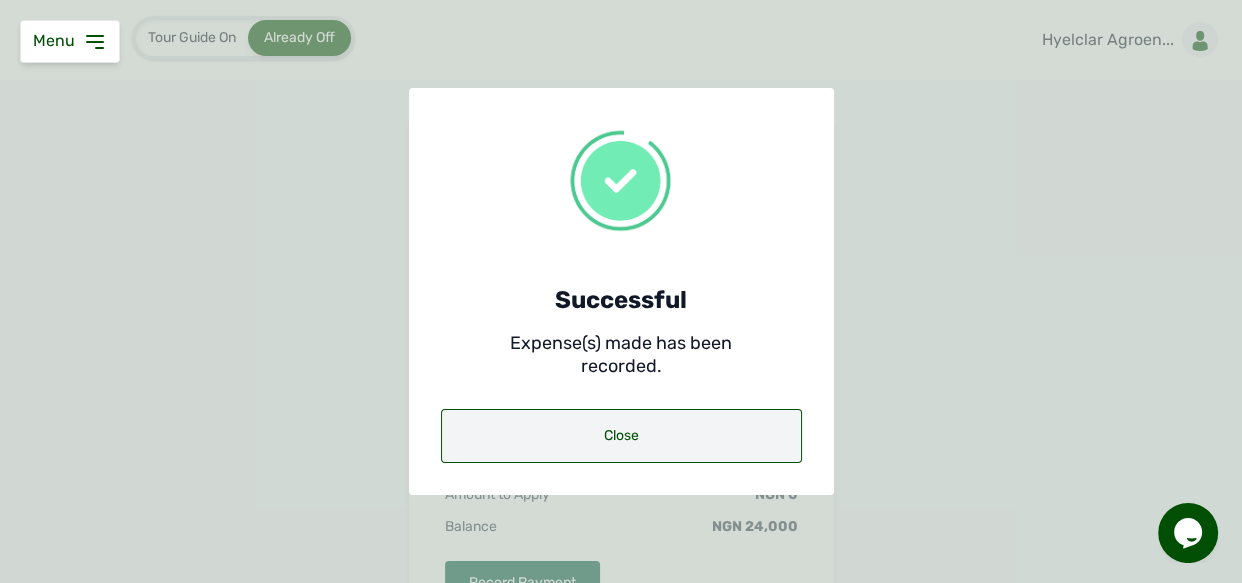 click on "Close" at bounding box center [621, 436] 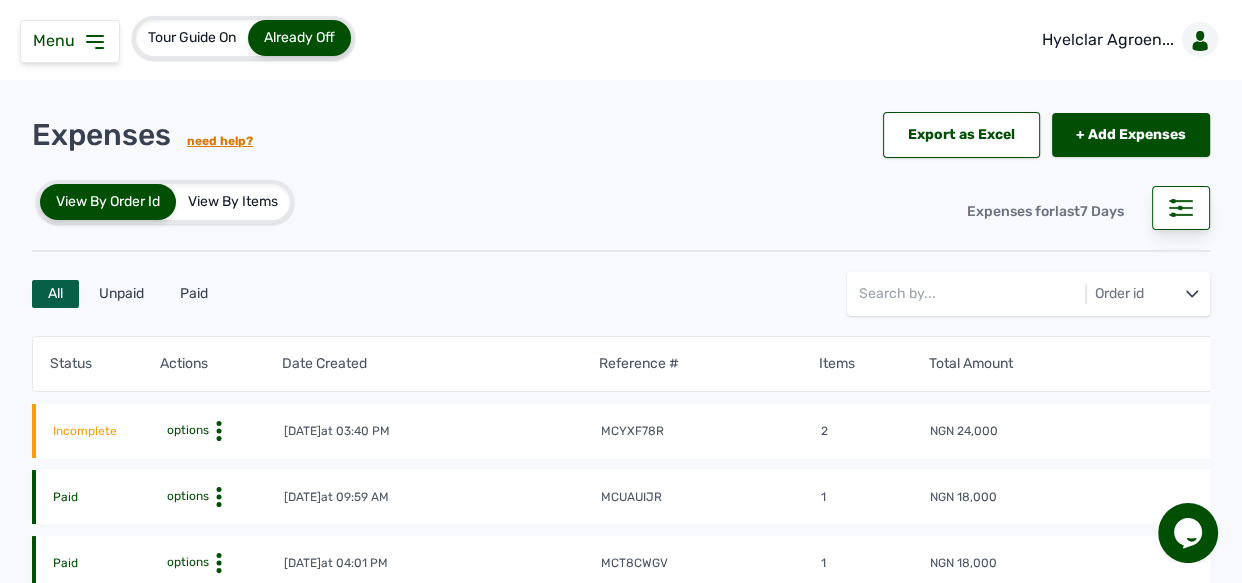 click on "All   Unpaid   Paid  Order id" at bounding box center (621, 298) 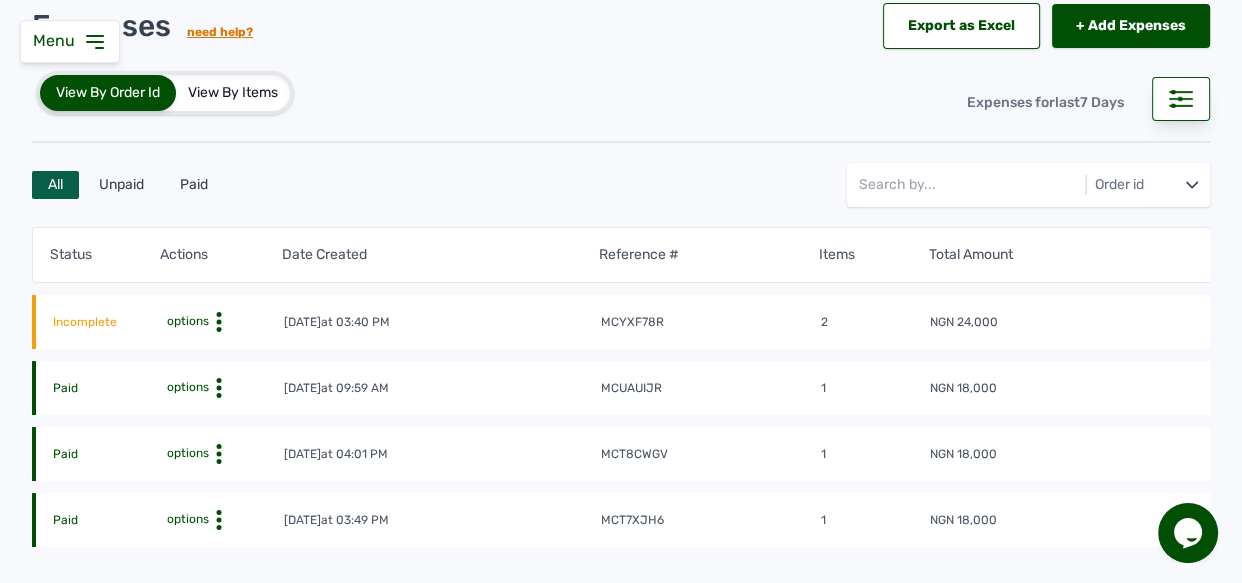 scroll, scrollTop: 218, scrollLeft: 0, axis: vertical 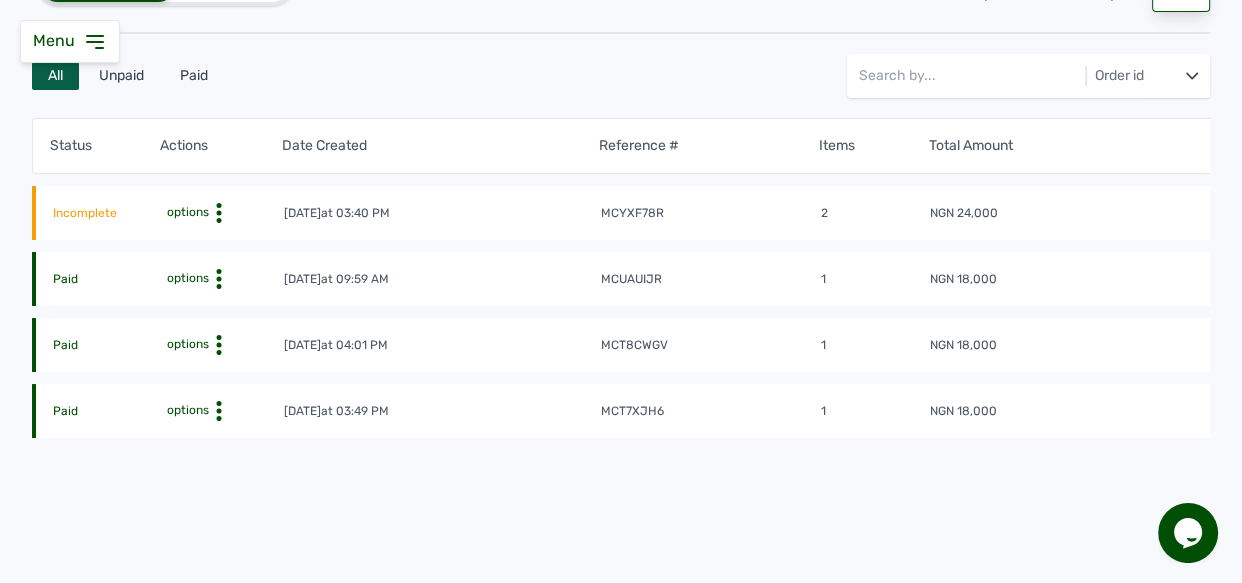 click on "Incomplete" at bounding box center [107, 214] 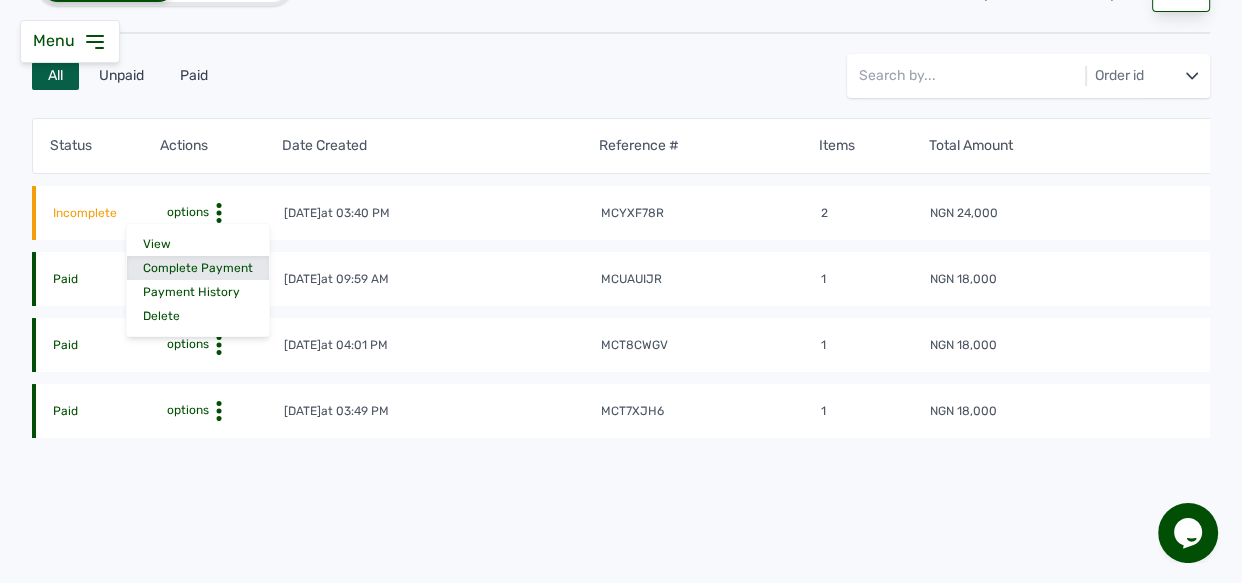 click on "Complete Payment" at bounding box center [198, 268] 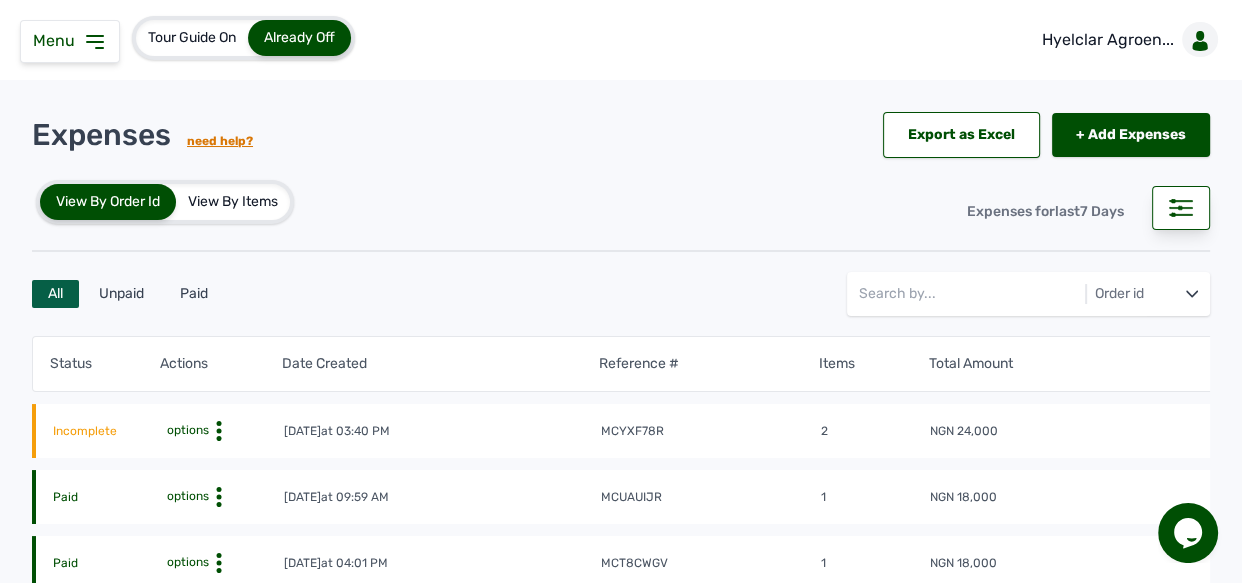 click 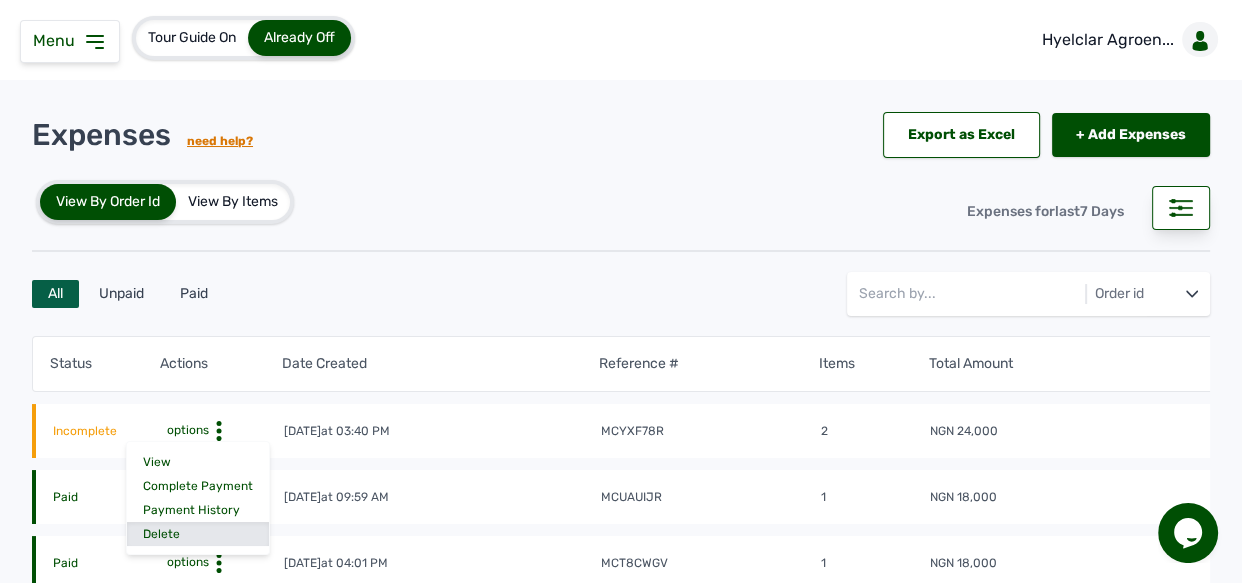 click on "Delete" at bounding box center [198, 534] 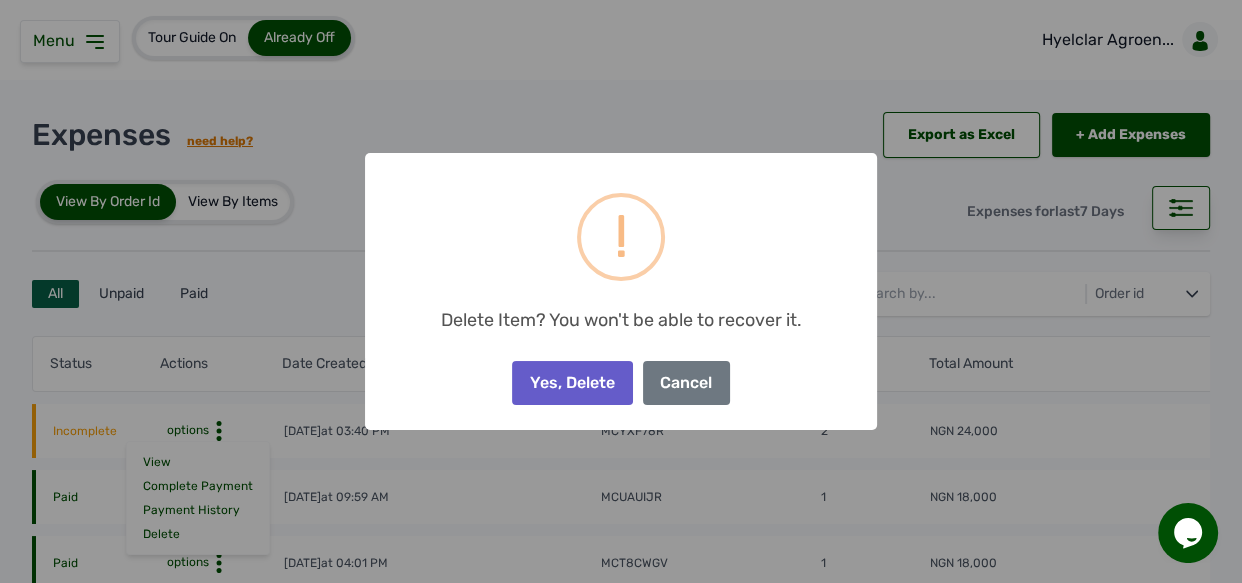 click on "Yes, Delete" at bounding box center [572, 383] 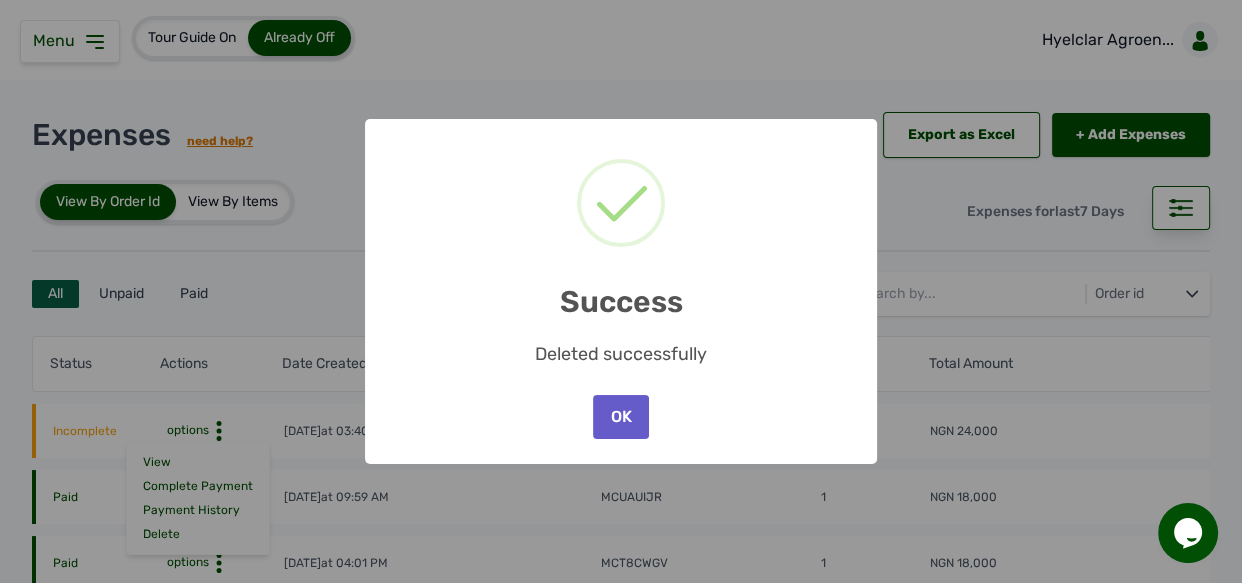 click on "OK" at bounding box center (621, 417) 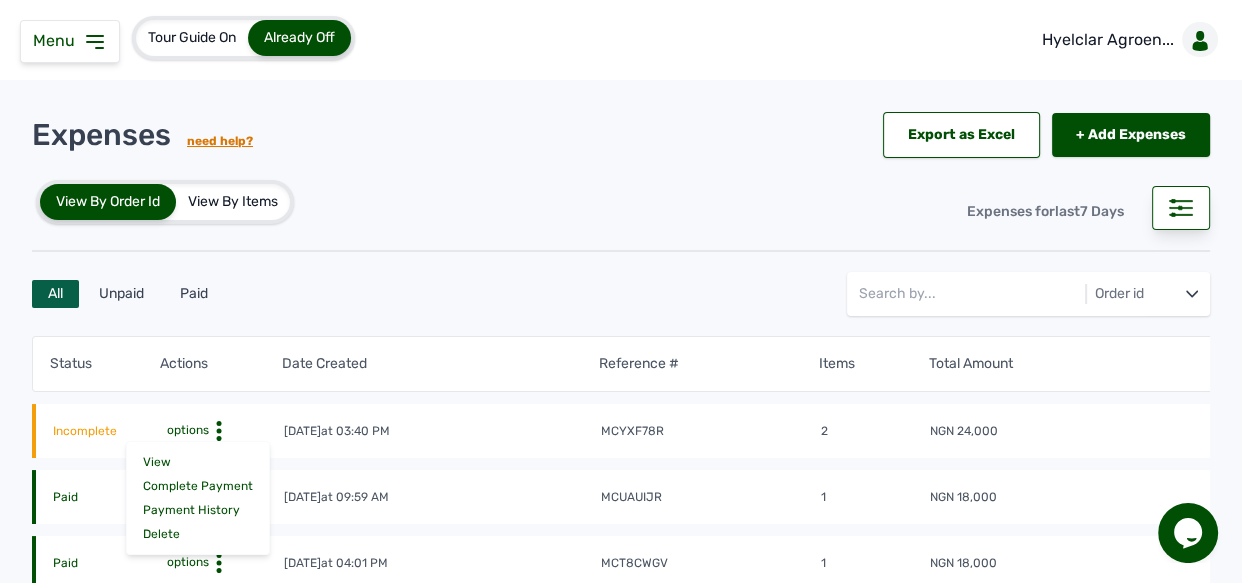 click on "All   Unpaid   Paid  Order id" at bounding box center [621, 298] 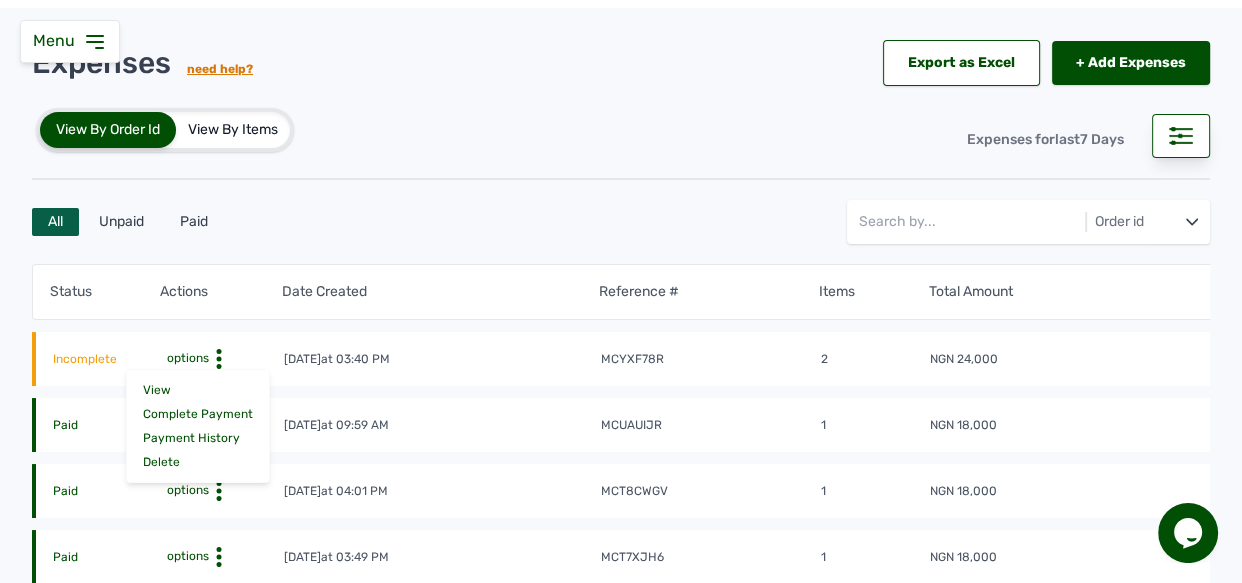 scroll, scrollTop: 145, scrollLeft: 0, axis: vertical 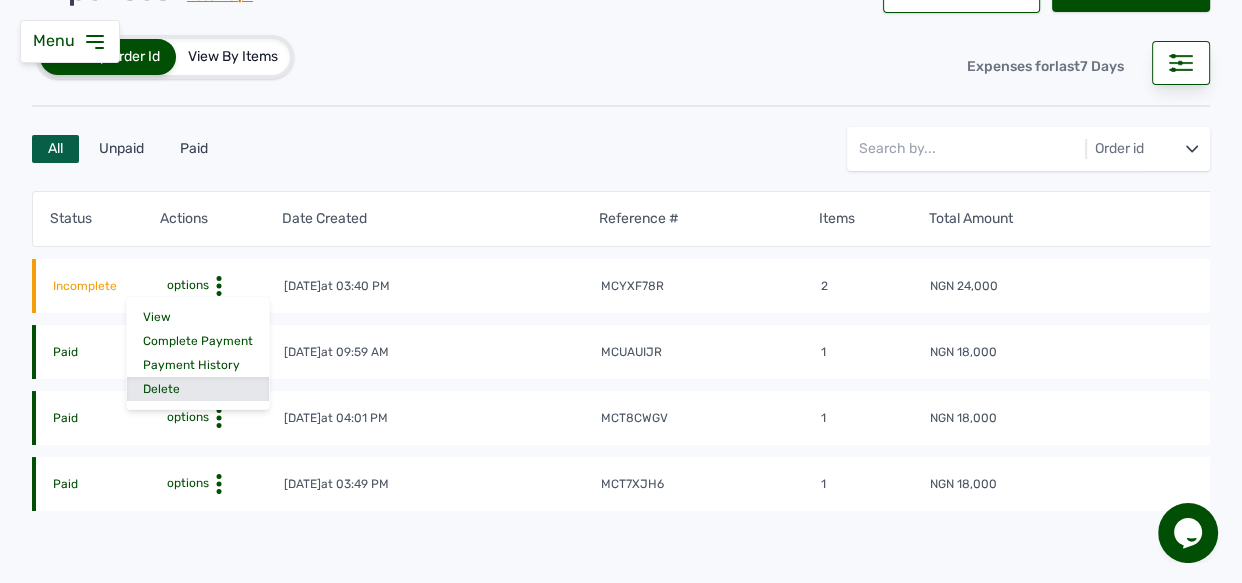 click on "Delete" at bounding box center (198, 389) 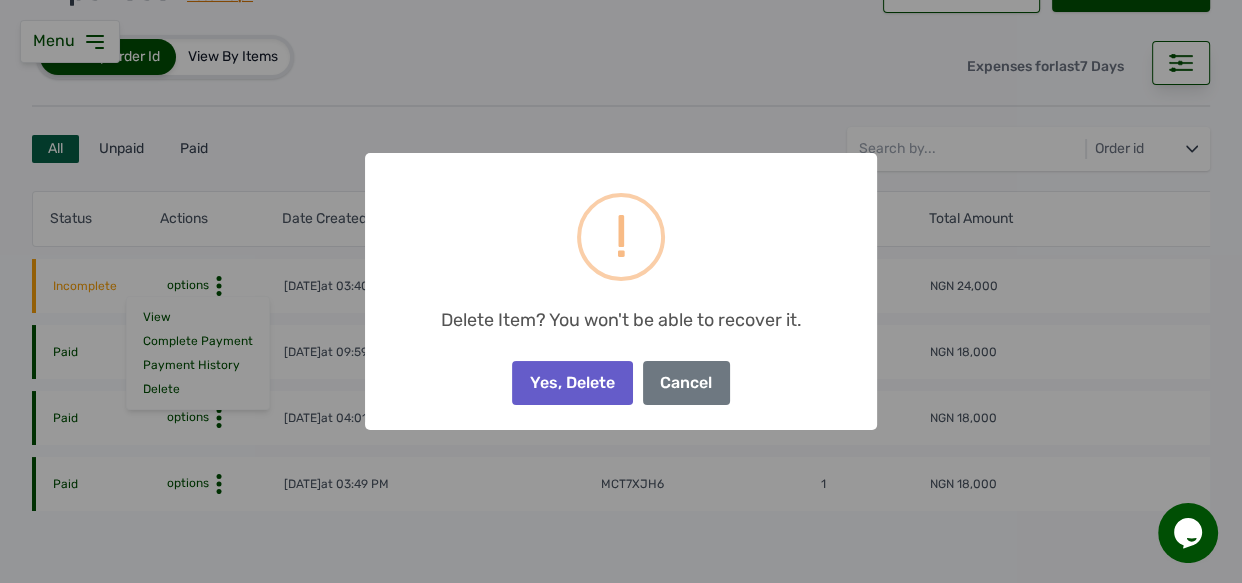click on "Yes, Delete" at bounding box center (572, 383) 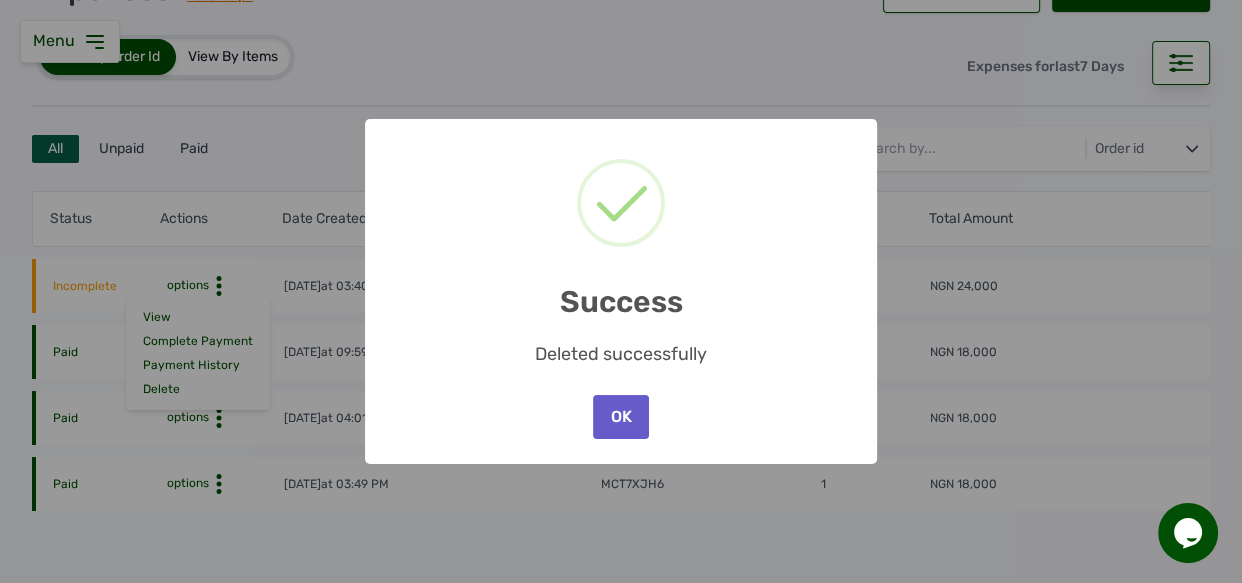 click on "OK" at bounding box center [621, 417] 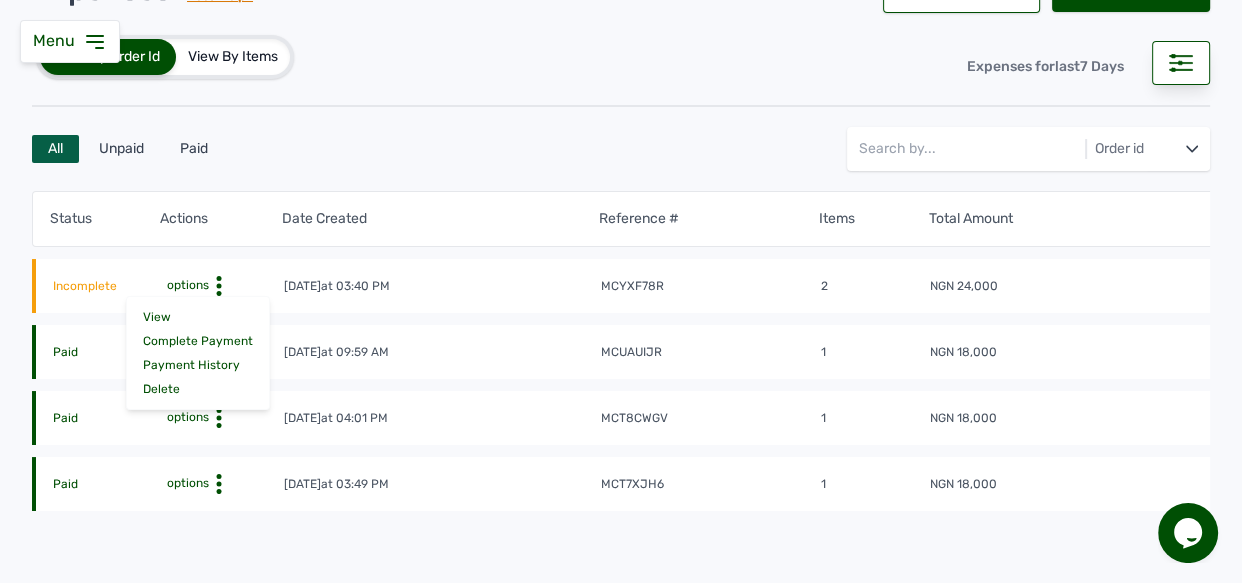 click on "Status Actions Date Created Reference # Items Total Amount  Incomplete  options View  Complete Payment   Payment History   Delete  10th Jul 2025   at 03:40 PM mcyxf78r 2 NGN 24,000 Paid options 7th Jul 2025   at 09:59 AM mcuauijr 1 NGN 18,000 Paid options 6th Jul 2025   at 04:01 PM mct8cwgv 1 NGN 18,000 Paid options 5th Jul 2025   at 03:49 PM mct7xjh6 1 NGN 18,000" at bounding box center [621, 425] 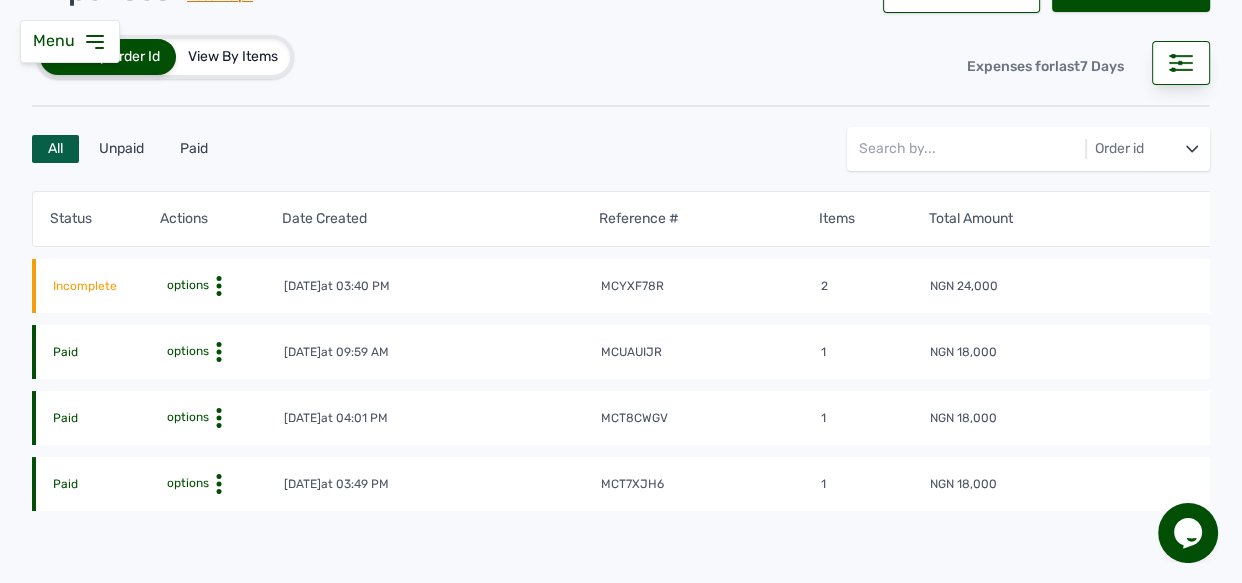 click 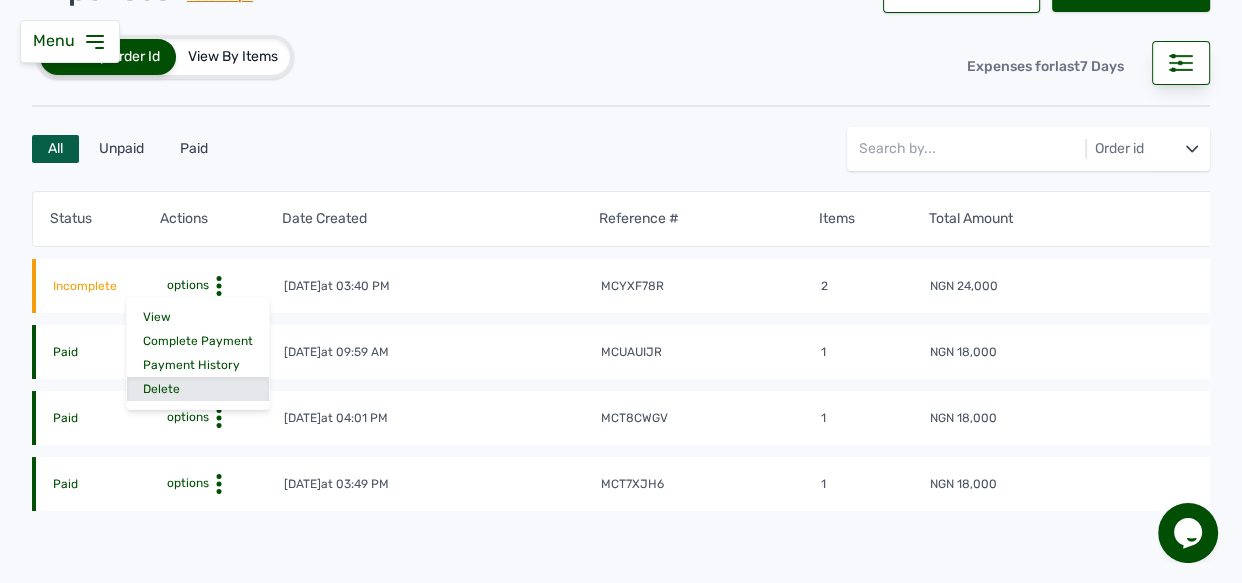 click on "Delete" at bounding box center (198, 389) 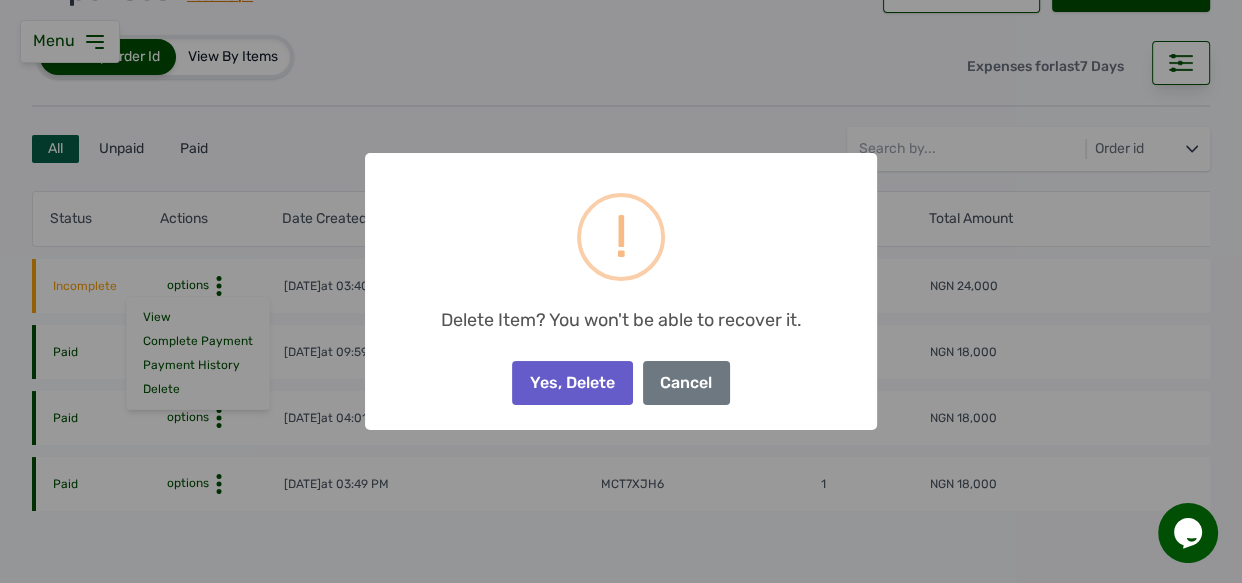 drag, startPoint x: 557, startPoint y: 363, endPoint x: 560, endPoint y: 376, distance: 13.341664 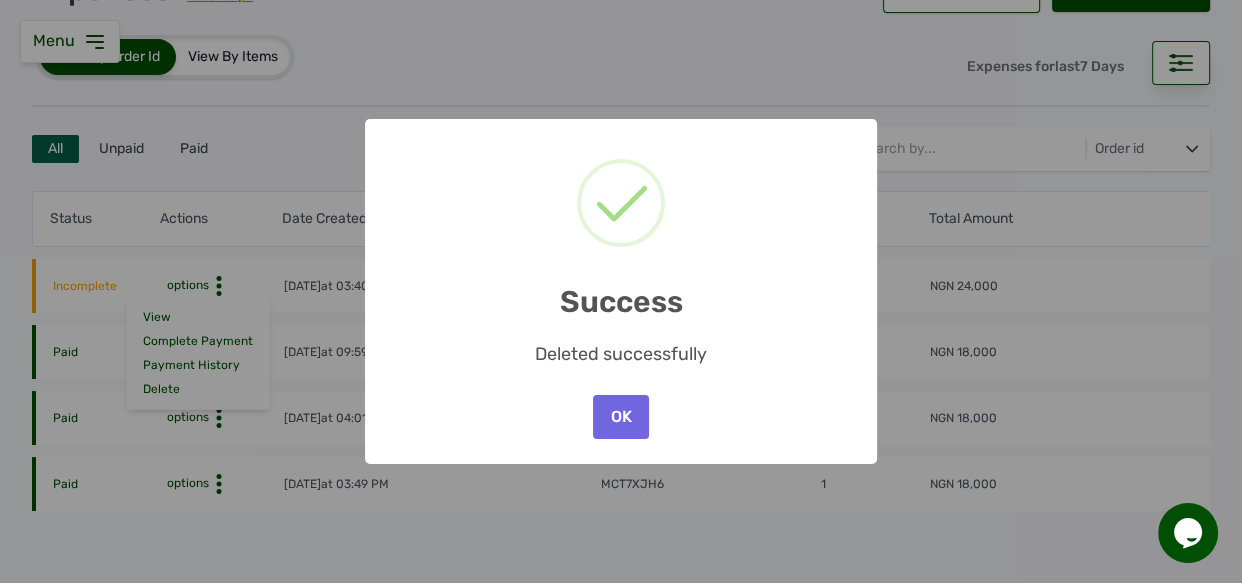 click on "×
Success Deleted successfully OK No Cancel" at bounding box center (621, 292) 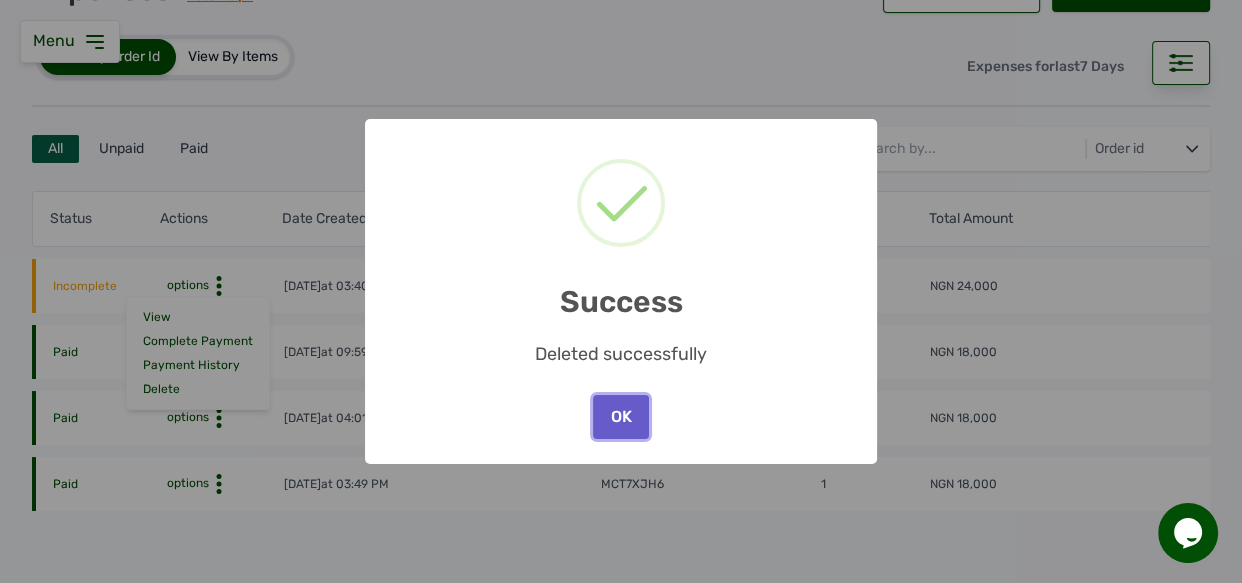 click on "OK" at bounding box center (621, 417) 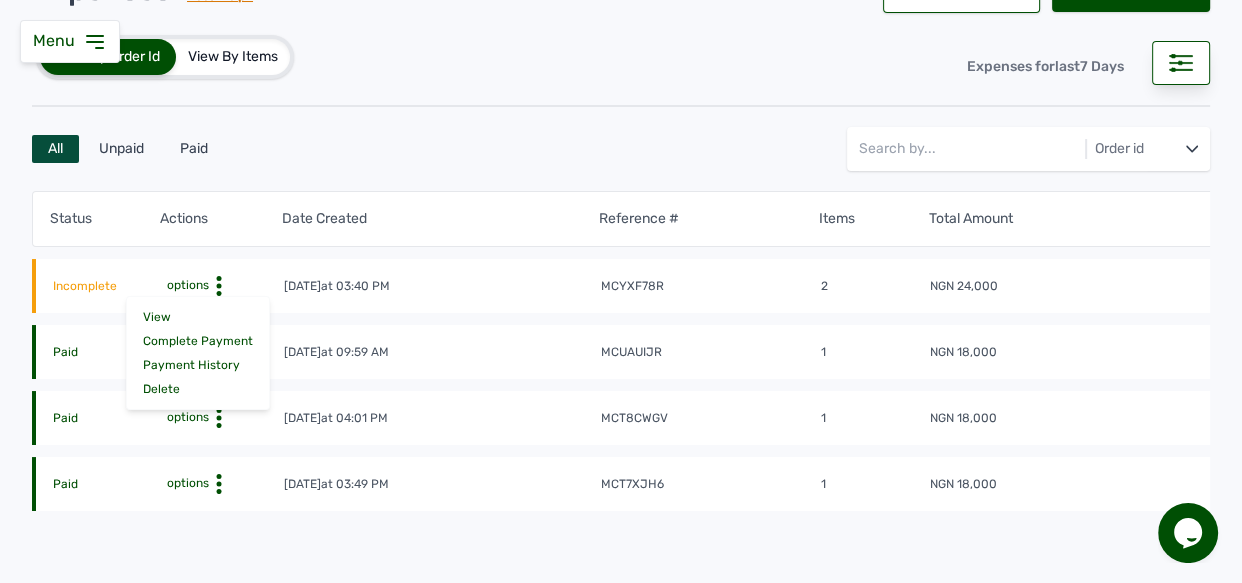 click on "All" at bounding box center [55, 149] 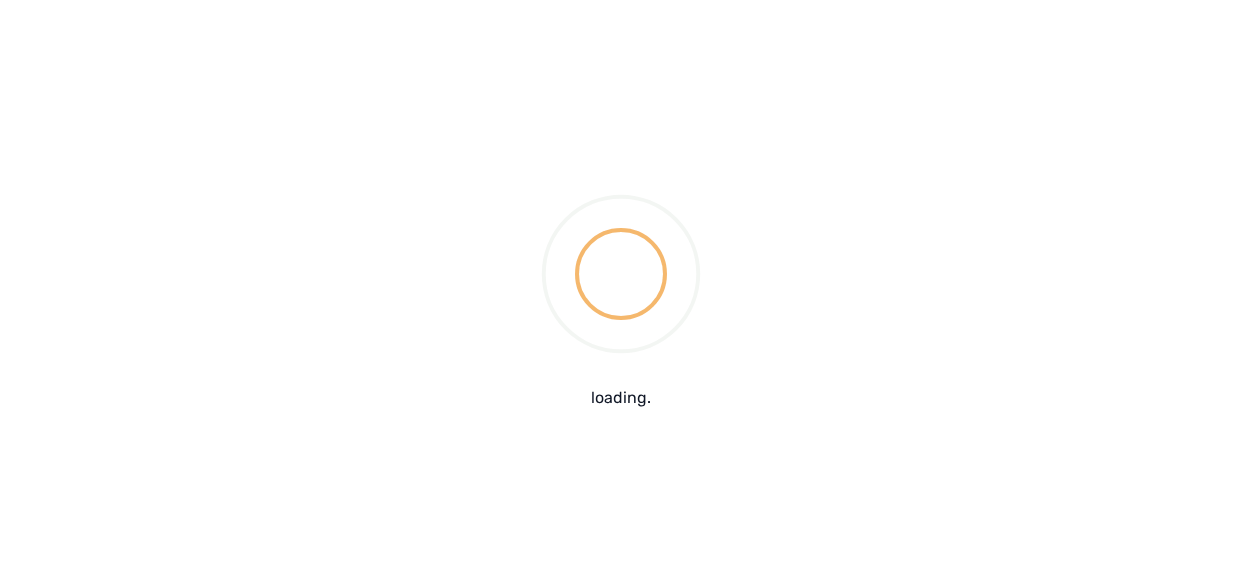 scroll, scrollTop: 0, scrollLeft: 0, axis: both 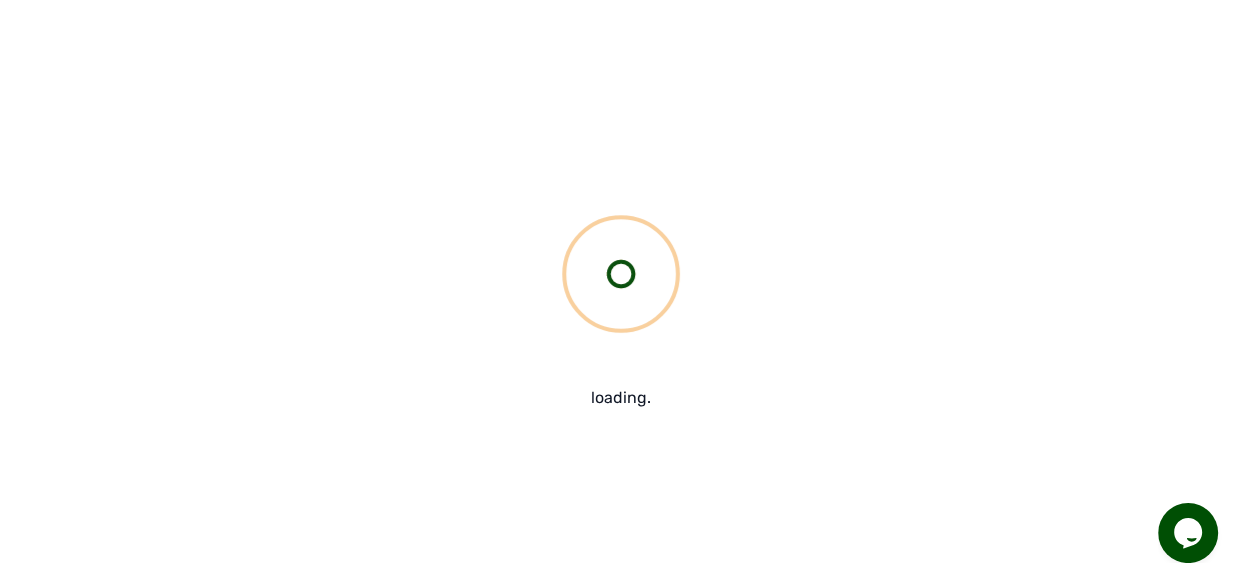 click at bounding box center (621, 274) 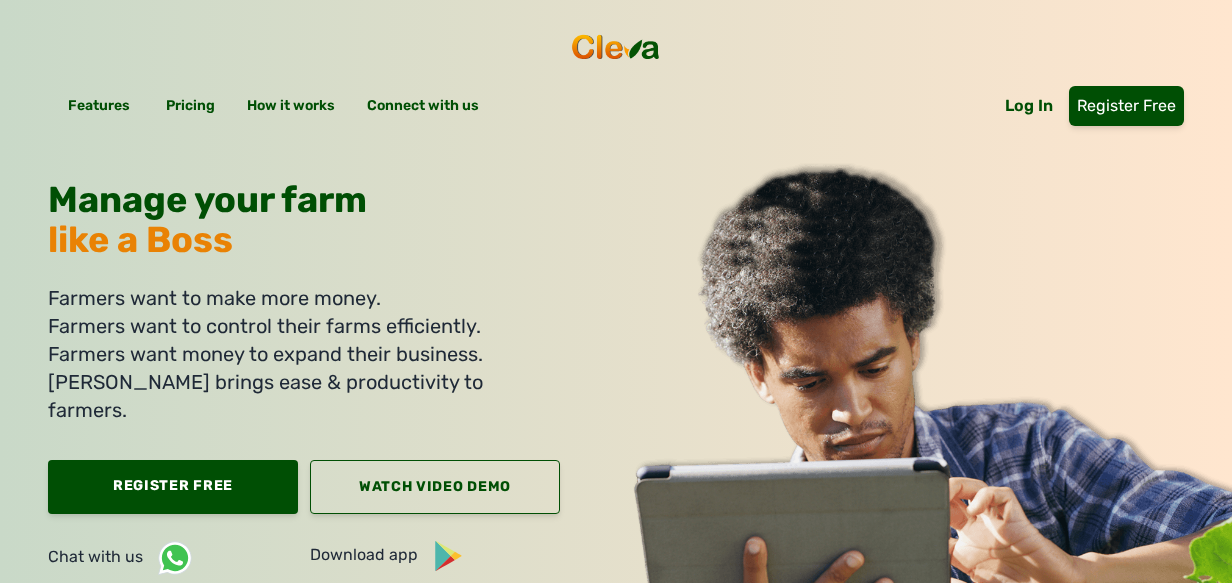 scroll, scrollTop: 0, scrollLeft: 0, axis: both 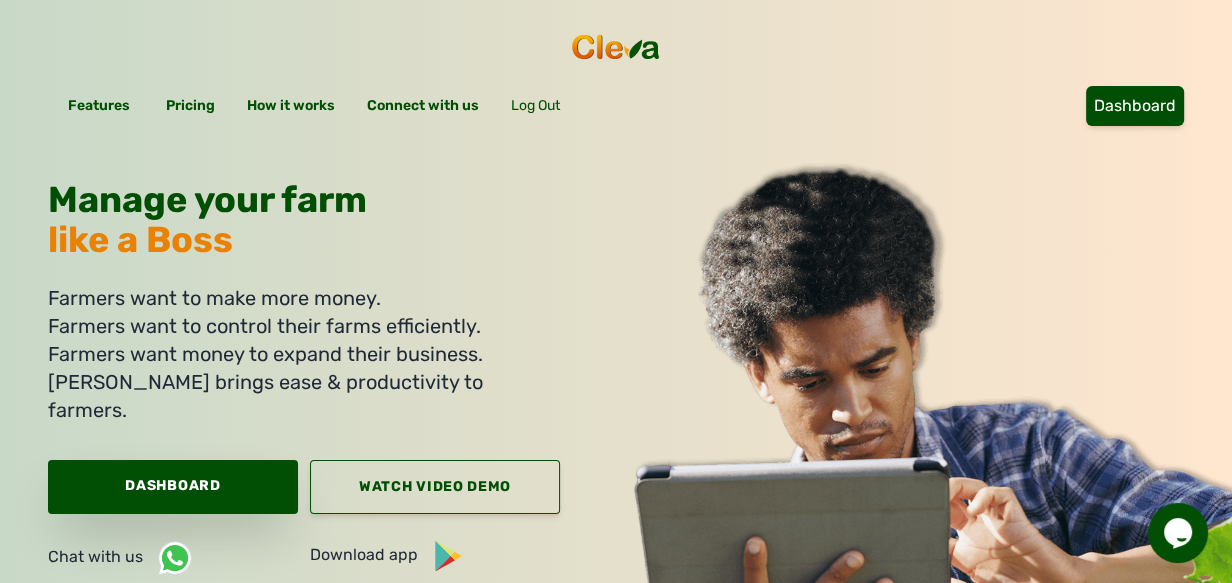 click on "Dashboard" at bounding box center (173, 487) 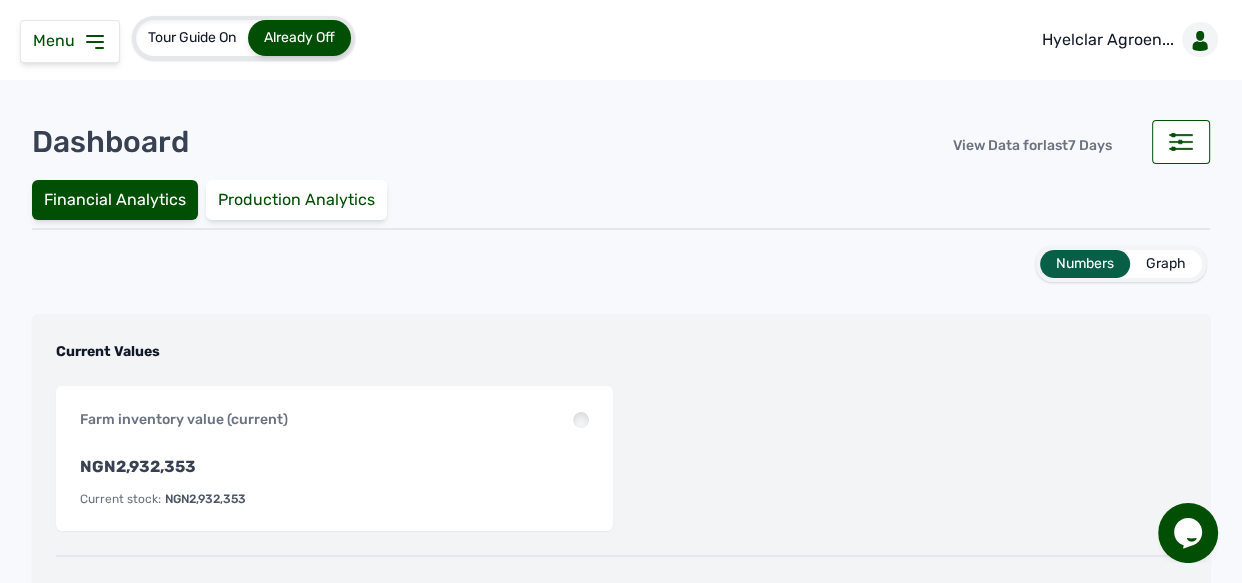 click 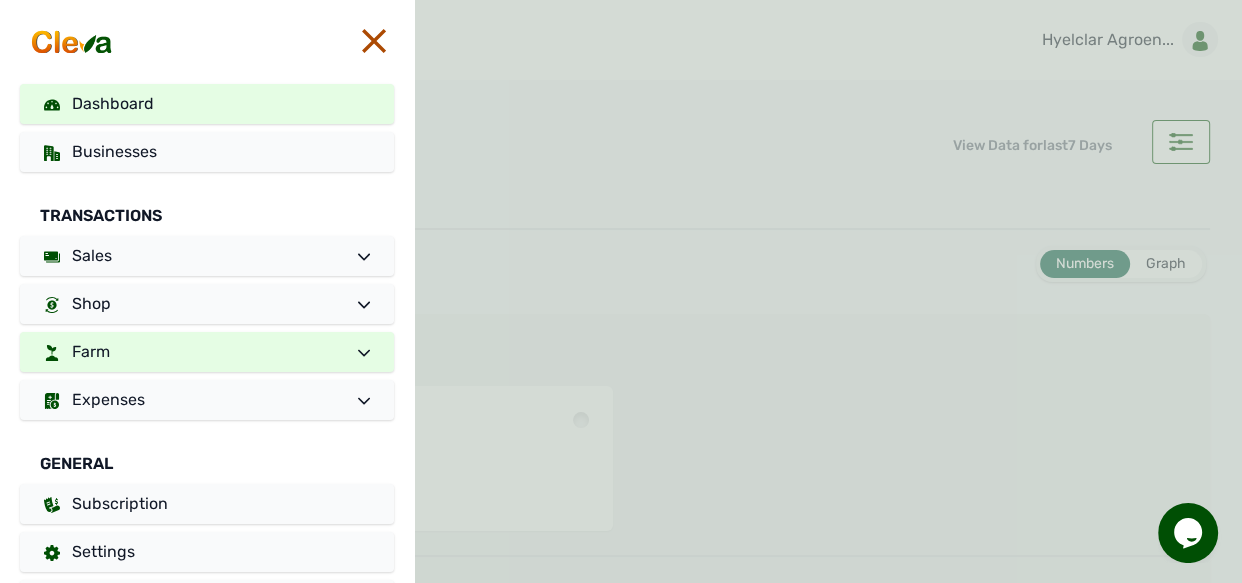 click on "Farm" at bounding box center [207, 352] 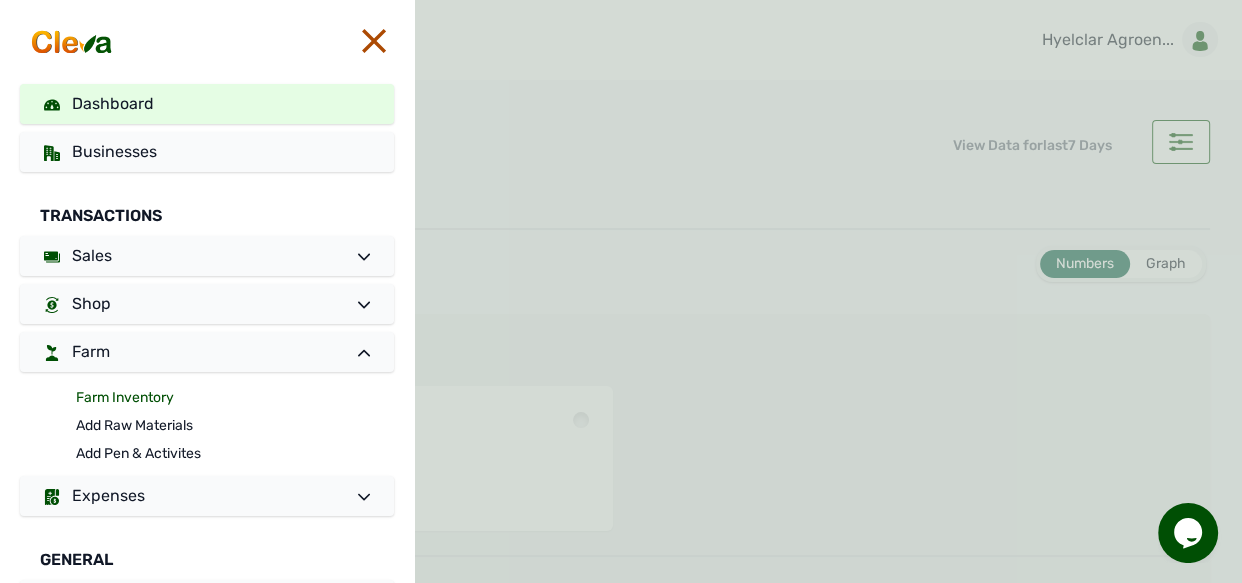 click on "Farm Inventory" at bounding box center (235, 398) 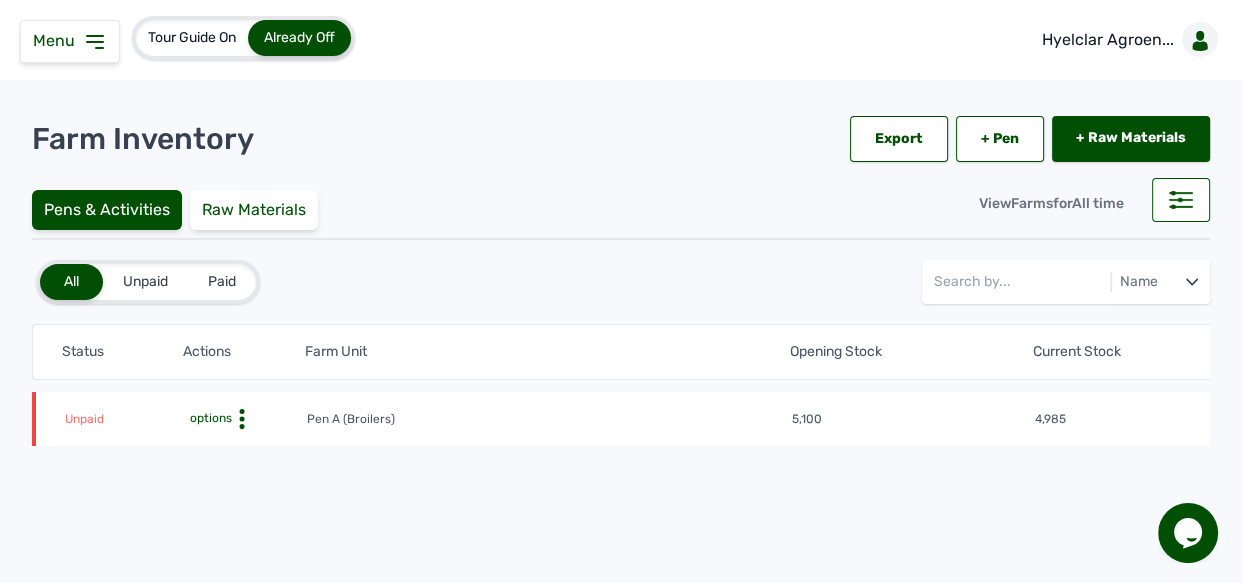 click 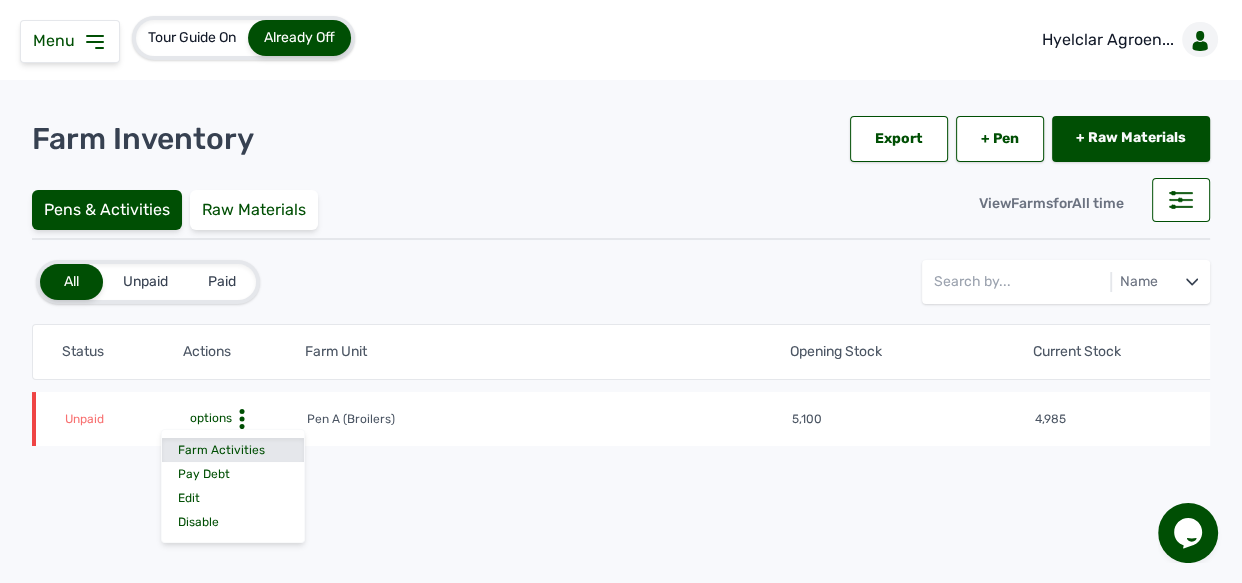 click on "Farm Activities" at bounding box center [233, 450] 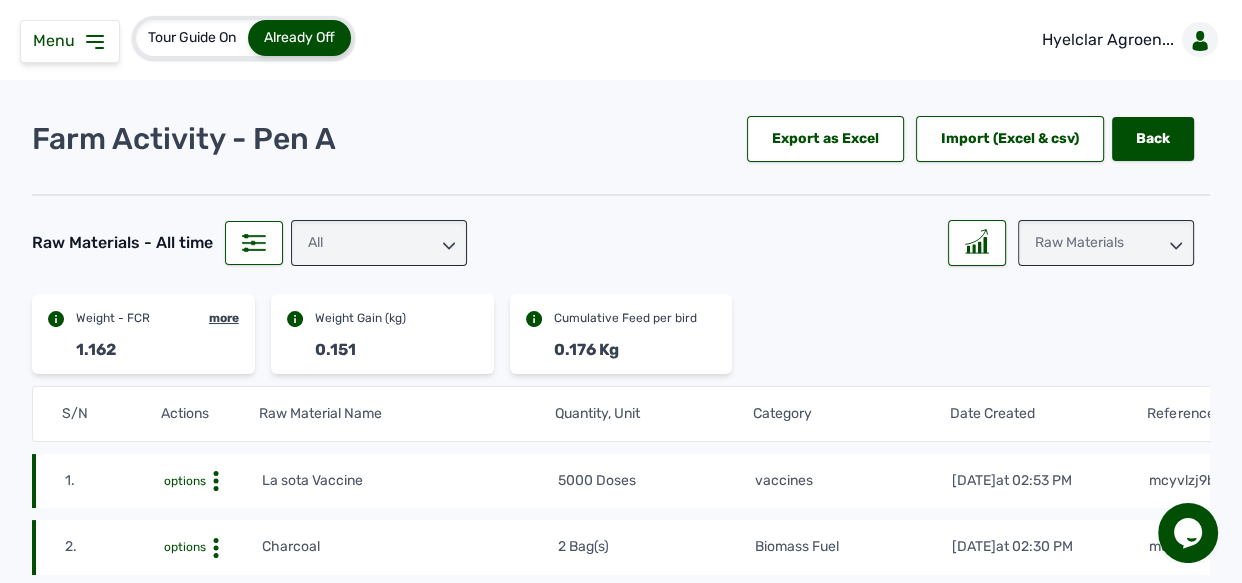 click on "La sota Vaccine" at bounding box center (409, 481) 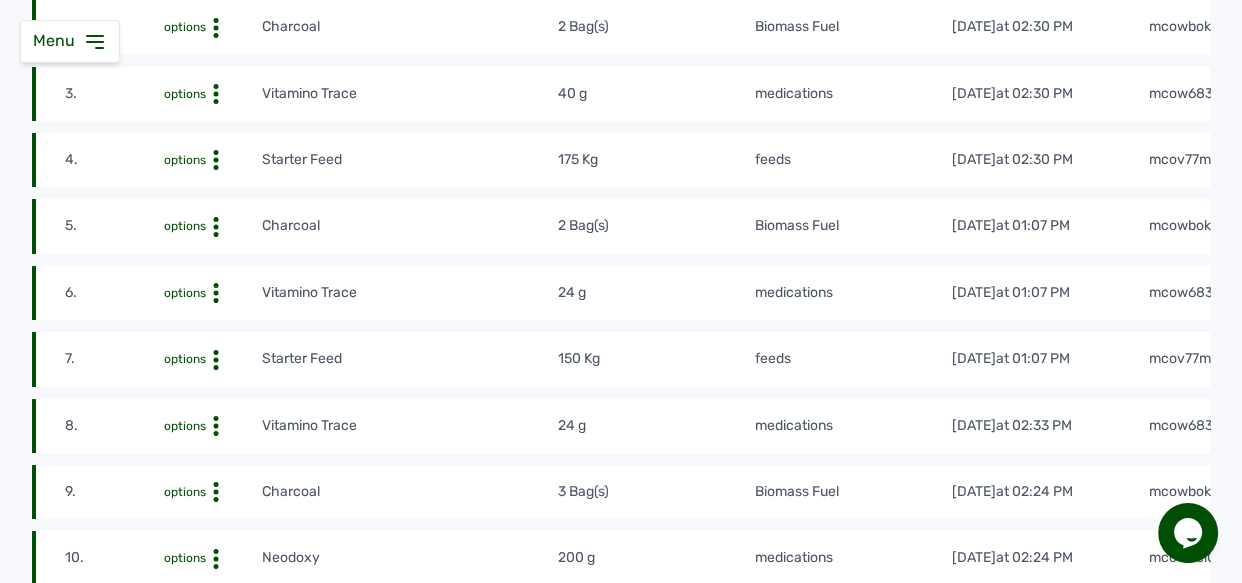 scroll, scrollTop: 545, scrollLeft: 0, axis: vertical 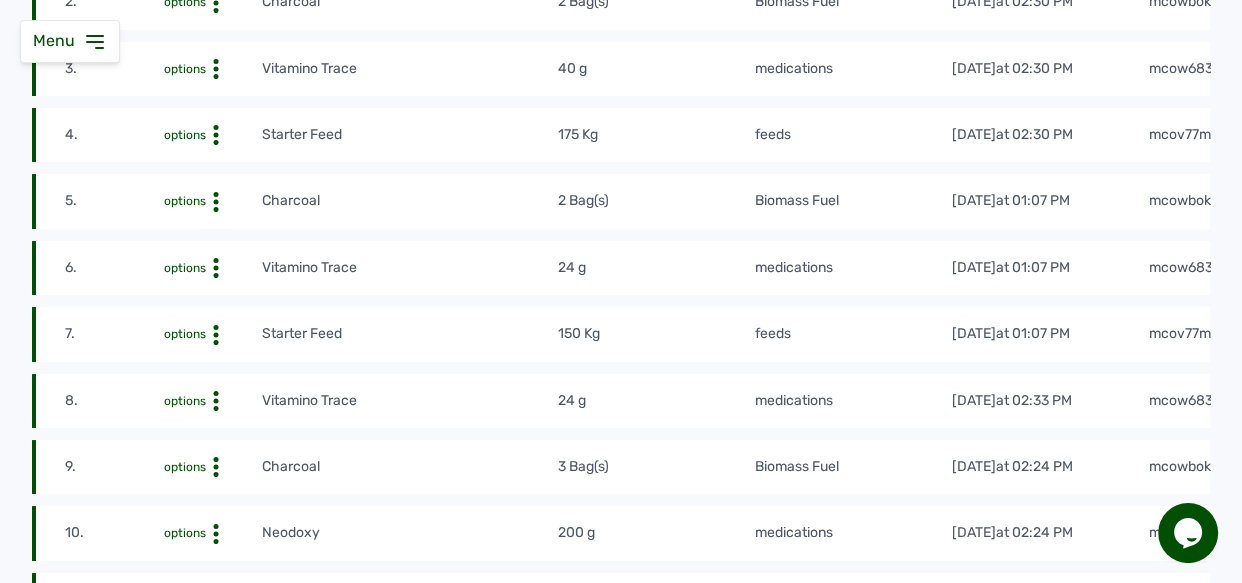 click on "S/N Actions Raw Material Name Quantity, Unit Category Date Created Reference # 1. options La sota Vaccine 5000 Doses vaccines 9th Jul 2025   at 02:53 PM mcyvlzj9bz 2. options Charcoal 2 Bag(s) Biomass Fuel 9th Jul 2025   at 02:30 PM mcowbokqbT 3. options Vitamino Trace 40 g medications 9th Jul 2025   at 02:30 PM mcow683ztF 4. options Starter Feed 175 Kg feeds 9th Jul 2025   at 02:30 PM mcov77mknZ 5. options Charcoal 2 Bag(s) Biomass Fuel 9th Jul 2025   at 01:07 PM mcowbokqbT 6. options Vitamino Trace 24 g medications 9th Jul 2025   at 01:07 PM mcow683ztF 7. options Starter Feed 150 Kg feeds 9th Jul 2025   at 01:07 PM mcov77mknZ 8. options Vitamino Trace 24 g medications 8th Jul 2025   at 02:33 PM mcow683ztF 9. options Charcoal 3 Bag(s) Biomass Fuel 8th Jul 2025   at 02:24 PM mcowbokqbT 10. options Neodoxy 200 g medications 8th Jul 2025   at 02:24 PM mcow5ci00f 11. options Starter Feed 125 Kg feeds 8th Jul 2025   at 02:24 PM mcov77mknZ 12. options Vitamino Trace 24 g medications 7th Jul 2025   at 09:58 AM 13." at bounding box center (653, 897) 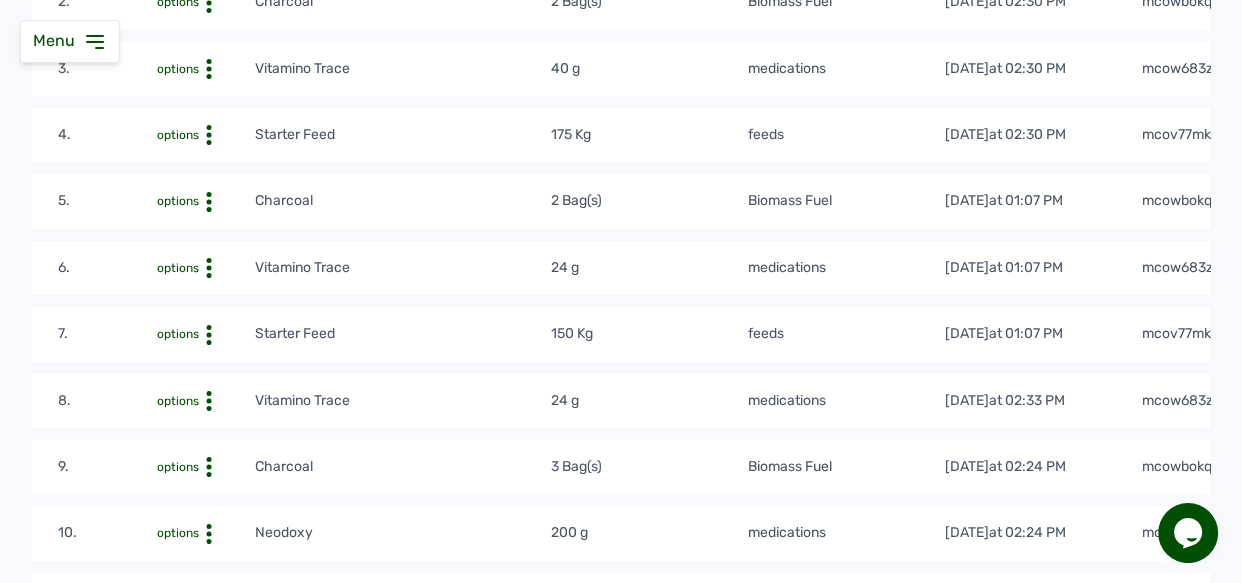 scroll, scrollTop: 0, scrollLeft: 0, axis: both 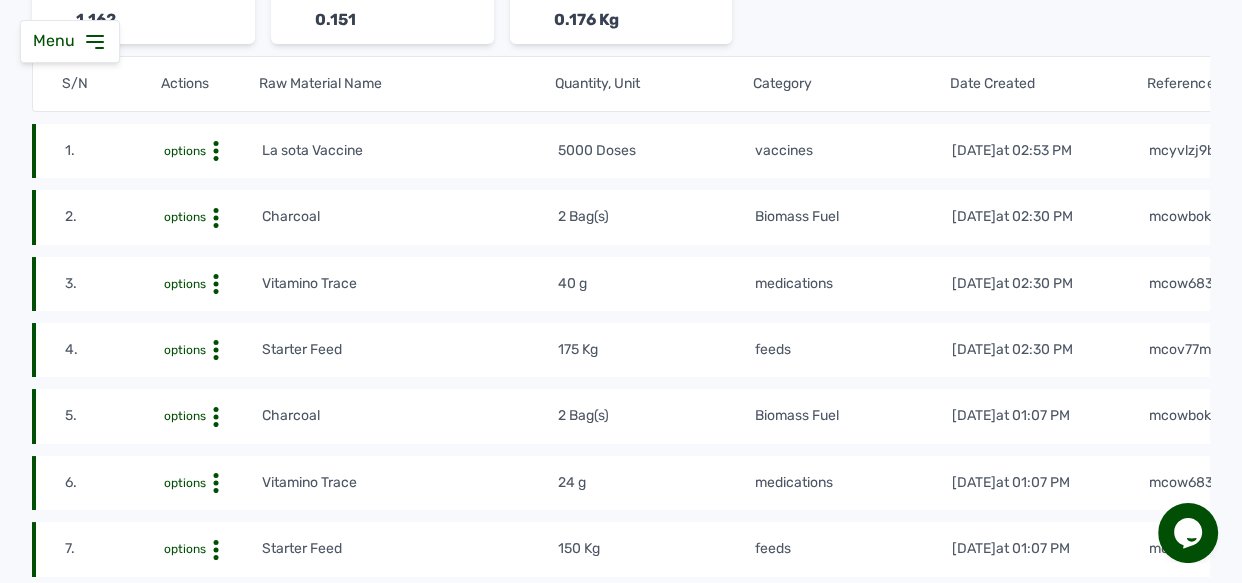 click on "options" at bounding box center (212, 151) 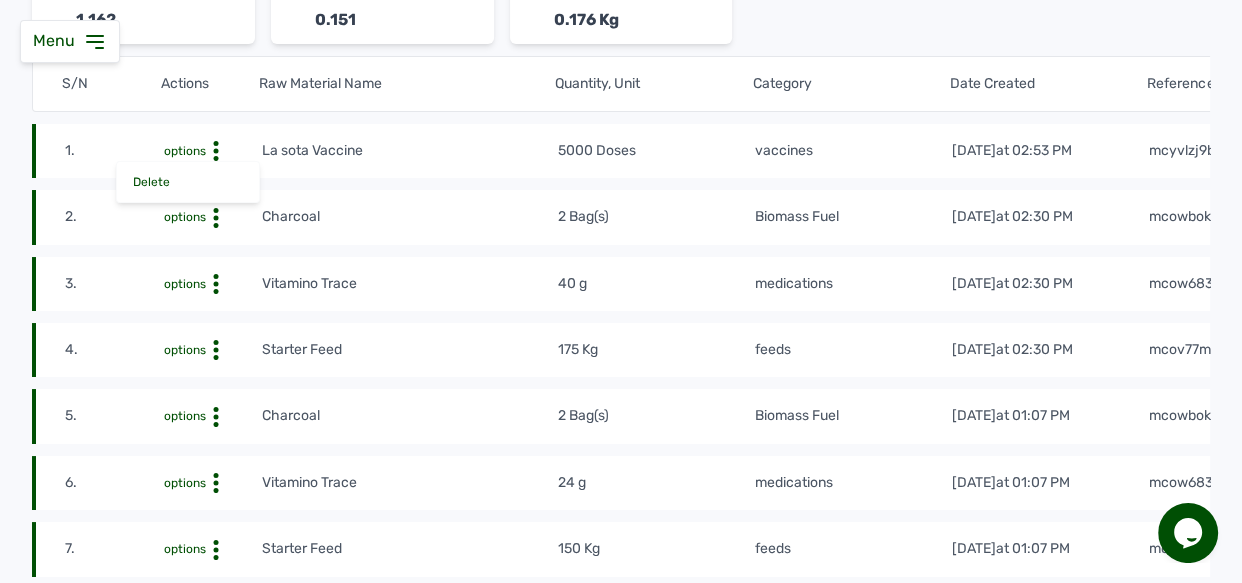 click on "24 g" at bounding box center [655, 483] 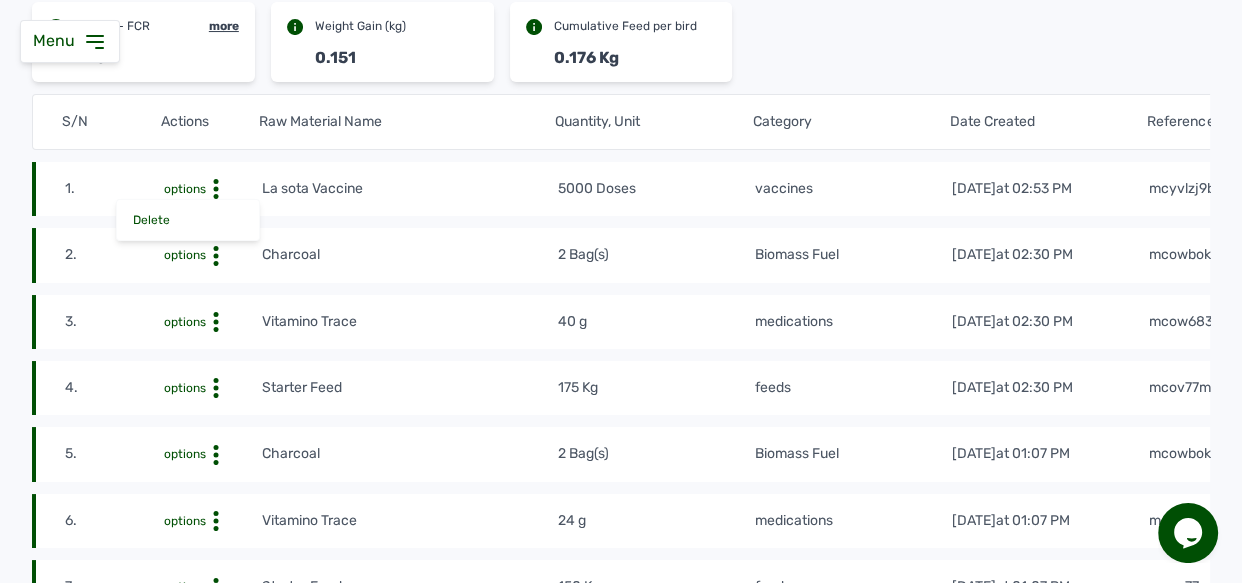 scroll, scrollTop: 293, scrollLeft: 0, axis: vertical 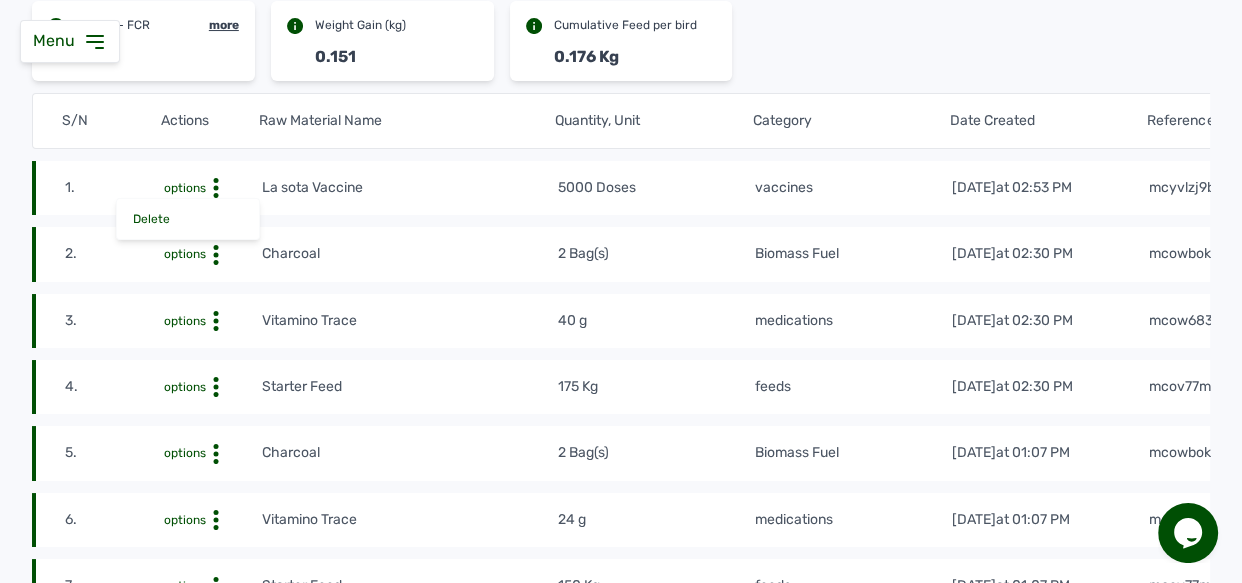 click 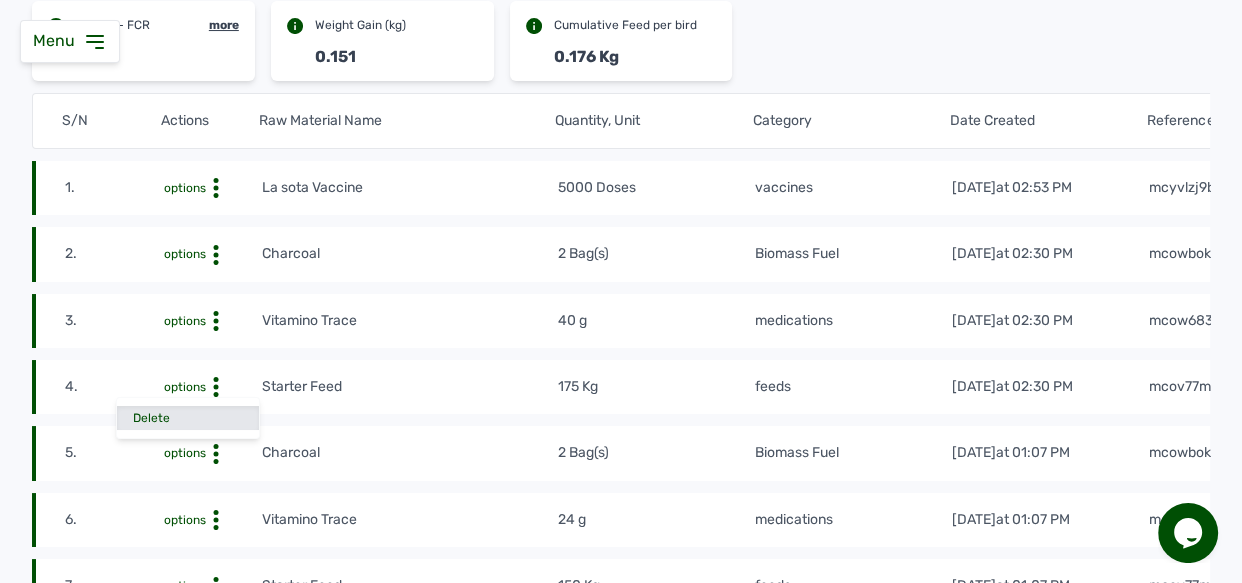 click on "Delete" at bounding box center (188, 418) 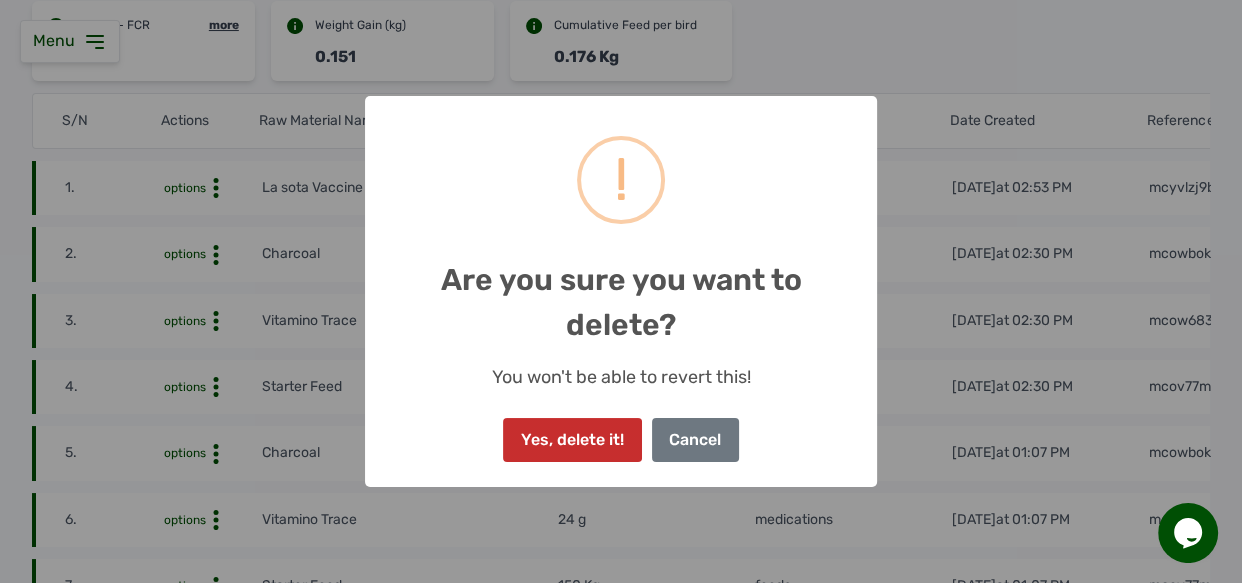 click on "Yes, delete it!" at bounding box center (572, 440) 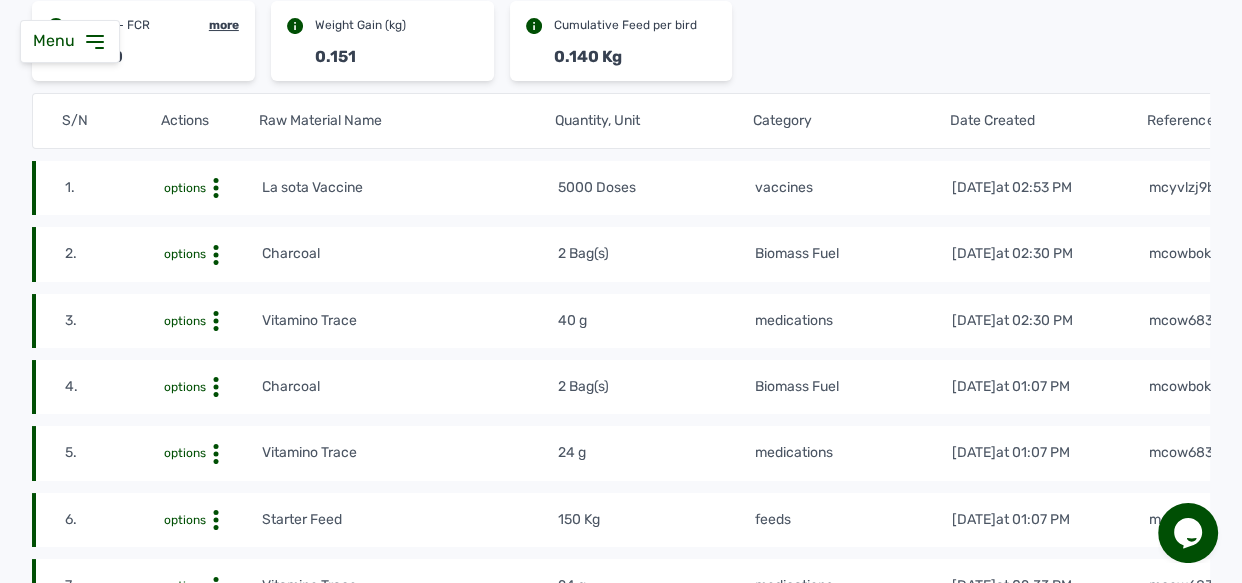 click 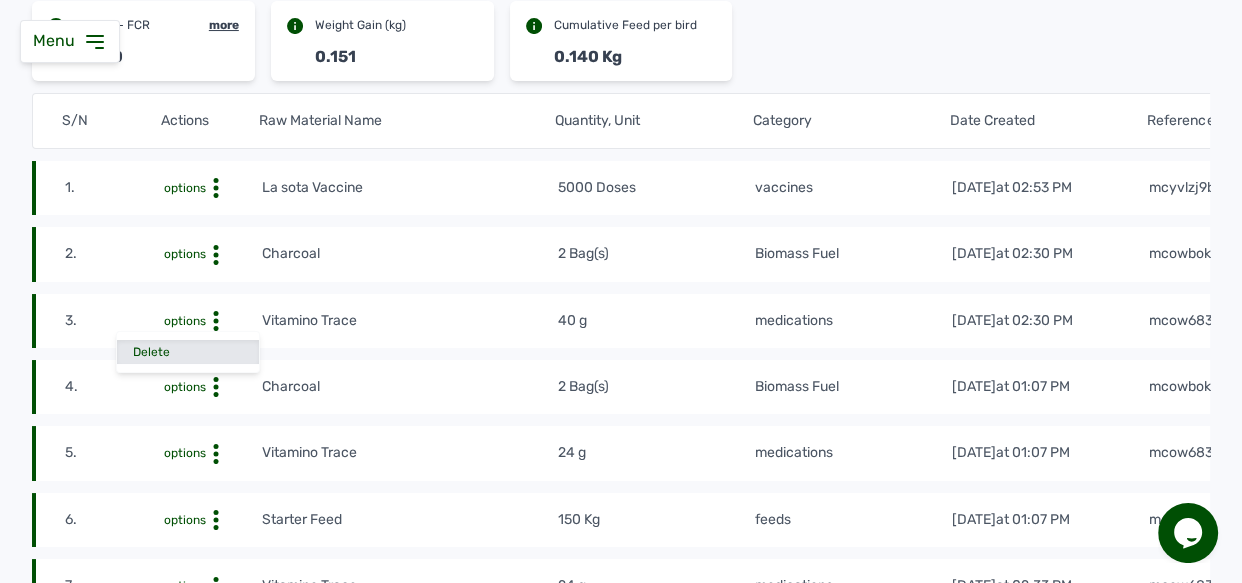 click on "Delete" at bounding box center (188, 352) 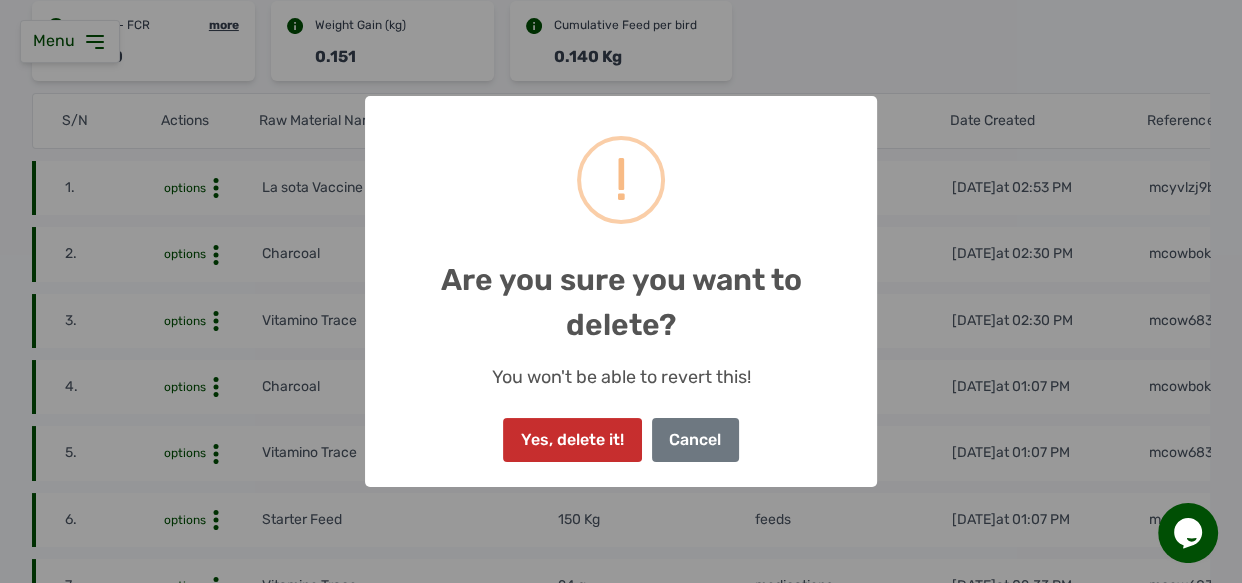 click on "Yes, delete it!" at bounding box center (572, 440) 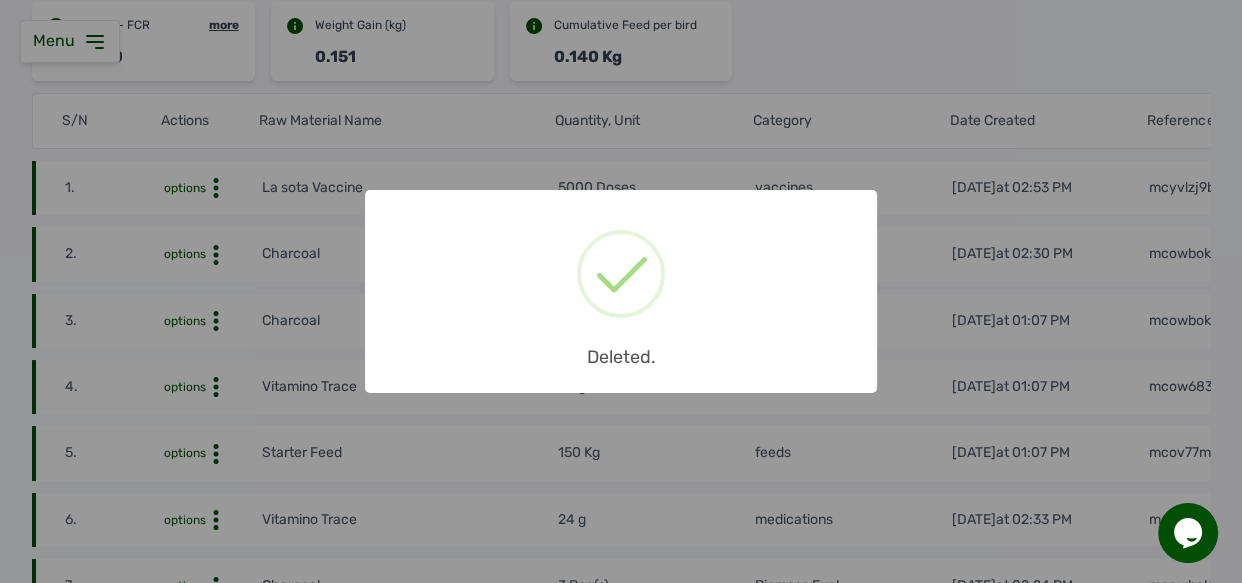 click on "×
Deleted. OK No Cancel" at bounding box center (621, 291) 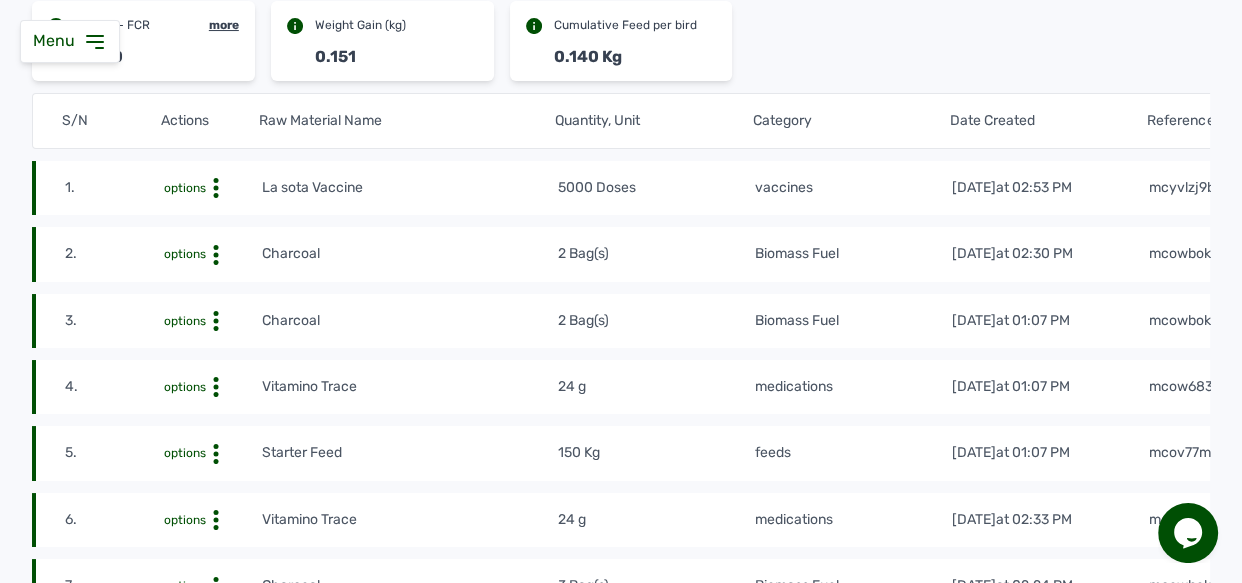 click 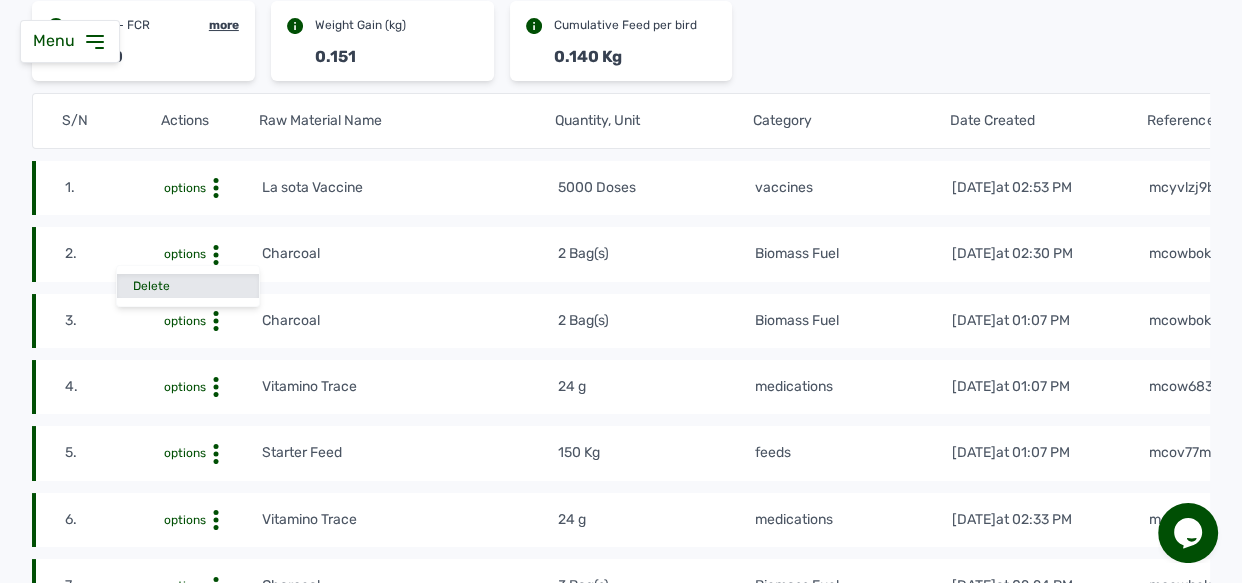 click on "Delete" at bounding box center (188, 286) 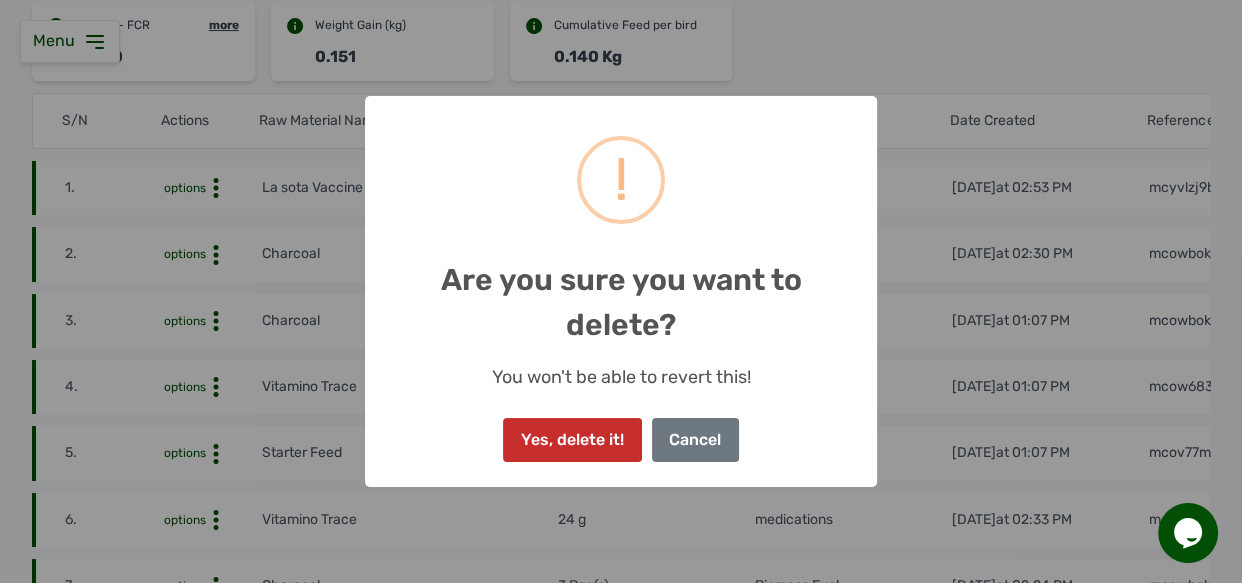 click on "Yes, delete it!" at bounding box center [572, 440] 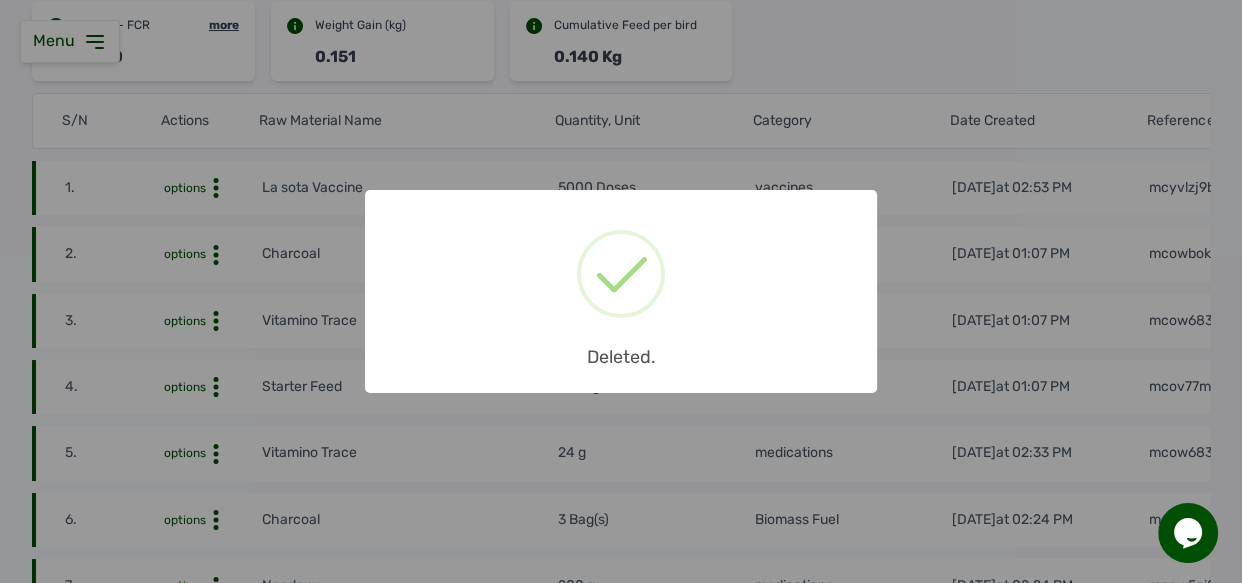 click on "×
Deleted. OK No Cancel" at bounding box center [621, 291] 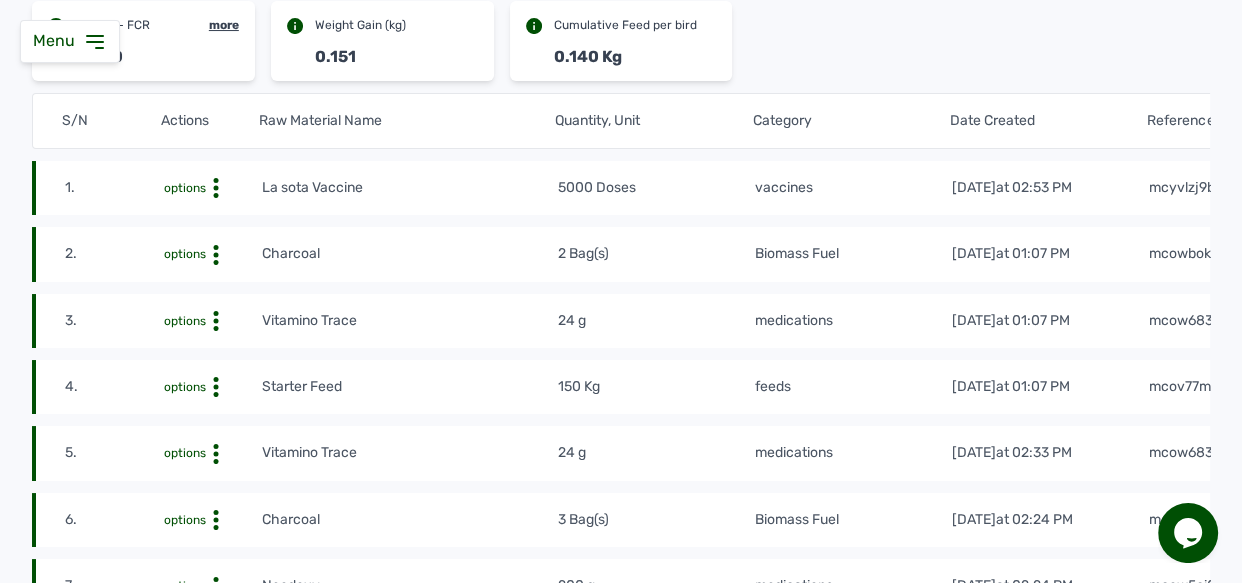 click 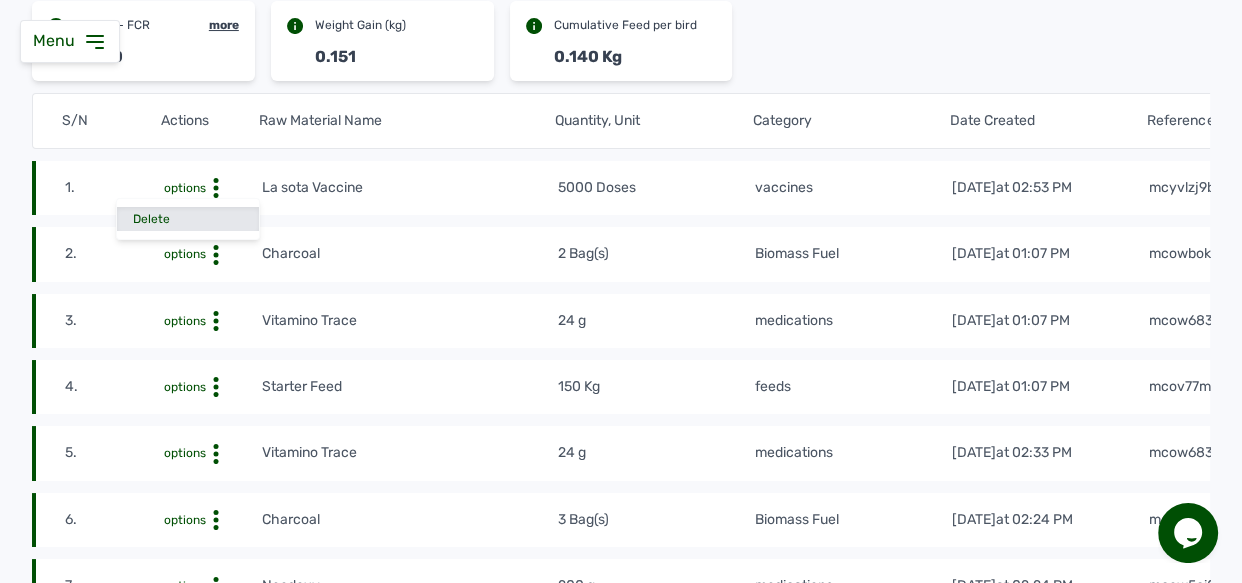 click on "Delete" at bounding box center (188, 219) 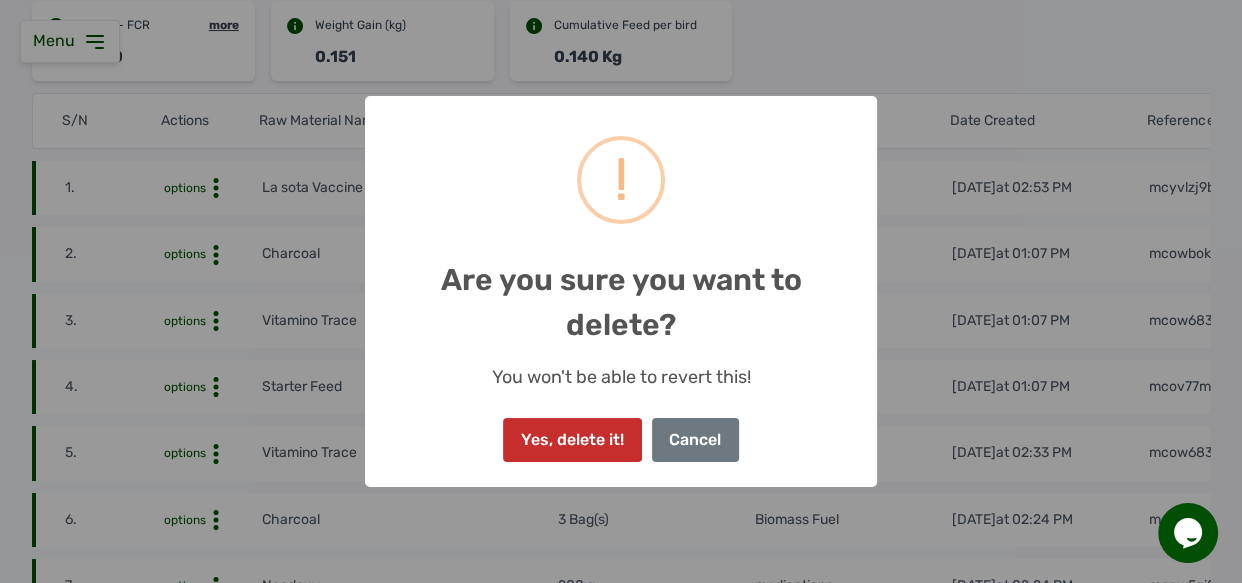 click on "Yes, delete it!" at bounding box center [572, 440] 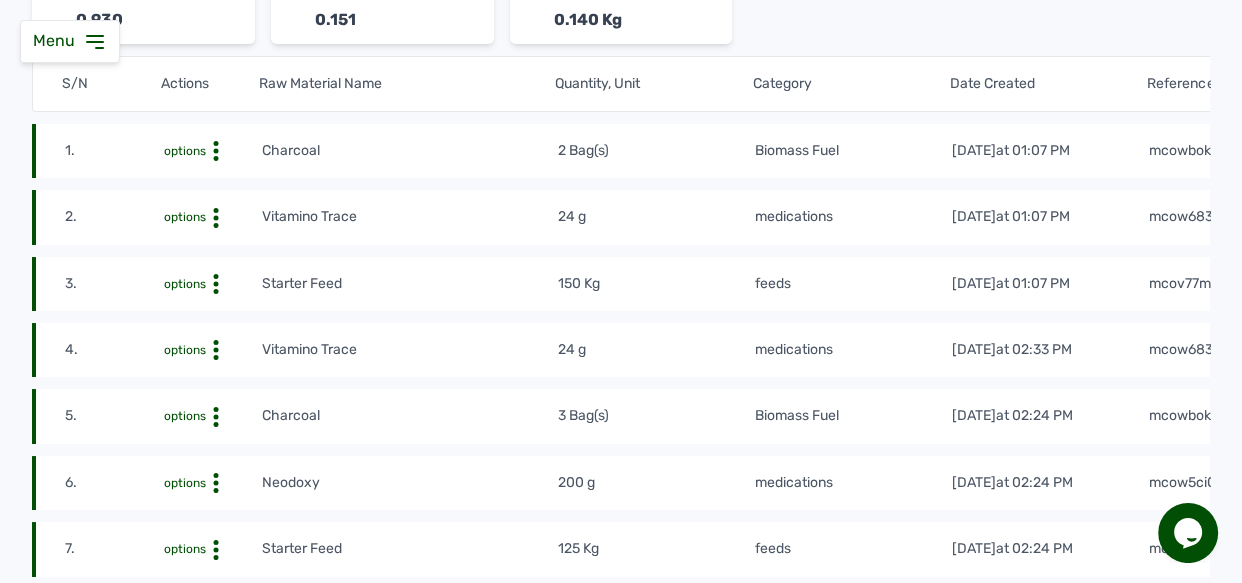 scroll, scrollTop: 306, scrollLeft: 0, axis: vertical 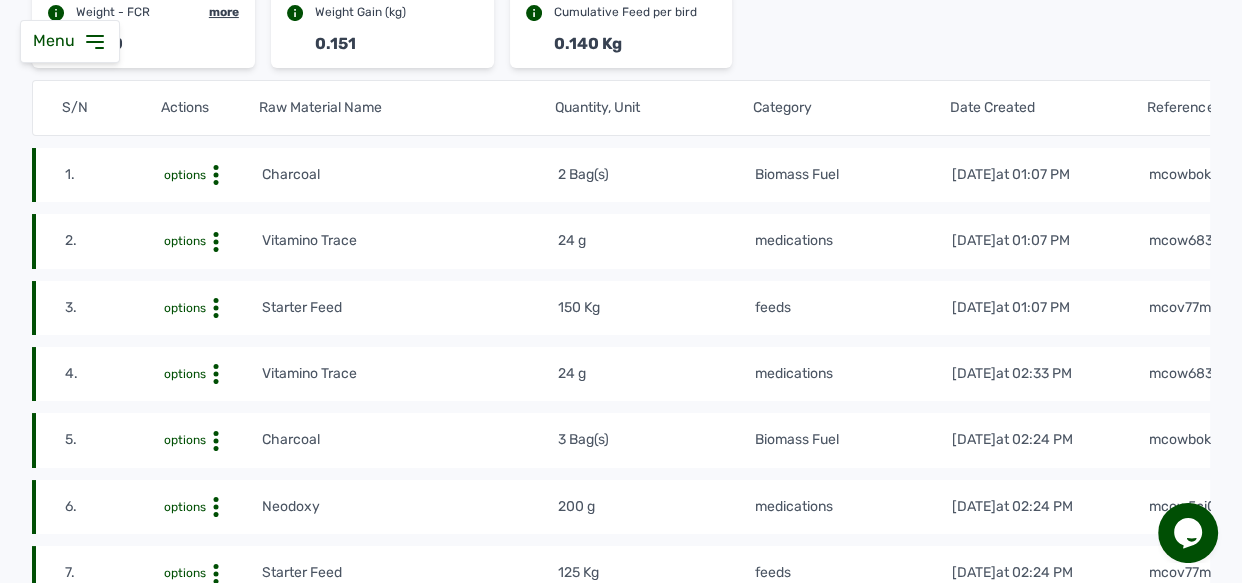 click on "4. options Vitamino Trace 24 g medications 8th Jul 2025   at 02:33 PM mcow683ztF" 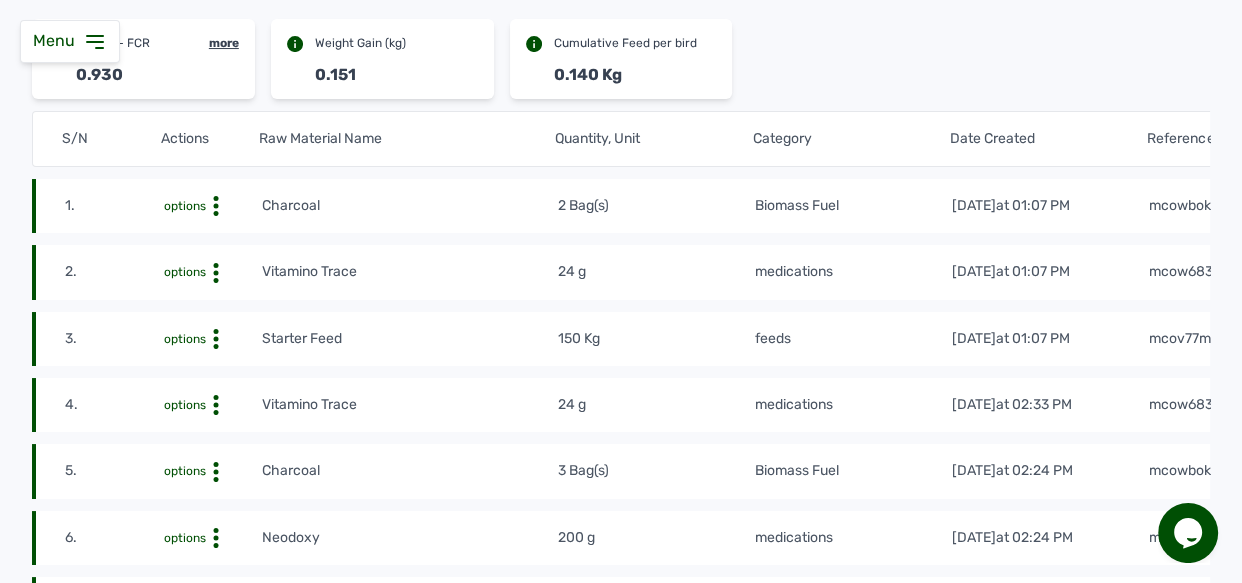 scroll, scrollTop: 88, scrollLeft: 0, axis: vertical 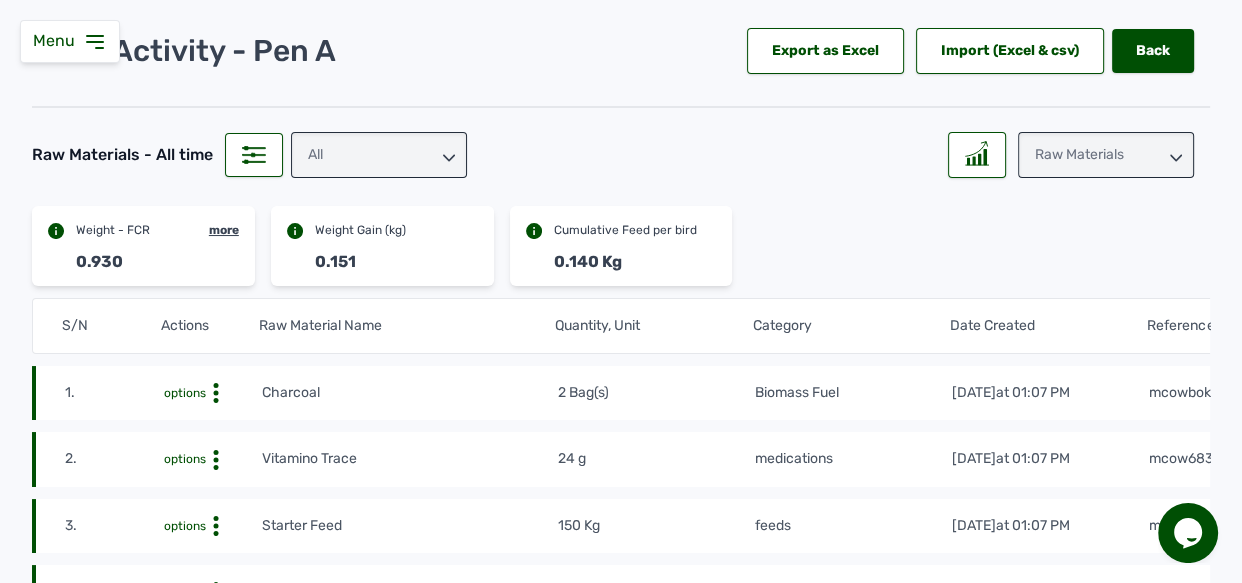 click 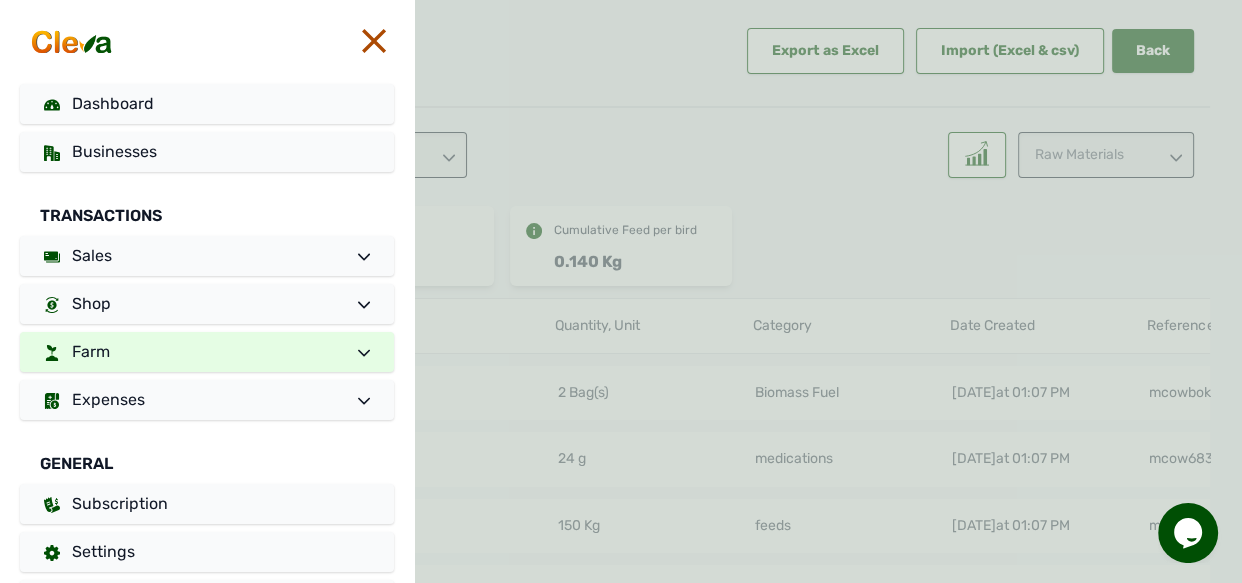 click on "Farm" at bounding box center [207, 352] 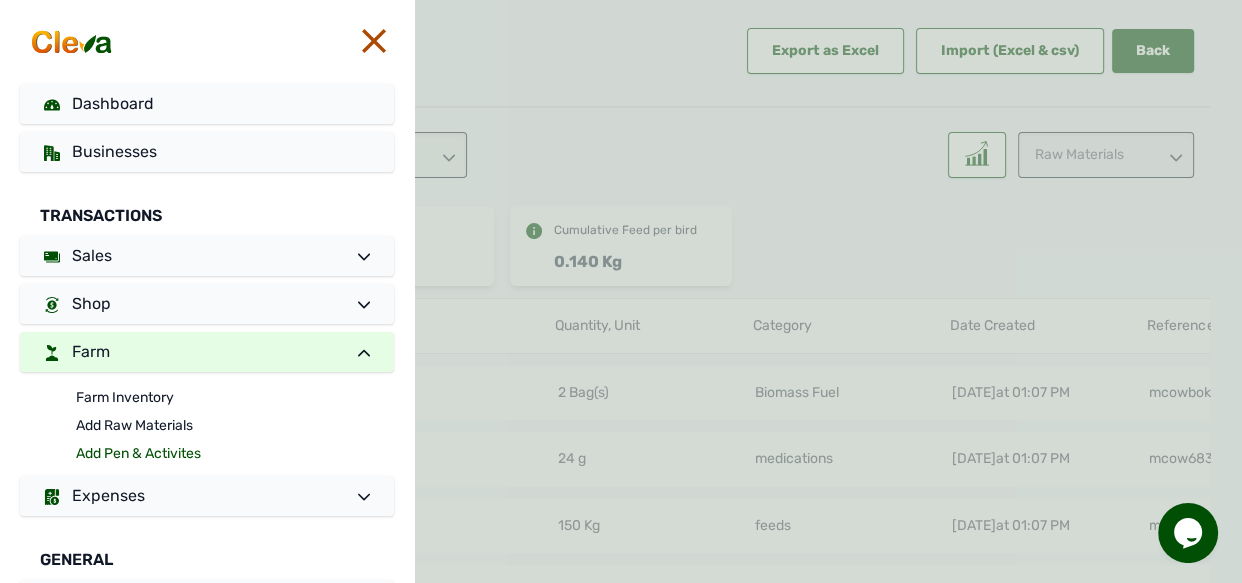 click on "Add Pen & Activites" at bounding box center (235, 454) 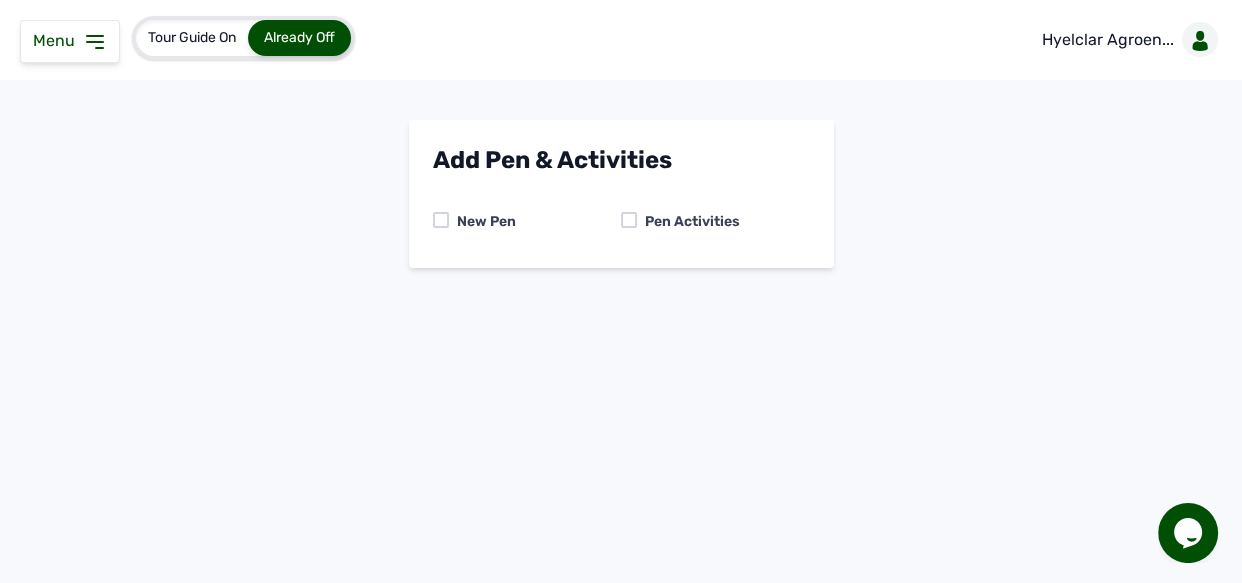 click at bounding box center (629, 220) 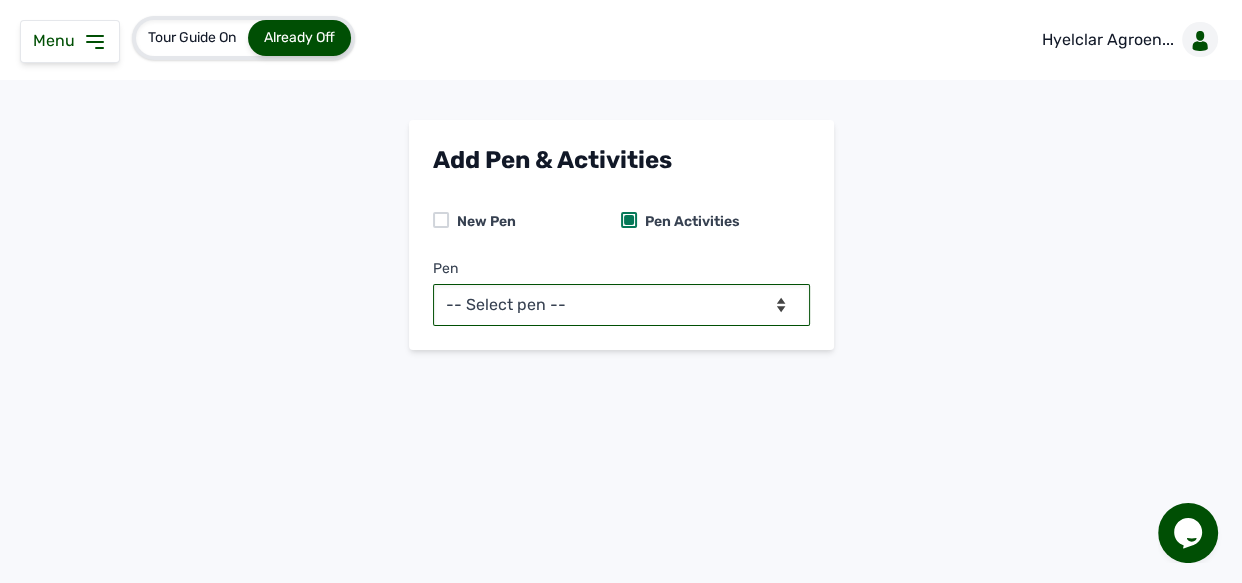 click on "-- Select pen -- Pen A (Broilers)" at bounding box center [621, 305] 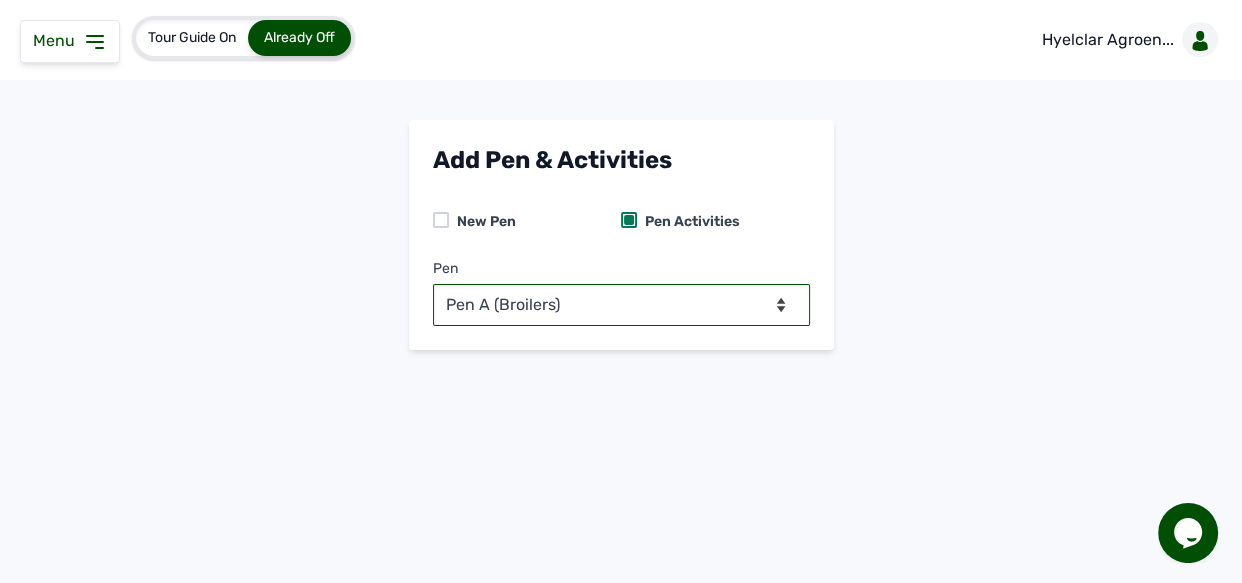 click on "-- Select pen -- Pen A (Broilers)" at bounding box center (621, 305) 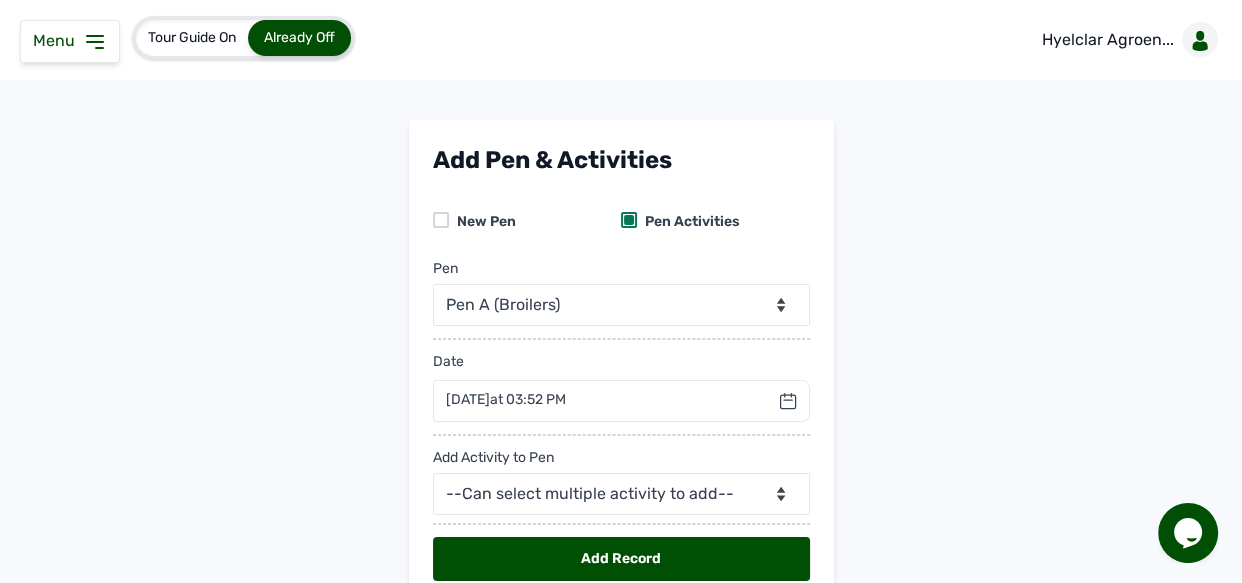 click on "at 03:52 PM" at bounding box center [528, 399] 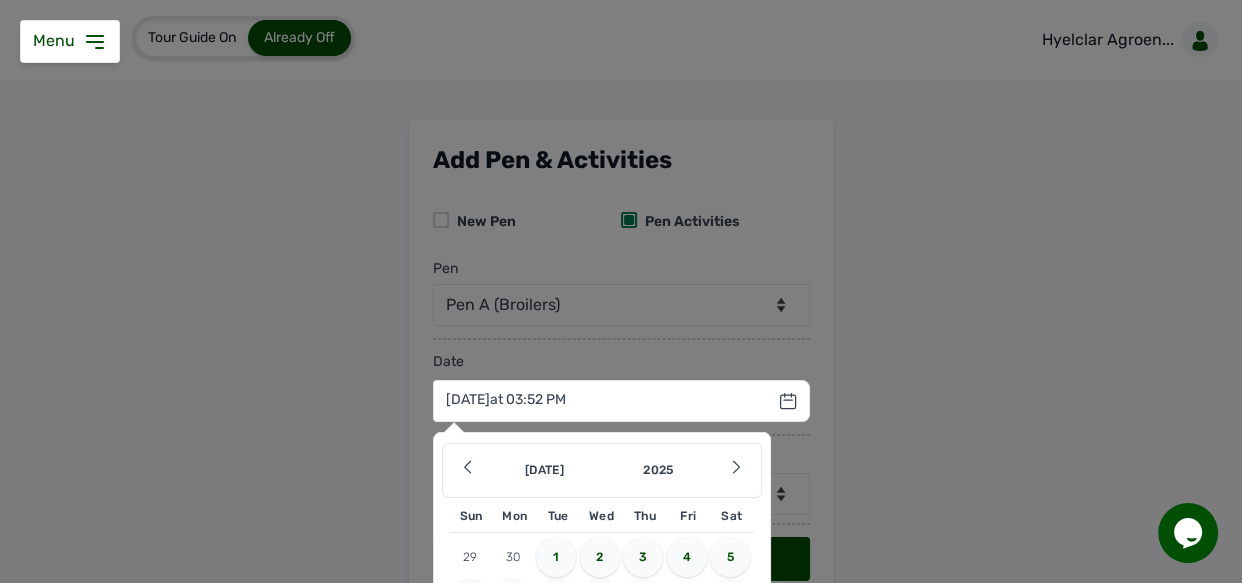 click on "Jul 2025 Jan Feb Mar Apr May Jun Jul Aug Sep Oct Nov Dec 2025 2026 2027 2028 2029 2030 2031 2032 2033 2034 2035 2036 Sun Mon Tue Wed Thu Fri Sat 29 30 1 2 3 4 5 6 7 8 9 10 11 12 13 14 15 16 17 18 19 20 21 22 23 24 25 26 27 28 29 30 31 1 2 3 4 5 6 7 8 9 Cancel" at bounding box center [621, 401] 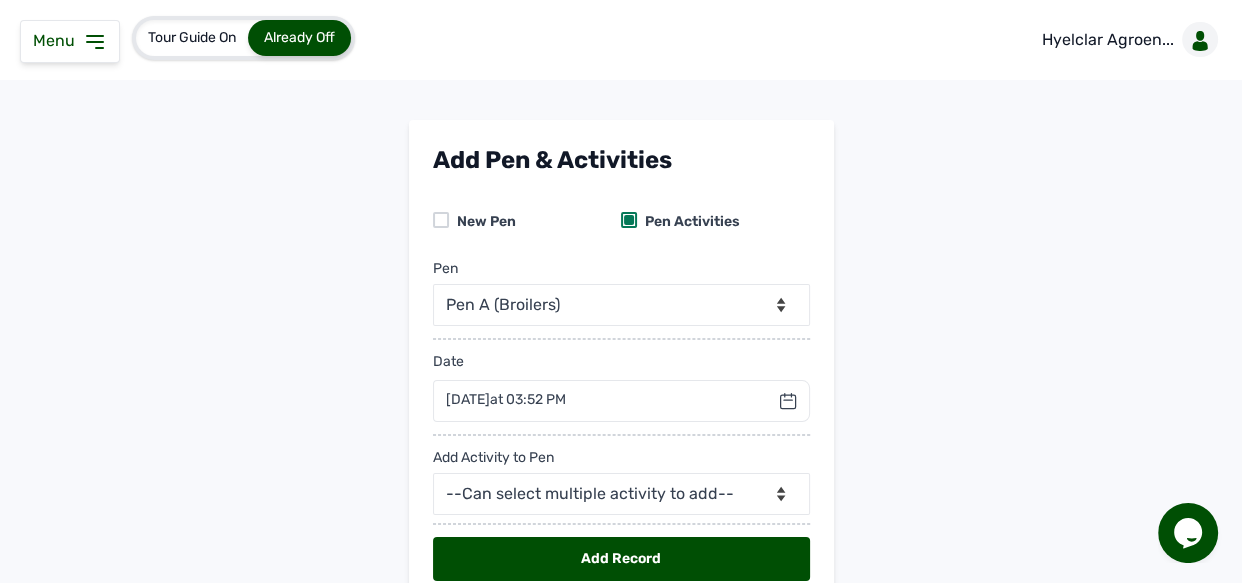 scroll, scrollTop: 36, scrollLeft: 0, axis: vertical 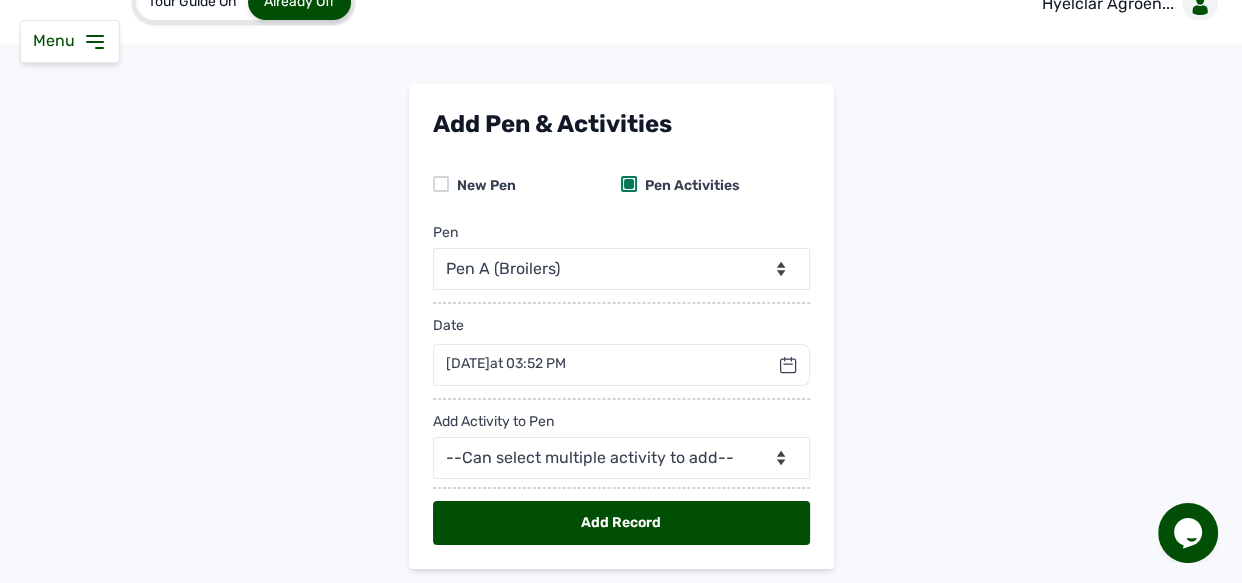 click 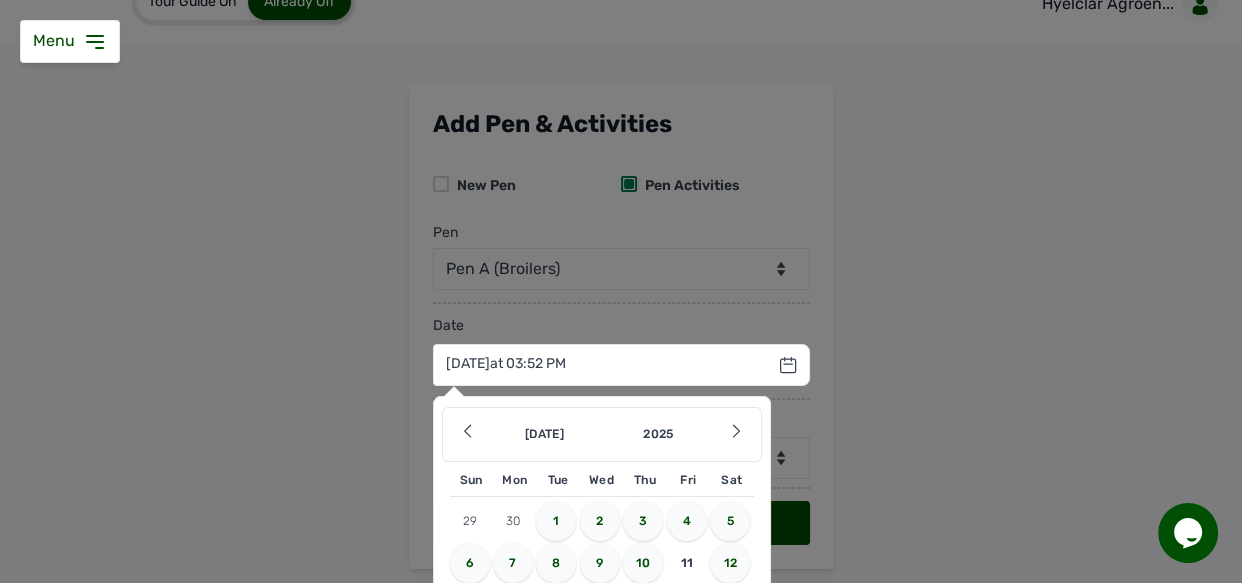 click on "10" at bounding box center (643, 563) 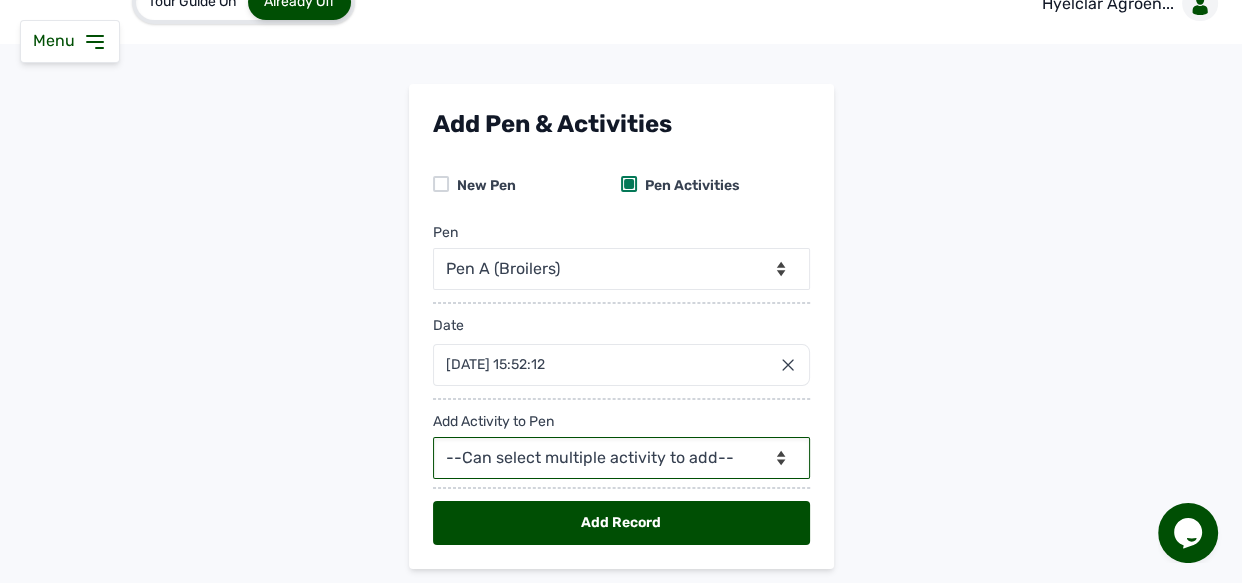 click on "--Can select multiple activity to add-- Raw Material Losses Weight" at bounding box center [621, 458] 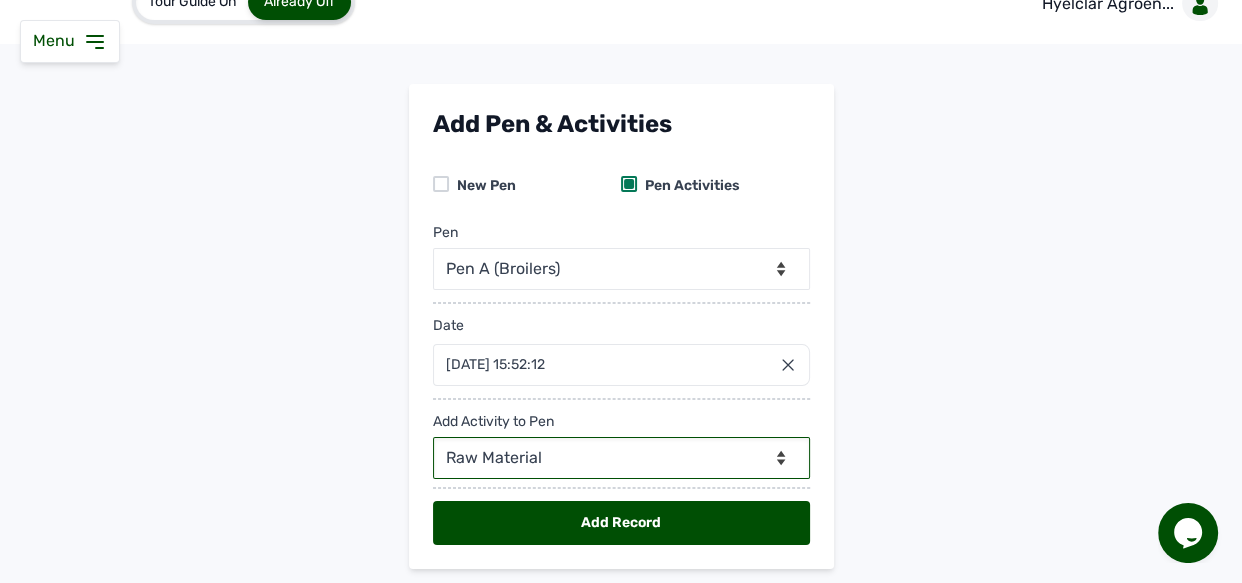 click on "--Can select multiple activity to add-- Raw Material Losses Weight" at bounding box center (621, 458) 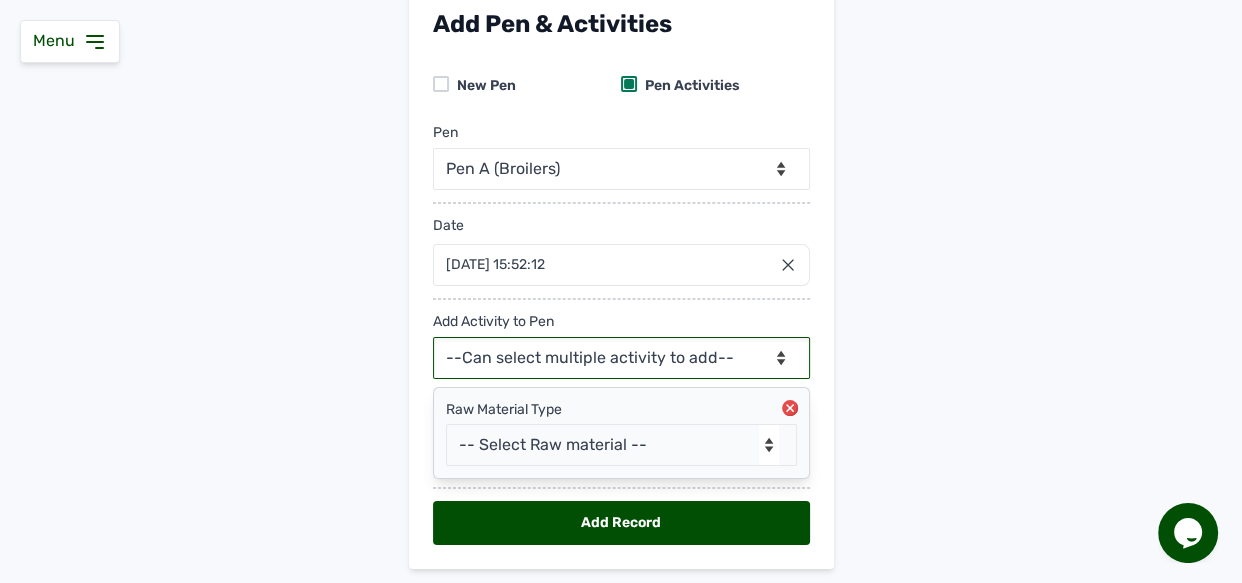 scroll, scrollTop: 192, scrollLeft: 0, axis: vertical 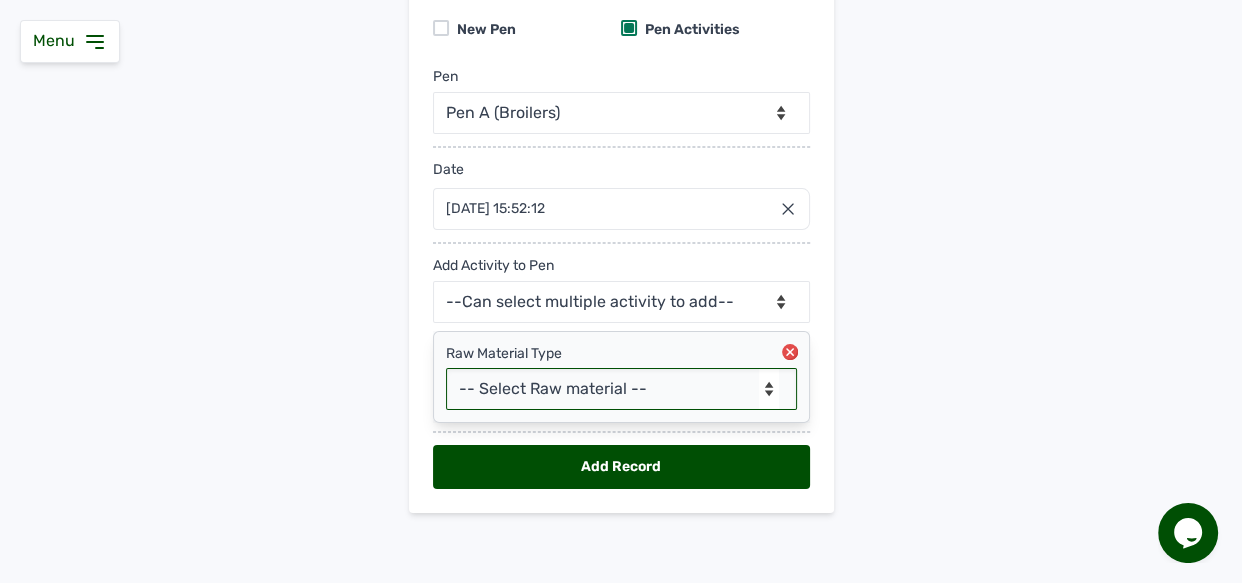 click on "-- Select Raw material -- feeds medications vaccines Biomass Fuel" at bounding box center [621, 389] 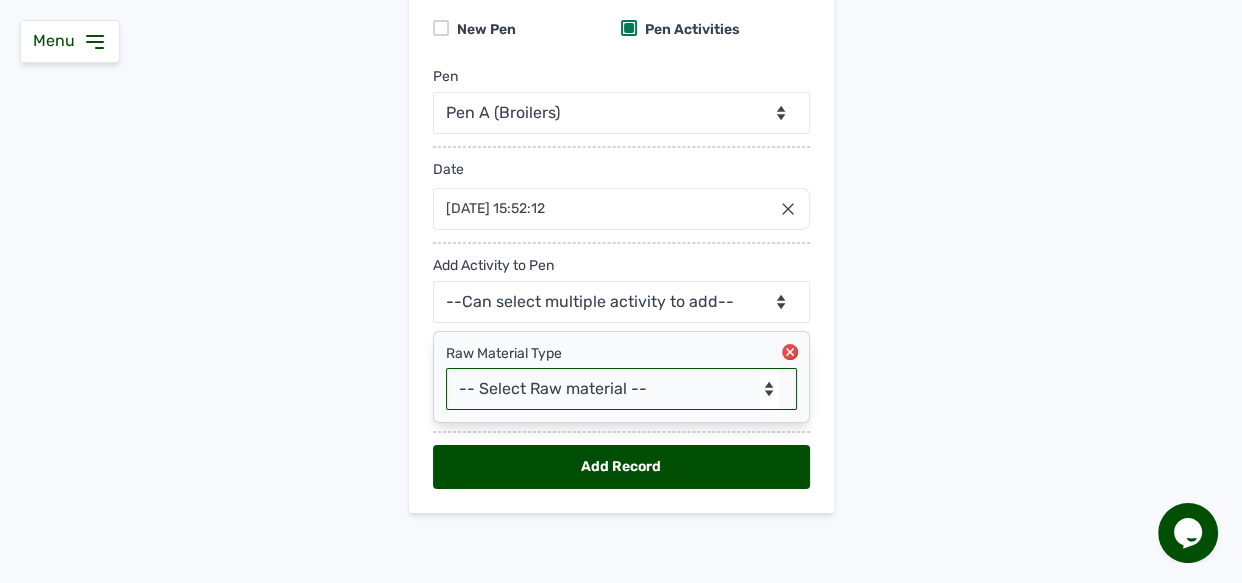select on "feeds" 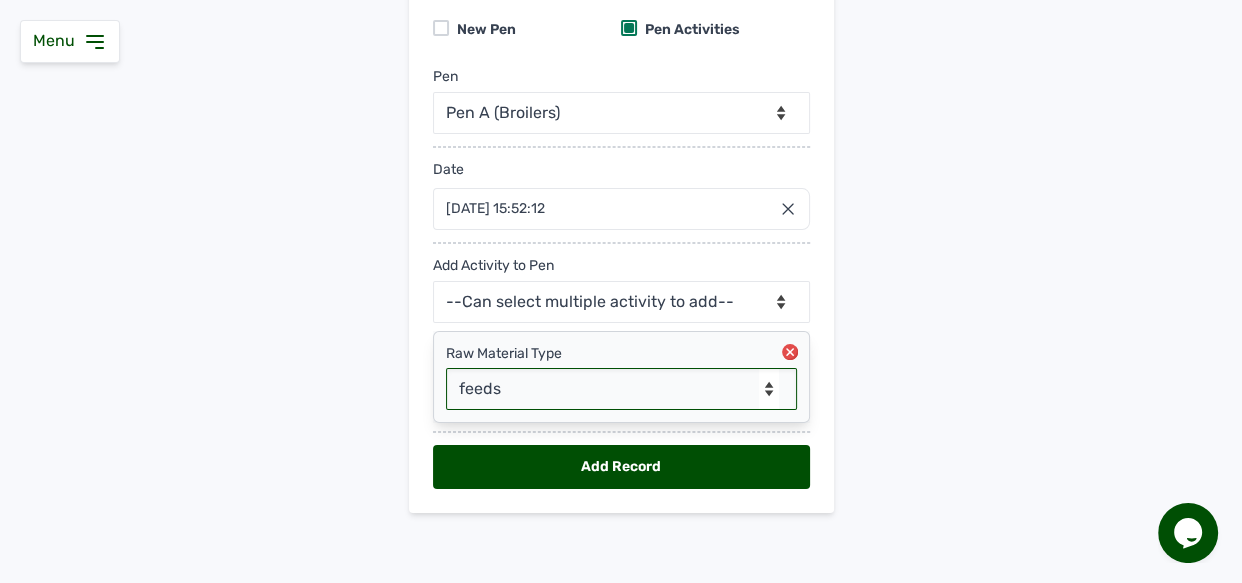 click on "-- Select Raw material -- feeds medications vaccines Biomass Fuel" at bounding box center [621, 389] 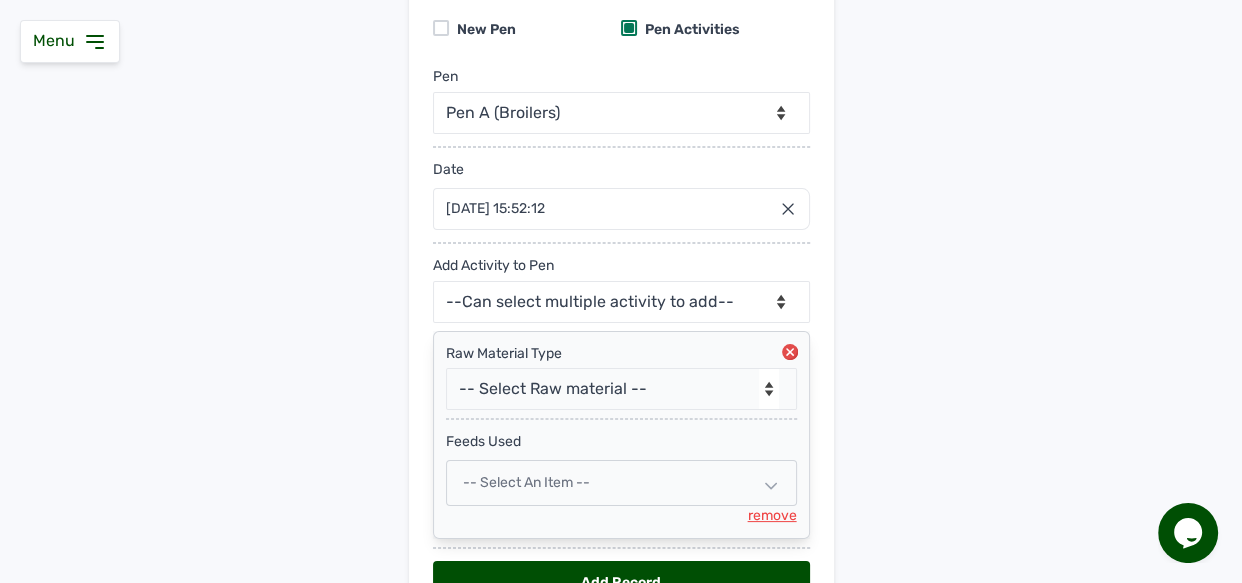 click on "-- Select an Item --" at bounding box center (621, 483) 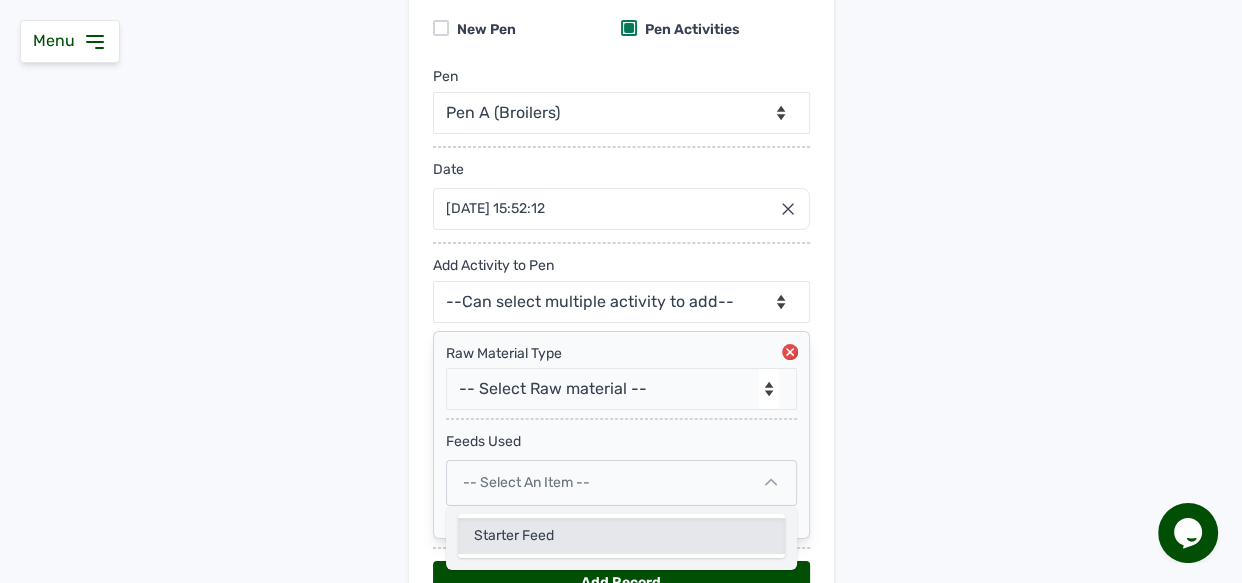 click on "Starter Feed" 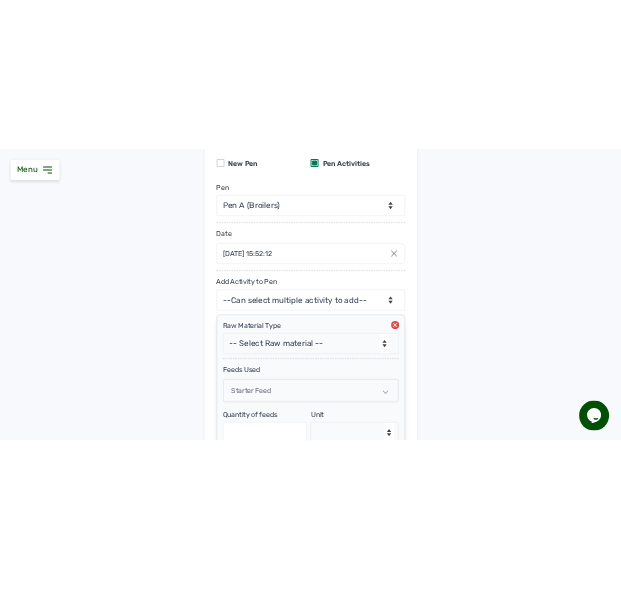 scroll, scrollTop: 390, scrollLeft: 0, axis: vertical 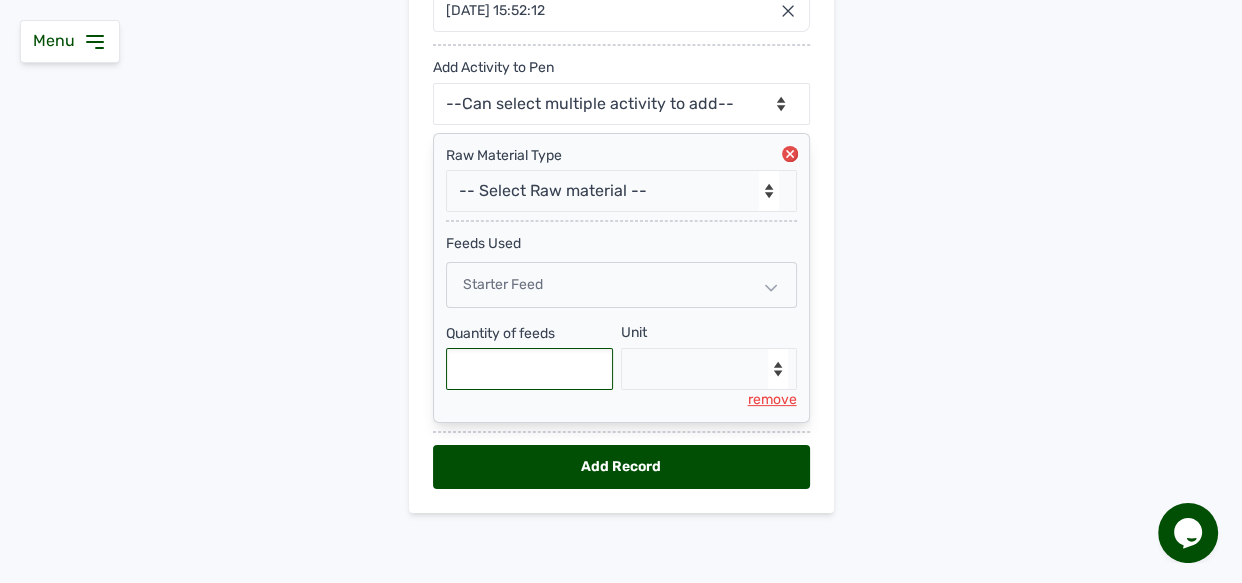 click at bounding box center (530, 369) 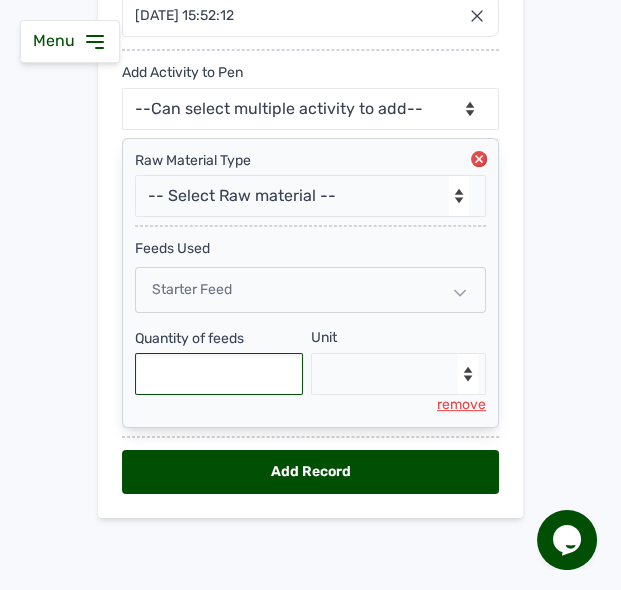 scroll, scrollTop: 382, scrollLeft: 0, axis: vertical 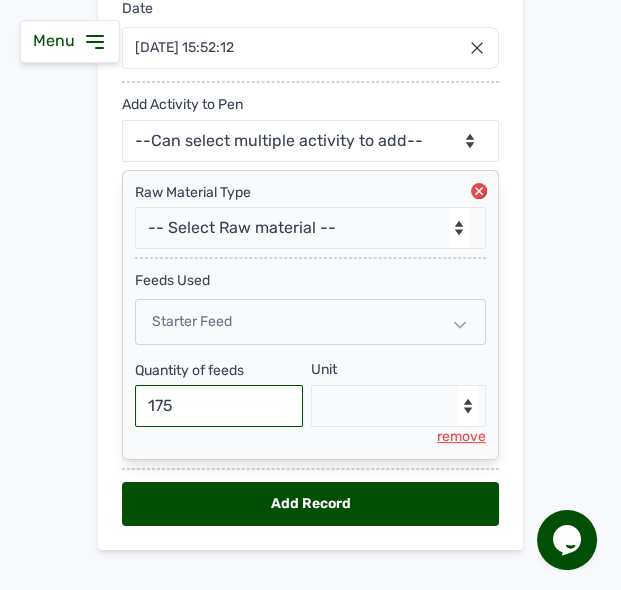 type on "175" 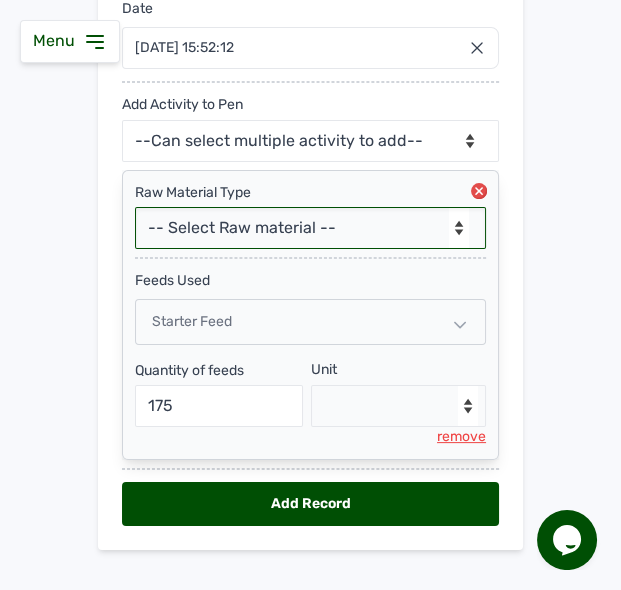click on "-- Select Raw material -- feeds medications vaccines Biomass Fuel" at bounding box center [310, 228] 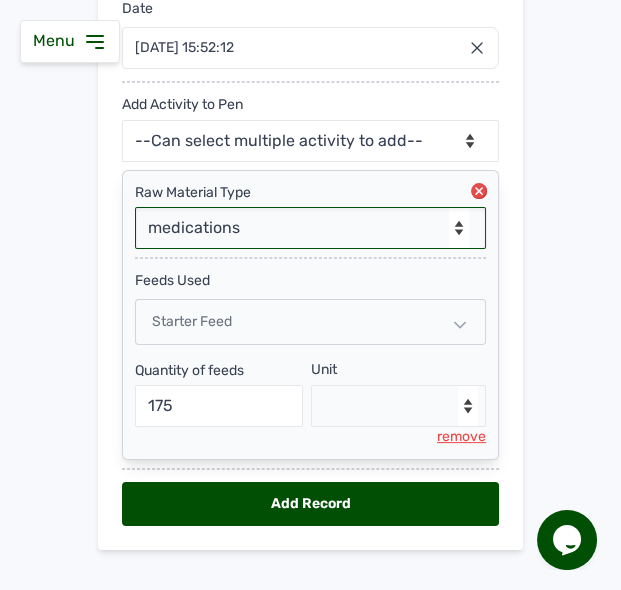 click on "-- Select Raw material -- feeds medications vaccines Biomass Fuel" at bounding box center [310, 228] 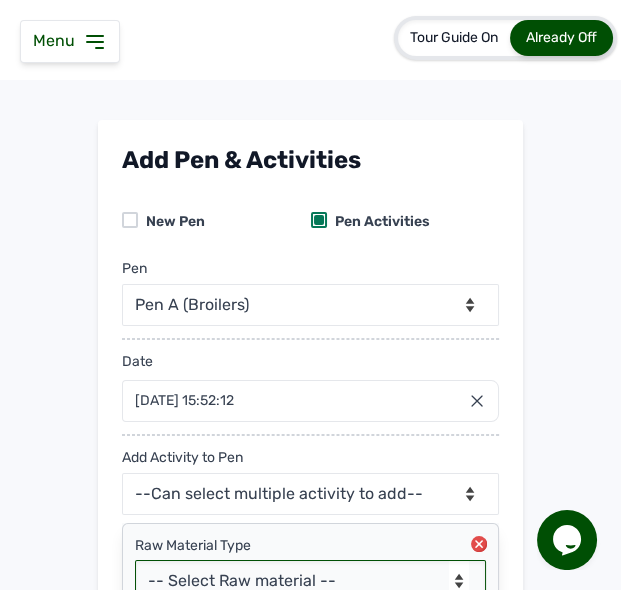 scroll, scrollTop: 498, scrollLeft: 0, axis: vertical 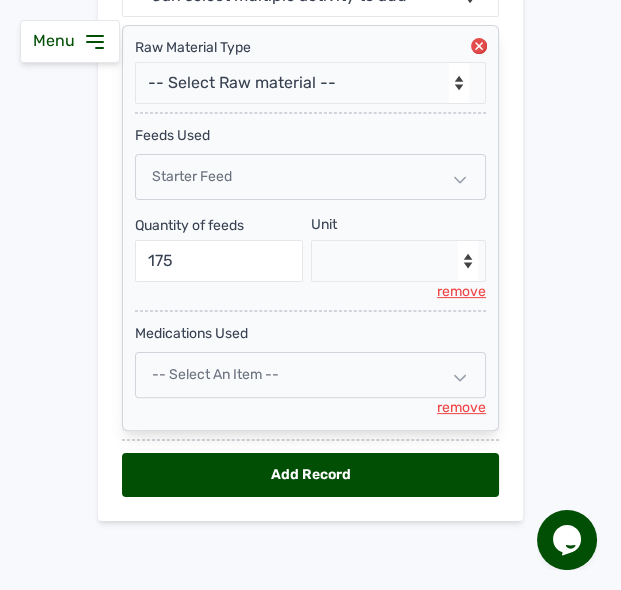 click on "-- Select an Item --" at bounding box center (310, 375) 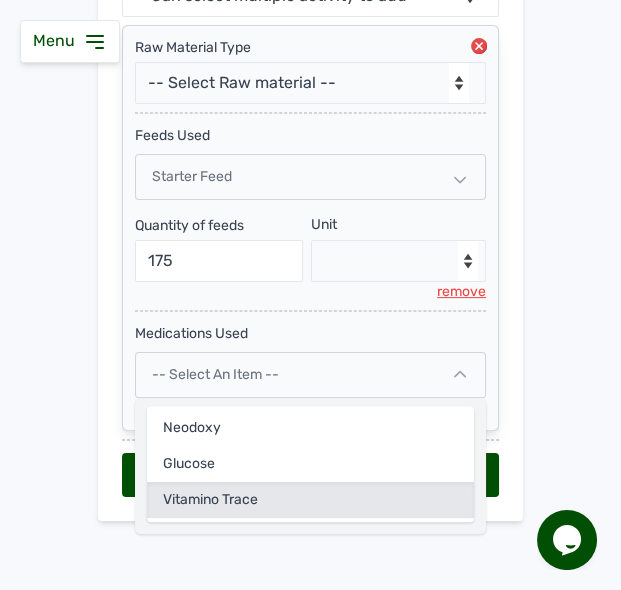 click on "Vitamino Trace" 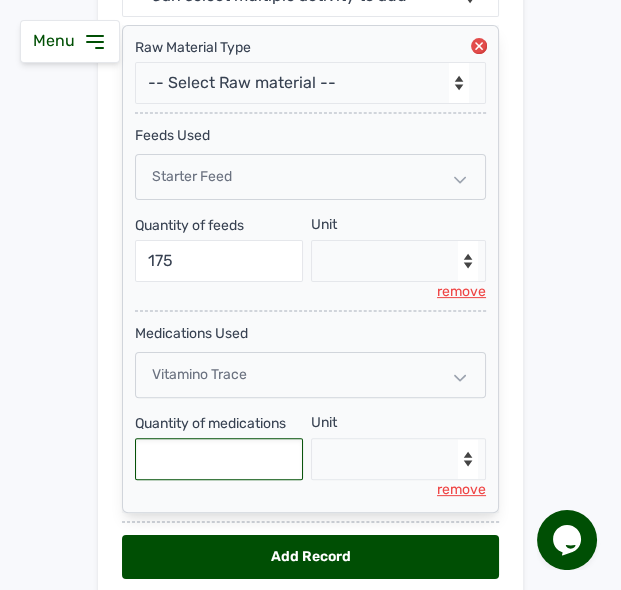 click at bounding box center (219, 459) 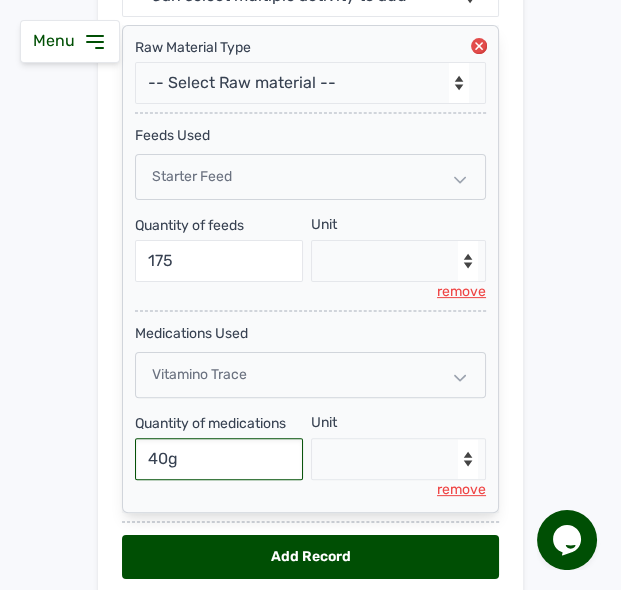 type on "40g" 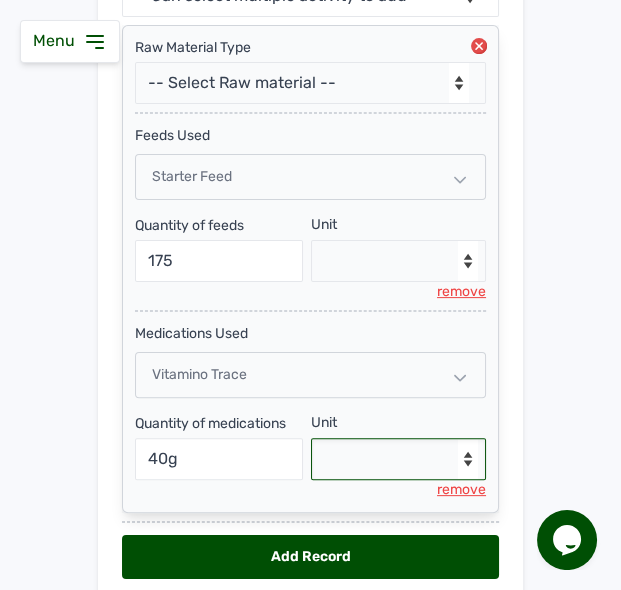 click on "--Select unit-- g" at bounding box center (399, 459) 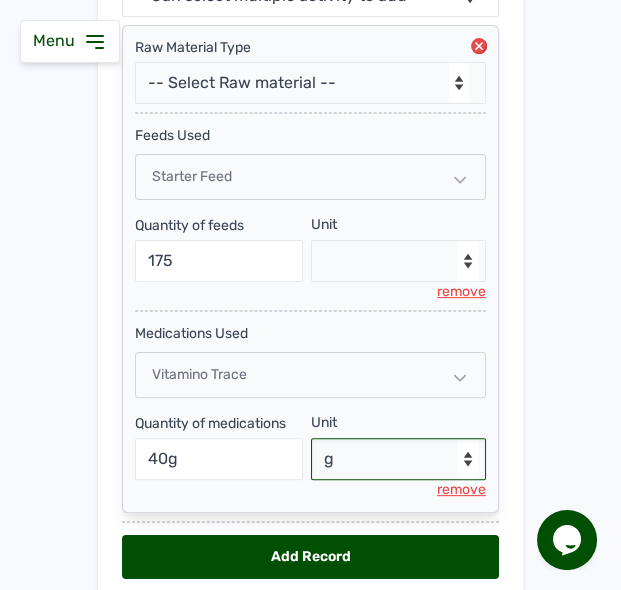 click on "--Select unit-- g" at bounding box center (399, 459) 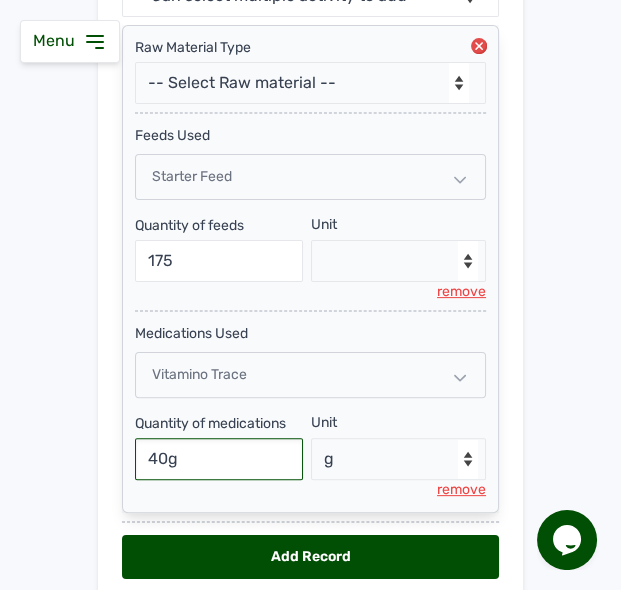 click on "40g" at bounding box center [219, 459] 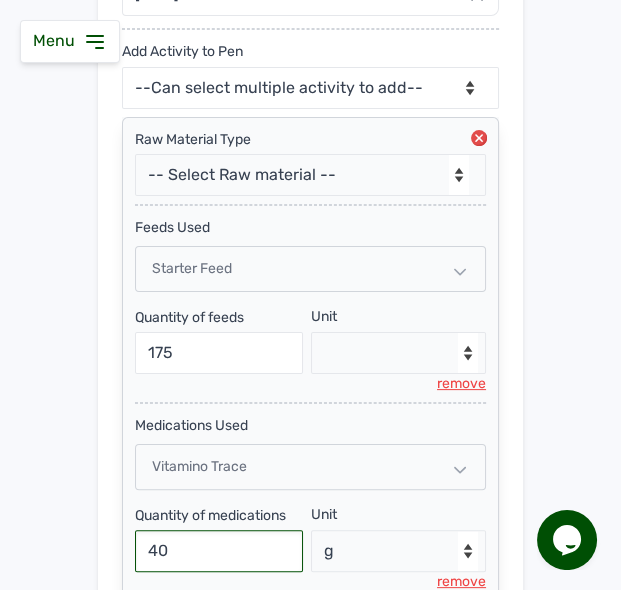scroll, scrollTop: 409, scrollLeft: 0, axis: vertical 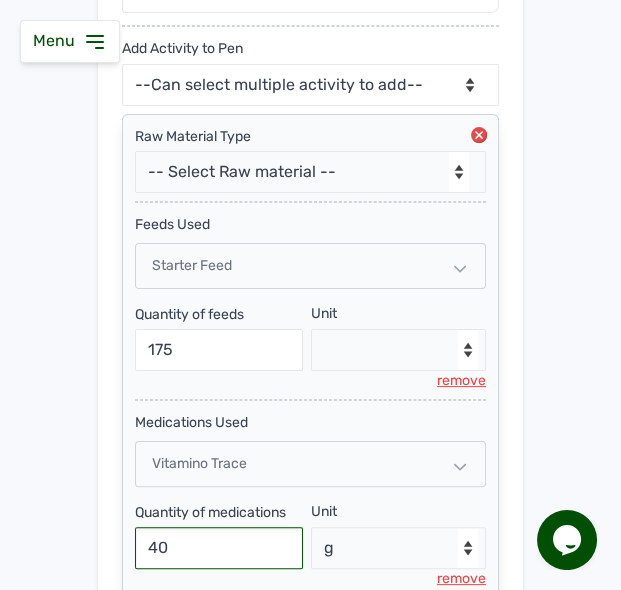 type on "40" 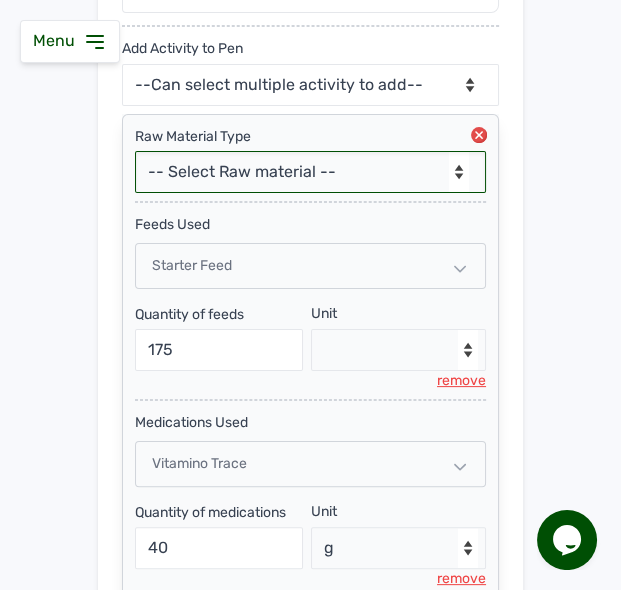 click on "-- Select Raw material -- feeds medications vaccines Biomass Fuel" at bounding box center [310, 172] 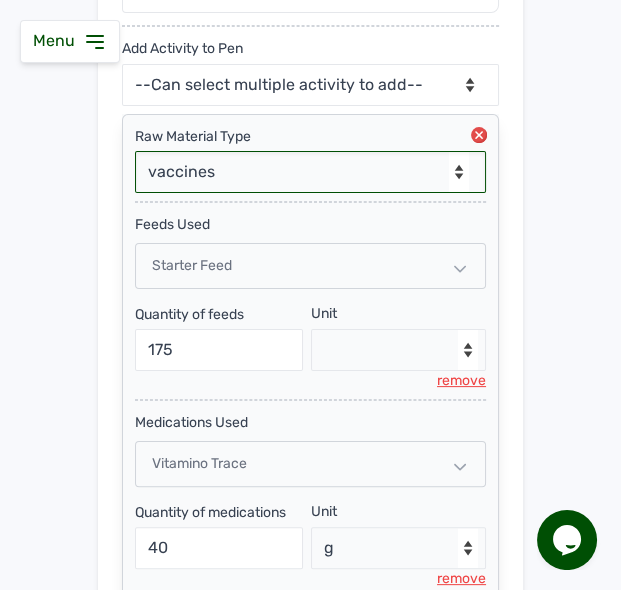click on "-- Select Raw material -- feeds medications vaccines Biomass Fuel" at bounding box center (310, 172) 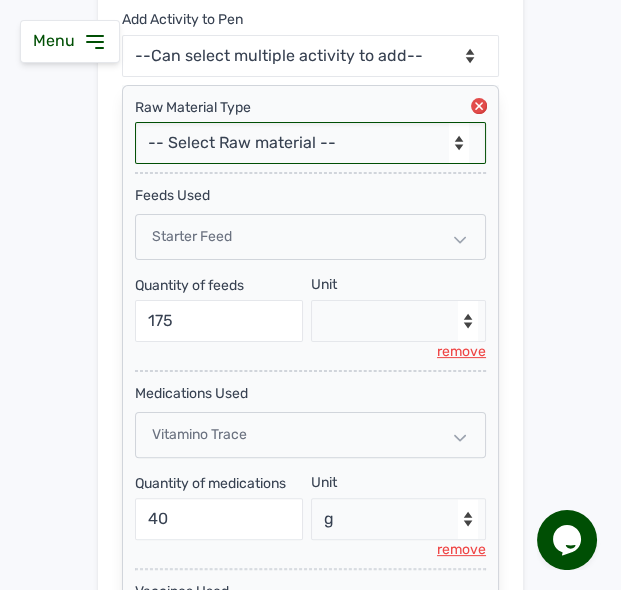 scroll, scrollTop: 695, scrollLeft: 0, axis: vertical 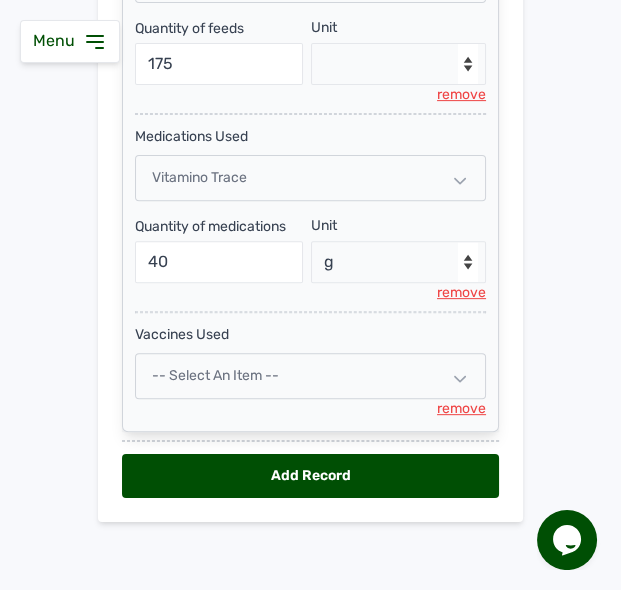 click on "-- Select an Item --" at bounding box center [215, 375] 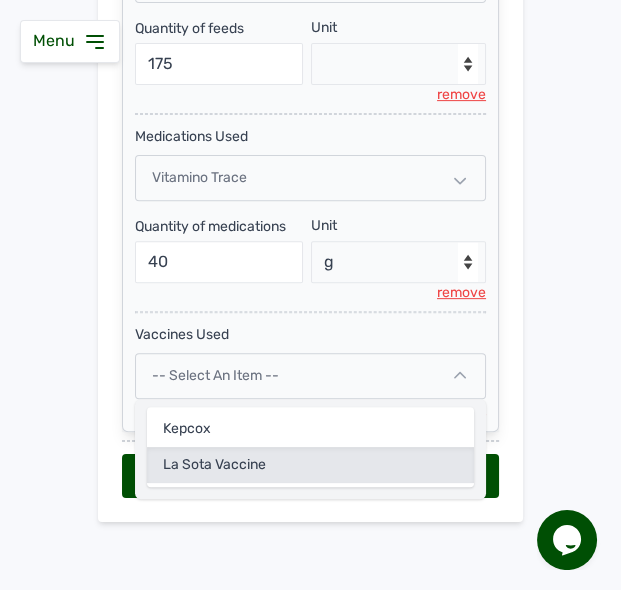 click on "La sota Vaccine" 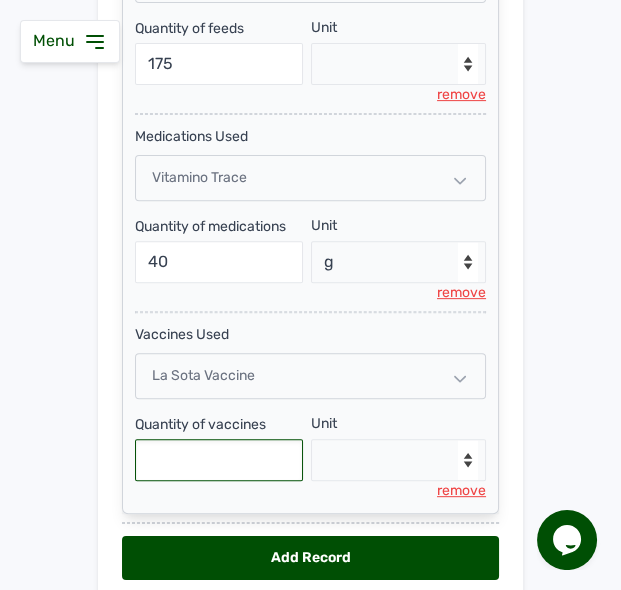 click at bounding box center (219, 460) 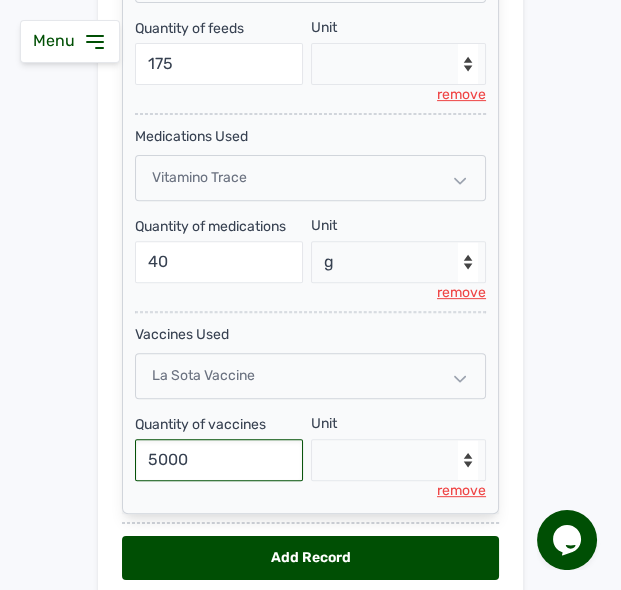 type on "5000" 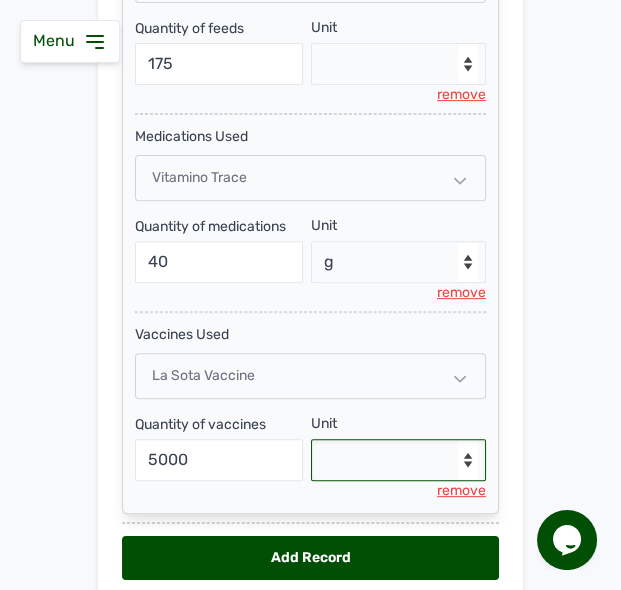 click on "--Select unit-- Doses" at bounding box center (399, 460) 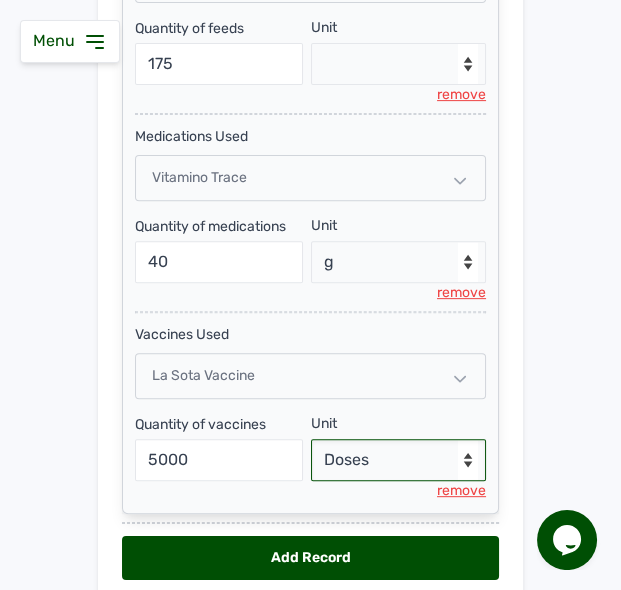 click on "--Select unit-- Doses" at bounding box center [399, 460] 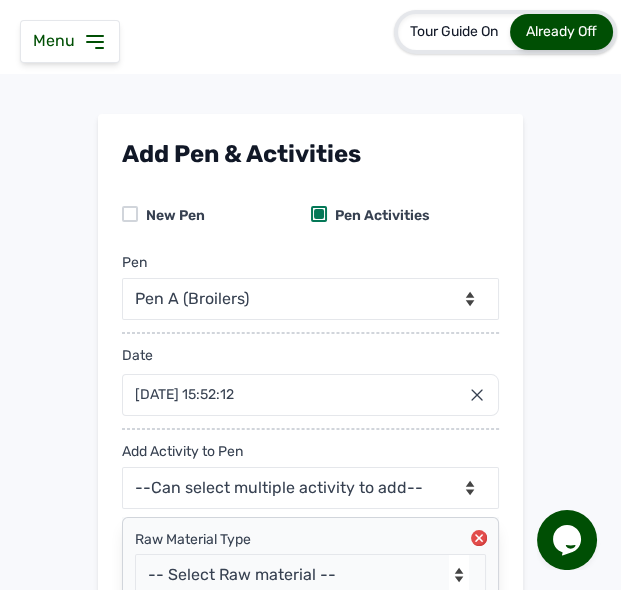 scroll, scrollTop: 0, scrollLeft: 0, axis: both 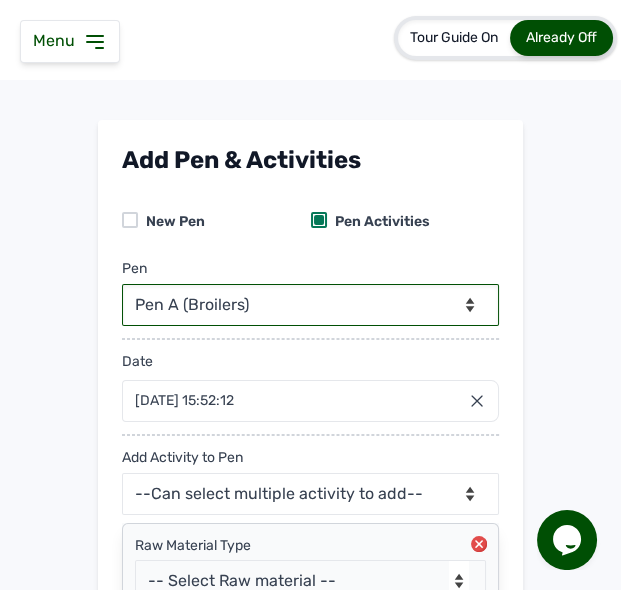 click on "-- Select pen -- Pen A (Broilers)" at bounding box center (310, 305) 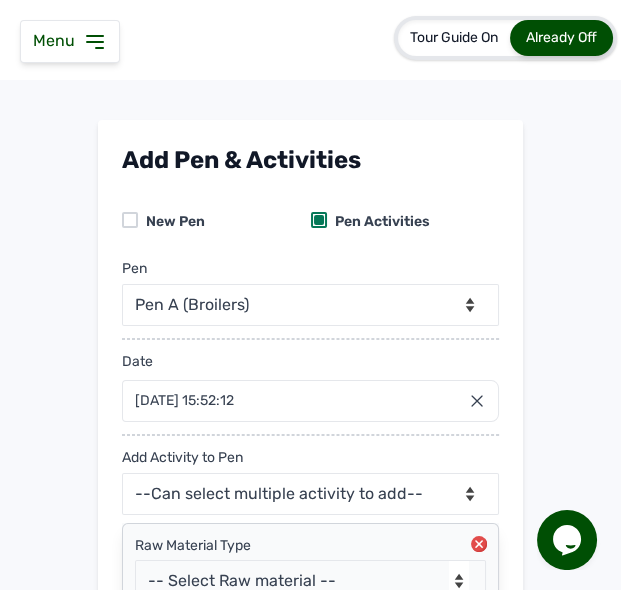 click on "Add Pen & Activities New Pen Pen Activities Pen -- Select pen -- Pen A (Broilers) Date 10 Jul 2025 15:52:12 Jul 2025 Jan Feb Mar Apr May Jun Jul Aug Sep Oct Nov Dec 2025 2026 2027 2028 2029 2030 2031 2032 2033 2034 2035 2036 Sun Mon Tue Wed Thu Fri Sat 29 30 1 2 3 4 5 6 7 8 9 10 11 12 13 14 15 16 17 18 19 20 21 22 23 24 25 26 27 28 29 30 31 1 2 3 4 5 6 7 8 9 Cancel Add Activity to Pen --Can select multiple activity to add-- Raw Material Losses Weight Raw Material Type -- Select Raw material -- feeds medications vaccines Biomass Fuel feeds Used Starter Feed Quantity of feeds 175 Unit --Select unit-- Bag(s) Kg remove medications Used Vitamino Trace Quantity of medications 40 Unit --Select unit-- g remove vaccines Used La sota Vaccine Quantity of vaccines 5000 Unit --Select unit-- Doses remove  Add Record" at bounding box center [310, 725] 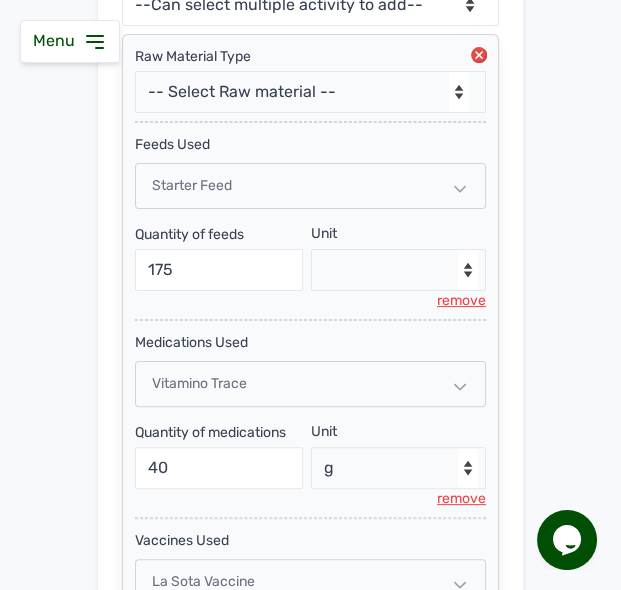 scroll, scrollTop: 484, scrollLeft: 0, axis: vertical 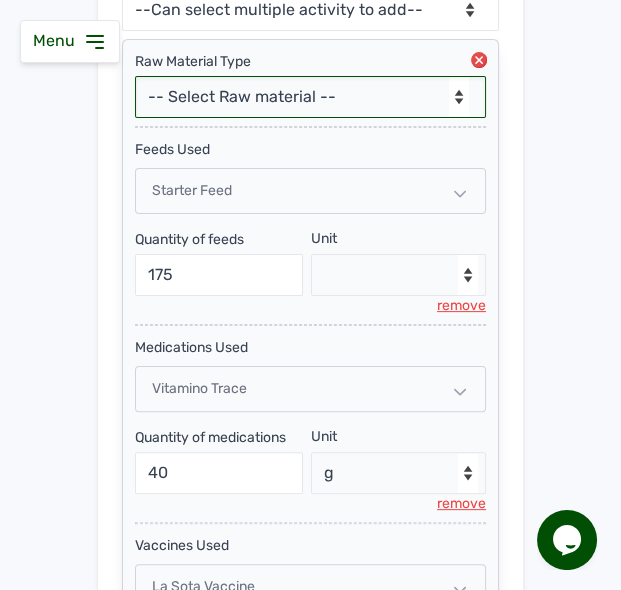 click on "-- Select Raw material -- feeds medications vaccines Biomass Fuel" at bounding box center (310, 97) 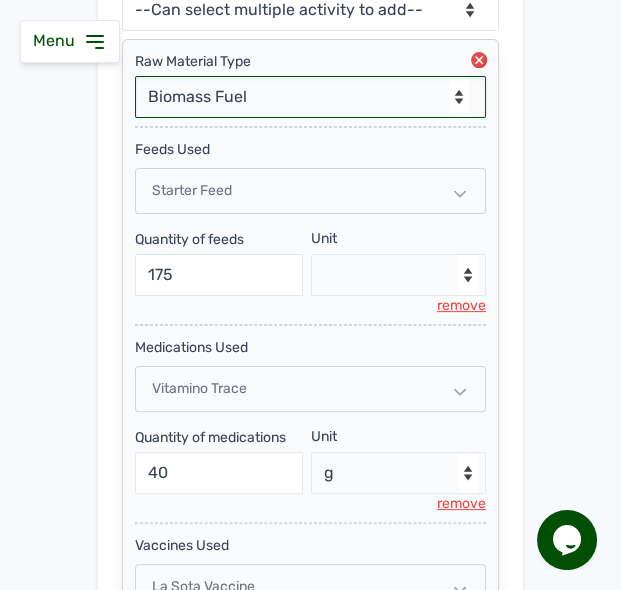 click on "-- Select Raw material -- feeds medications vaccines Biomass Fuel" at bounding box center (310, 97) 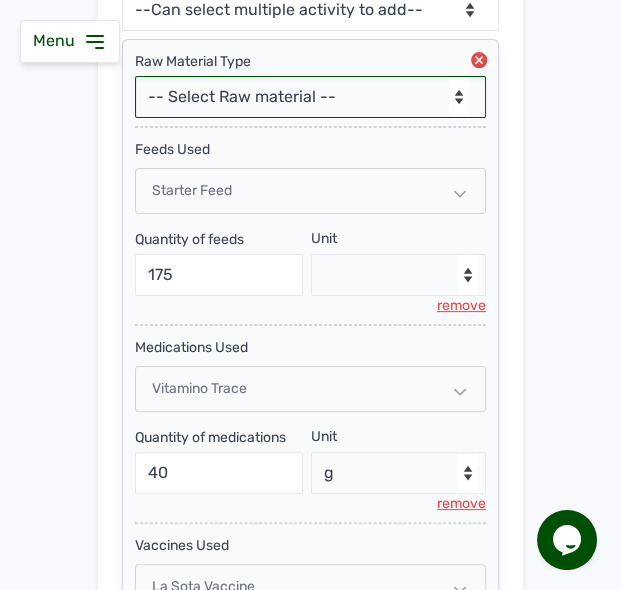 scroll, scrollTop: 893, scrollLeft: 0, axis: vertical 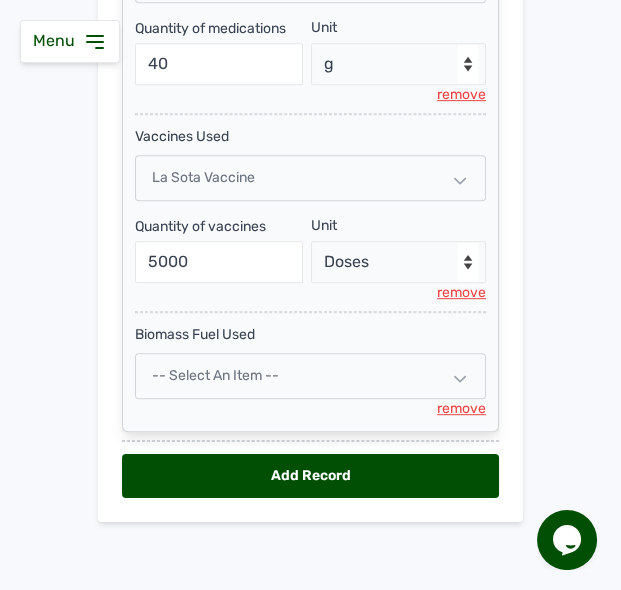 click on "-- Select an Item --" at bounding box center [310, 376] 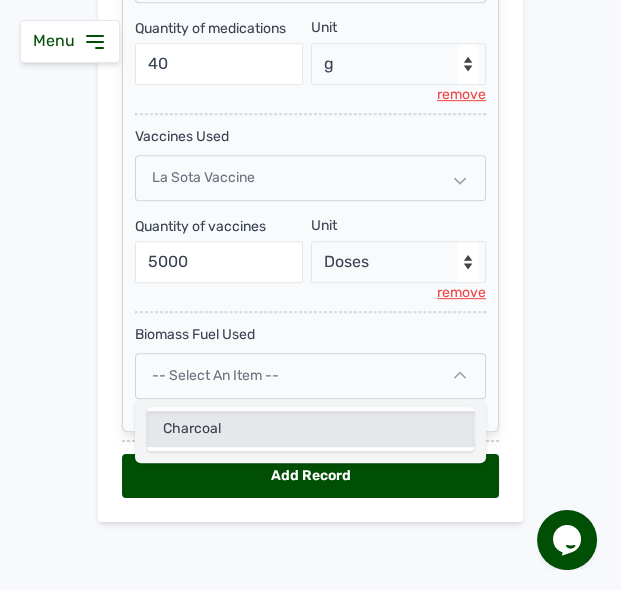 click on "Charcoal" 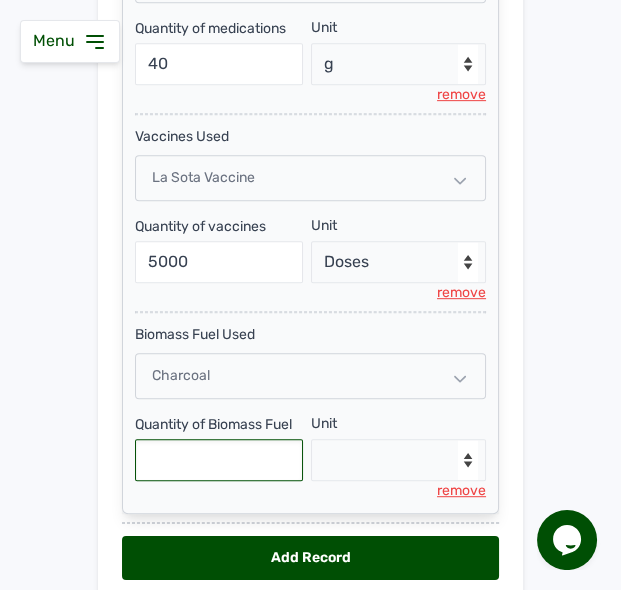 click at bounding box center [219, 460] 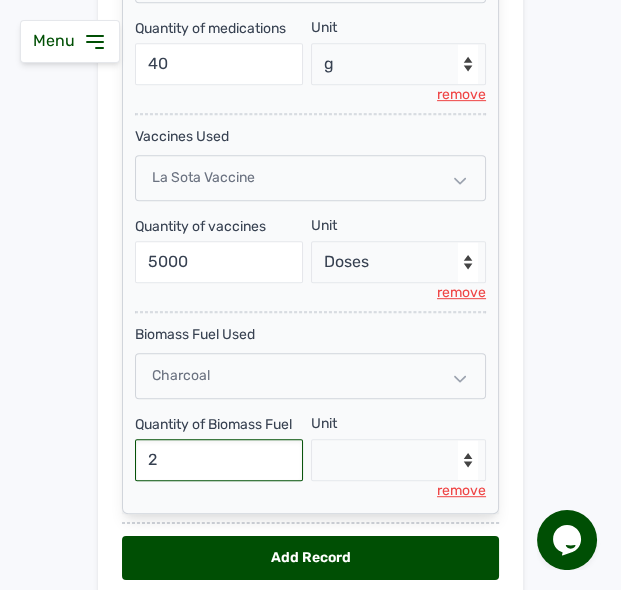 type on "2" 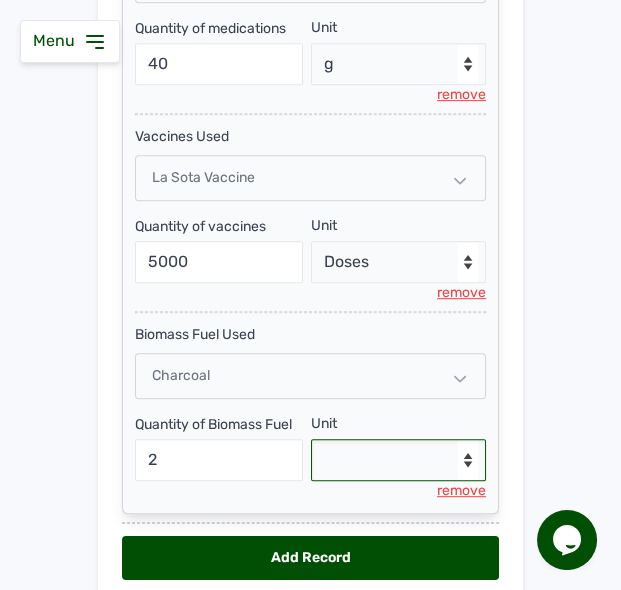 click on "--Select unit-- Bag(s)" at bounding box center [399, 460] 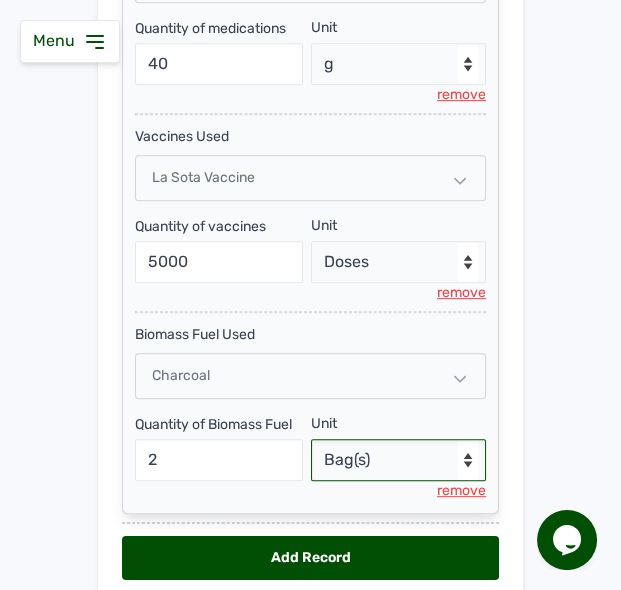 click on "--Select unit-- Bag(s)" at bounding box center (399, 460) 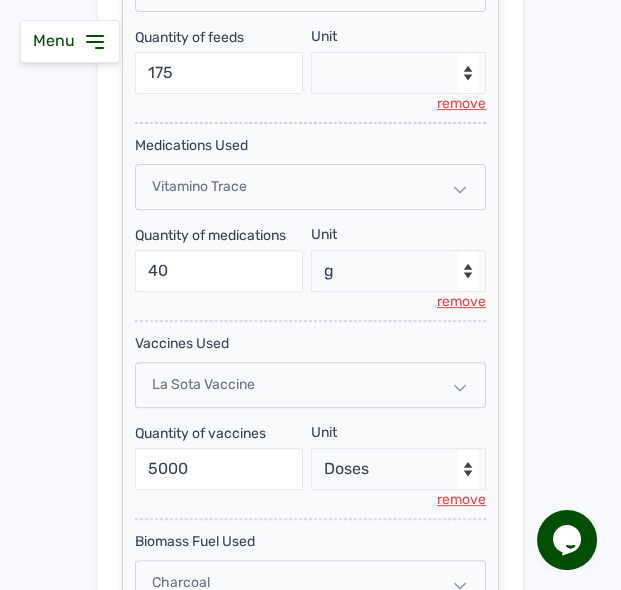 scroll, scrollTop: 0, scrollLeft: 0, axis: both 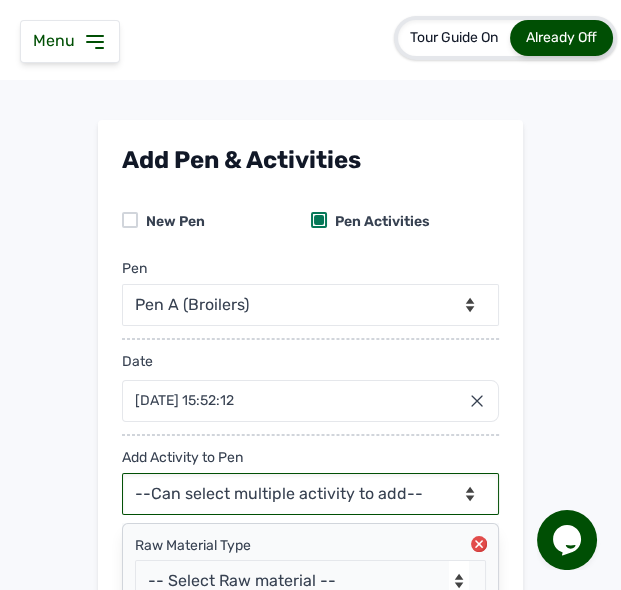 click on "--Can select multiple activity to add-- Raw Material Losses Weight" at bounding box center (310, 494) 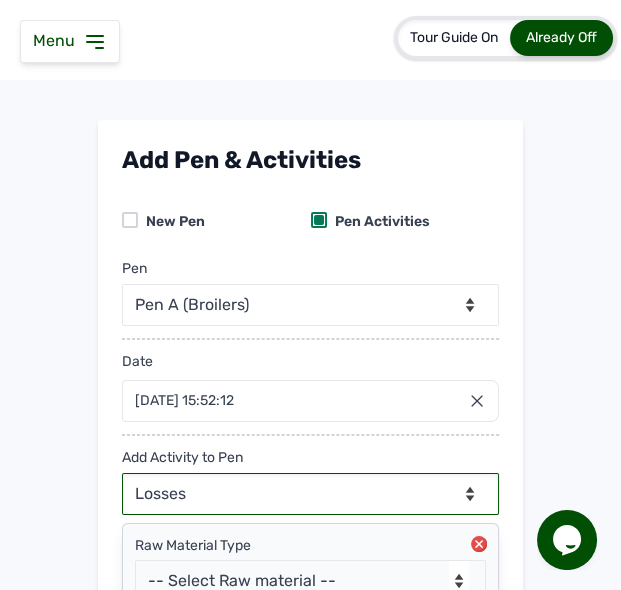 click on "--Can select multiple activity to add-- Raw Material Losses Weight" at bounding box center (310, 494) 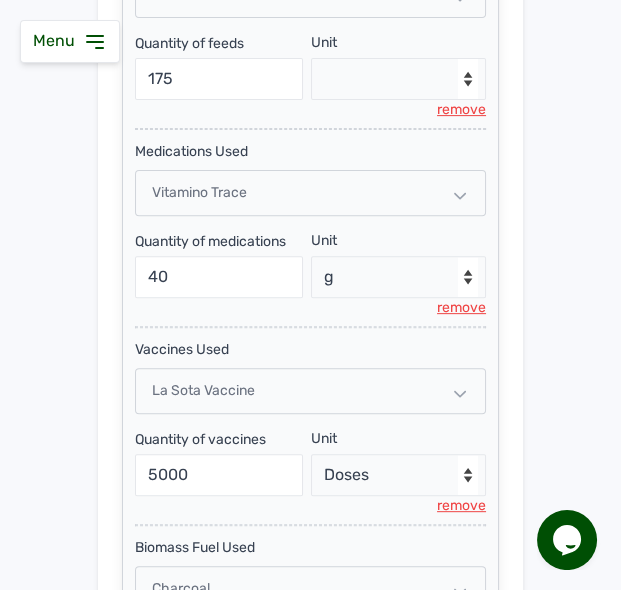 scroll, scrollTop: 1074, scrollLeft: 0, axis: vertical 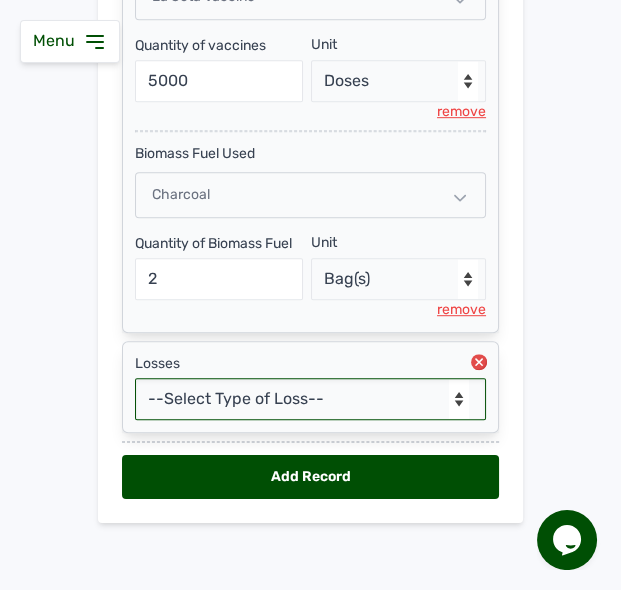 click on "--Select Type of Loss-- Mortality Culled Theft" at bounding box center [310, 399] 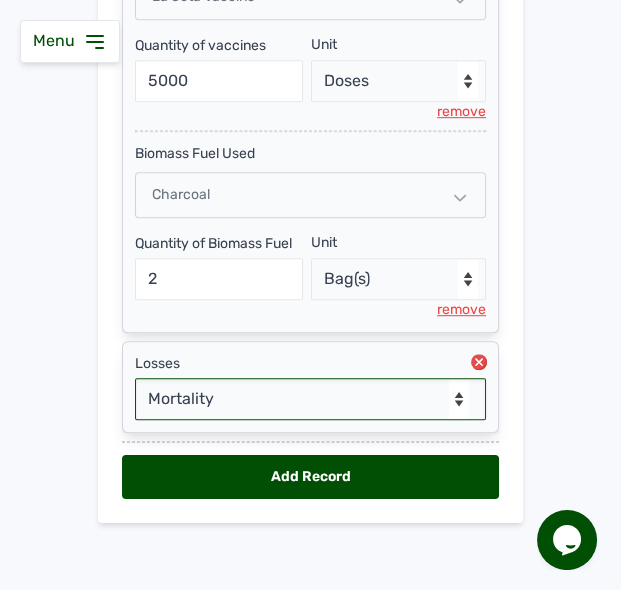 click on "--Select Type of Loss-- Mortality Culled Theft" at bounding box center [310, 399] 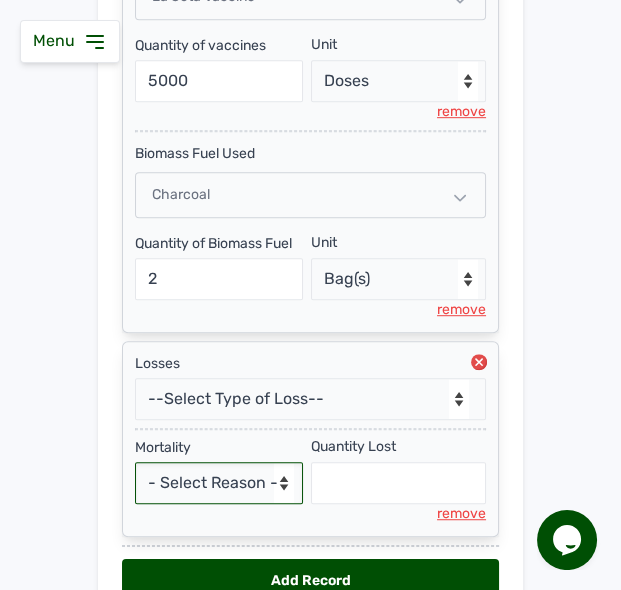 click on "- Select Reason - Disease Late Vaccination Wrong Vaccination Heat [MEDICAL_DATA] Others" at bounding box center [219, 483] 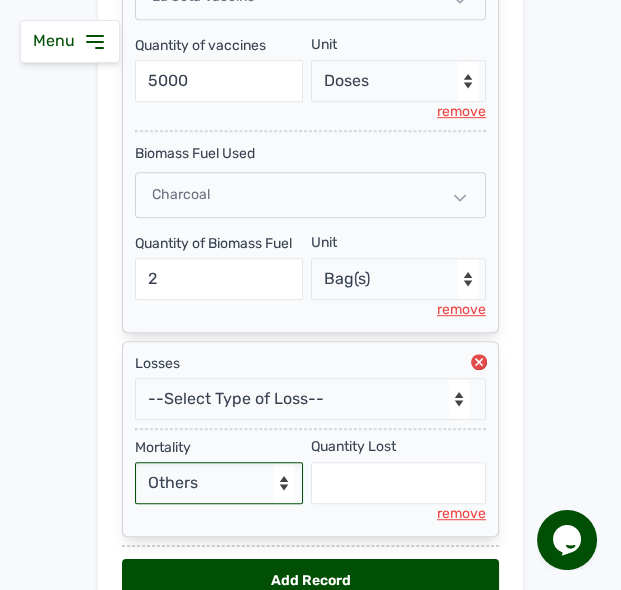 click on "- Select Reason - Disease Late Vaccination Wrong Vaccination Heat [MEDICAL_DATA] Others" at bounding box center (219, 483) 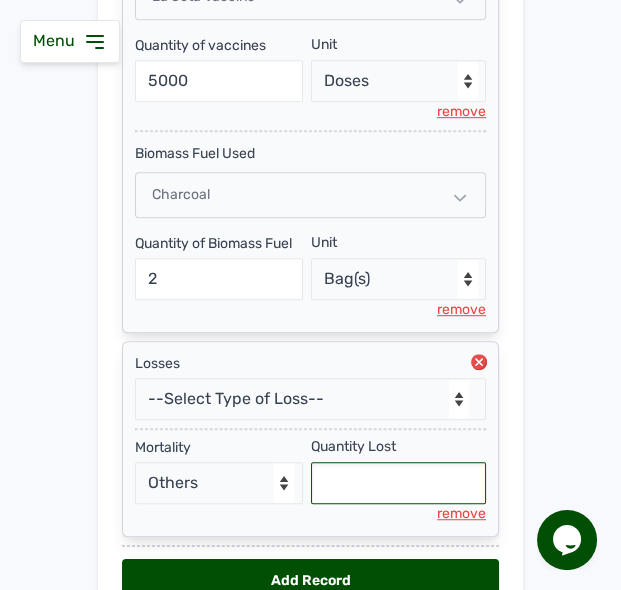 click at bounding box center [399, 483] 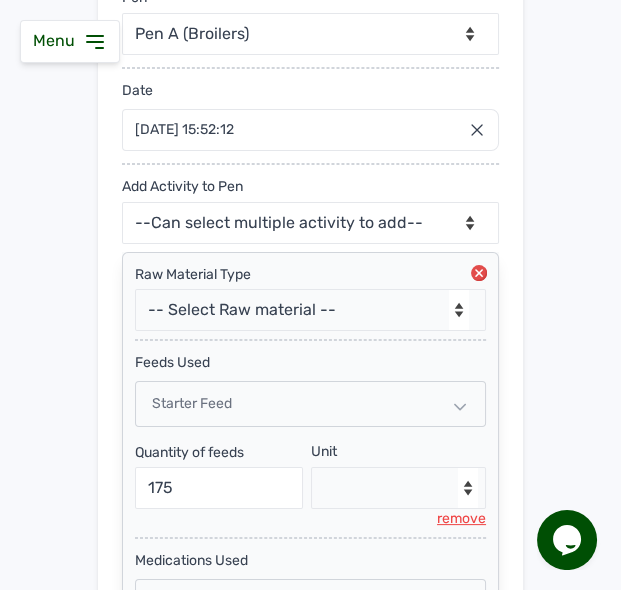 scroll, scrollTop: 269, scrollLeft: 0, axis: vertical 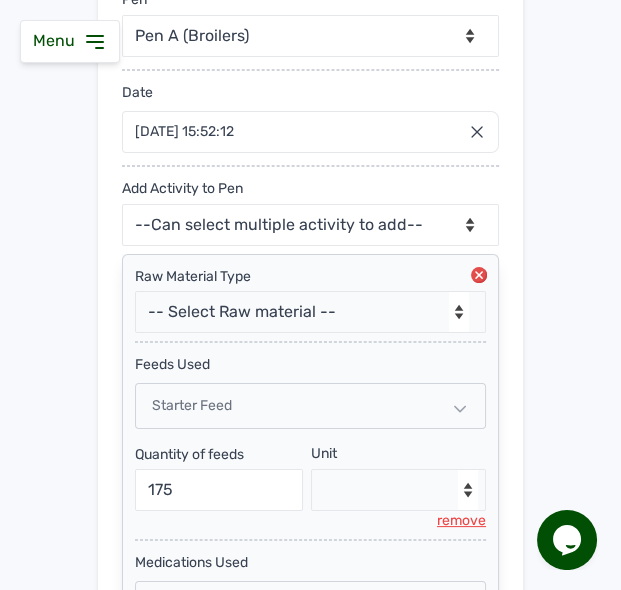 type on "5" 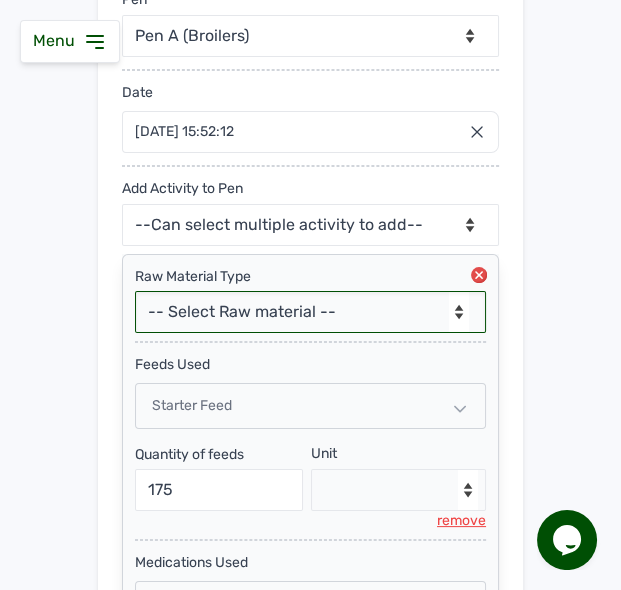 click on "-- Select Raw material -- feeds medications vaccines Biomass Fuel" at bounding box center [310, 312] 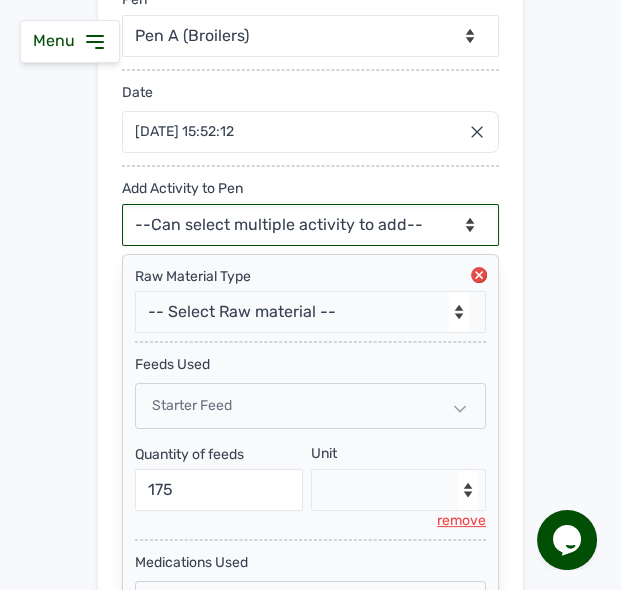 click on "--Can select multiple activity to add-- Raw Material Losses Weight" at bounding box center [310, 225] 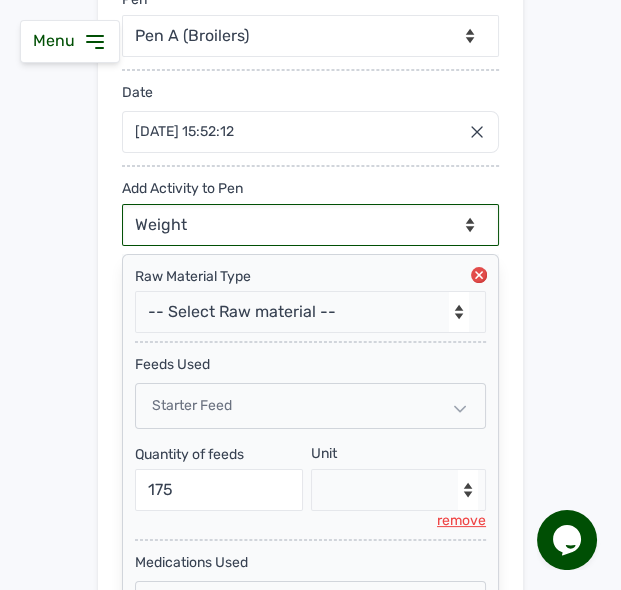 click on "--Can select multiple activity to add-- Raw Material Losses Weight" at bounding box center [310, 225] 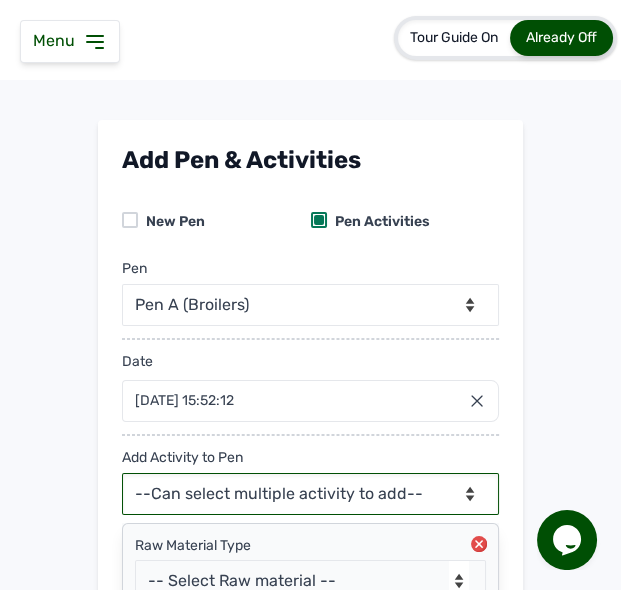 scroll, scrollTop: 1278, scrollLeft: 0, axis: vertical 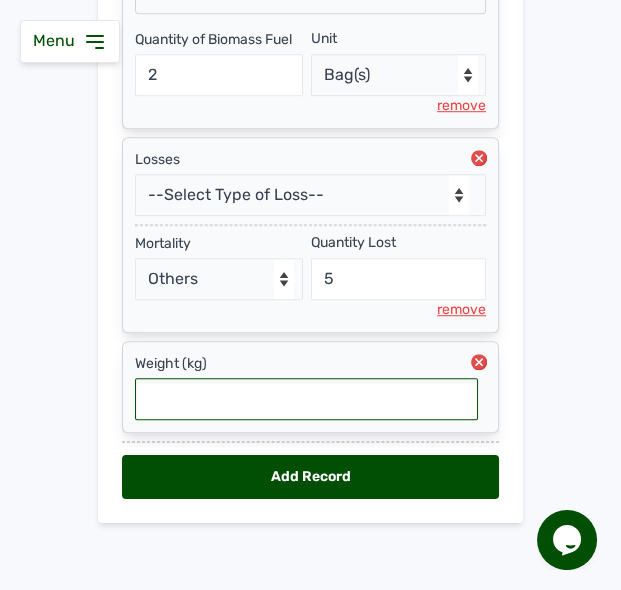 click at bounding box center (306, 399) 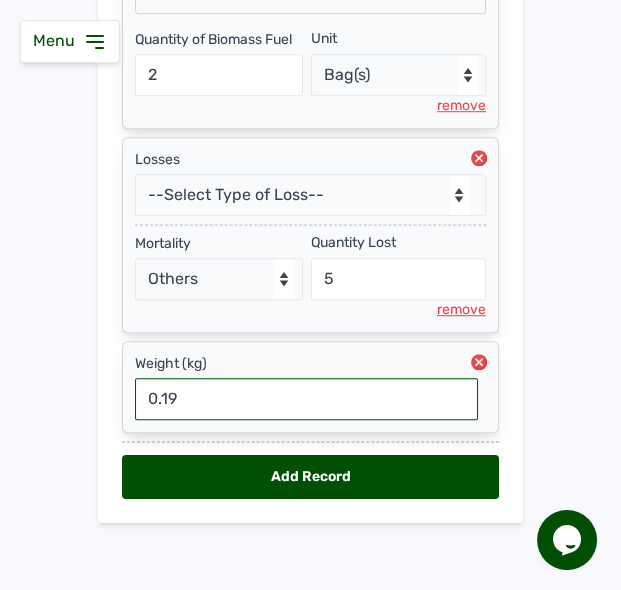 type on "0.19" 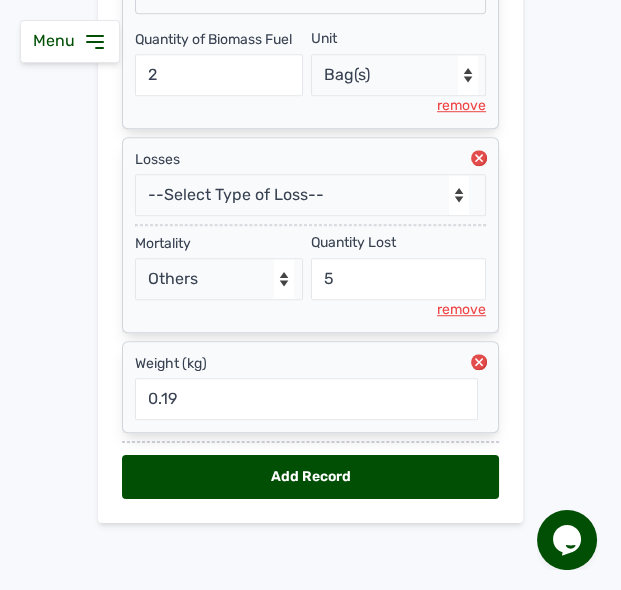 click on "Add Record" at bounding box center (310, 477) 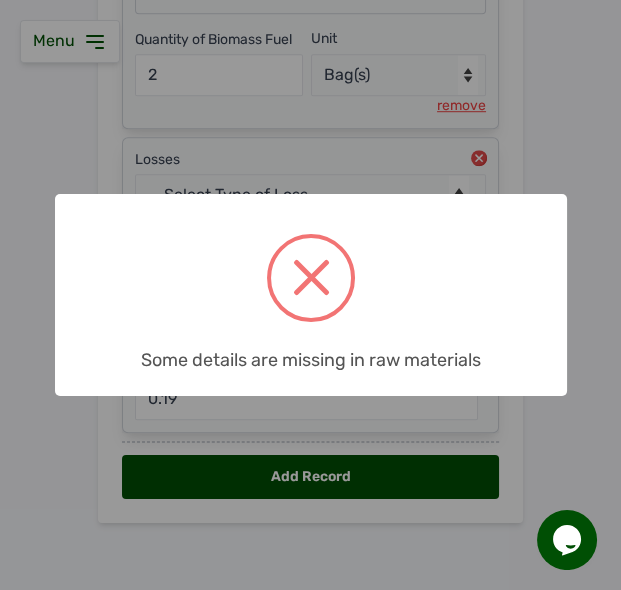 click on "×
Some details are missing in raw materials OK No Cancel" at bounding box center [310, 295] 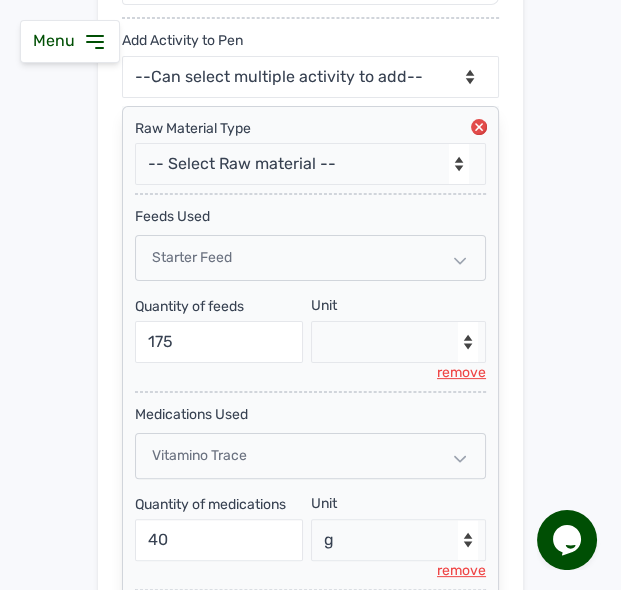scroll, scrollTop: 379, scrollLeft: 0, axis: vertical 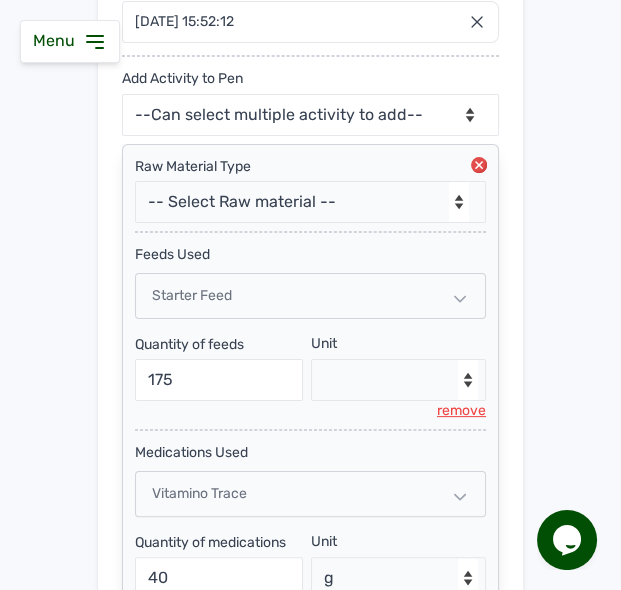 click on "Starter Feed" at bounding box center (310, 296) 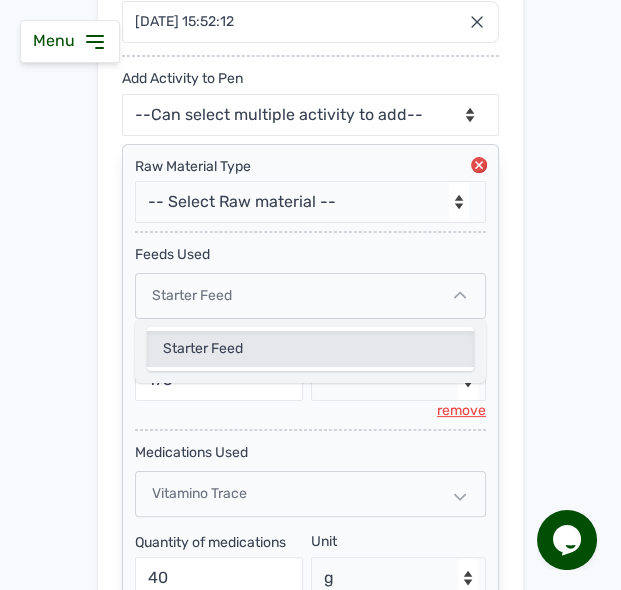 click on "Starter Feed" 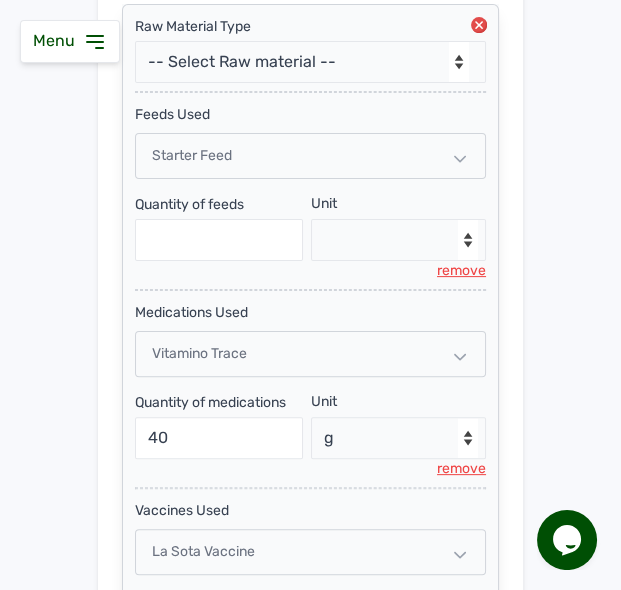 scroll, scrollTop: 545, scrollLeft: 0, axis: vertical 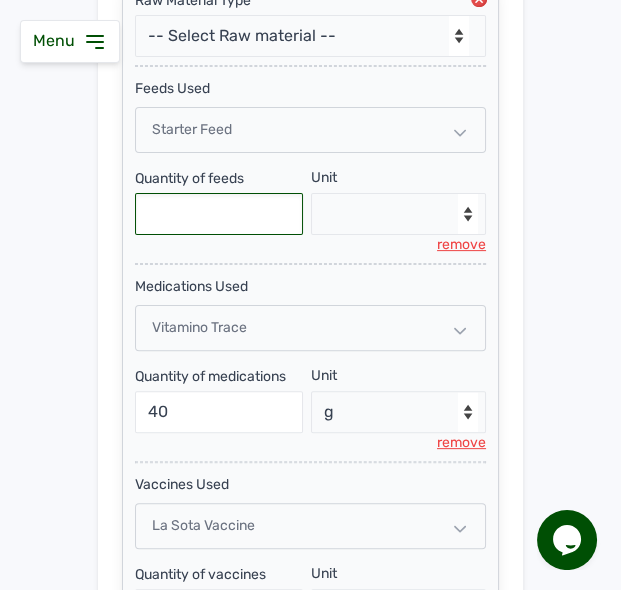 click at bounding box center [219, 214] 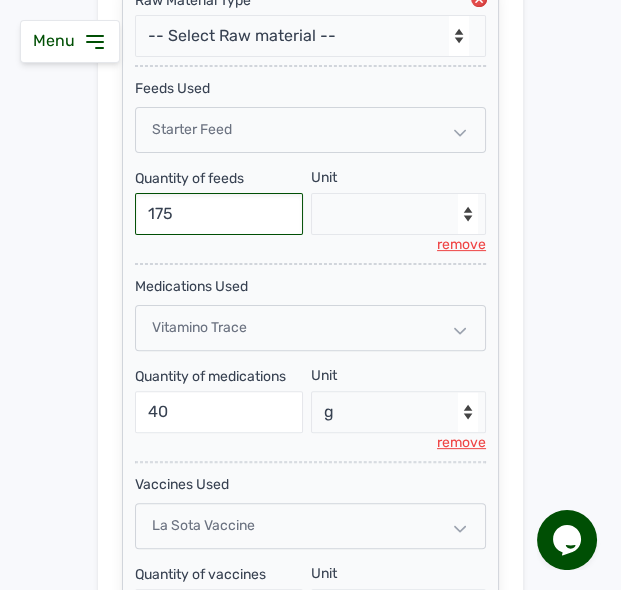type on "175" 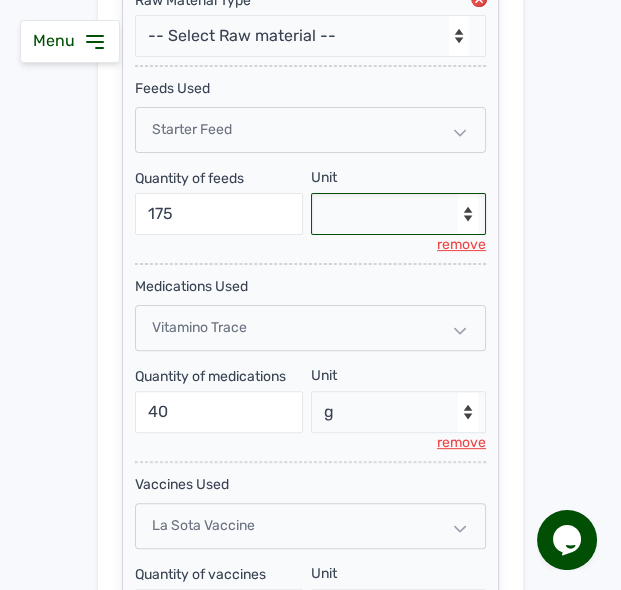 click on "--Select unit-- Bag(s) Kg" at bounding box center (399, 214) 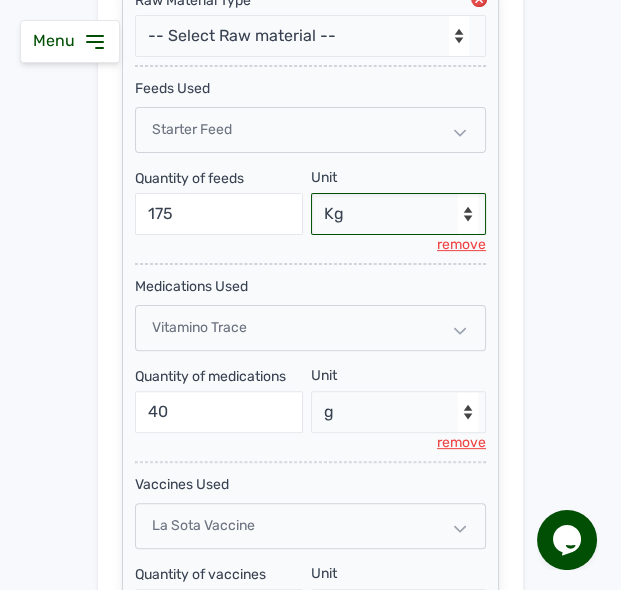 click on "--Select unit-- Bag(s) Kg" at bounding box center (399, 214) 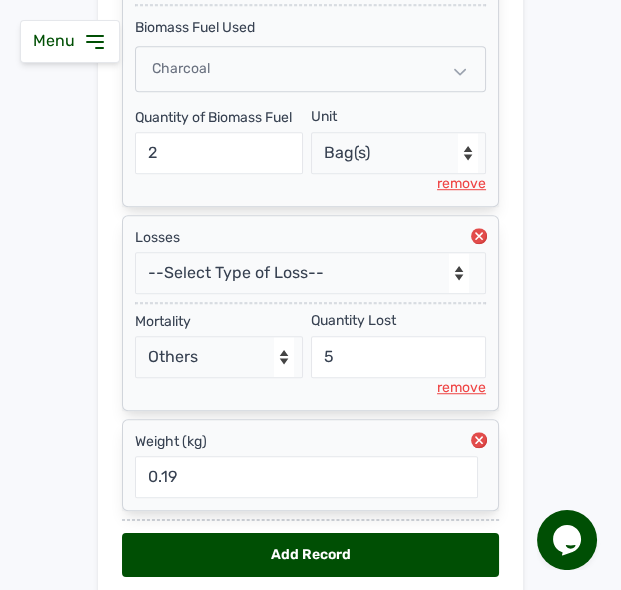 scroll, scrollTop: 1278, scrollLeft: 0, axis: vertical 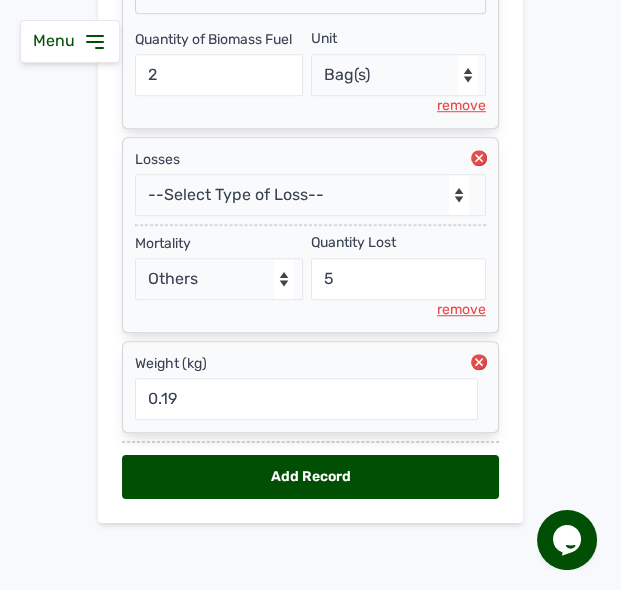 click on "Add Record" at bounding box center [310, 477] 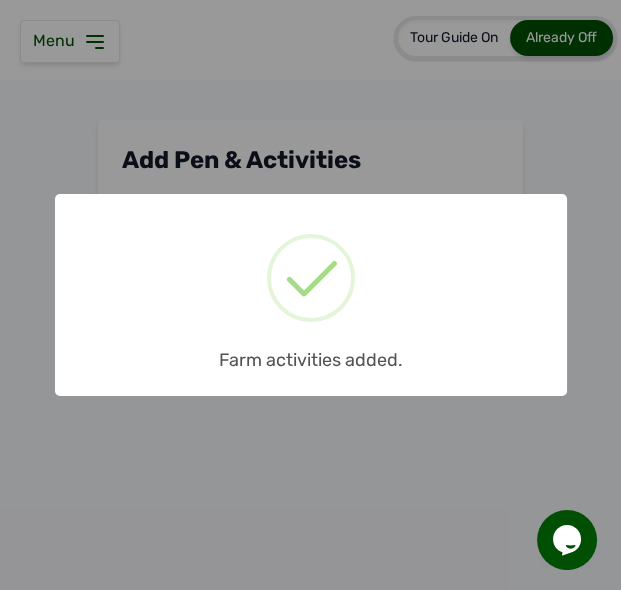 scroll, scrollTop: 0, scrollLeft: 0, axis: both 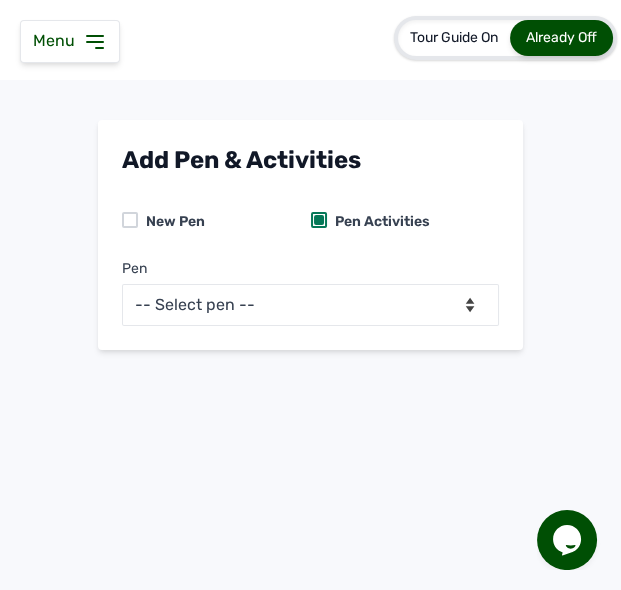click 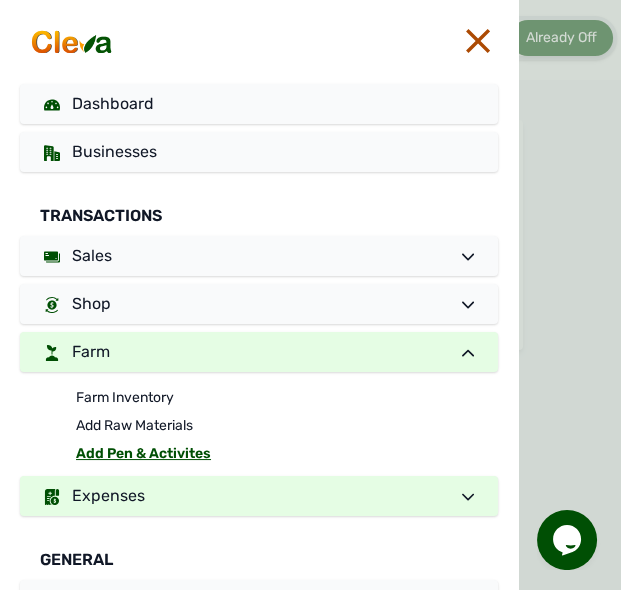 click on "Expenses" at bounding box center (108, 495) 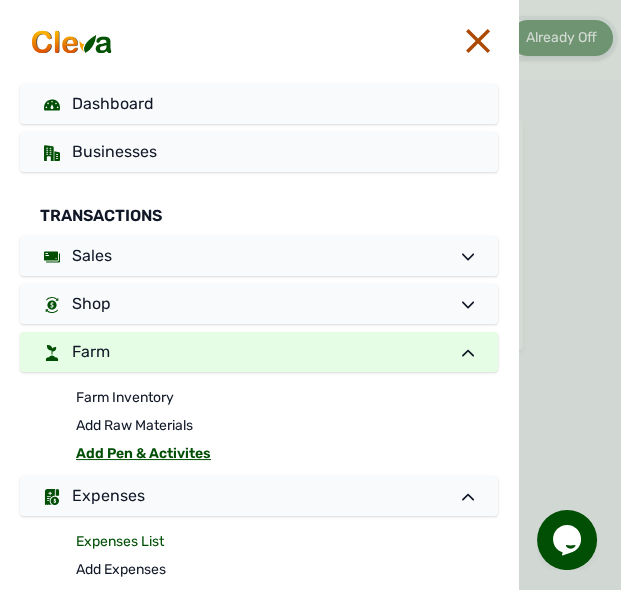 click on "Expenses List" at bounding box center (287, 542) 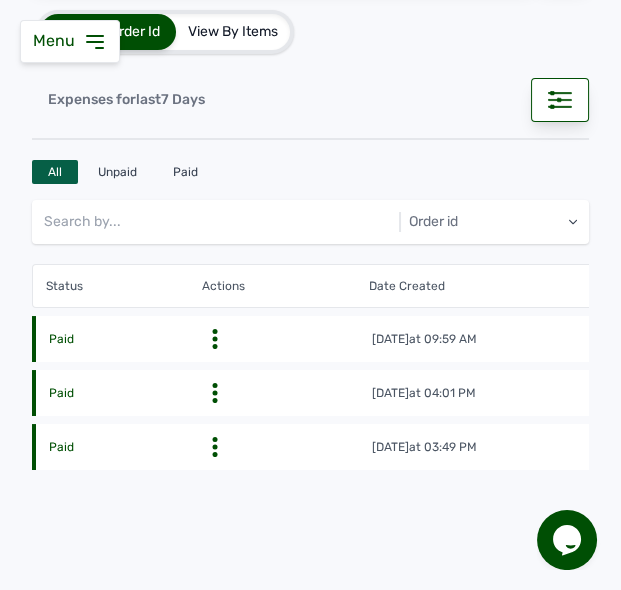 scroll, scrollTop: 204, scrollLeft: 0, axis: vertical 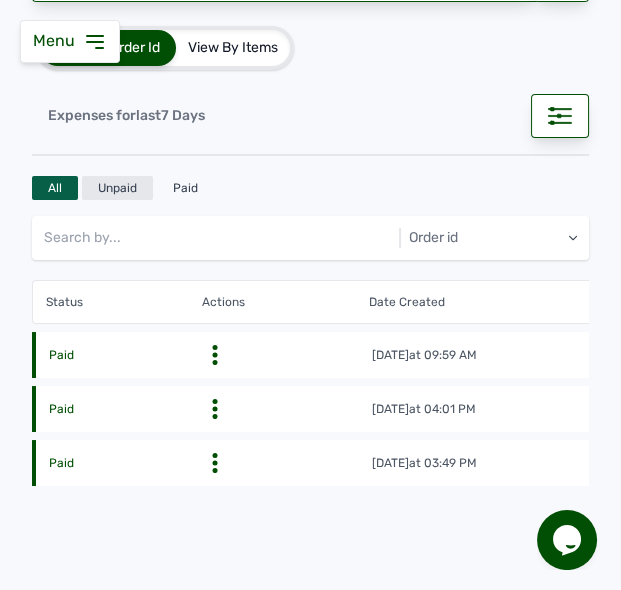 click on "Unpaid" at bounding box center (117, 188) 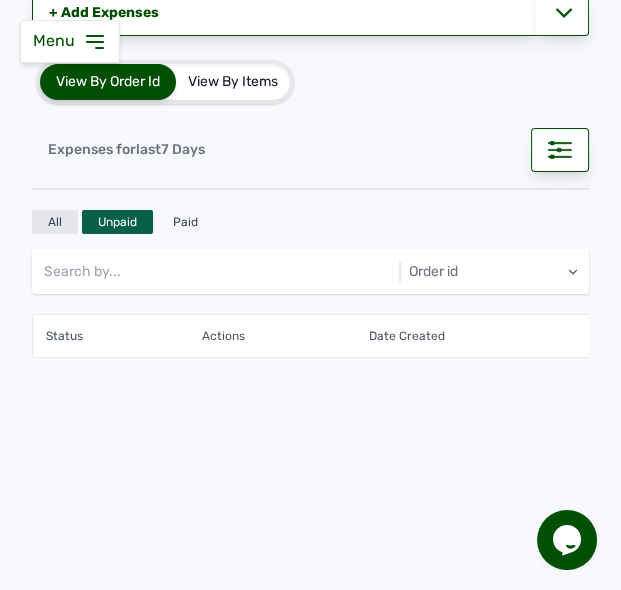 click on "All" at bounding box center (55, 222) 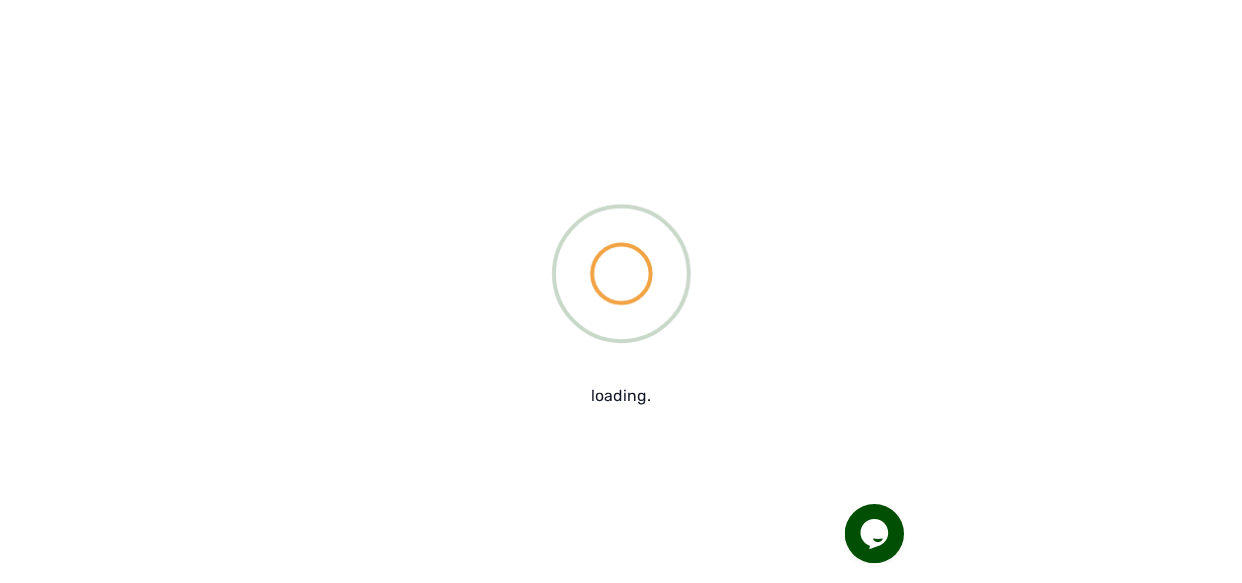 scroll, scrollTop: 204, scrollLeft: 0, axis: vertical 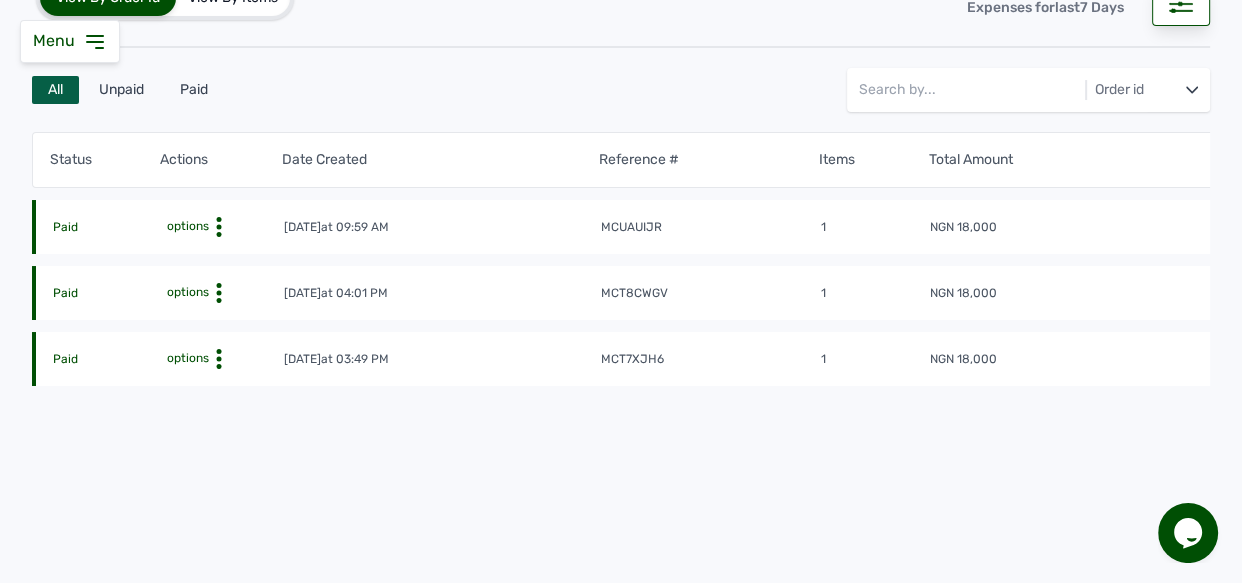click on "Order id" at bounding box center [1144, 90] 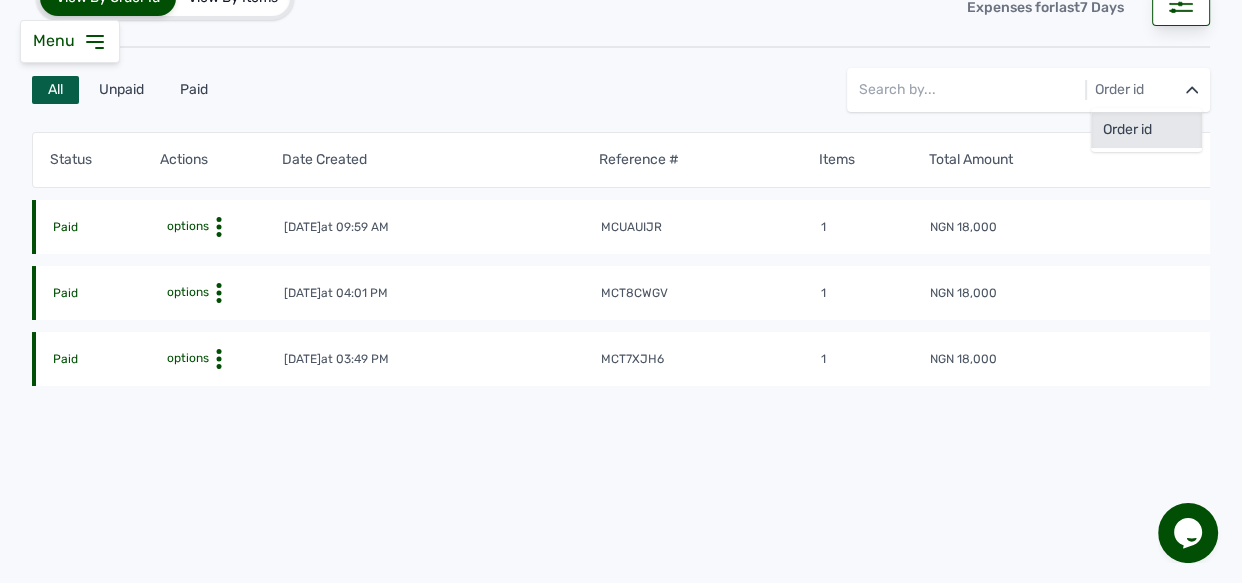 click on "Order id" 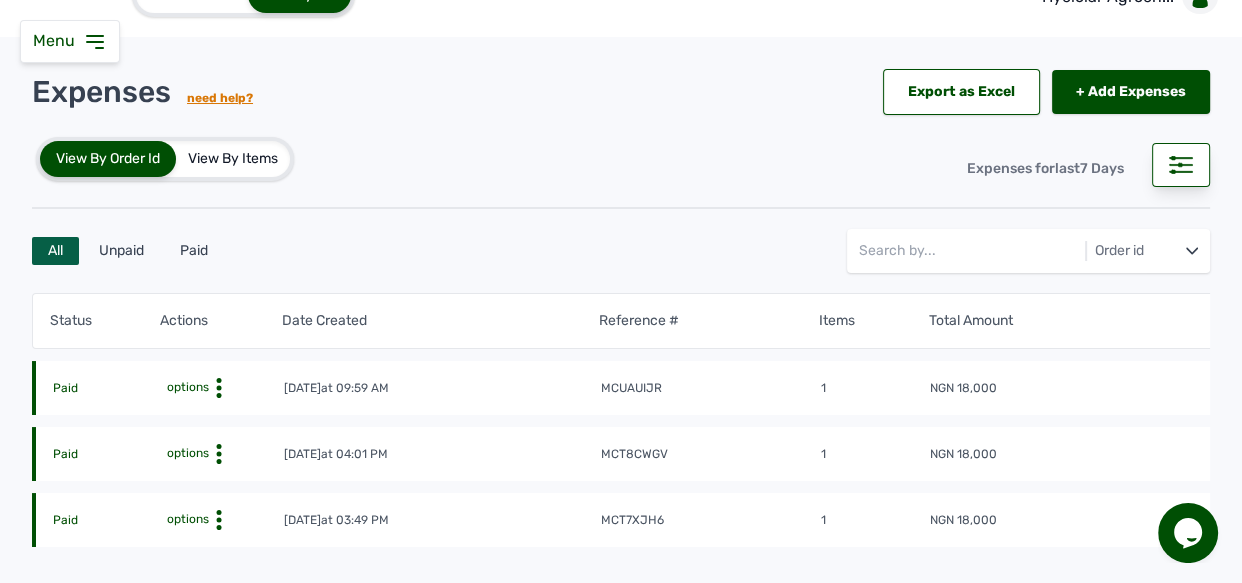 scroll, scrollTop: 0, scrollLeft: 0, axis: both 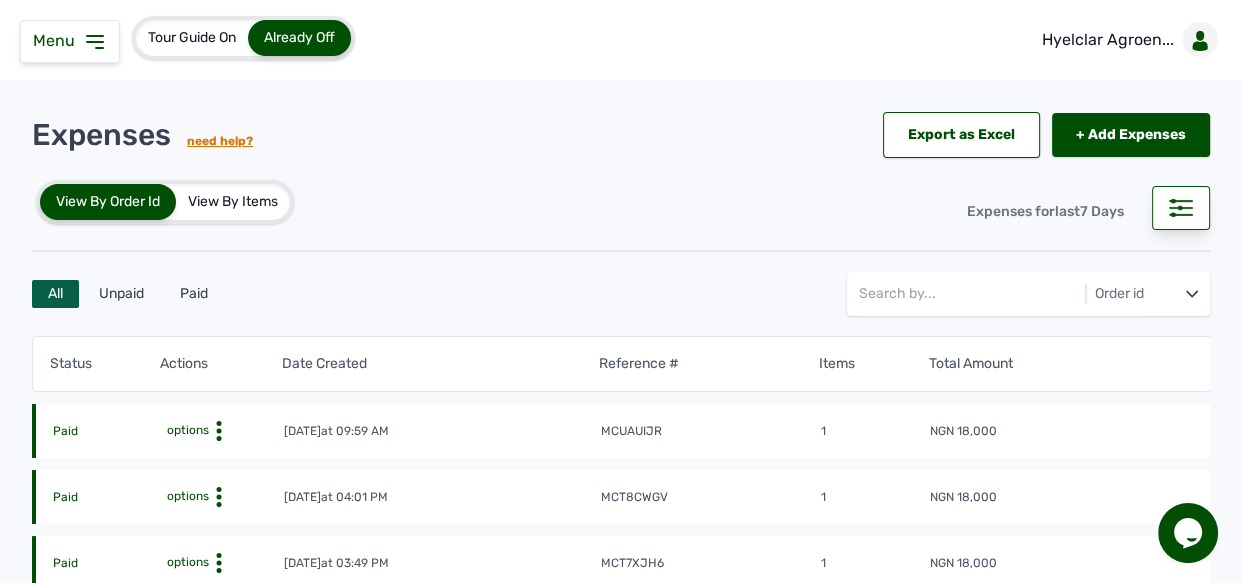 click on "View By Items" at bounding box center [233, 202] 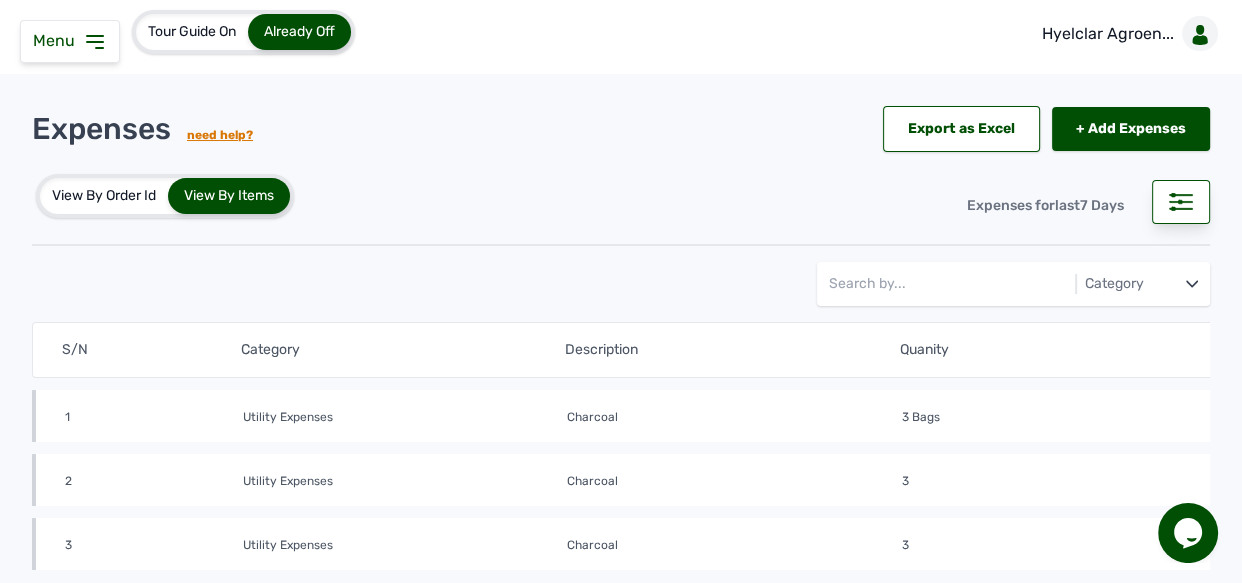 scroll, scrollTop: 5, scrollLeft: 0, axis: vertical 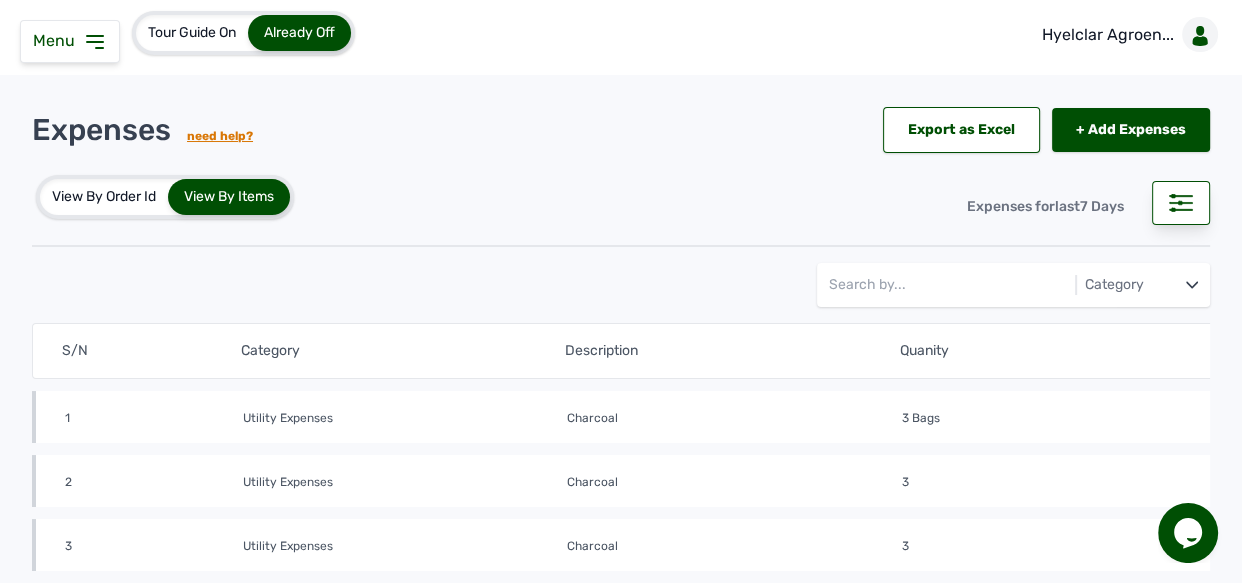 click 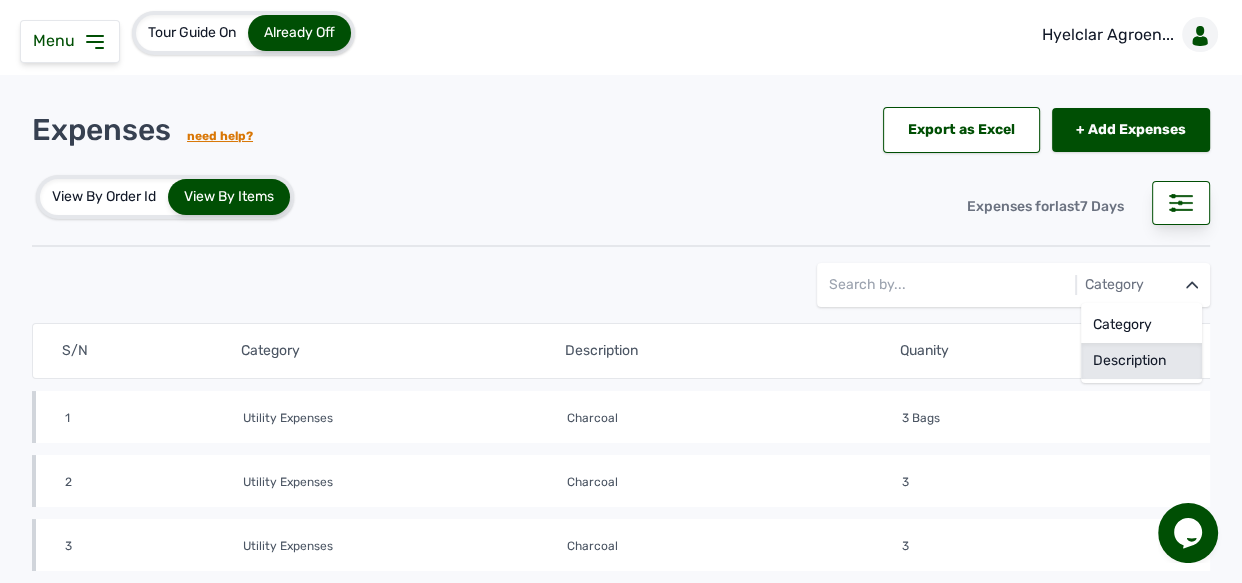 click on "Description" 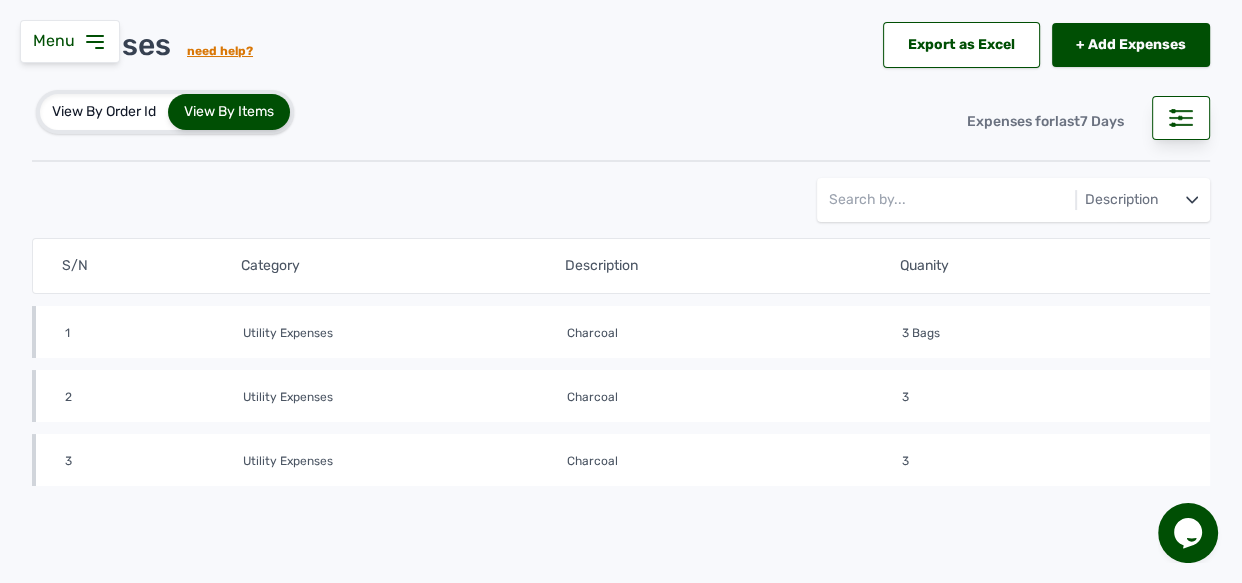 scroll, scrollTop: 66, scrollLeft: 0, axis: vertical 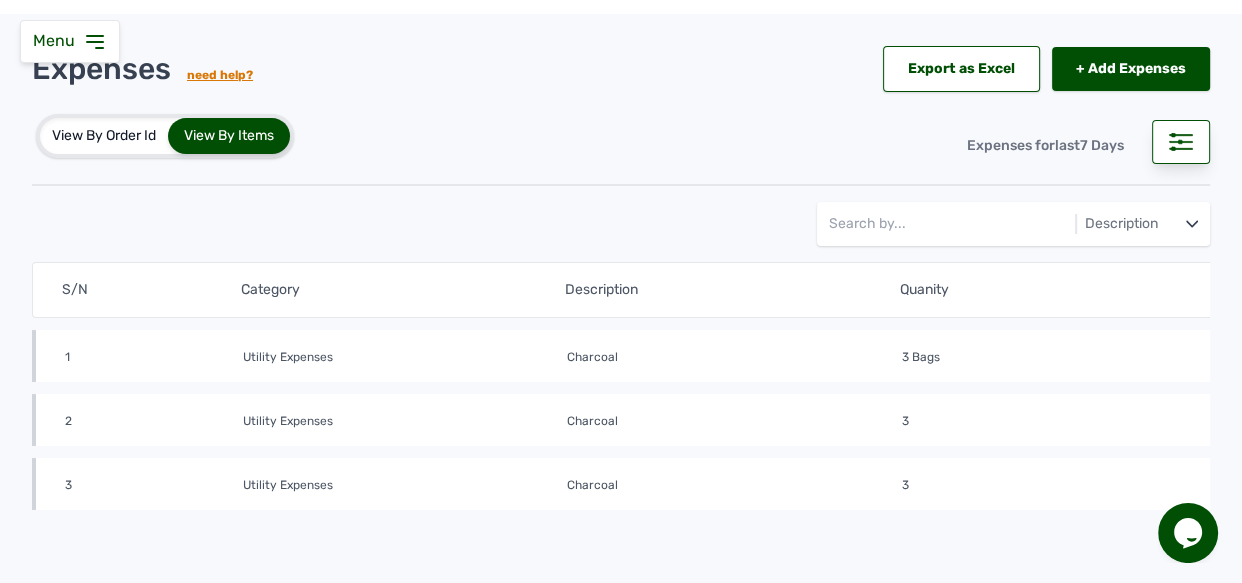 click on "3 Bags" at bounding box center (1068, 357) 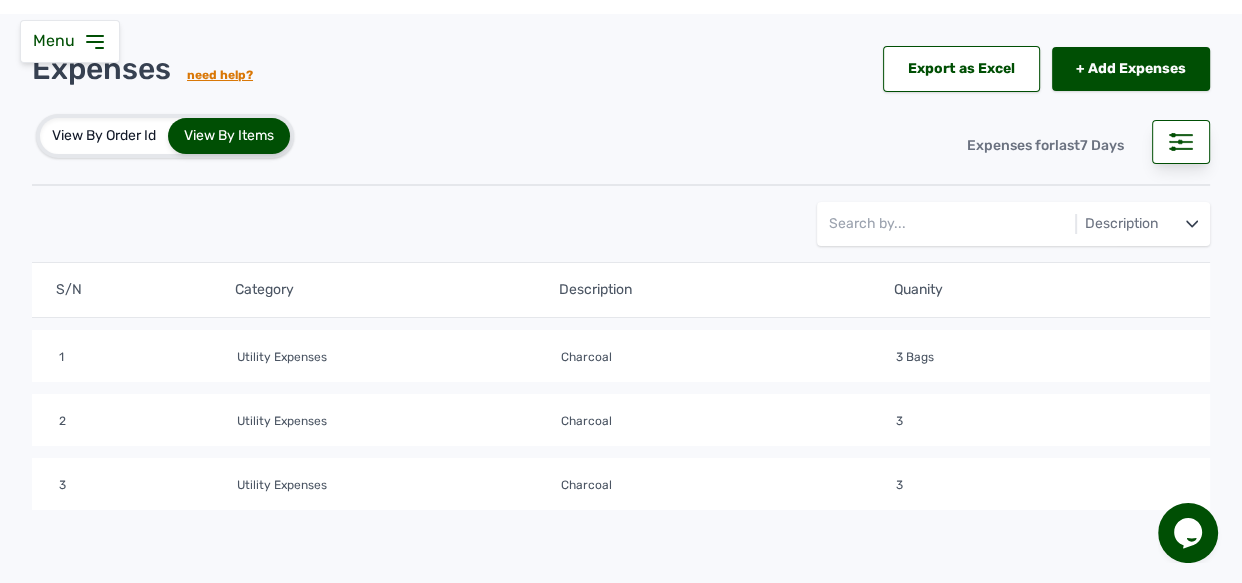 scroll, scrollTop: 0, scrollLeft: 0, axis: both 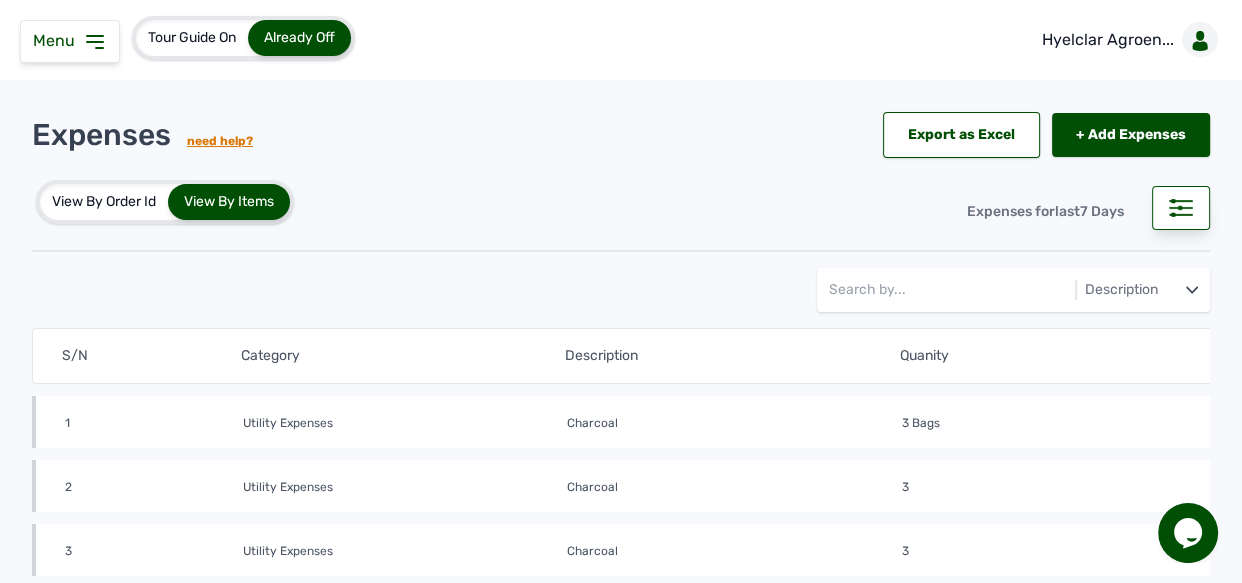 click on "View By Order Id" at bounding box center [104, 202] 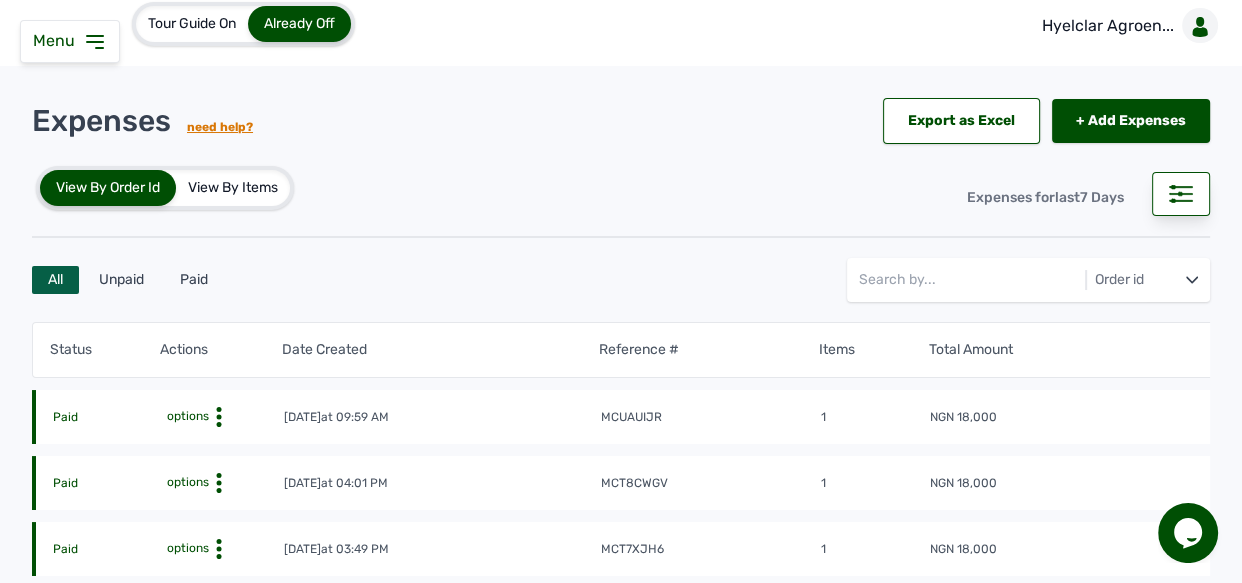scroll, scrollTop: 0, scrollLeft: 0, axis: both 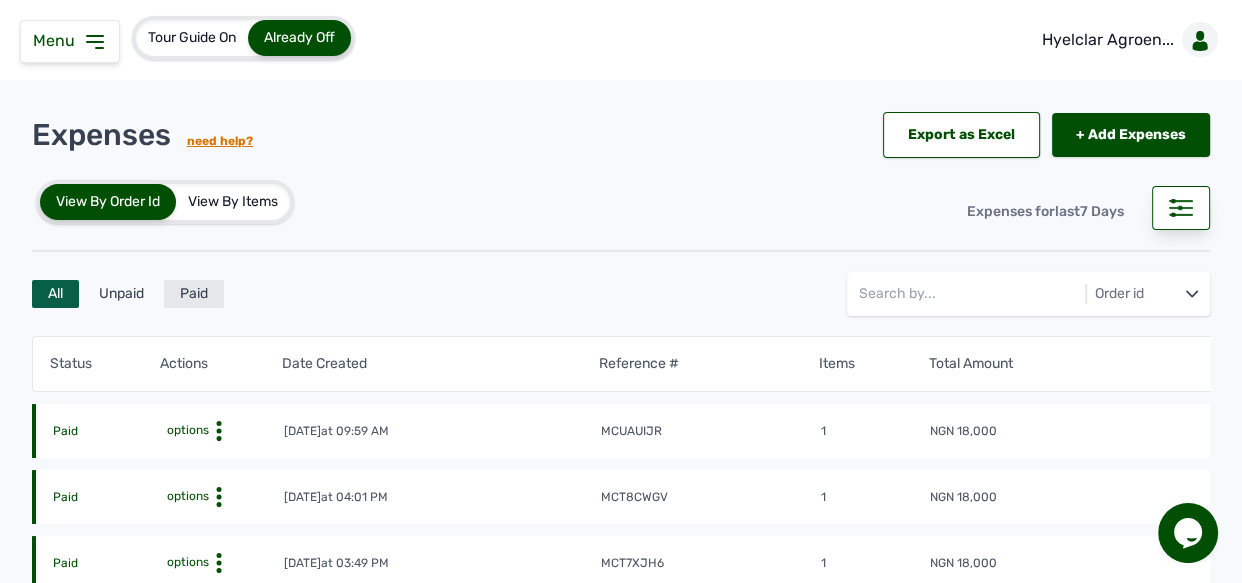 click on "Paid" at bounding box center [194, 294] 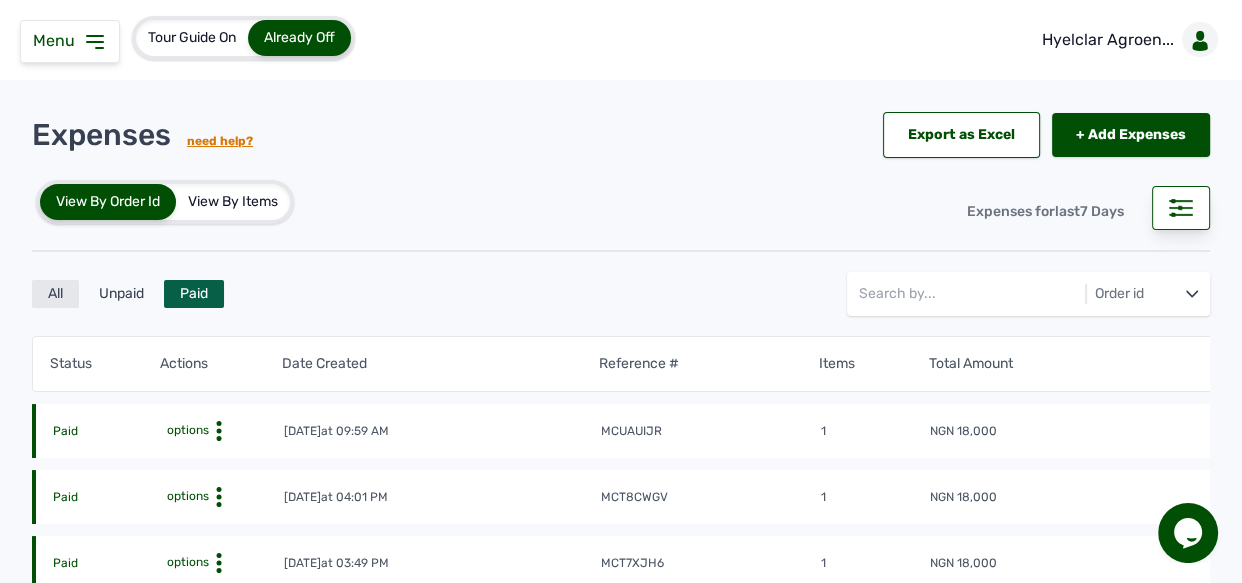 click on "All" at bounding box center [55, 294] 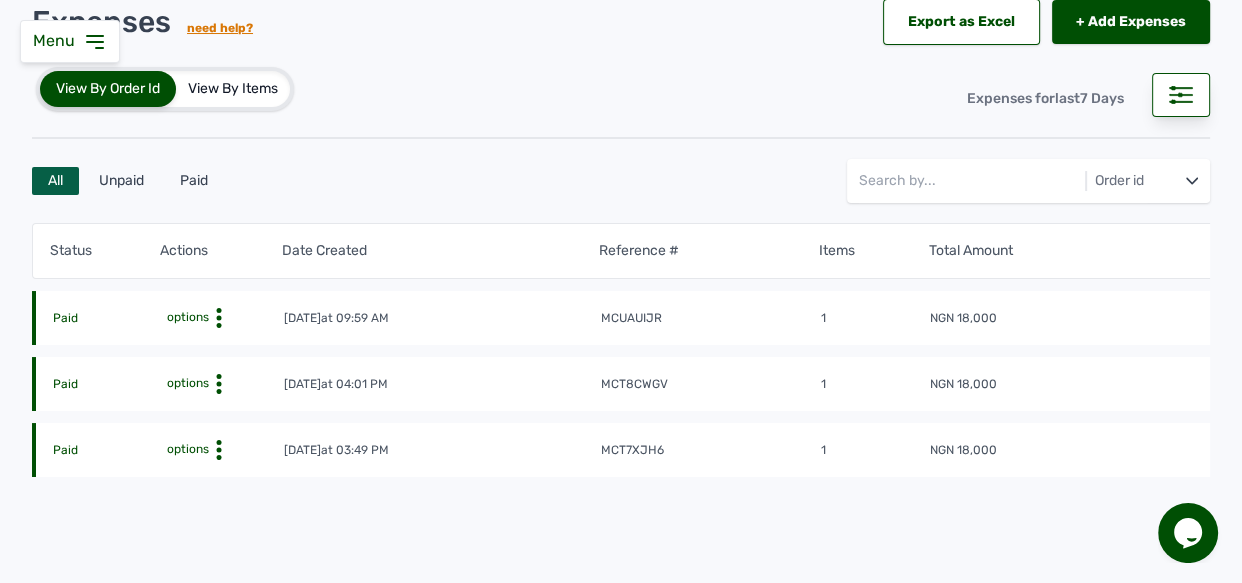 scroll, scrollTop: 66, scrollLeft: 0, axis: vertical 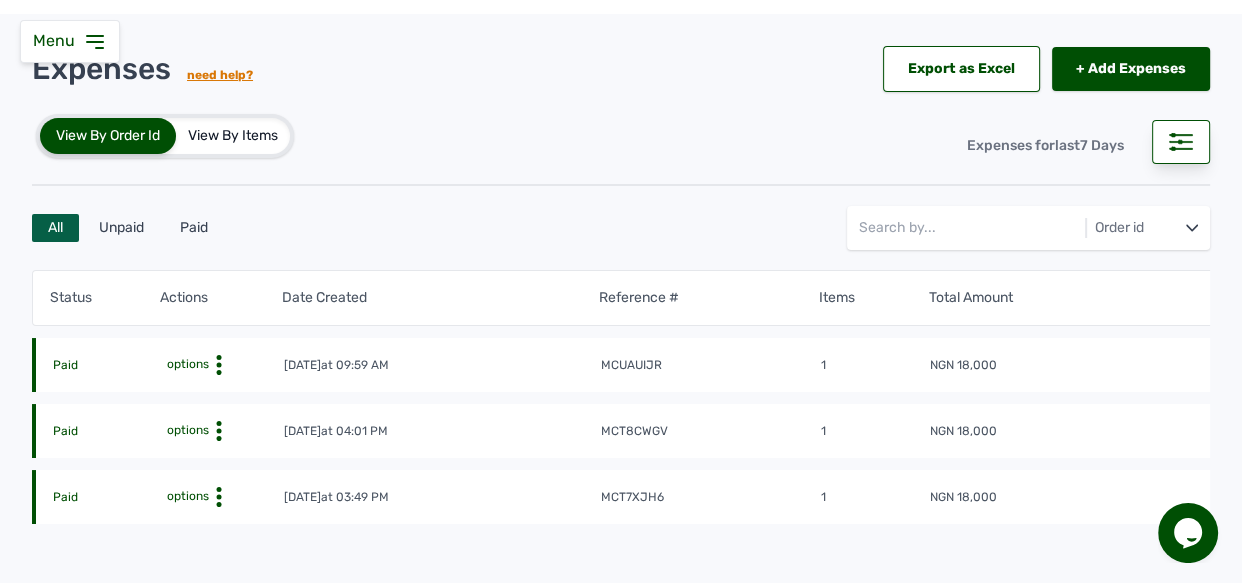 click on "View By Items" at bounding box center (233, 136) 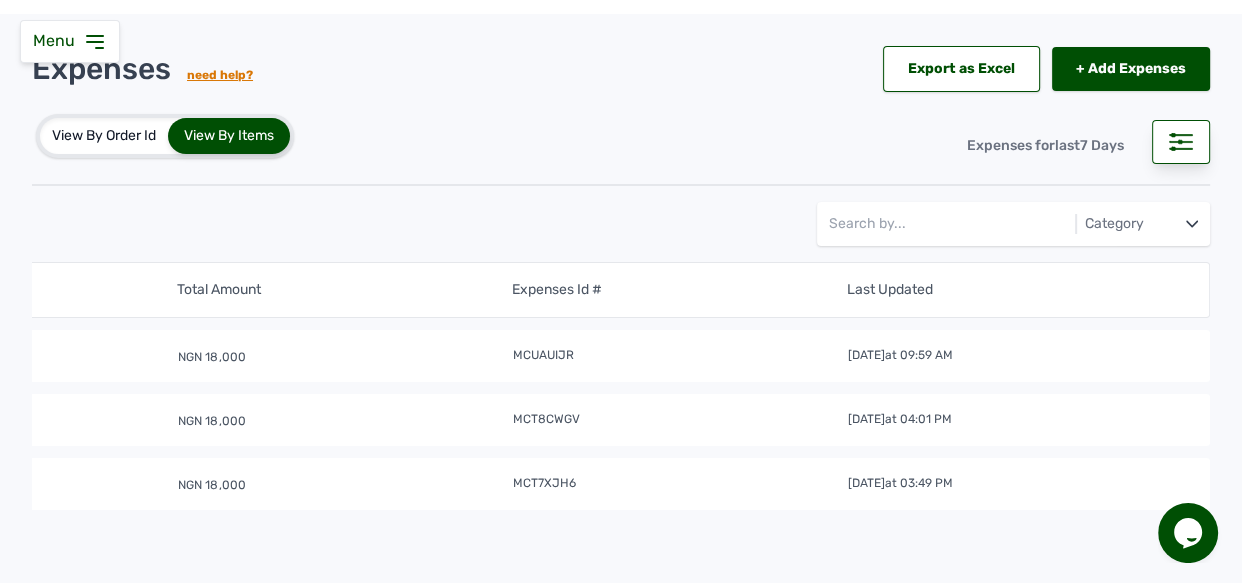 scroll, scrollTop: 0, scrollLeft: 0, axis: both 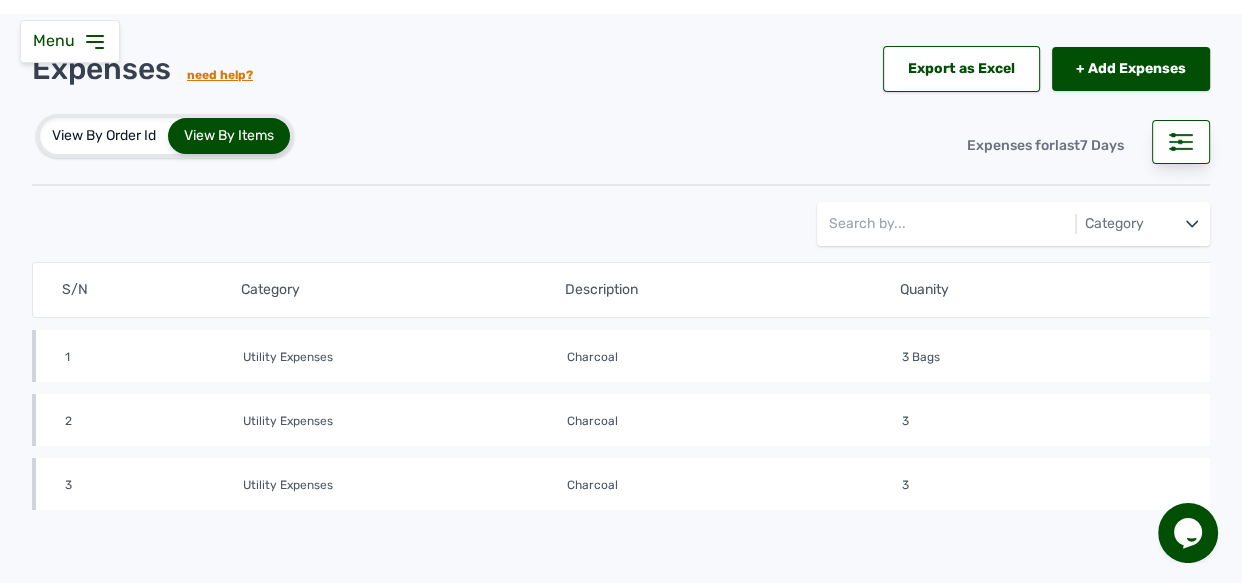 click on "View By Order Id" at bounding box center [104, 136] 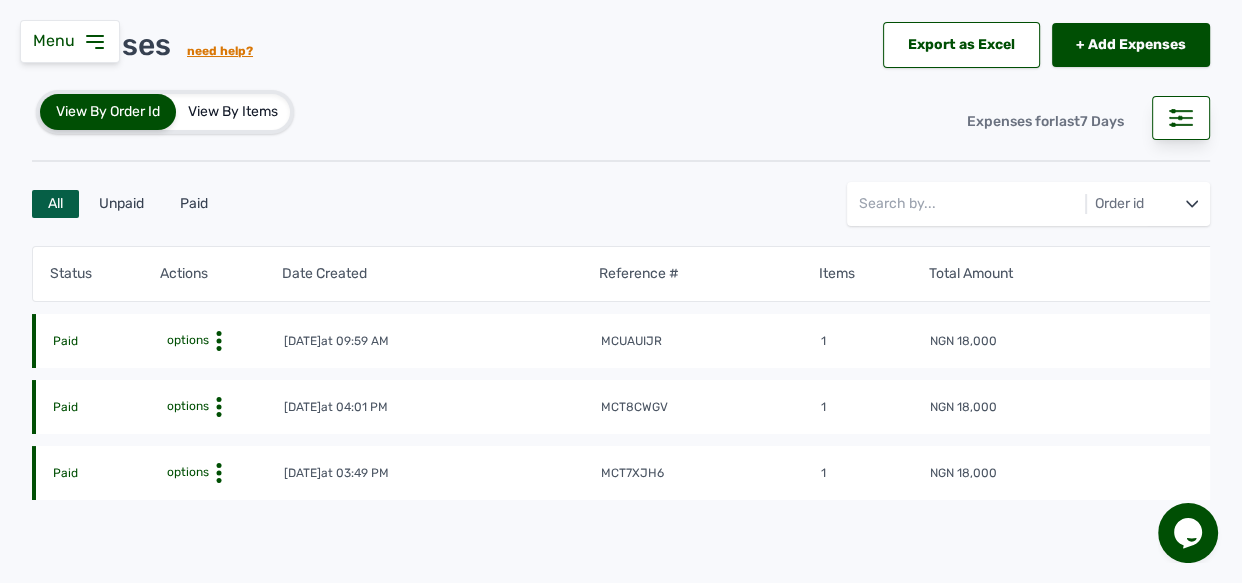 scroll, scrollTop: 0, scrollLeft: 0, axis: both 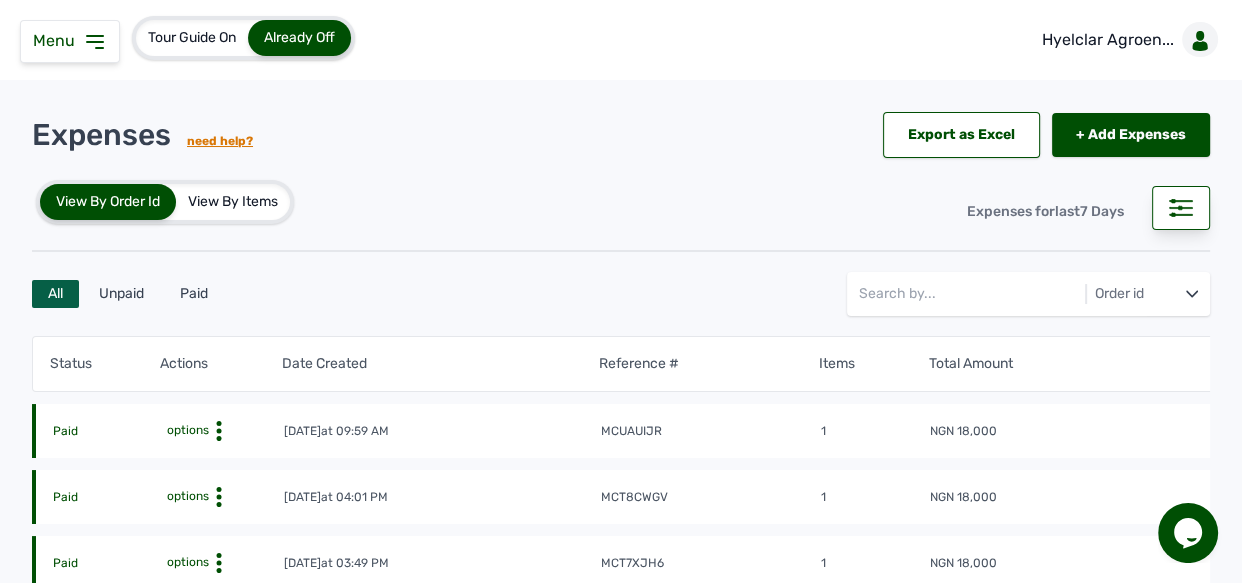 click on "Menu" at bounding box center [70, 41] 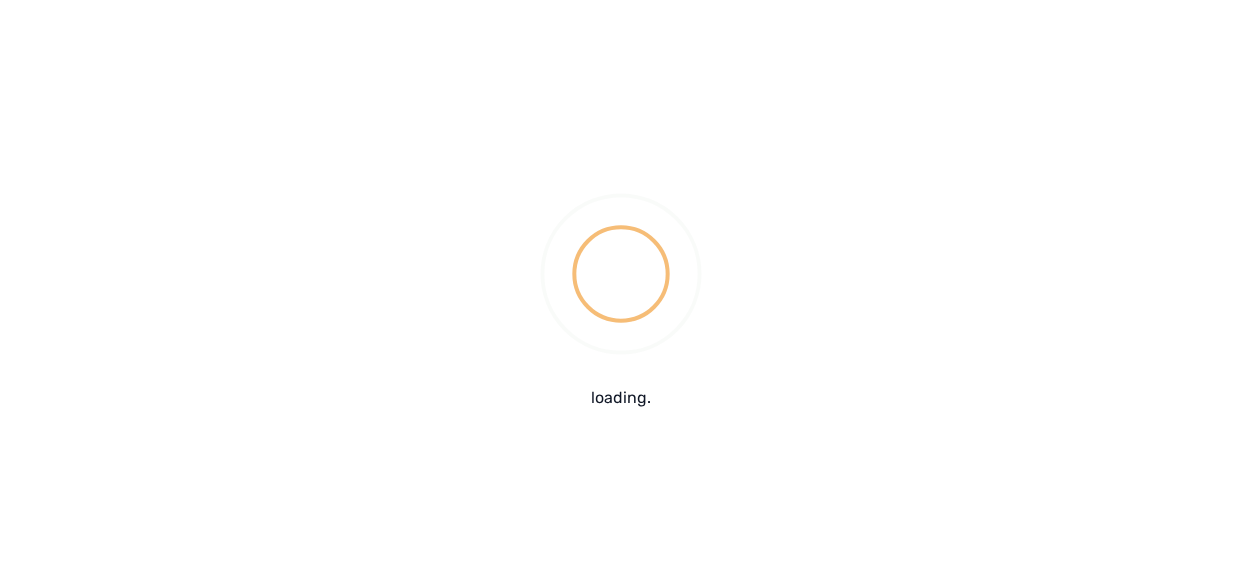 scroll, scrollTop: 0, scrollLeft: 0, axis: both 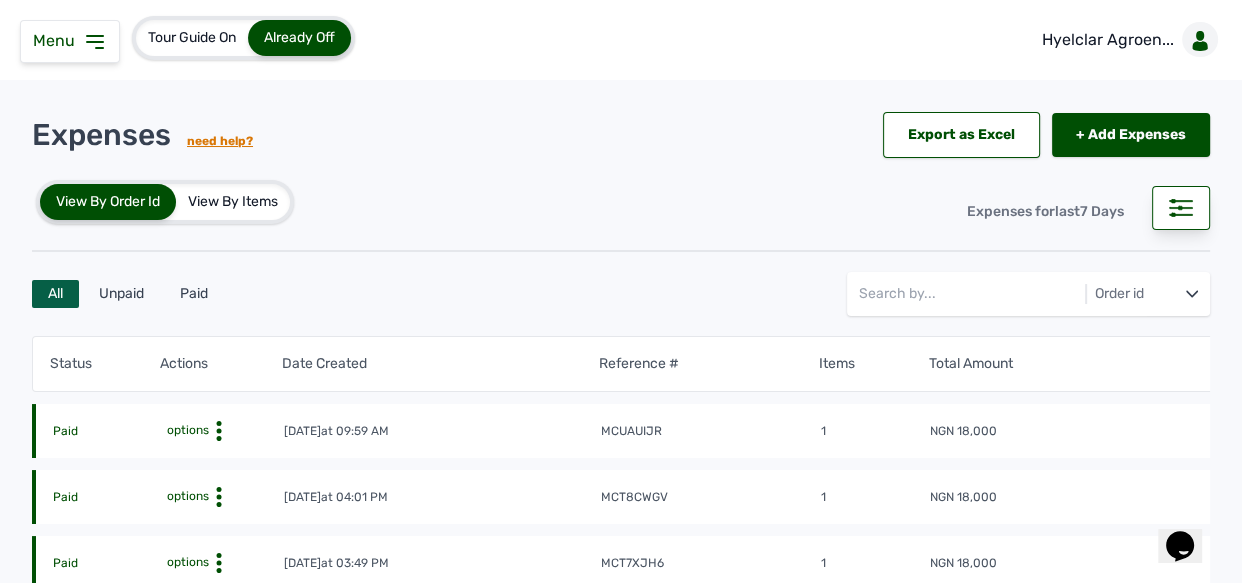 click 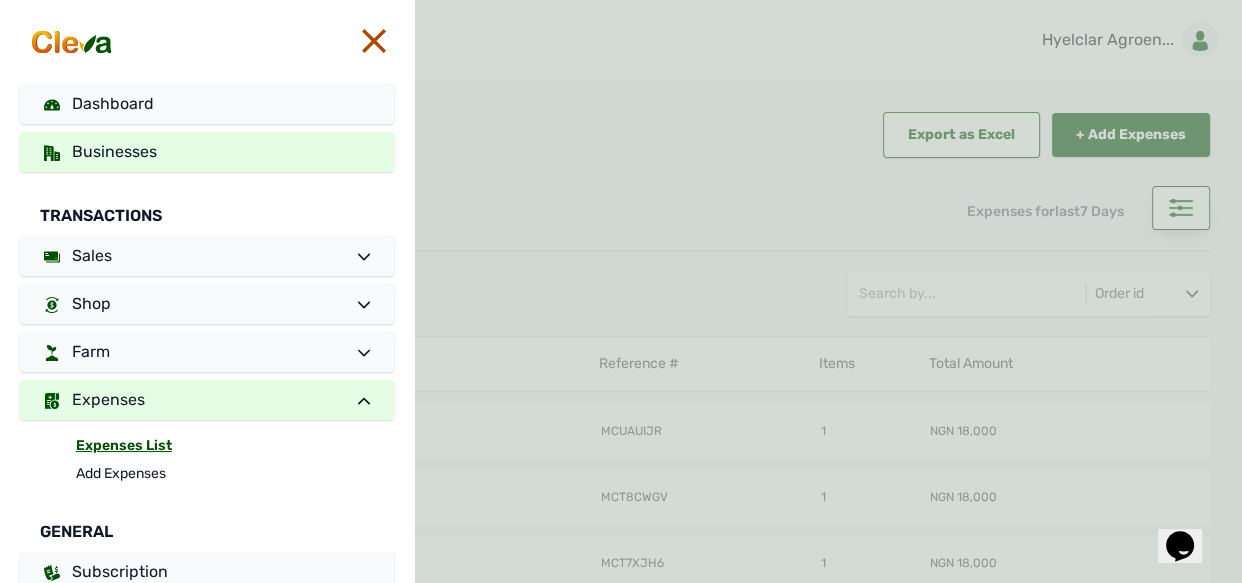 click on "Businesses" at bounding box center [114, 151] 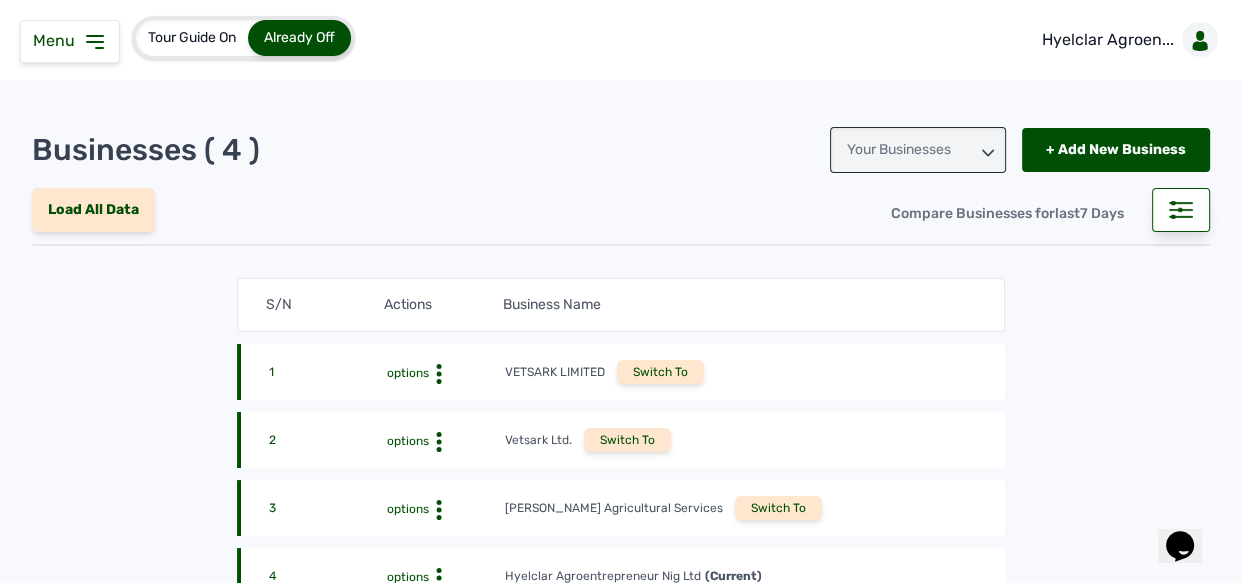 scroll, scrollTop: 220, scrollLeft: 0, axis: vertical 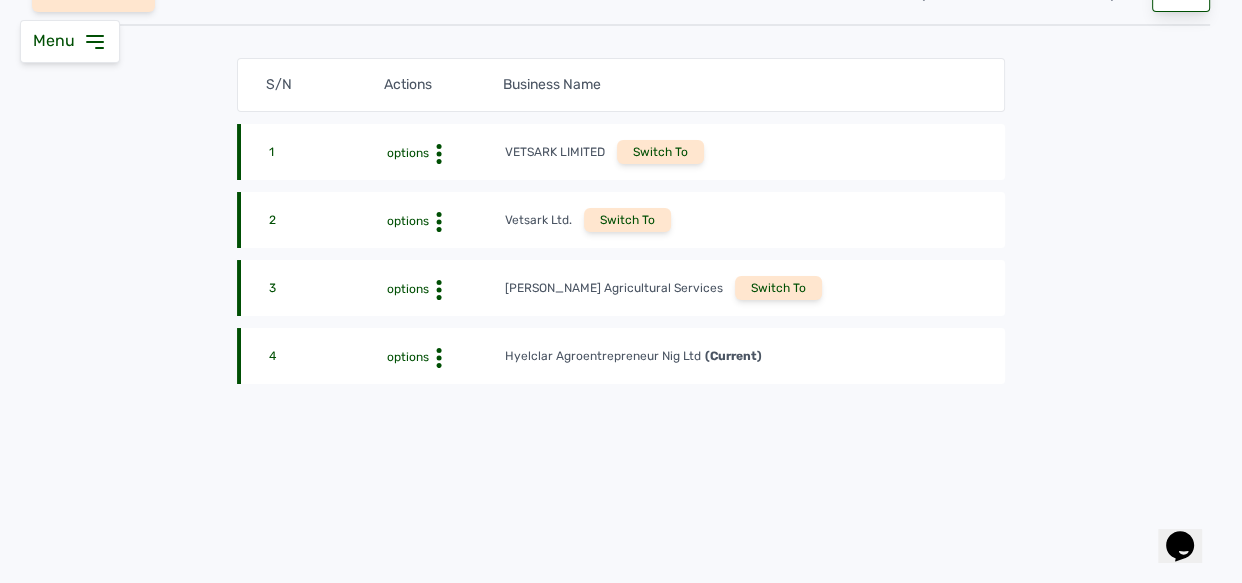 click on "Switch To" at bounding box center (778, 288) 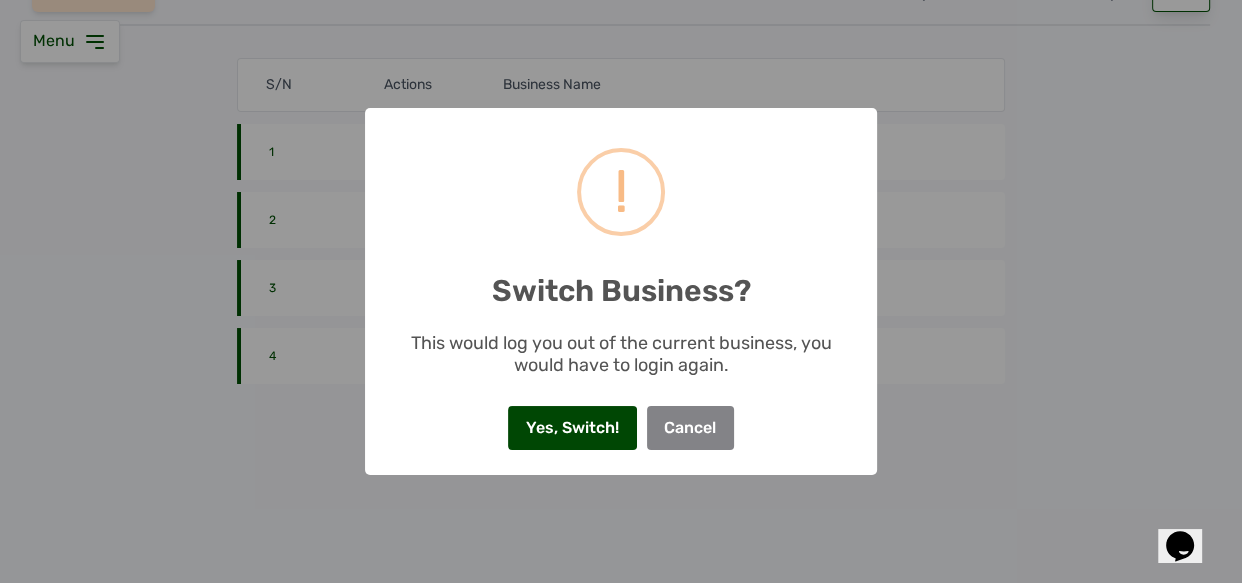 click on "Yes, Switch!" at bounding box center (572, 428) 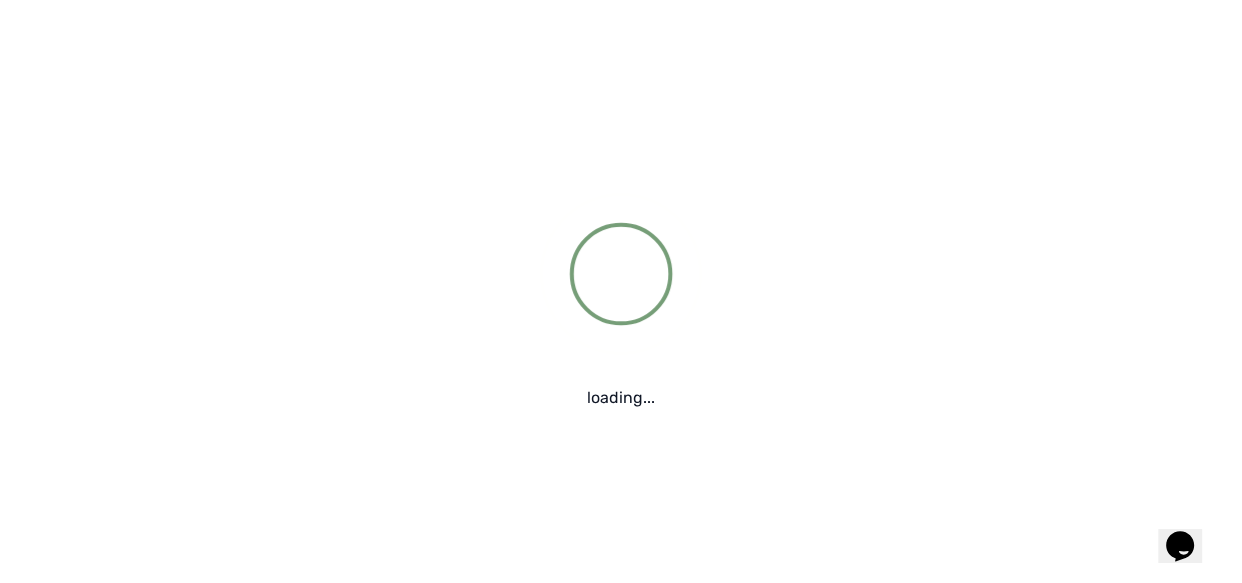 scroll, scrollTop: 9, scrollLeft: 0, axis: vertical 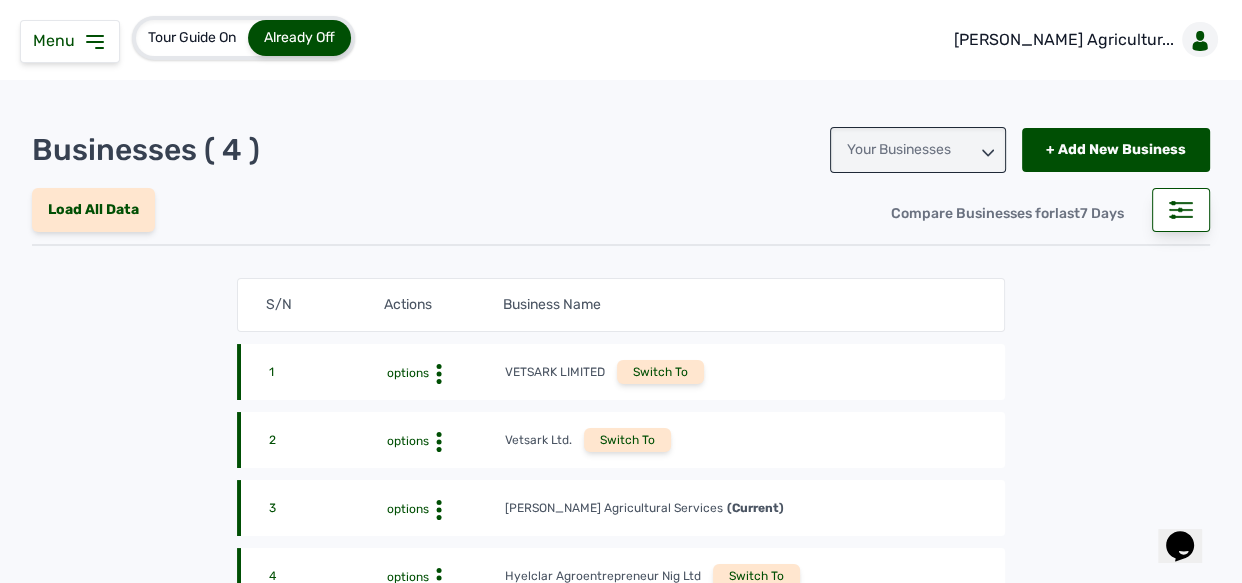 click on "Menu" at bounding box center (70, 41) 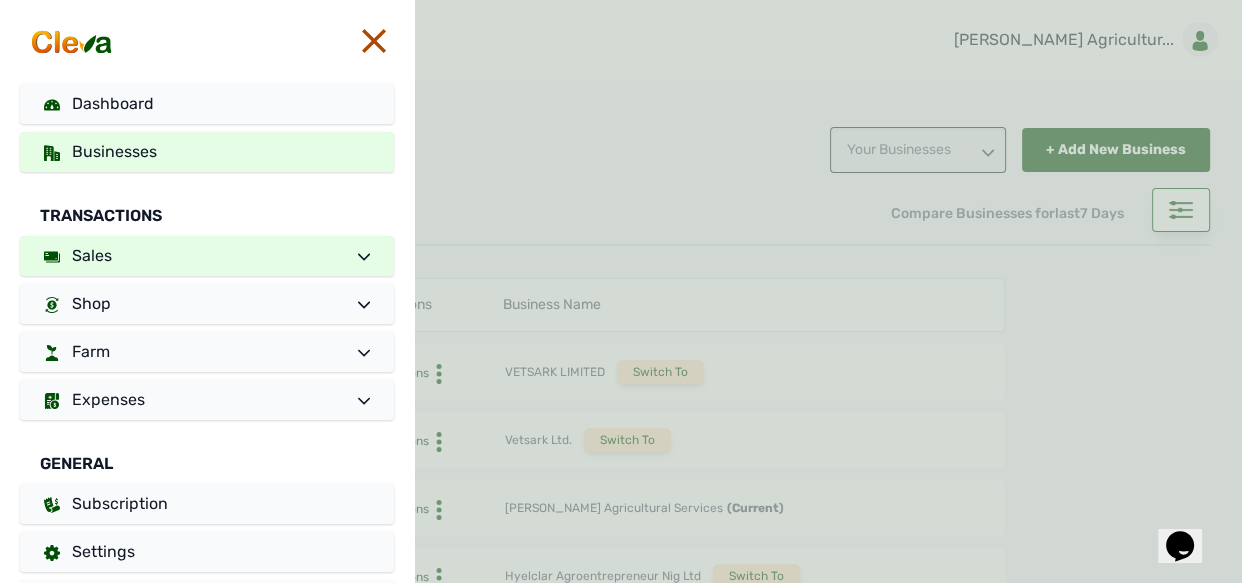 scroll, scrollTop: 57, scrollLeft: 0, axis: vertical 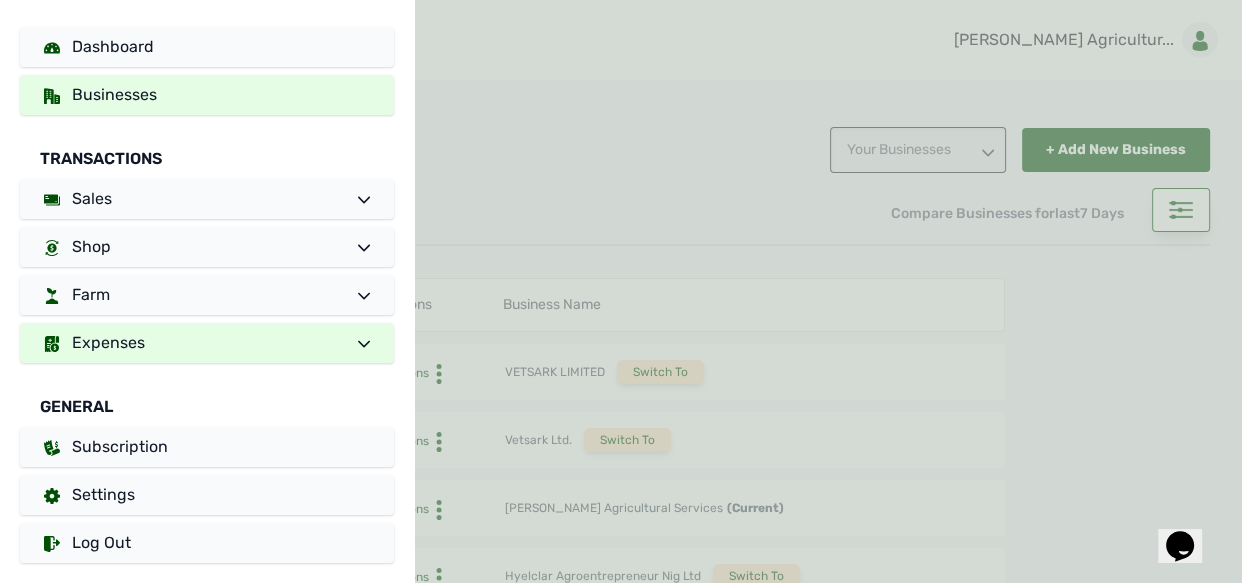 click on "Expenses" at bounding box center (207, 343) 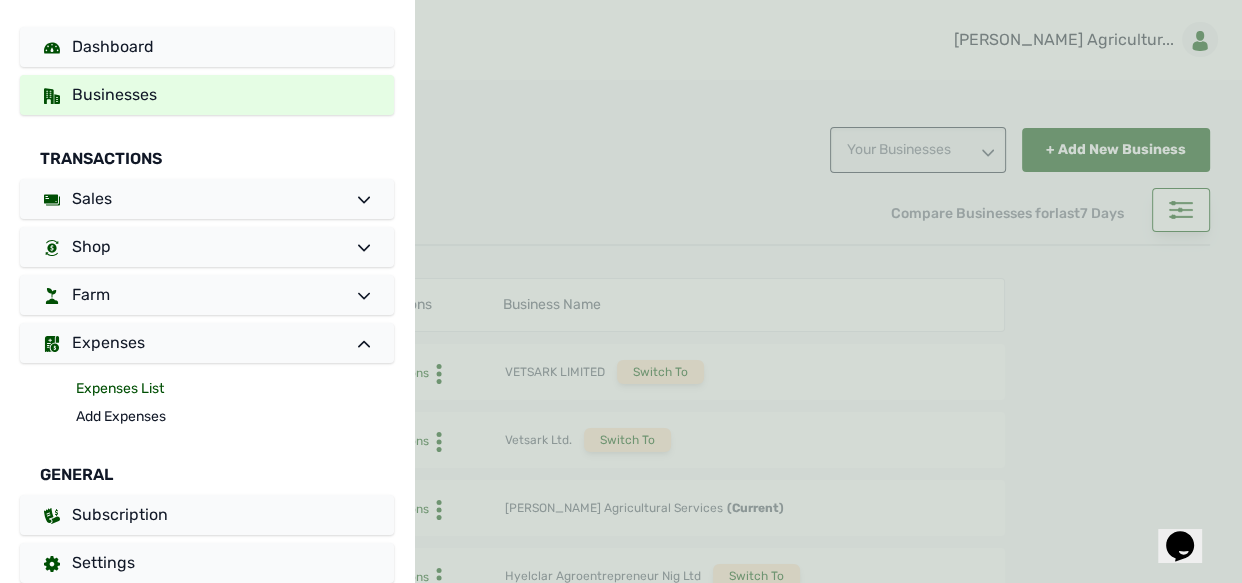 click on "Expenses List" at bounding box center [235, 389] 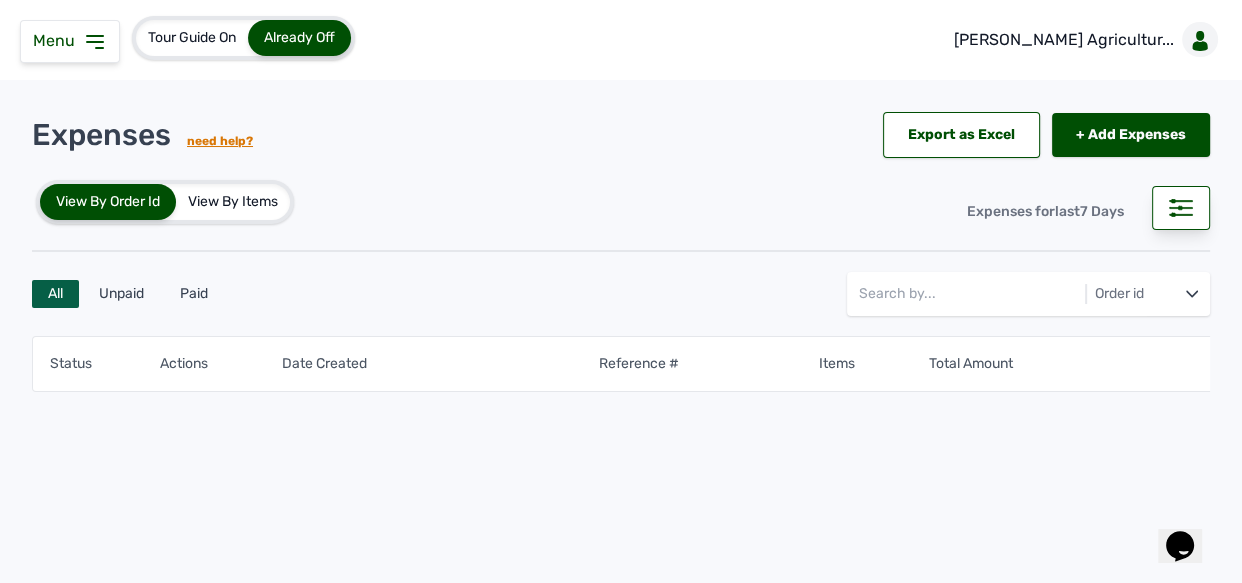 click on "View By Items" at bounding box center (233, 202) 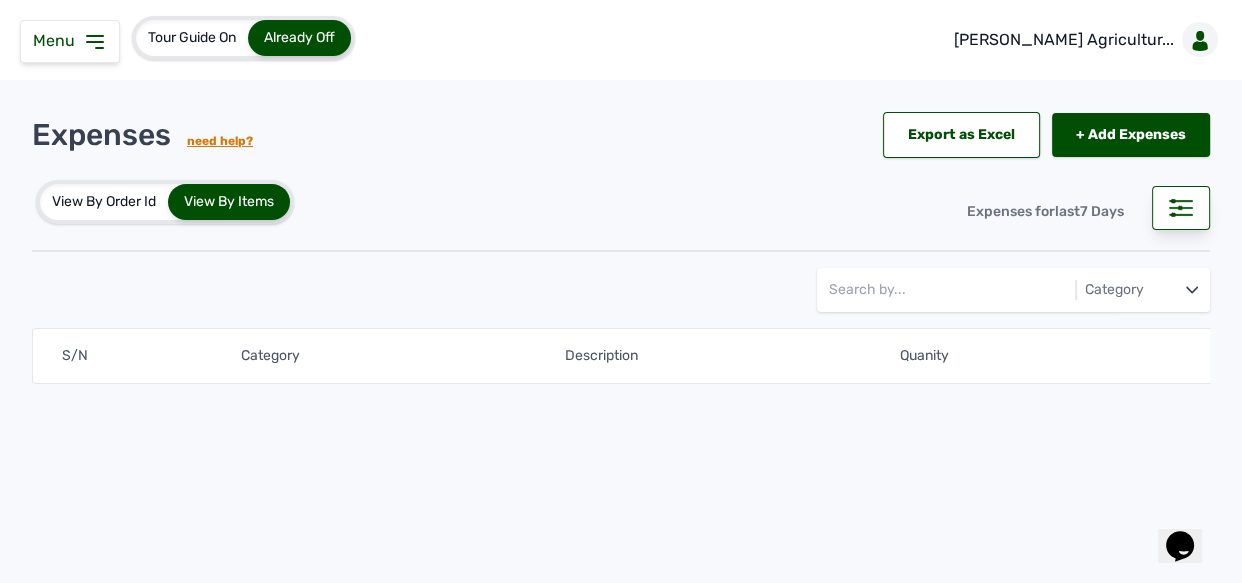 click on "View By Order Id" at bounding box center [104, 202] 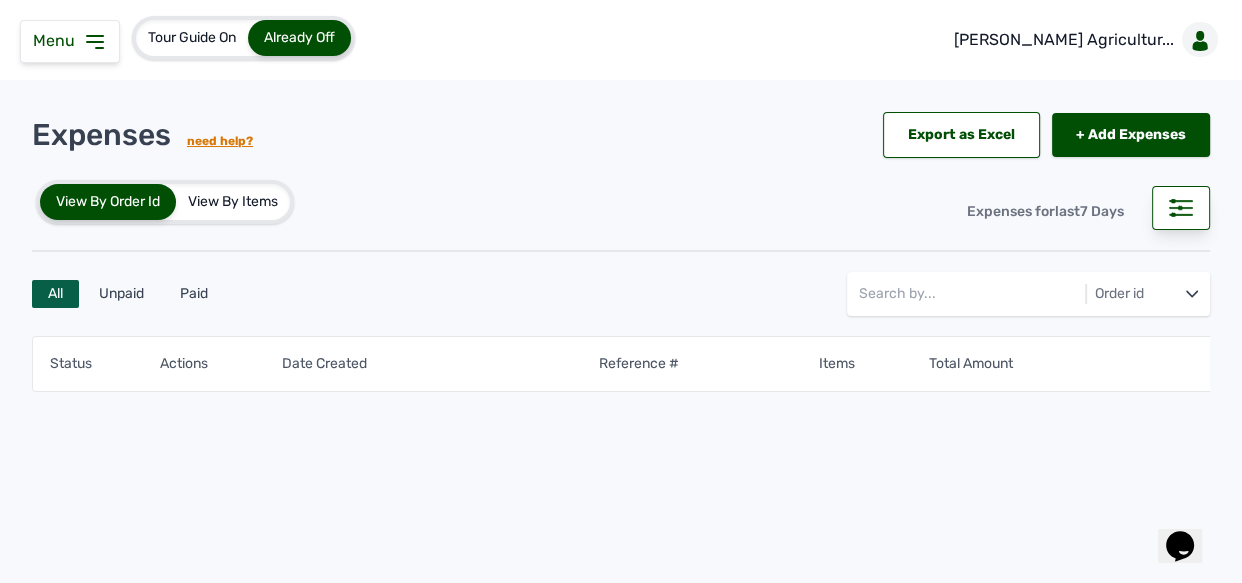 click 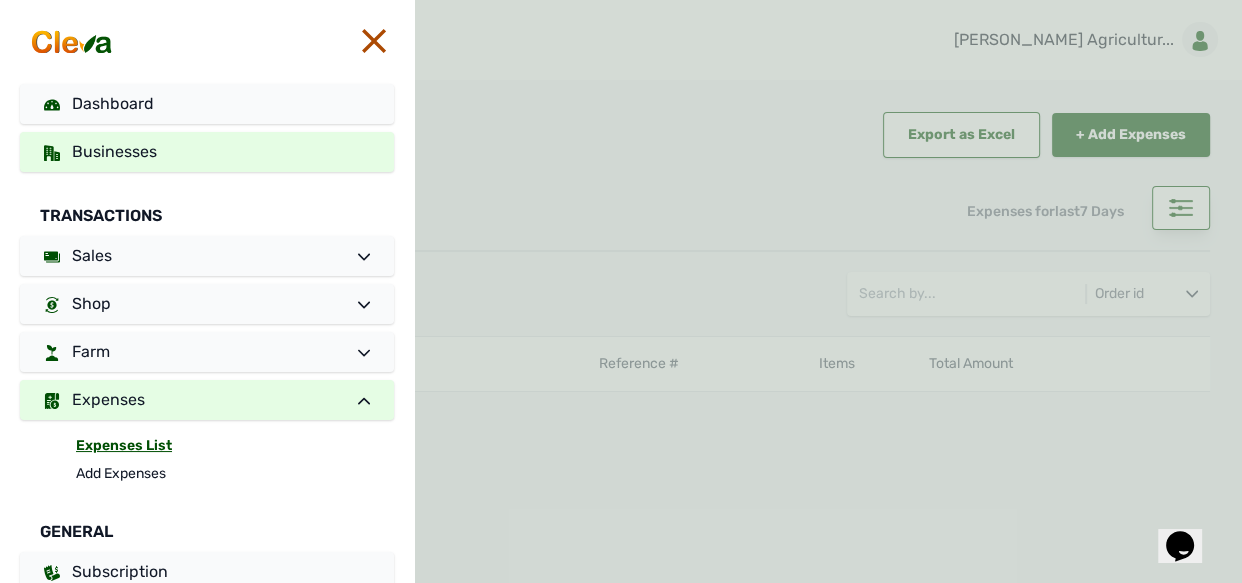 click on "Businesses" at bounding box center (207, 152) 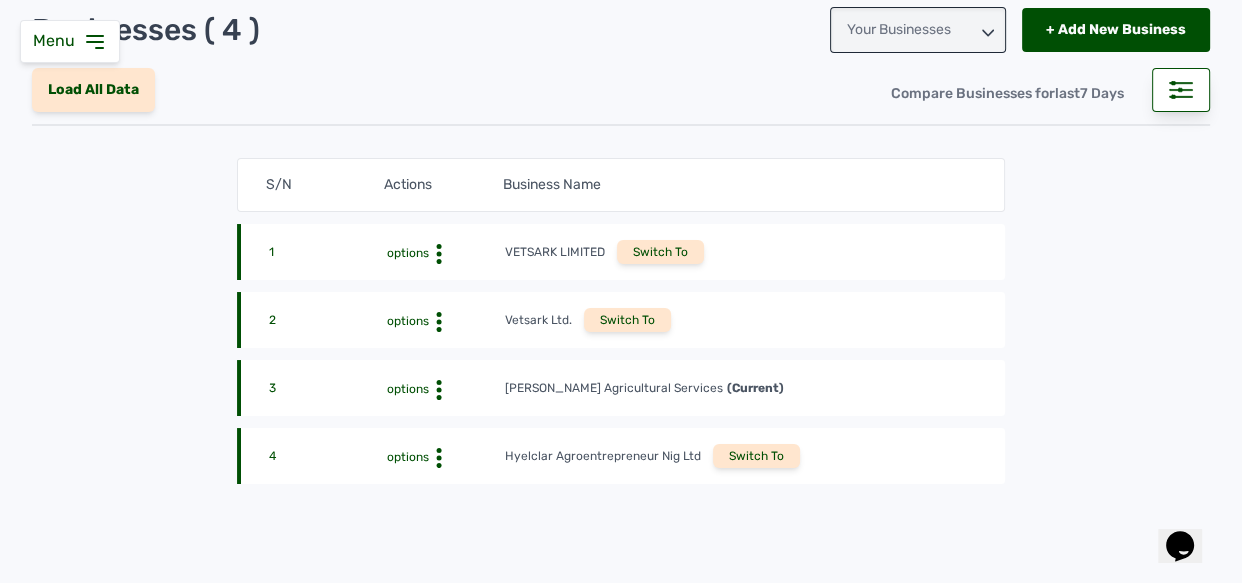 scroll, scrollTop: 220, scrollLeft: 0, axis: vertical 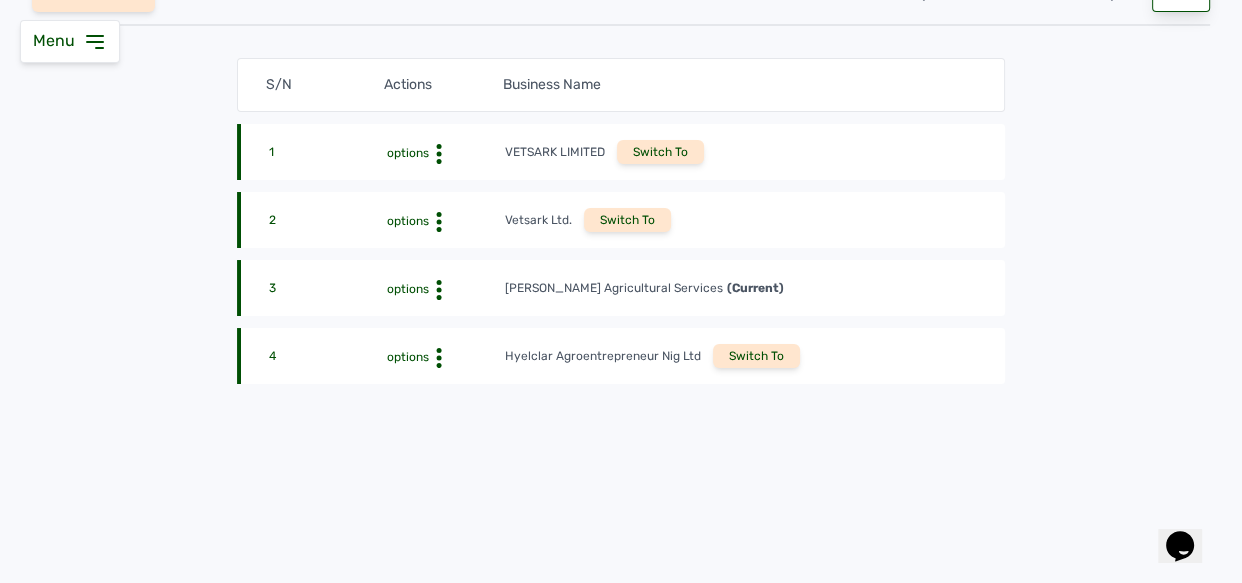 click on "Switch To" at bounding box center (627, 220) 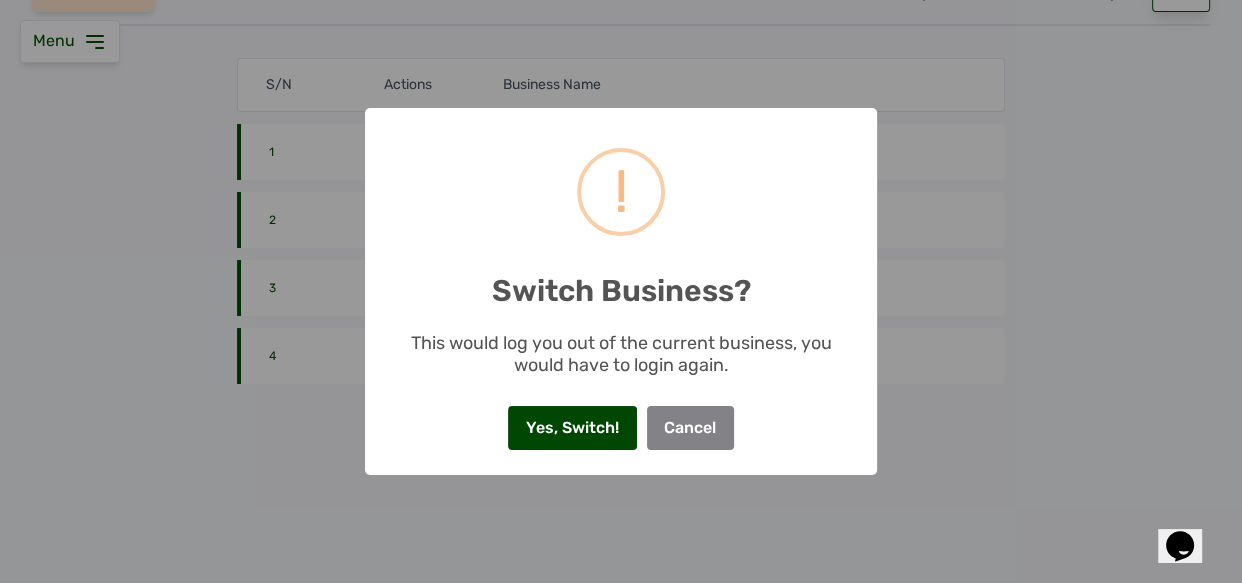 click on "Yes, Switch!" at bounding box center (572, 428) 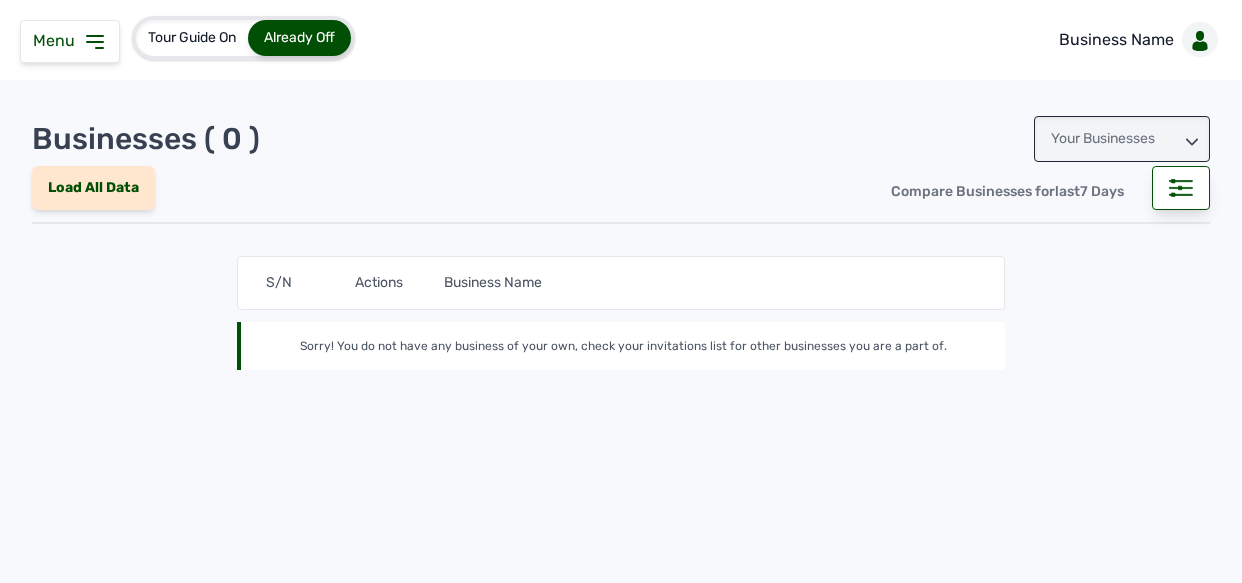 scroll, scrollTop: 0, scrollLeft: 0, axis: both 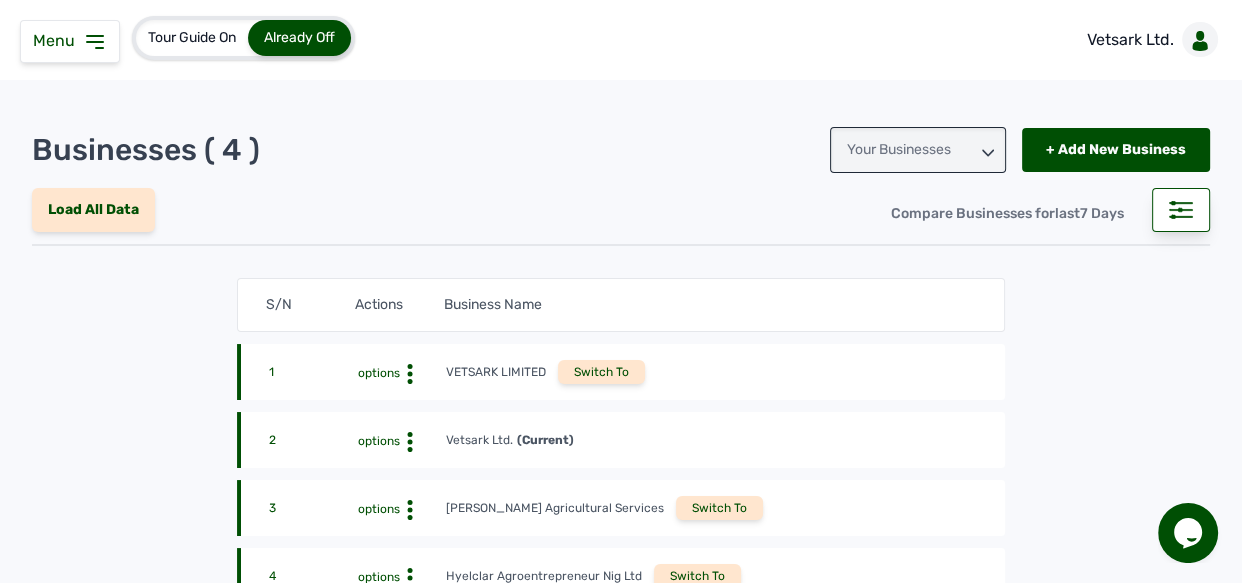 click 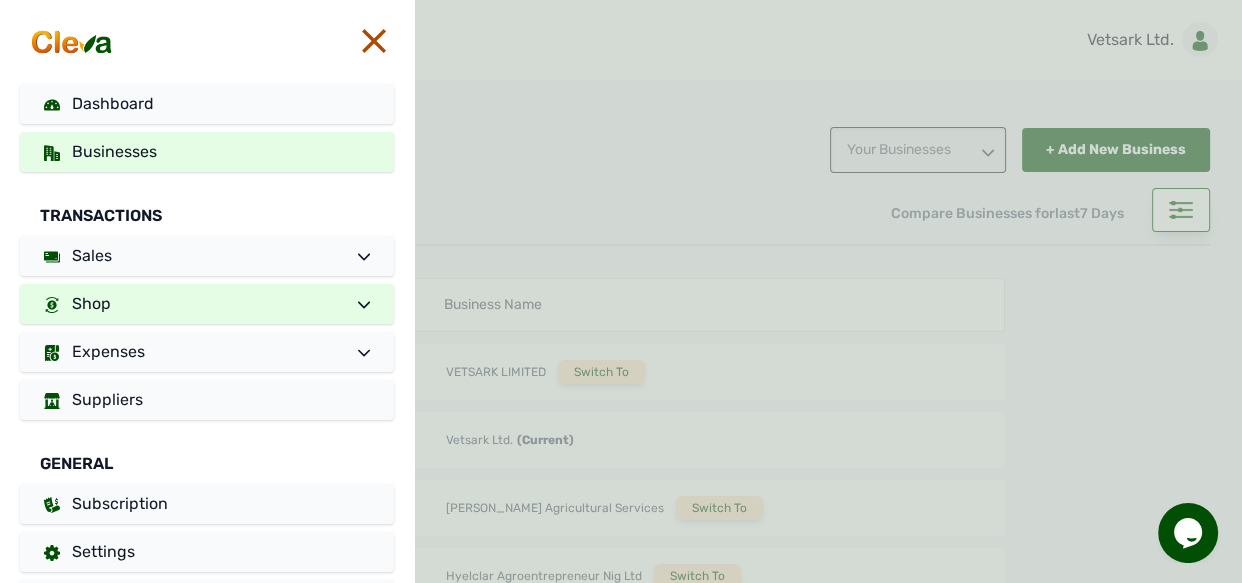 scroll, scrollTop: 57, scrollLeft: 0, axis: vertical 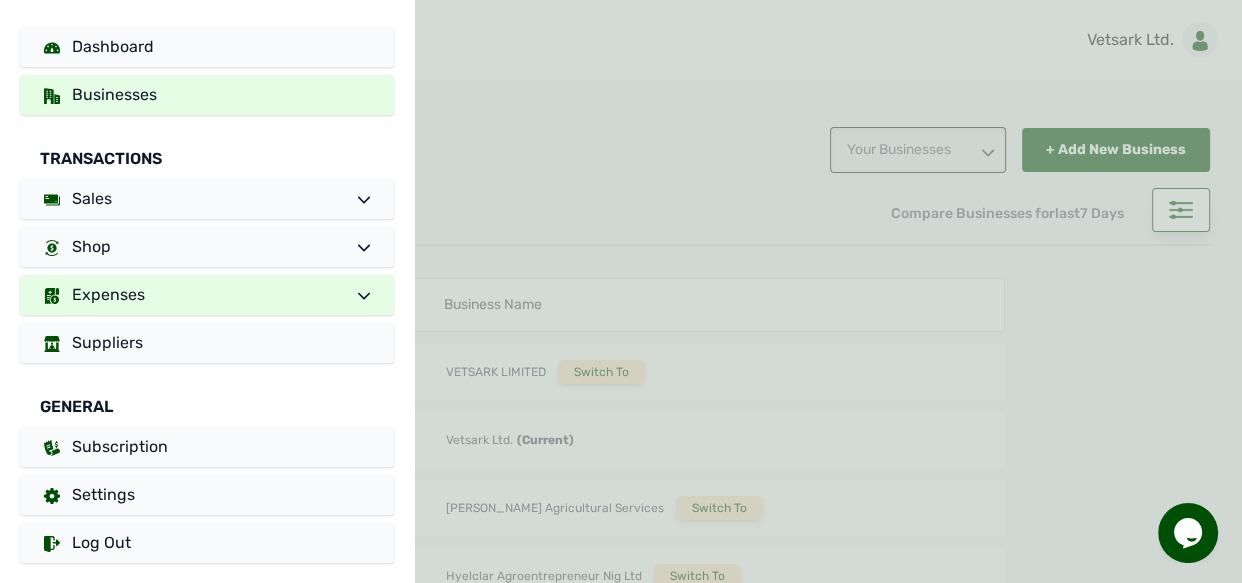 click on "Expenses" at bounding box center [207, 295] 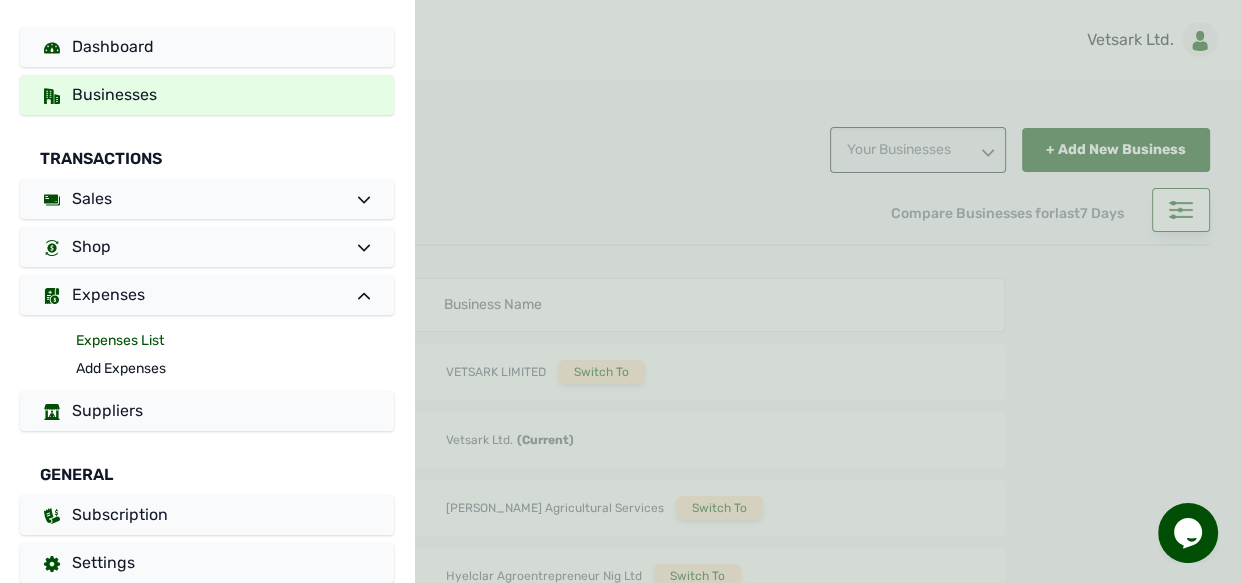 click on "Expenses List" at bounding box center [235, 341] 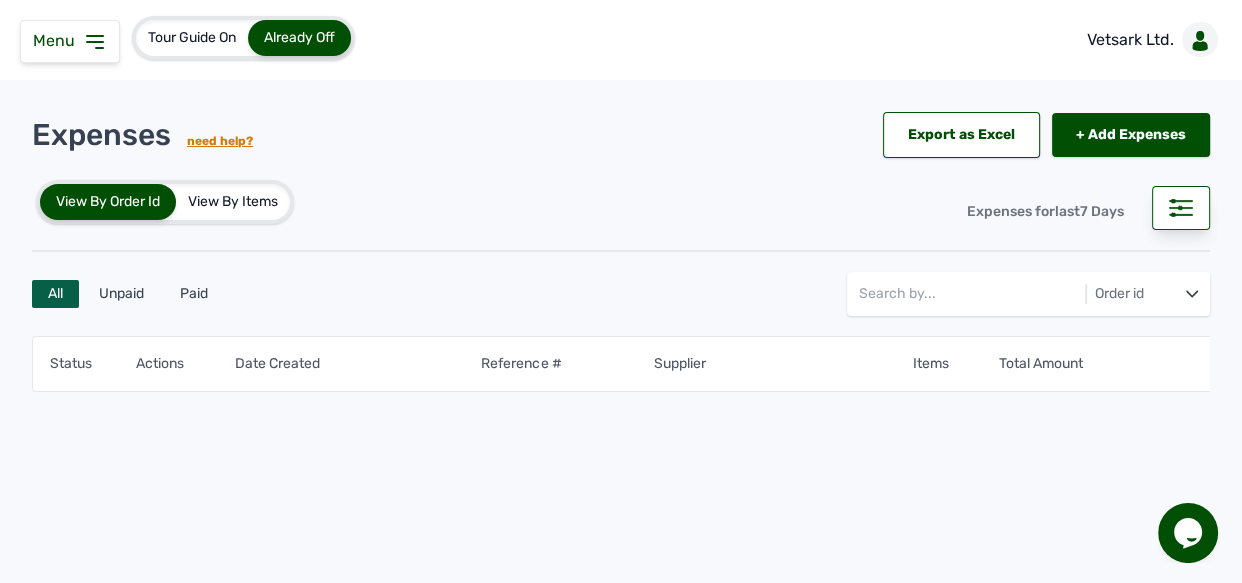 click on "View By Items" at bounding box center (233, 202) 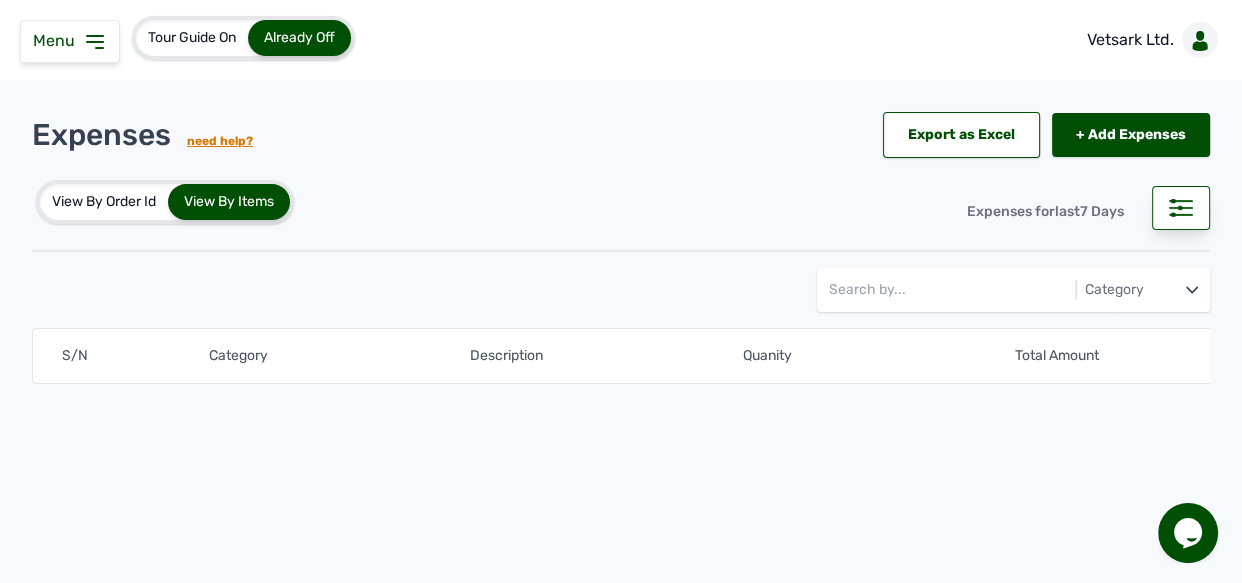 click on "View By Order Id" at bounding box center (104, 202) 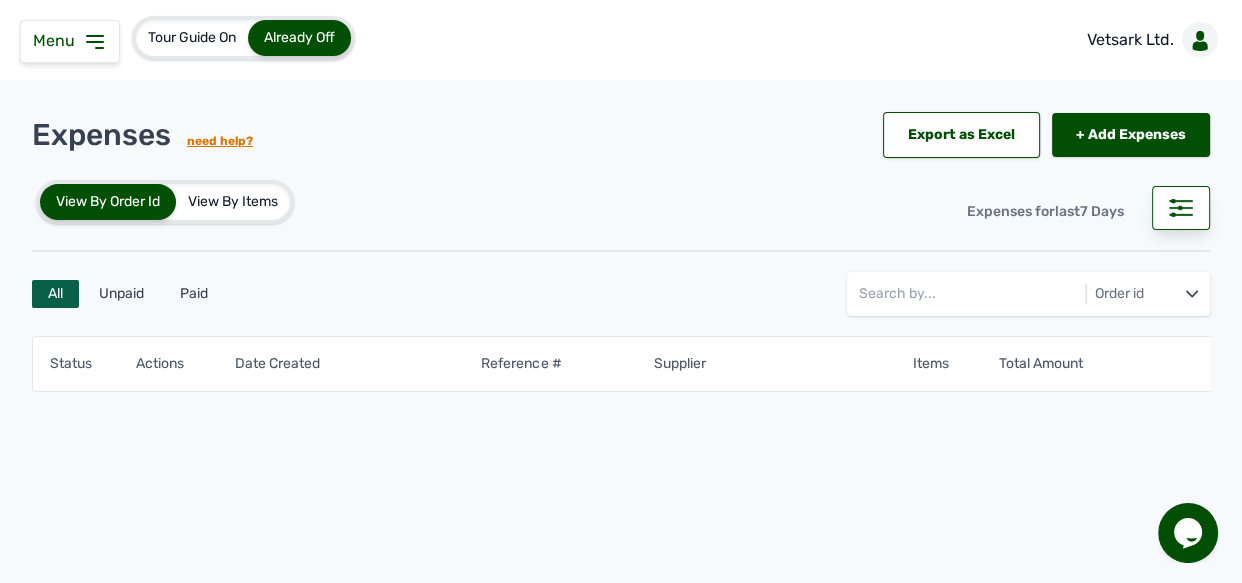 click on "Menu" at bounding box center (58, 40) 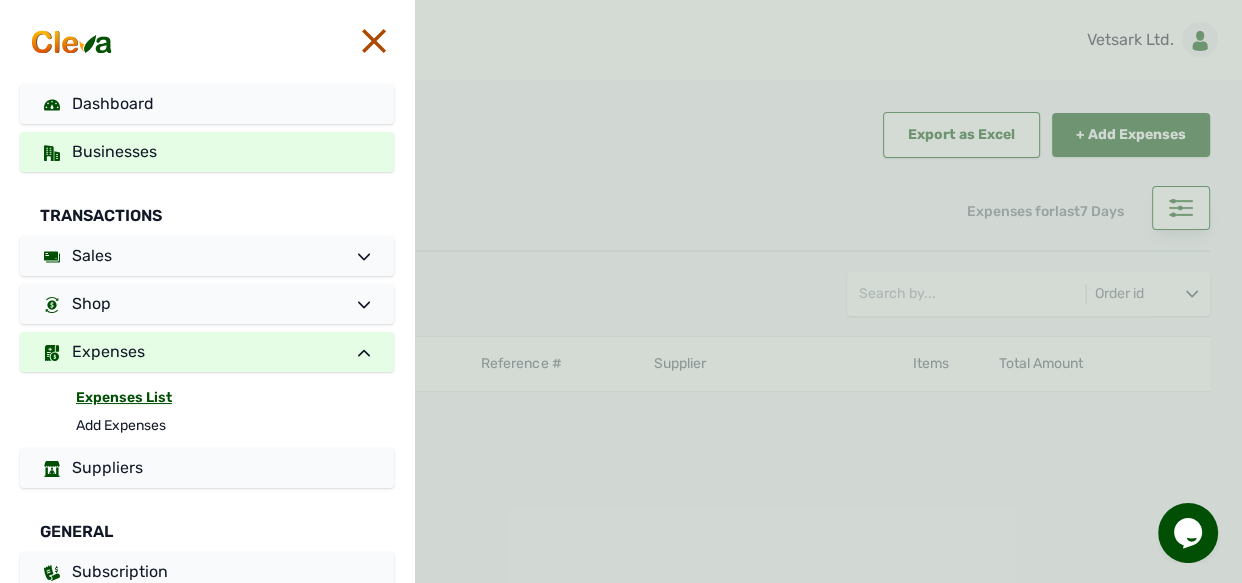 click on "Businesses" at bounding box center [207, 152] 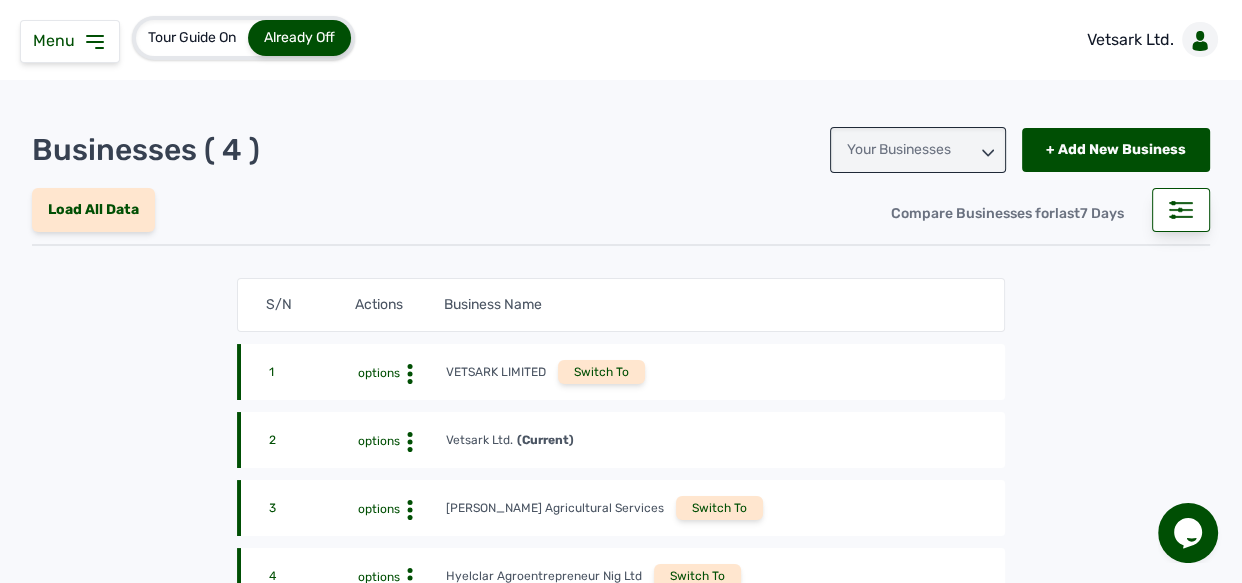 click on "Switch To" at bounding box center [601, 372] 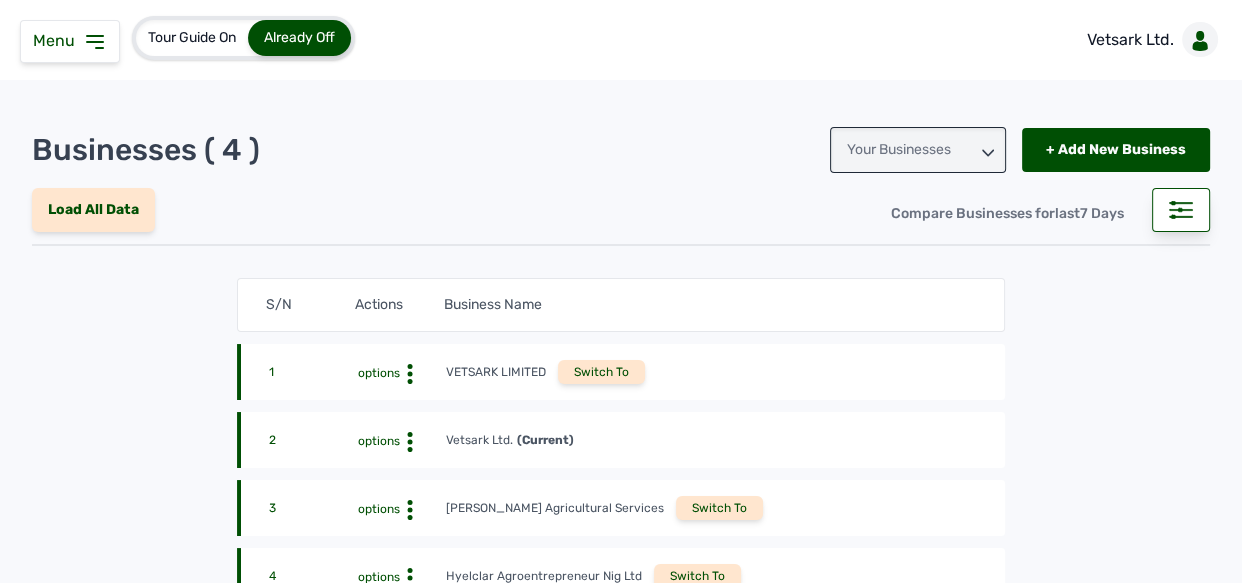 click on "Switch To" at bounding box center (601, 372) 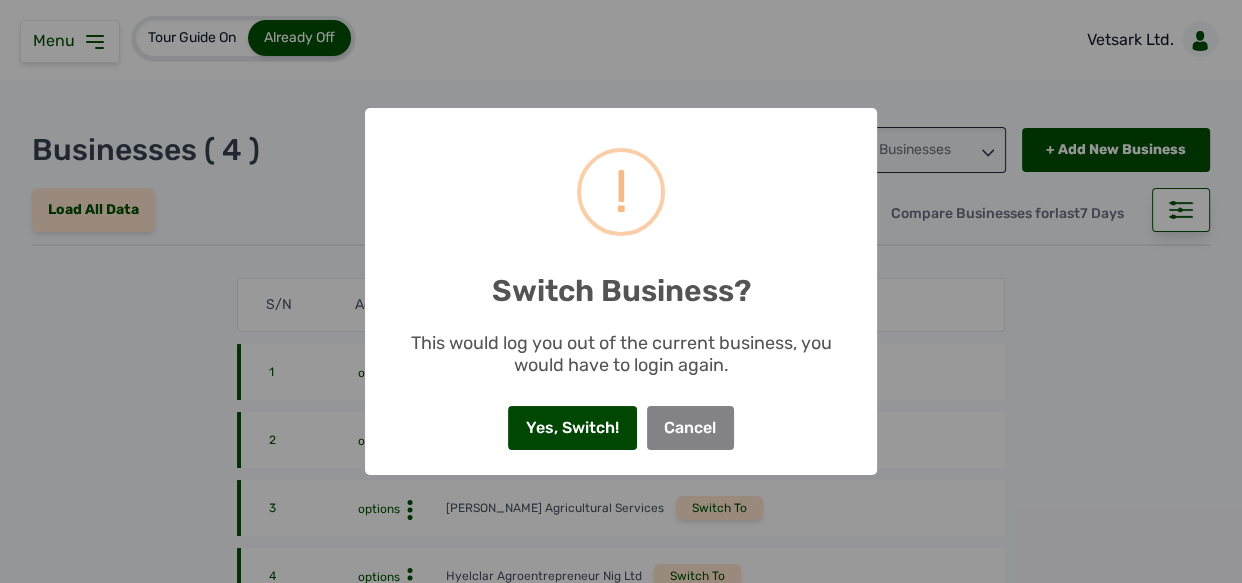 click on "Yes, Switch!" at bounding box center [572, 428] 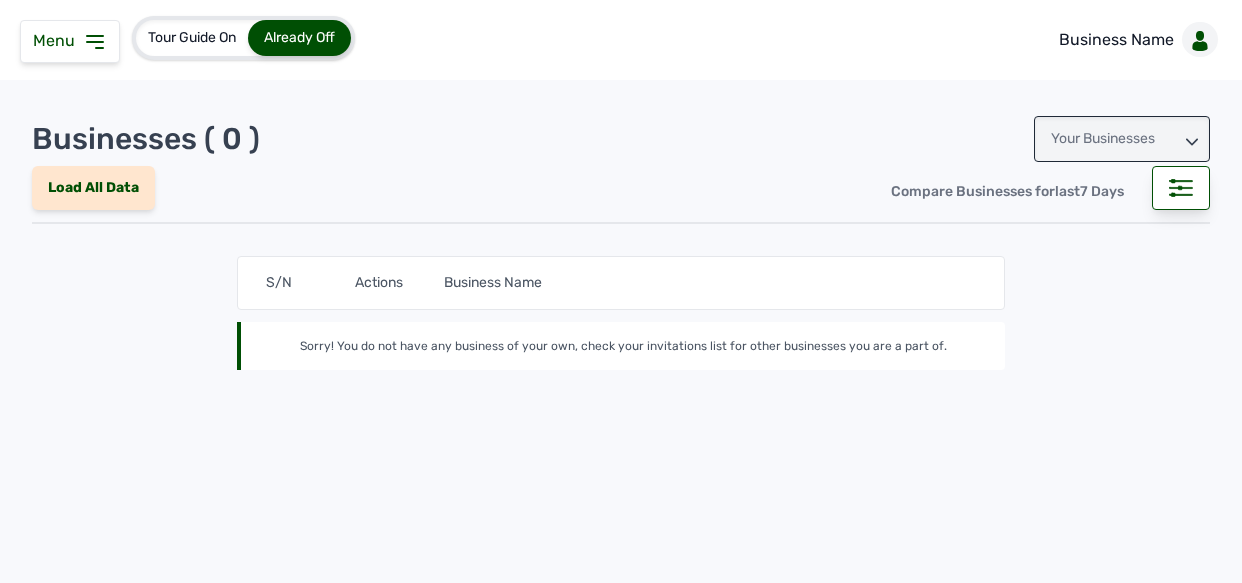 scroll, scrollTop: 0, scrollLeft: 0, axis: both 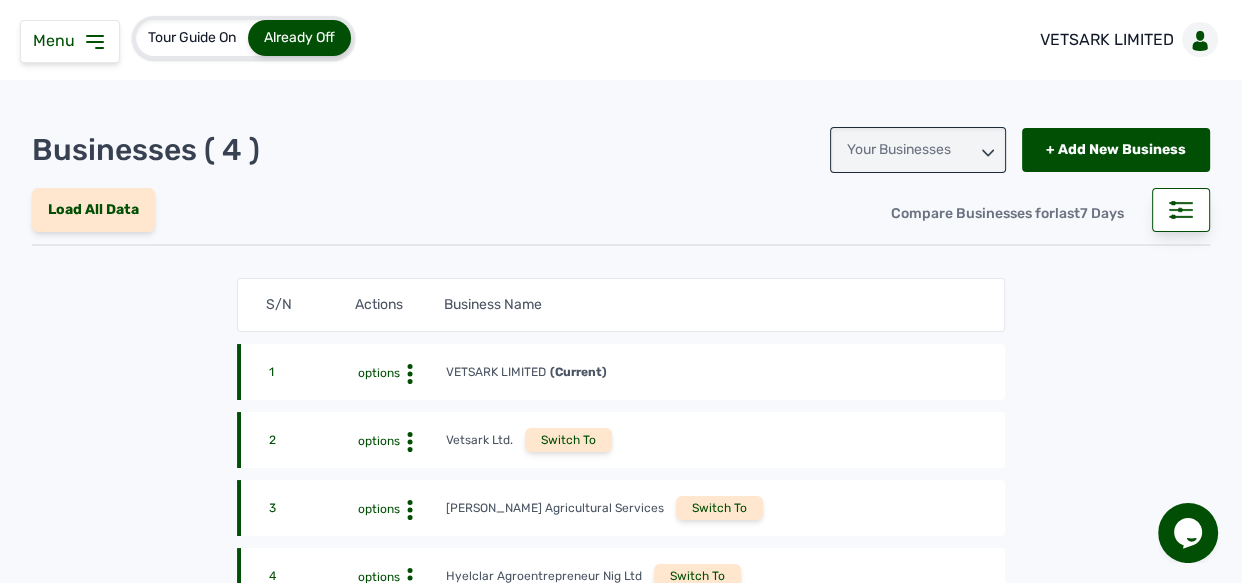 click 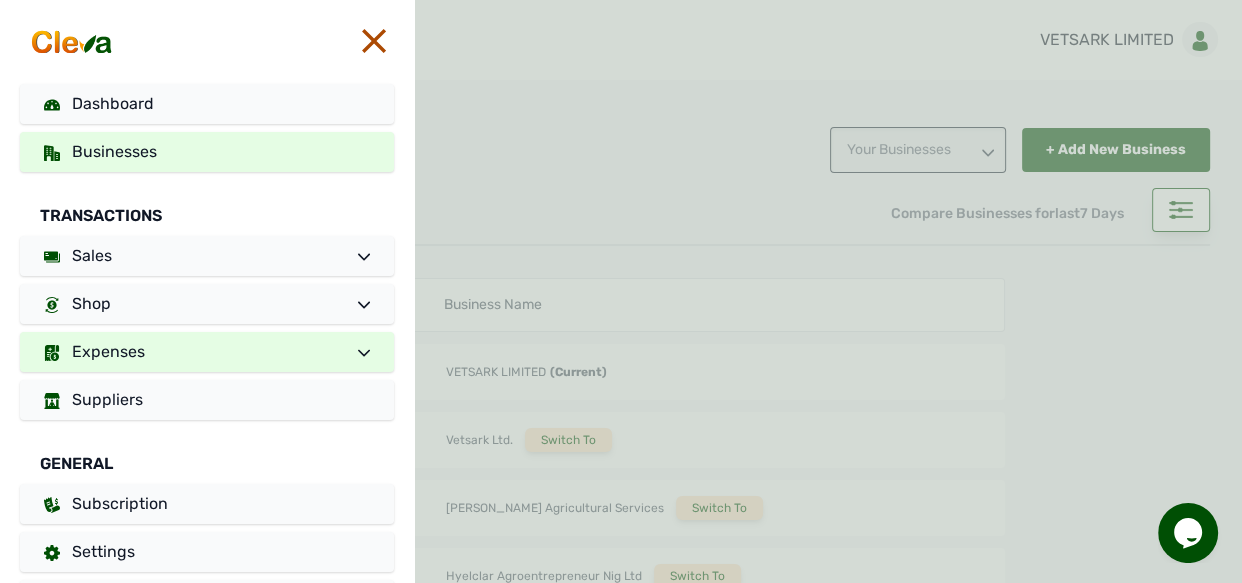 click on "Expenses" at bounding box center (207, 352) 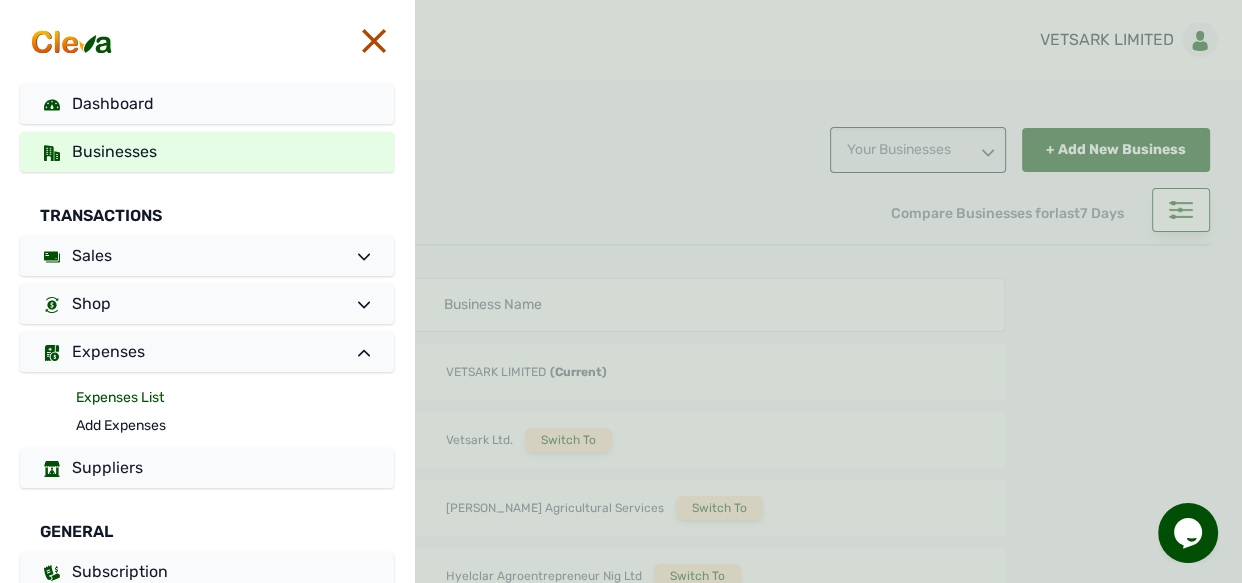click on "Expenses List" at bounding box center (235, 398) 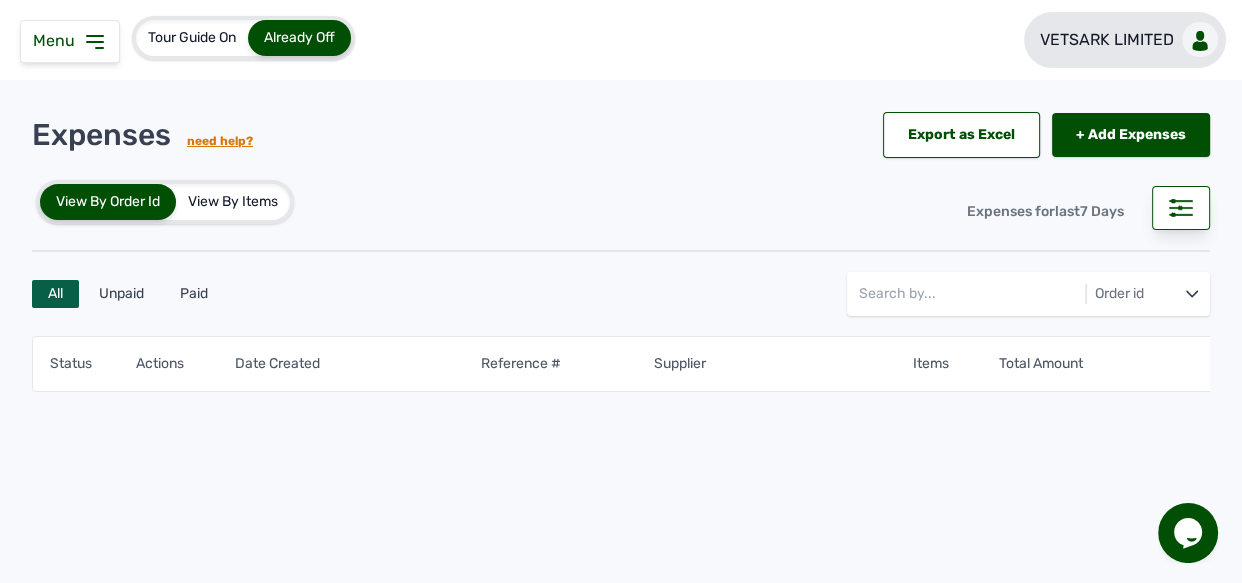 click on "VETSARK LIMITED" at bounding box center (1107, 40) 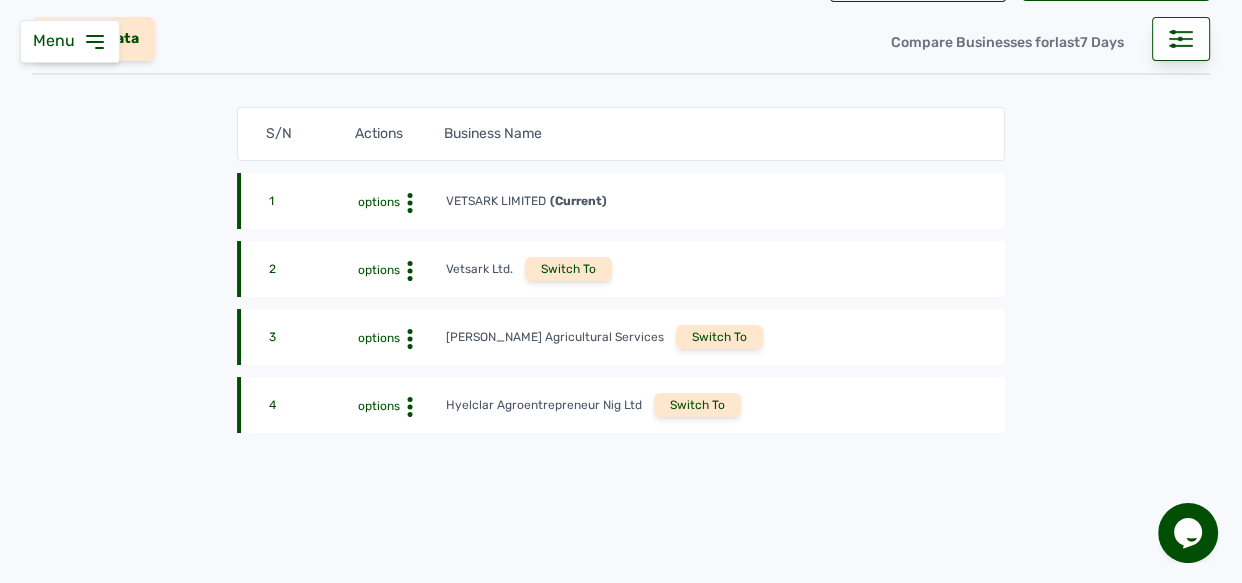 scroll, scrollTop: 220, scrollLeft: 0, axis: vertical 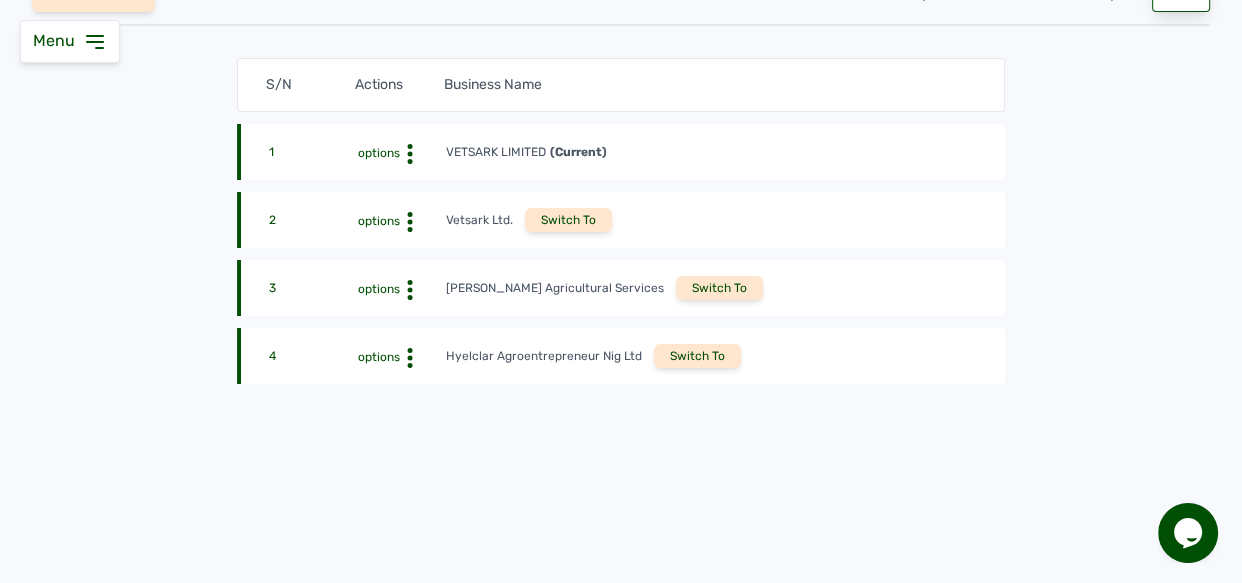 click on "Switch To" at bounding box center (697, 356) 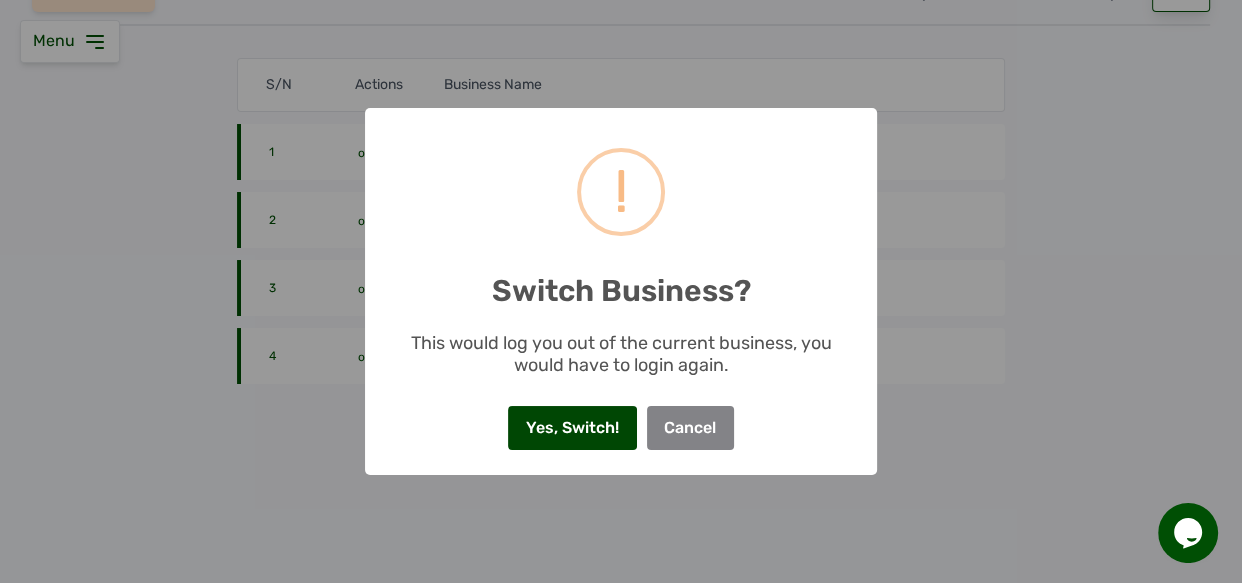 click on "Yes, Switch!" at bounding box center [572, 428] 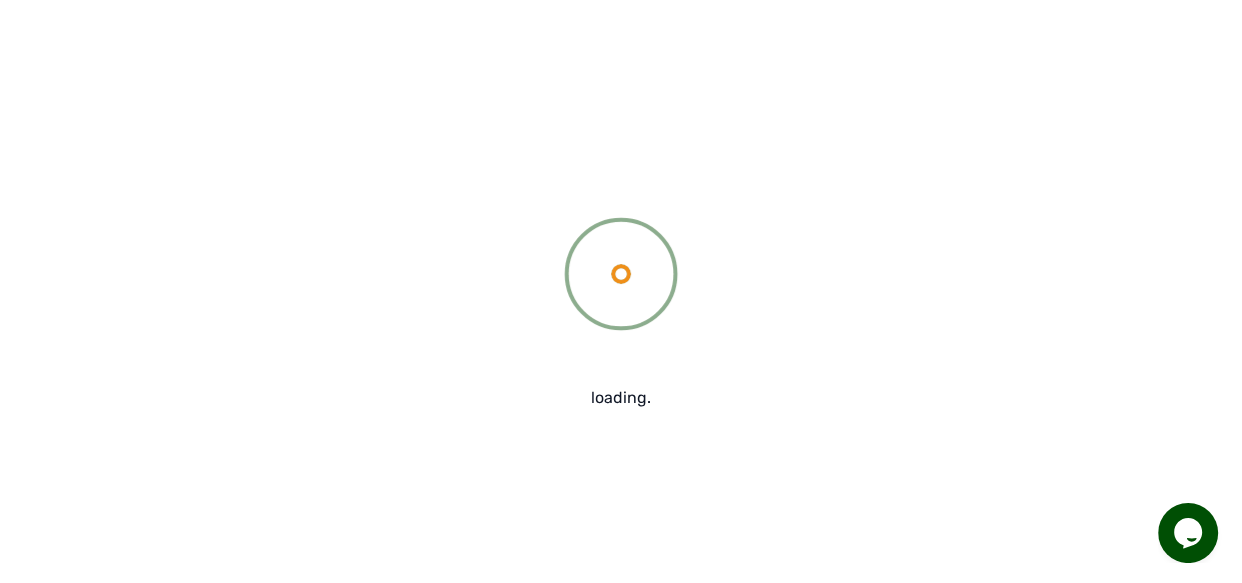 scroll, scrollTop: 9, scrollLeft: 0, axis: vertical 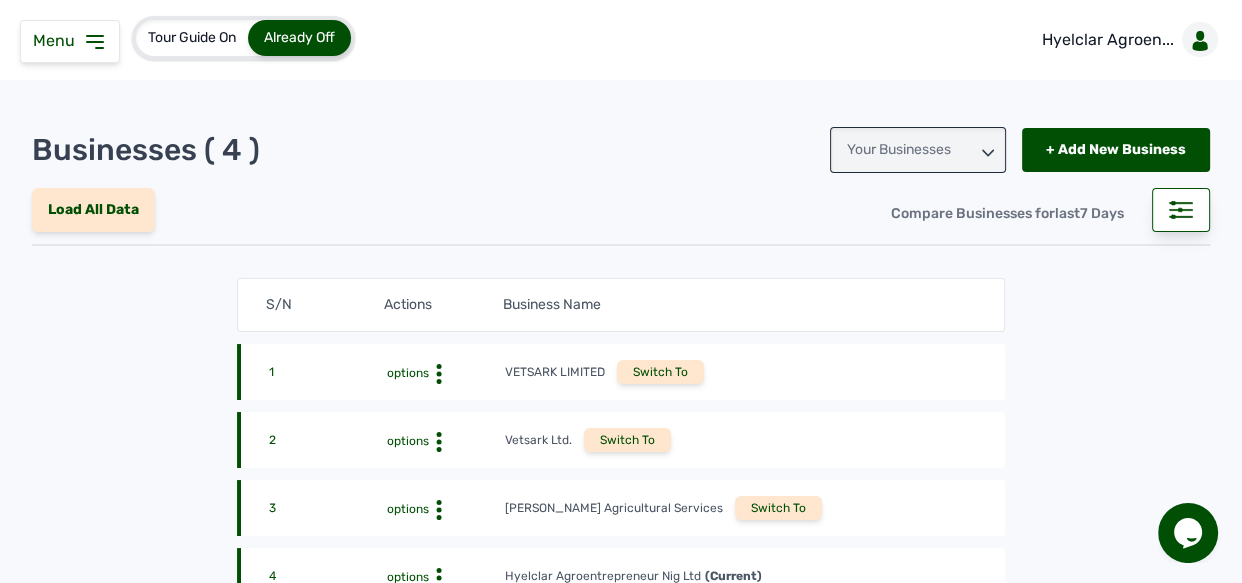 click 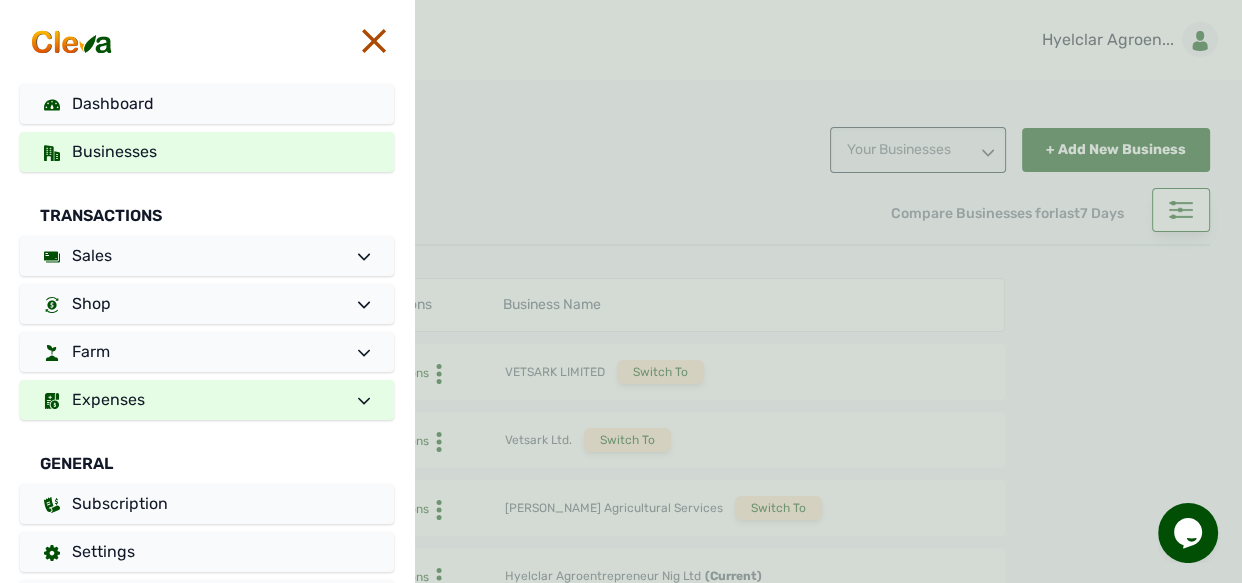 click on "Expenses" at bounding box center [108, 399] 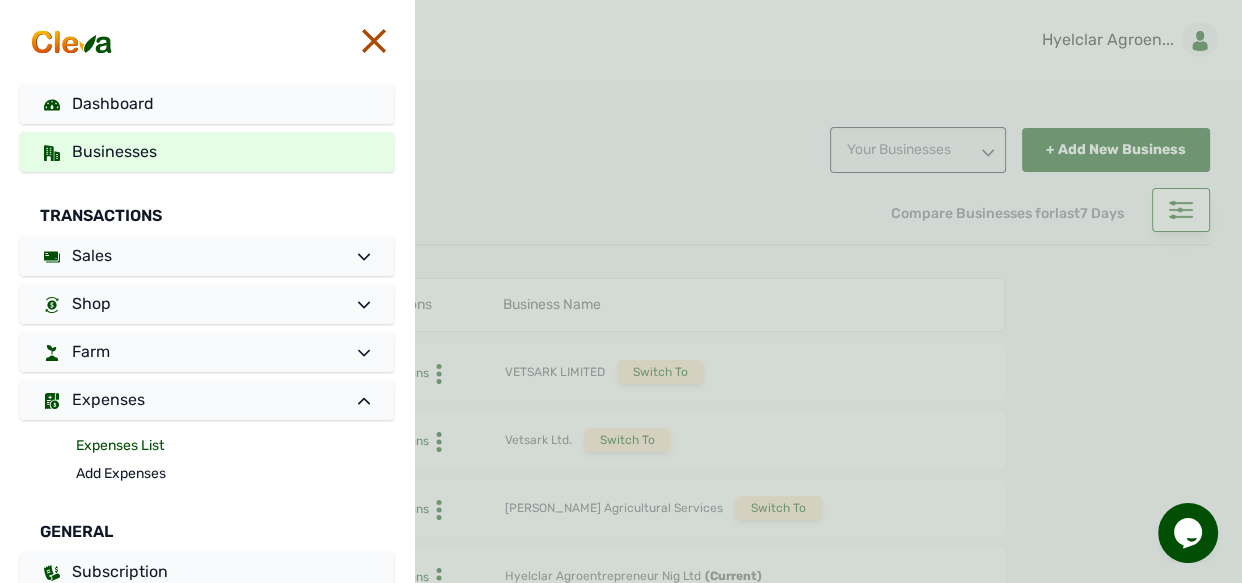 click on "Expenses List" at bounding box center [235, 446] 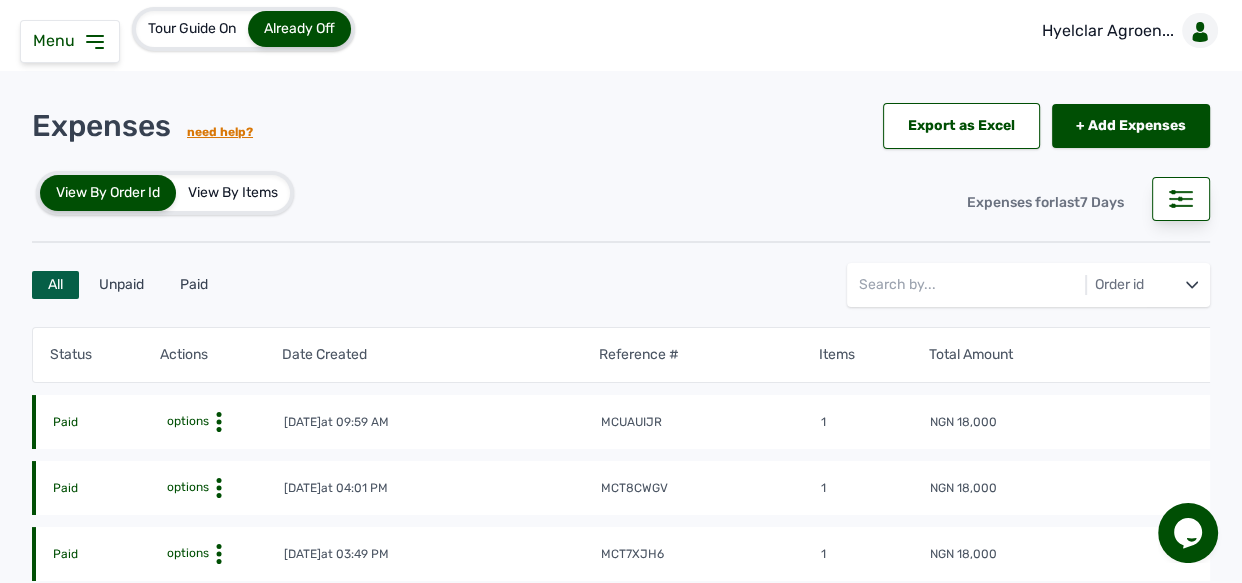 scroll, scrollTop: 0, scrollLeft: 0, axis: both 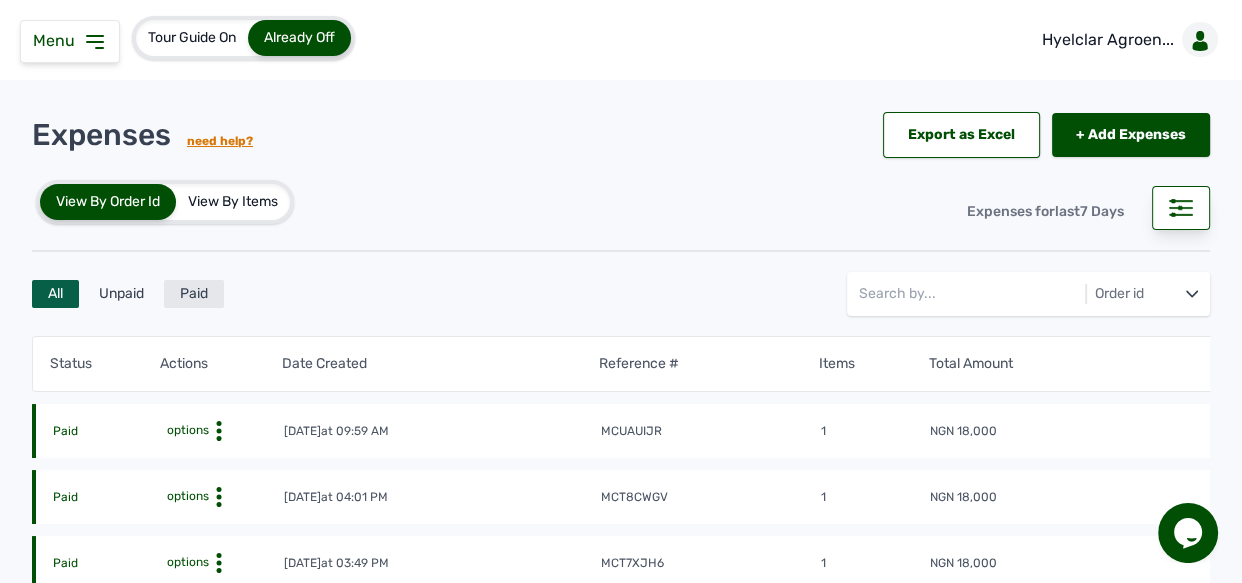 click on "Paid" at bounding box center [194, 294] 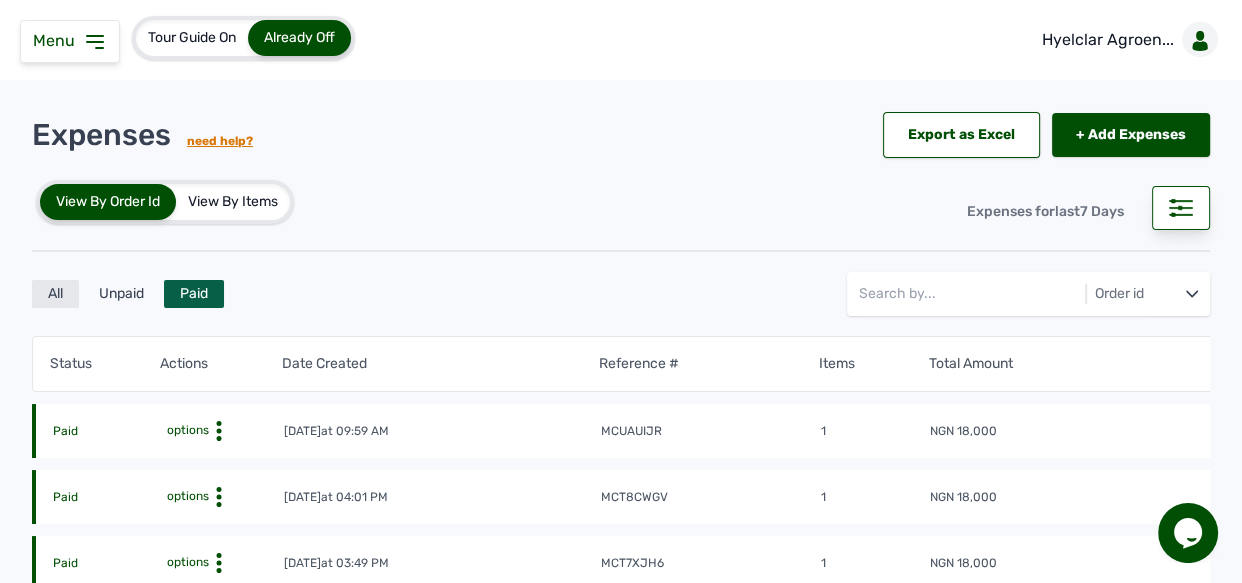 click on "All" at bounding box center (55, 294) 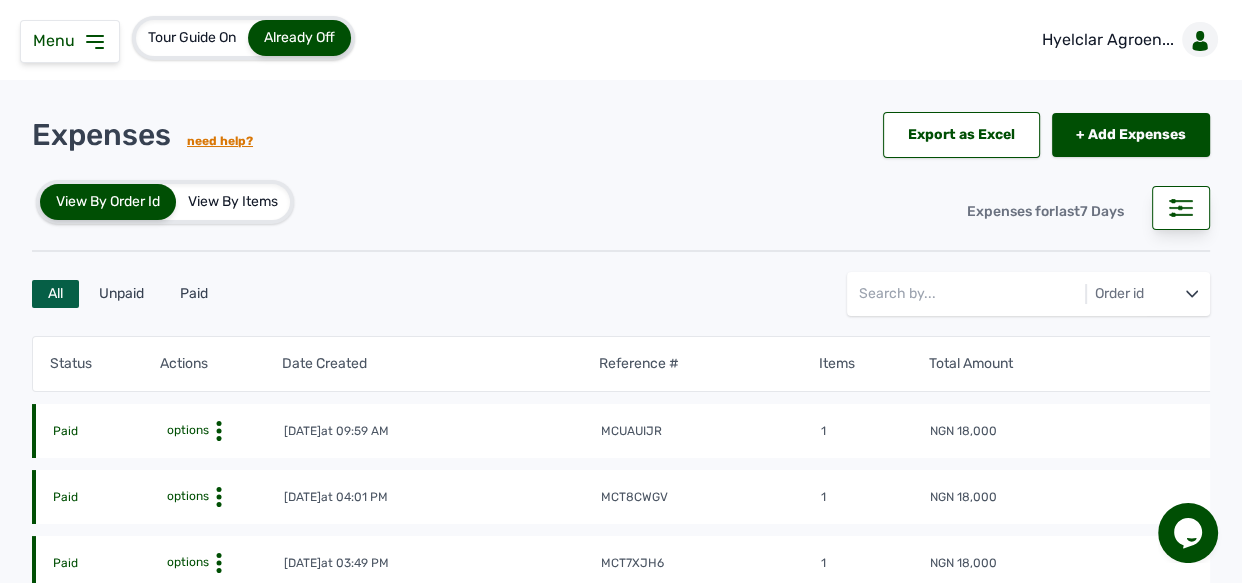click on "View By Items" at bounding box center (233, 202) 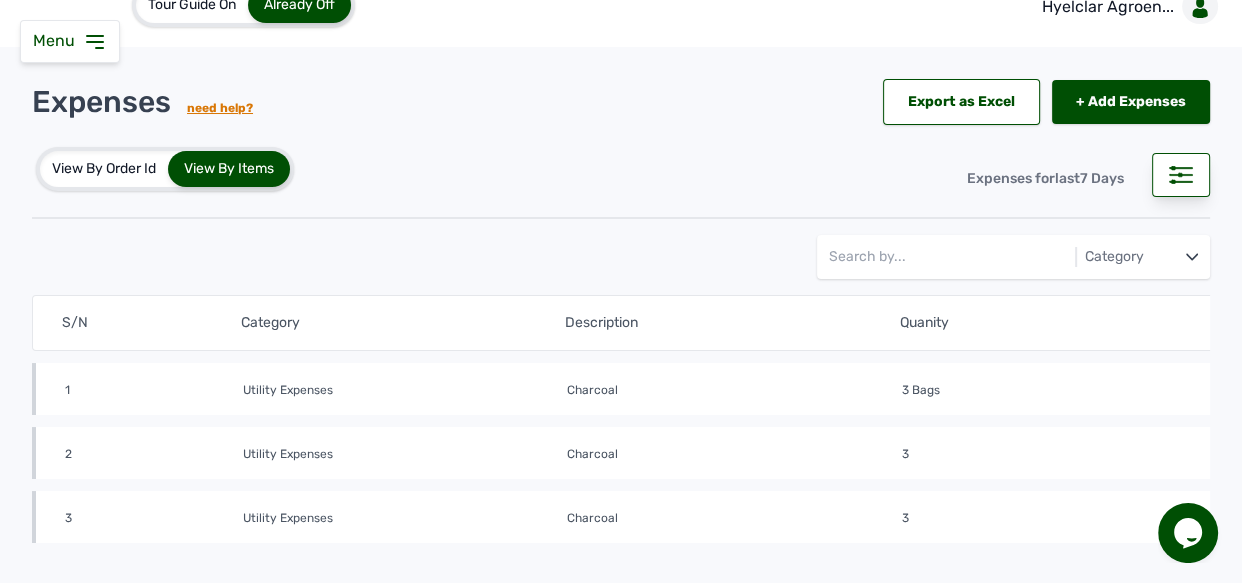 scroll, scrollTop: 0, scrollLeft: 0, axis: both 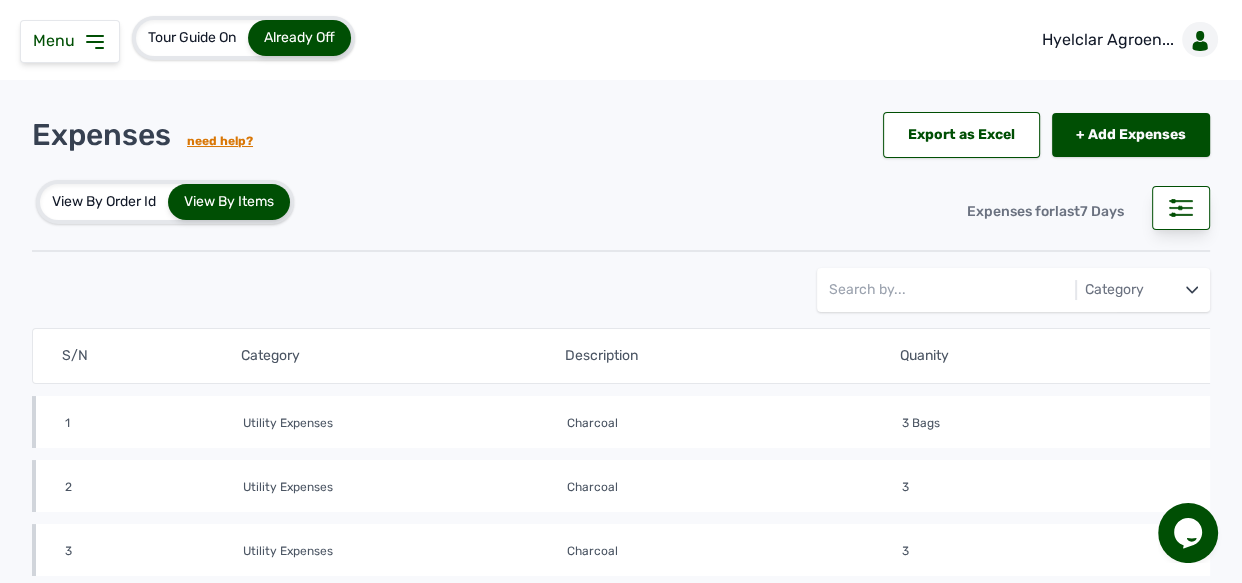 click on "View By Order Id" at bounding box center (104, 202) 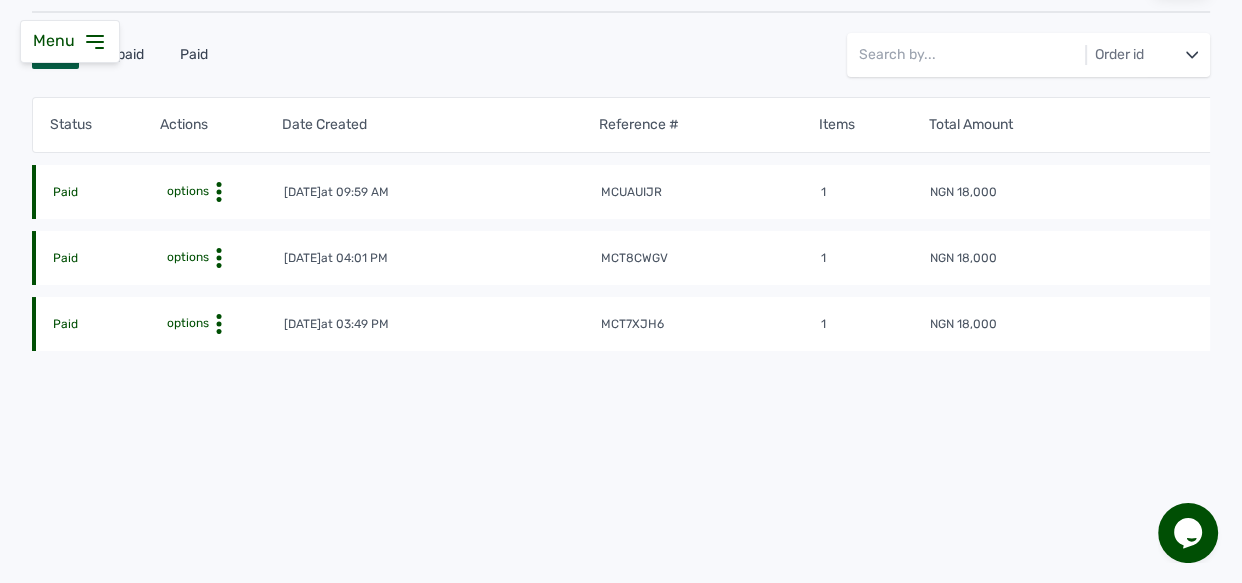 scroll, scrollTop: 0, scrollLeft: 0, axis: both 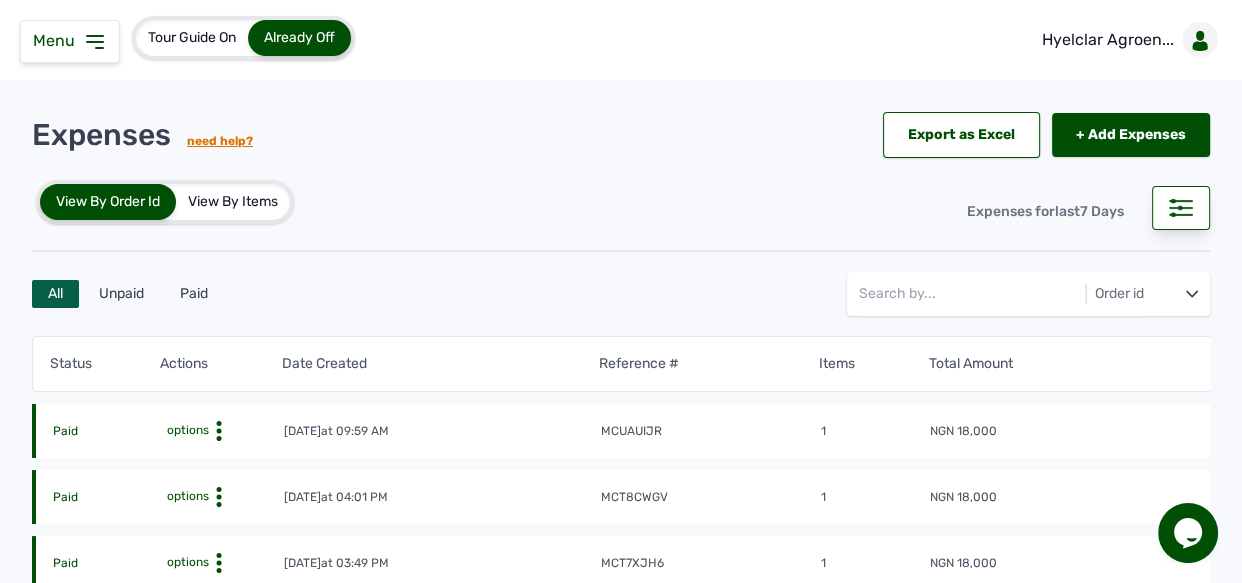 click on "View By Items" at bounding box center (233, 202) 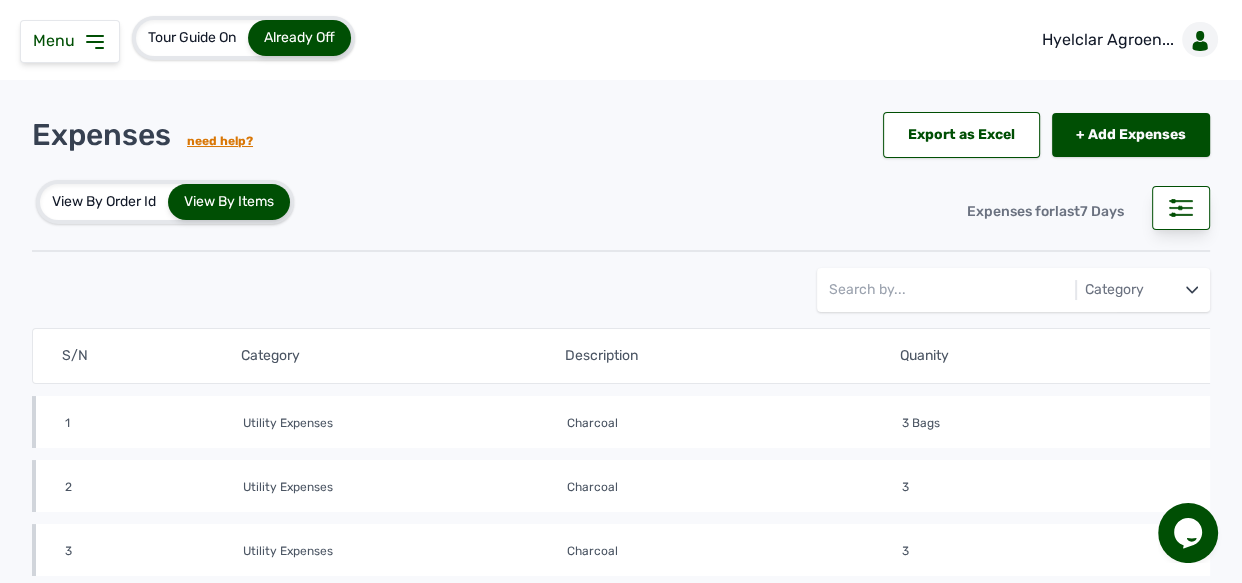 scroll, scrollTop: 202, scrollLeft: 0, axis: vertical 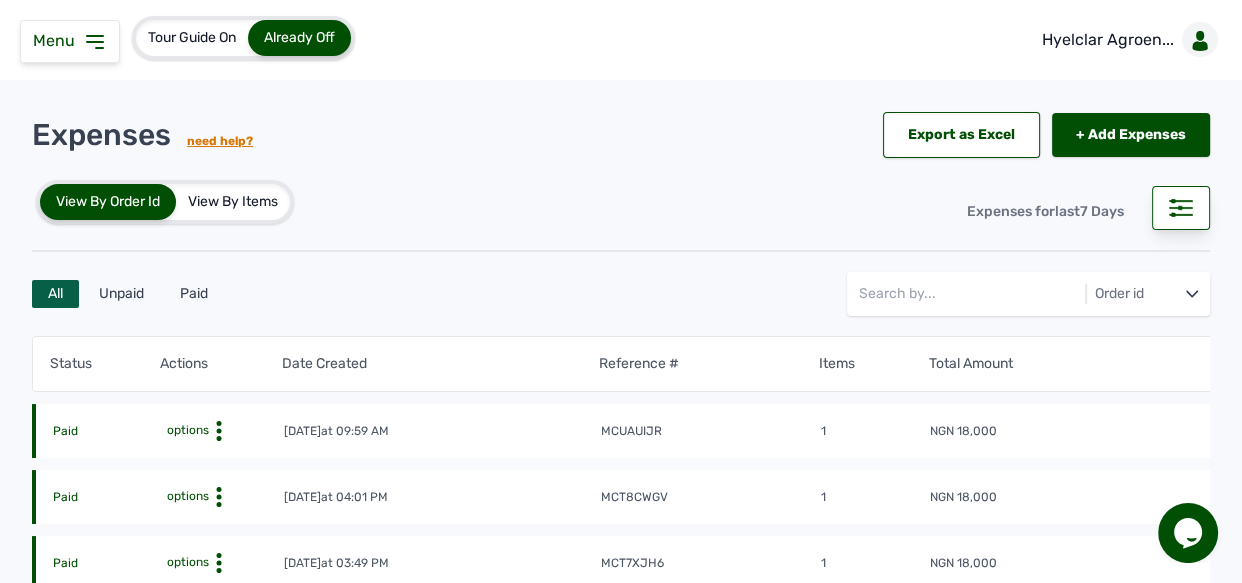 click on "Menu" at bounding box center (58, 40) 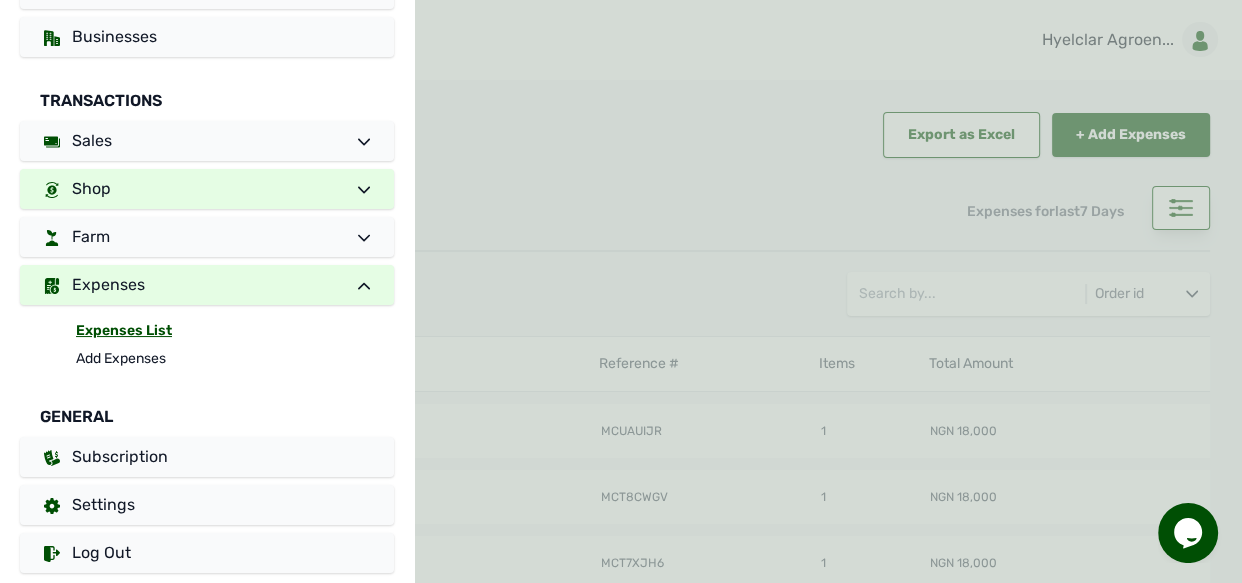 scroll, scrollTop: 125, scrollLeft: 0, axis: vertical 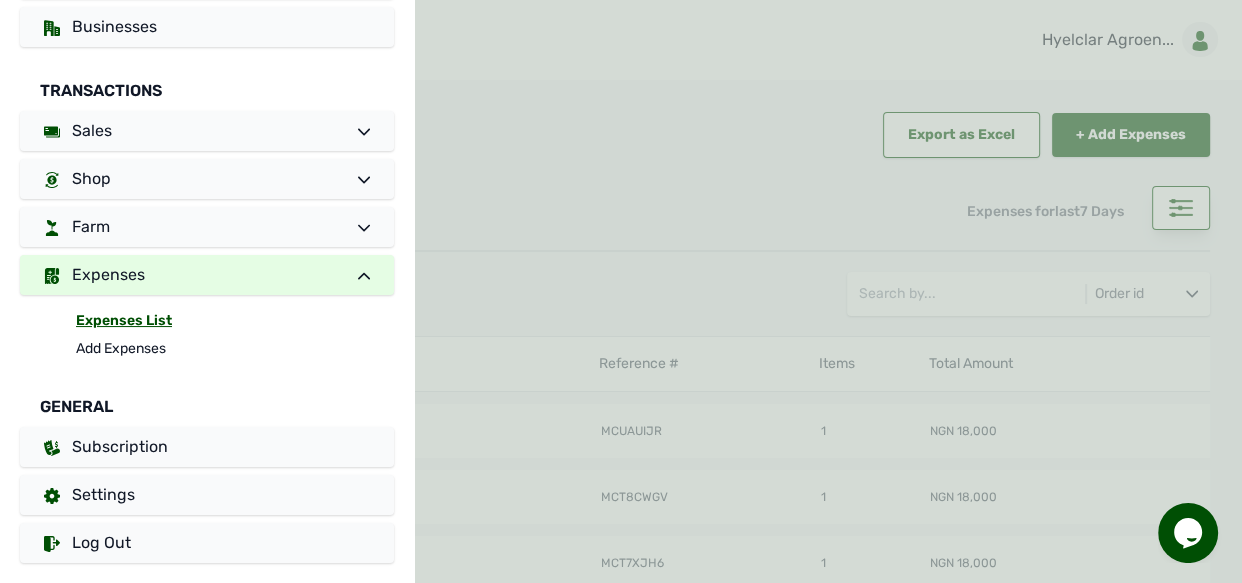 click at bounding box center [828, 291] 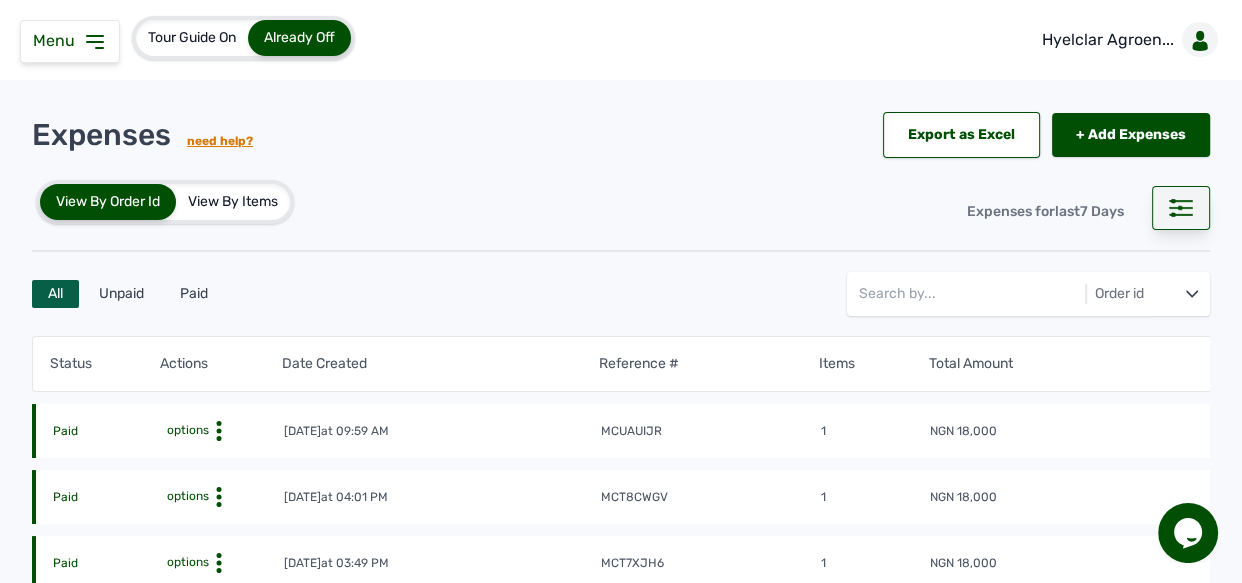 click 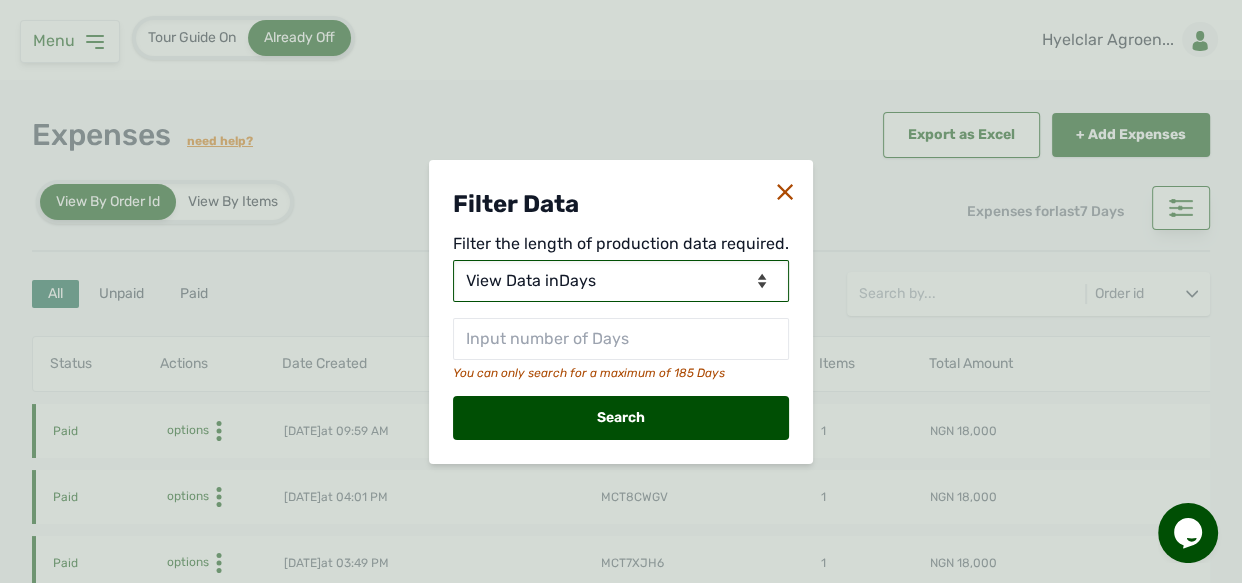 click on "View Data for  Today View Data in  Days View Data in  Months View Data in  Between Dates" at bounding box center [621, 281] 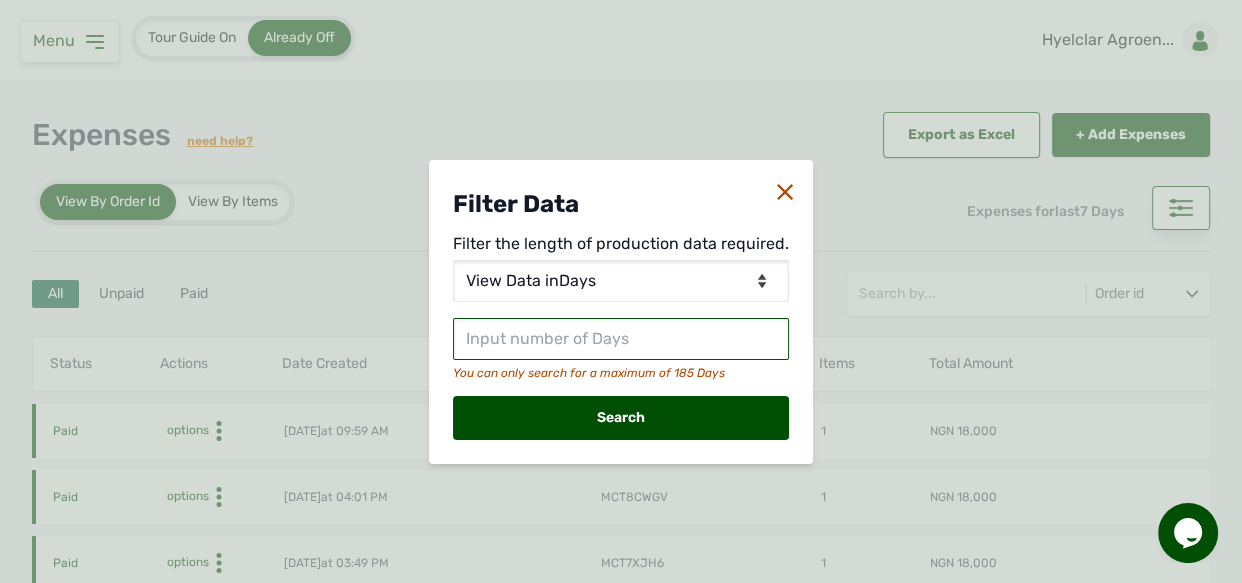 click at bounding box center [621, 339] 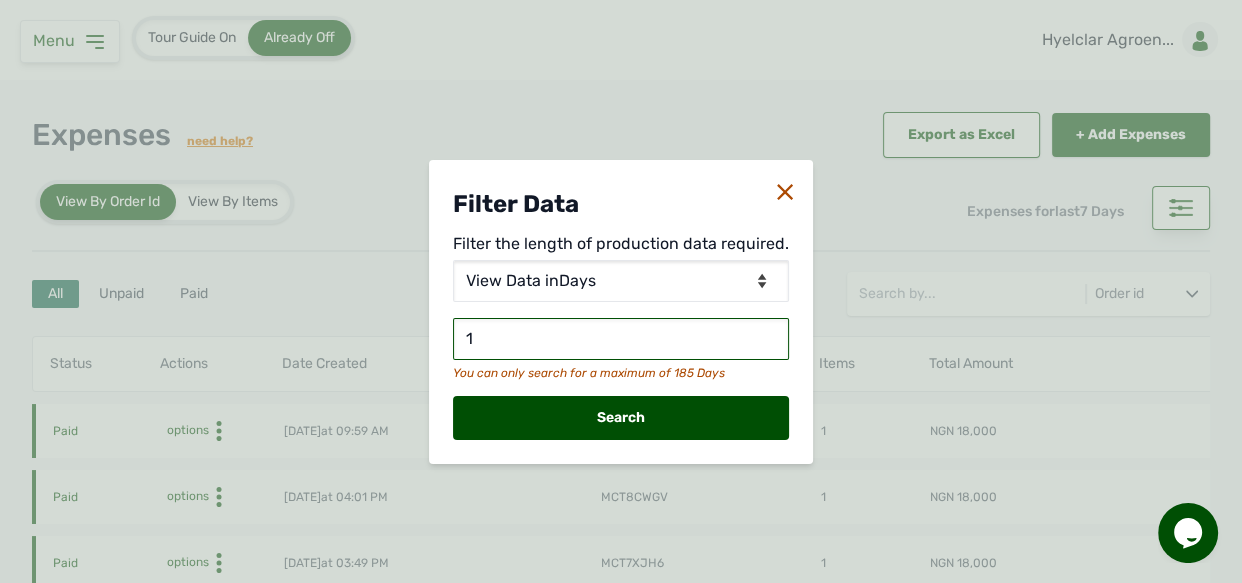 type on "10" 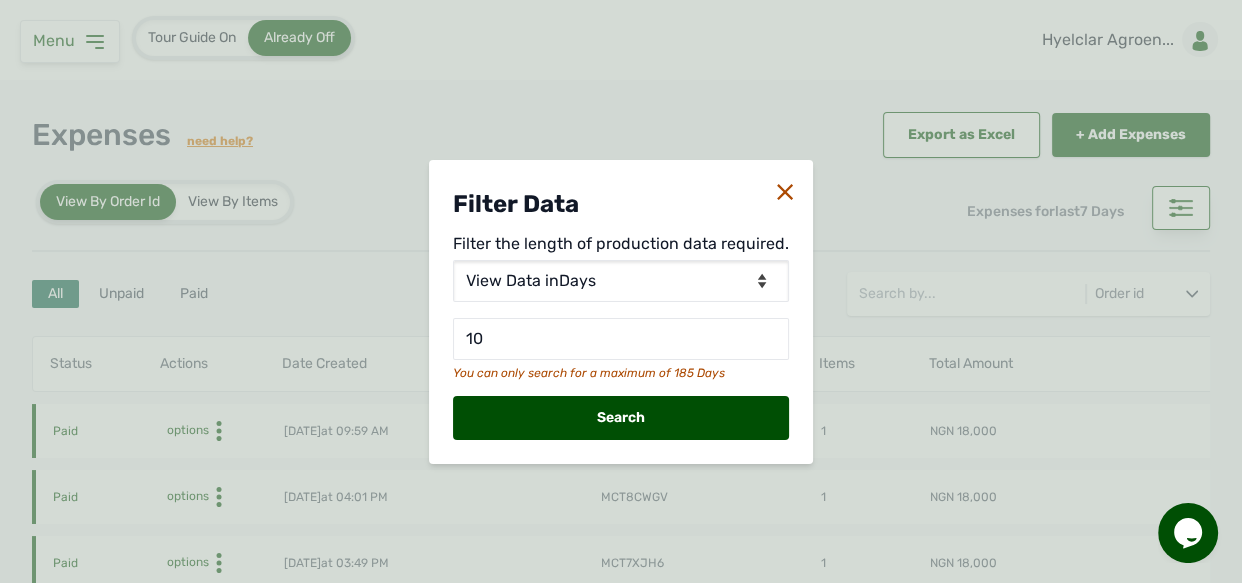click on "Search" at bounding box center (621, 418) 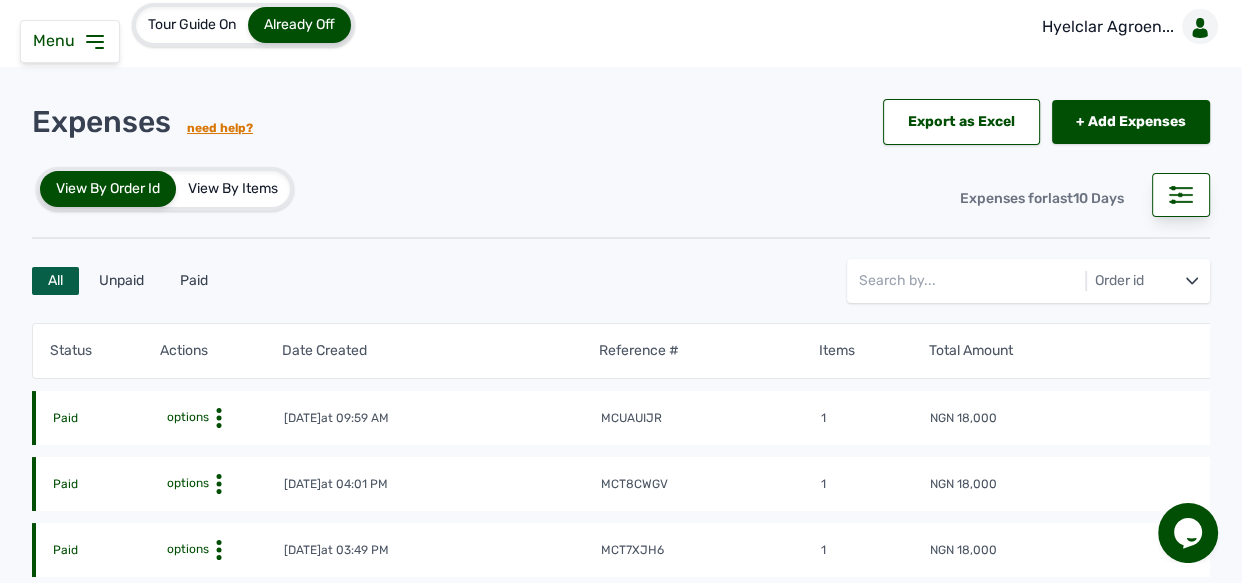 scroll, scrollTop: 0, scrollLeft: 0, axis: both 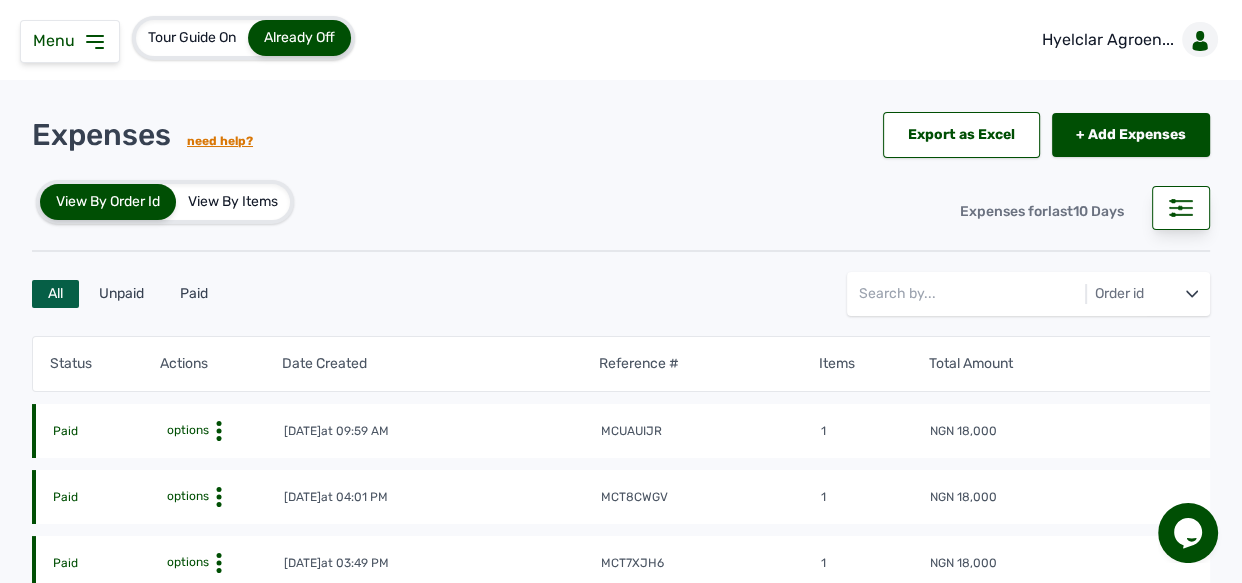 click on "Reference #" at bounding box center (708, 364) 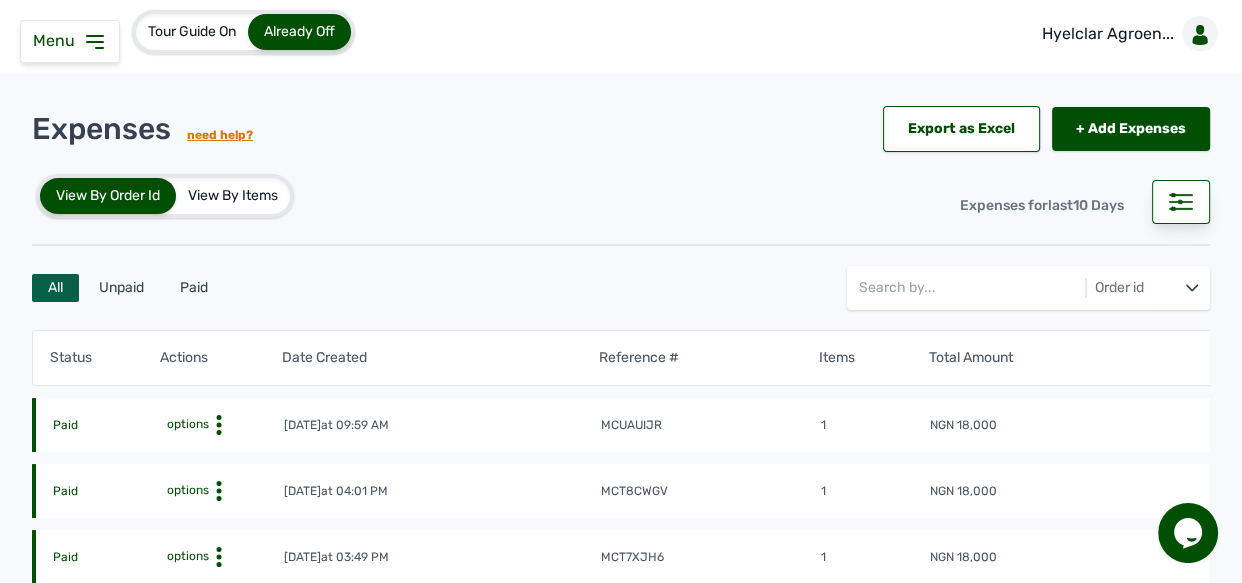 scroll, scrollTop: 0, scrollLeft: 0, axis: both 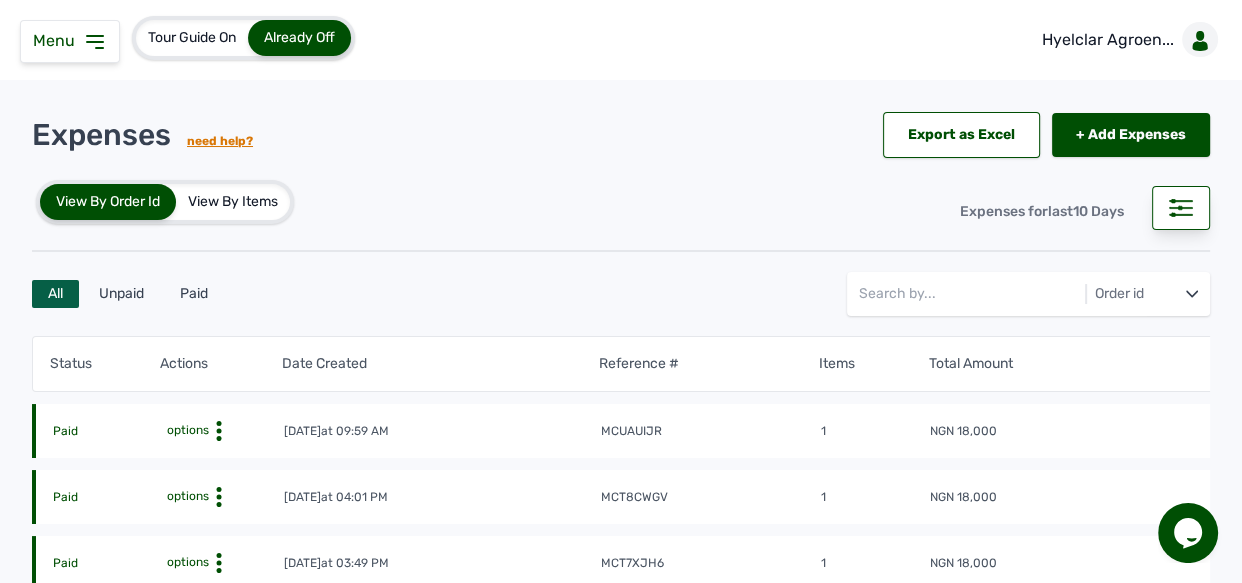 click on "View By Items" at bounding box center (233, 202) 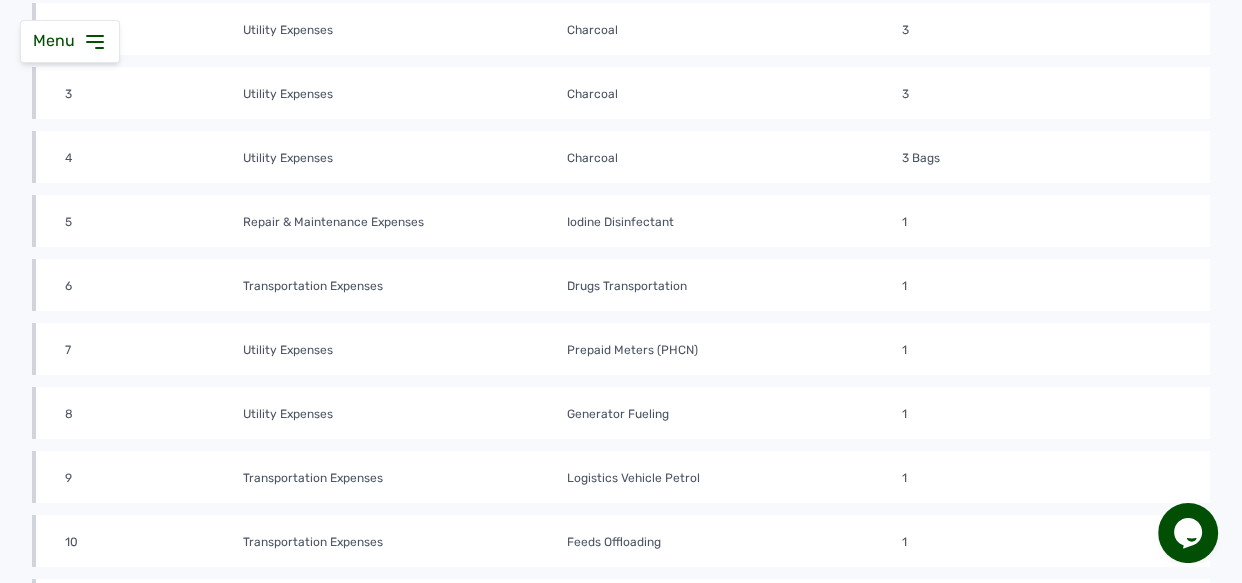 scroll, scrollTop: 0, scrollLeft: 0, axis: both 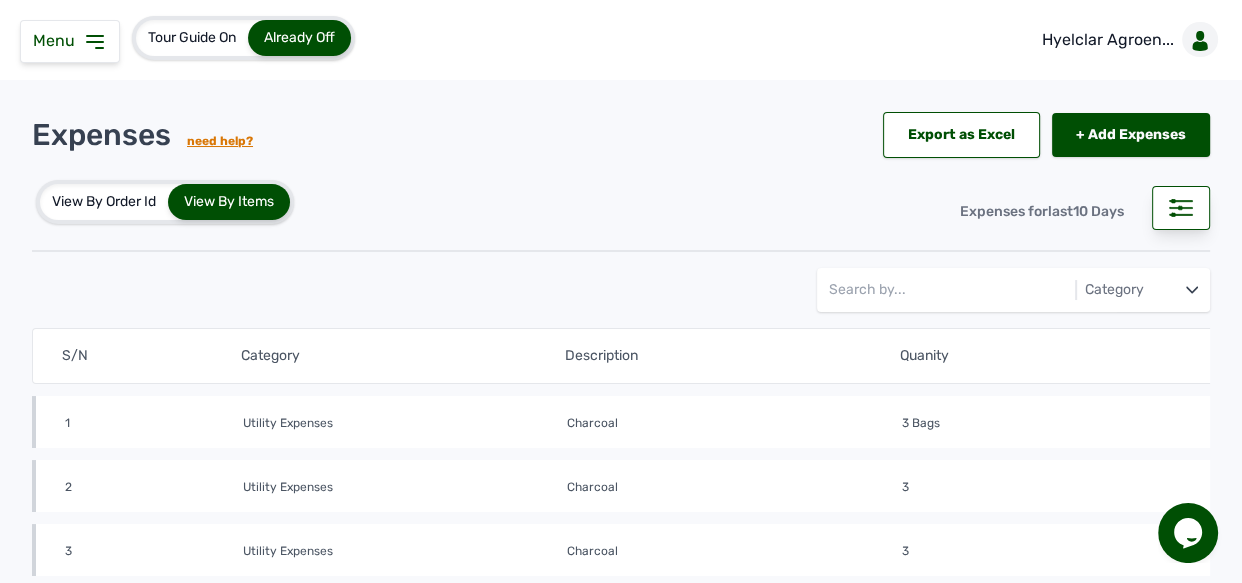click on "View By Order Id" at bounding box center [104, 202] 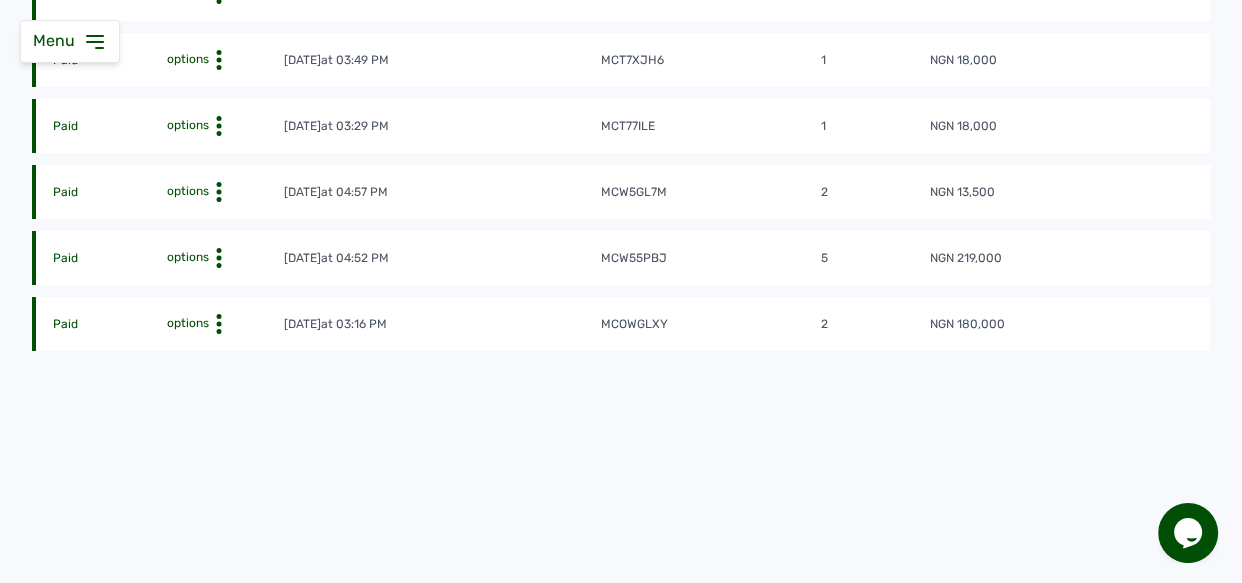 scroll, scrollTop: 0, scrollLeft: 0, axis: both 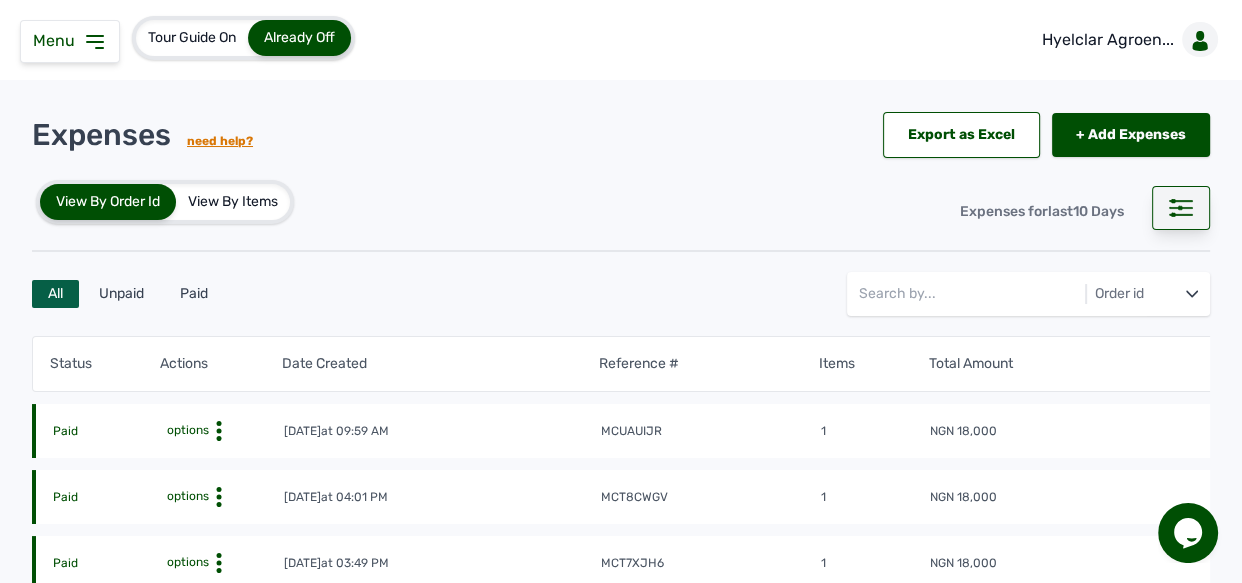 click 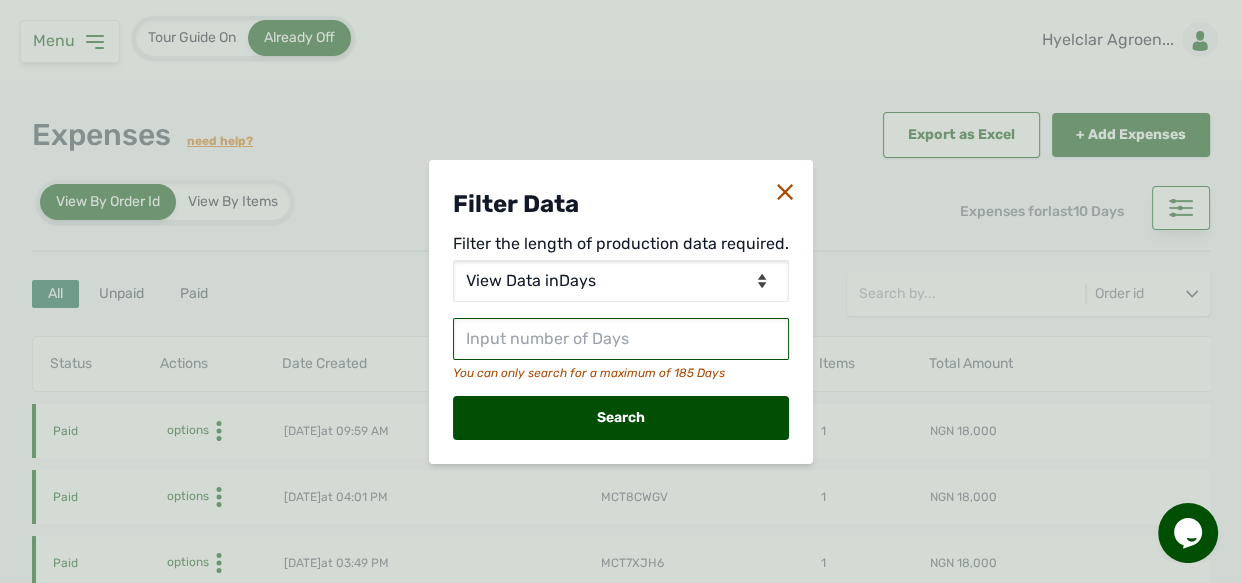 click at bounding box center (621, 339) 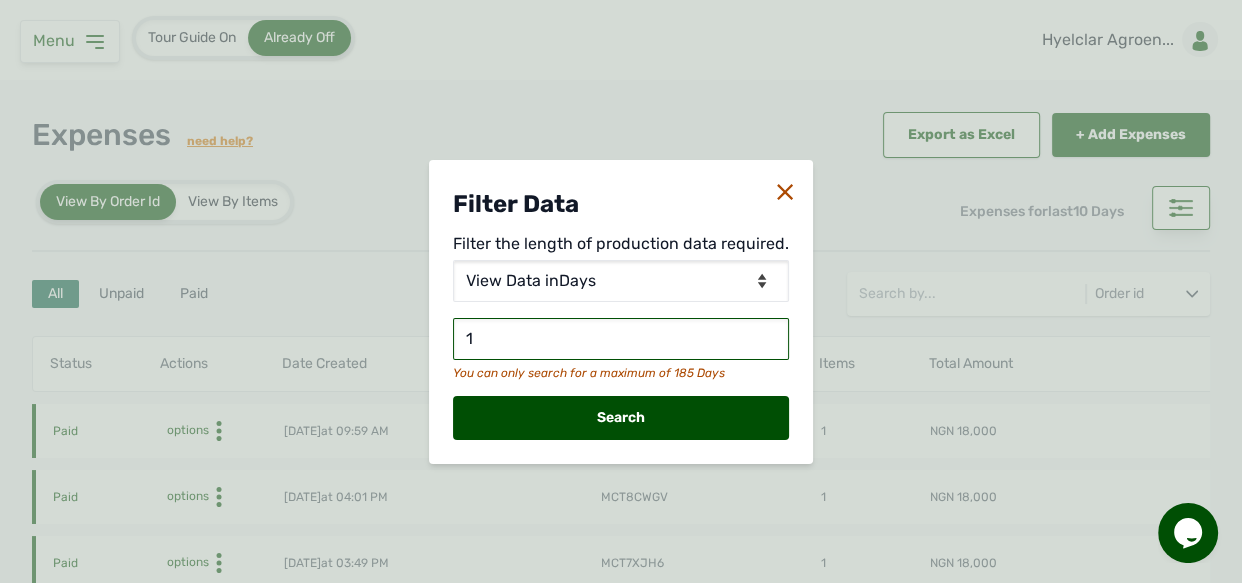 type on "14" 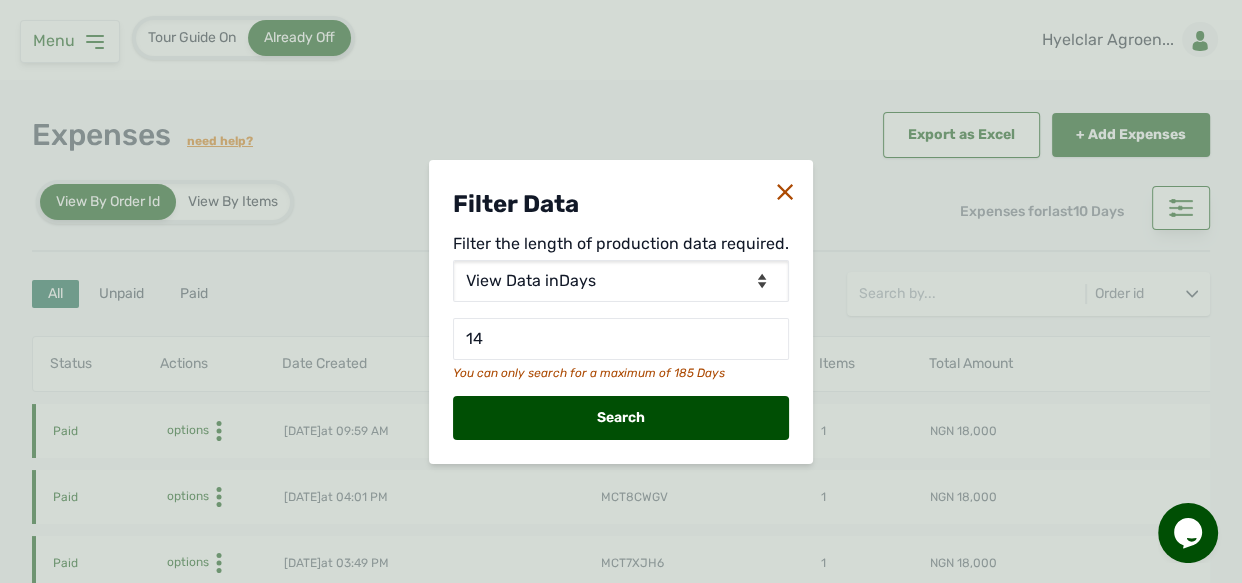 click on "Search" at bounding box center (621, 418) 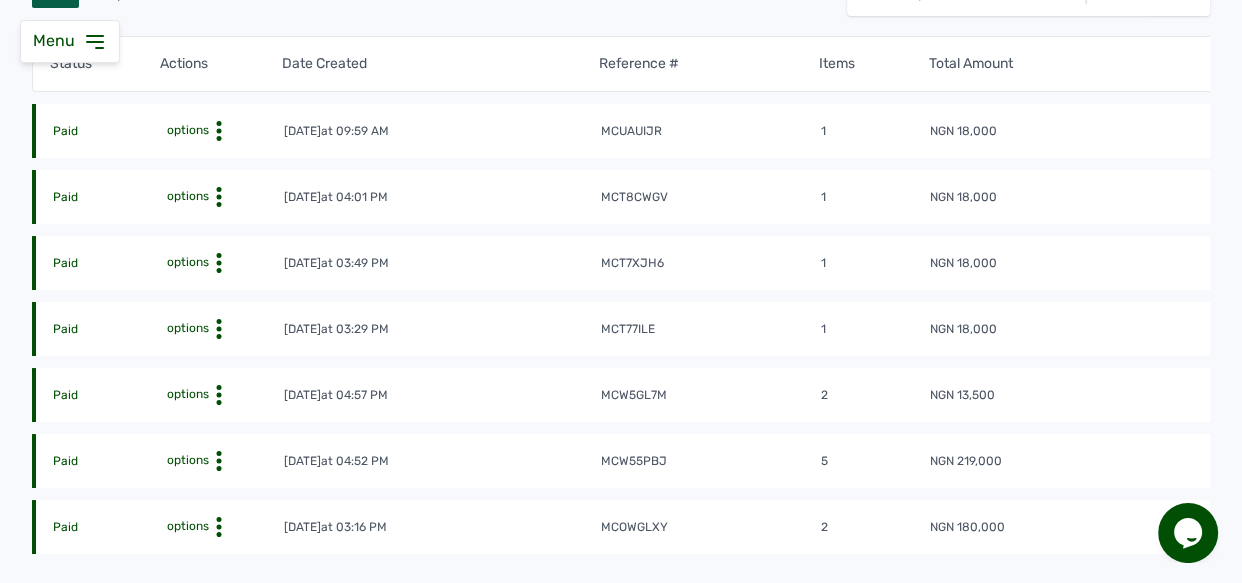 scroll, scrollTop: 330, scrollLeft: 0, axis: vertical 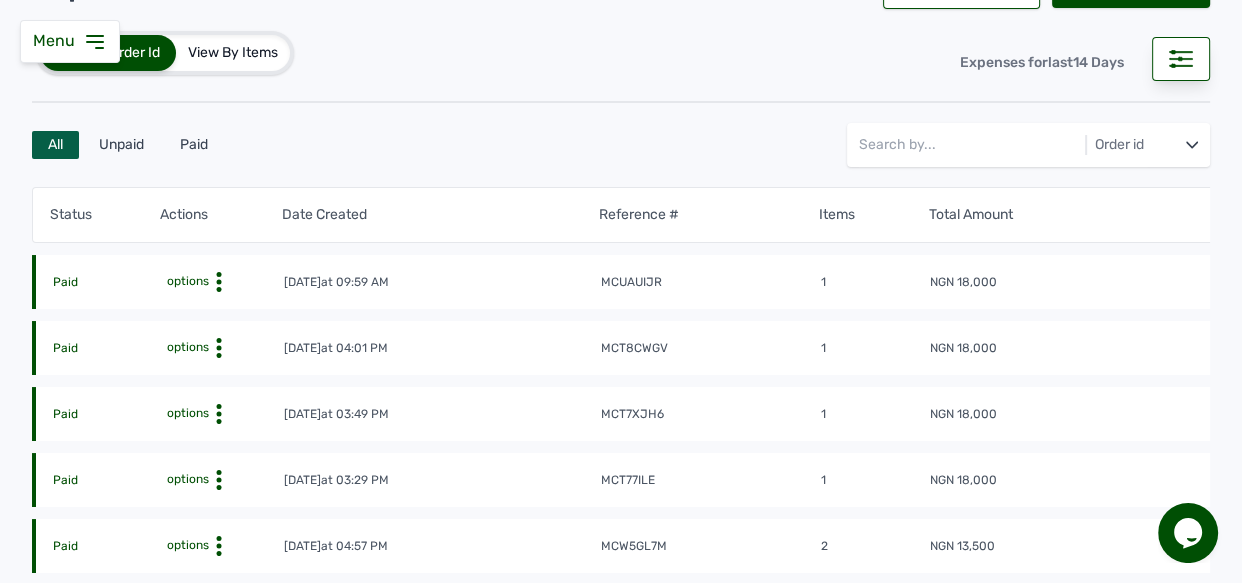 click on "View By Items" at bounding box center (233, 53) 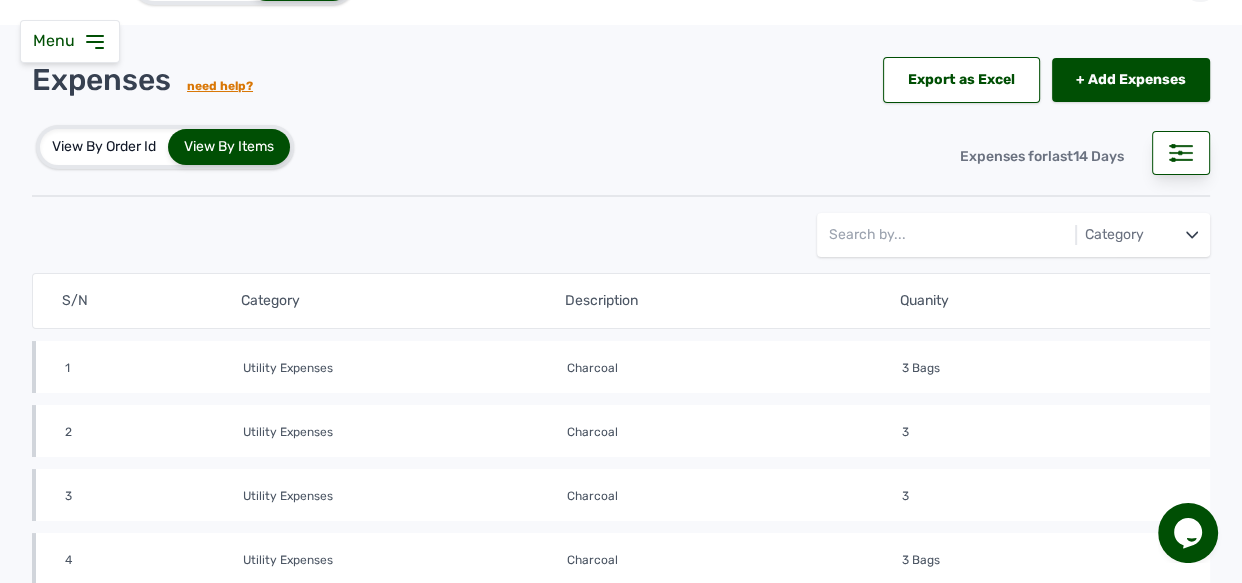 scroll, scrollTop: 0, scrollLeft: 0, axis: both 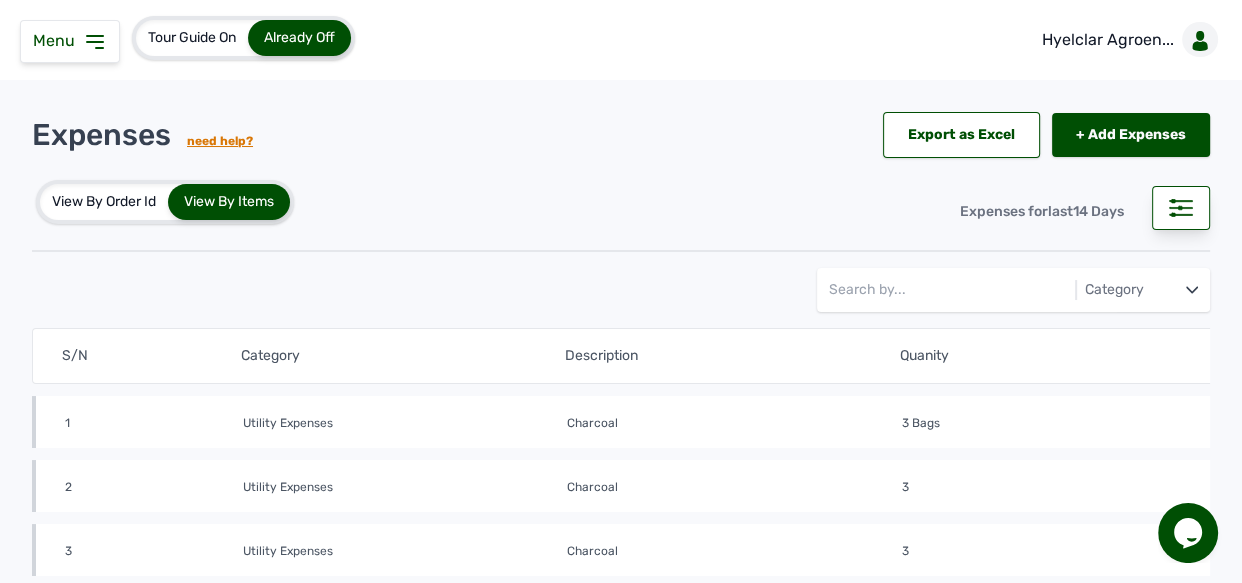 click on "View By Order Id" at bounding box center [104, 202] 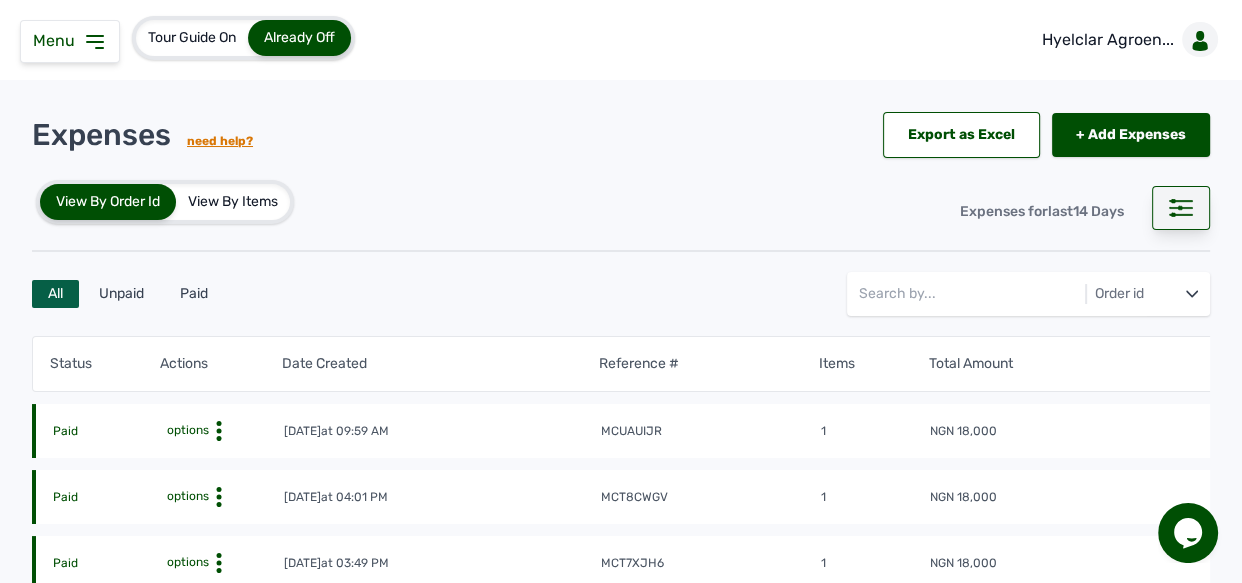click 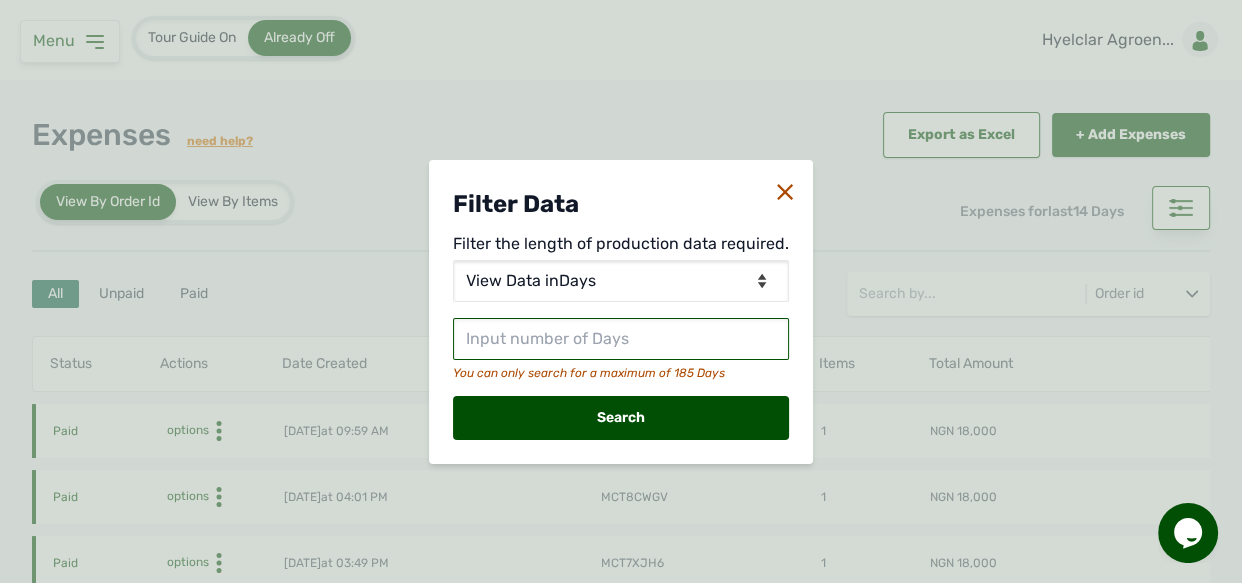 click at bounding box center (621, 339) 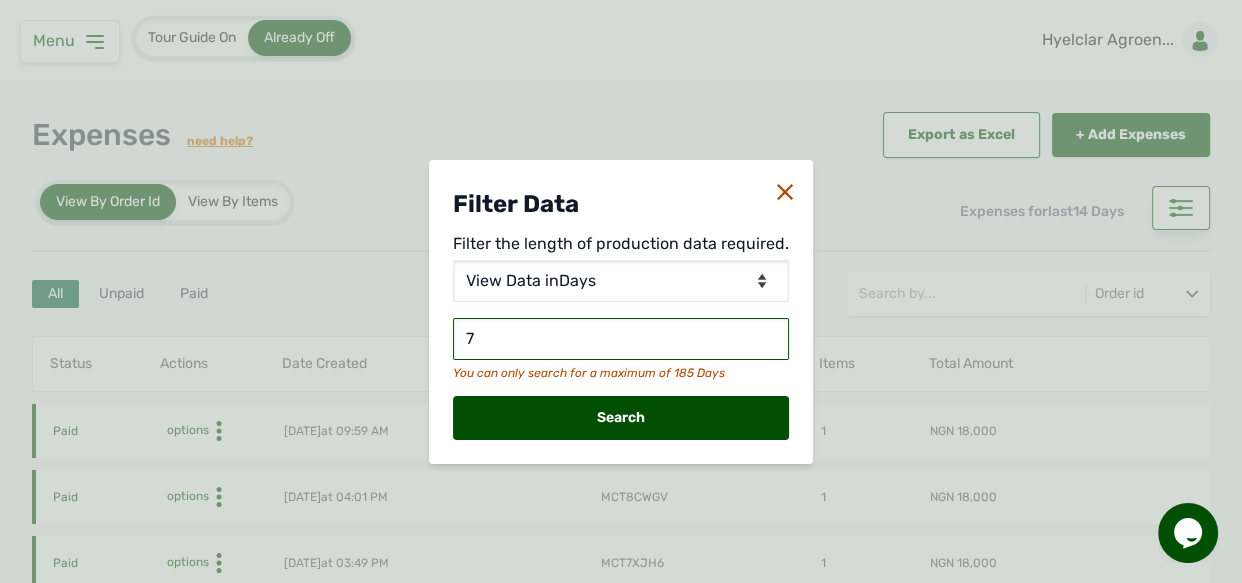 click on "Search" at bounding box center [621, 418] 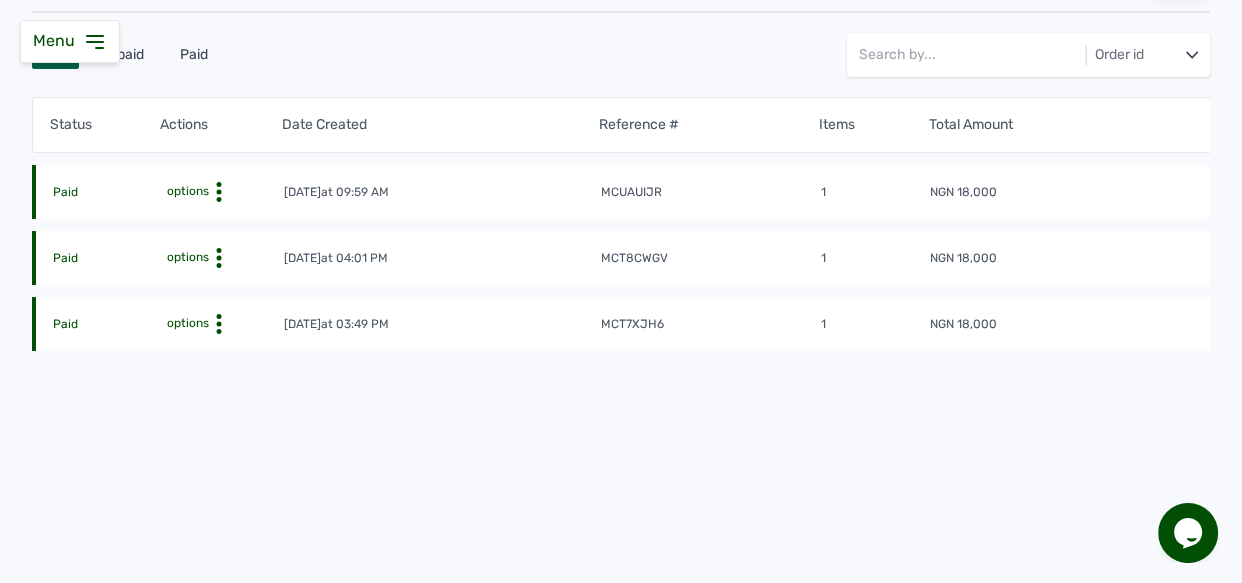 scroll, scrollTop: 0, scrollLeft: 0, axis: both 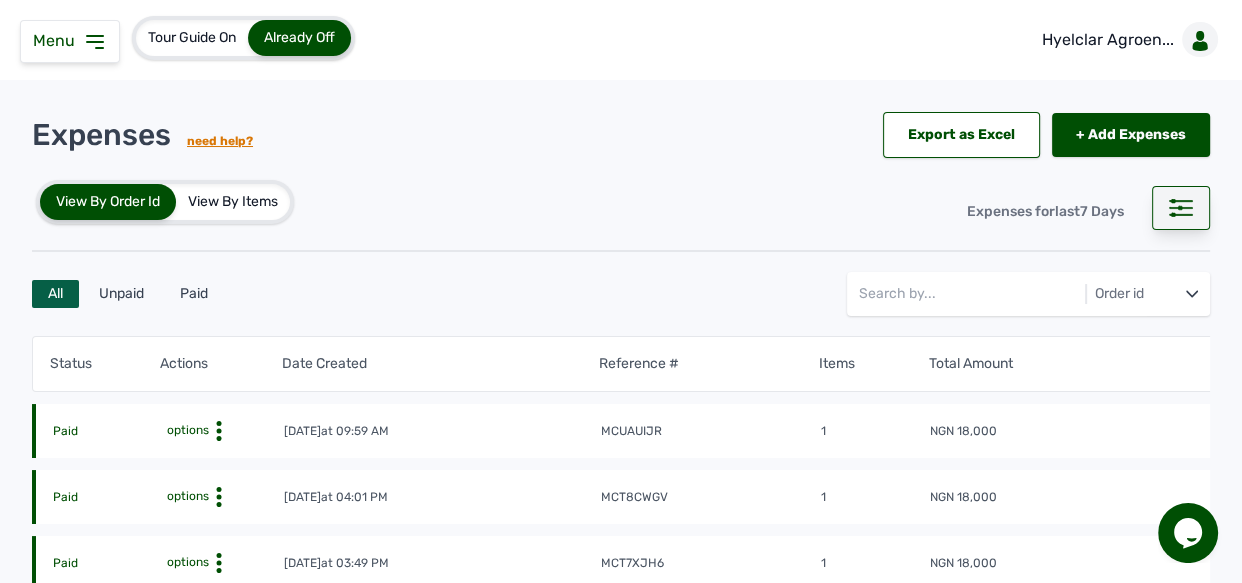 click 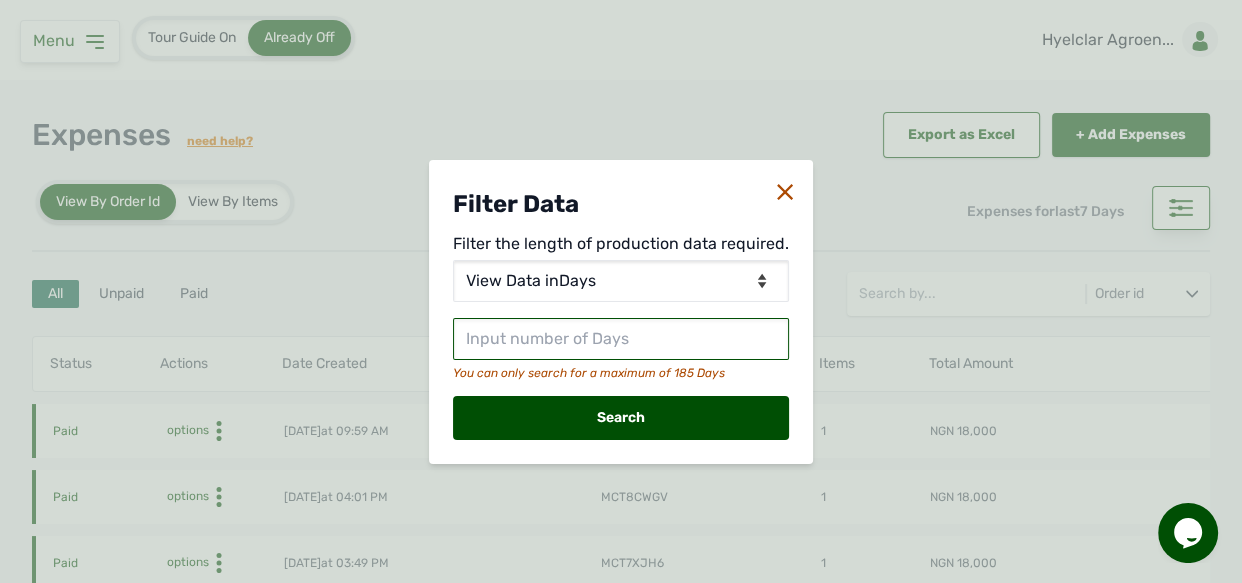 click at bounding box center (621, 339) 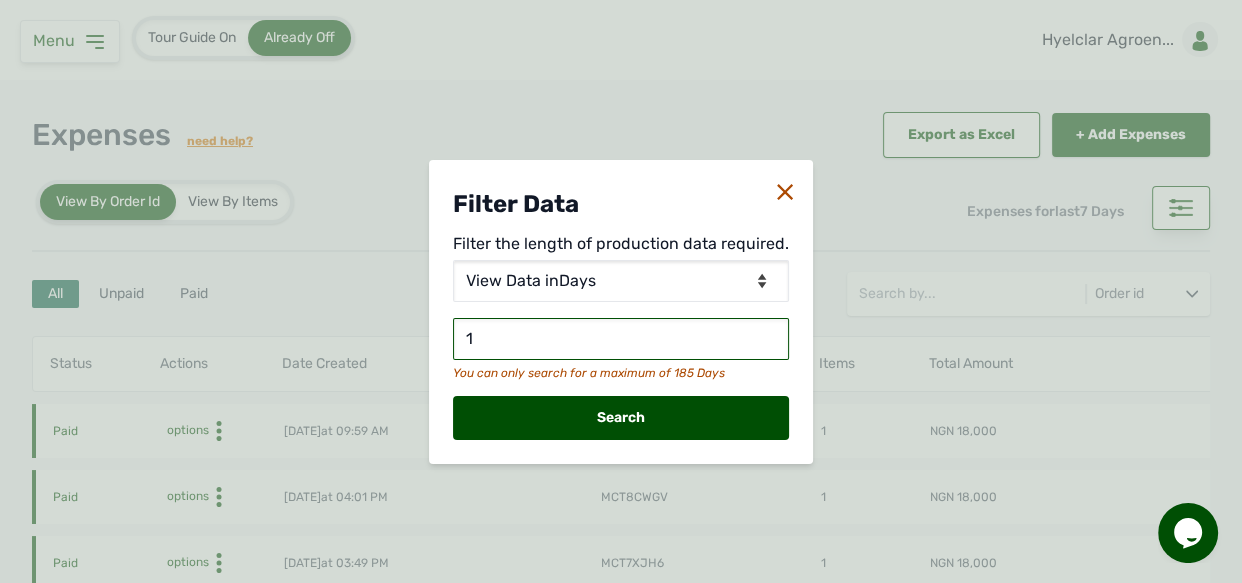 type on "10" 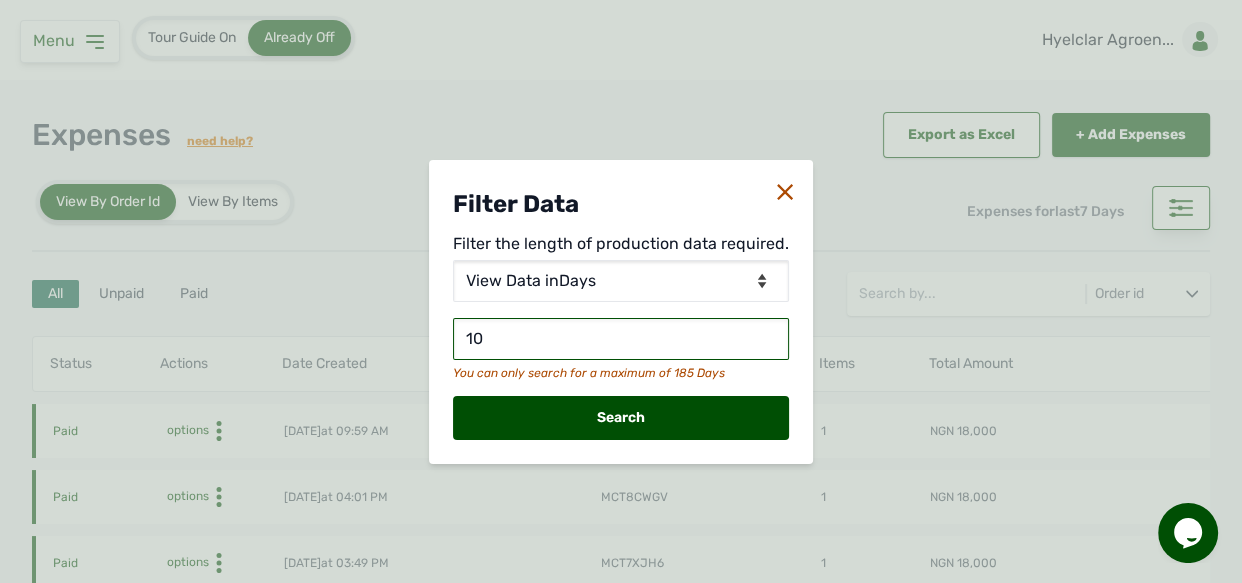click on "Search" at bounding box center [621, 418] 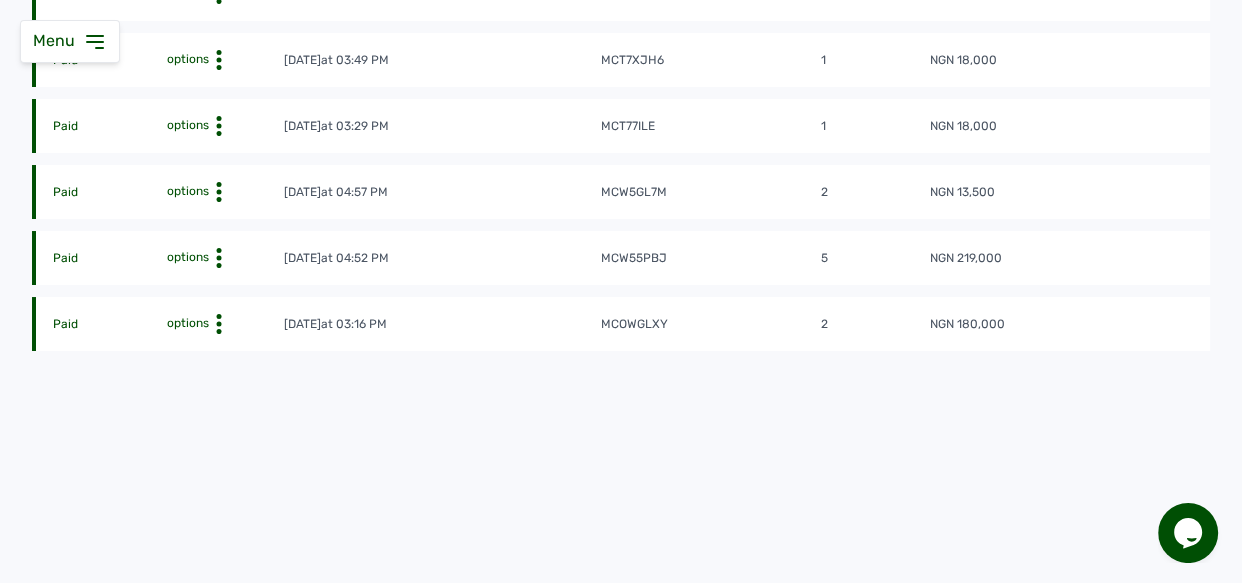 scroll, scrollTop: 0, scrollLeft: 0, axis: both 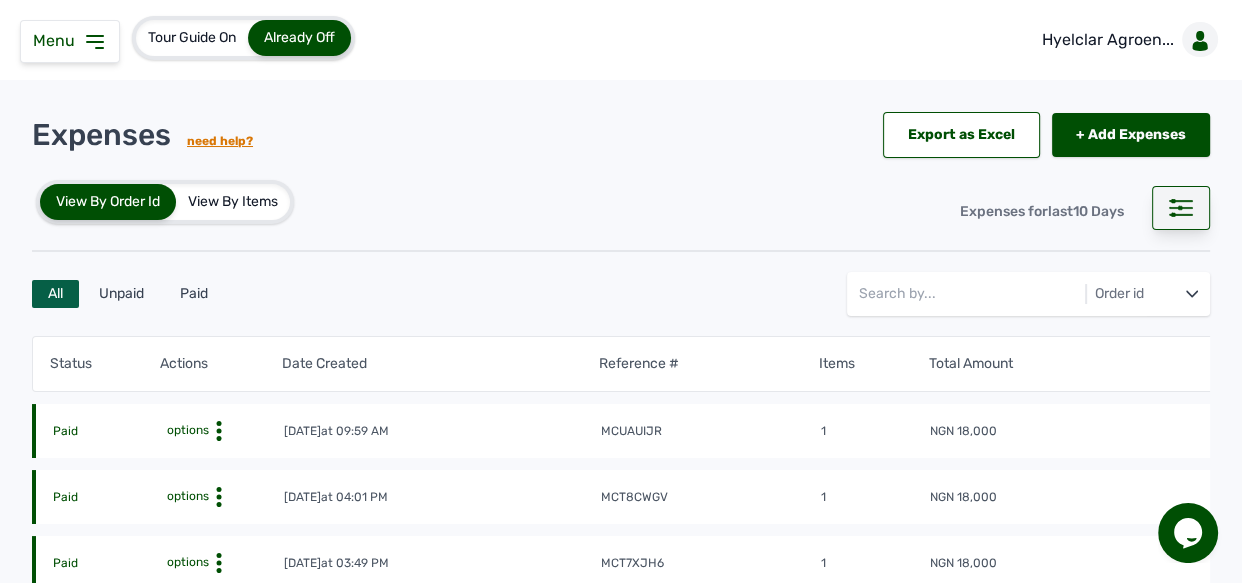 click at bounding box center (1181, 208) 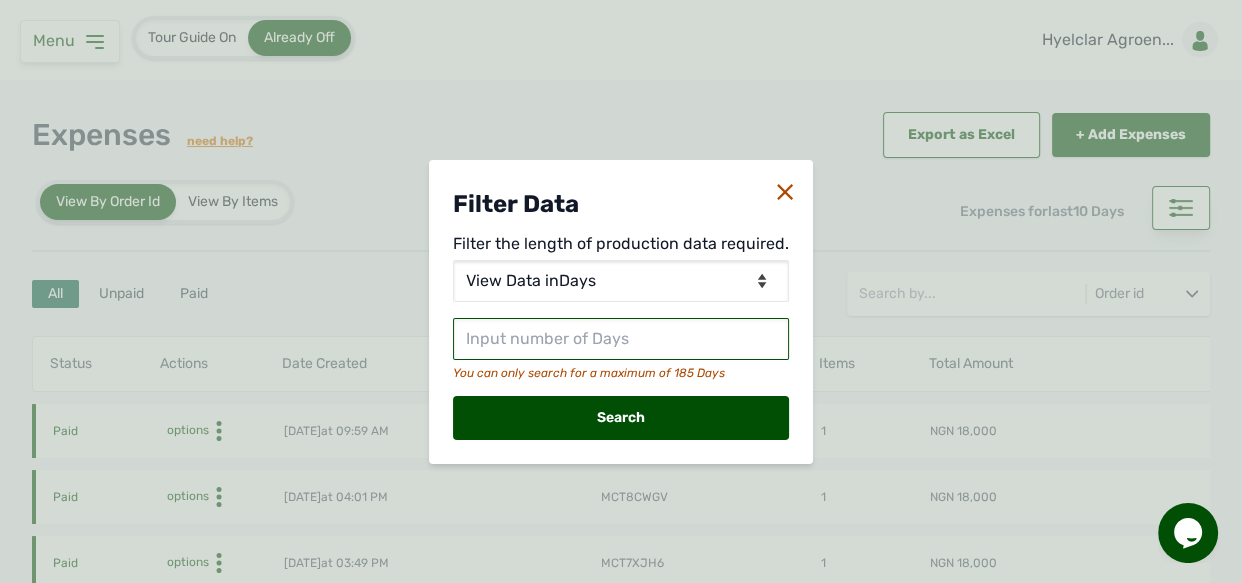 click at bounding box center (621, 339) 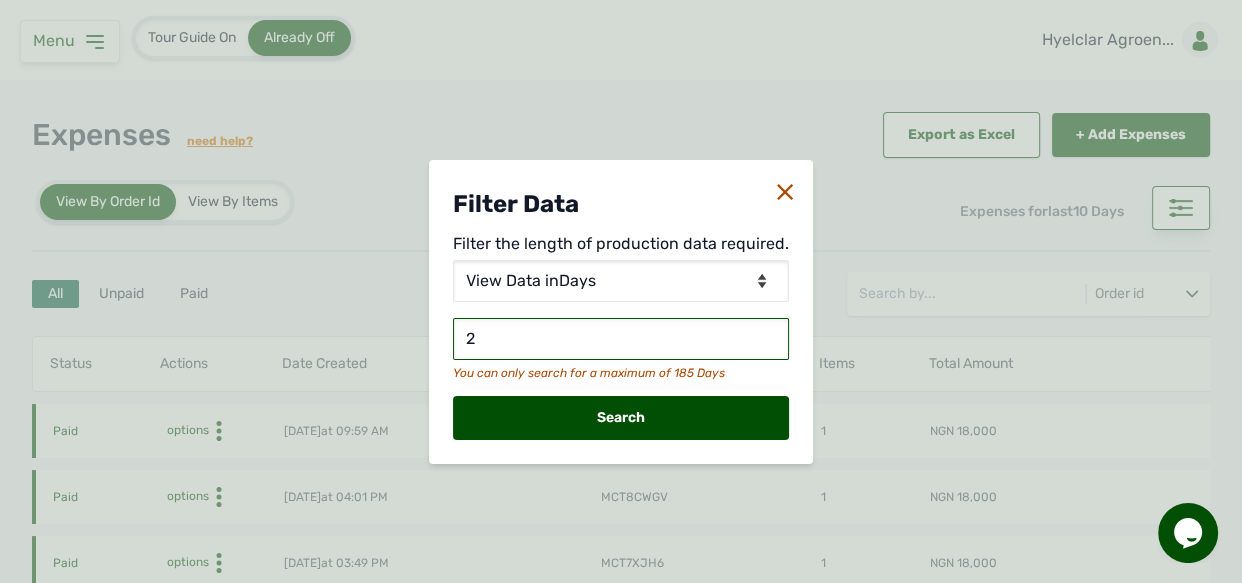 type on "20" 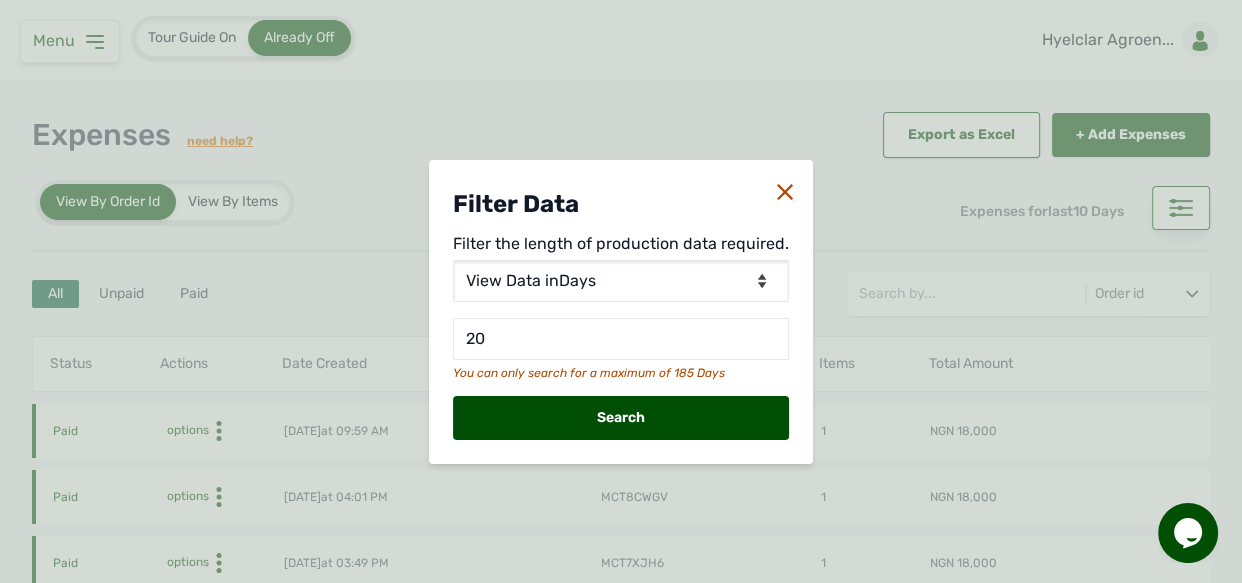 click 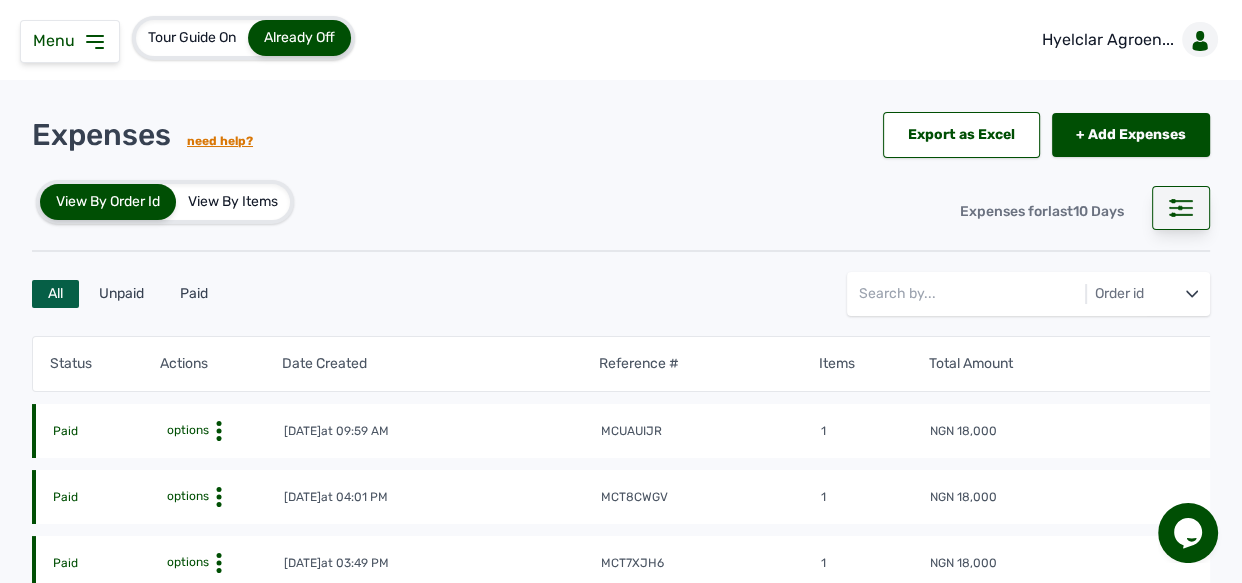 click 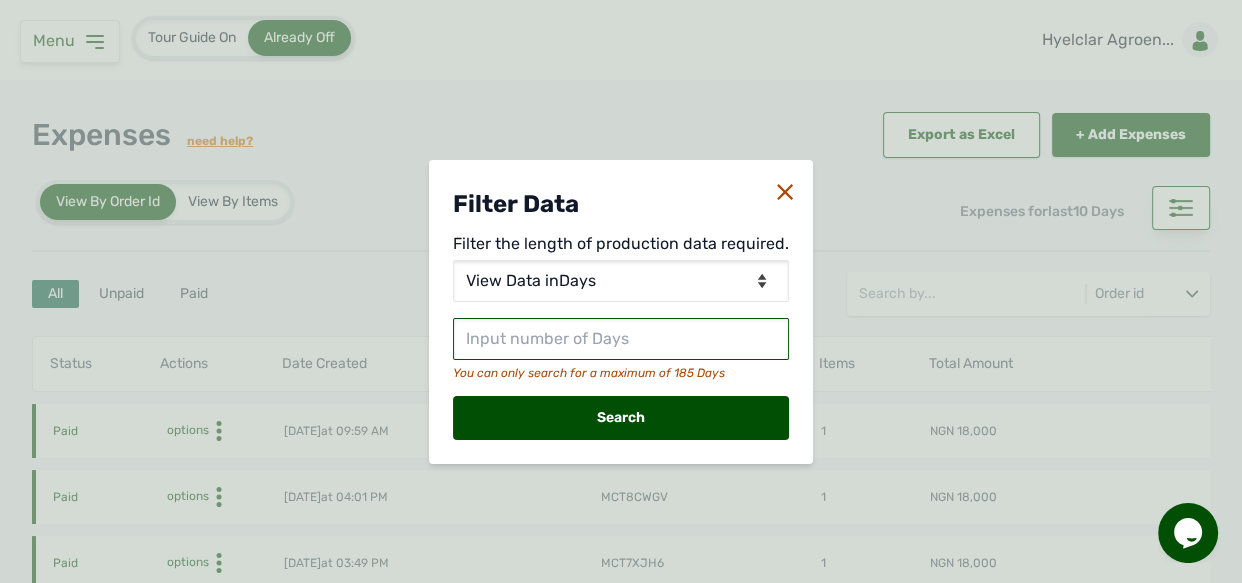 click at bounding box center [621, 339] 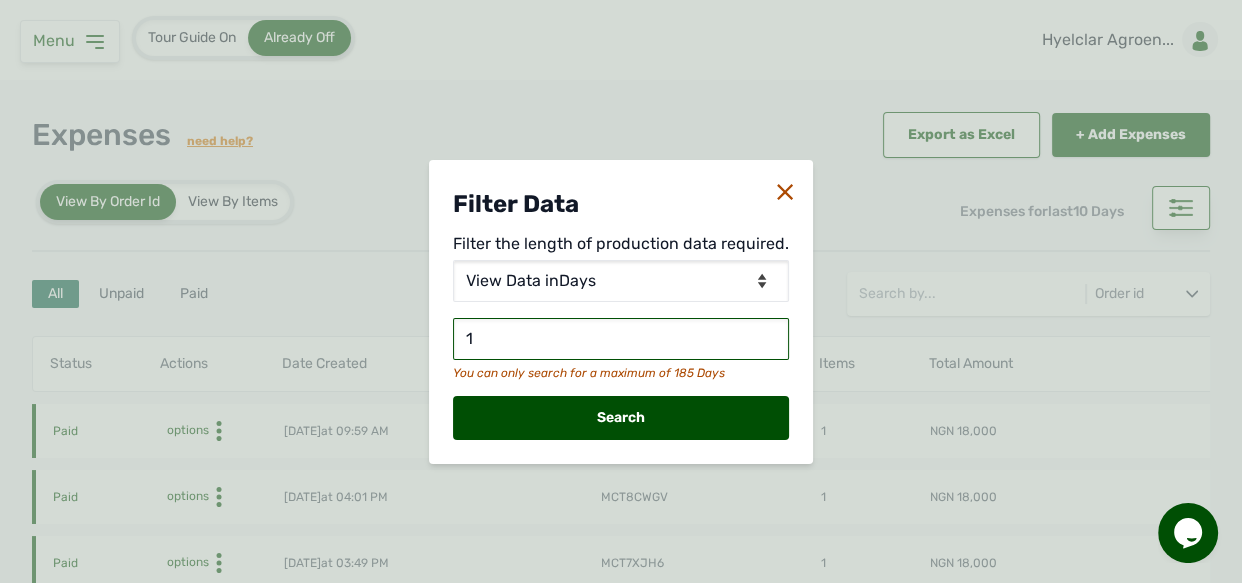 type on "10" 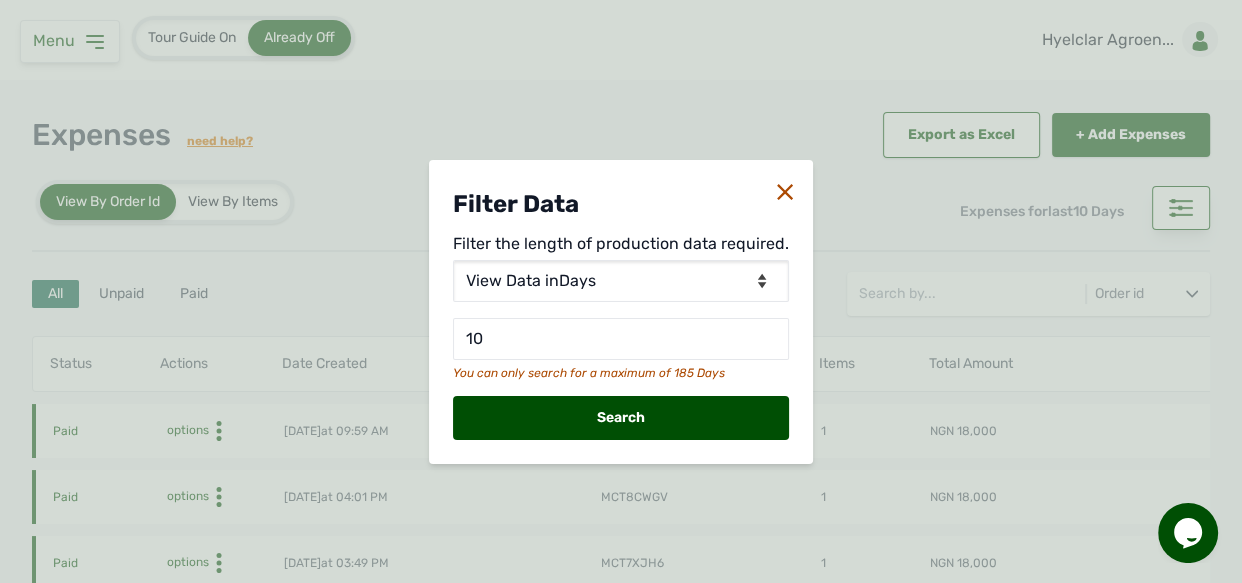 click on "Search" at bounding box center (621, 418) 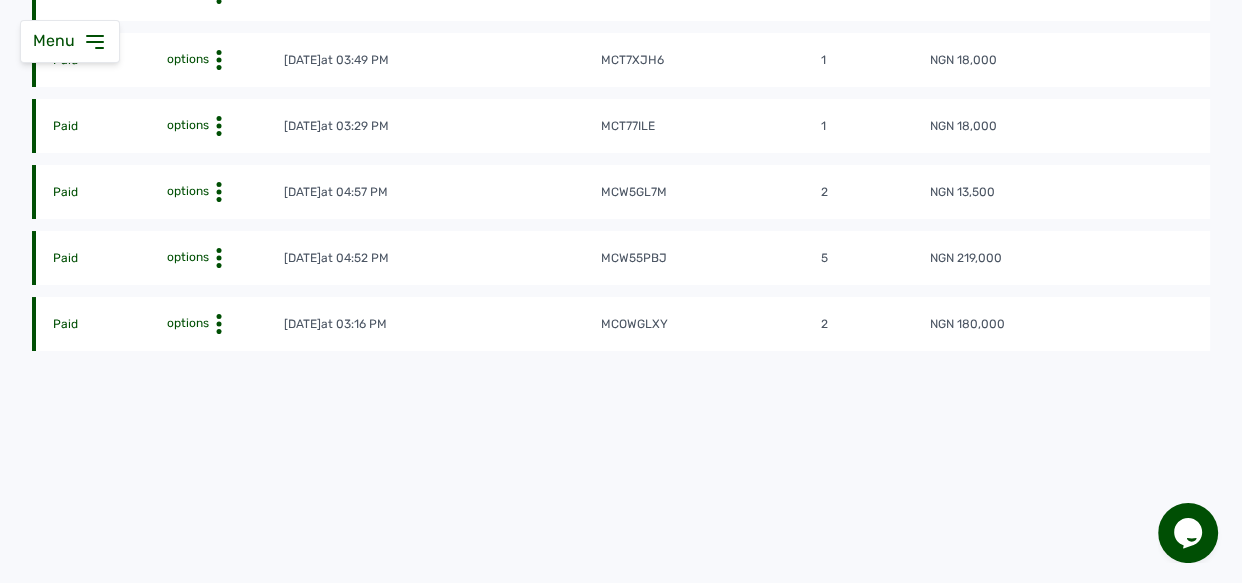 scroll, scrollTop: 0, scrollLeft: 0, axis: both 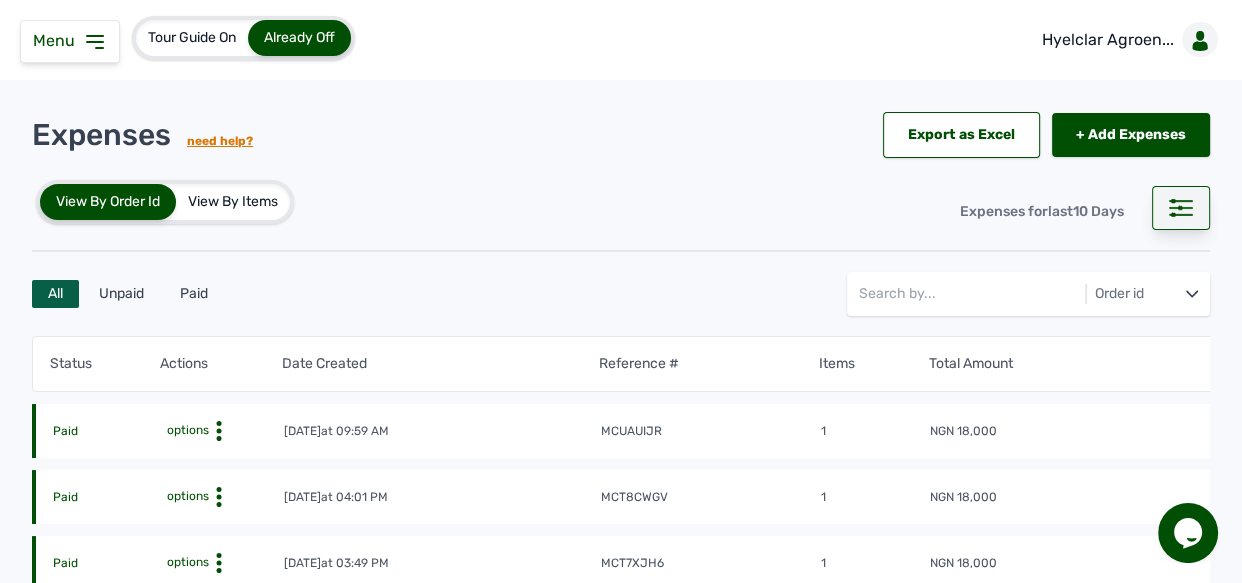 click at bounding box center [1181, 208] 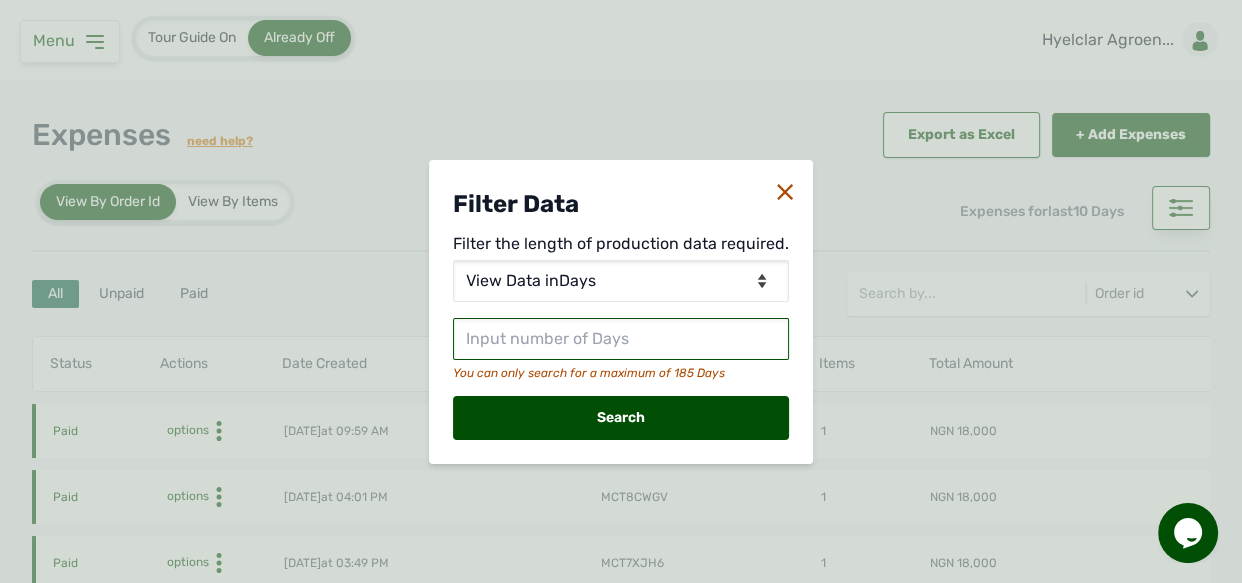 click at bounding box center (621, 339) 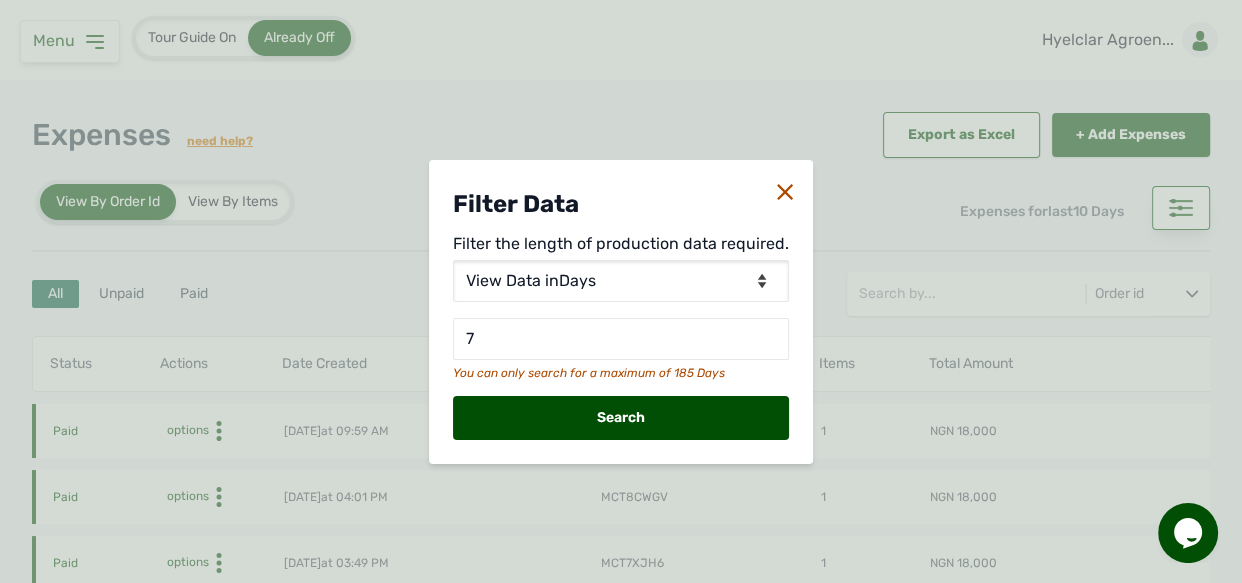 click on "Search" at bounding box center [621, 418] 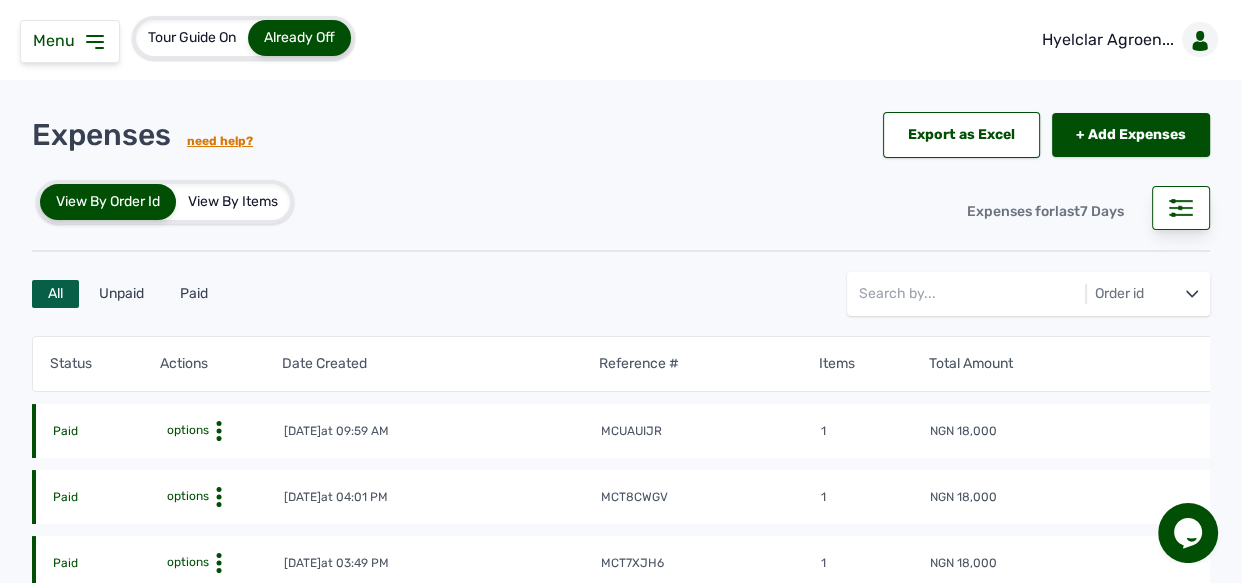 click on "Paid options 7th Jul 2025   at 09:59 AM mcuauijr 1 NGN 18,000" 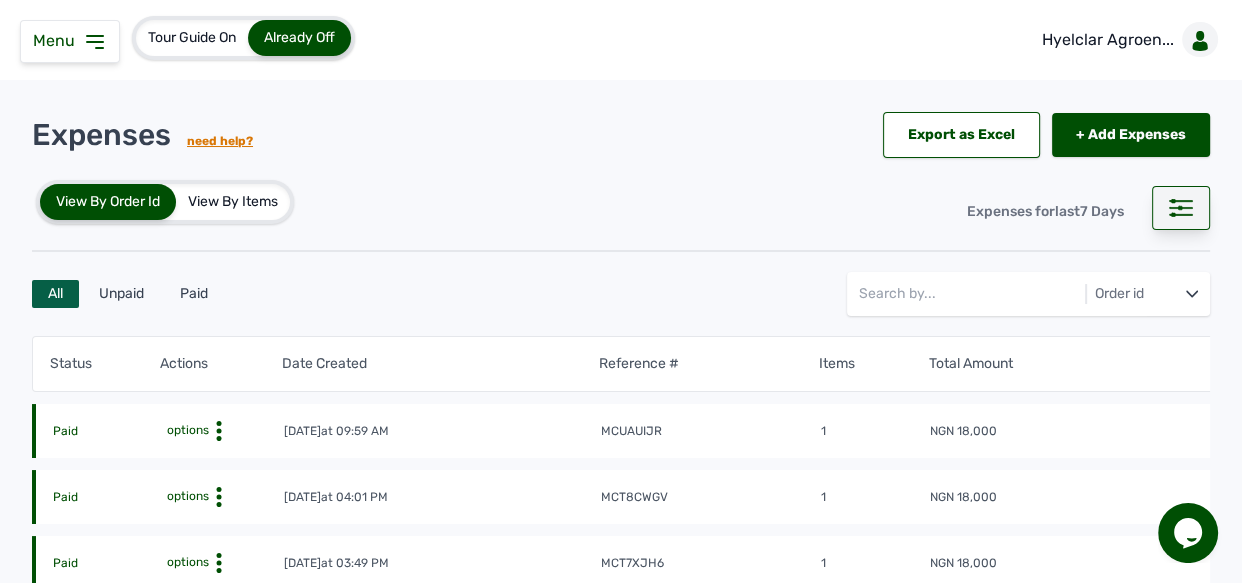 click 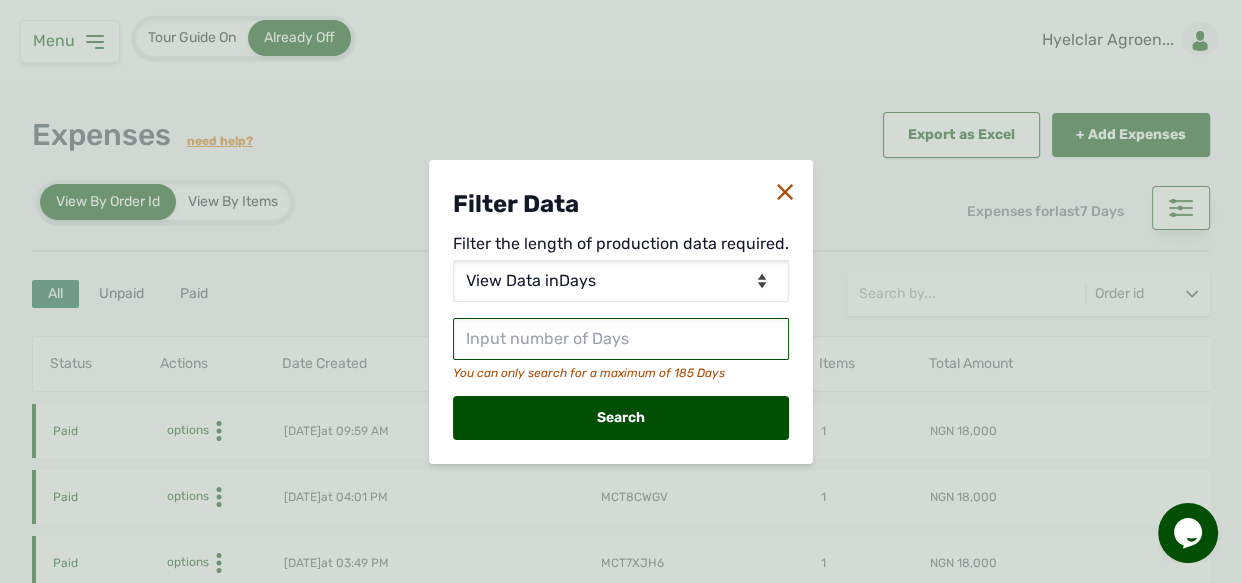 click at bounding box center (621, 339) 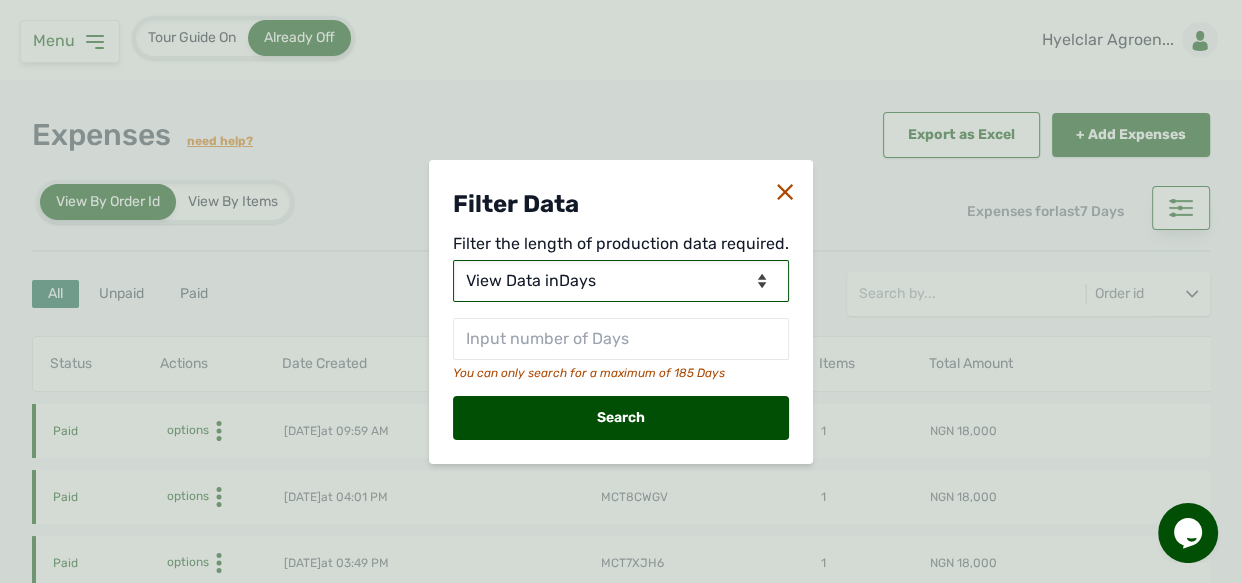 click on "View Data for  Today View Data in  Days View Data in  Months View Data in  Between Dates" at bounding box center [621, 281] 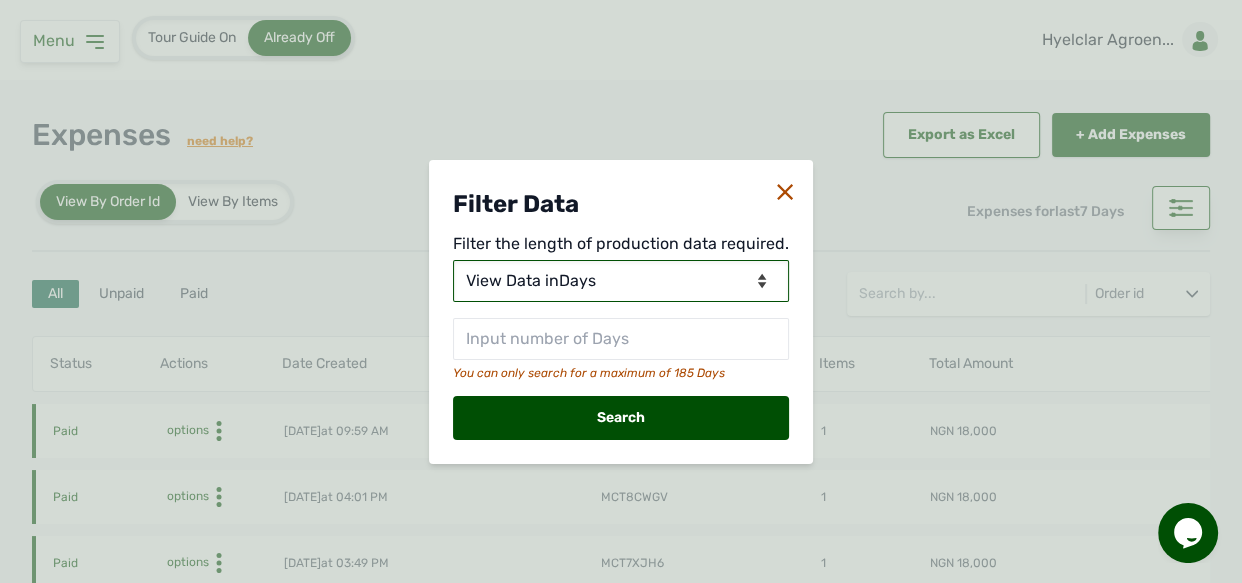 click on "View Data for  Today View Data in  Days View Data in  Months View Data in  Between Dates" at bounding box center [621, 281] 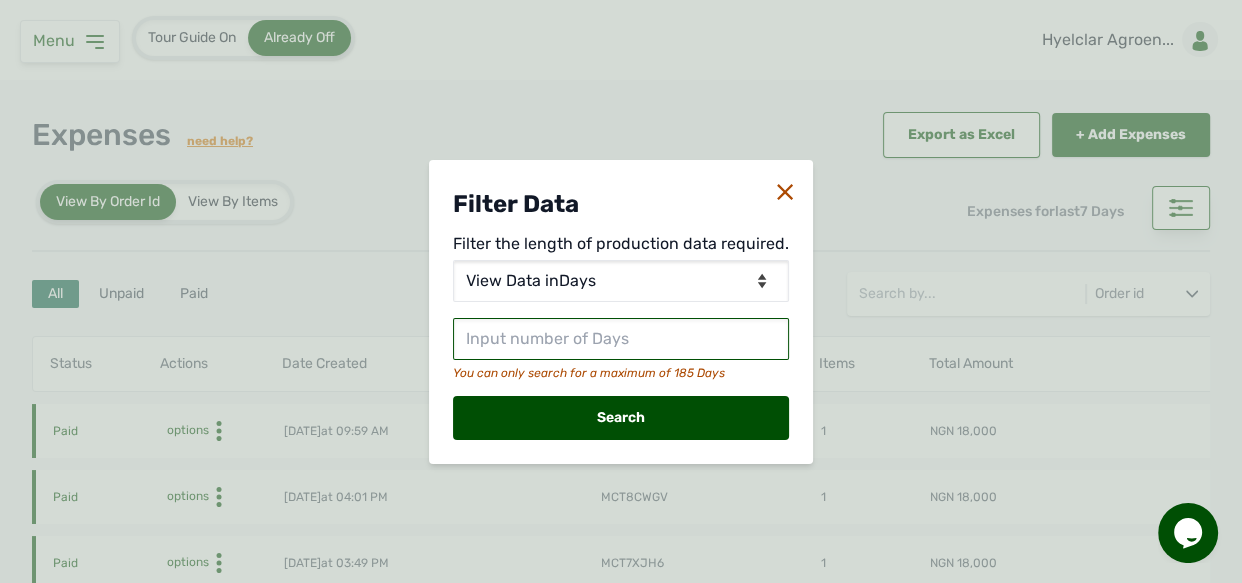 click at bounding box center [621, 339] 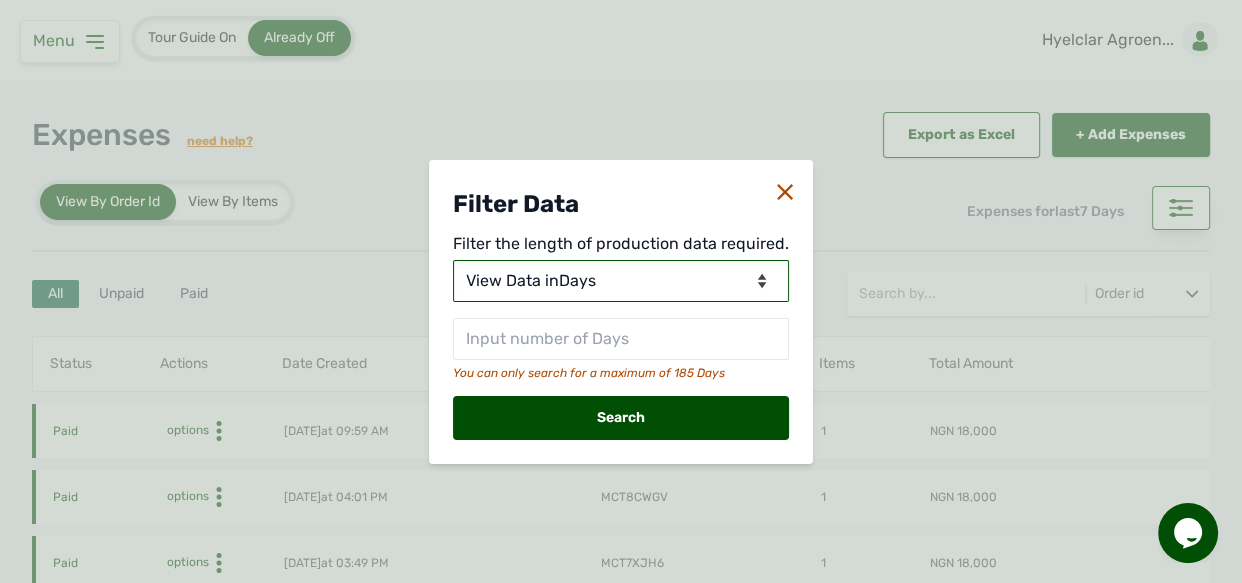 click on "View Data for  Today View Data in  Days View Data in  Months View Data in  Between Dates" at bounding box center [621, 281] 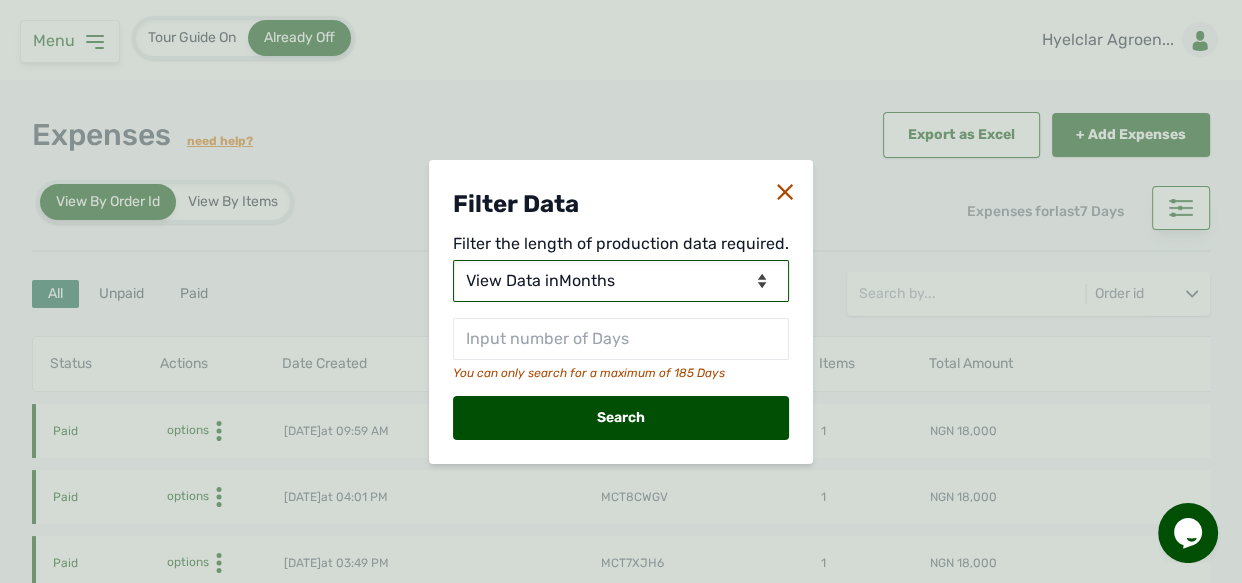 click on "View Data for  Today View Data in  Days View Data in  Months View Data in  Between Dates" at bounding box center (621, 281) 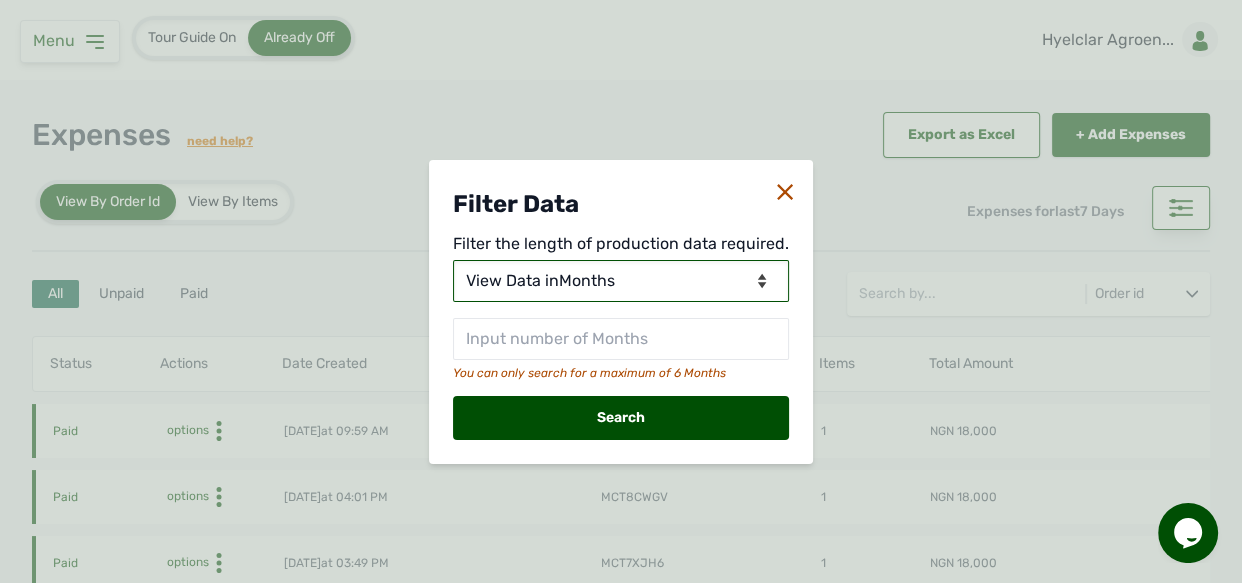 click on "View Data for  Today View Data in  Days View Data in  Months View Data in  Between Dates" at bounding box center [621, 281] 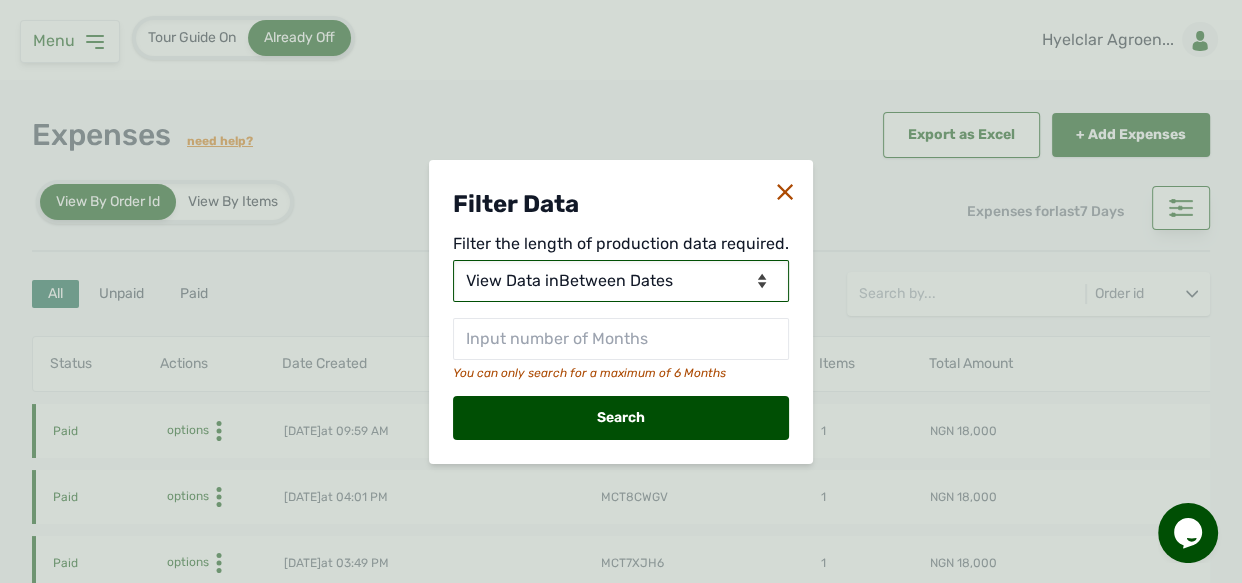 click on "View Data for  Today View Data in  Days View Data in  Months View Data in  Between Dates" at bounding box center (621, 281) 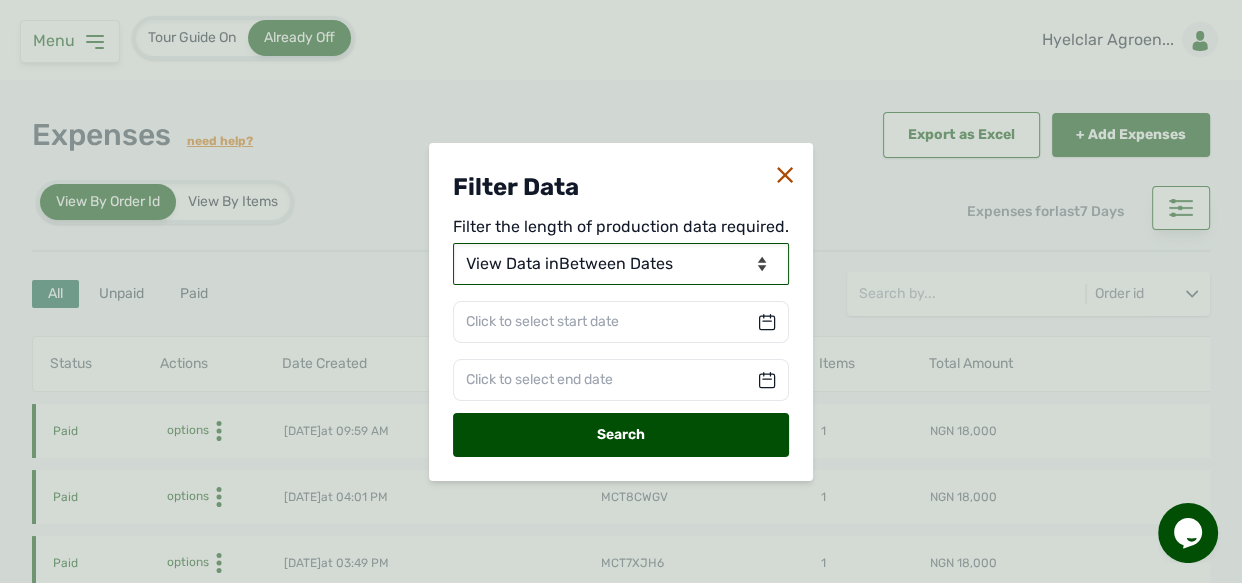 click on "View Data for  Today View Data in  Days View Data in  Months View Data in  Between Dates" at bounding box center [621, 264] 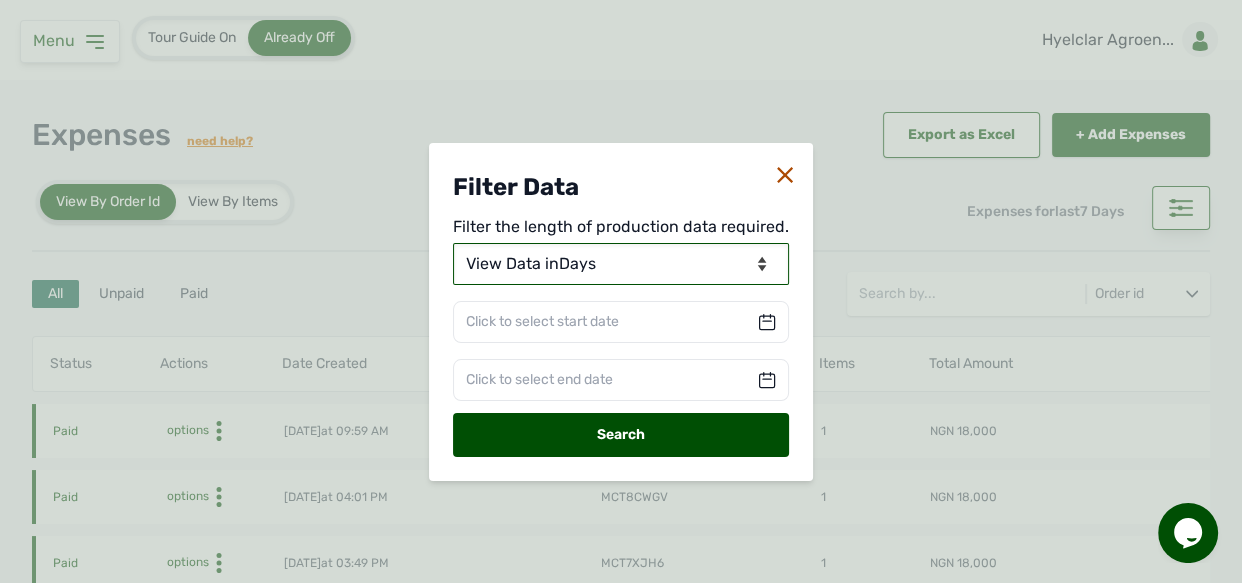click on "View Data for  Today View Data in  Days View Data in  Months View Data in  Between Dates" at bounding box center [621, 264] 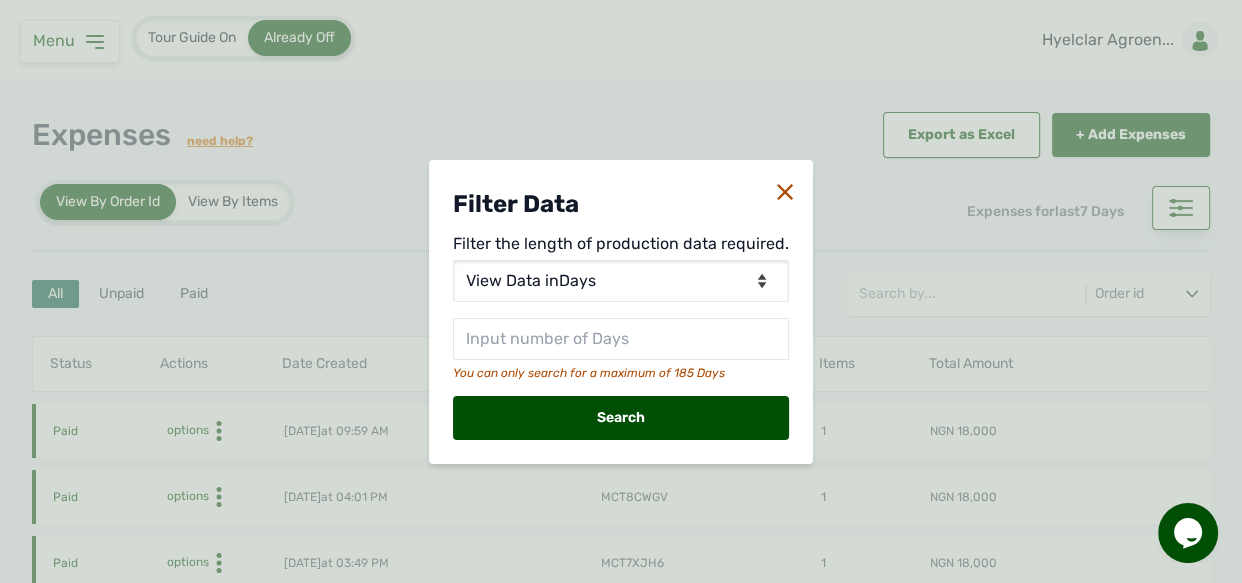 click 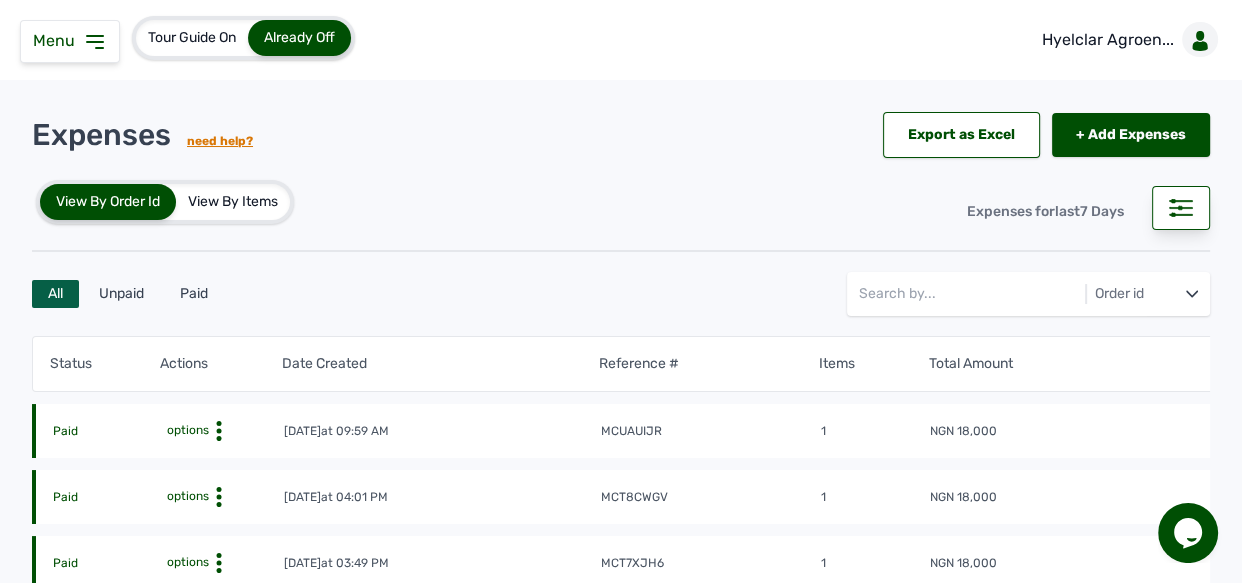 click on "View By Order Id   View By Items   Expenses for  last  7 Days" at bounding box center (621, 202) 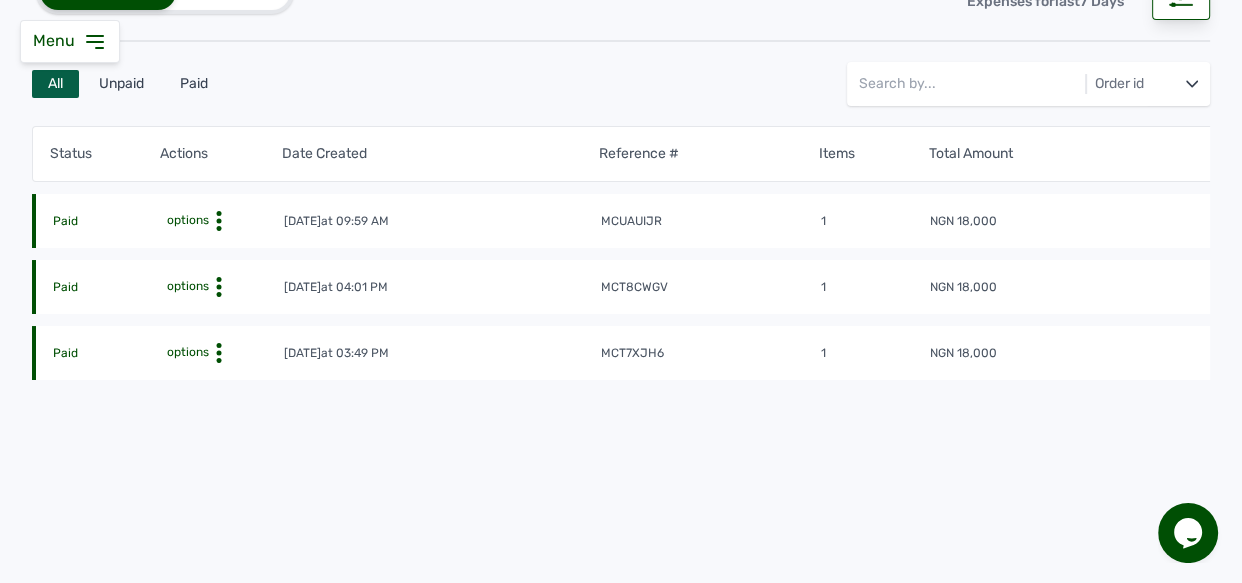 scroll, scrollTop: 248, scrollLeft: 0, axis: vertical 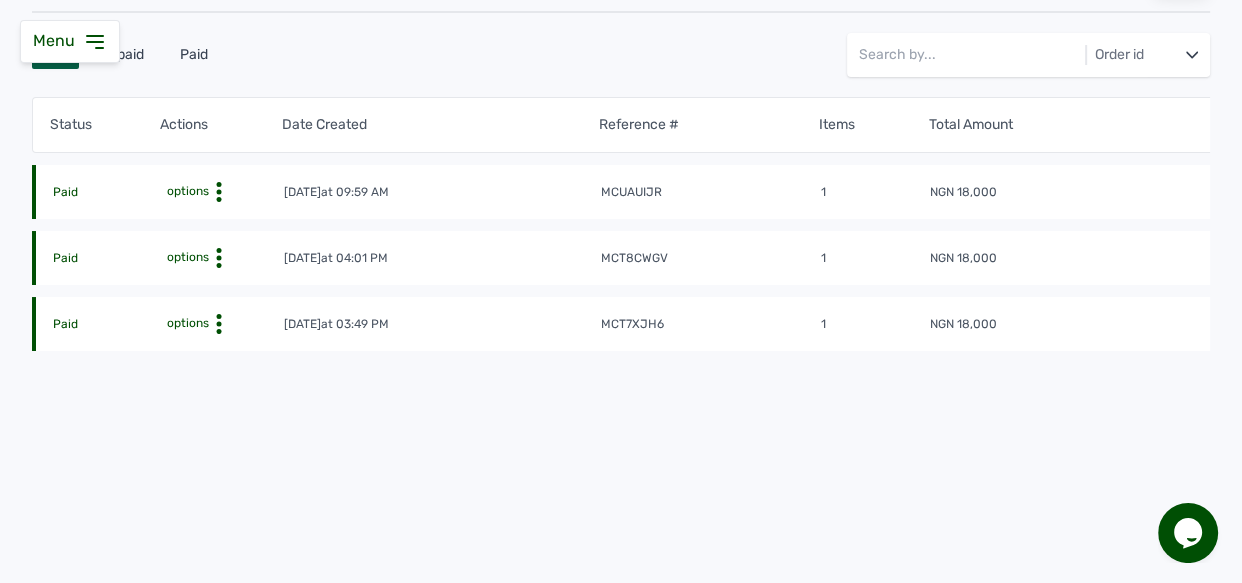 click 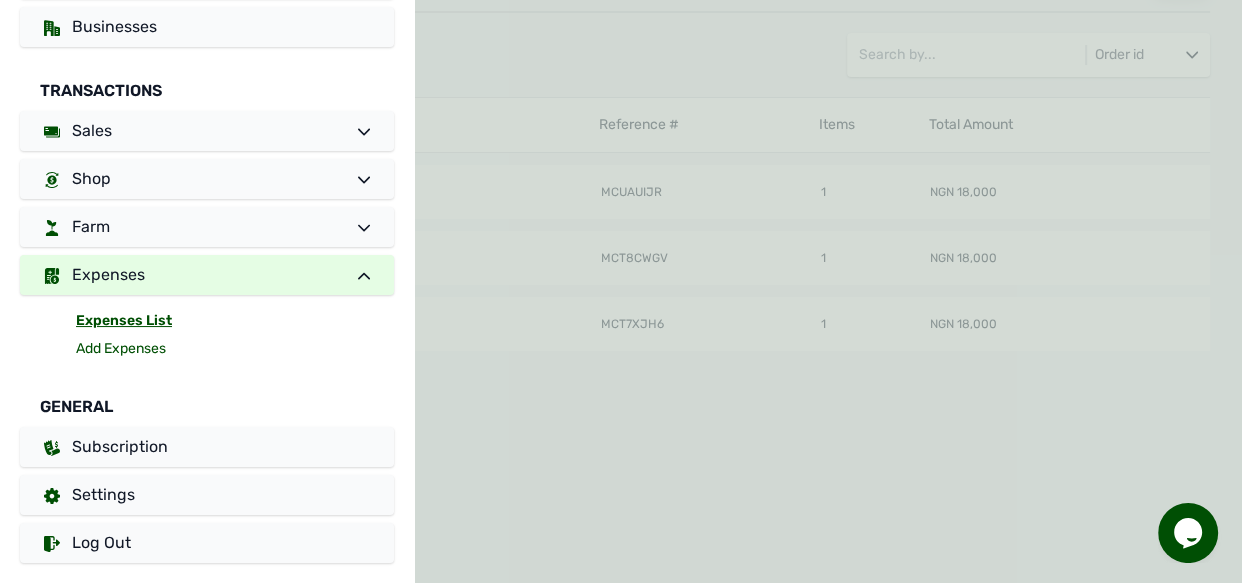click on "Add Expenses" at bounding box center [235, 349] 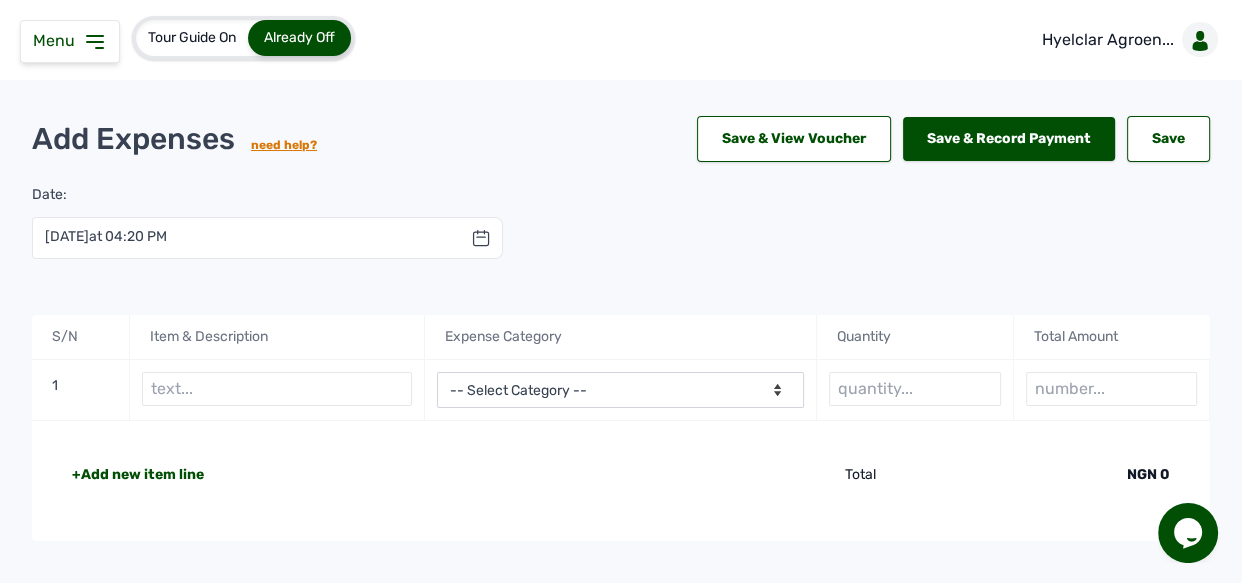 click at bounding box center (277, 389) 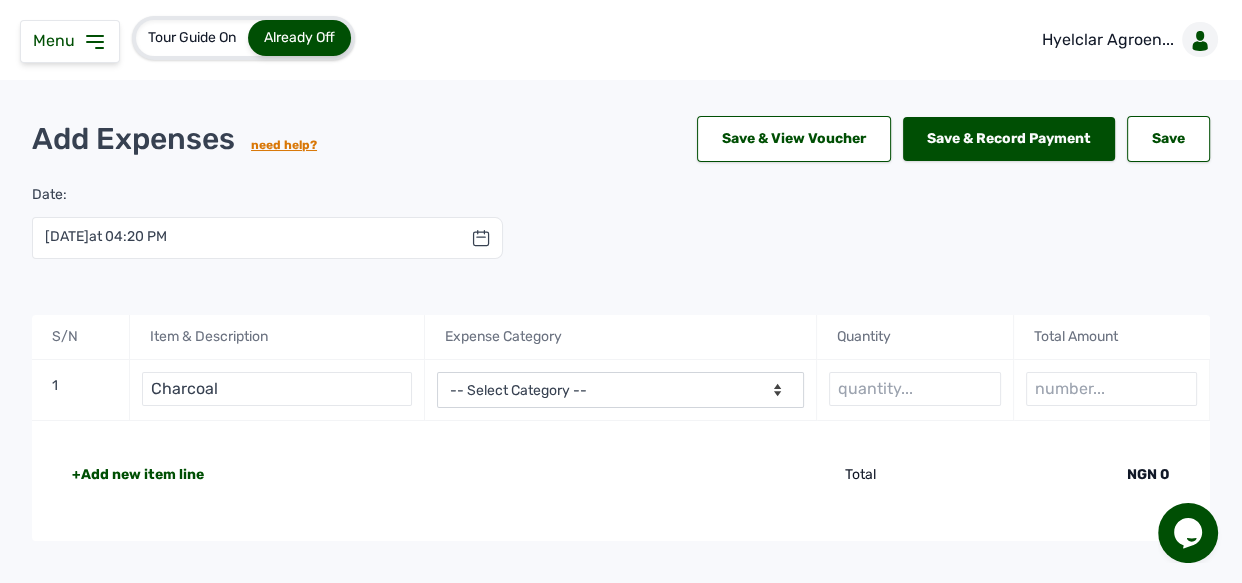 type on "Charcoal" 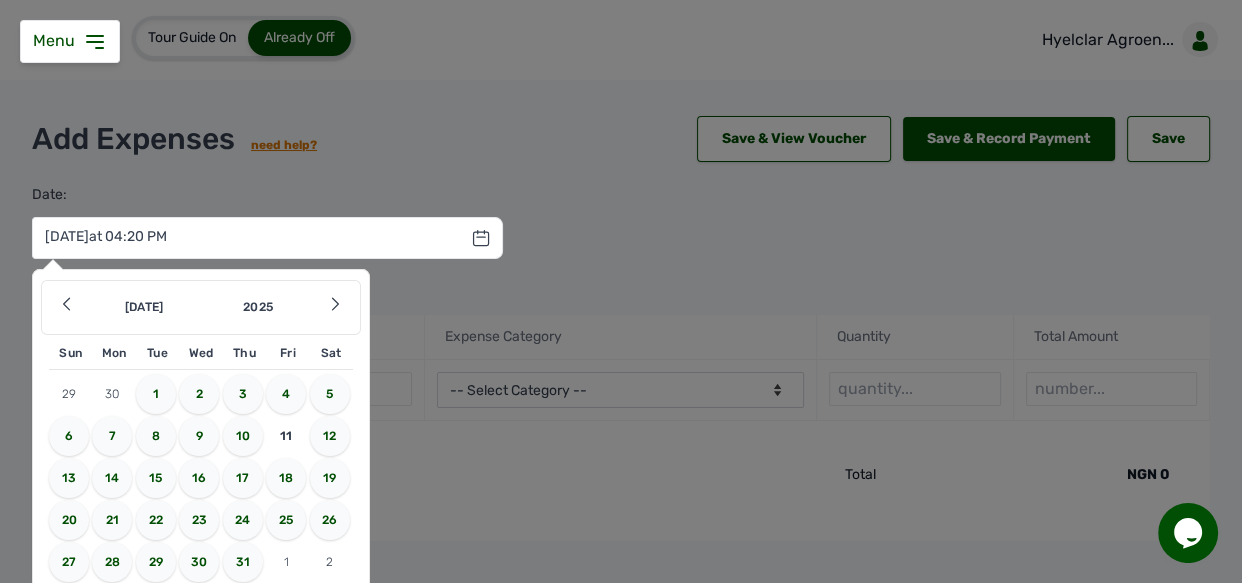 click on "9" at bounding box center (199, 436) 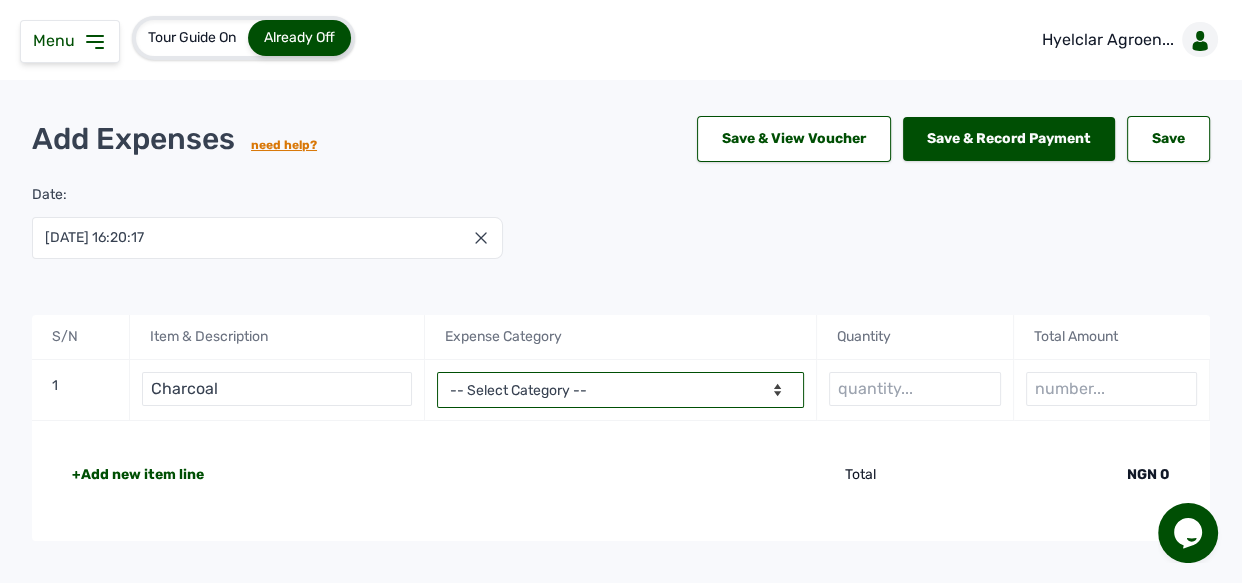 click on "-- Select Category -- Advertising Expenses Bank Charges Entertainment Expenses Insurance Expenses Legal Expenses Medical Expenses Office Equipments & Supplies Property Tax Rental Cost Repair & Maintenance Expenses Research Expenses Staff Salary Telephone Expenses Transportation Expenses Travelling Expenses Utility Expenses Others" at bounding box center [621, 390] 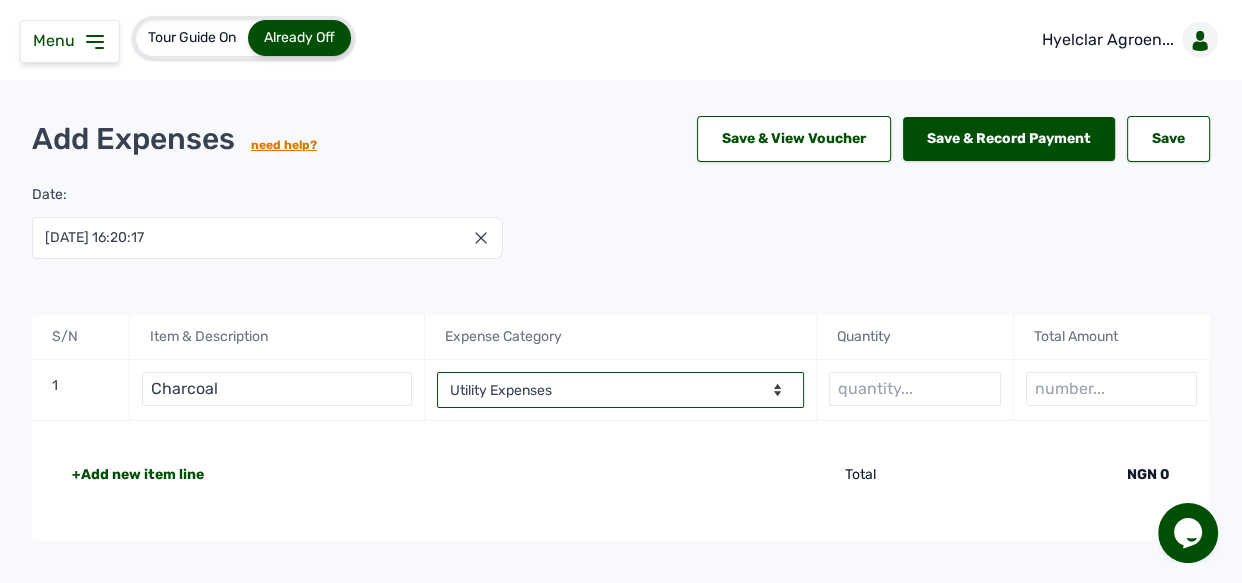 click on "-- Select Category -- Advertising Expenses Bank Charges Entertainment Expenses Insurance Expenses Legal Expenses Medical Expenses Office Equipments & Supplies Property Tax Rental Cost Repair & Maintenance Expenses Research Expenses Staff Salary Telephone Expenses Transportation Expenses Travelling Expenses Utility Expenses Others" at bounding box center (621, 390) 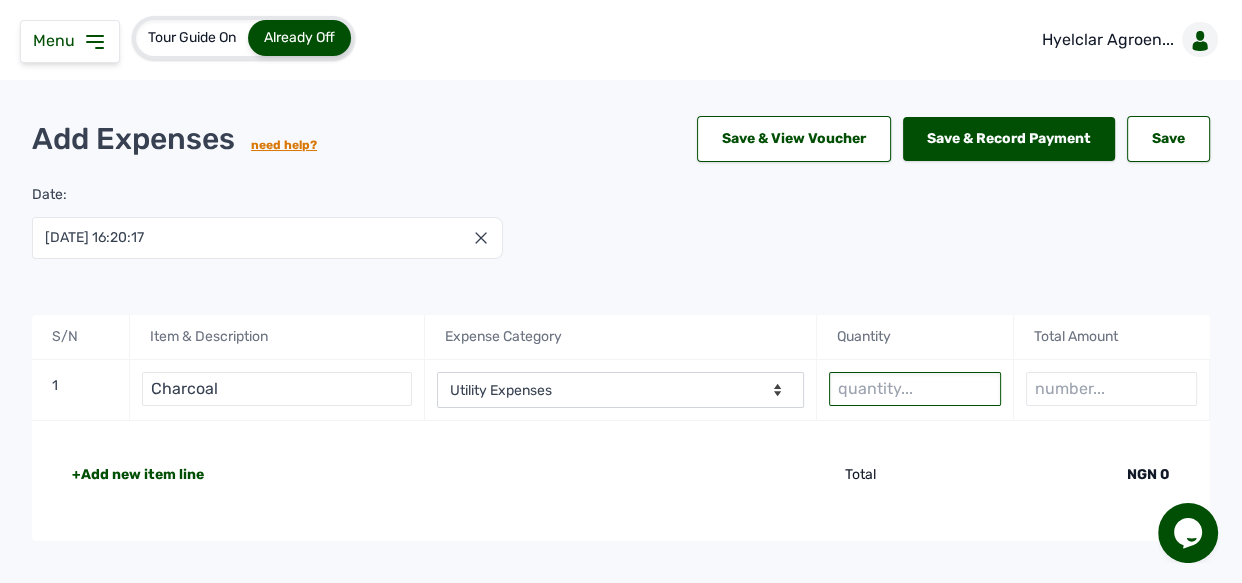 click at bounding box center (914, 389) 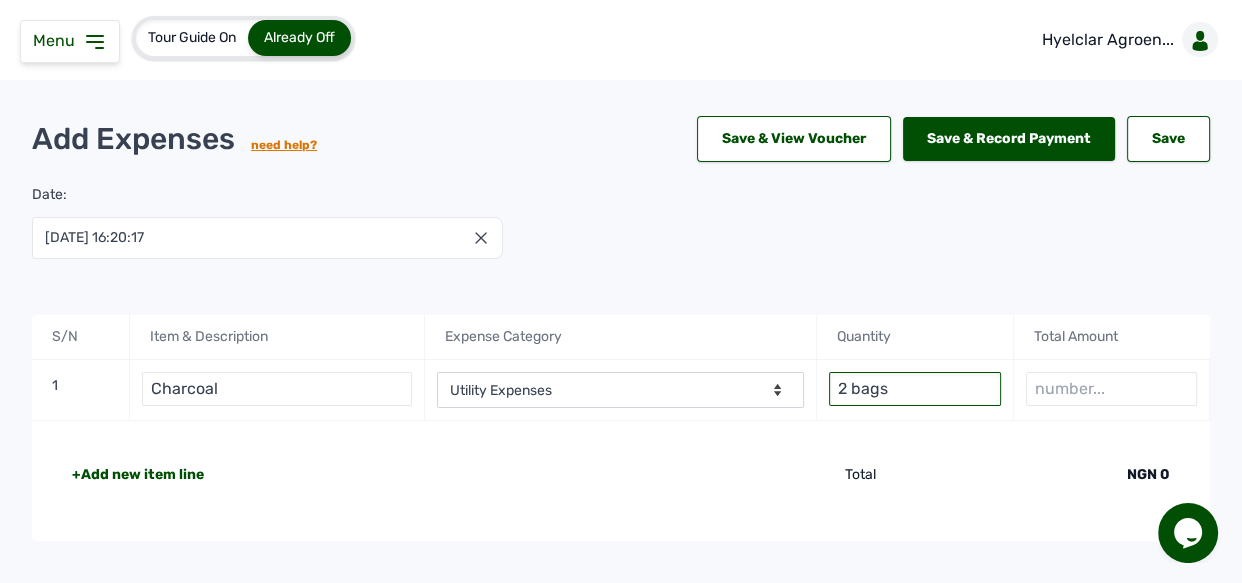 type on "2 bags" 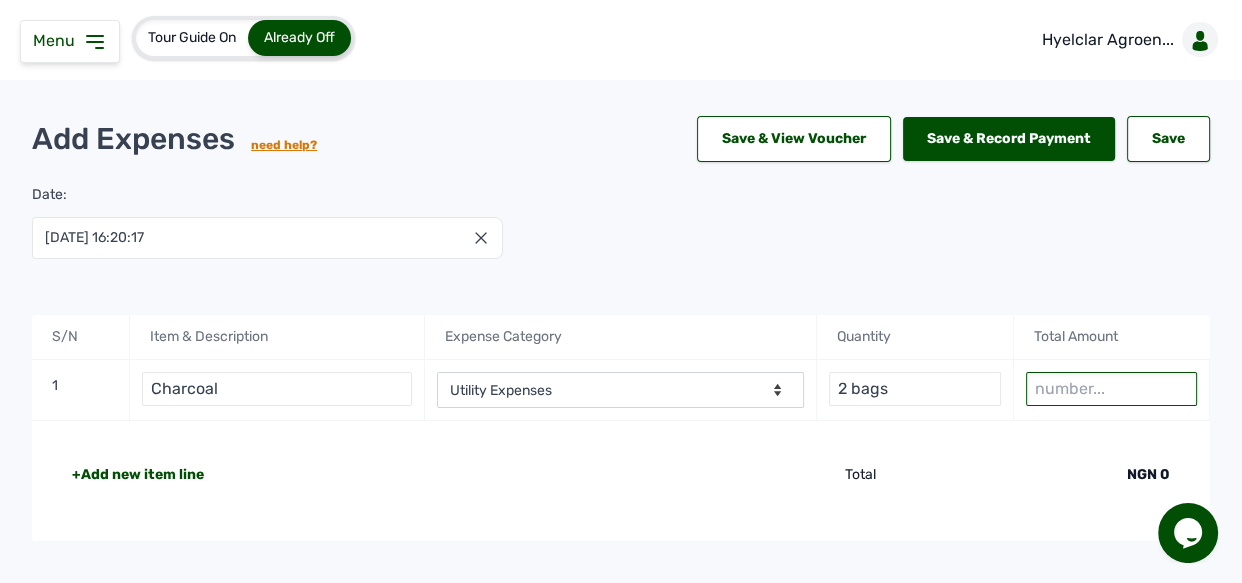 click at bounding box center [1111, 389] 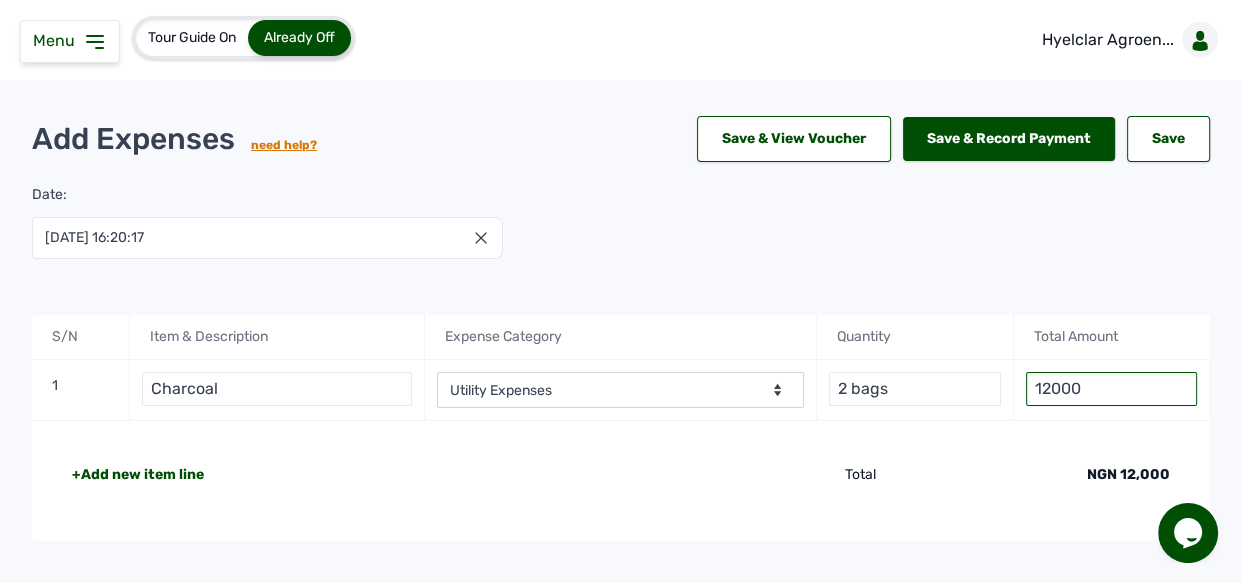 type on "12000" 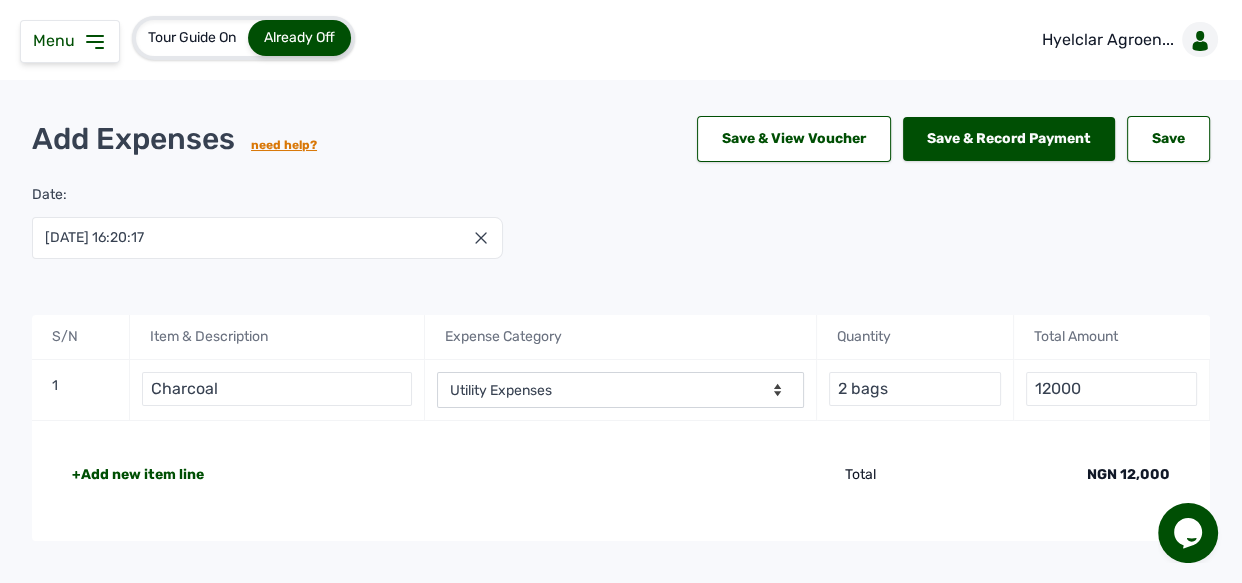 click on "+Add new item line" at bounding box center [138, 475] 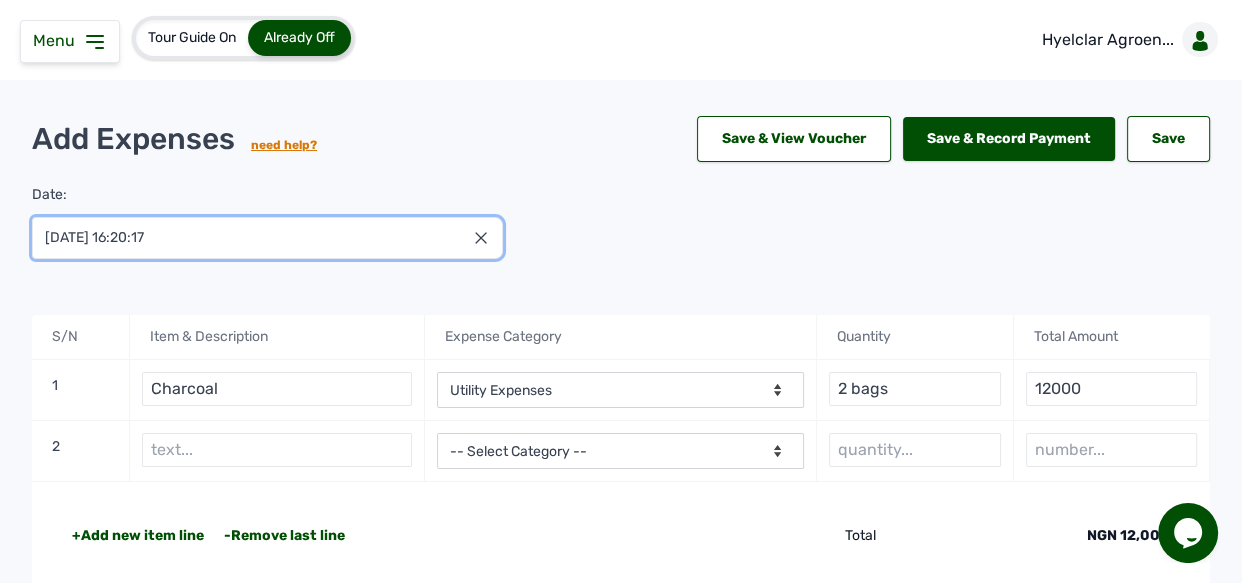 click on "09 Jul 2025 16:20:17" at bounding box center (267, 238) 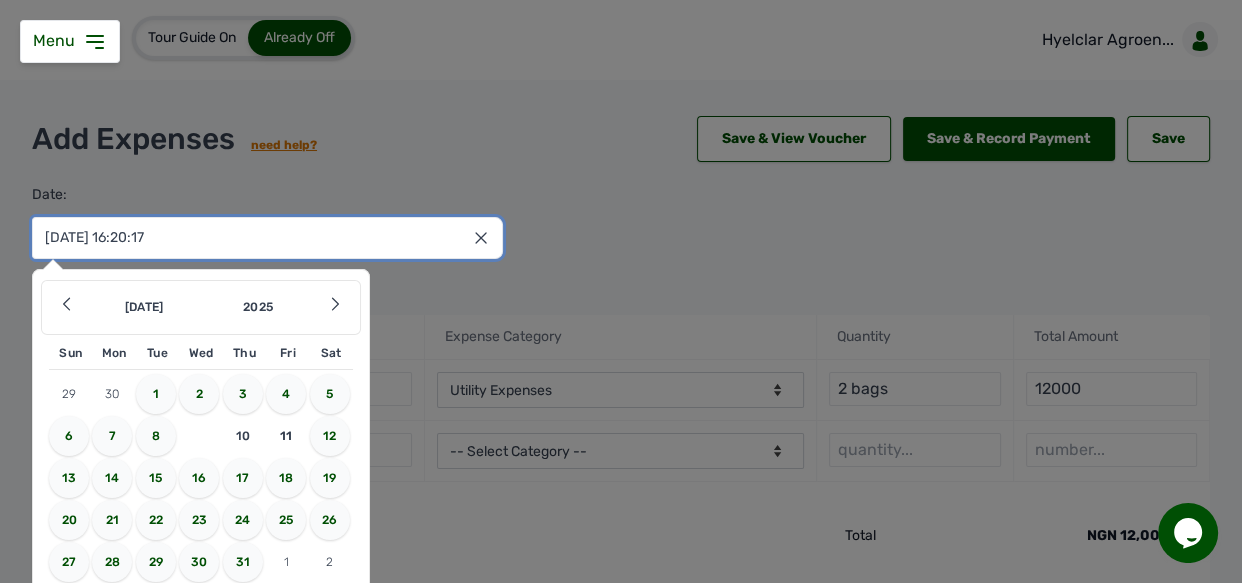click on "09 Jul 2025 16:20:17" at bounding box center [267, 238] 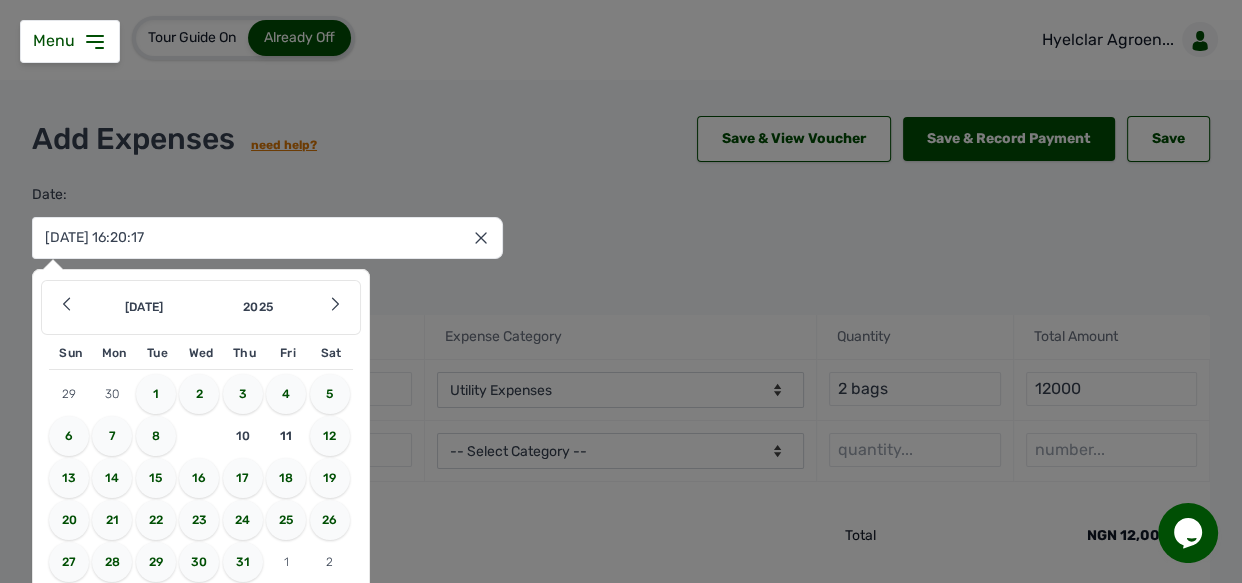 click on "10" at bounding box center (243, 436) 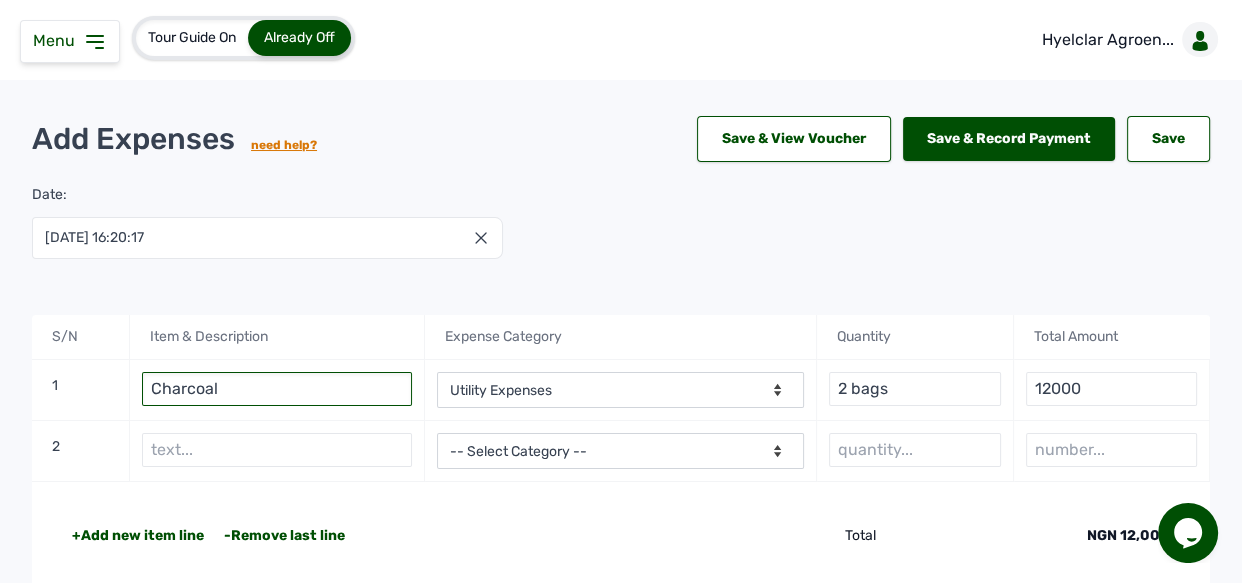 click on "Charcoal" at bounding box center [277, 389] 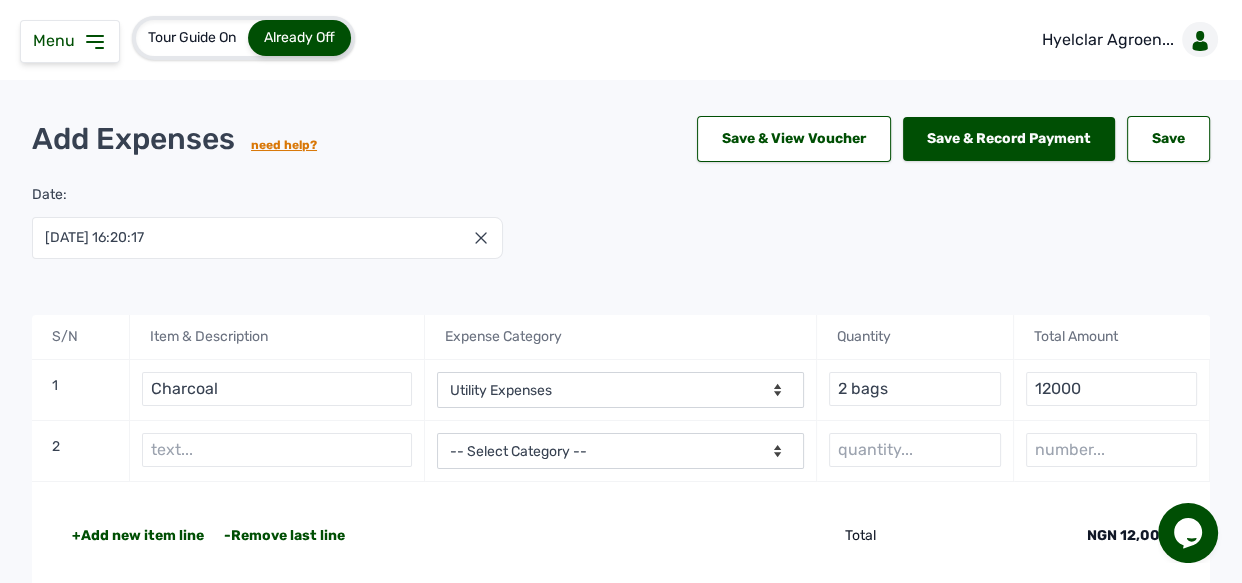 click on "1" at bounding box center [81, 390] 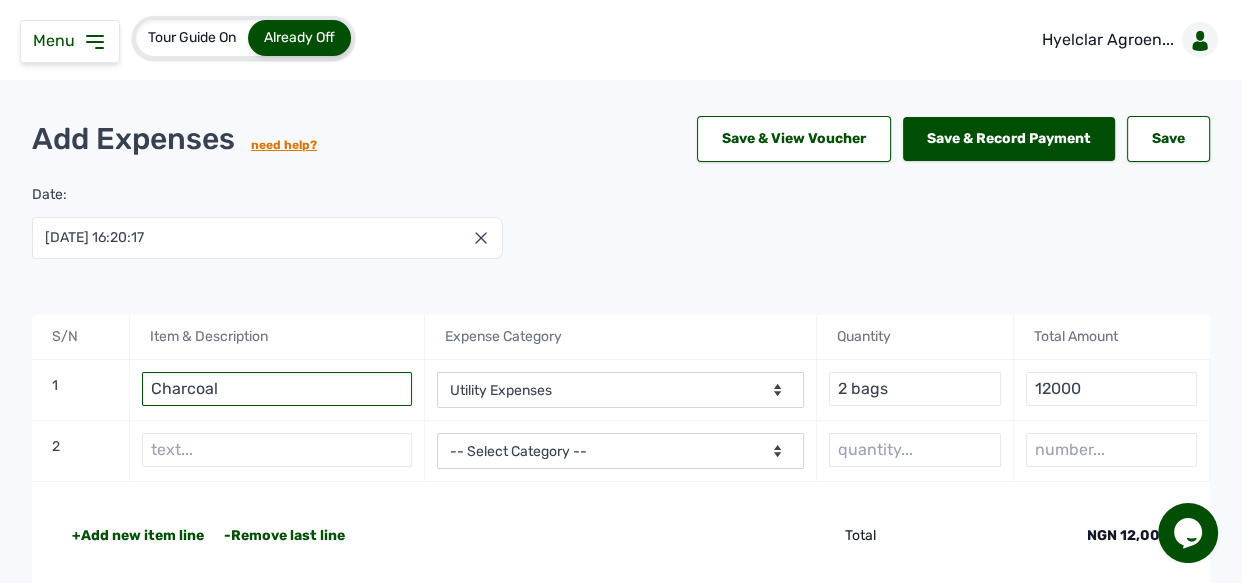 click on "Charcoal" at bounding box center (277, 389) 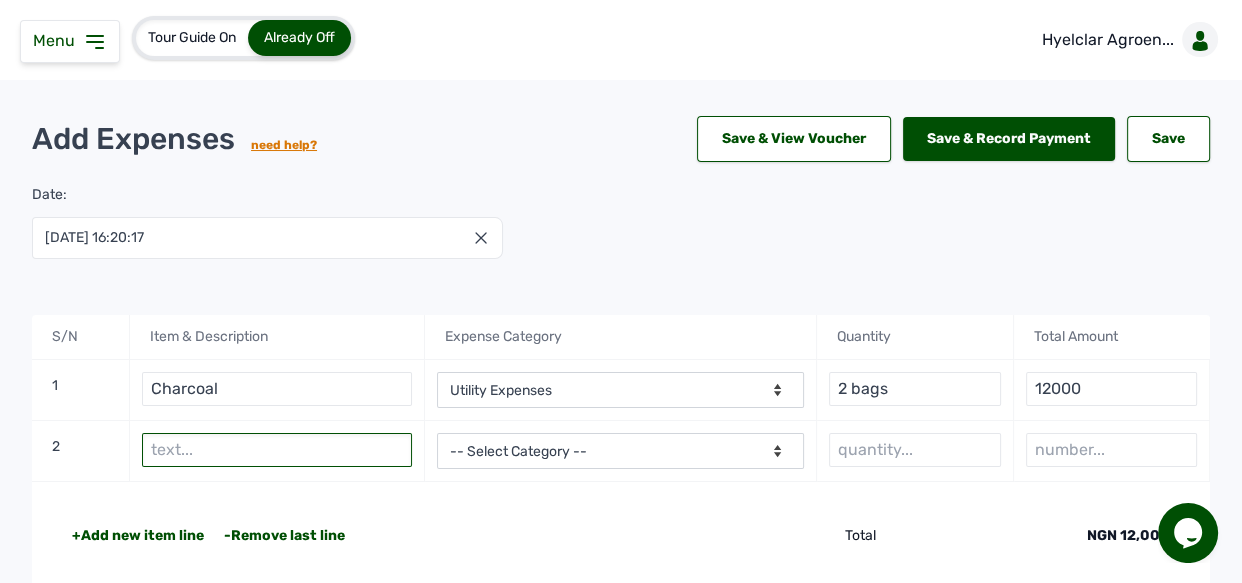 click at bounding box center [277, 450] 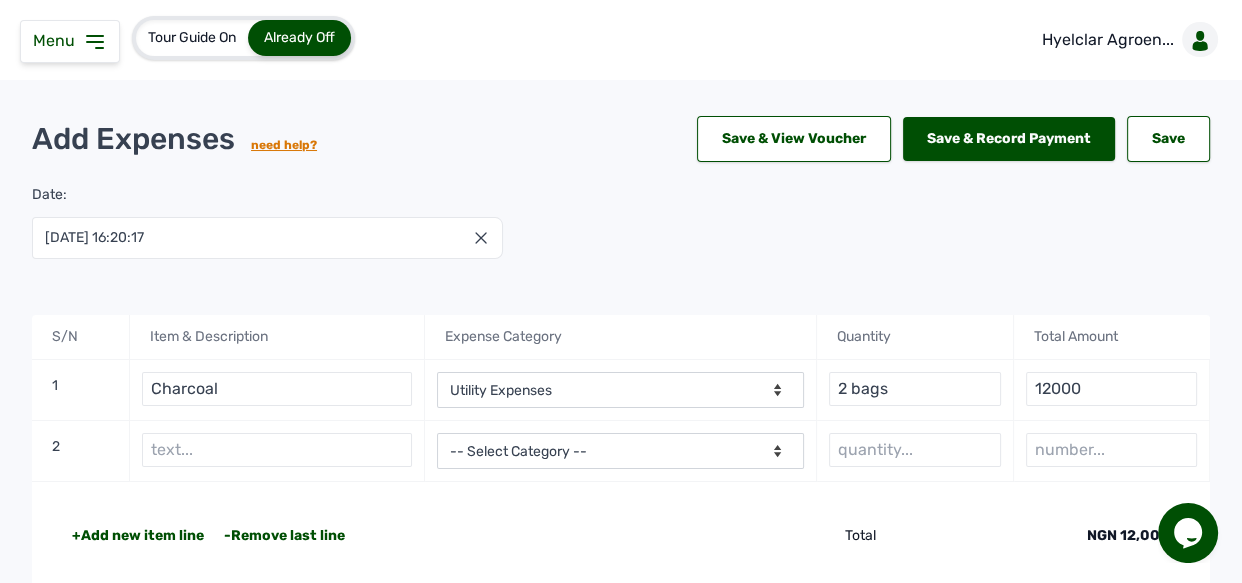 click on "-Remove last line" at bounding box center (274, 536) 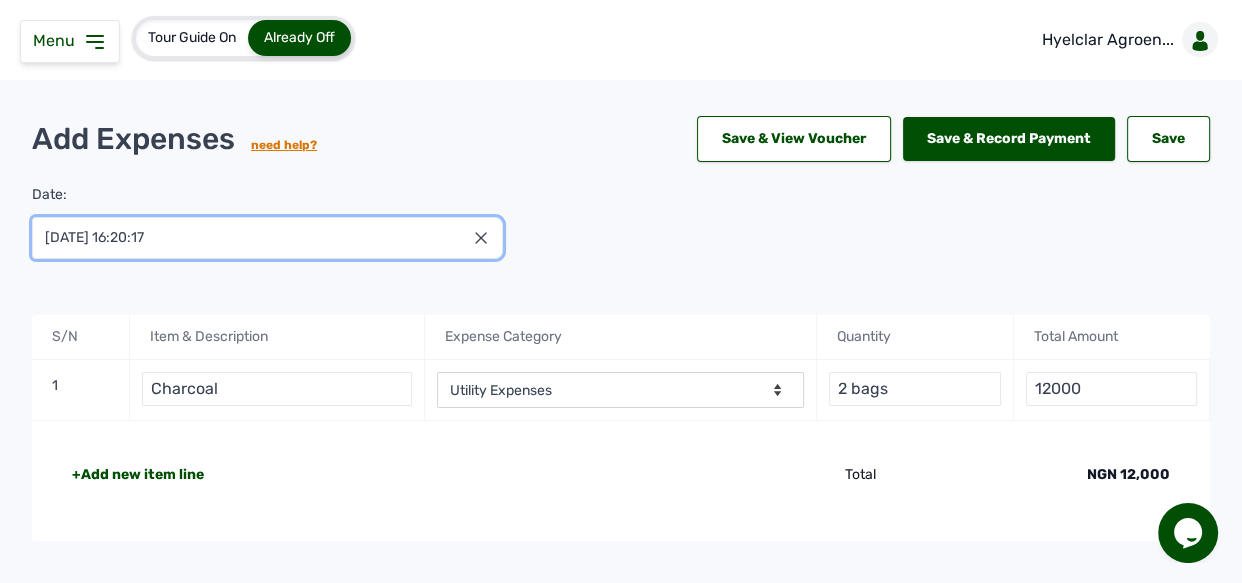 click on "10 Jul 2025 16:20:17" at bounding box center (267, 238) 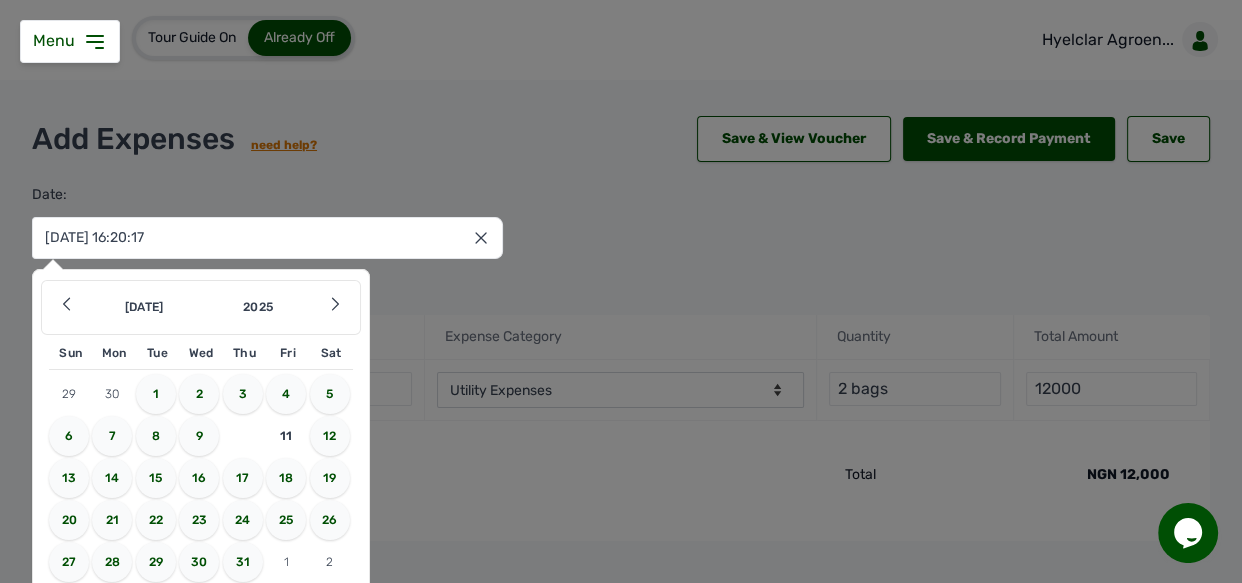 click on "9" at bounding box center (199, 436) 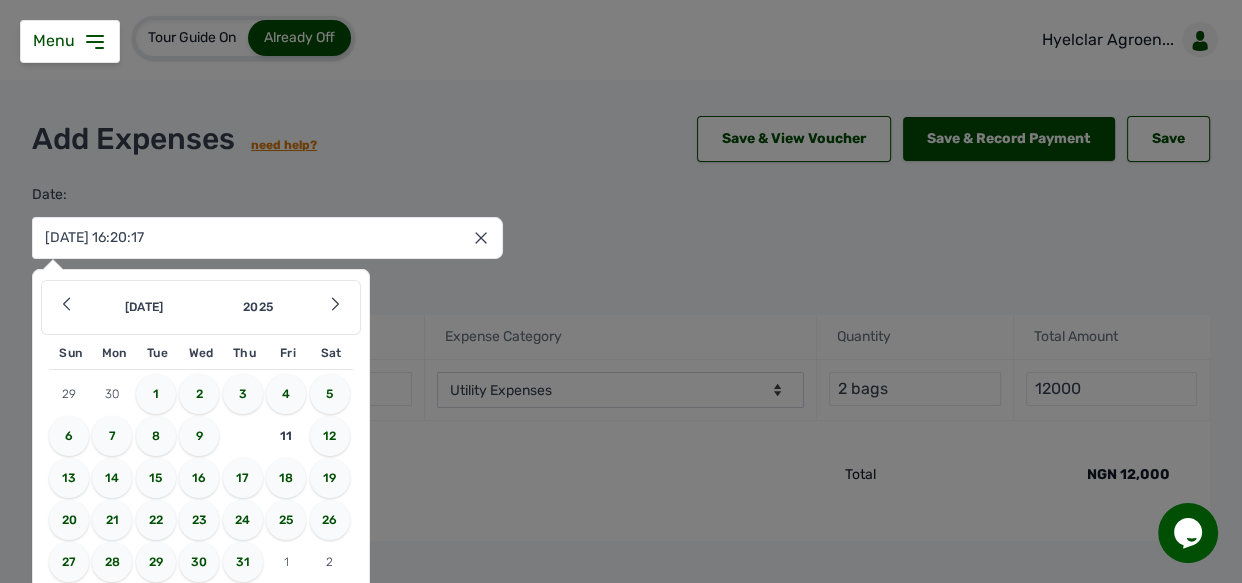 type on "09 Jul 2025 16:20:17" 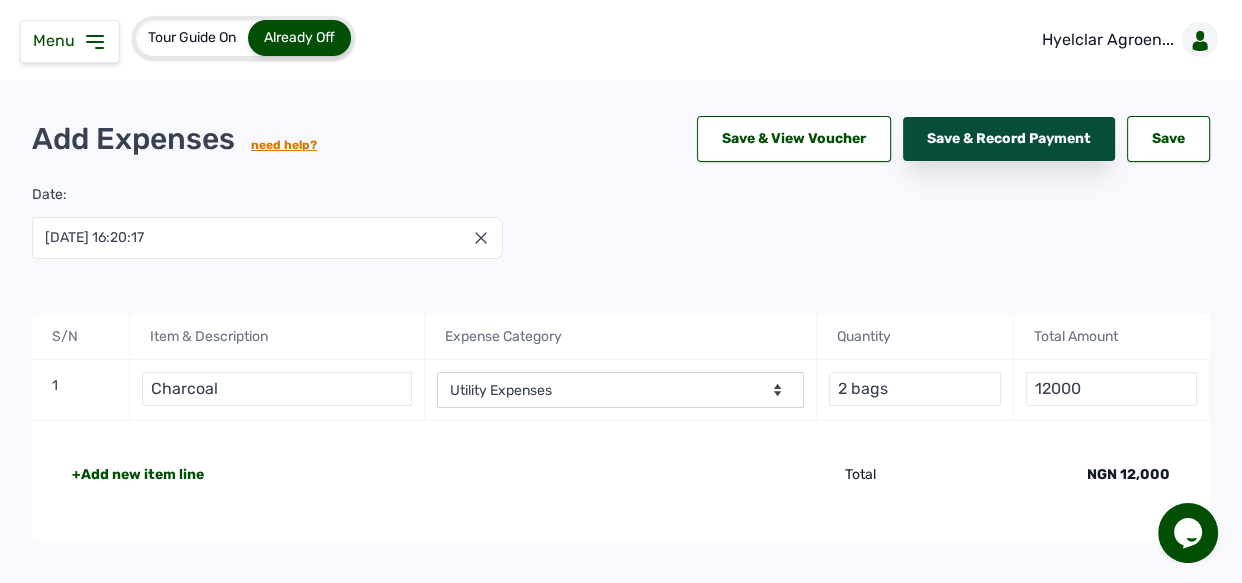 click on "Save & Record Payment" at bounding box center [1009, 139] 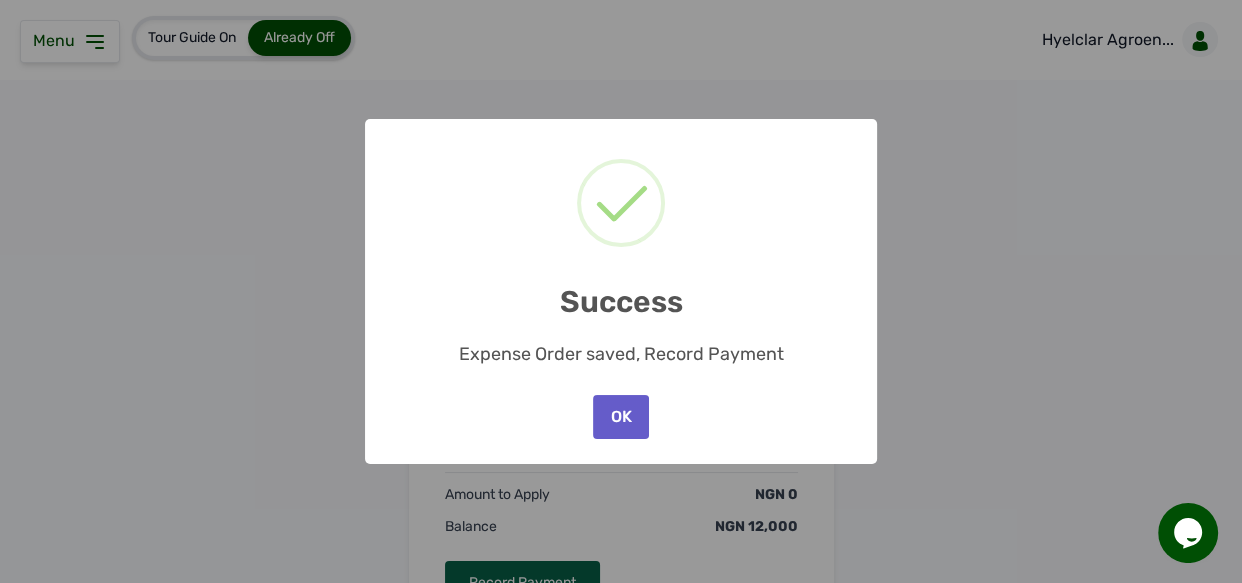 click on "OK" at bounding box center (621, 417) 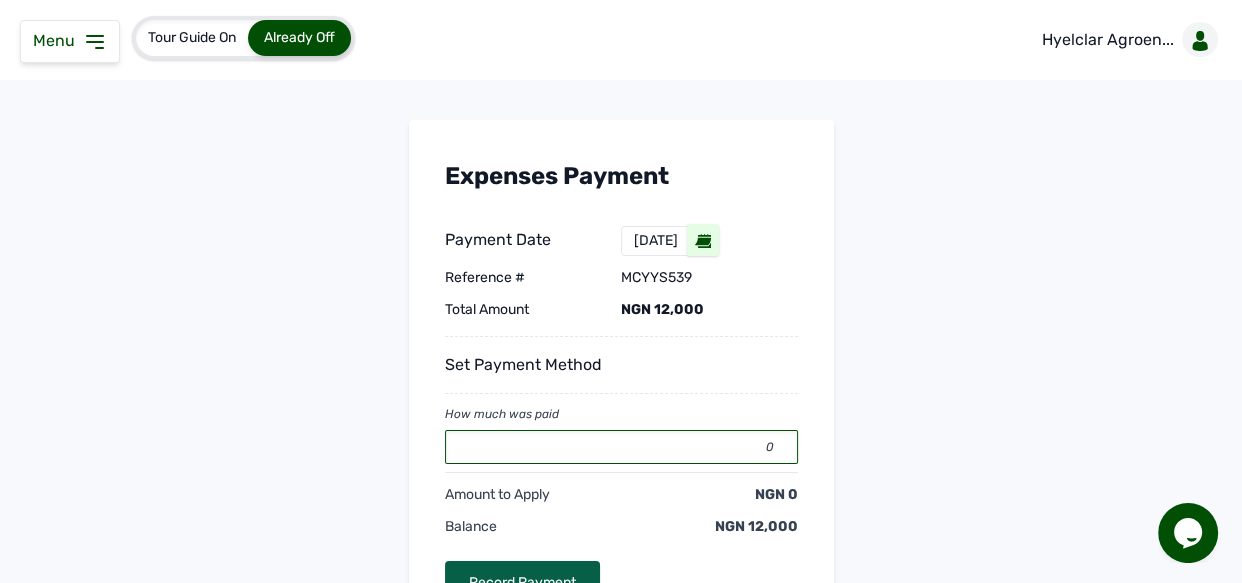 click on "0" at bounding box center (621, 447) 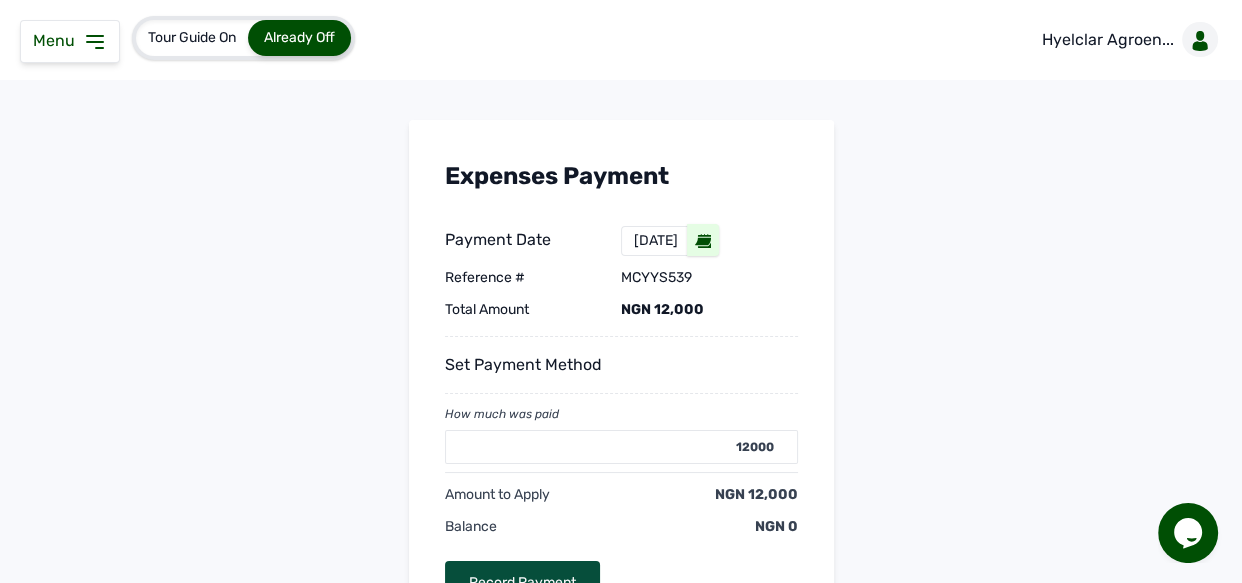 click on "Record Payment" at bounding box center [522, 583] 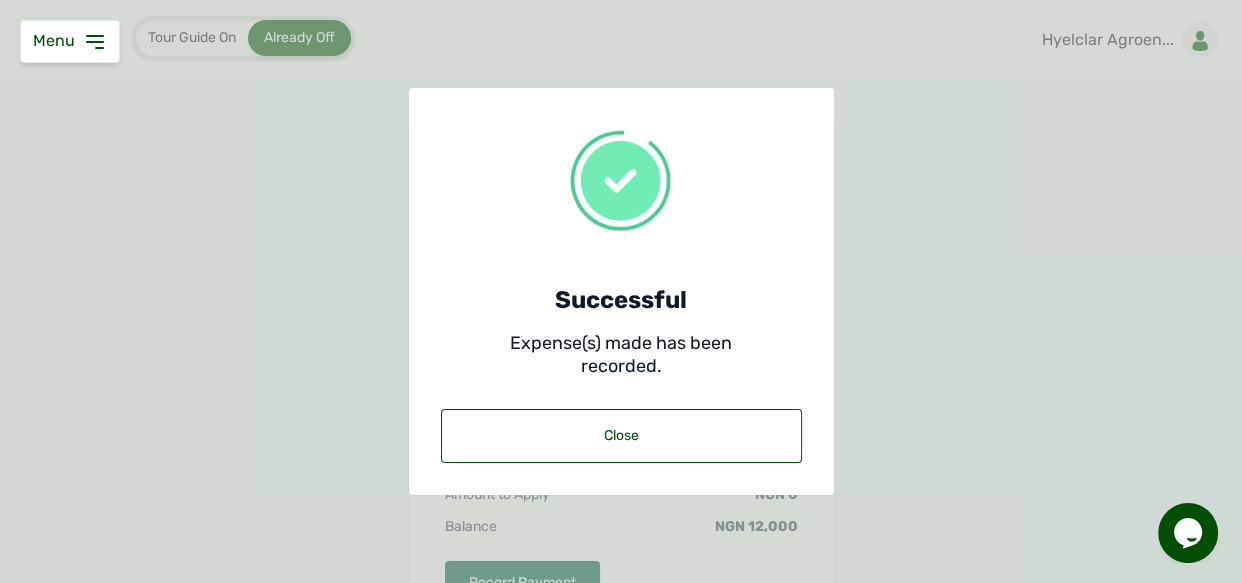 click 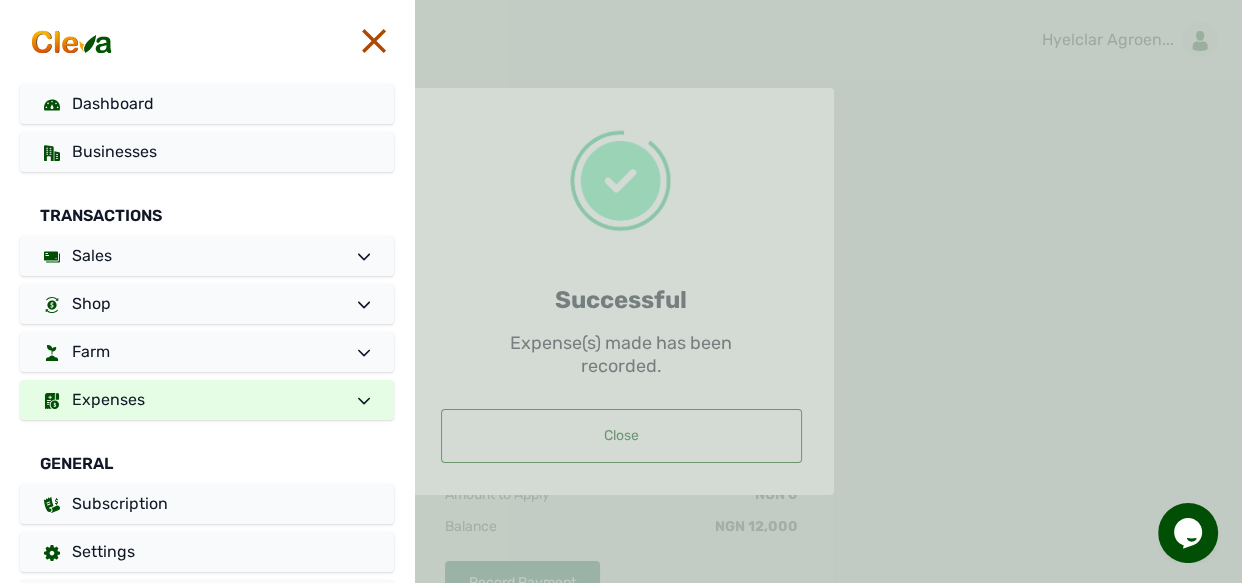 click on "Expenses" at bounding box center (207, 400) 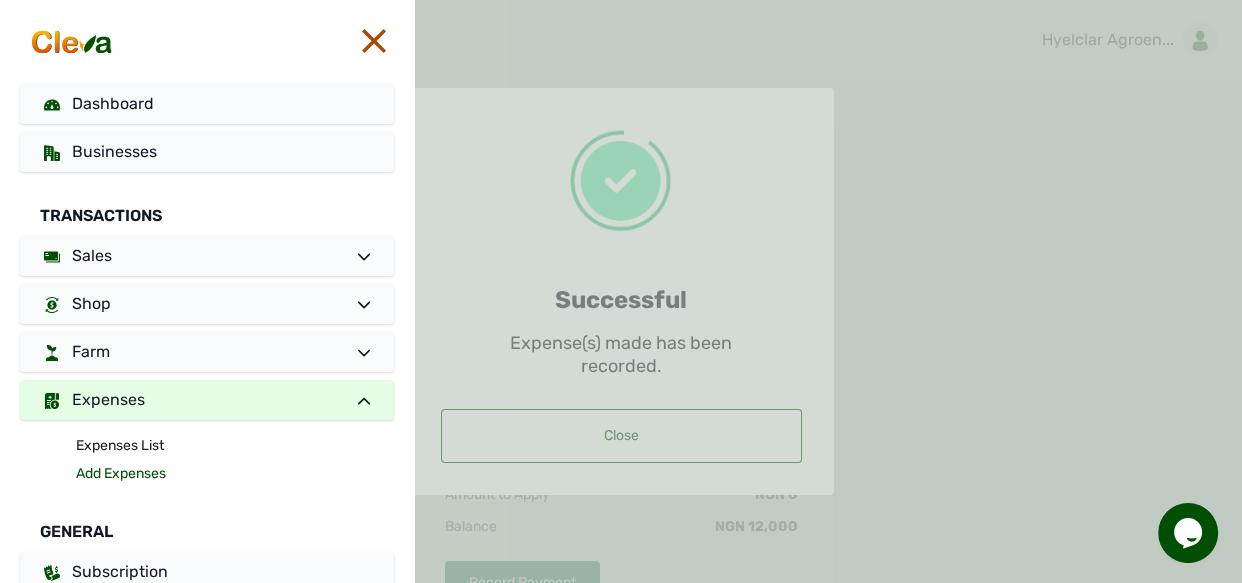 click on "Add Expenses" at bounding box center (235, 474) 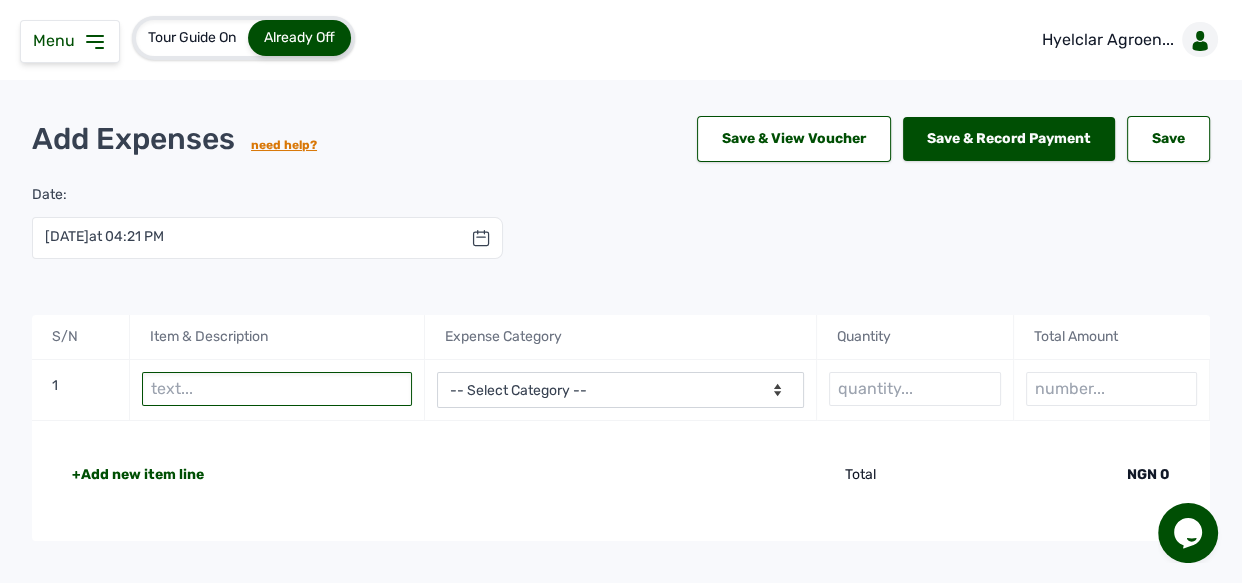 click at bounding box center (277, 389) 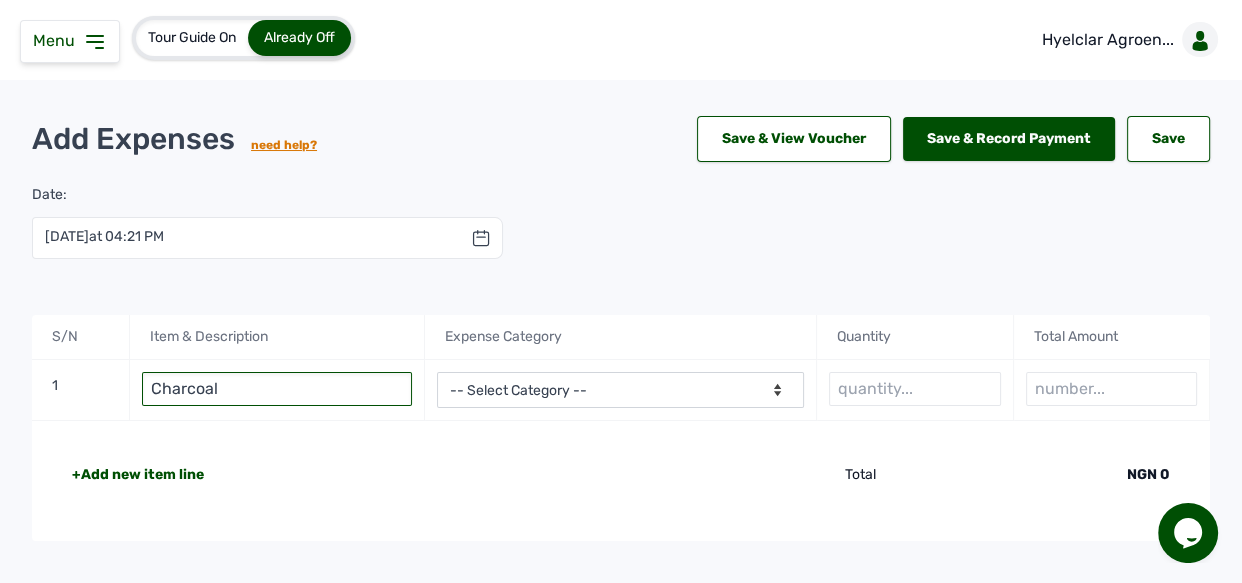 type on "Charcoal" 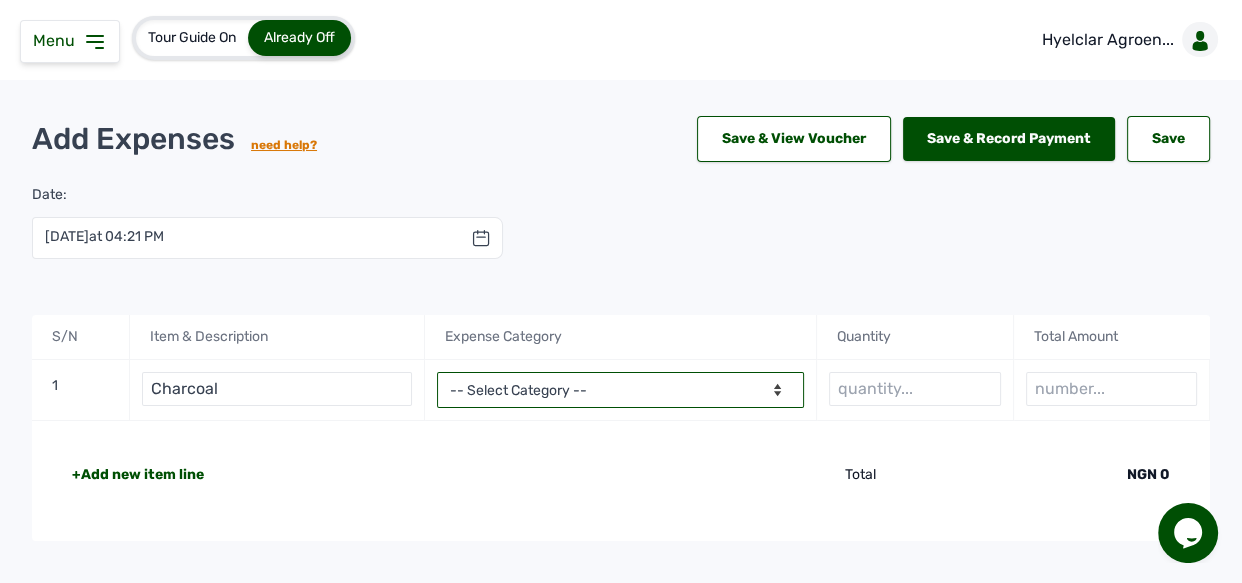 click on "-- Select Category -- Advertising Expenses Bank Charges Entertainment Expenses Insurance Expenses Legal Expenses Medical Expenses Office Equipments & Supplies Property Tax Rental Cost Repair & Maintenance Expenses Research Expenses Staff Salary Telephone Expenses Transportation Expenses Travelling Expenses Utility Expenses Others" at bounding box center [621, 390] 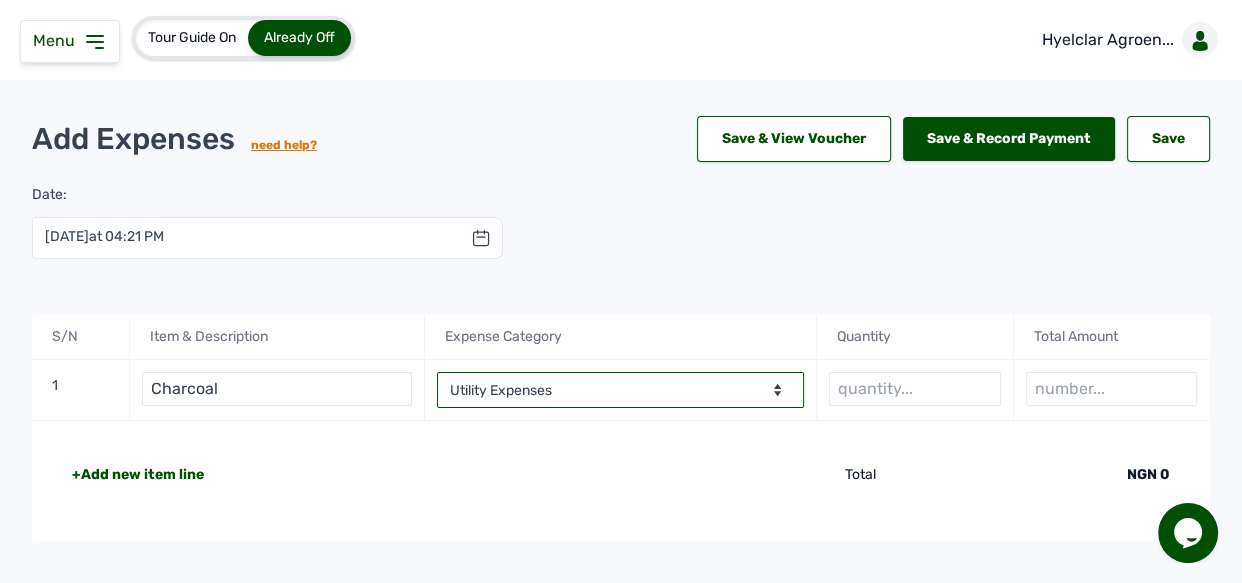 click on "-- Select Category -- Advertising Expenses Bank Charges Entertainment Expenses Insurance Expenses Legal Expenses Medical Expenses Office Equipments & Supplies Property Tax Rental Cost Repair & Maintenance Expenses Research Expenses Staff Salary Telephone Expenses Transportation Expenses Travelling Expenses Utility Expenses Others" at bounding box center (621, 390) 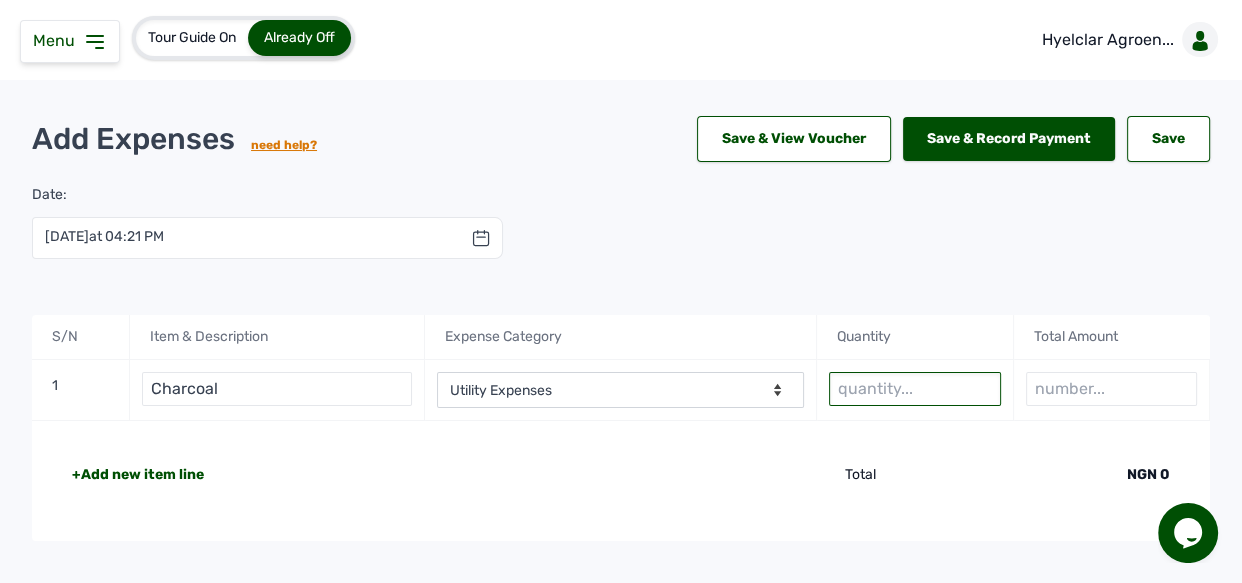 click at bounding box center (914, 389) 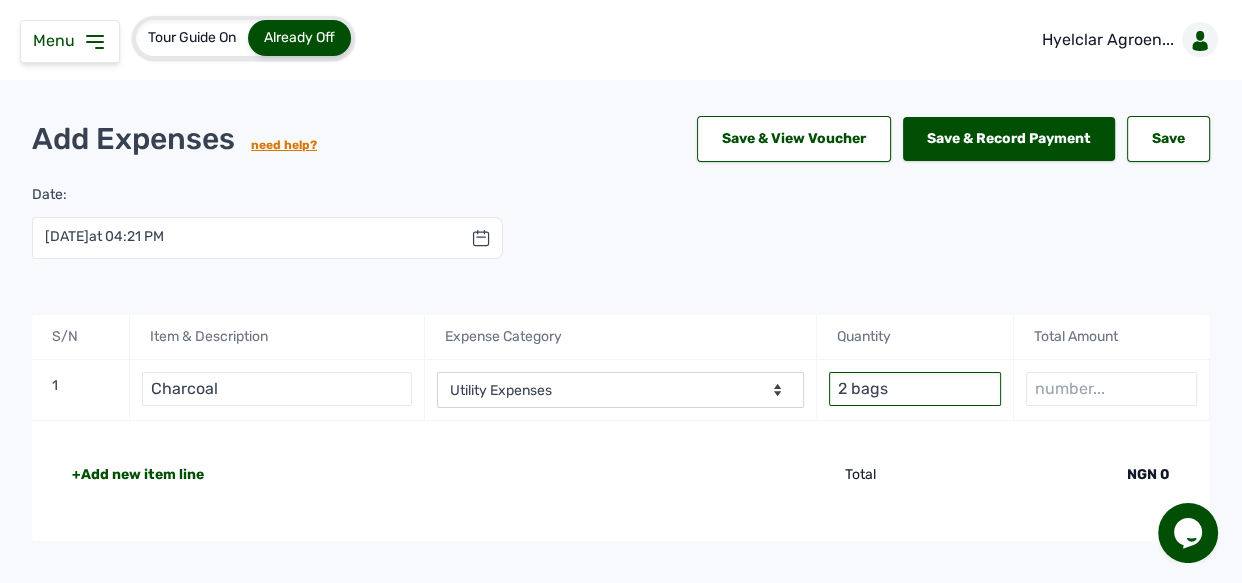 type on "2 bags" 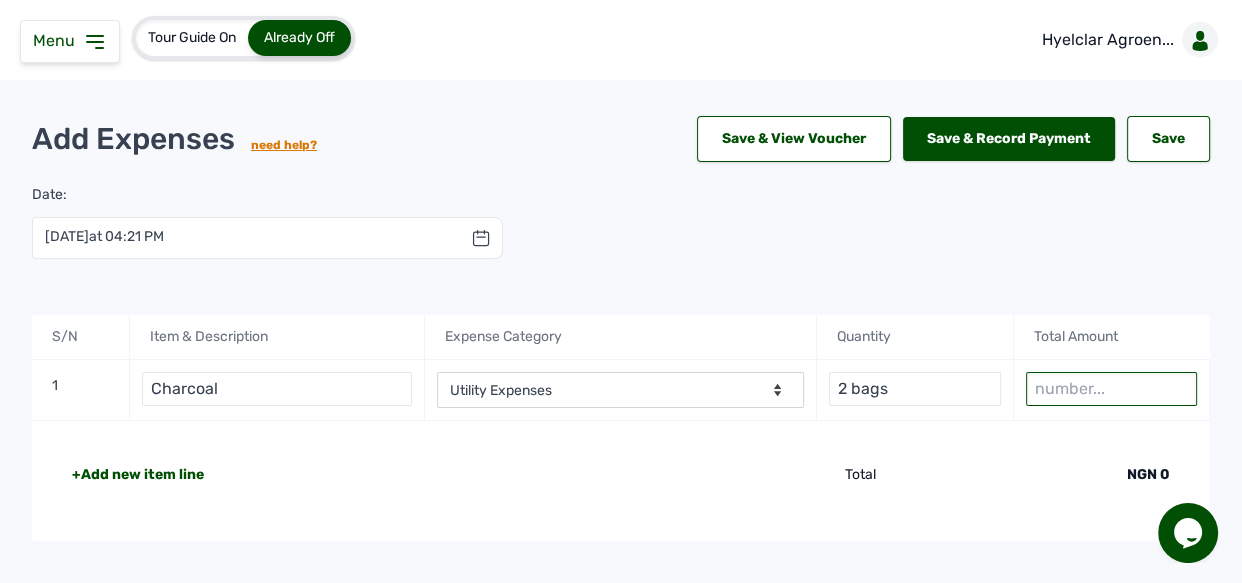 click at bounding box center [1111, 389] 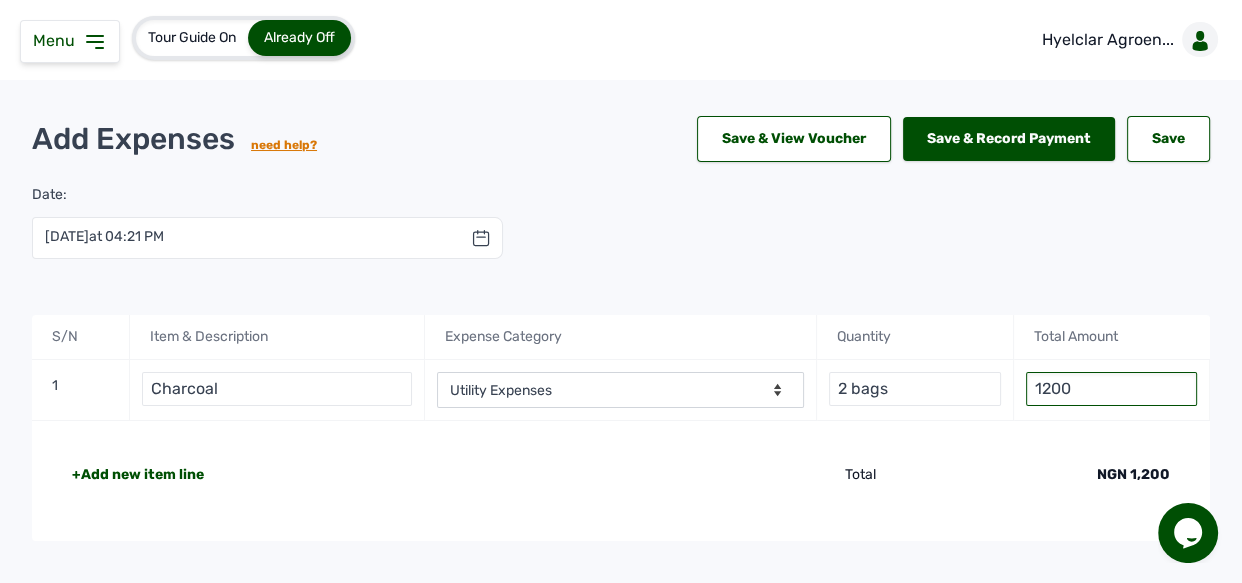 type on "12000" 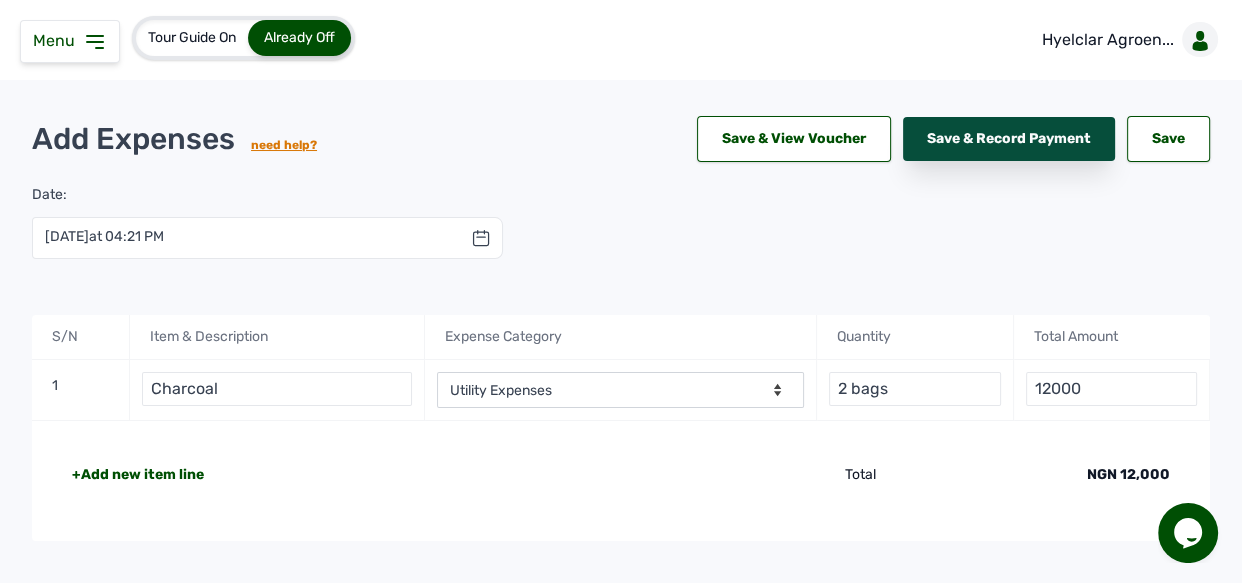 click on "Save & Record Payment" at bounding box center (1009, 139) 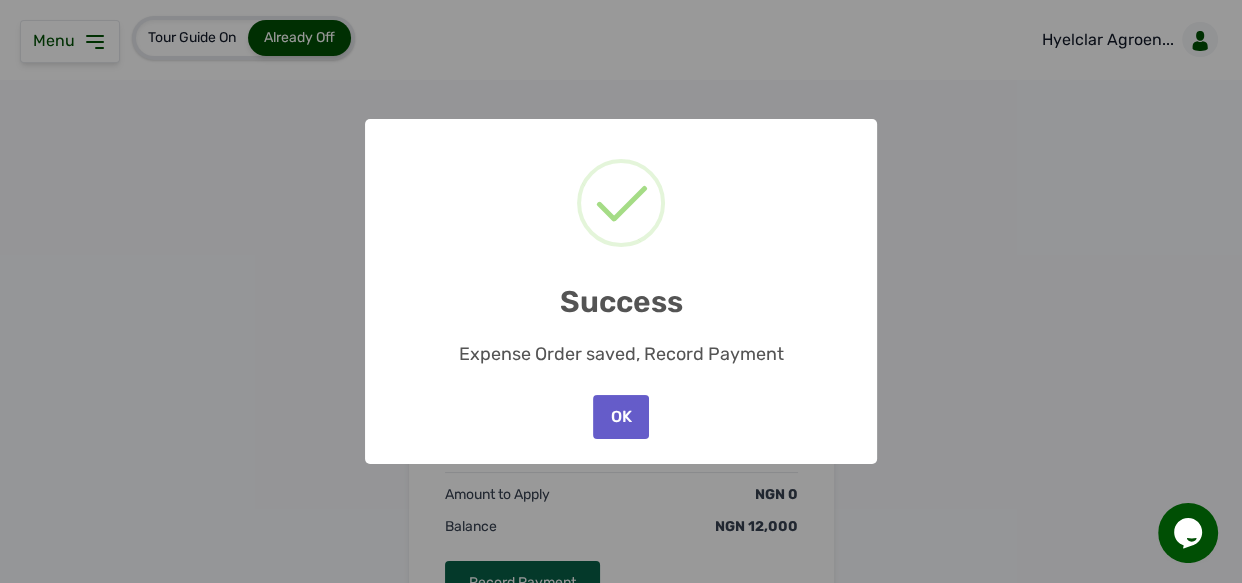 click on "OK" at bounding box center [621, 417] 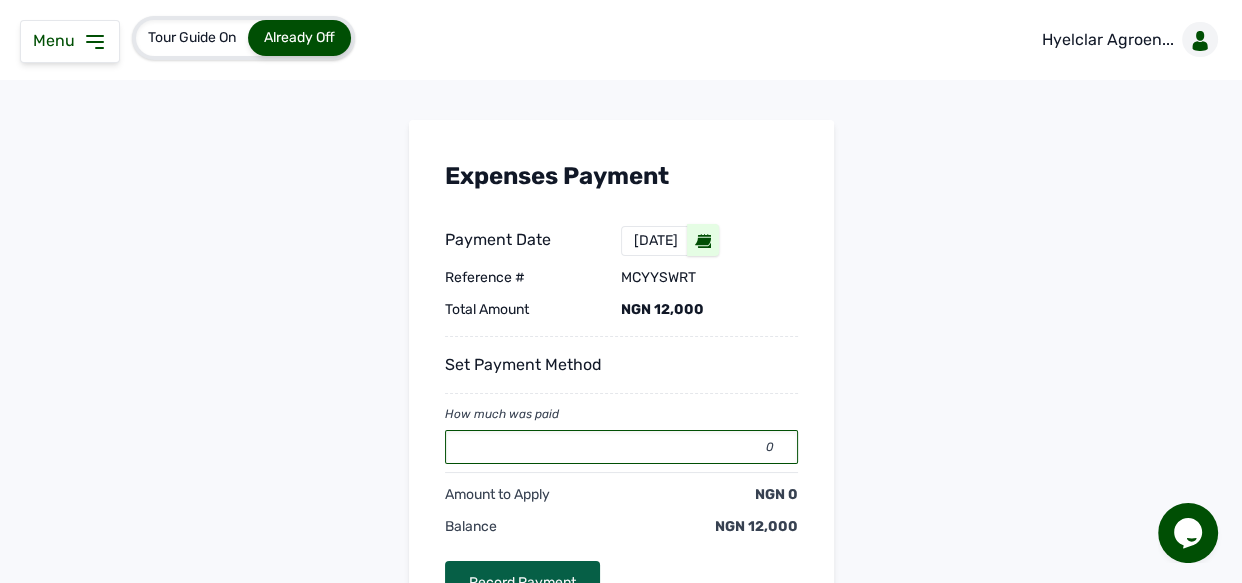 click on "0" at bounding box center [621, 447] 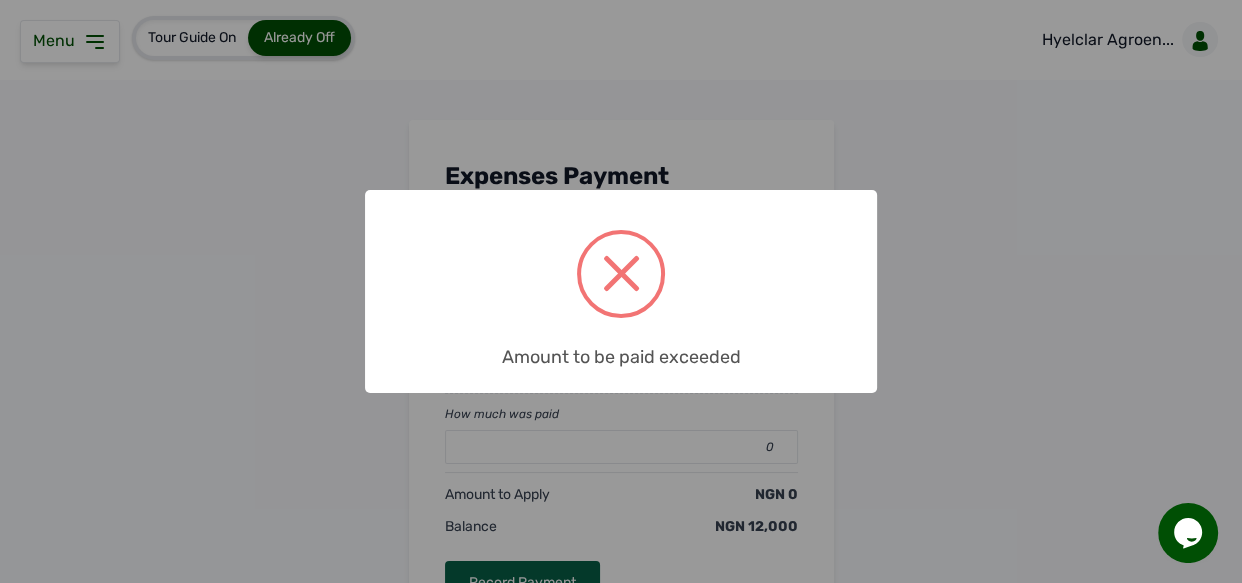 click on "×
Amount to be paid exceeded OK No Cancel" at bounding box center (621, 291) 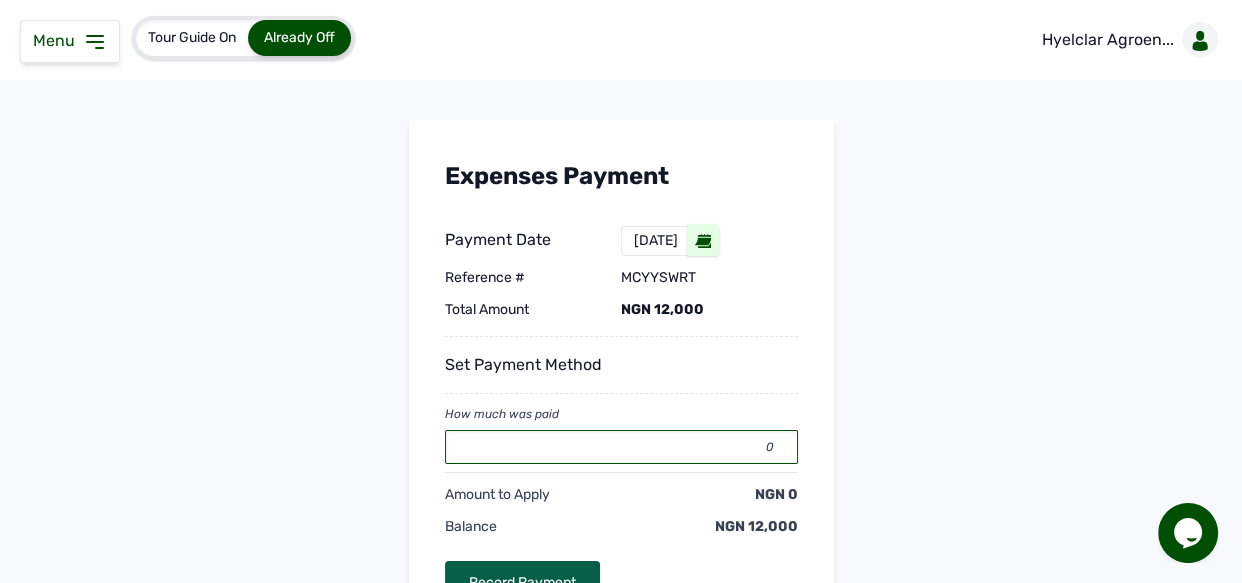 click on "0" at bounding box center (621, 447) 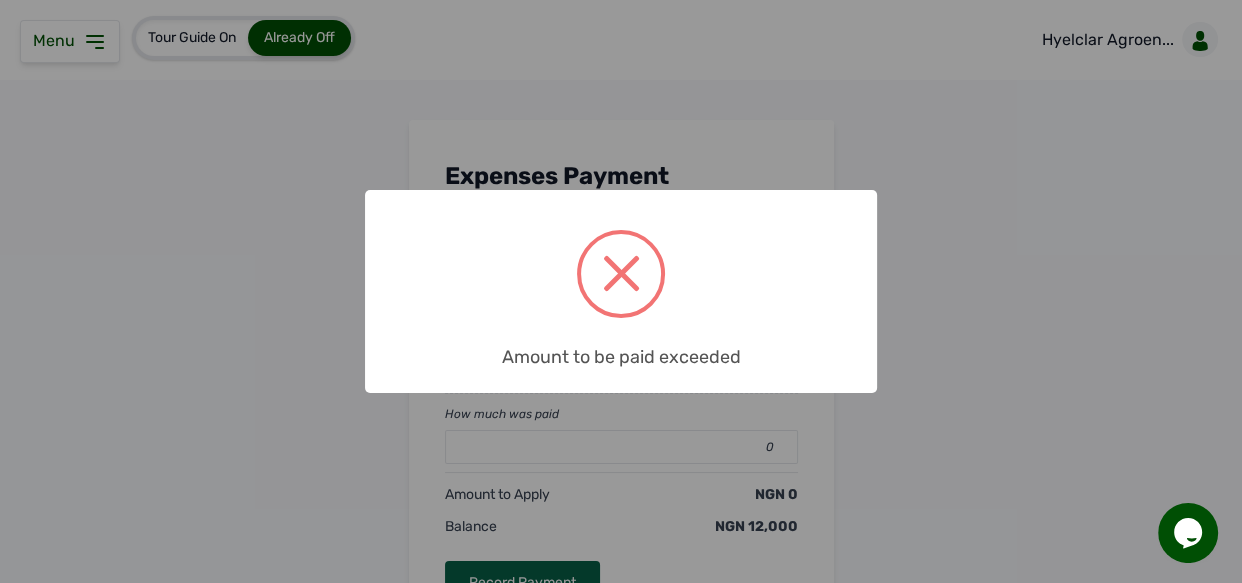 click on "×
Amount to be paid exceeded OK No Cancel" at bounding box center [621, 291] 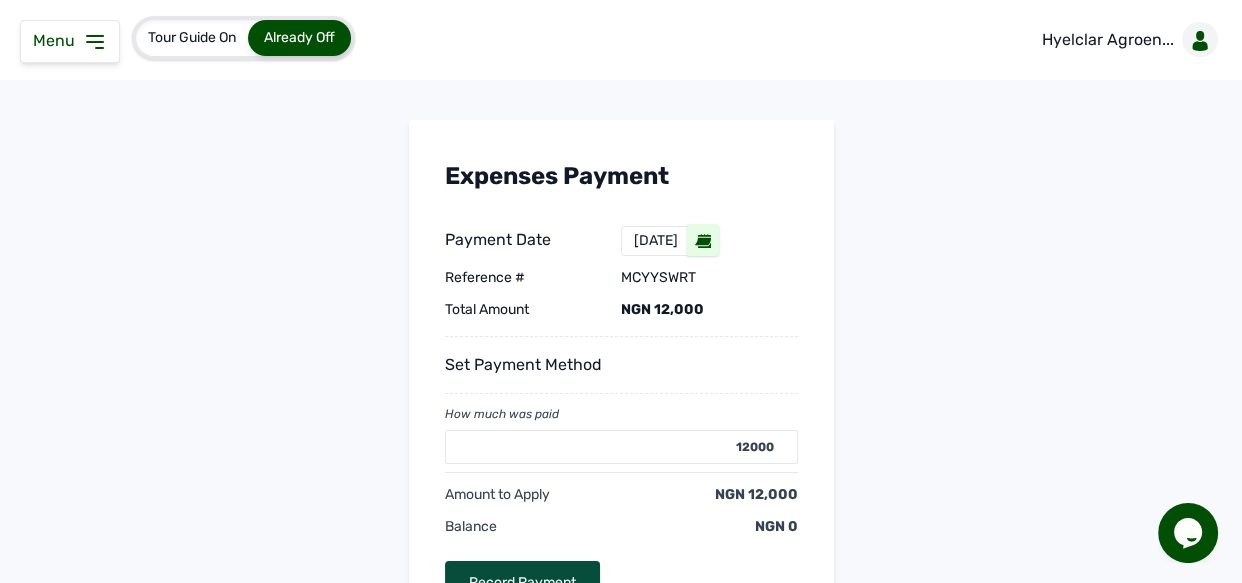 click on "Record Payment" at bounding box center (522, 583) 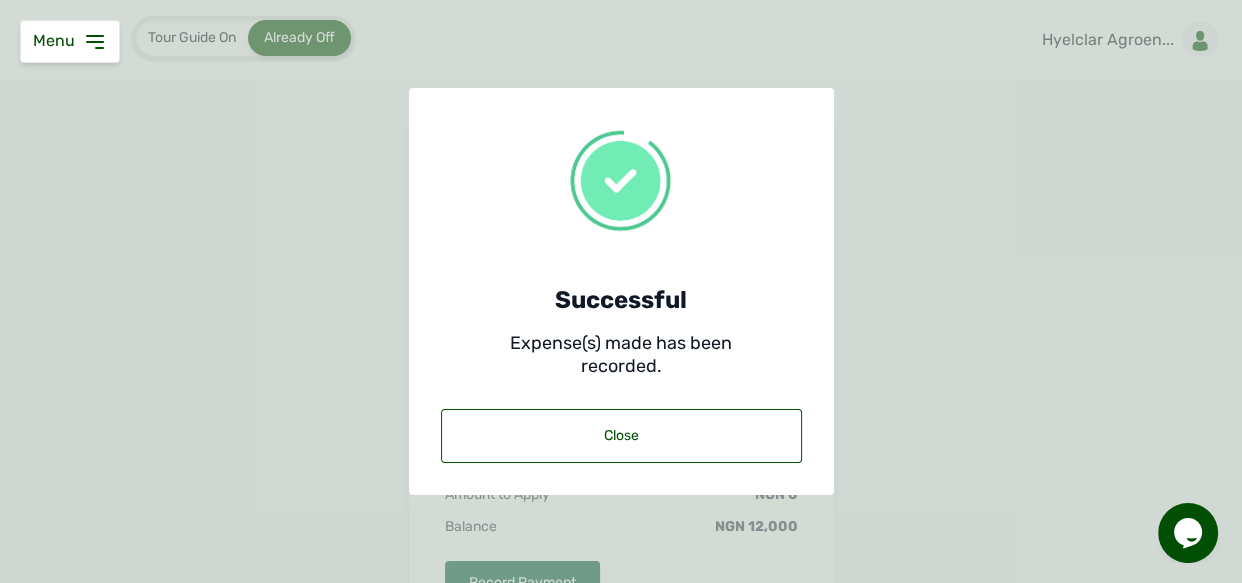 click on "Successful Expense(s) made has been recorded.  Close" at bounding box center [621, 291] 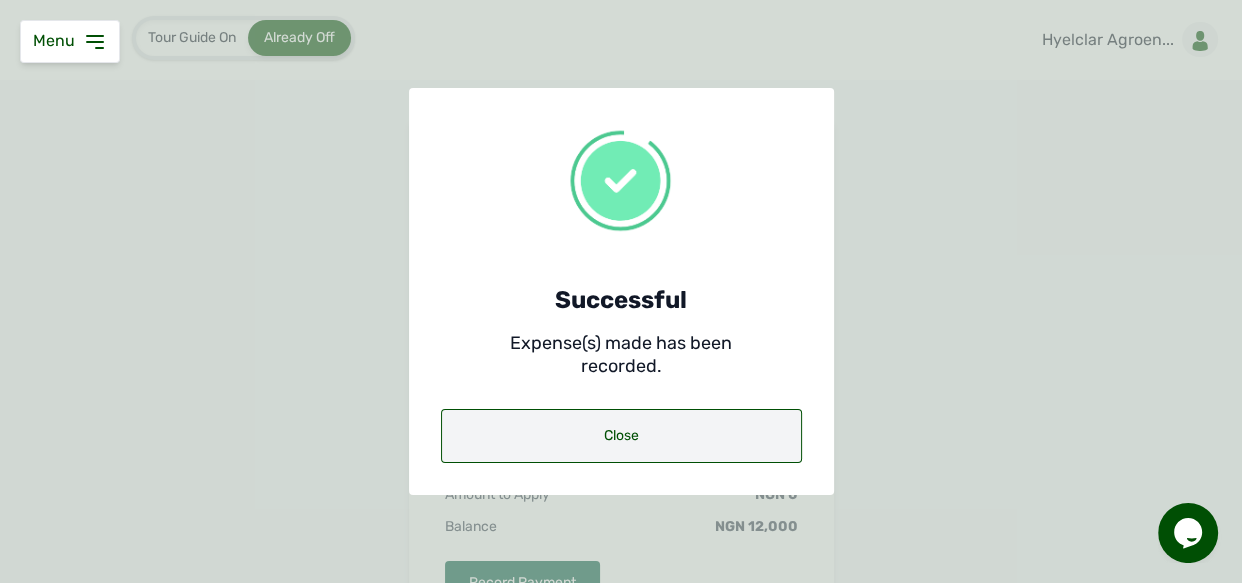 click on "Close" at bounding box center [621, 436] 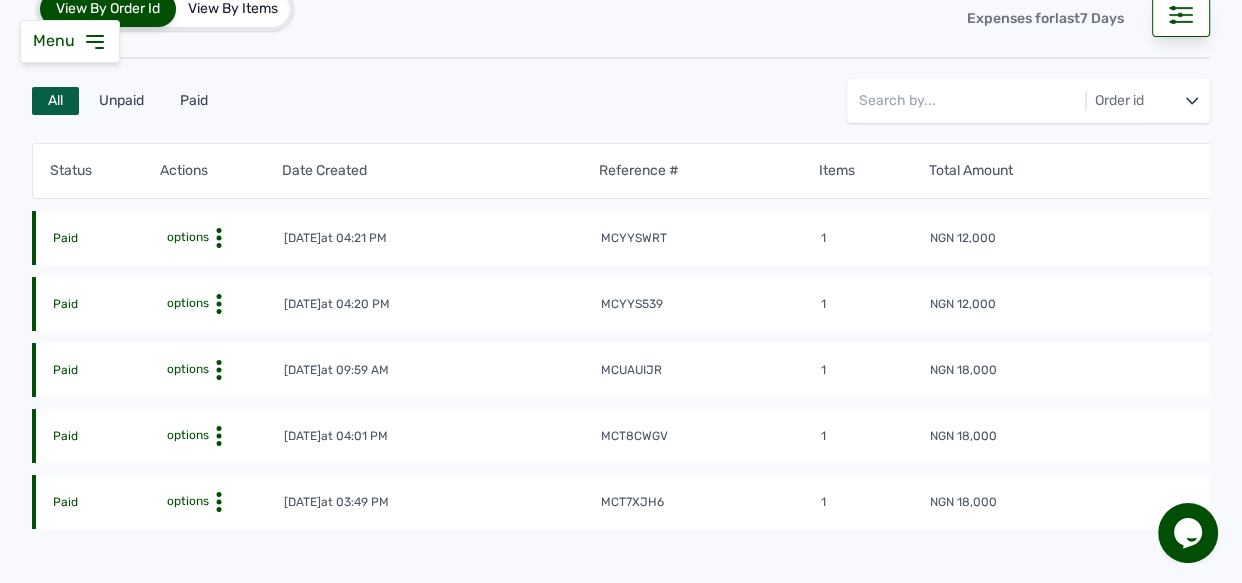 scroll, scrollTop: 190, scrollLeft: 0, axis: vertical 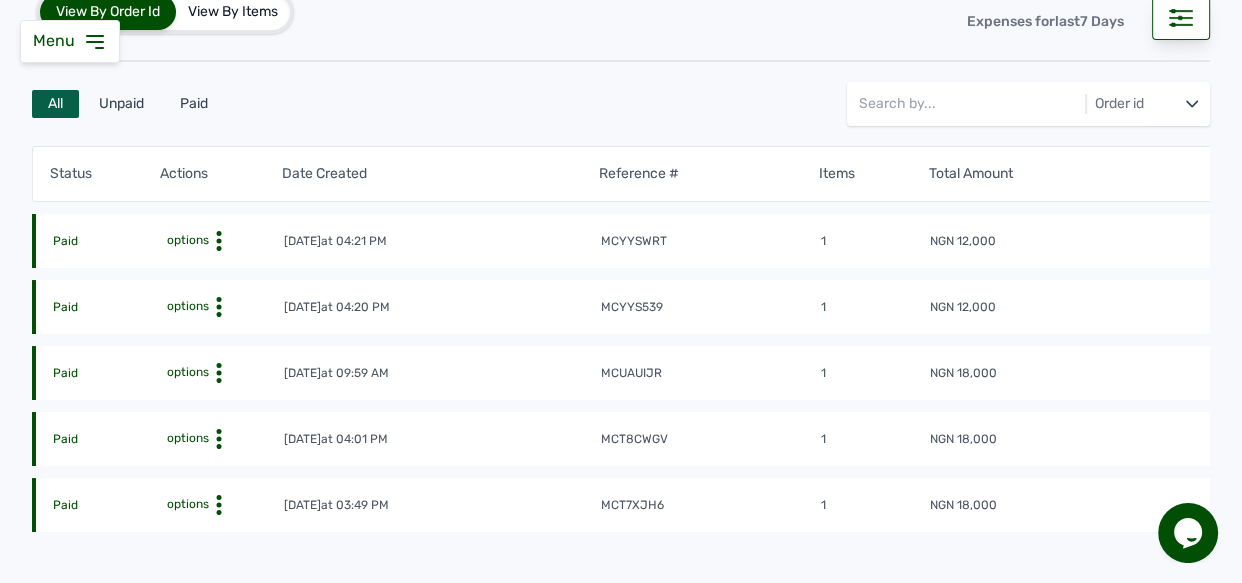 click on "options" at bounding box center (217, 241) 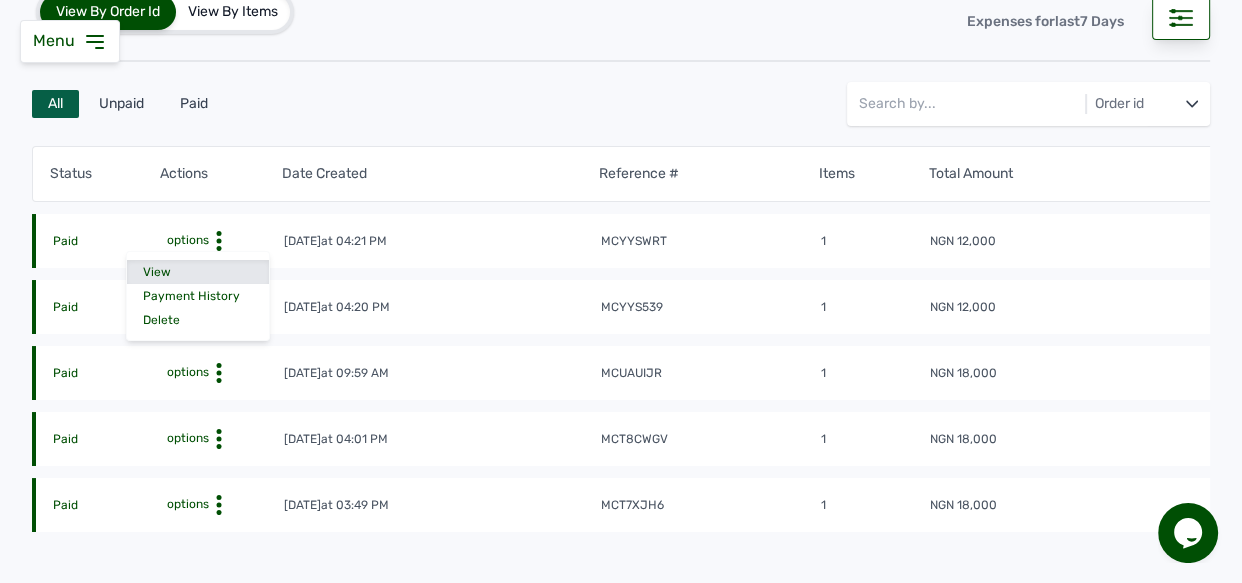 click on "View" at bounding box center (198, 272) 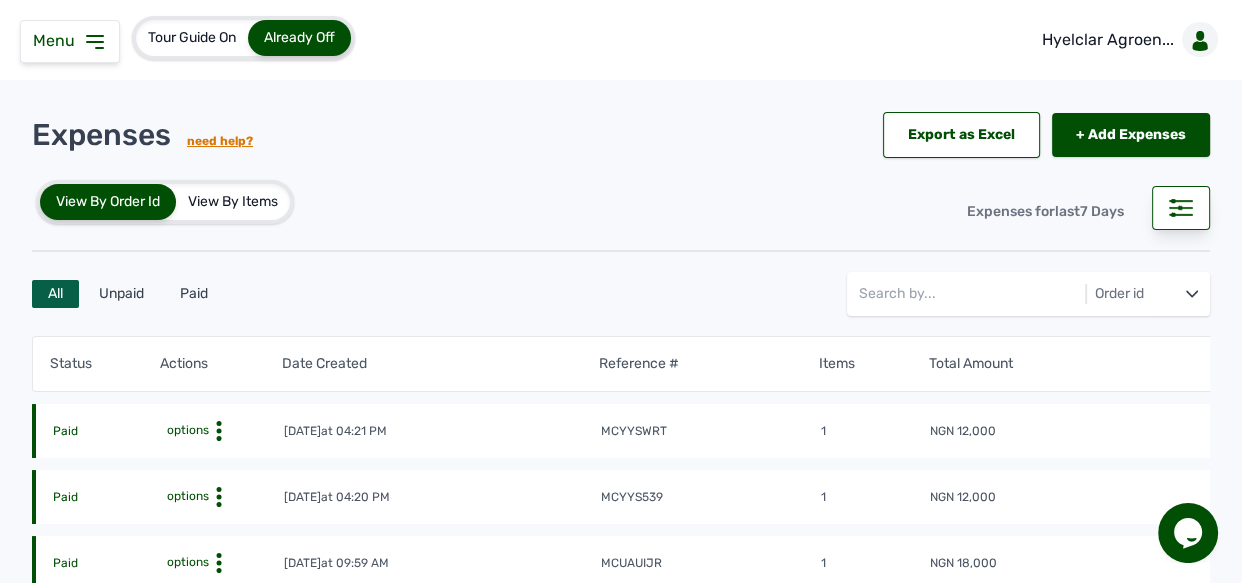 click 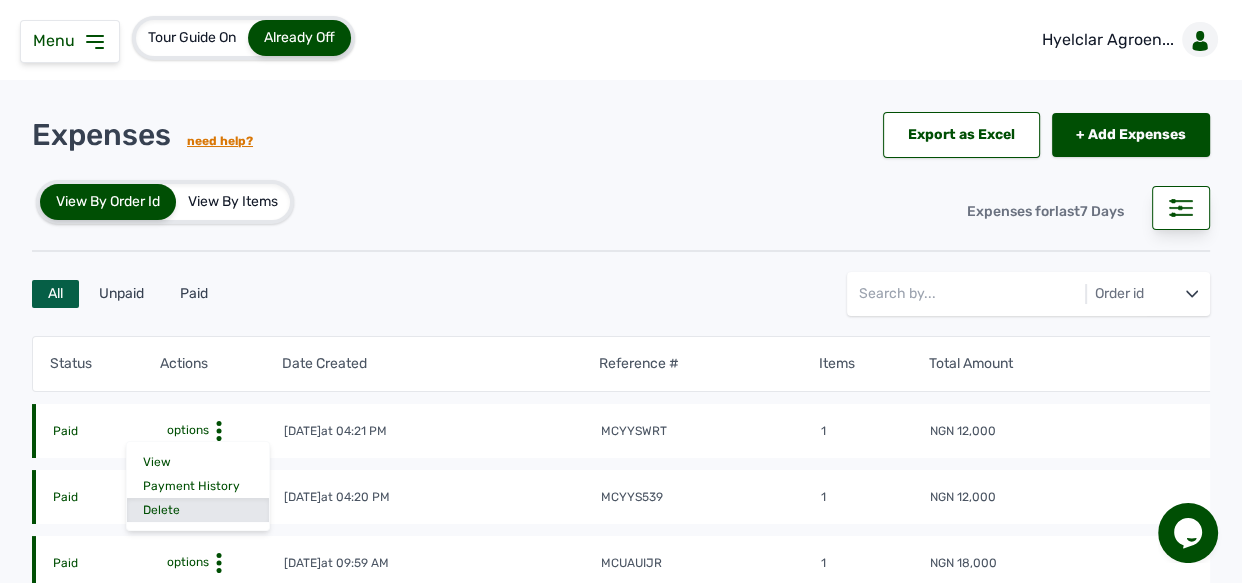 click on "Delete" at bounding box center [198, 510] 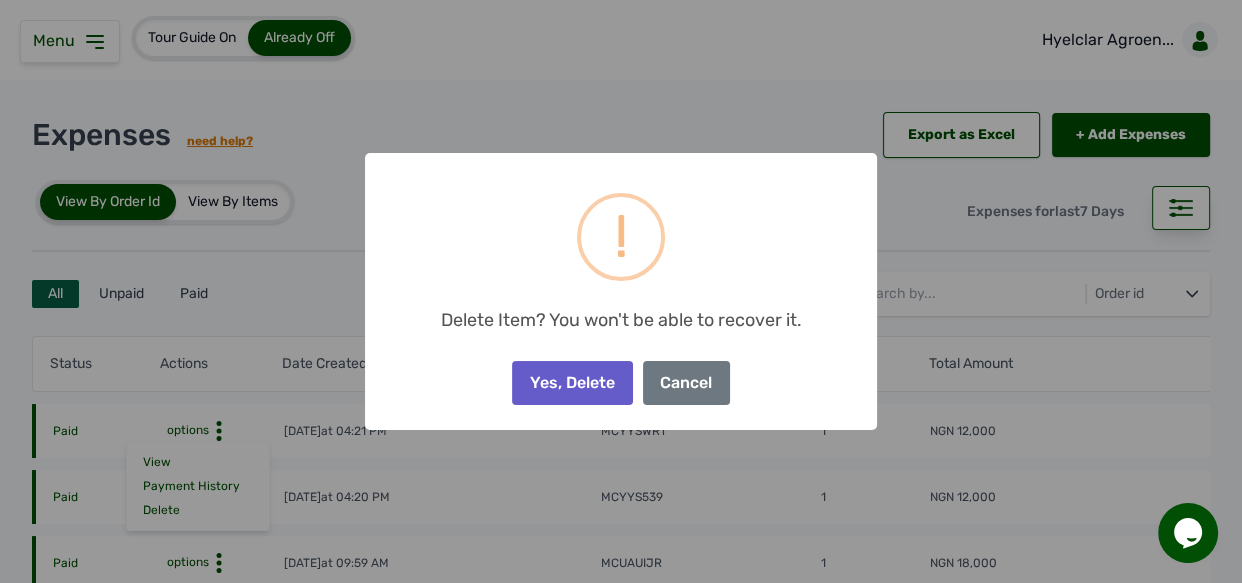 click on "Yes, Delete" at bounding box center (572, 383) 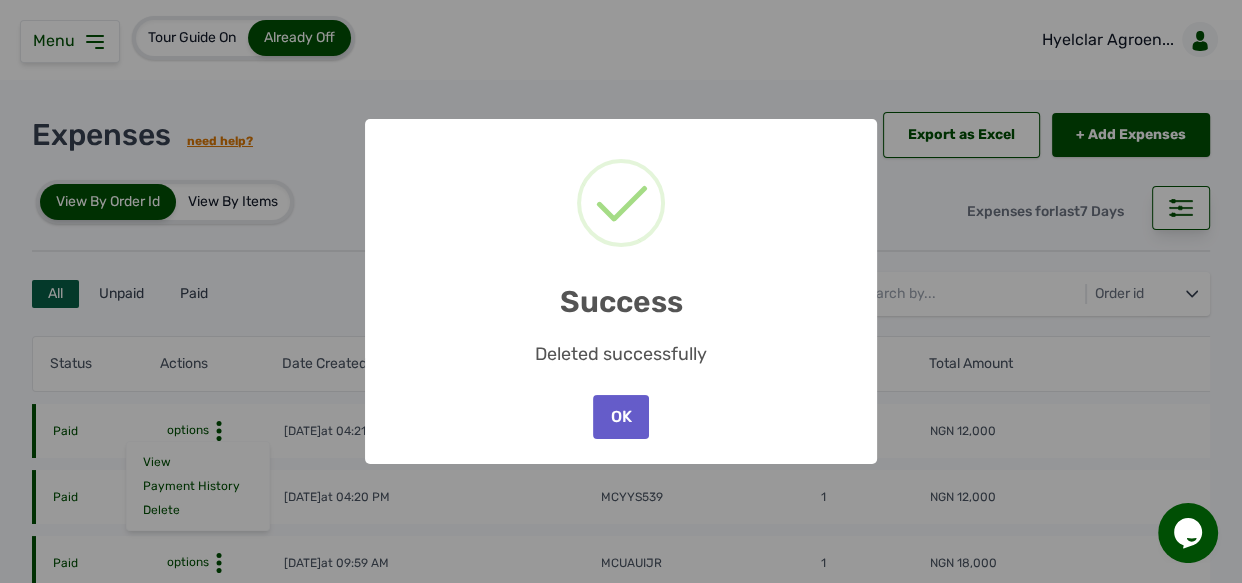 click on "OK" at bounding box center [621, 417] 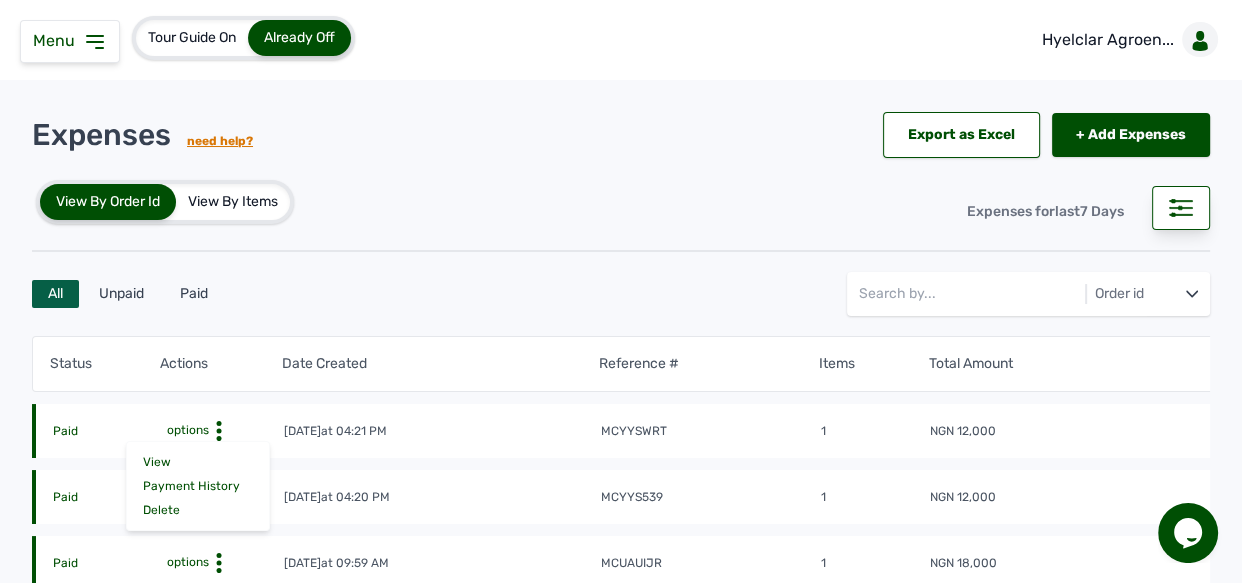 click 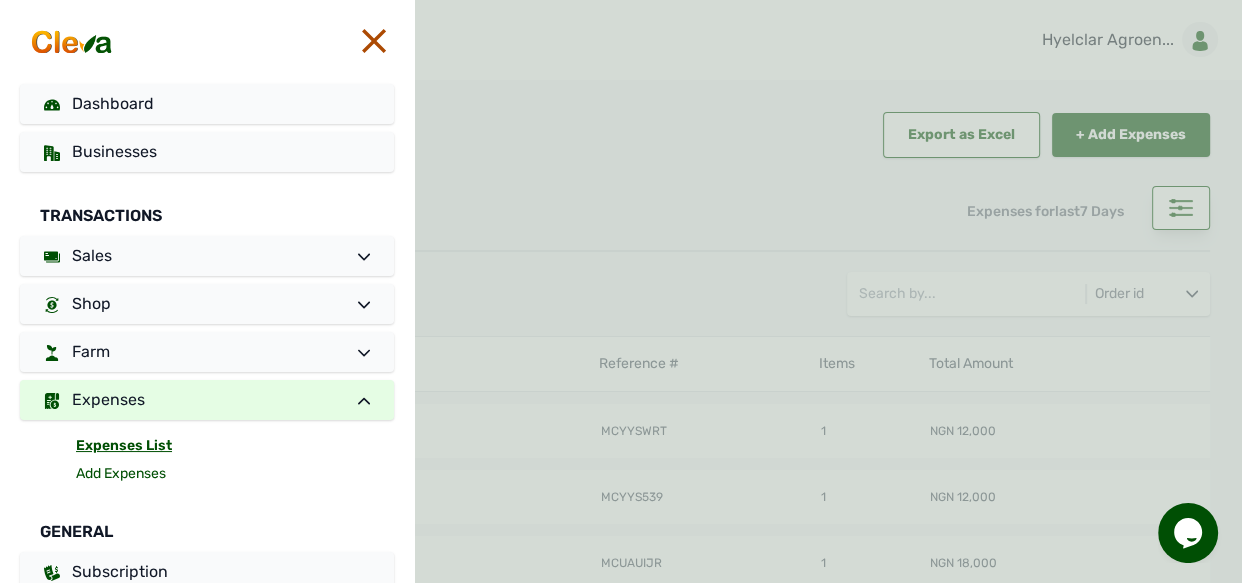 click on "Add Expenses" at bounding box center [235, 474] 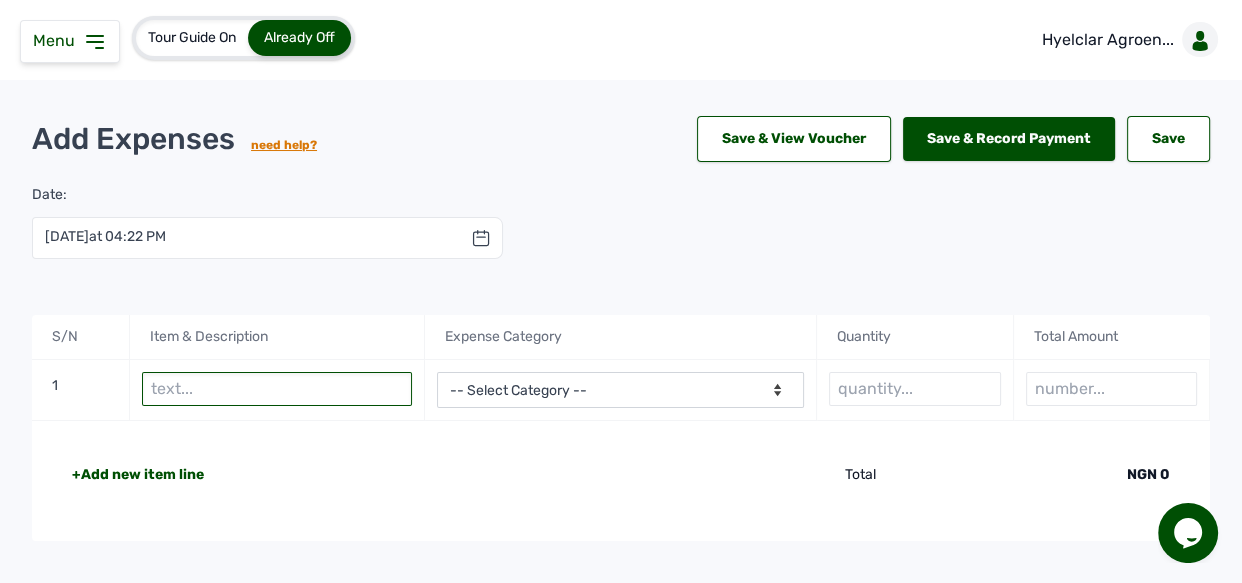 click at bounding box center [277, 389] 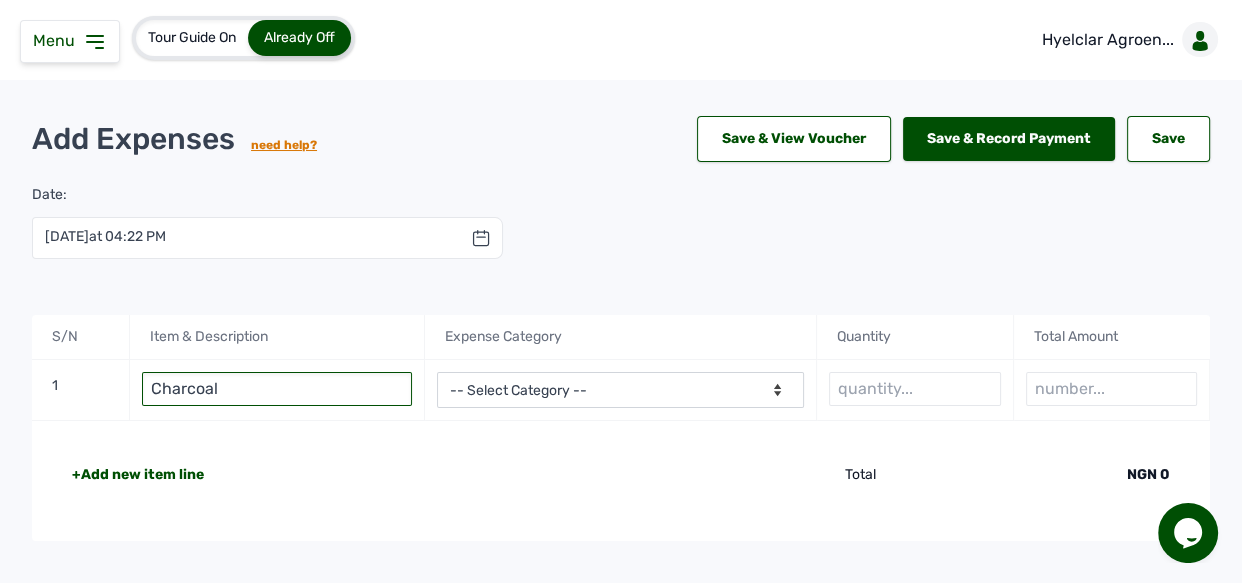 type on "Charcoal" 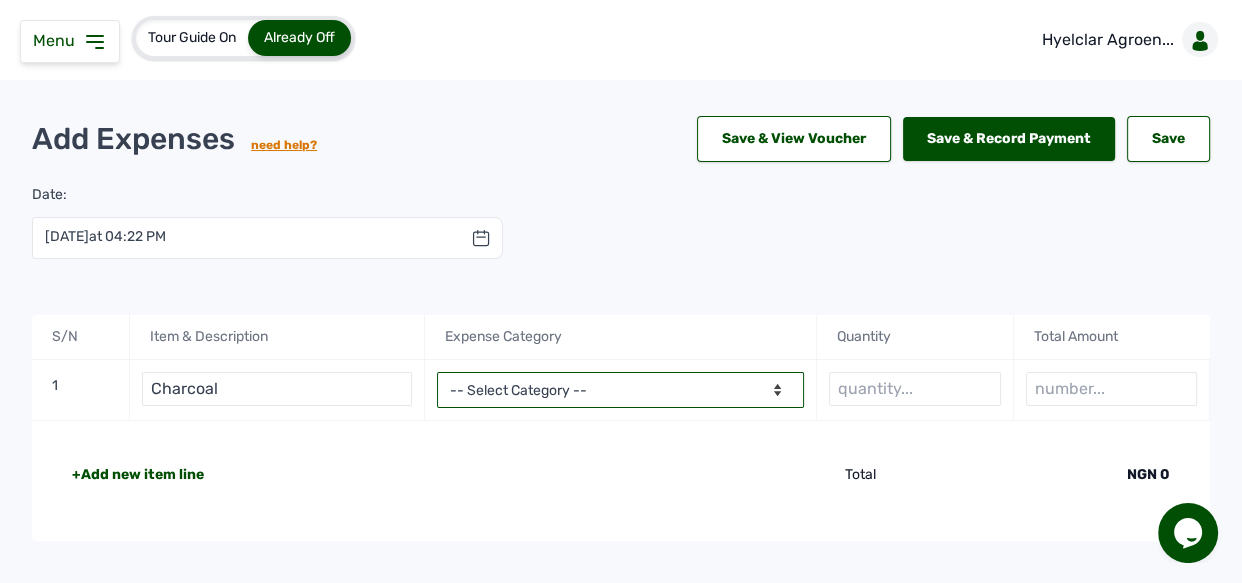 click on "-- Select Category -- Advertising Expenses Bank Charges Entertainment Expenses Insurance Expenses Legal Expenses Medical Expenses Office Equipments & Supplies Property Tax Rental Cost Repair & Maintenance Expenses Research Expenses Staff Salary Telephone Expenses Transportation Expenses Travelling Expenses Utility Expenses Others" at bounding box center [621, 390] 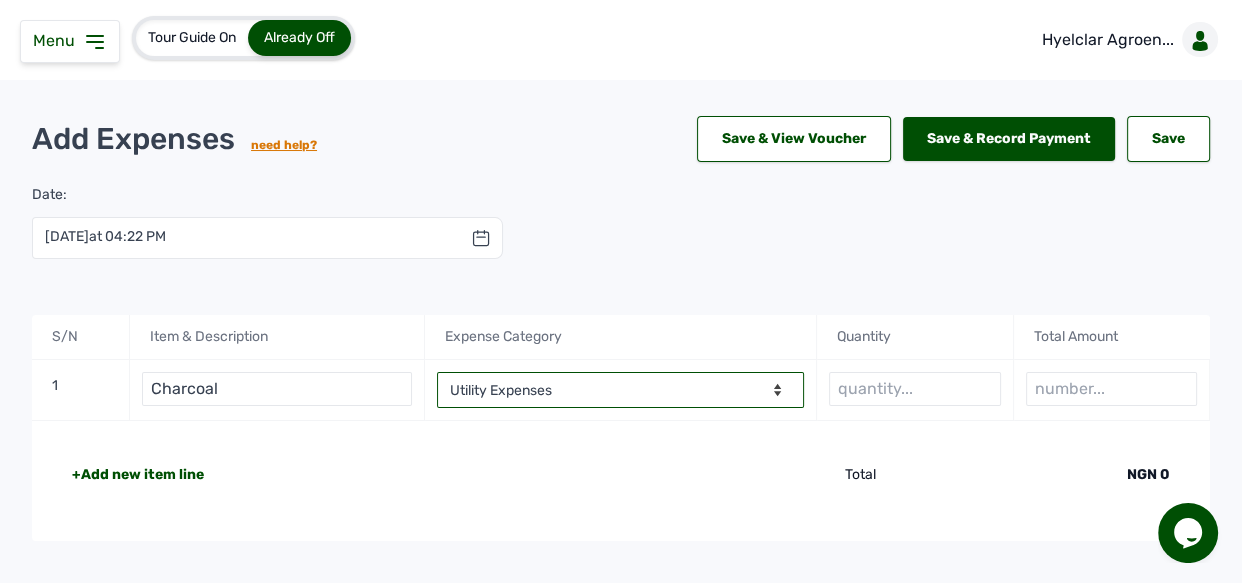 click on "-- Select Category -- Advertising Expenses Bank Charges Entertainment Expenses Insurance Expenses Legal Expenses Medical Expenses Office Equipments & Supplies Property Tax Rental Cost Repair & Maintenance Expenses Research Expenses Staff Salary Telephone Expenses Transportation Expenses Travelling Expenses Utility Expenses Others" at bounding box center [621, 390] 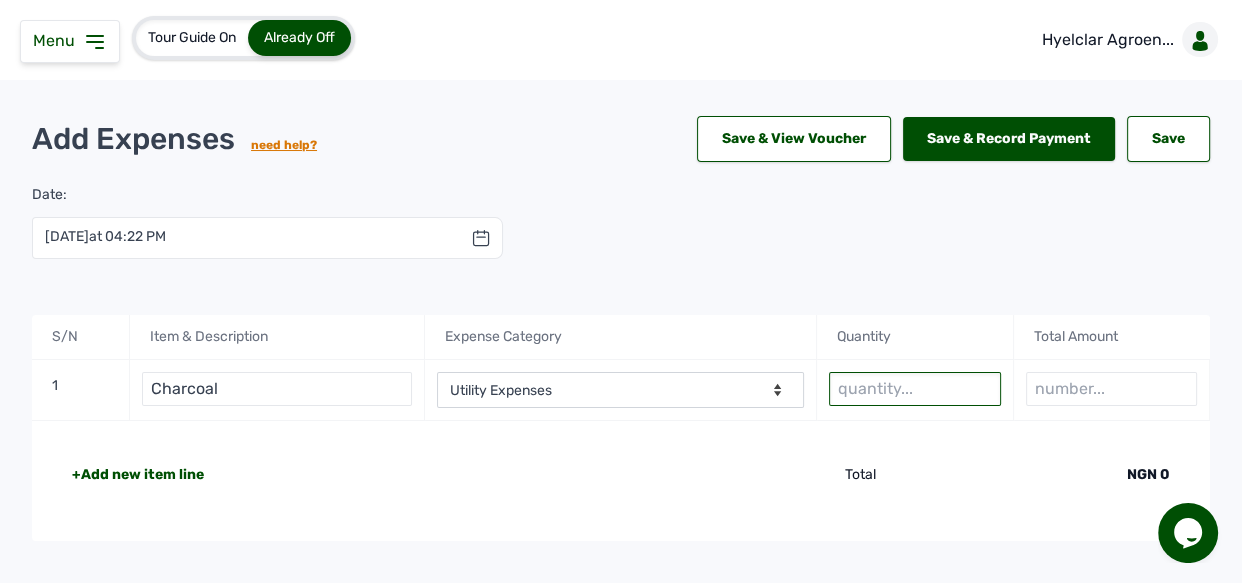 click at bounding box center (914, 389) 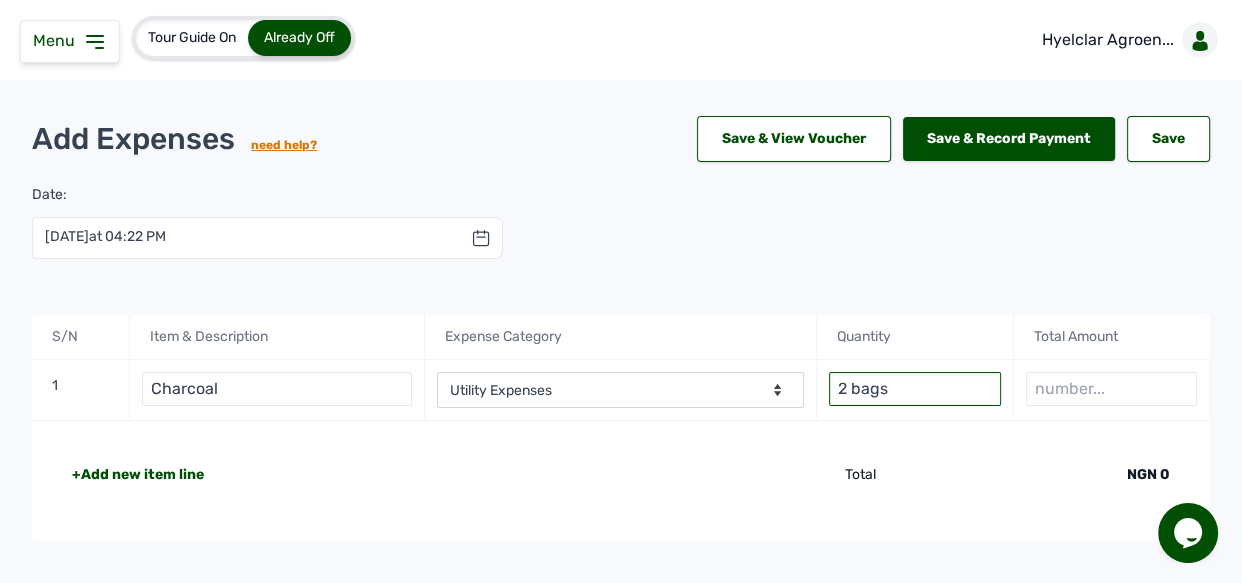 type on "2 bags" 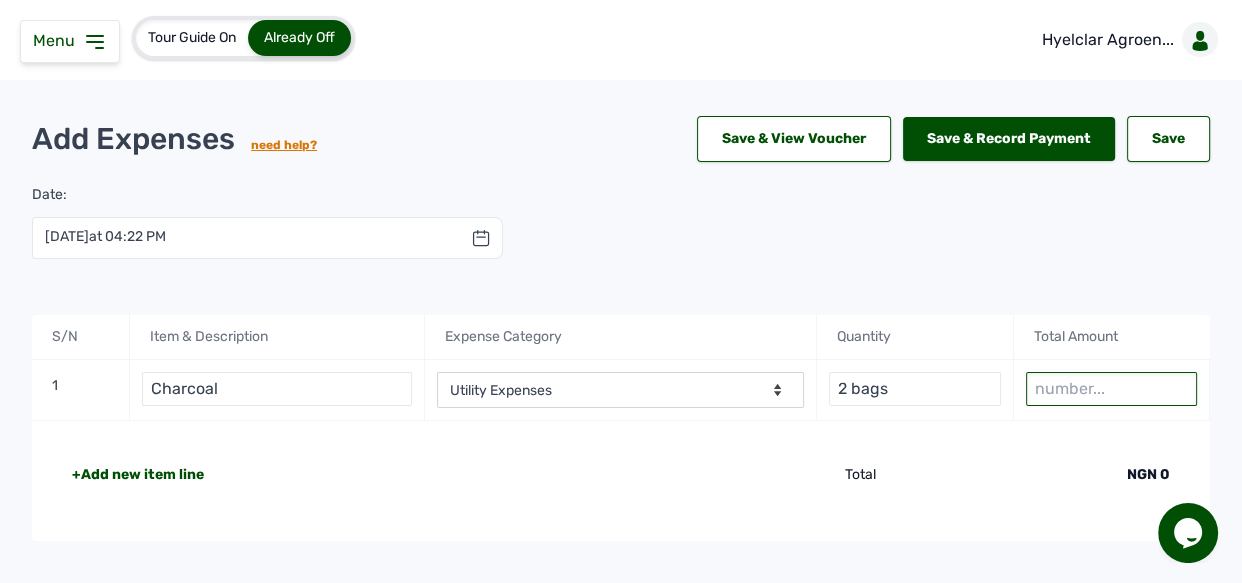 click at bounding box center [1111, 389] 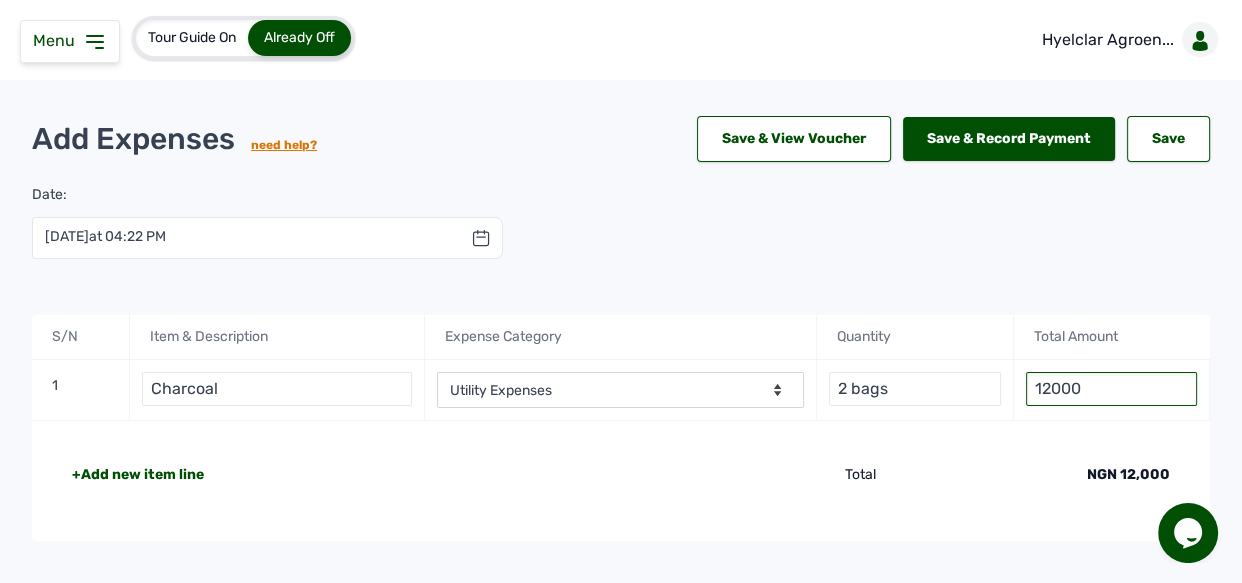 type on "12000" 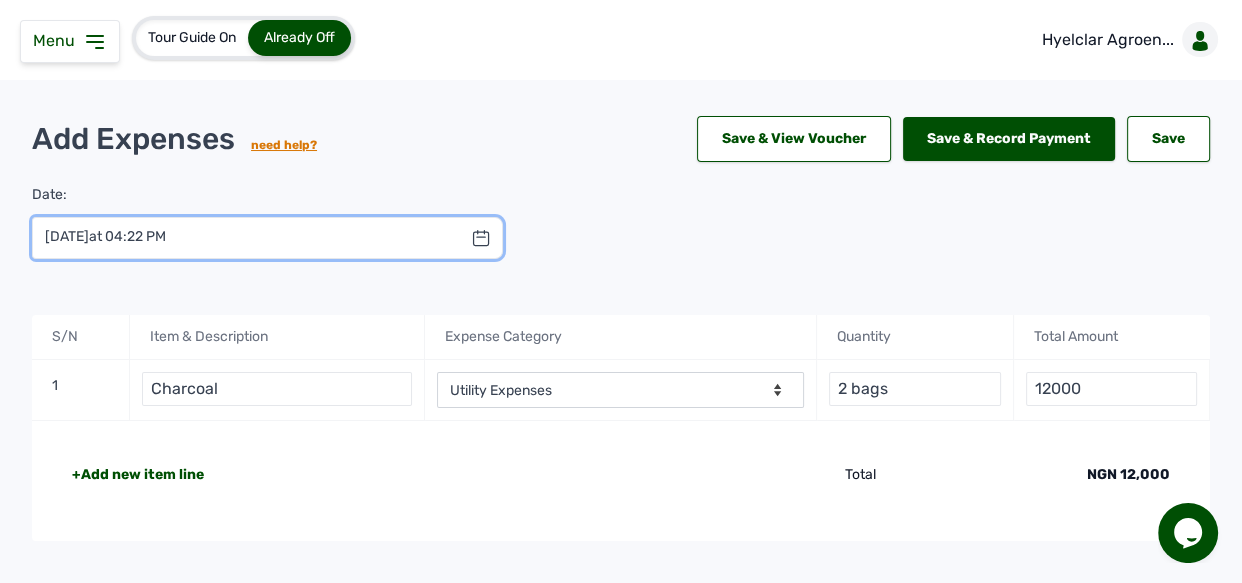 click at bounding box center [267, 238] 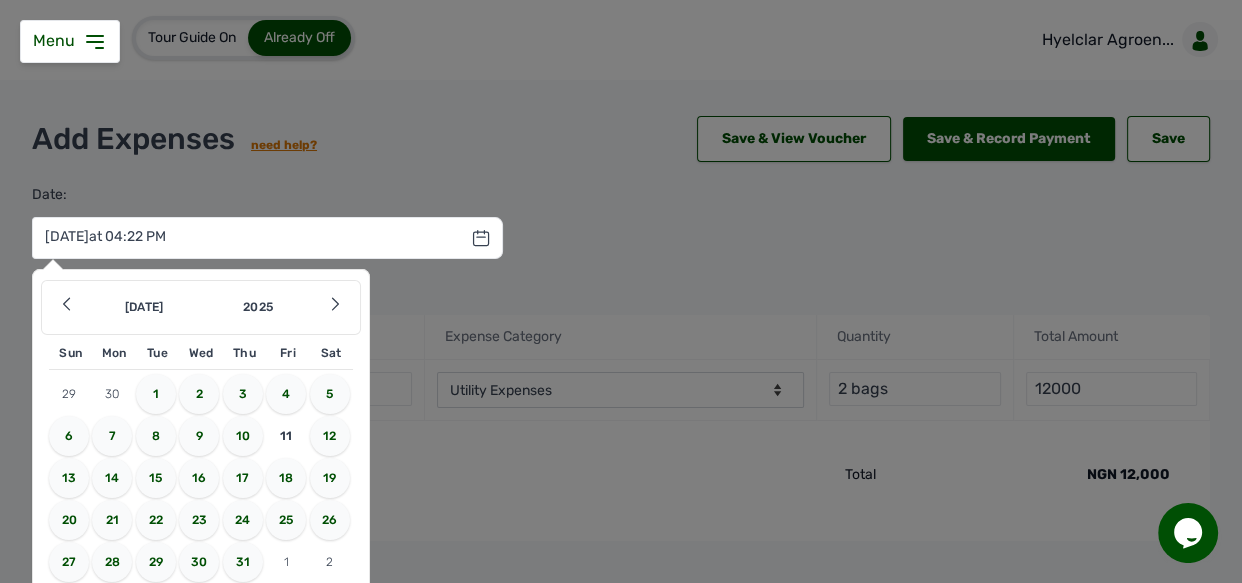 click on "10" at bounding box center [243, 436] 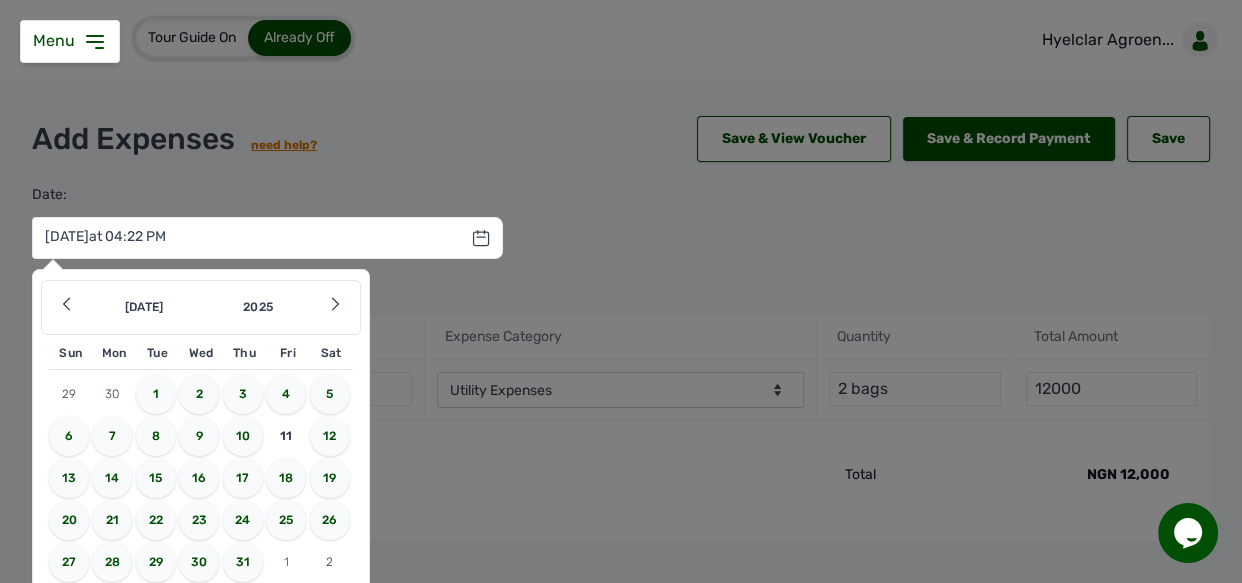 type on "10 Jul 2025 16:22:33" 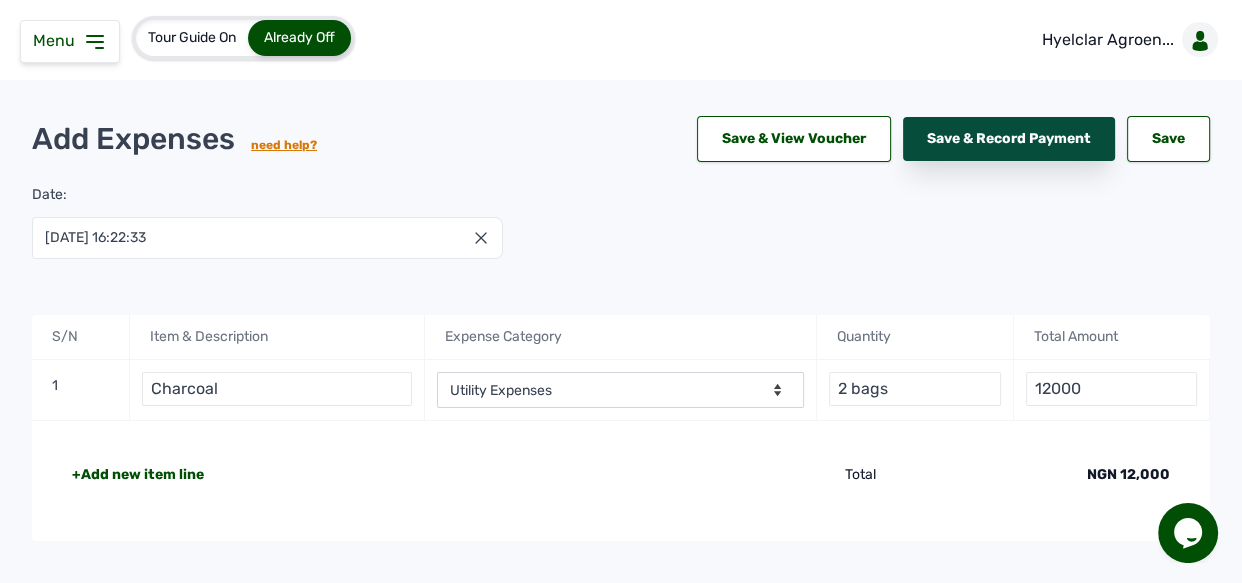 click on "Save & Record Payment" at bounding box center [1009, 139] 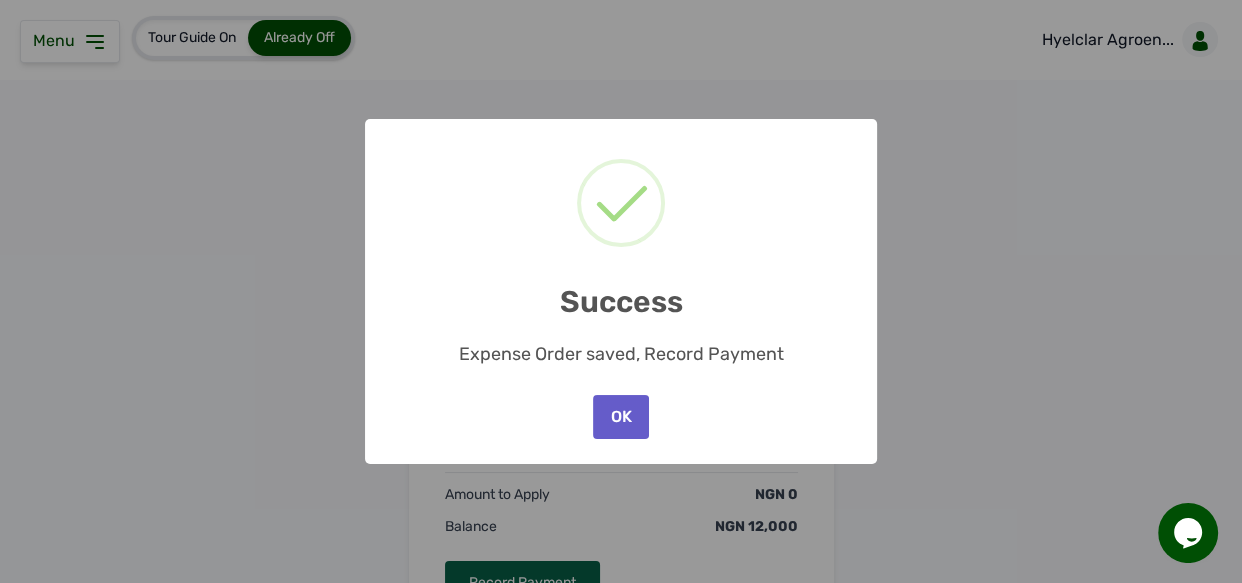 click on "OK" at bounding box center (621, 417) 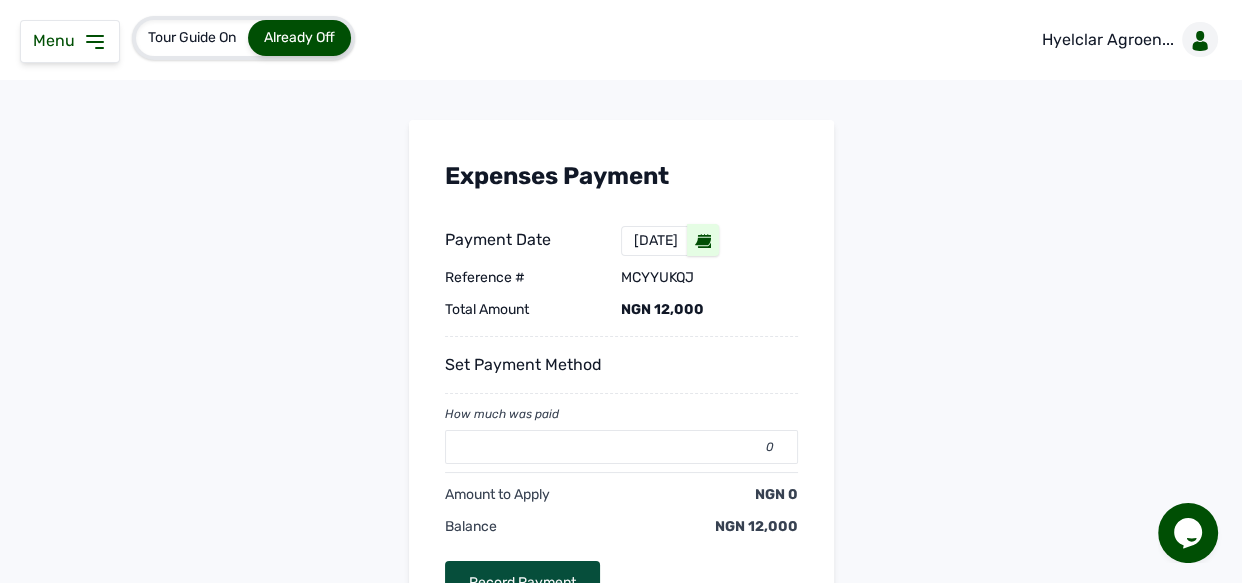 click on "Record Payment" at bounding box center [522, 583] 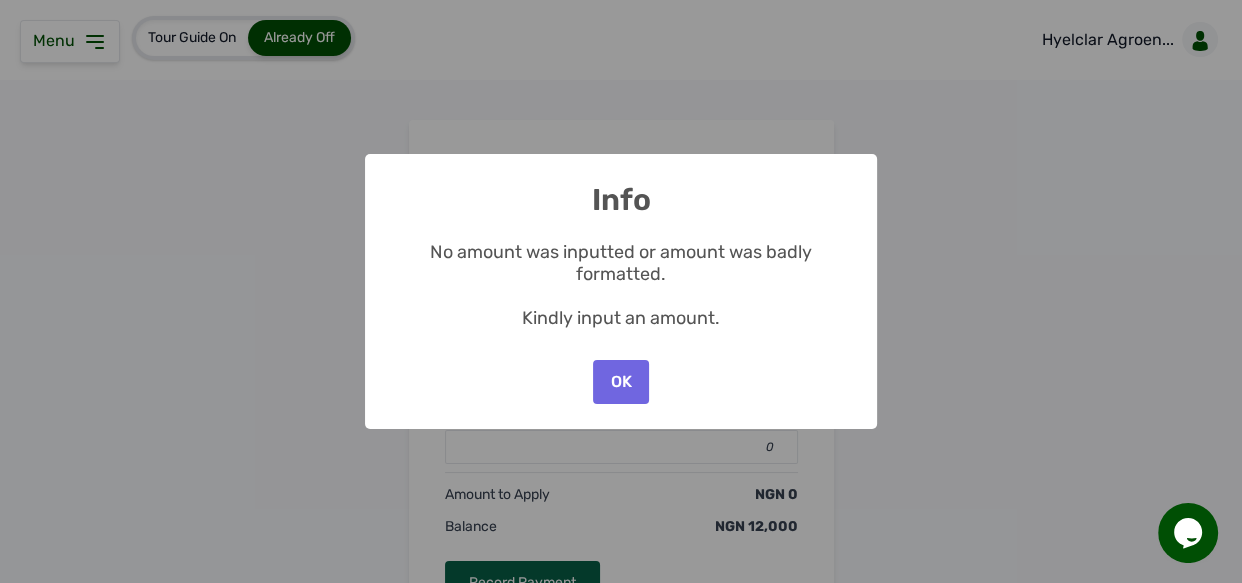 click on "× Info No amount was inputted or amount was badly formatted.   Kindly input an amount. OK No Cancel" at bounding box center (621, 291) 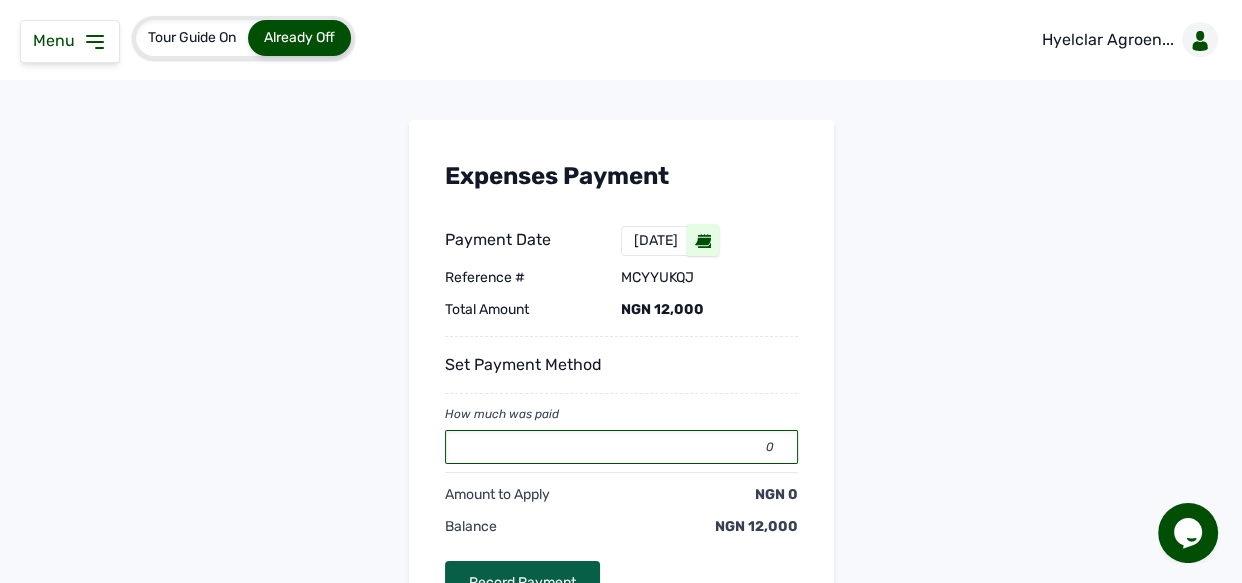 click on "0" at bounding box center (621, 447) 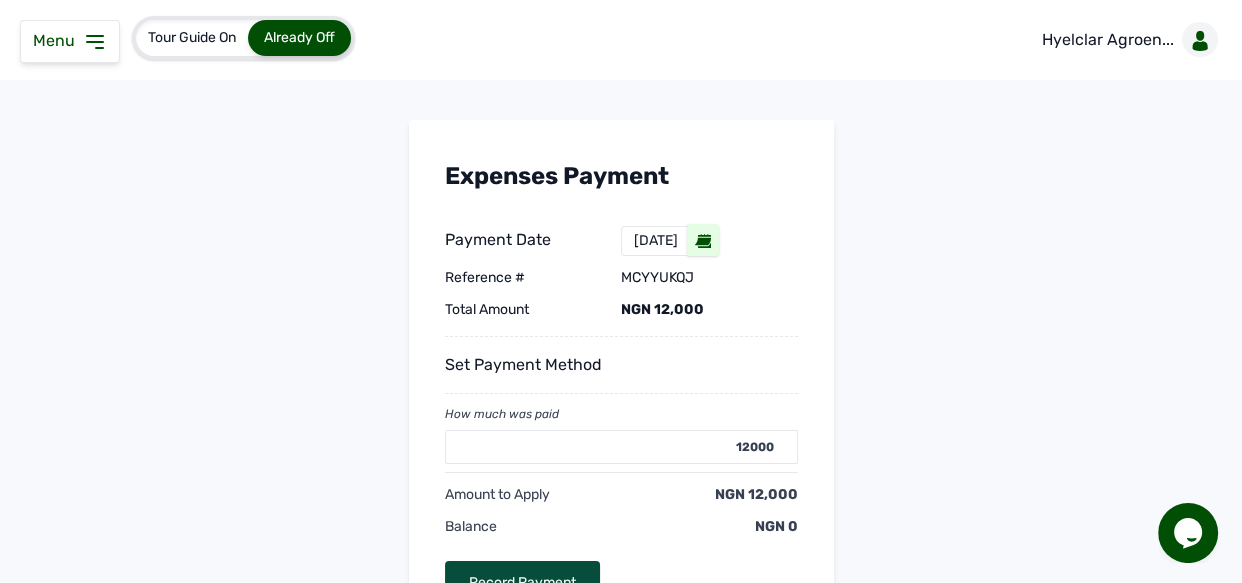 click on "Record Payment" at bounding box center [522, 583] 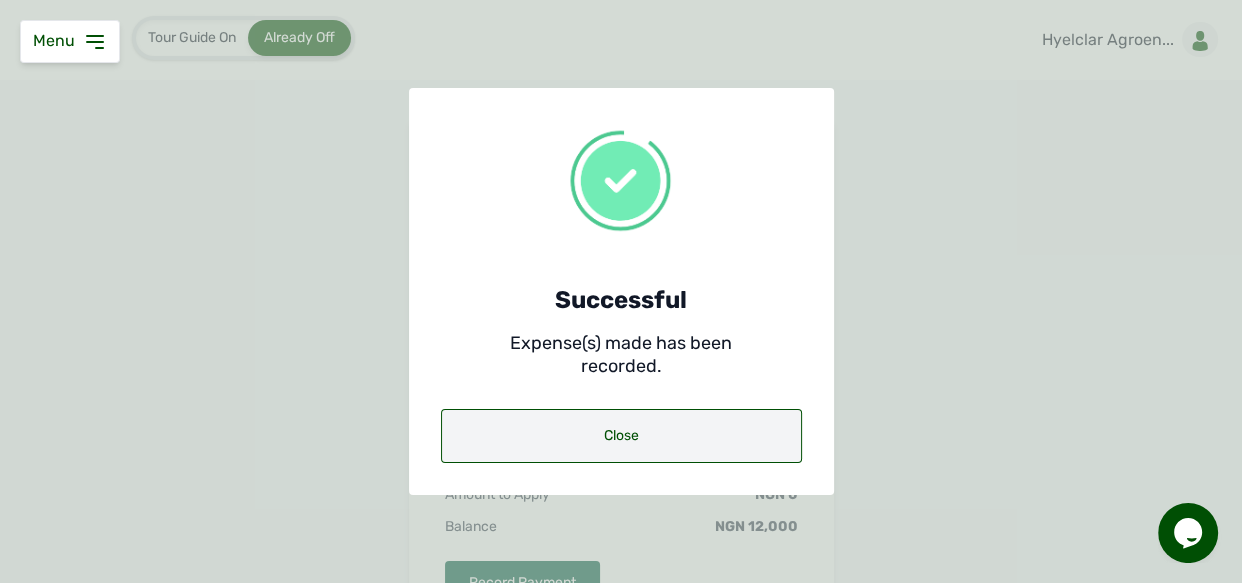 click on "Close" at bounding box center (621, 436) 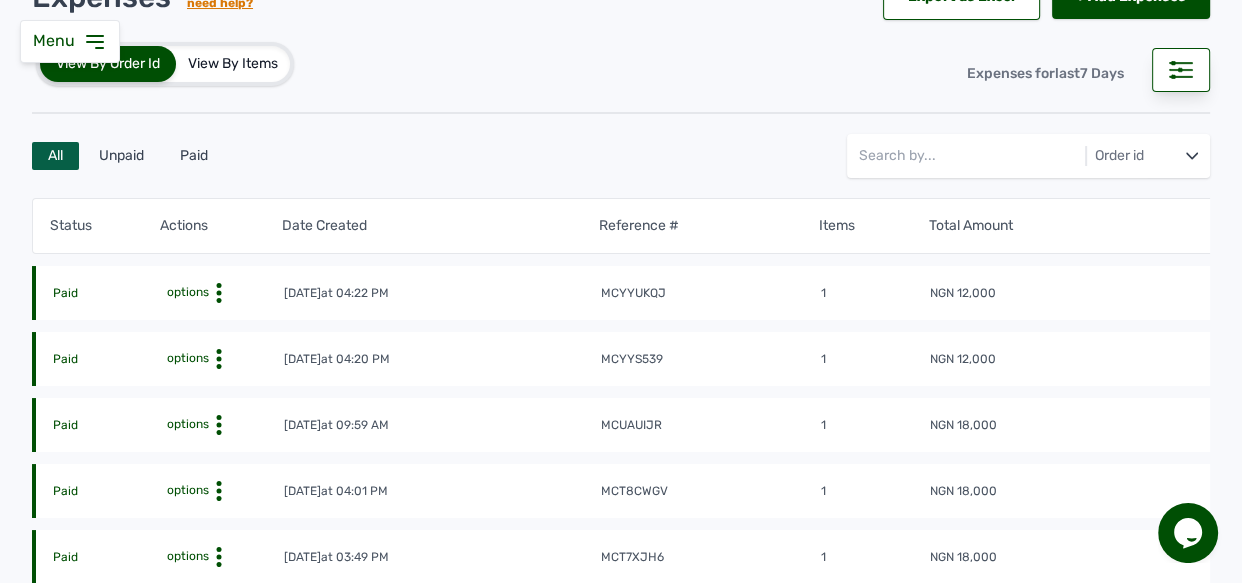 scroll, scrollTop: 106, scrollLeft: 0, axis: vertical 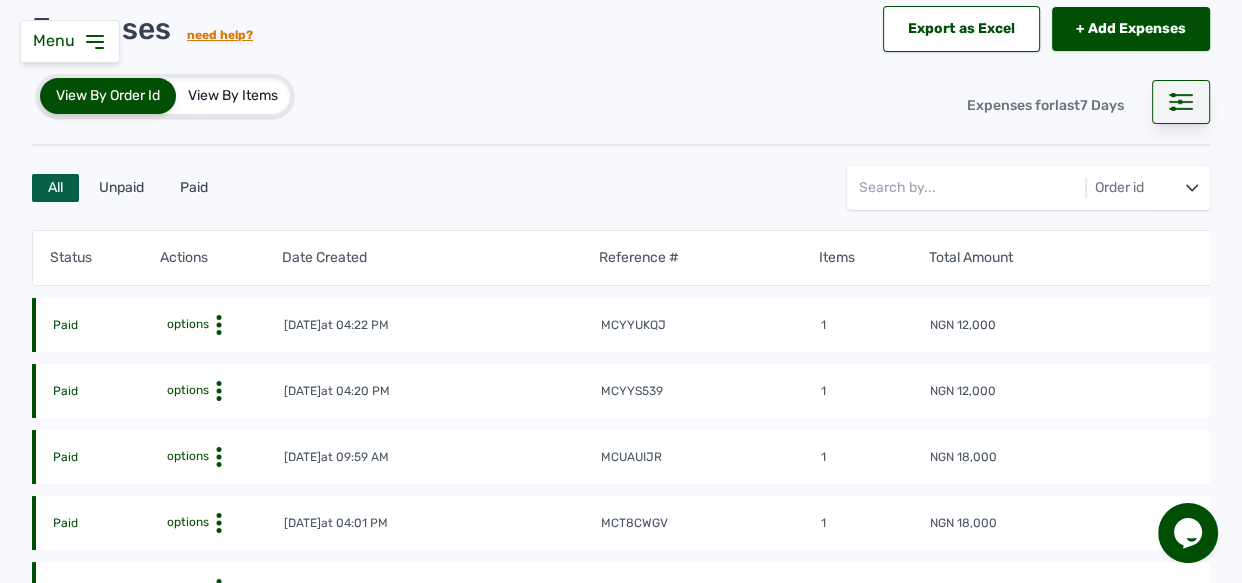 click at bounding box center [1181, 102] 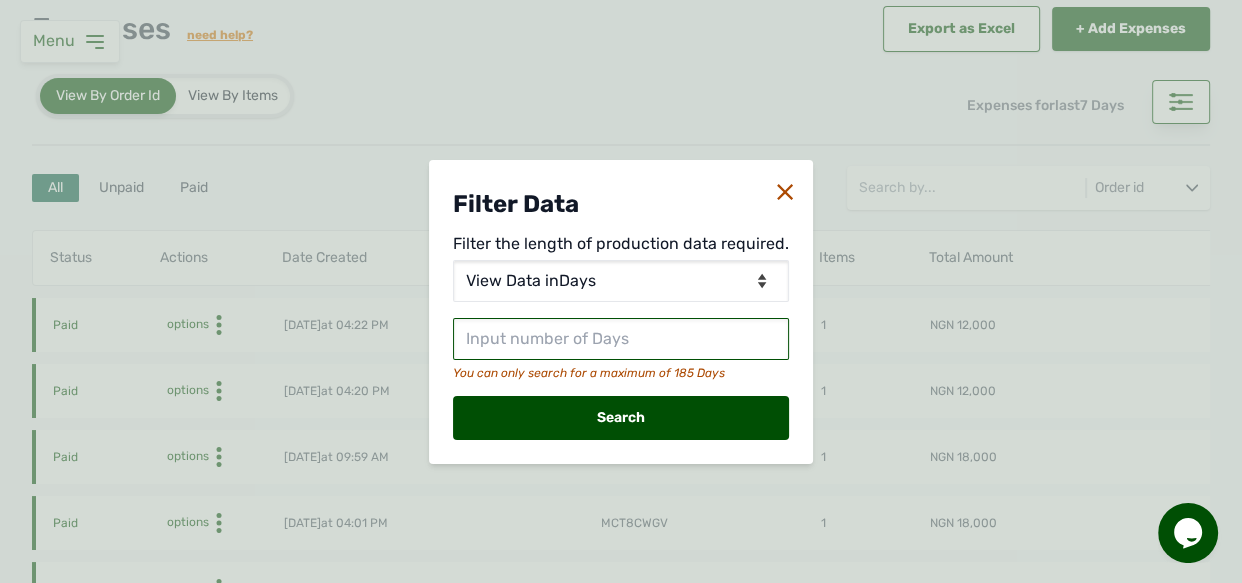 click at bounding box center [621, 339] 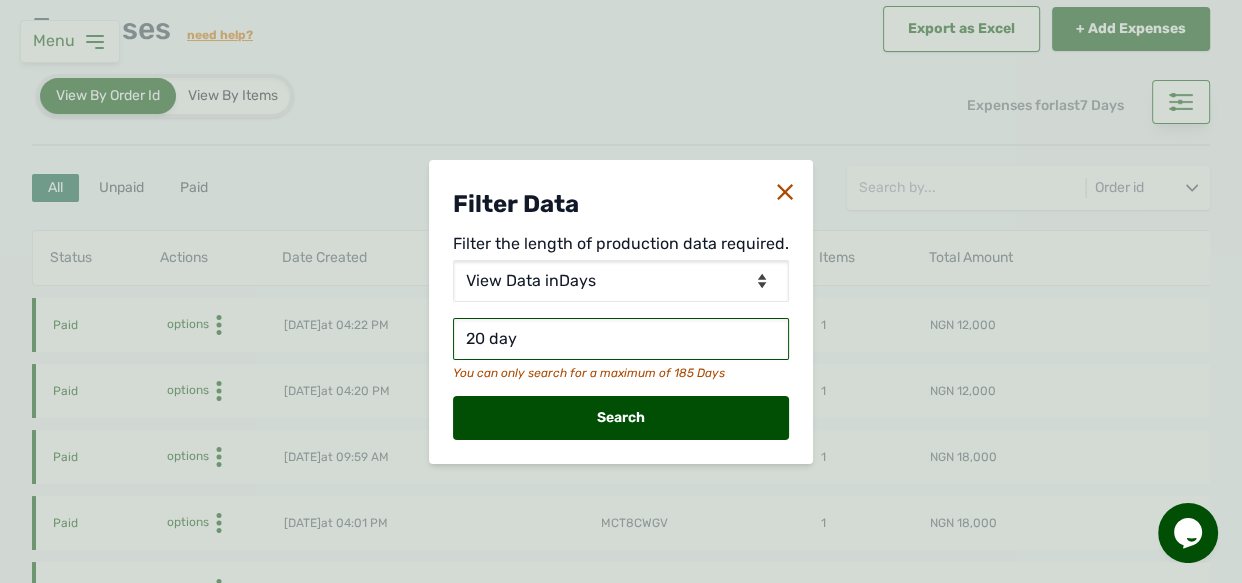 type on "20 days" 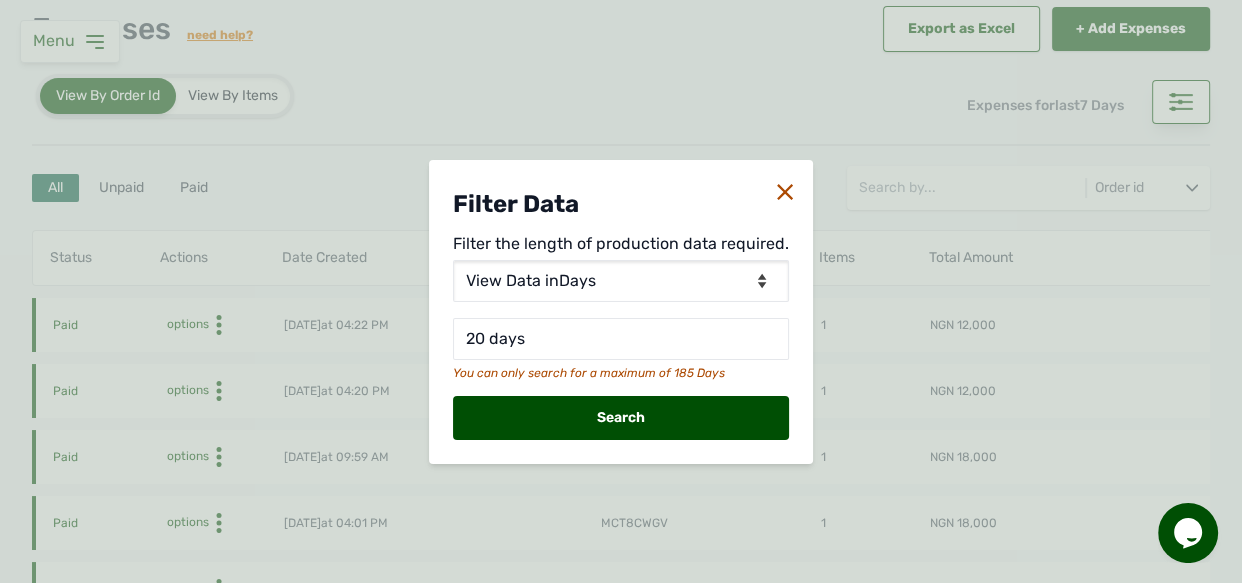 click on "Search" at bounding box center [621, 418] 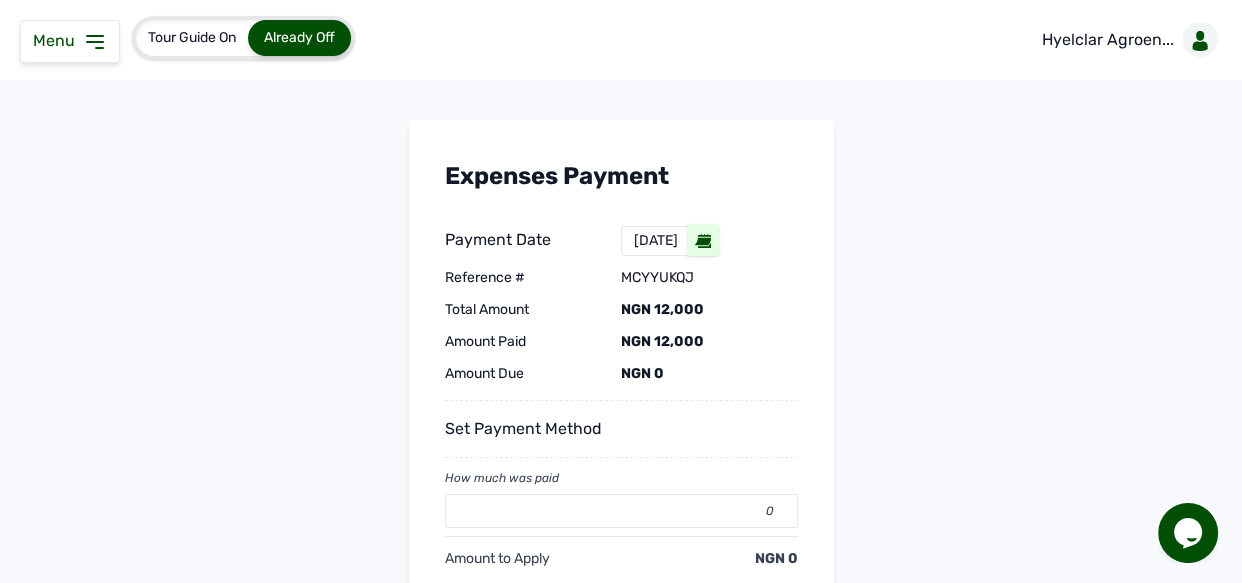 click on "Menu" at bounding box center (70, 41) 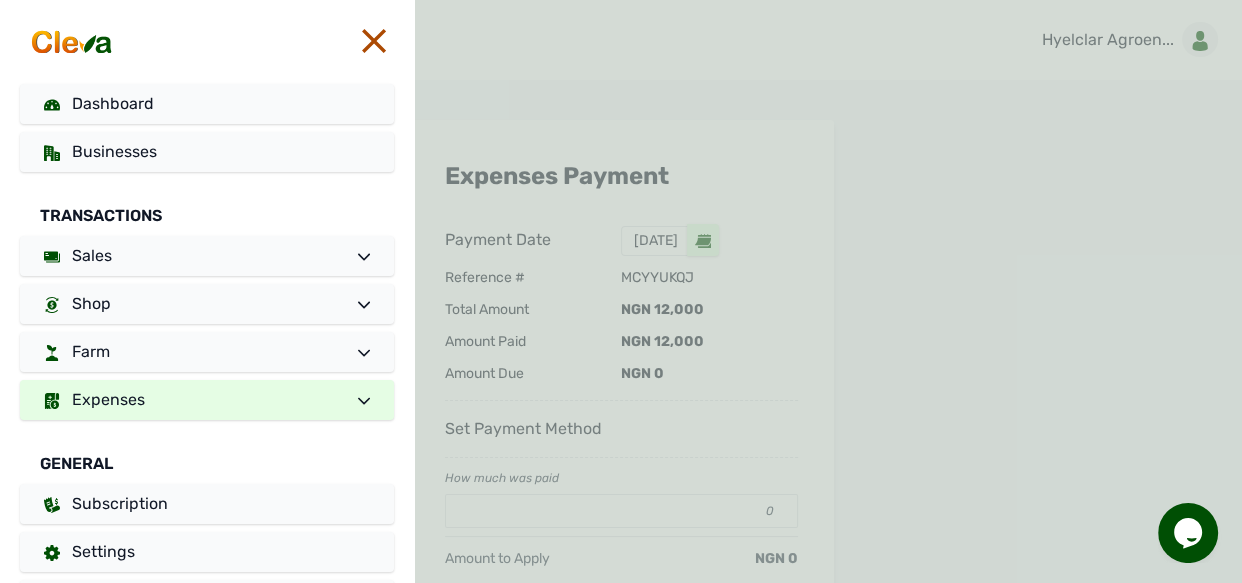 click on "Expenses" at bounding box center [207, 400] 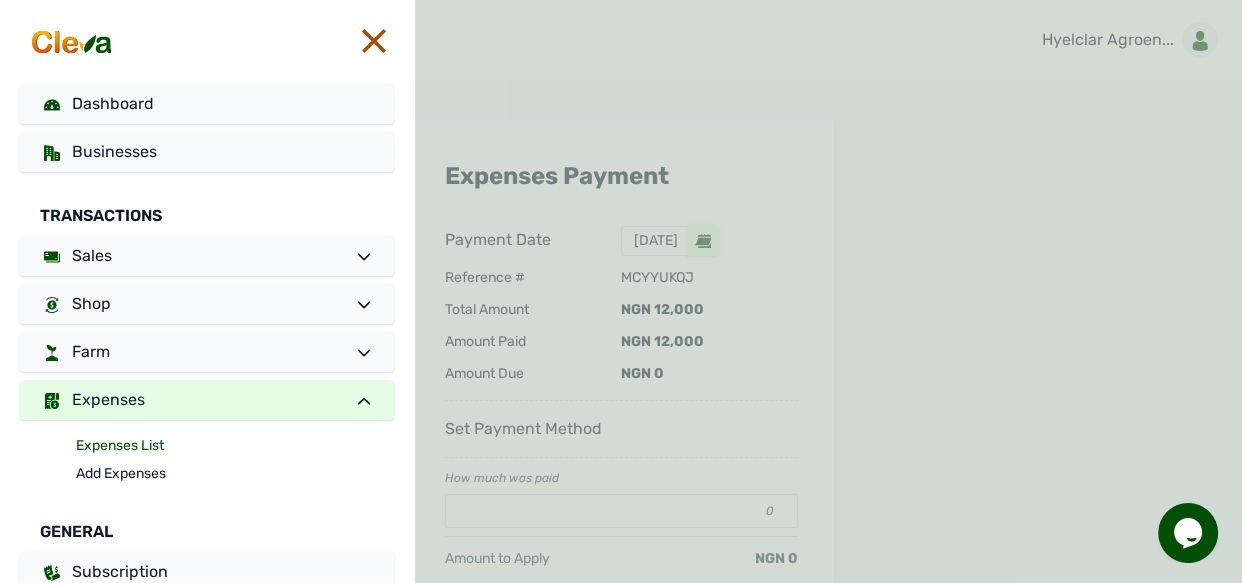 click on "Expenses List" at bounding box center [235, 446] 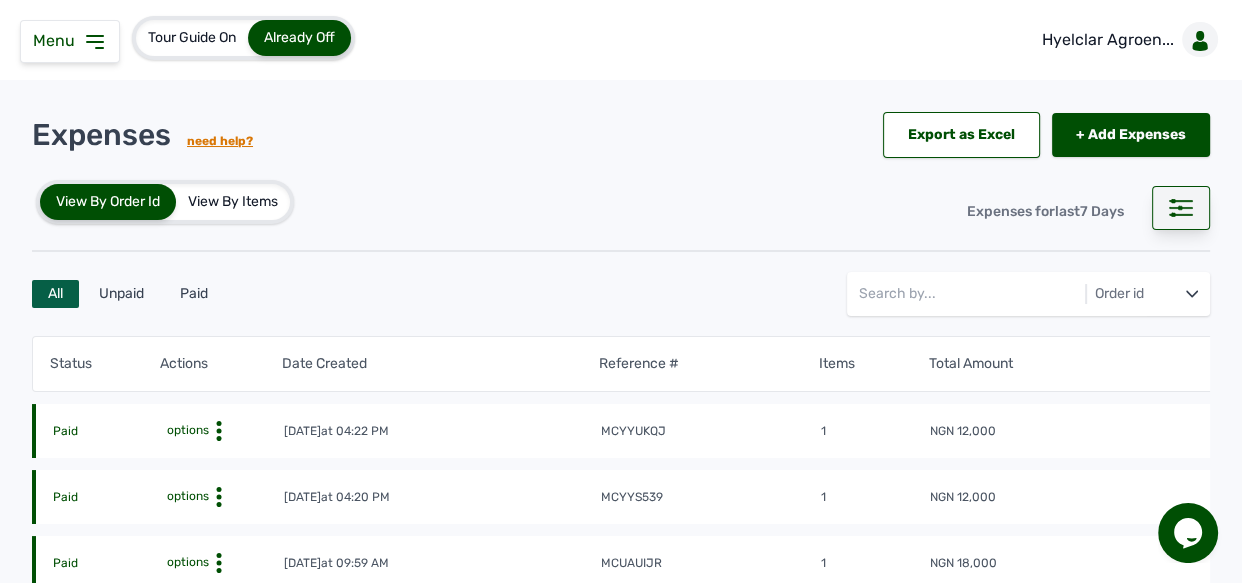 click at bounding box center (1181, 208) 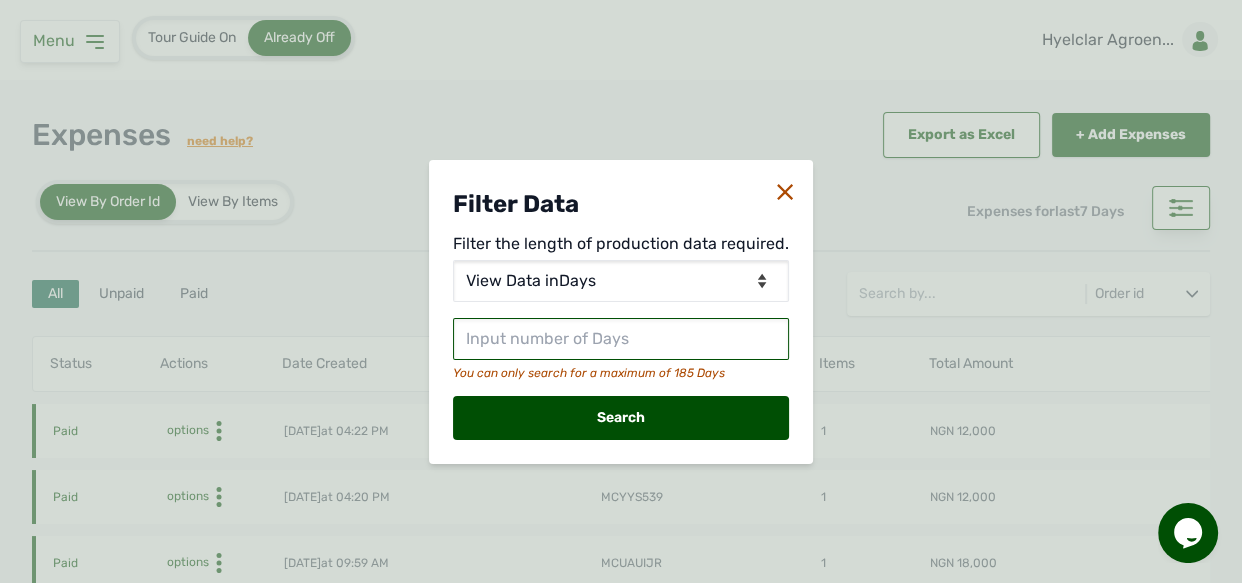 click at bounding box center [621, 339] 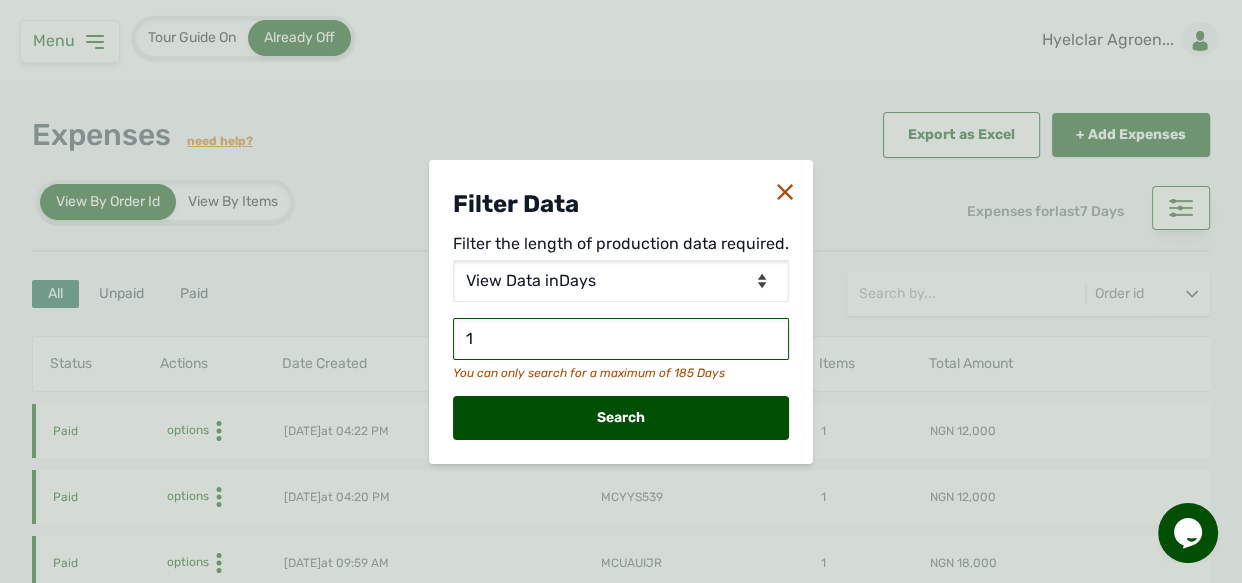 type on "14" 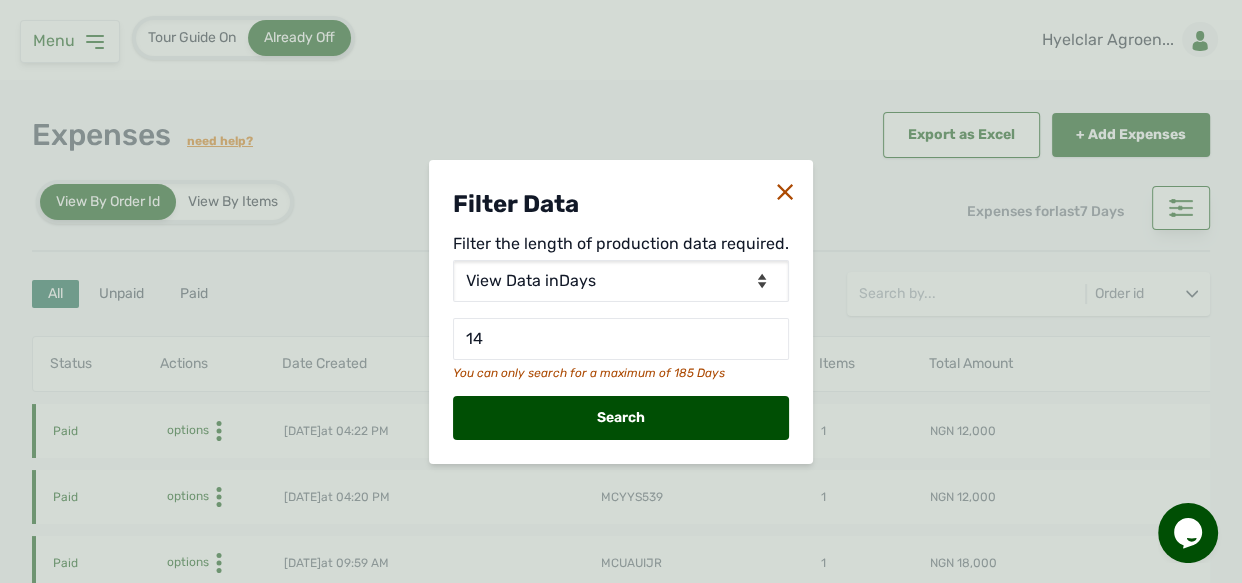 click on "Search" at bounding box center [621, 418] 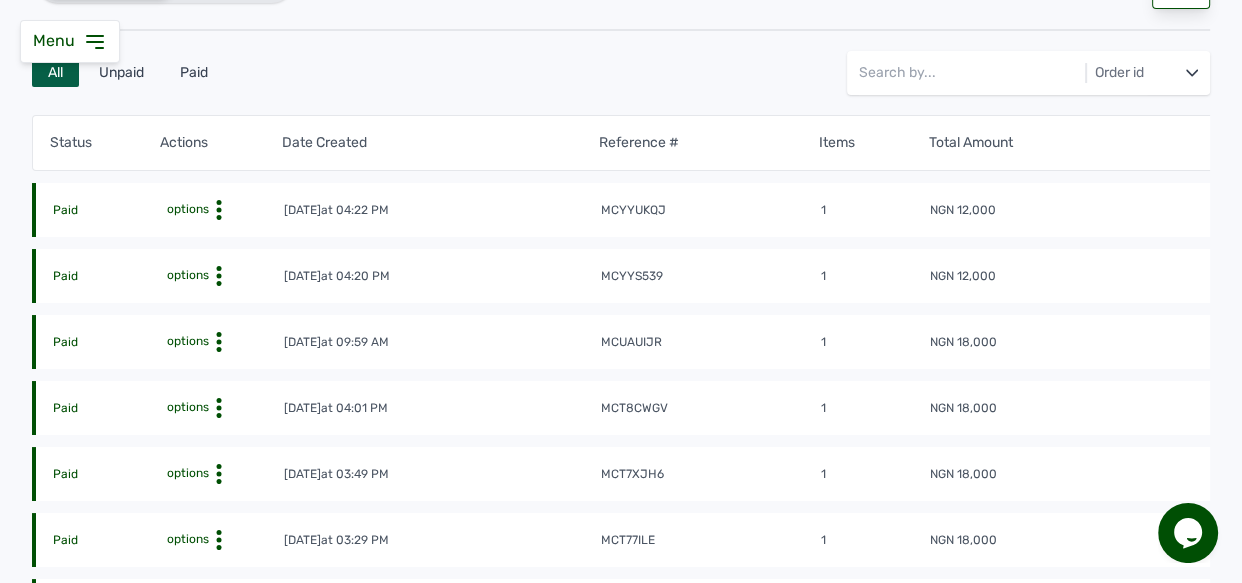 scroll, scrollTop: 25, scrollLeft: 0, axis: vertical 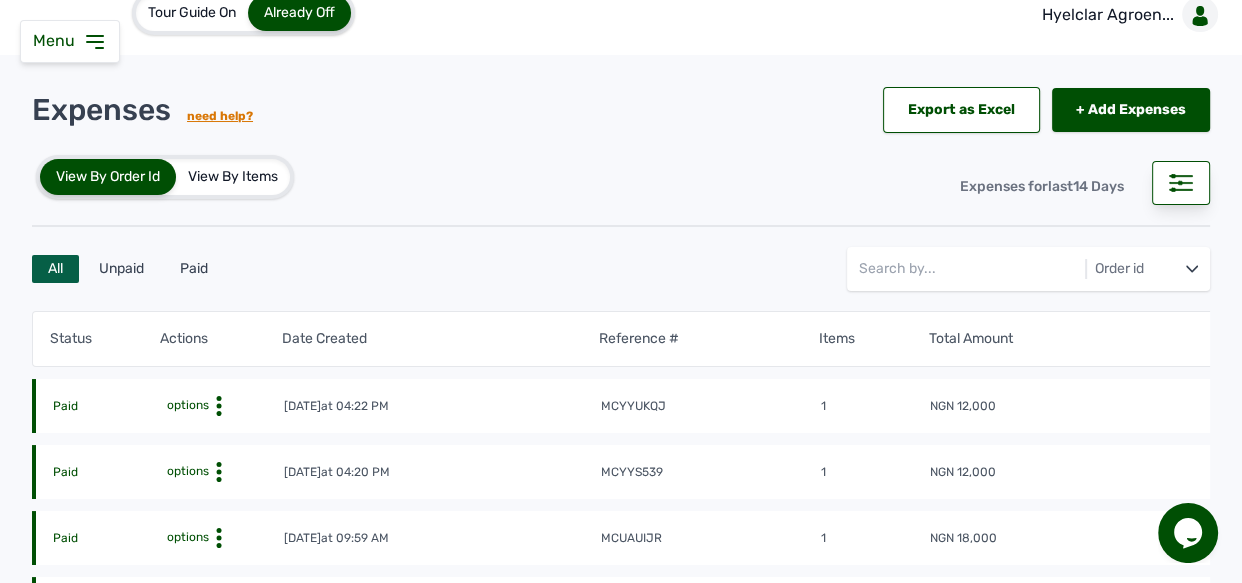 click on "Tour Guide On Already Off Hyelclar Agroen...  Expenses  need help? Export as Excel + Add Expenses + Add Expenses  View By Order Id   View By Items   Expenses for  last  14 Days  All   Unpaid   Paid  Order id Status Actions Date Created Reference # Items Total Amount Paid options 10th Jul 2025   at 04:22 PM mcyyukqj 1 NGN 12,000 Paid options 9th Jul 2025   at 04:20 PM mcyys539 1 NGN 12,000 Paid options 7th Jul 2025   at 09:59 AM mcuauijr 1 NGN 18,000 Paid options 6th Jul 2025   at 04:01 PM mct8cwgv 1 NGN 18,000 Paid options 5th Jul 2025   at 03:49 PM mct7xjh6 1 NGN 18,000 Paid options 4th Jul 2025   at 03:29 PM mct77ile 1 NGN 18,000 Paid options 3rd Jul 2025   at 04:57 PM mcw5gl7m 2 NGN 13,500 Paid options 3rd Jul 2025   at 04:52 PM mcw55pbj 5 NGN 219,000 Paid options 3rd Jul 2025   at 03:16 PM mcowglxy 2 NGN 180,000" at bounding box center (621, 291) 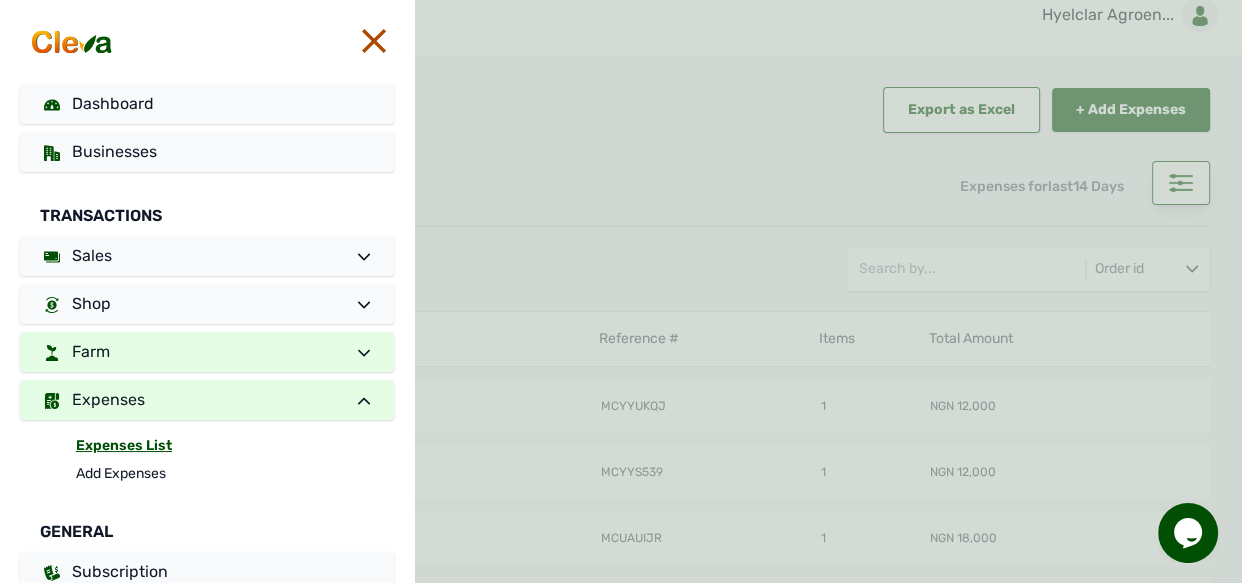 click on "Farm" at bounding box center (207, 352) 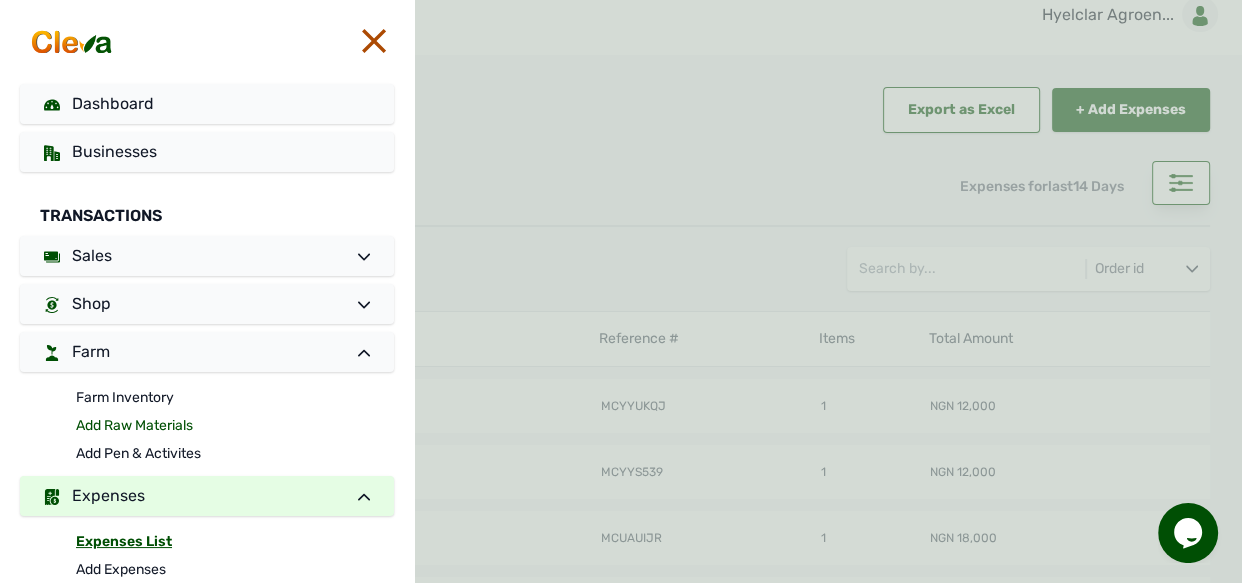 click on "Add Raw Materials" at bounding box center (235, 426) 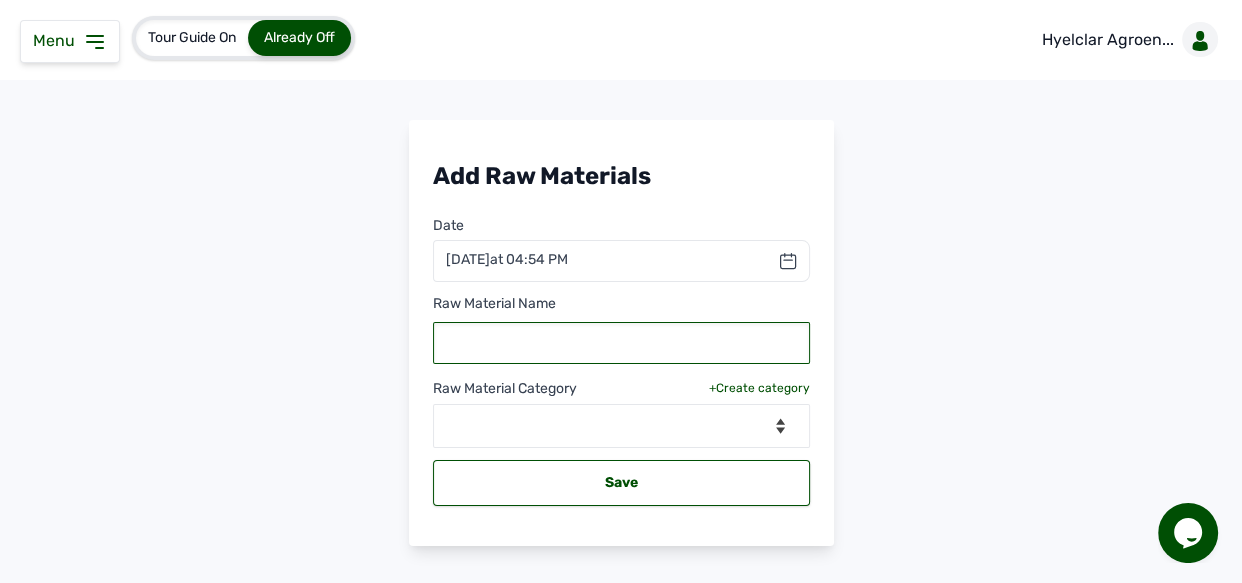 click at bounding box center (621, 343) 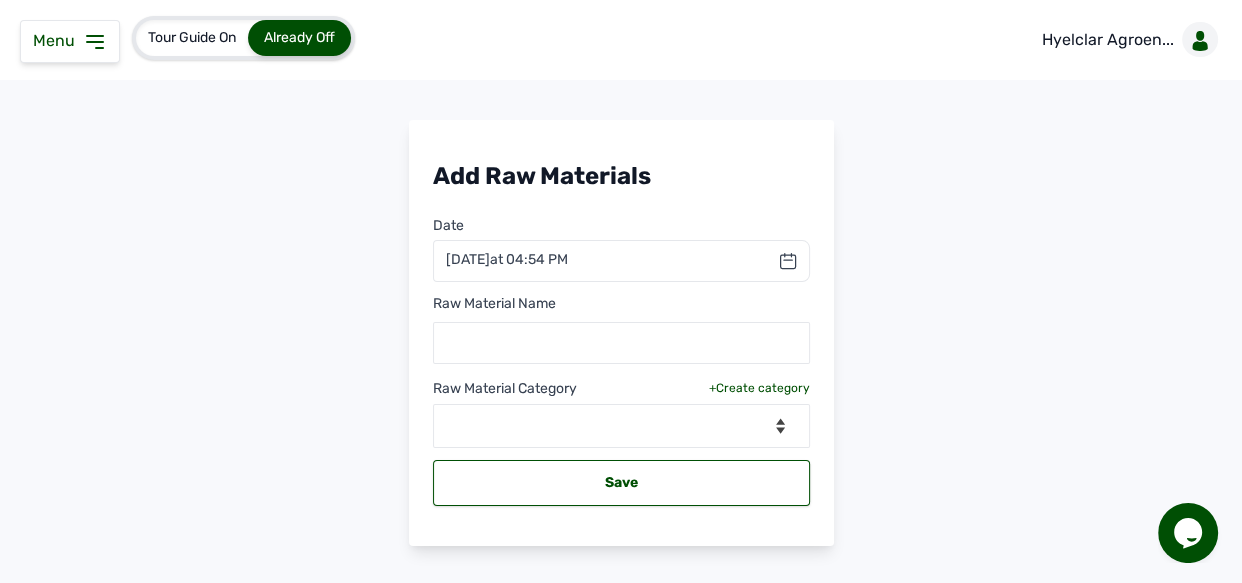 click on "11th Jul 2025   at 04:54 PM" at bounding box center (507, 260) 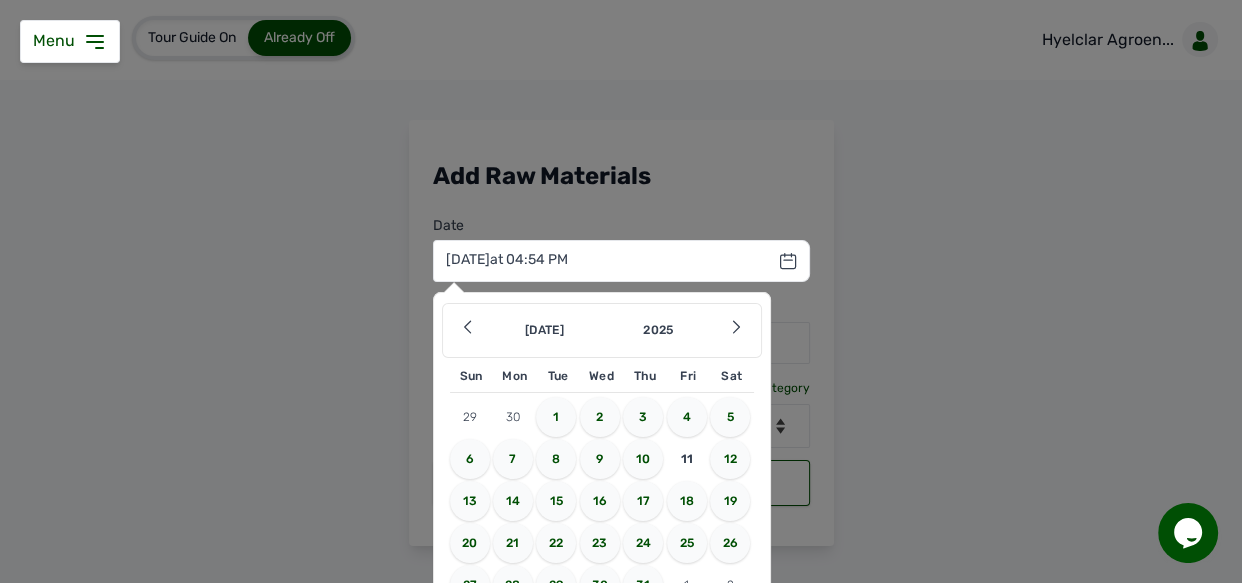 click on "10" at bounding box center [643, 459] 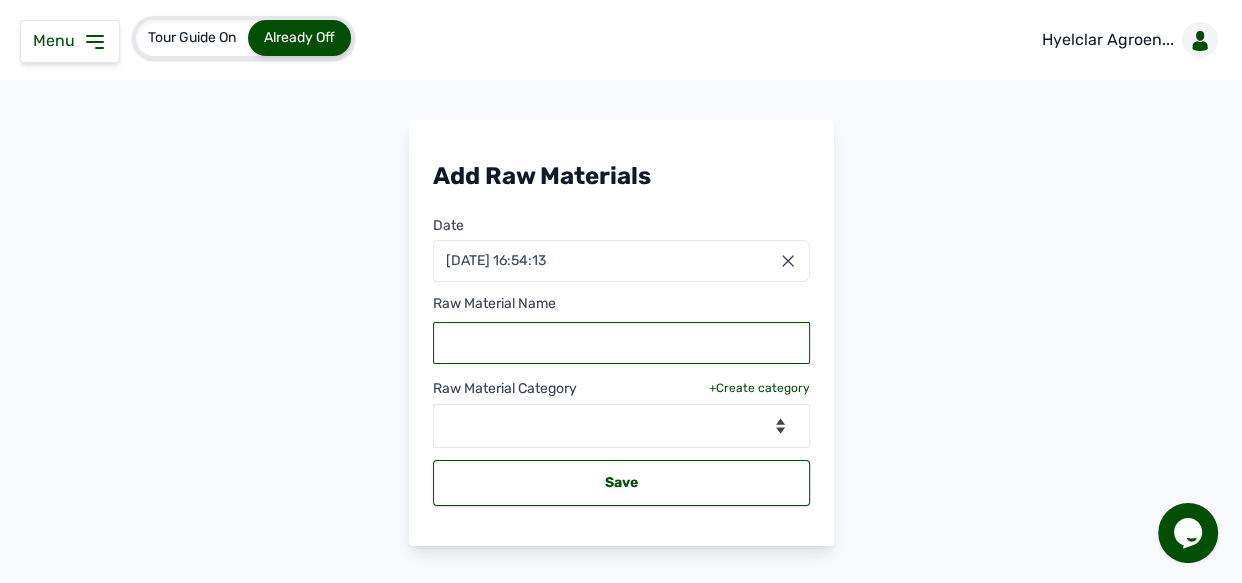 click at bounding box center (621, 343) 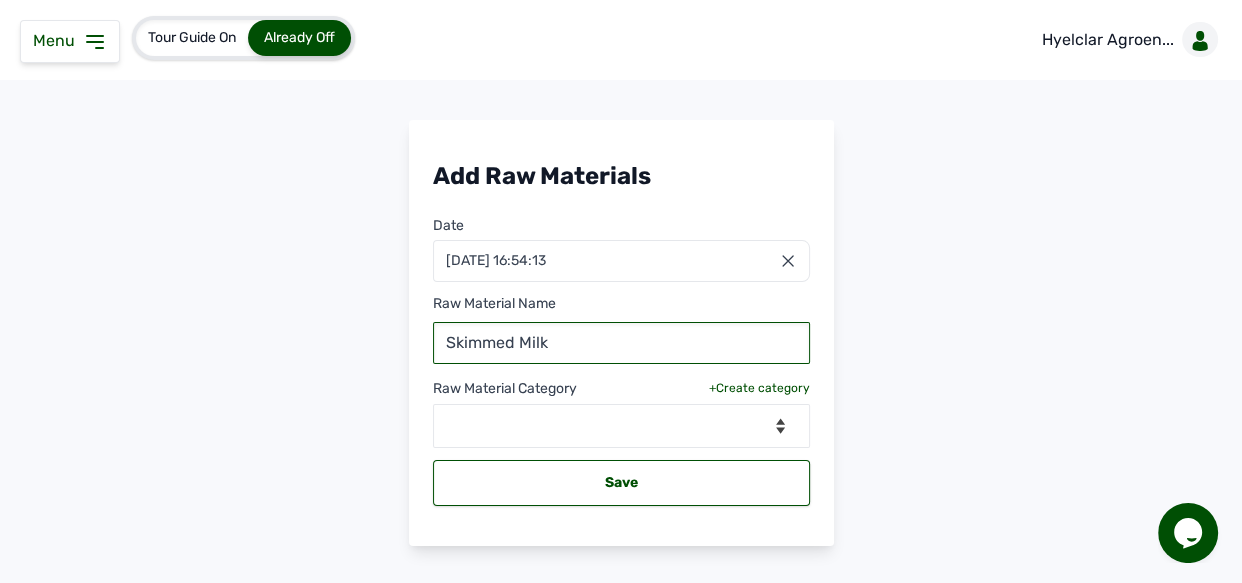 type on "Skimmed Milk" 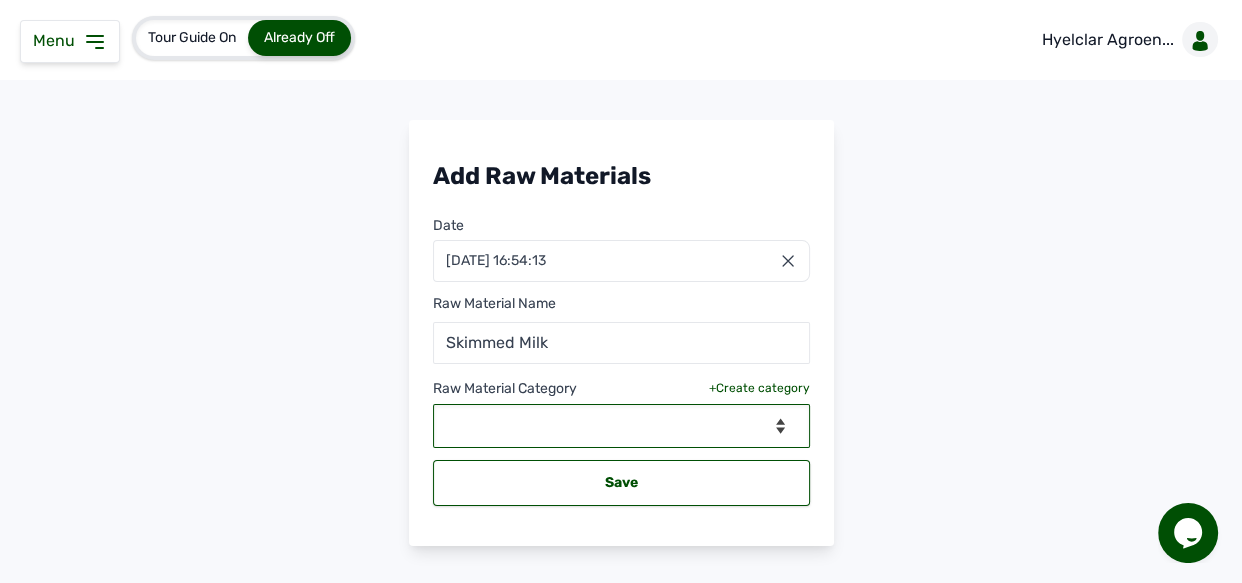 click on "--Select Category-- Biomass Fuel feeds medications vaccines" at bounding box center (621, 426) 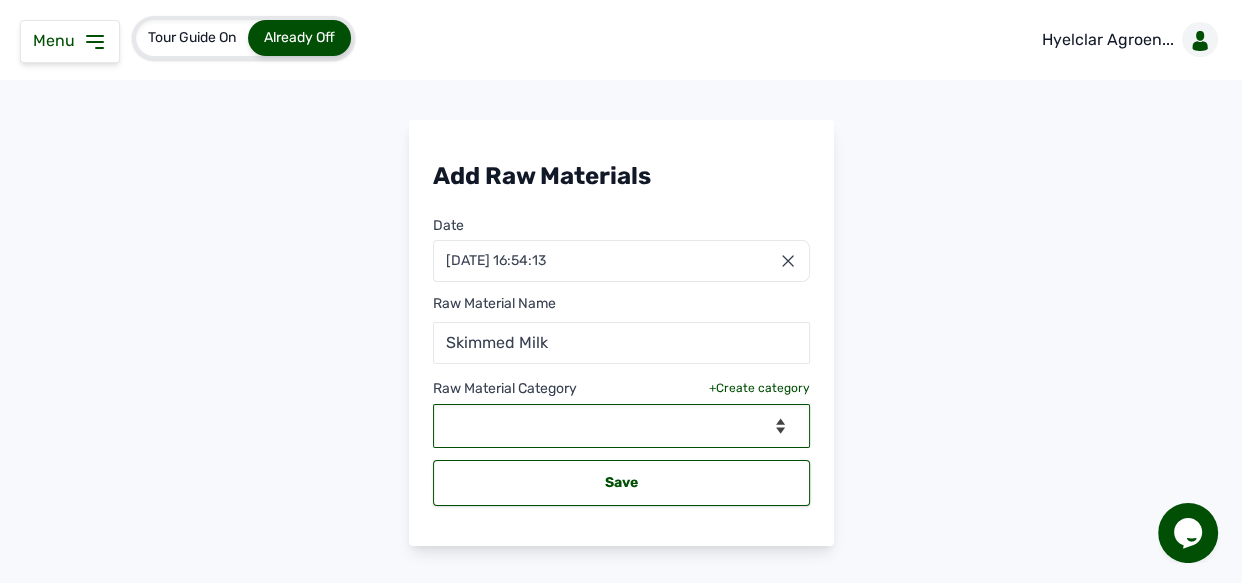 select on "medications" 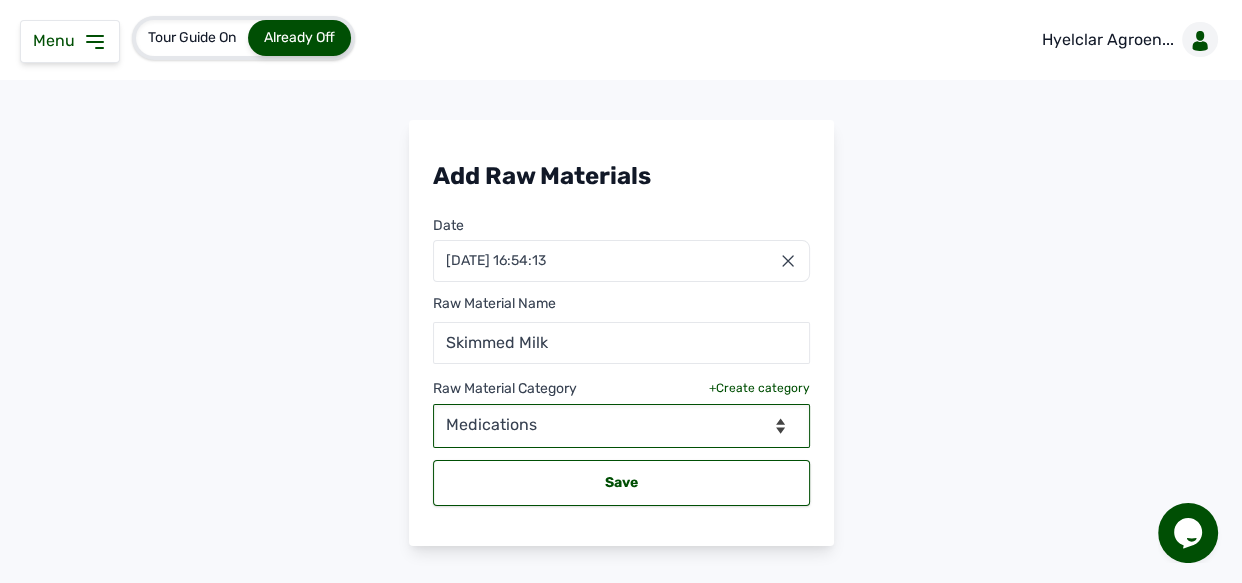 click on "--Select Category-- Biomass Fuel feeds medications vaccines" at bounding box center (621, 426) 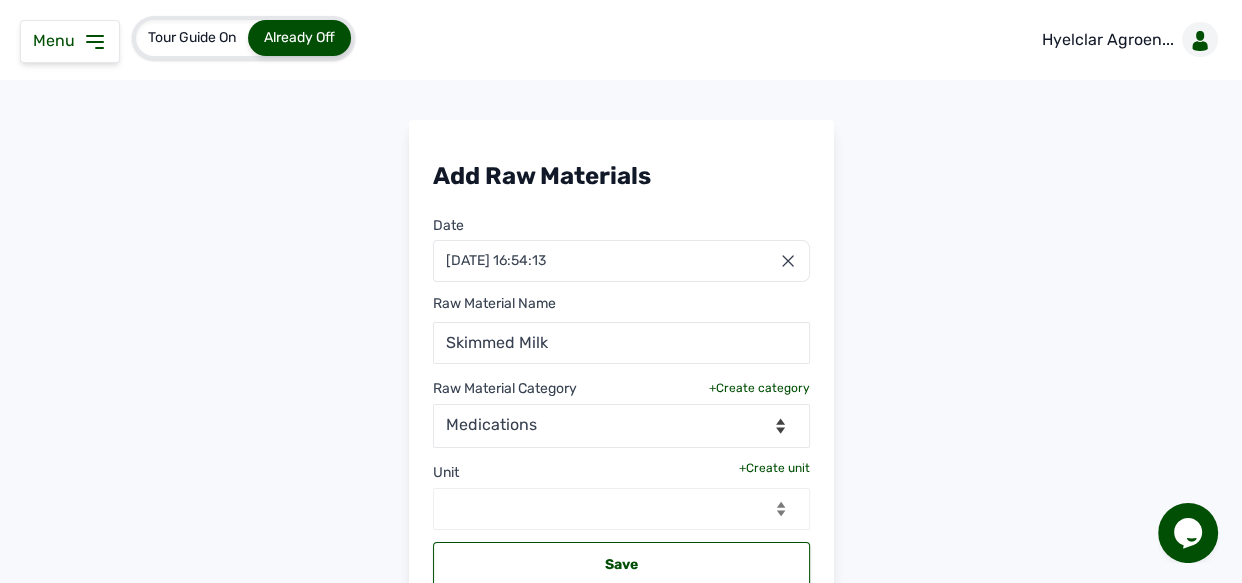 click on "+Create unit" at bounding box center [774, 468] 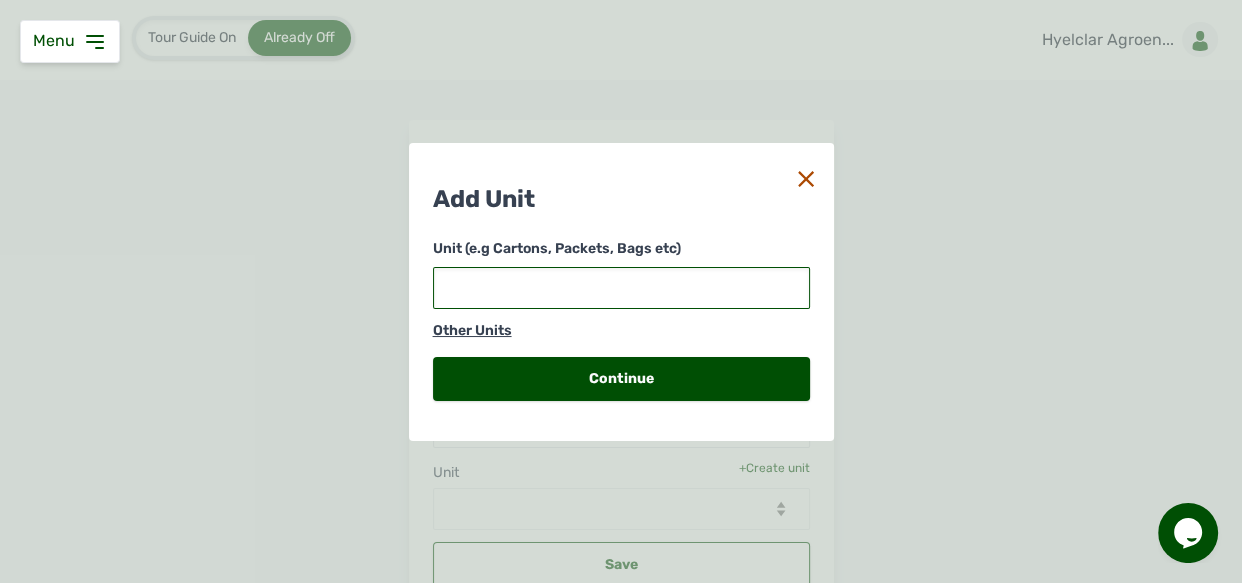 click at bounding box center (621, 288) 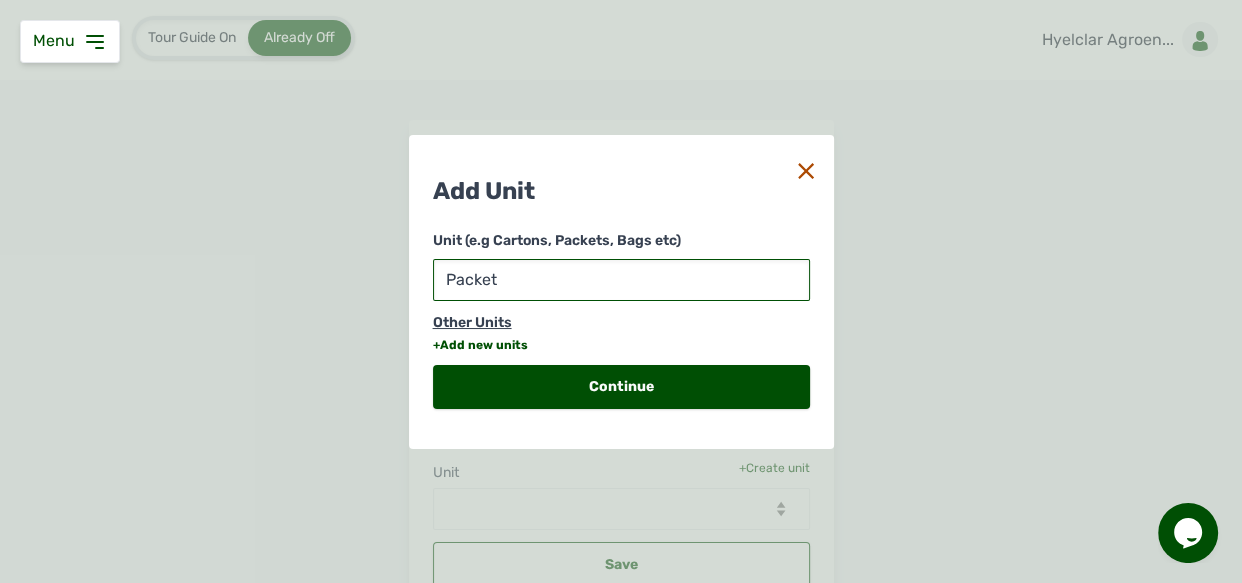 type on "Packets" 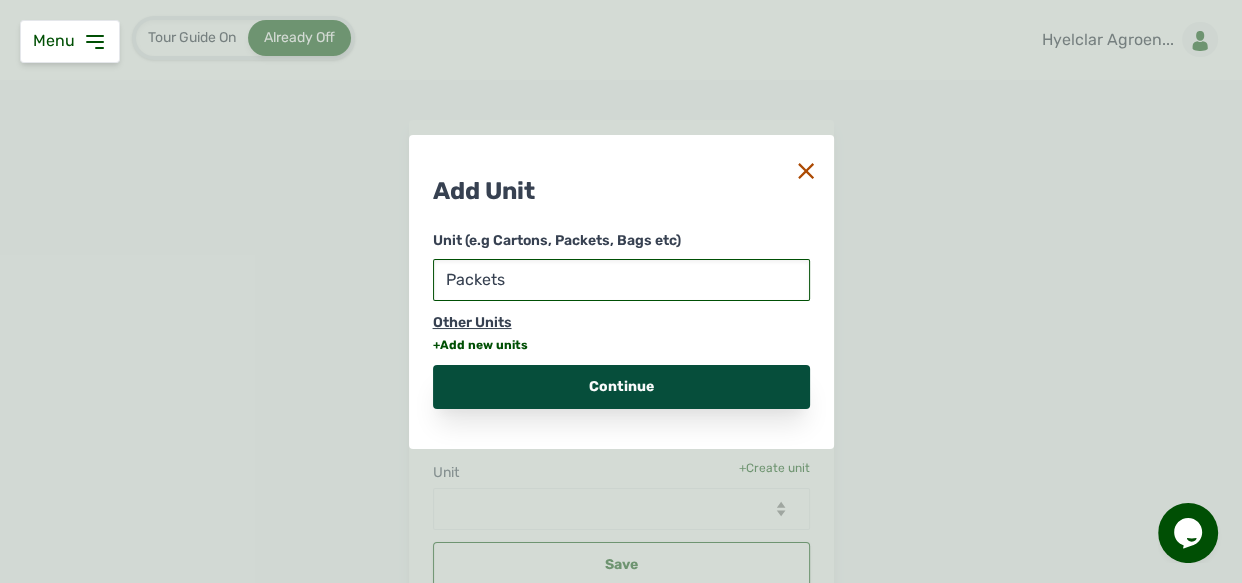 click on "Continue" at bounding box center (621, 387) 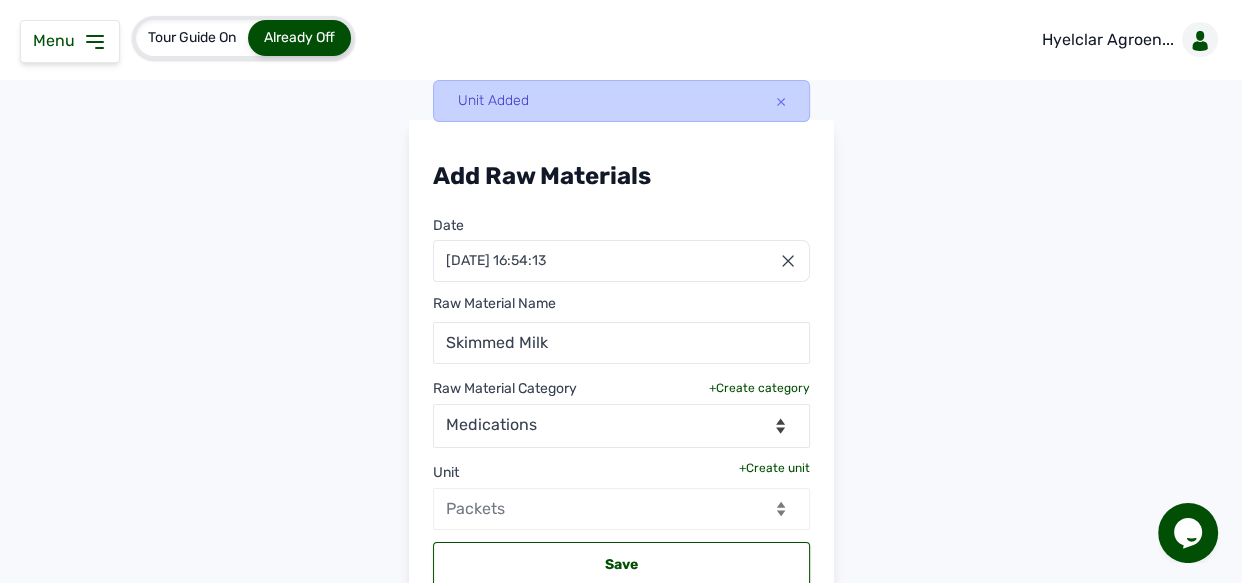click on "+Create unit" at bounding box center (774, 468) 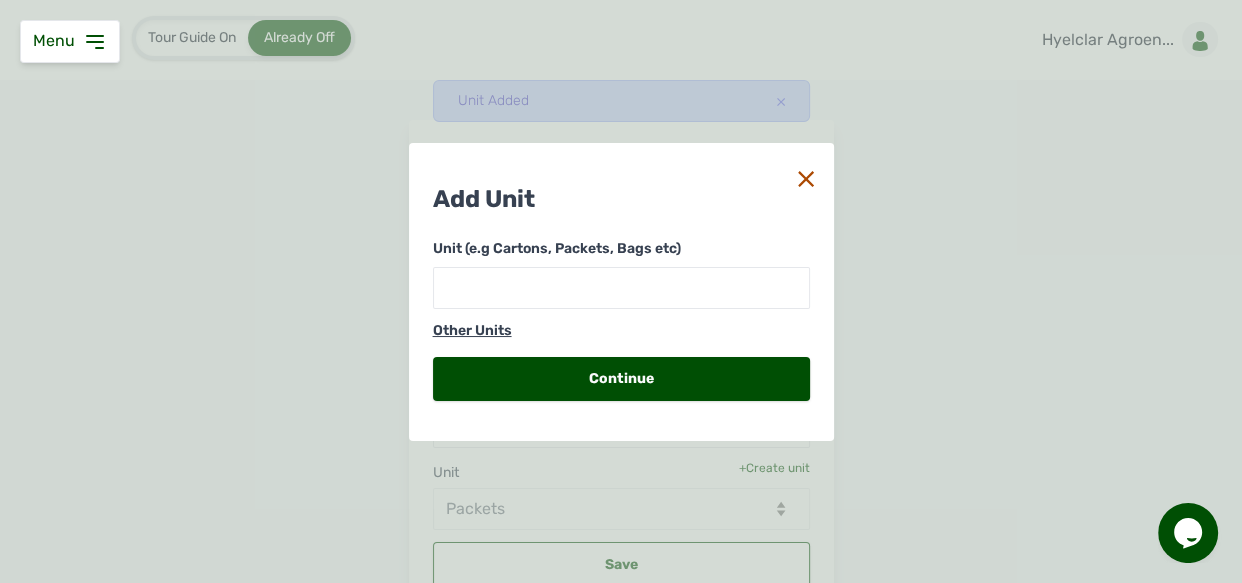 click on "Other Units" at bounding box center [621, 331] 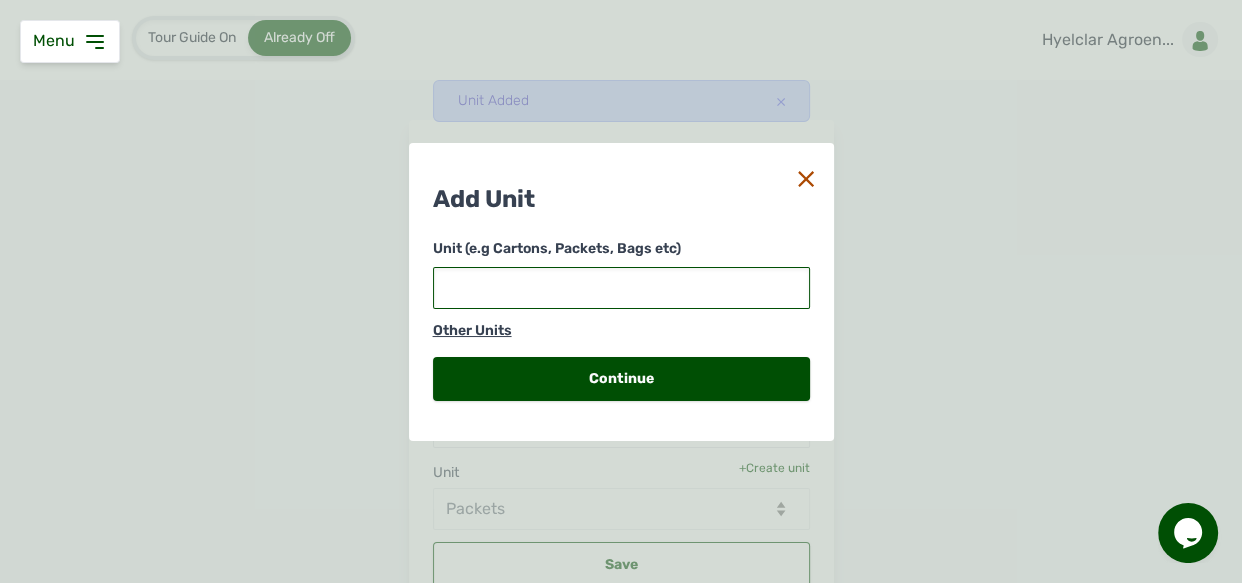 click at bounding box center [621, 288] 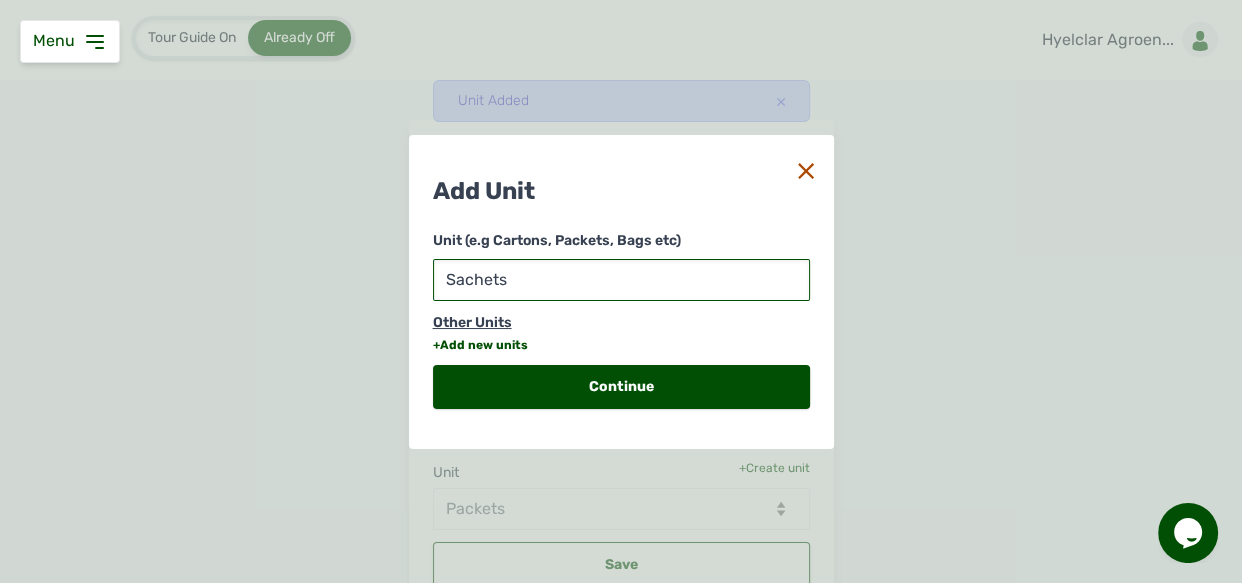 click on "+Add new units" at bounding box center [480, 345] 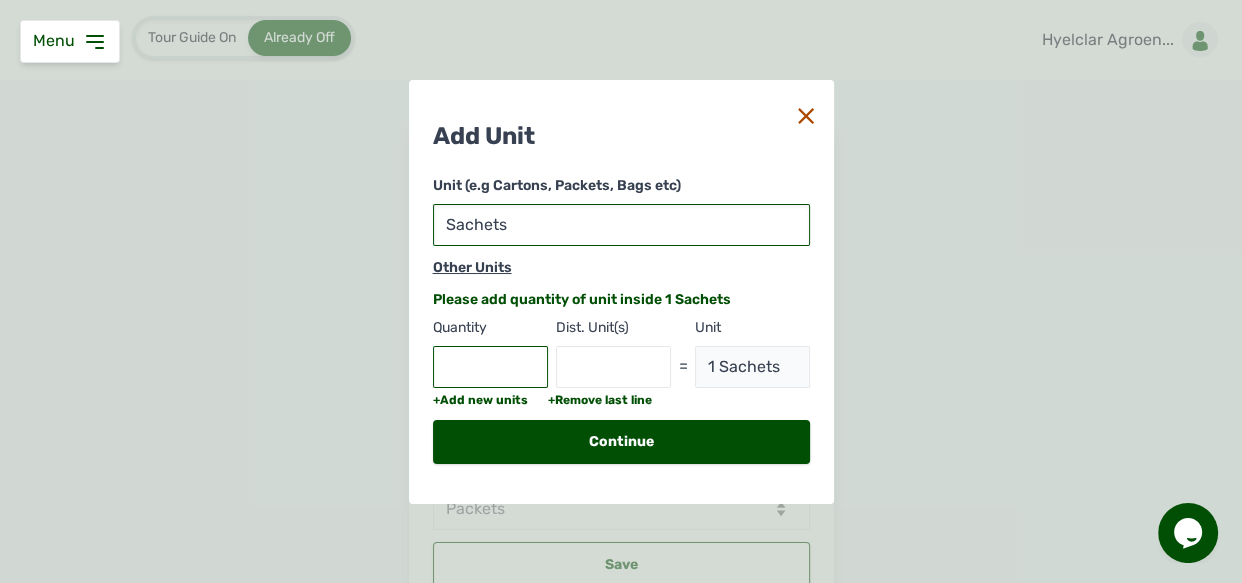 click on "Sachets" at bounding box center [621, 225] 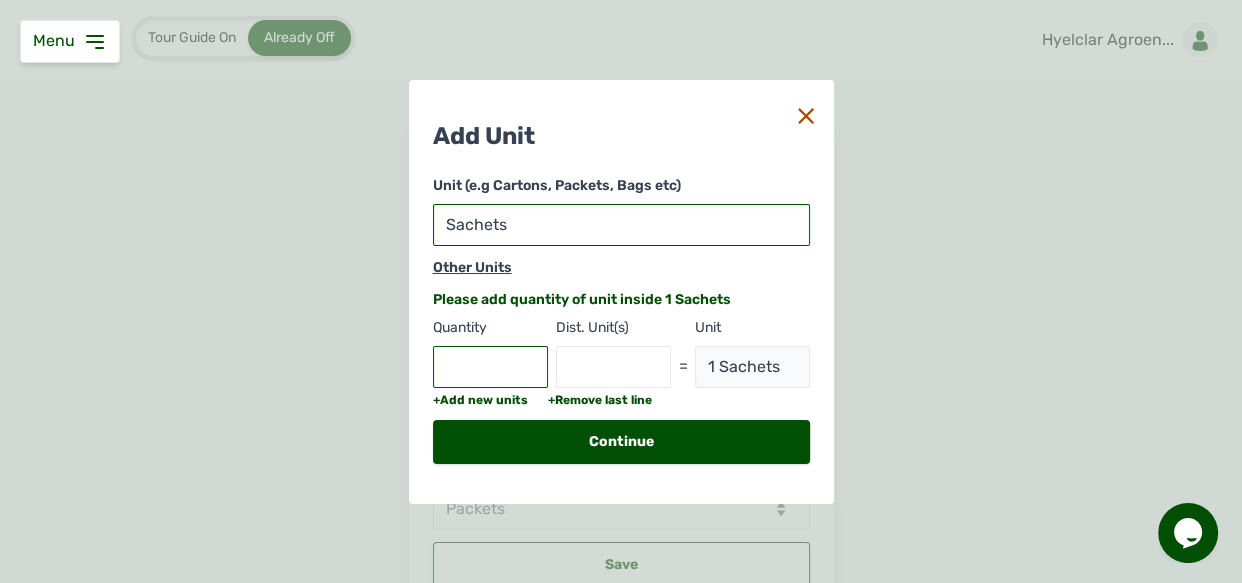 type on "Sachet" 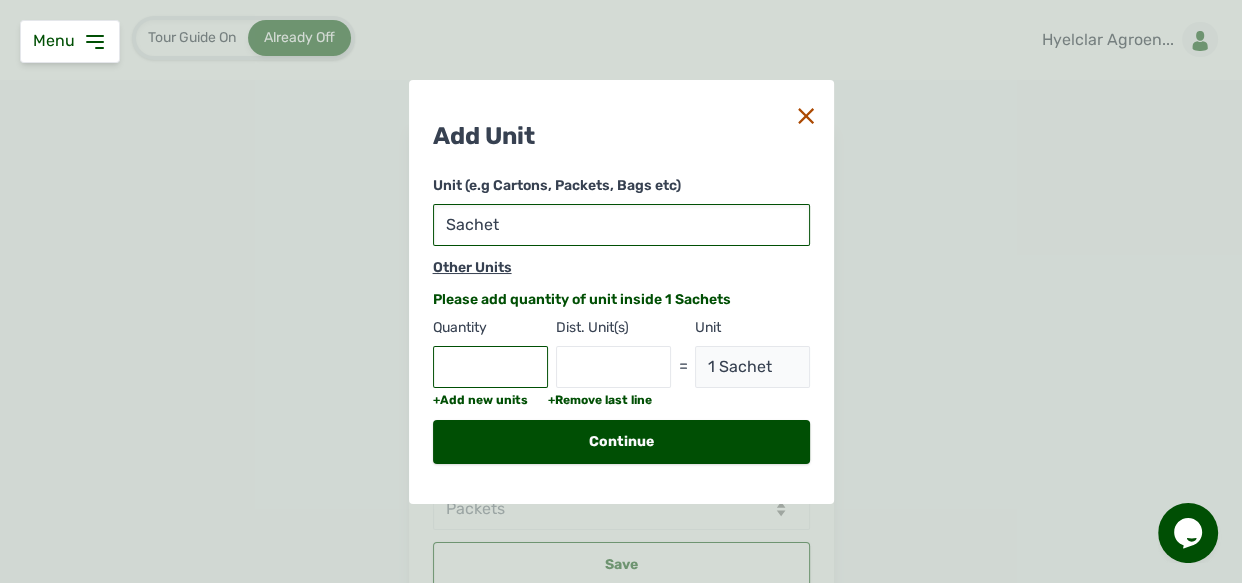 type on "Sache" 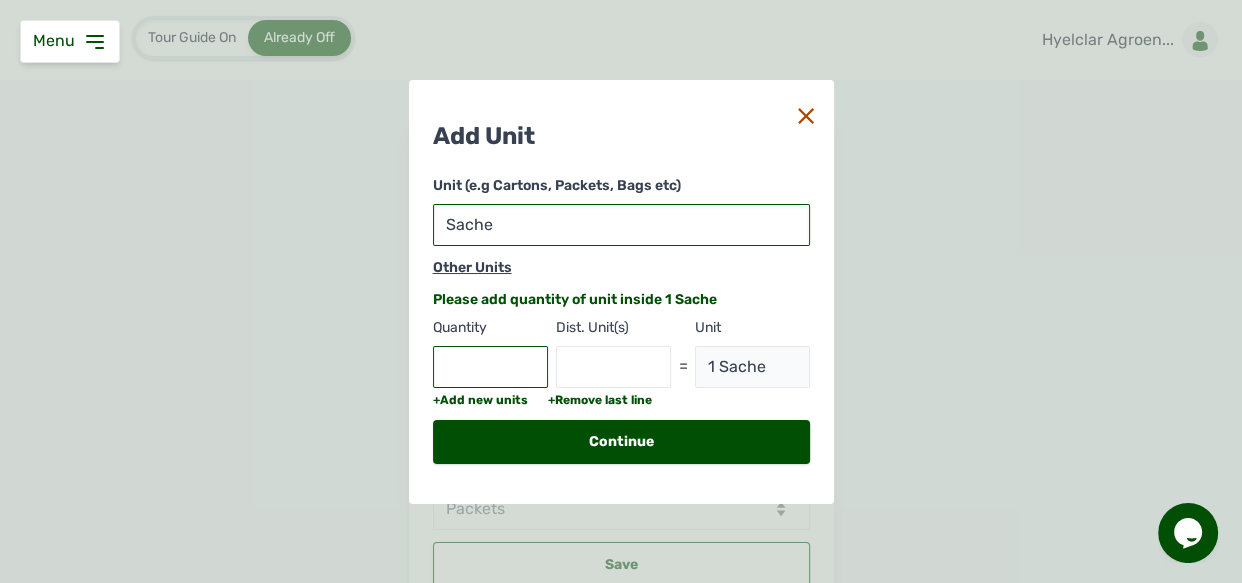 type on "Sach" 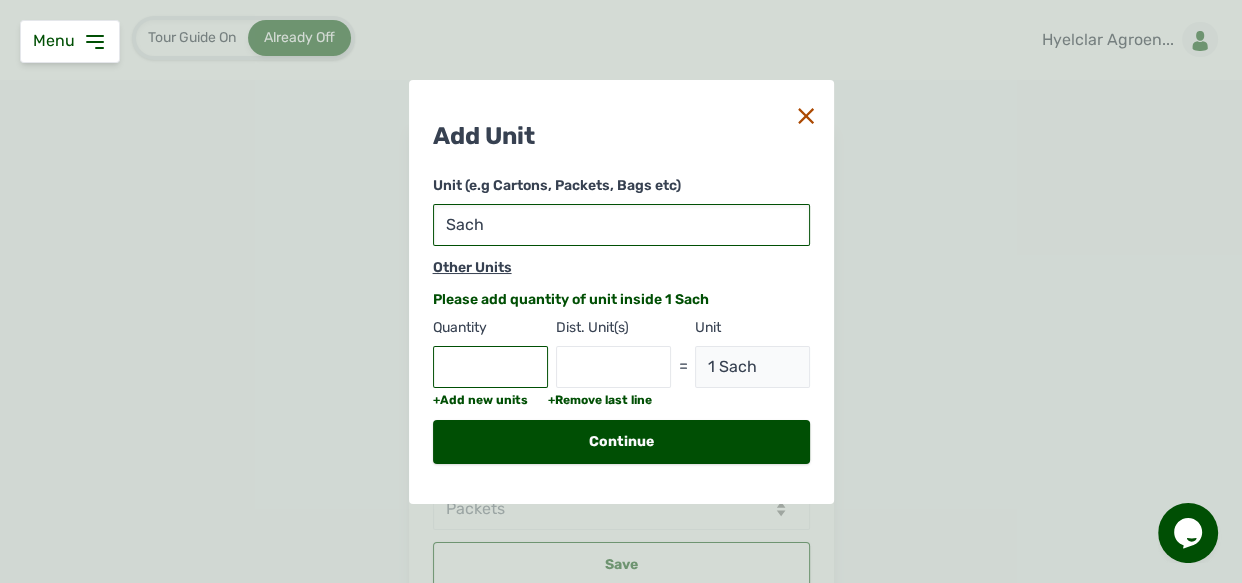 type on "Sac" 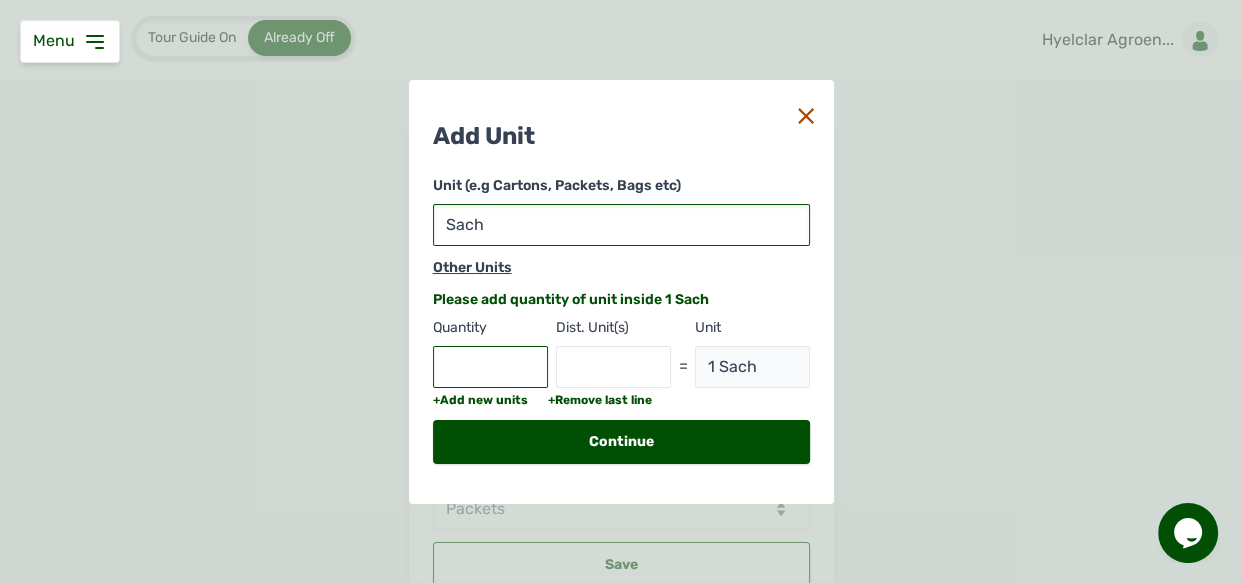 type on "1 Sac" 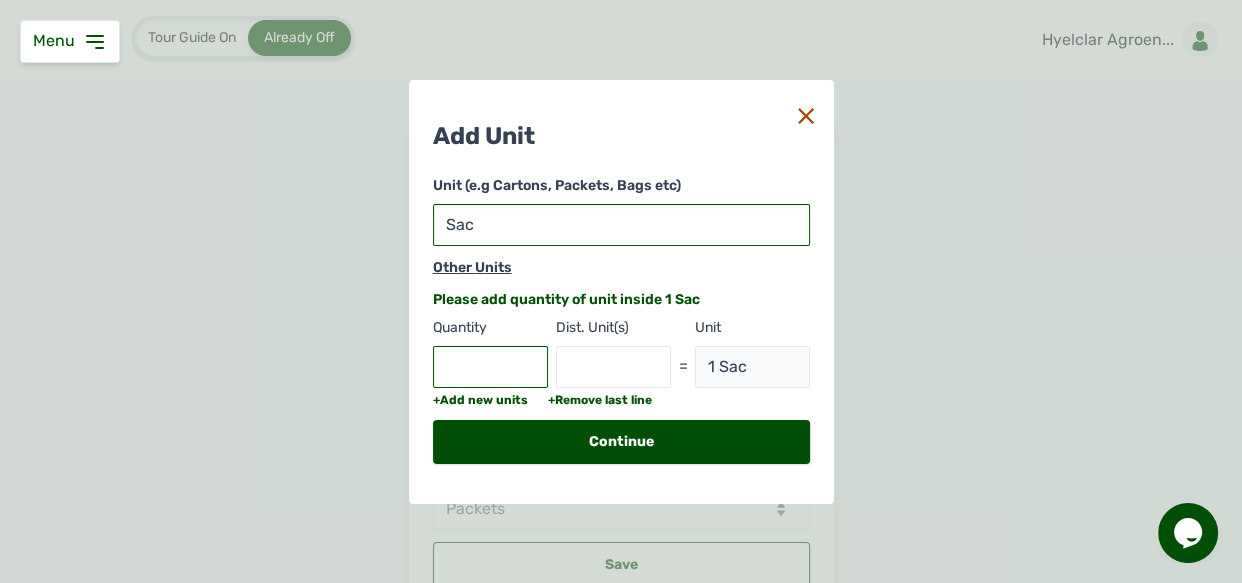 type on "Sa" 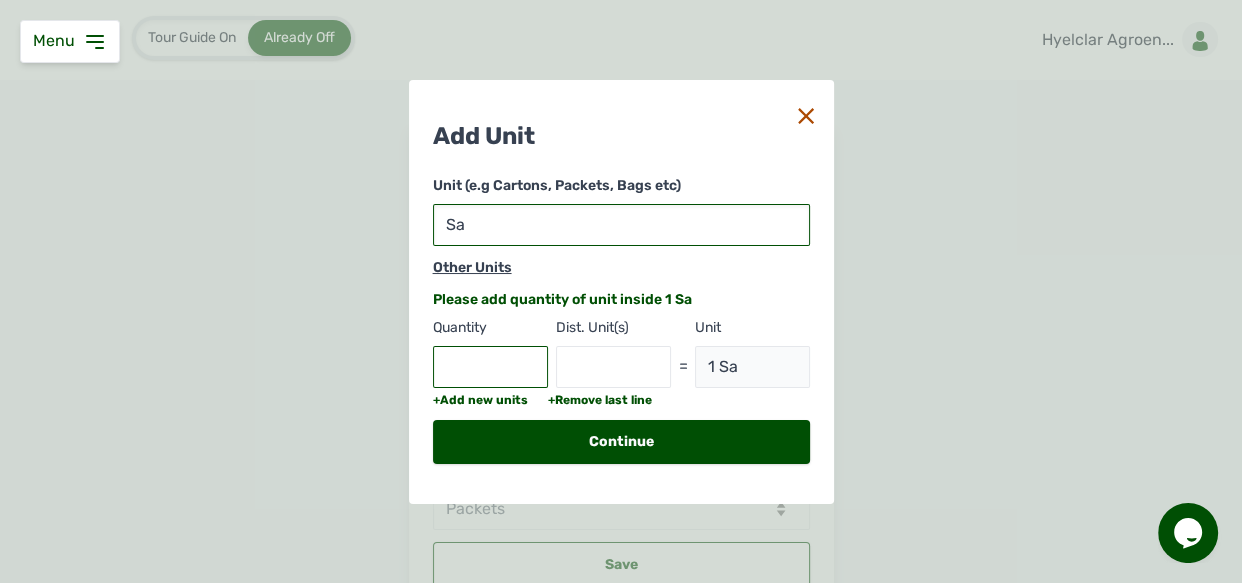 type on "S" 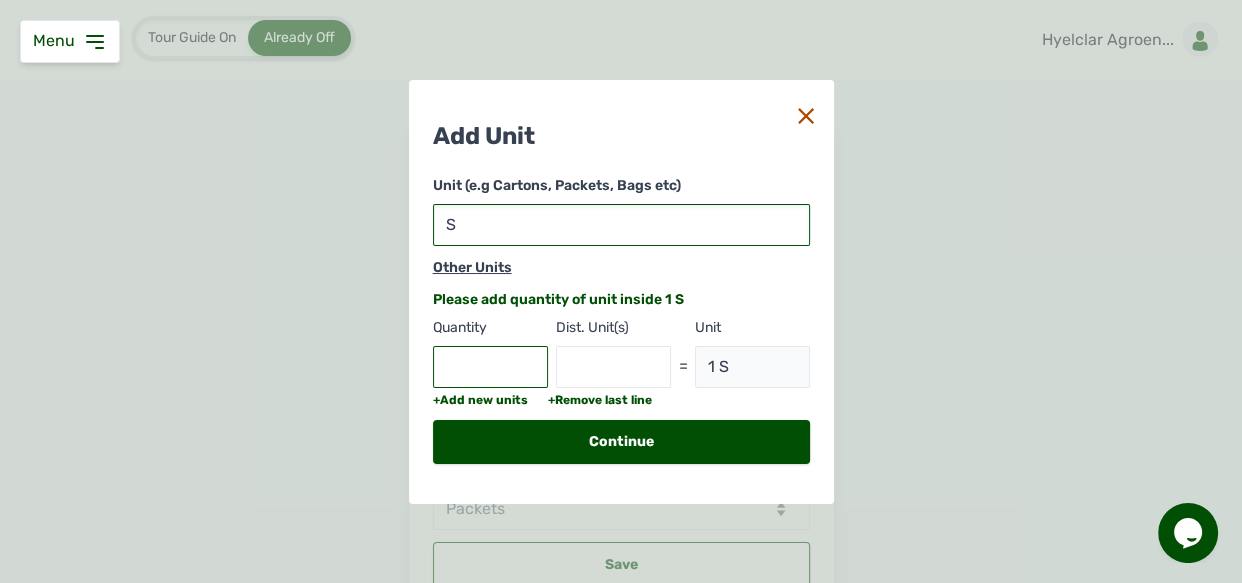 type 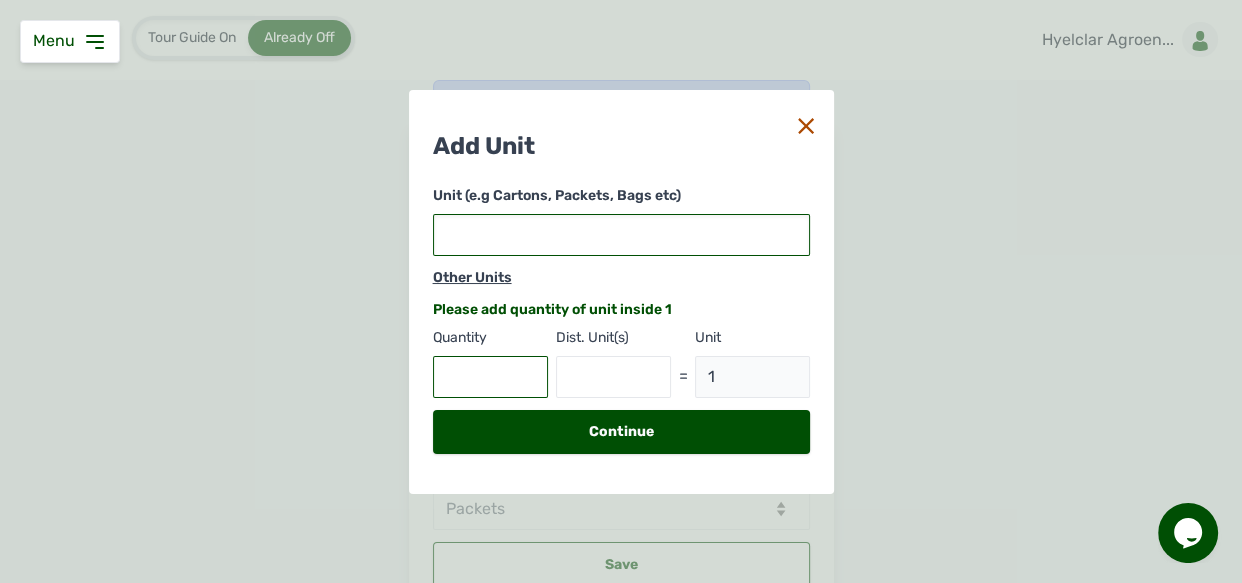 type on "P" 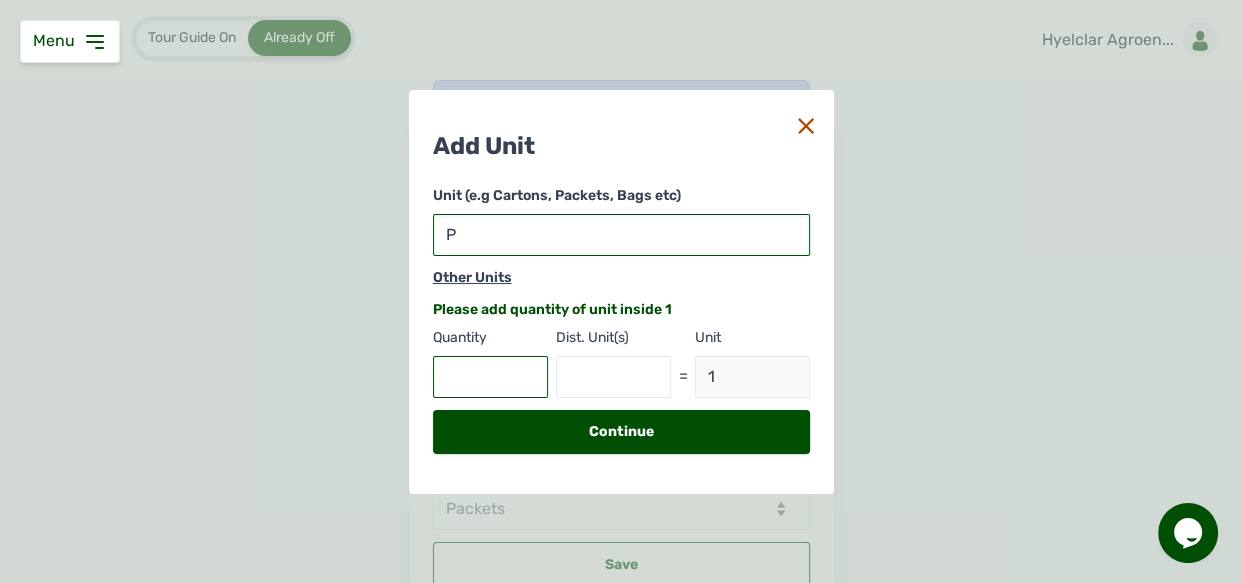 type on "1 P" 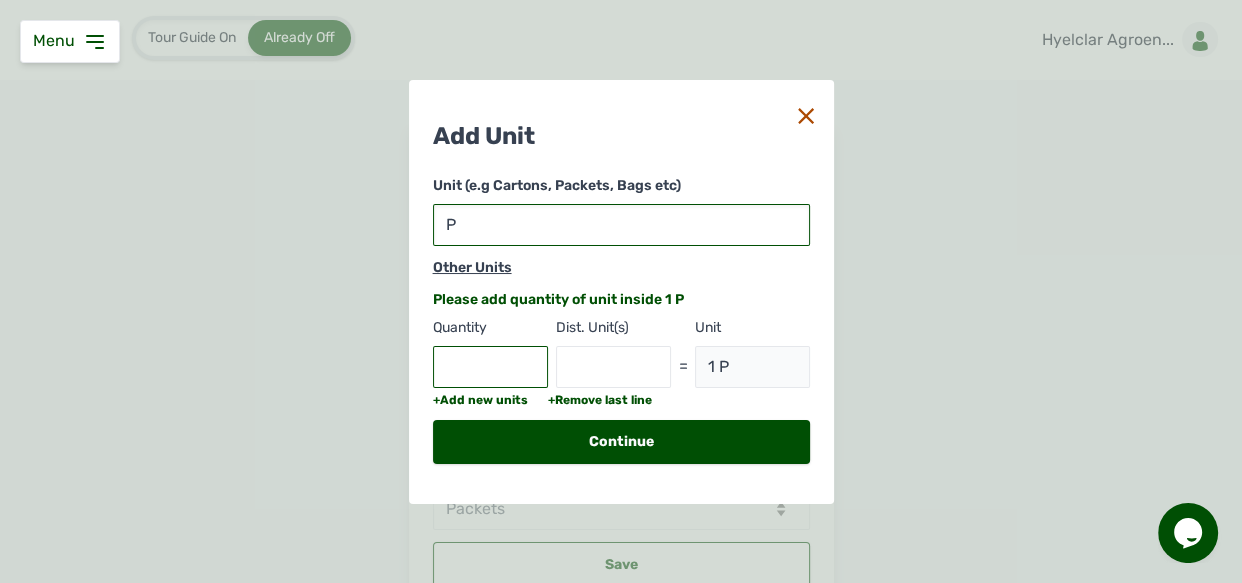 type on "Pa" 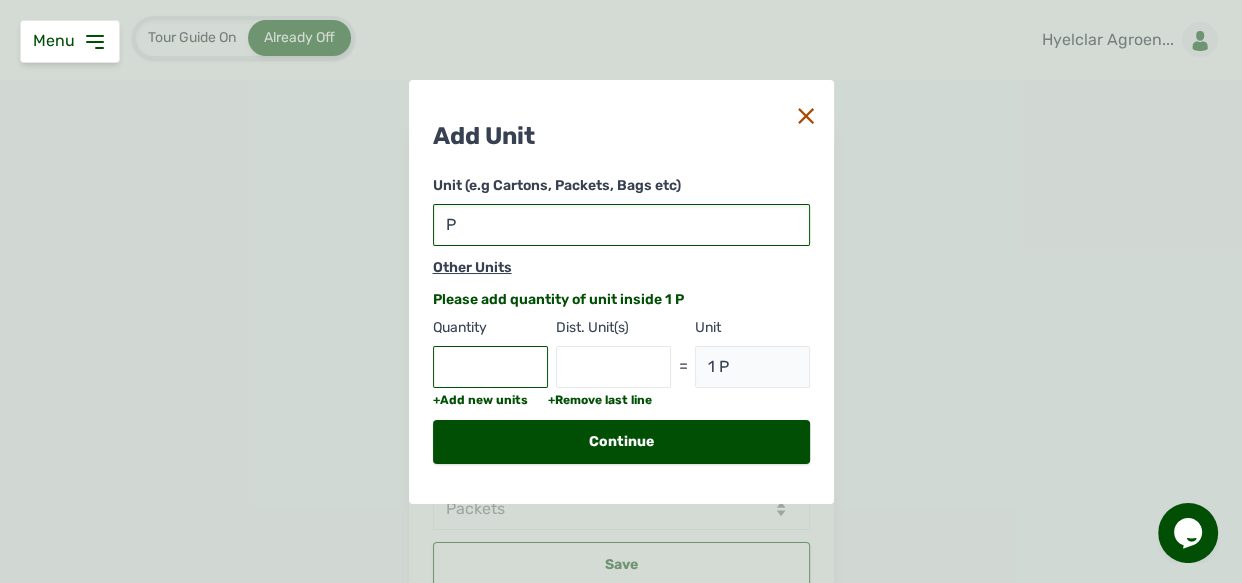 type on "1 Pa" 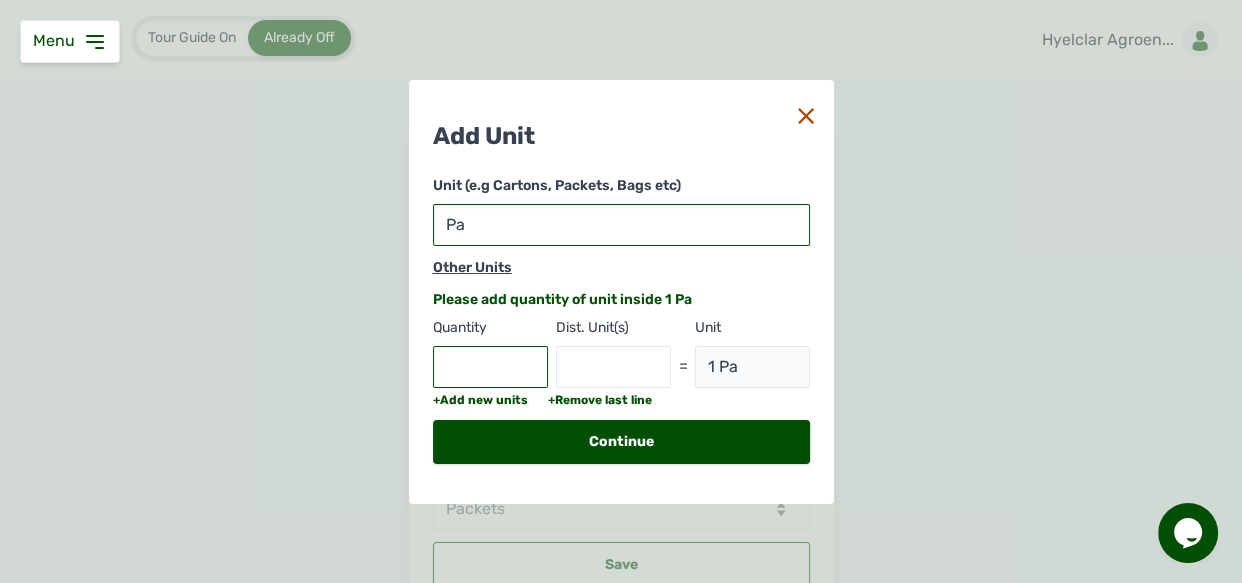 type on "Pac" 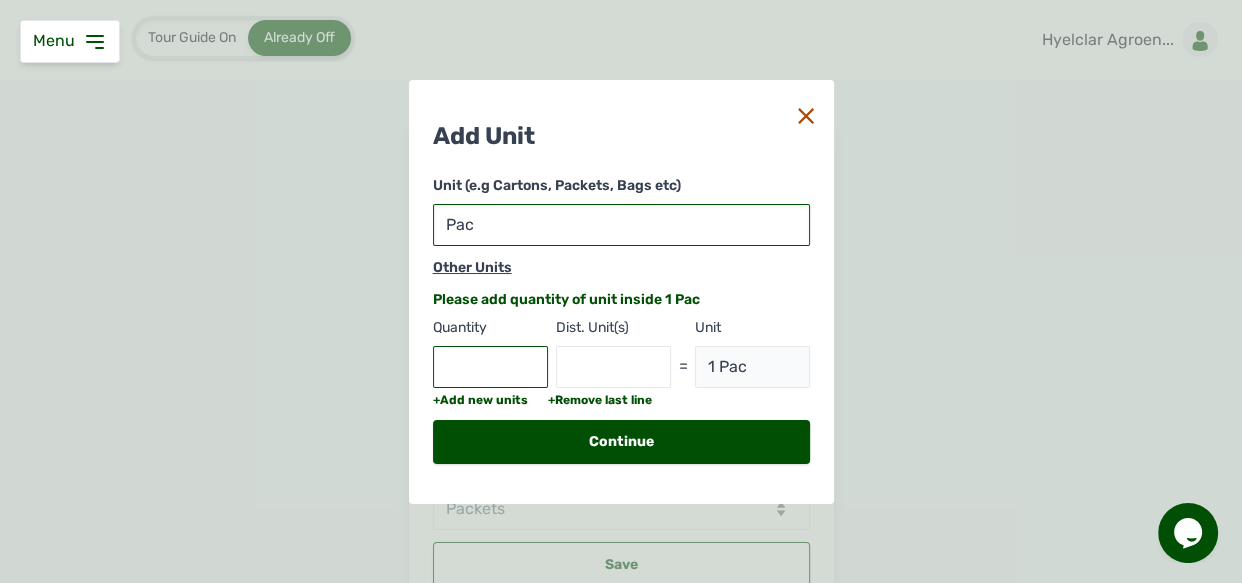 type on "Pack" 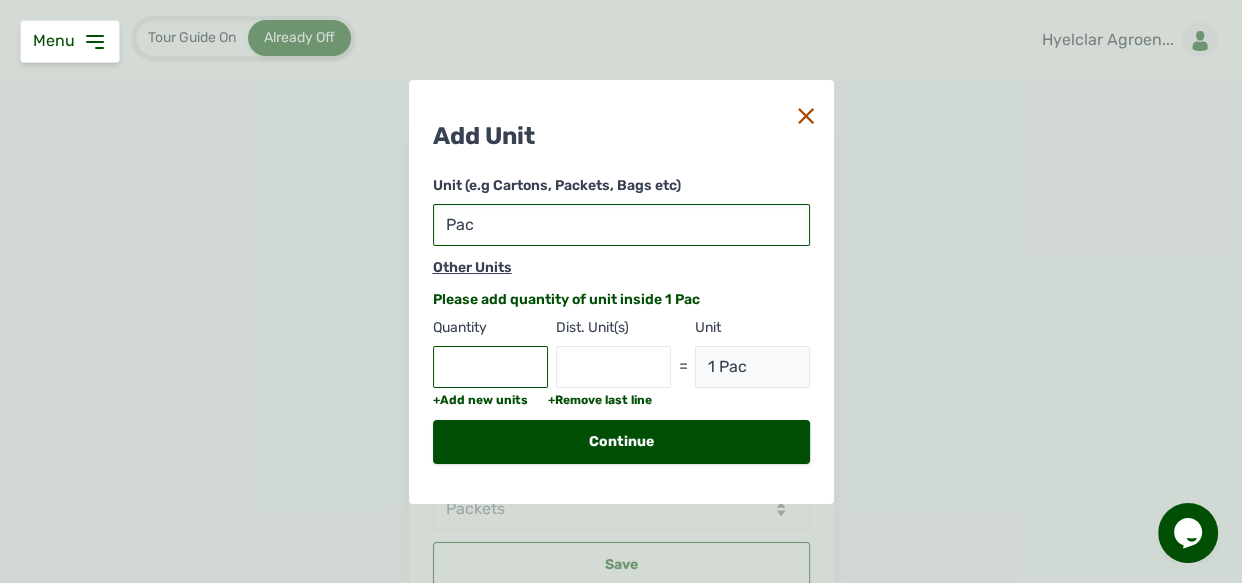 type on "1 Pack" 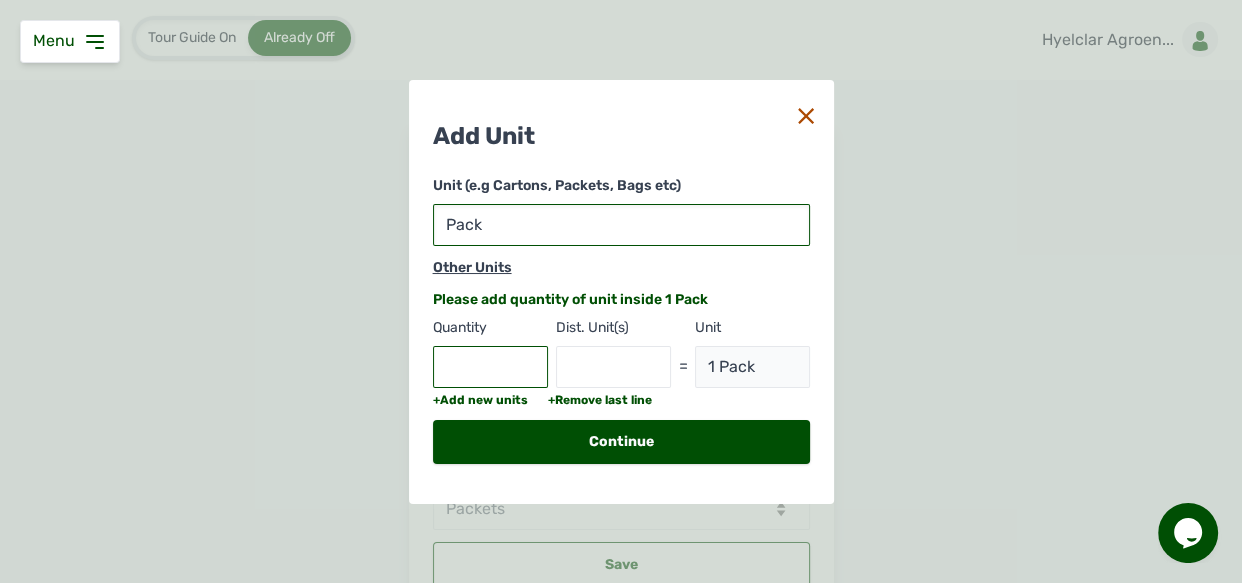type on "Packe" 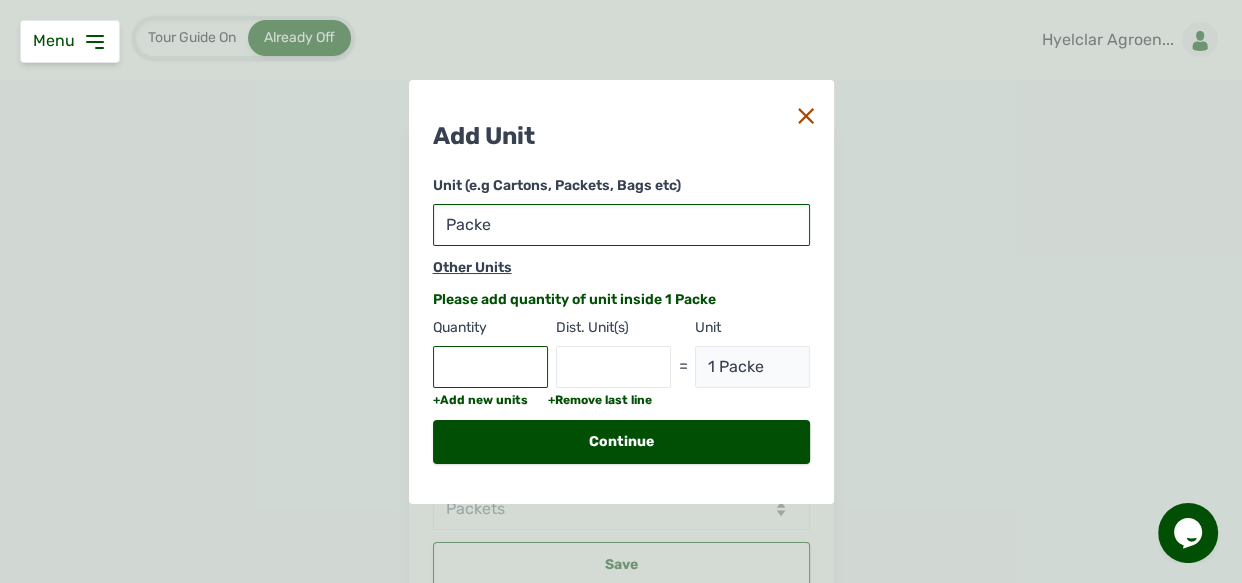 type on "Packet" 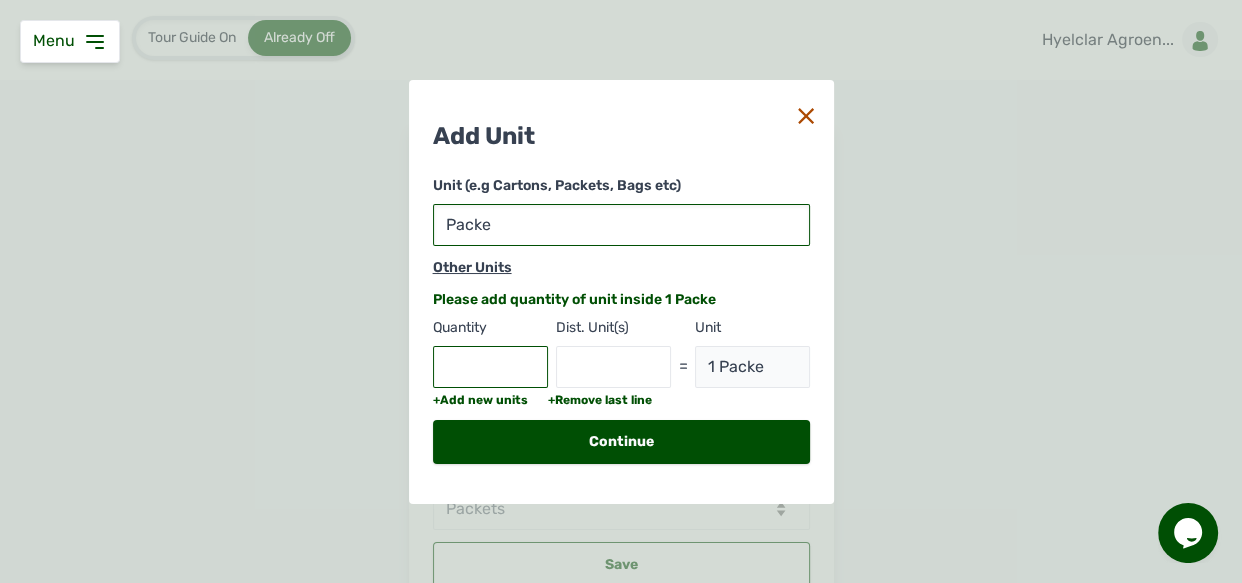 type on "1 Packet" 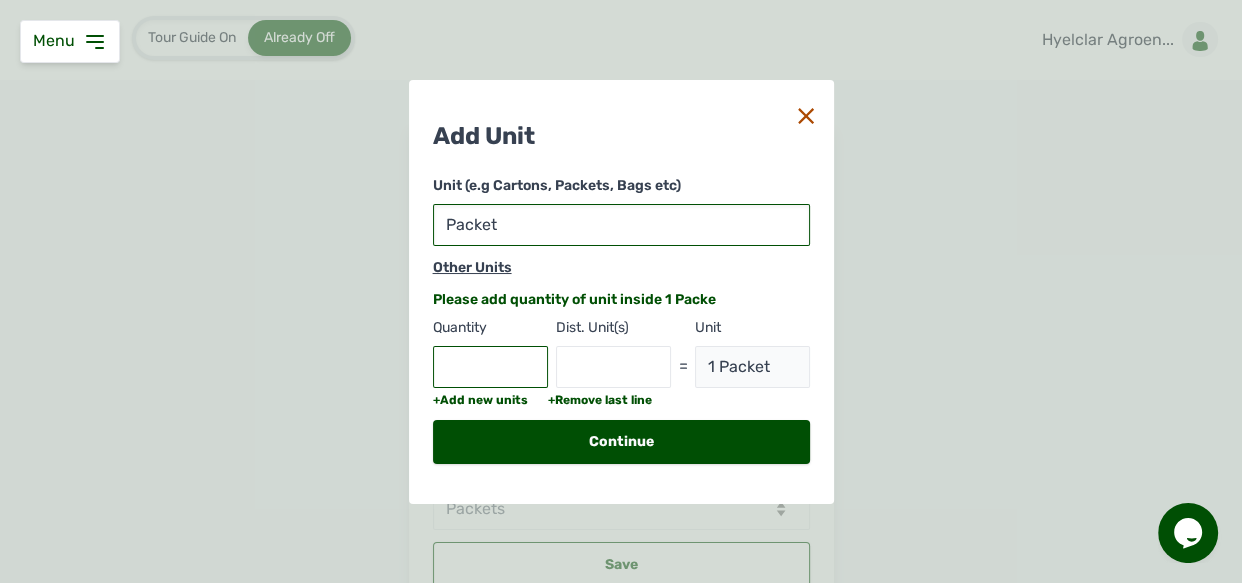 type on "Packets" 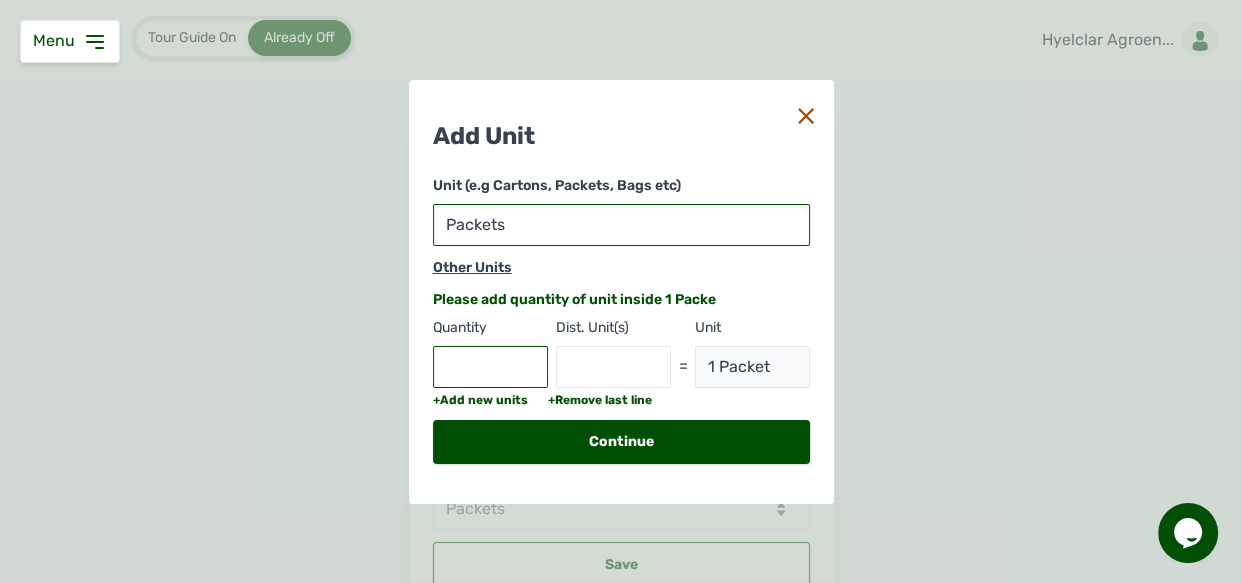 type on "1 Packets" 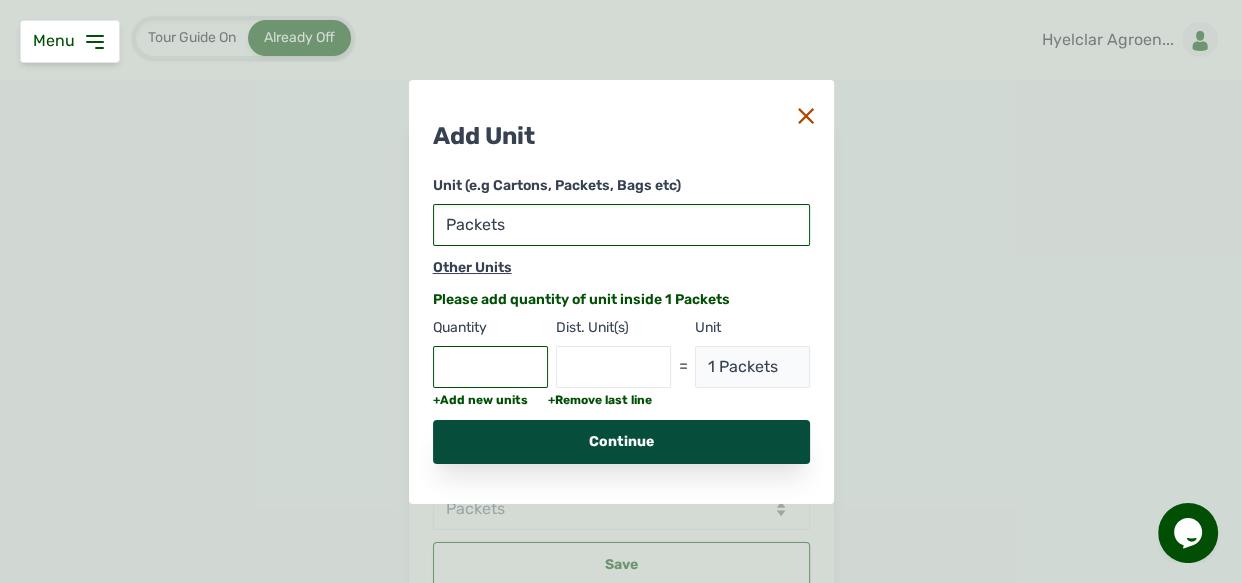 type on "Packets" 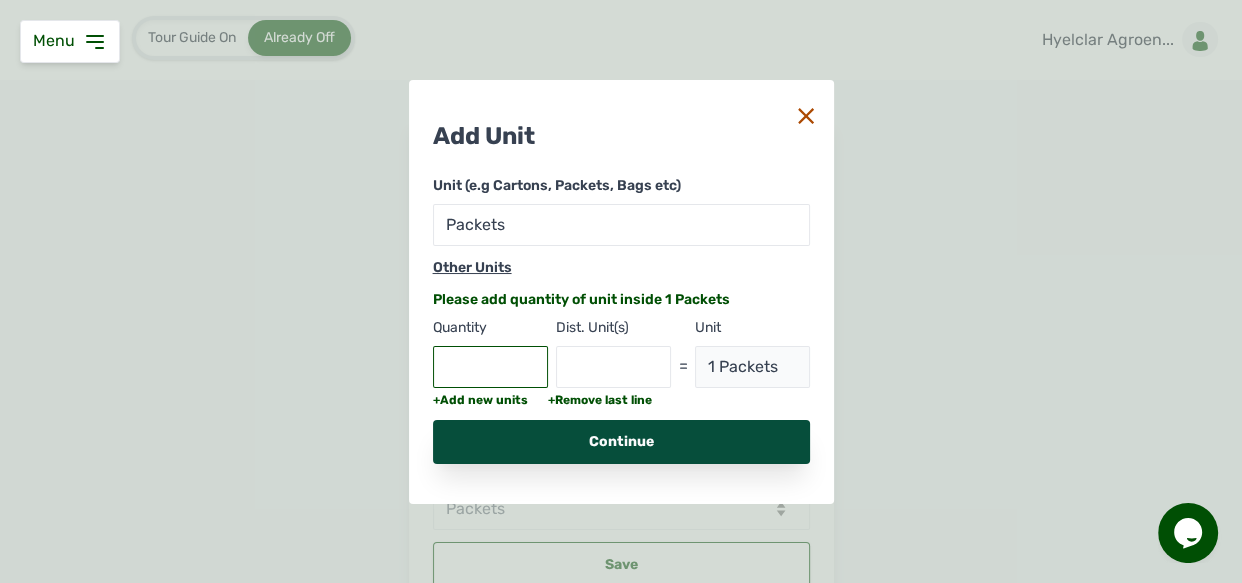 click on "Continue" at bounding box center (621, 442) 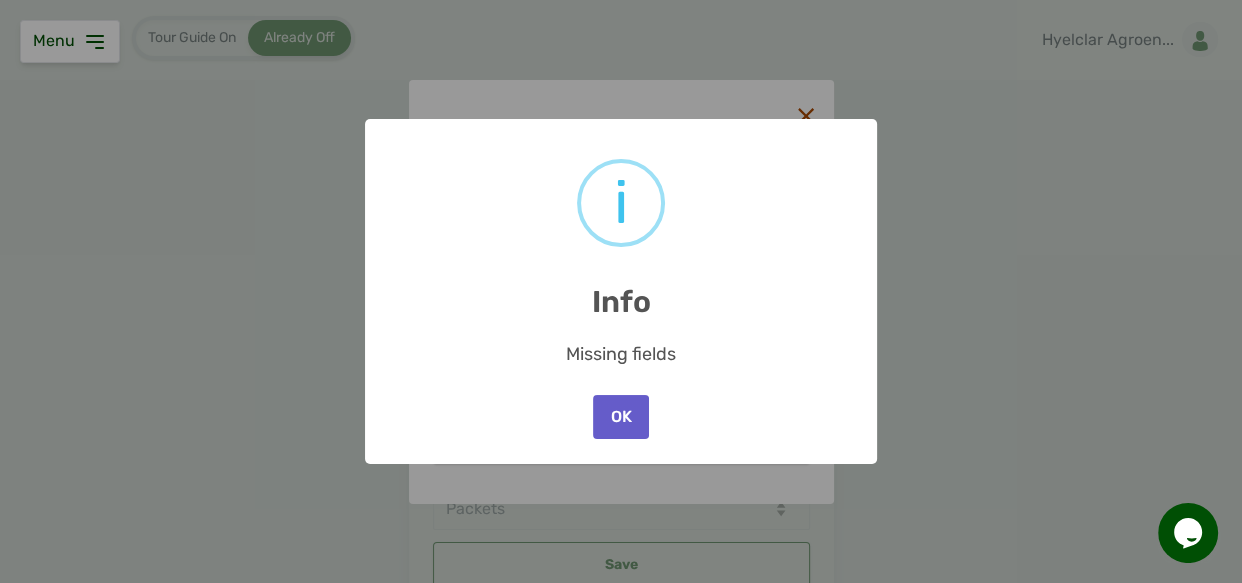 click on "OK" at bounding box center [621, 417] 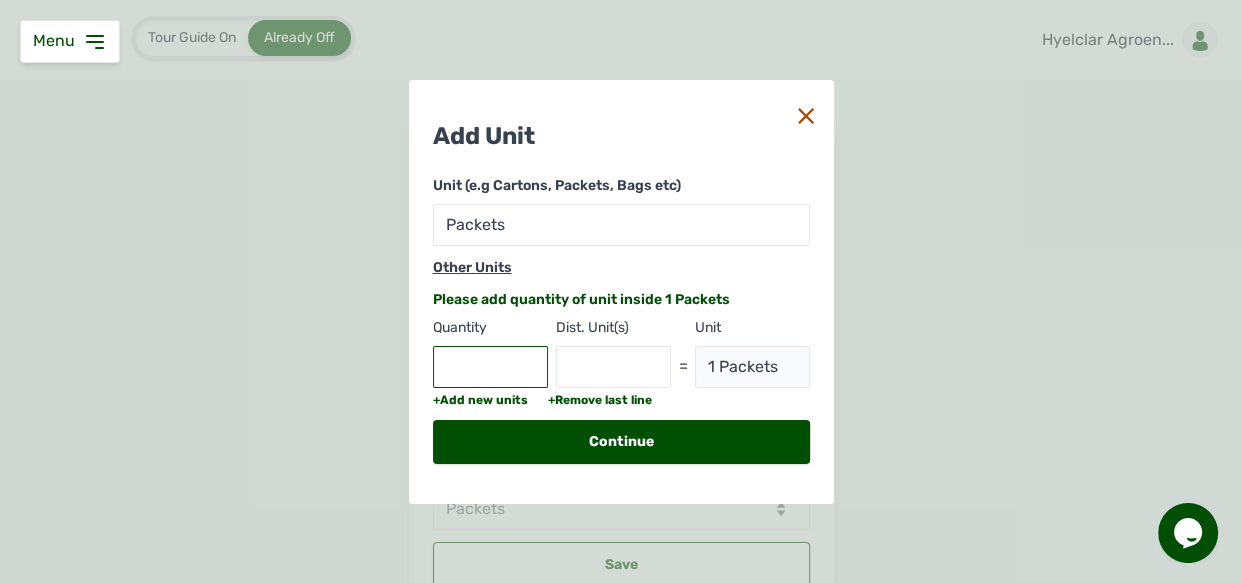 click 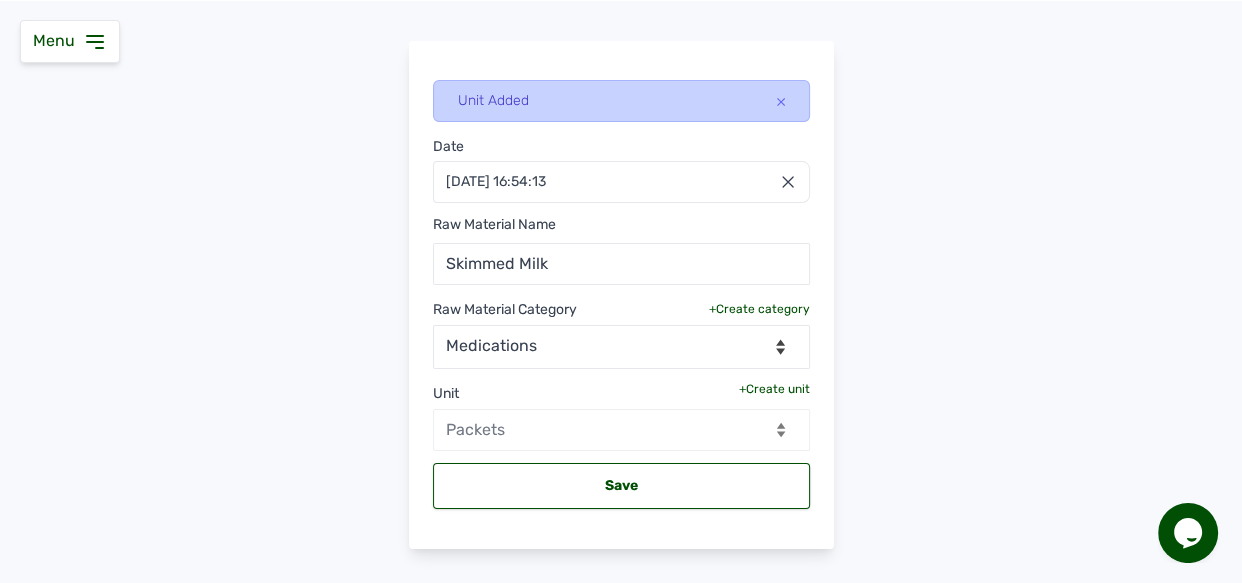 scroll, scrollTop: 116, scrollLeft: 0, axis: vertical 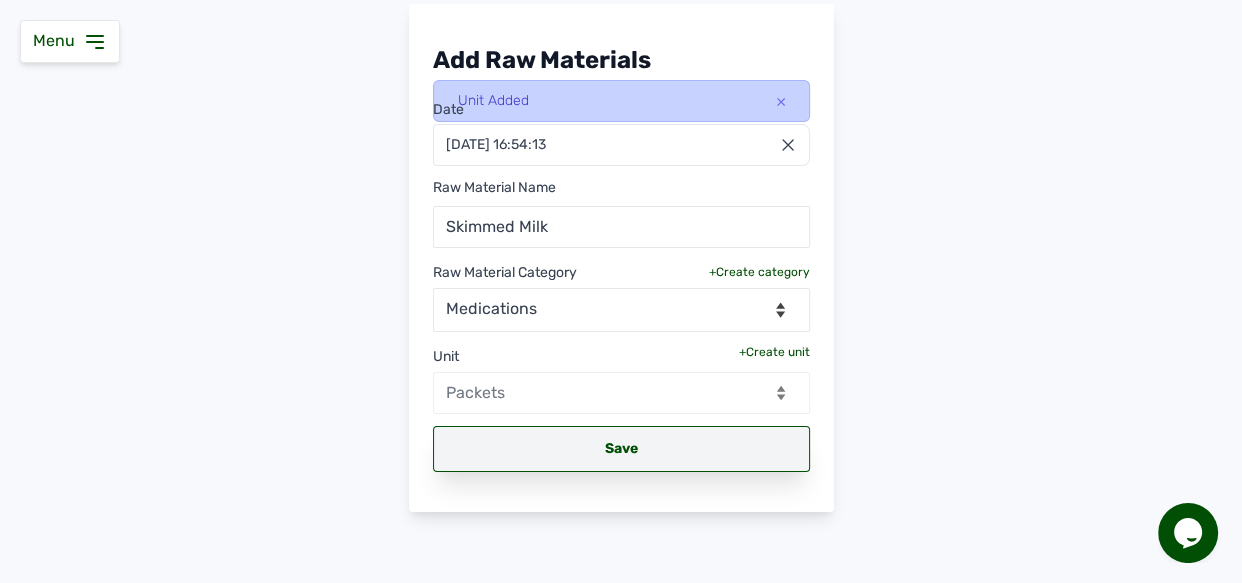 click on "Save" at bounding box center [621, 449] 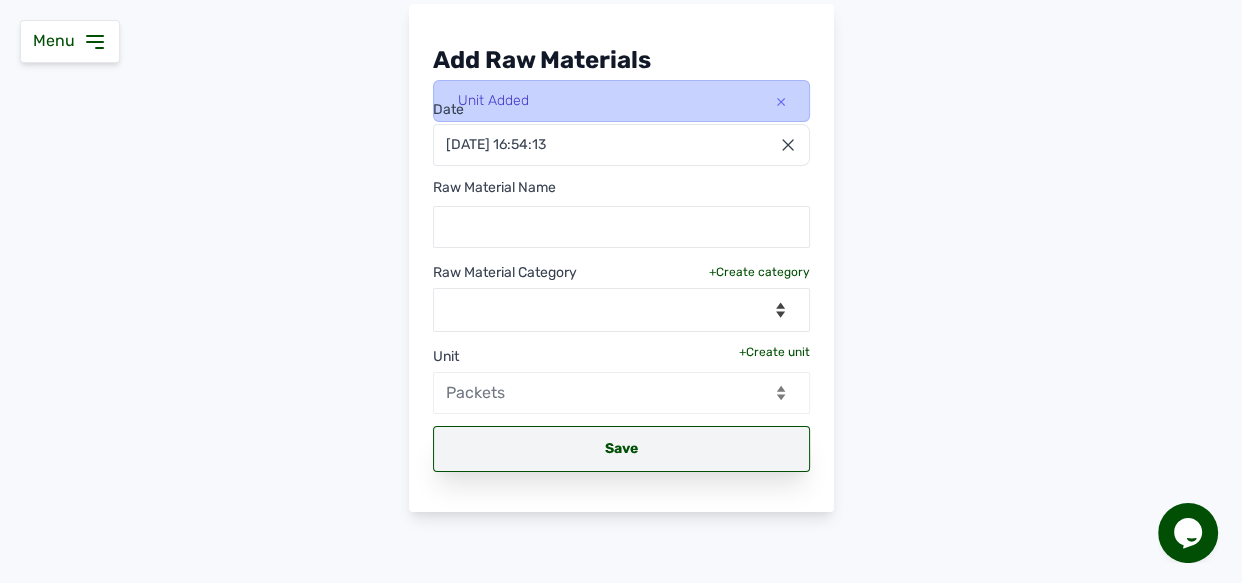 scroll, scrollTop: 34, scrollLeft: 0, axis: vertical 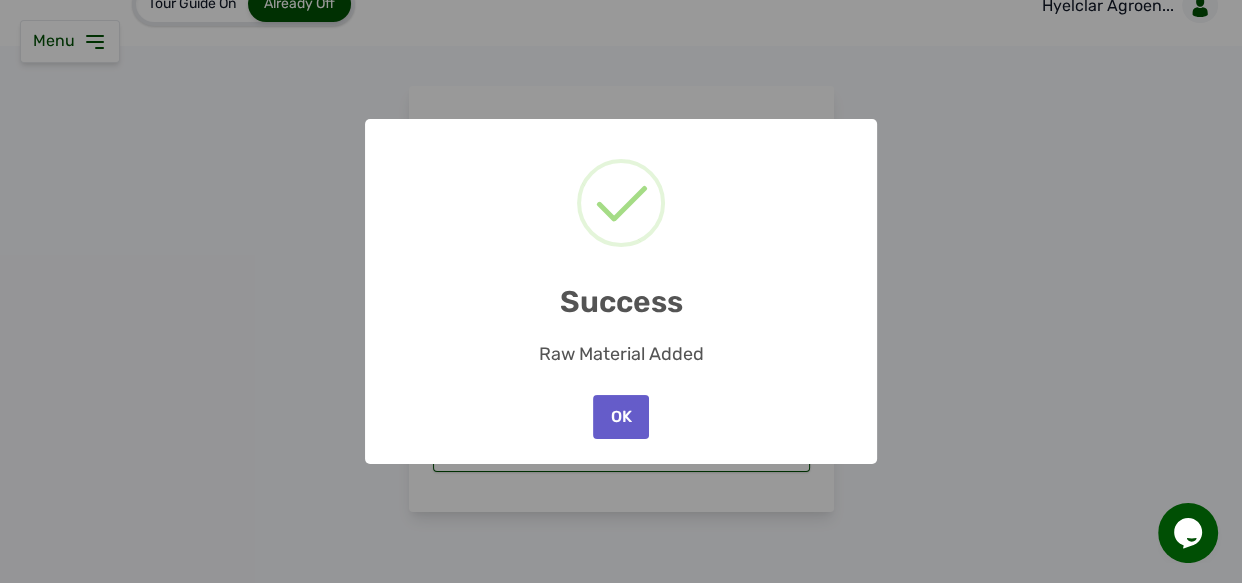 click on "OK" at bounding box center [621, 417] 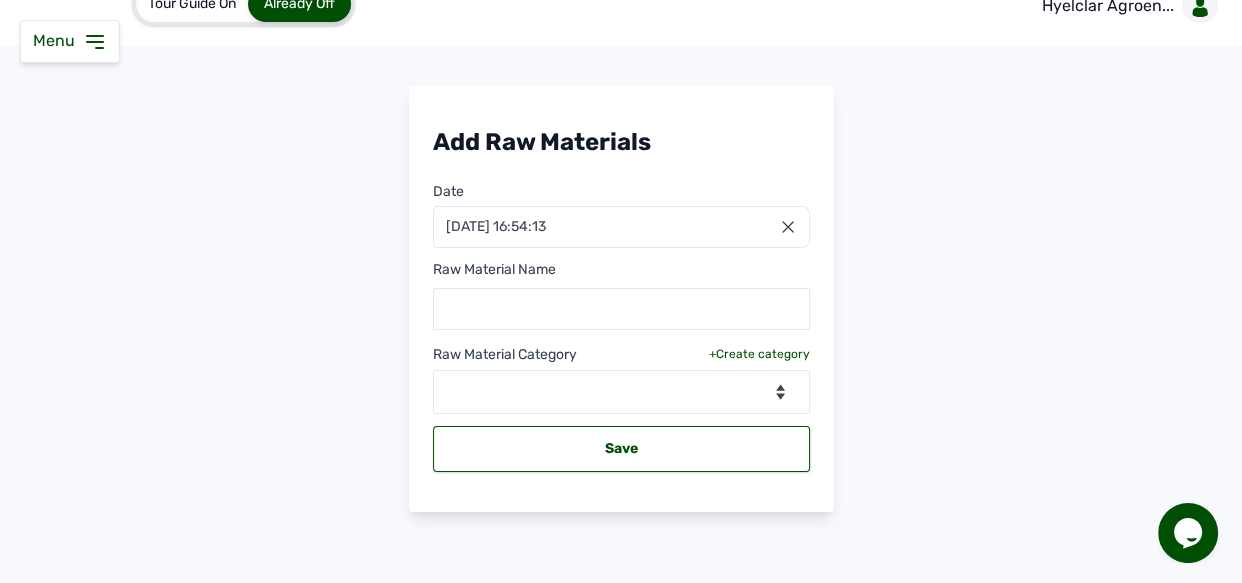 click 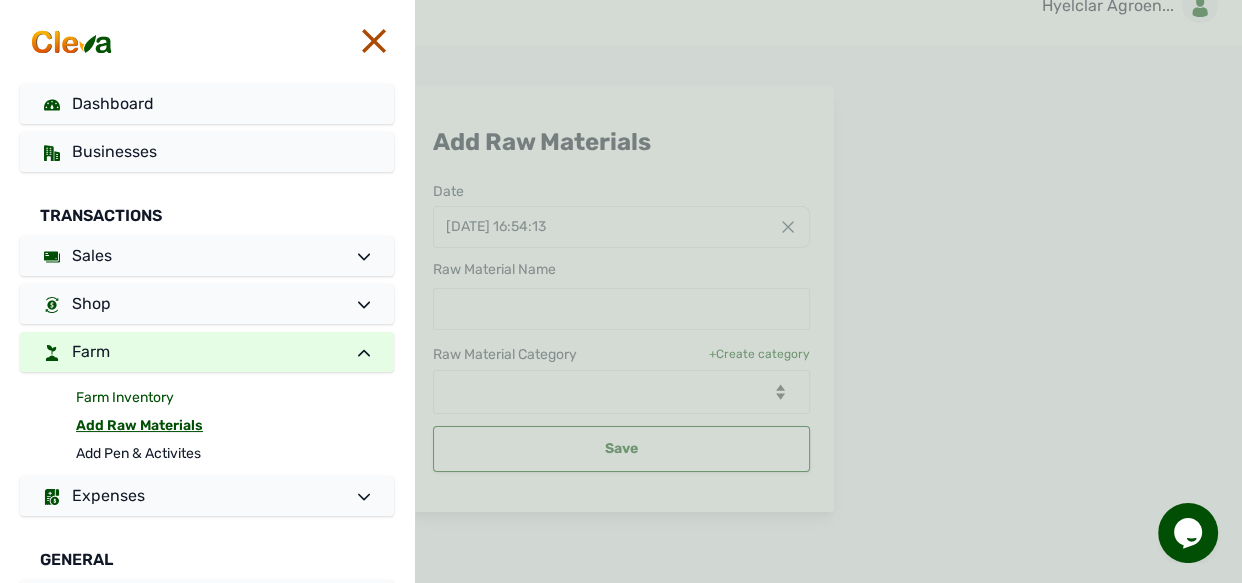 click on "Farm Inventory" at bounding box center [235, 398] 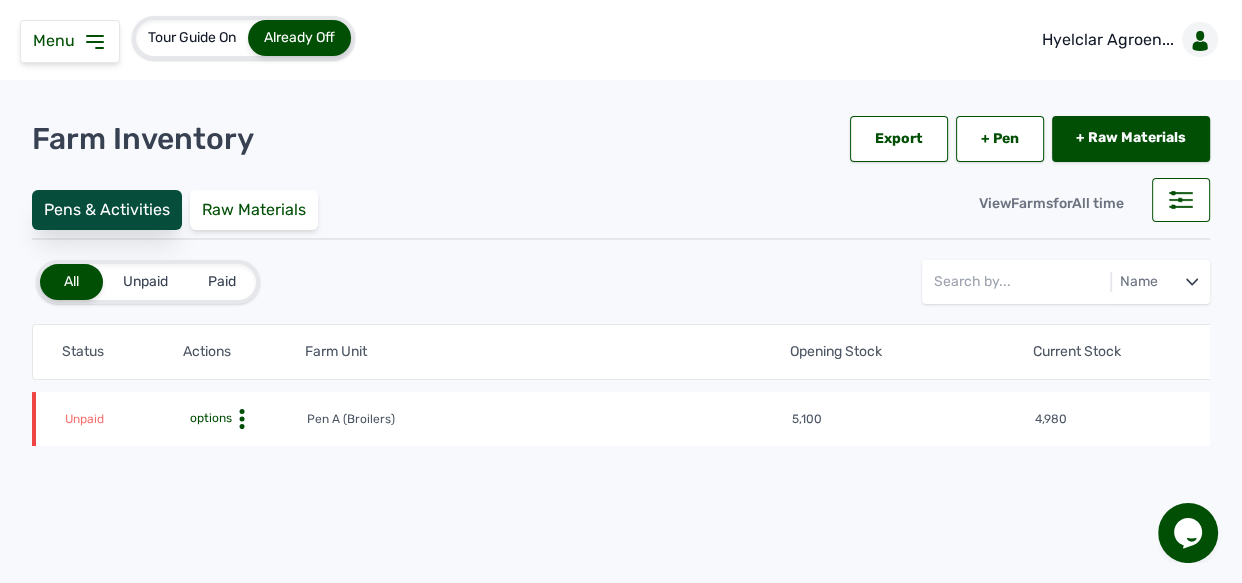 click on "Pens & Activities" at bounding box center [107, 210] 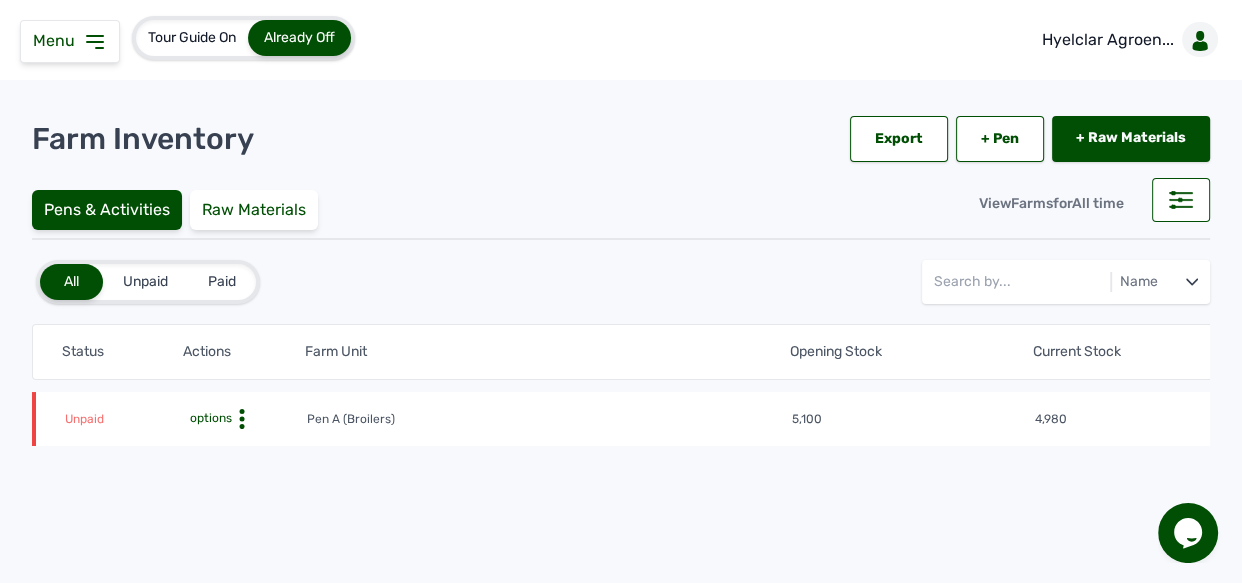 click 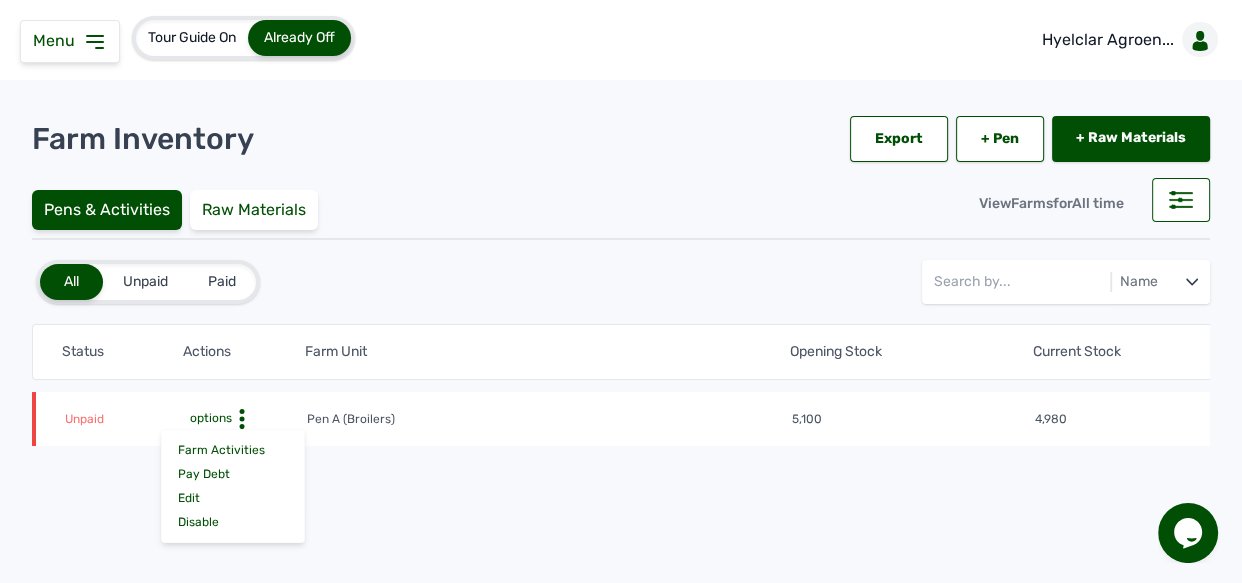 click on "Unpaid" at bounding box center (124, 420) 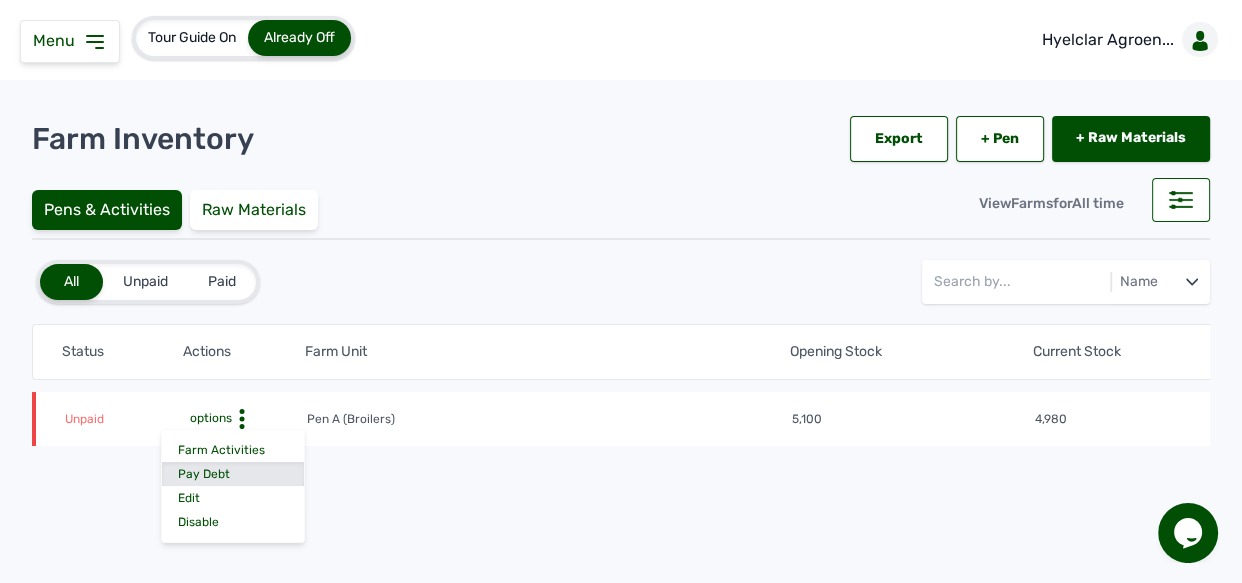 click on "Pay Debt" at bounding box center (233, 474) 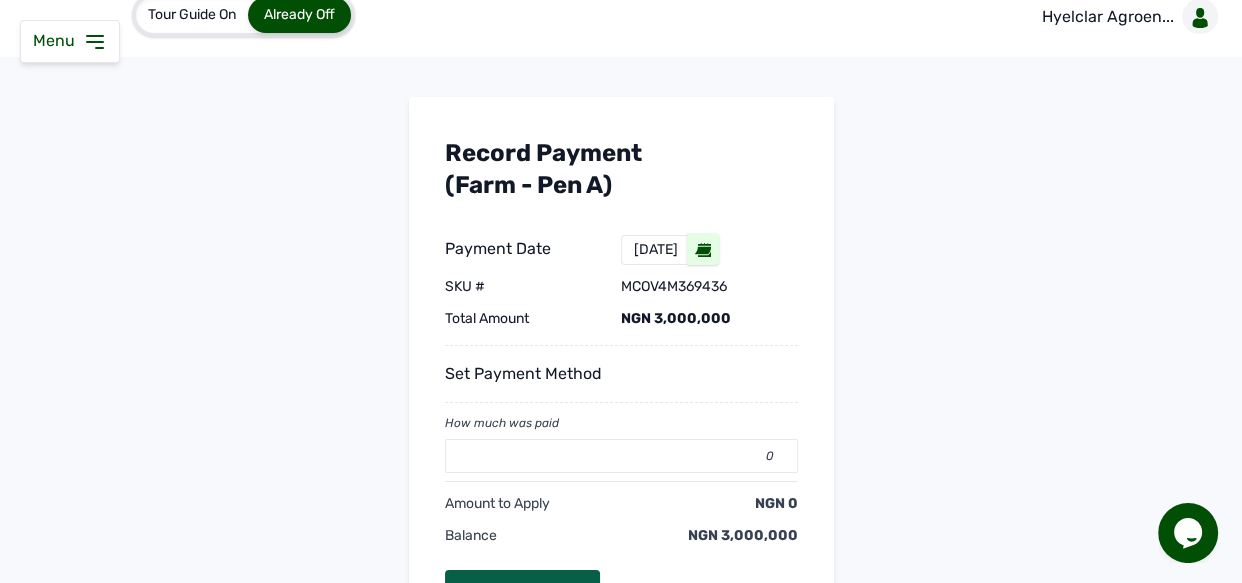 scroll, scrollTop: 0, scrollLeft: 0, axis: both 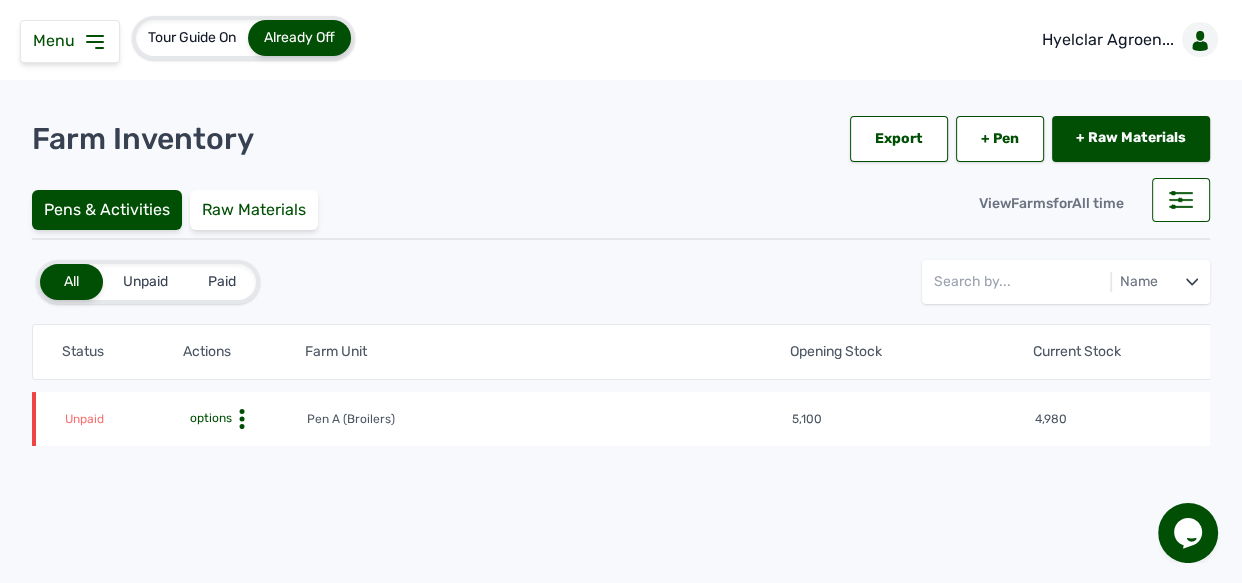 click 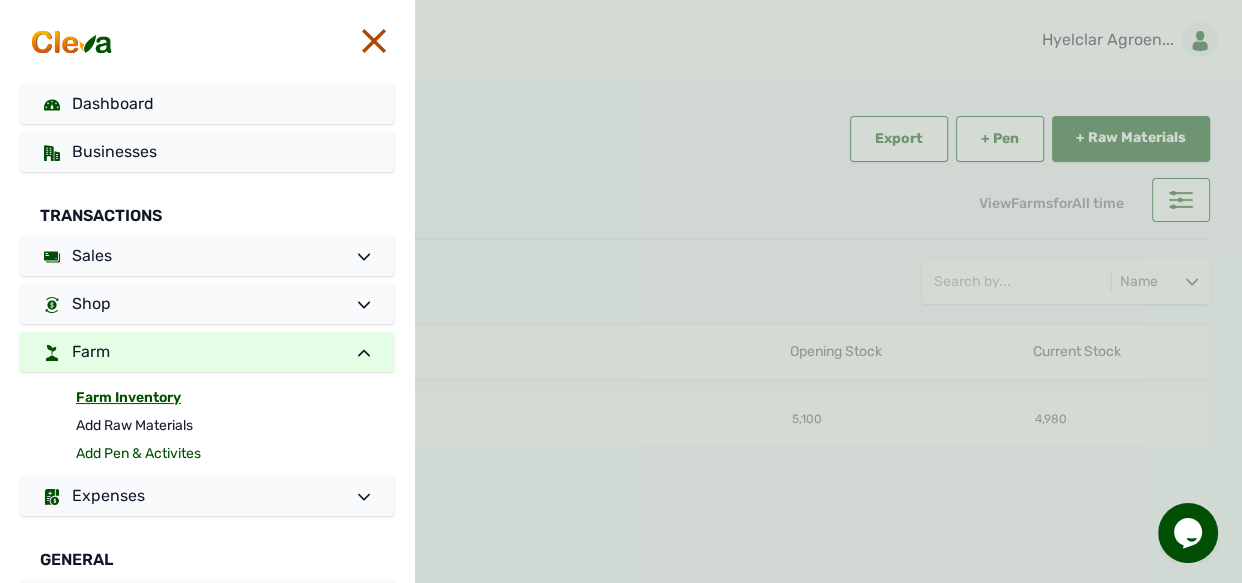 click on "Add Pen & Activites" at bounding box center [235, 454] 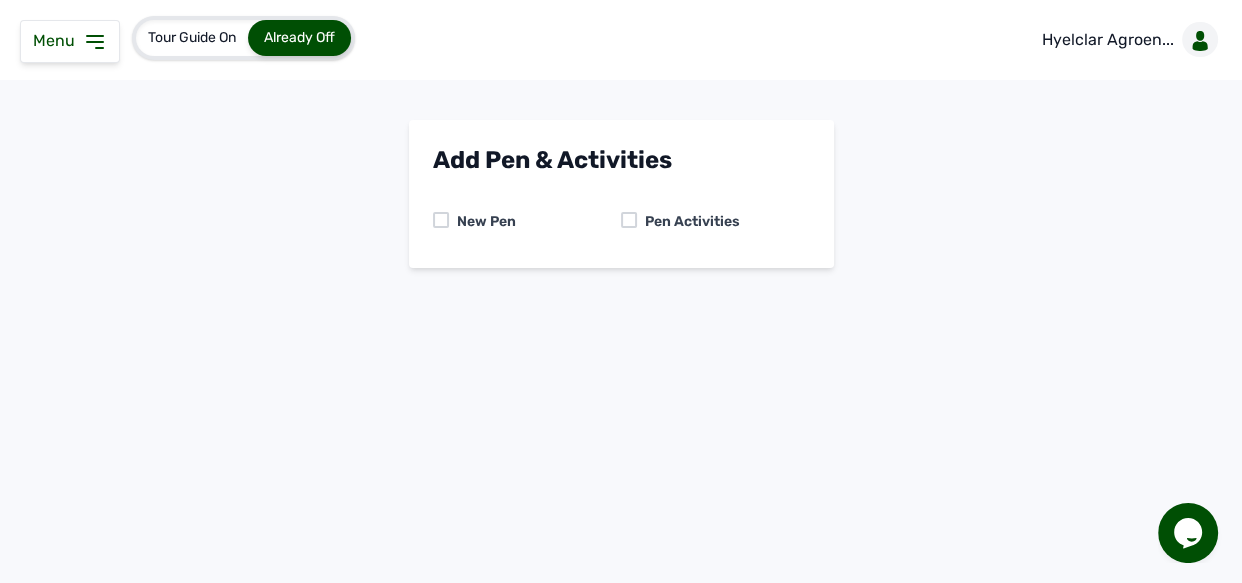 click on "Pen Activities" at bounding box center (688, 222) 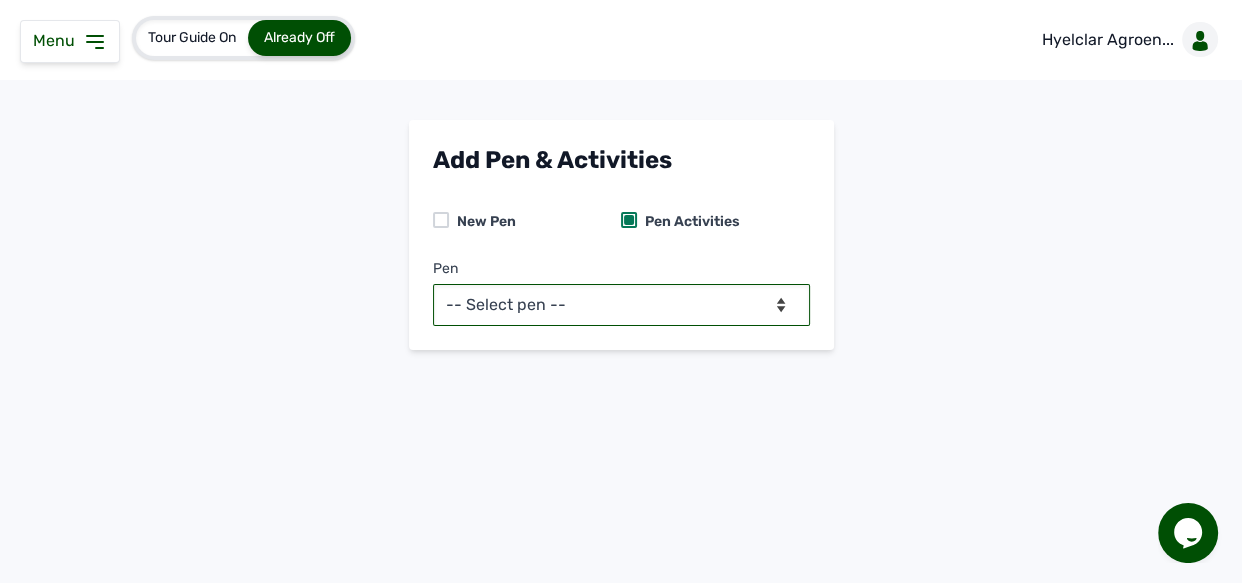 click on "-- Select pen -- Pen A (Broilers)" at bounding box center [621, 305] 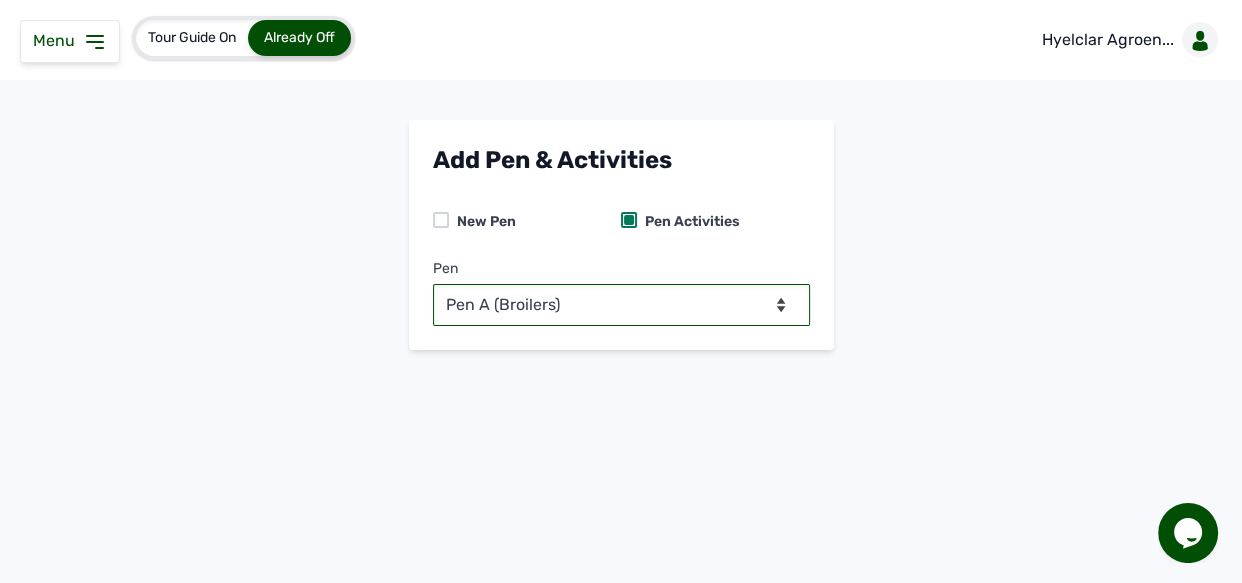 click on "-- Select pen -- Pen A (Broilers)" at bounding box center [621, 305] 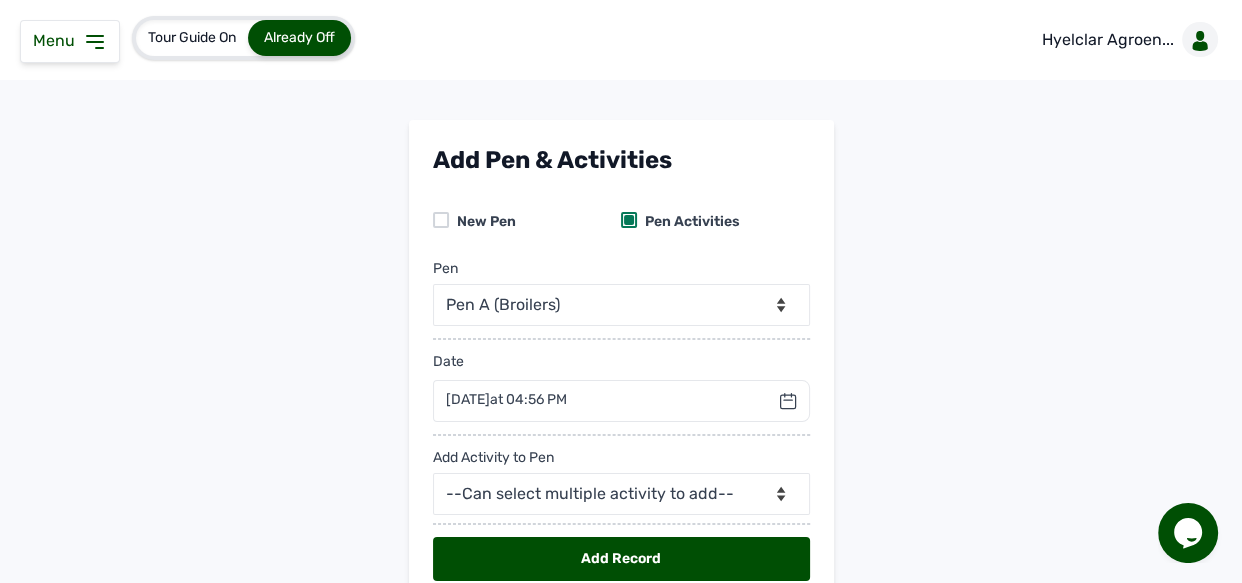 click on "at 04:56 PM" at bounding box center (528, 399) 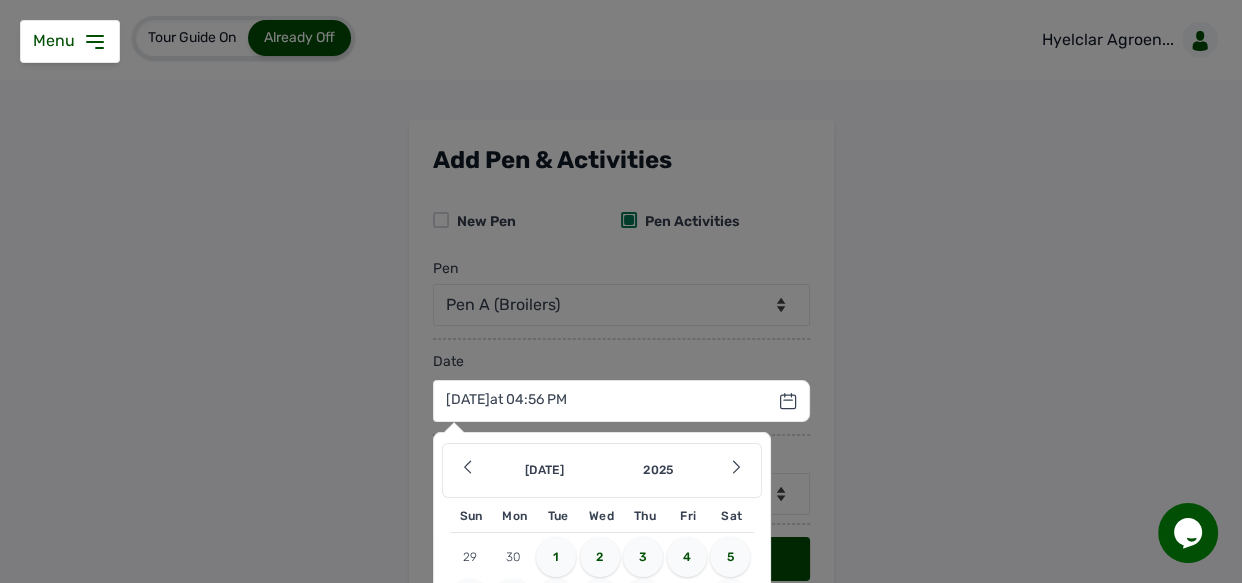 drag, startPoint x: 1235, startPoint y: 305, endPoint x: 1240, endPoint y: 428, distance: 123.101585 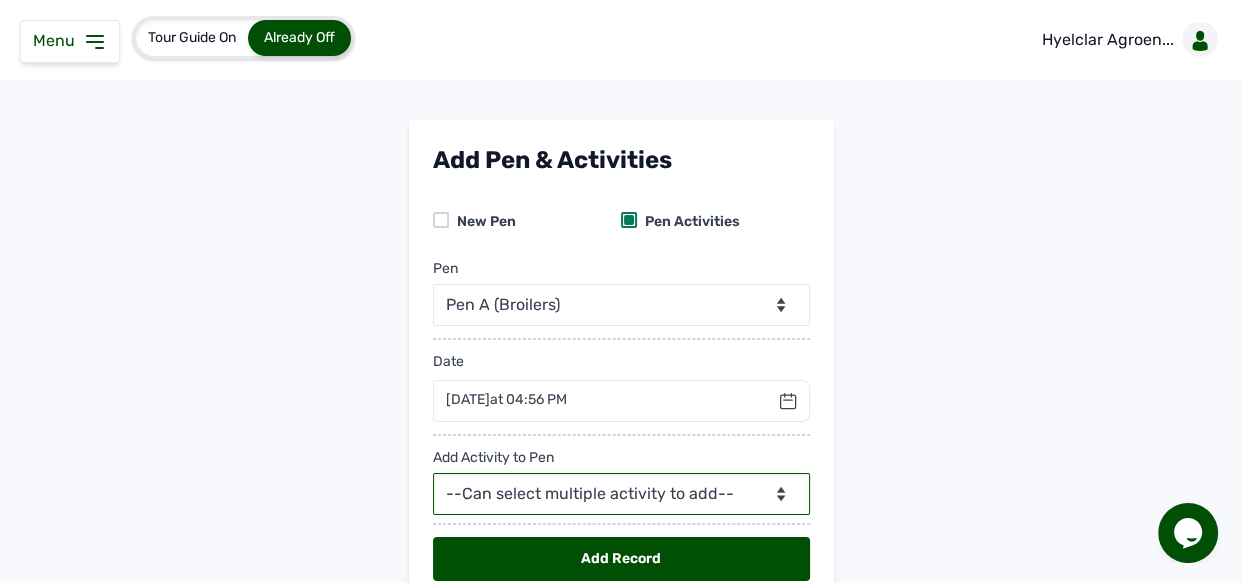click on "--Can select multiple activity to add-- Raw Material Losses Weight" at bounding box center [621, 494] 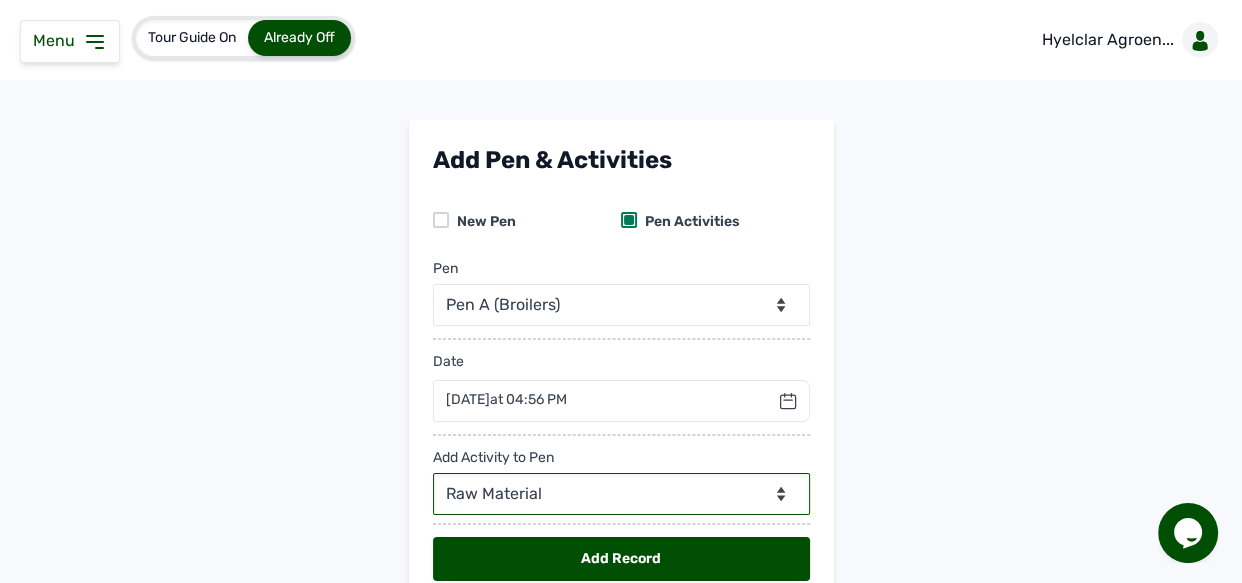 click on "--Can select multiple activity to add-- Raw Material Losses Weight" at bounding box center (621, 494) 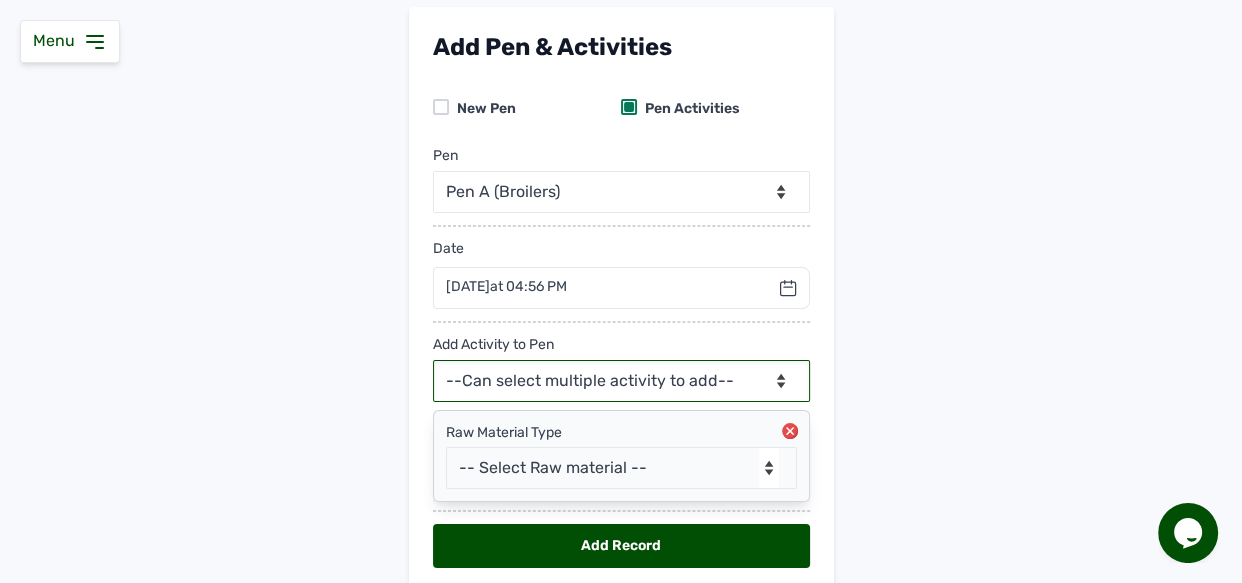 scroll, scrollTop: 192, scrollLeft: 0, axis: vertical 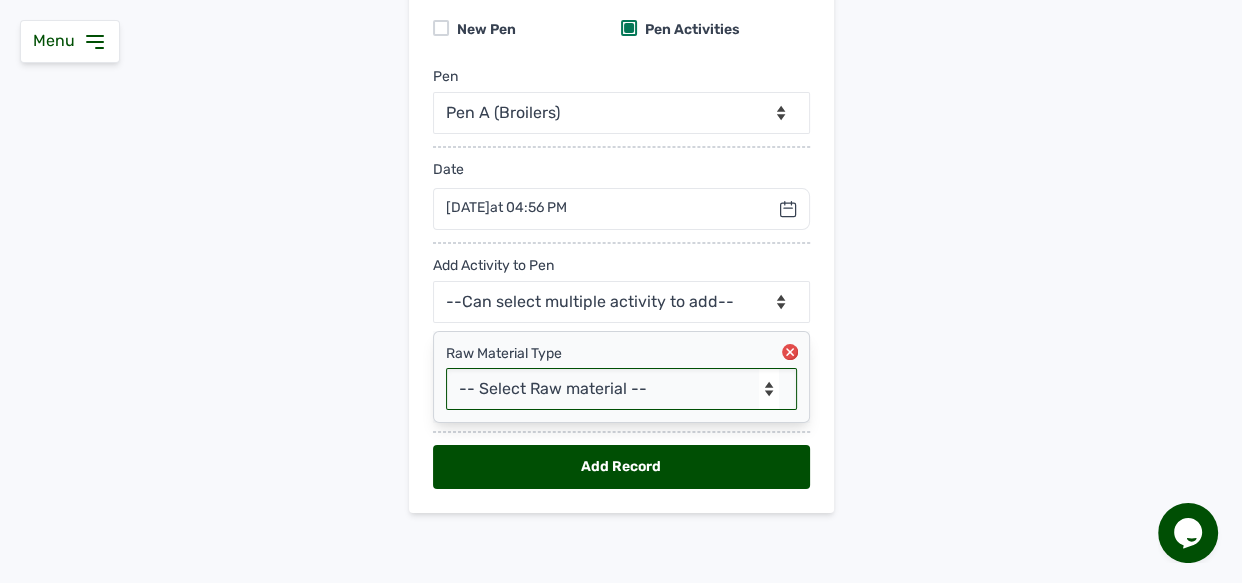 click on "-- Select Raw material -- Biomass Fuel feeds medications vaccines" at bounding box center [621, 389] 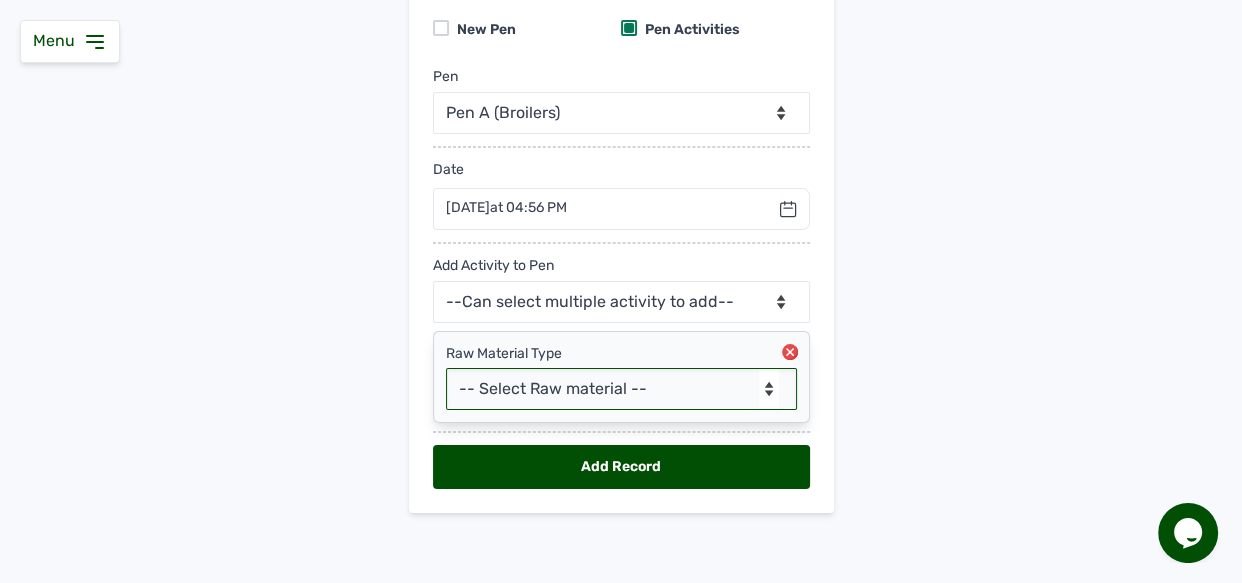 select on "medications" 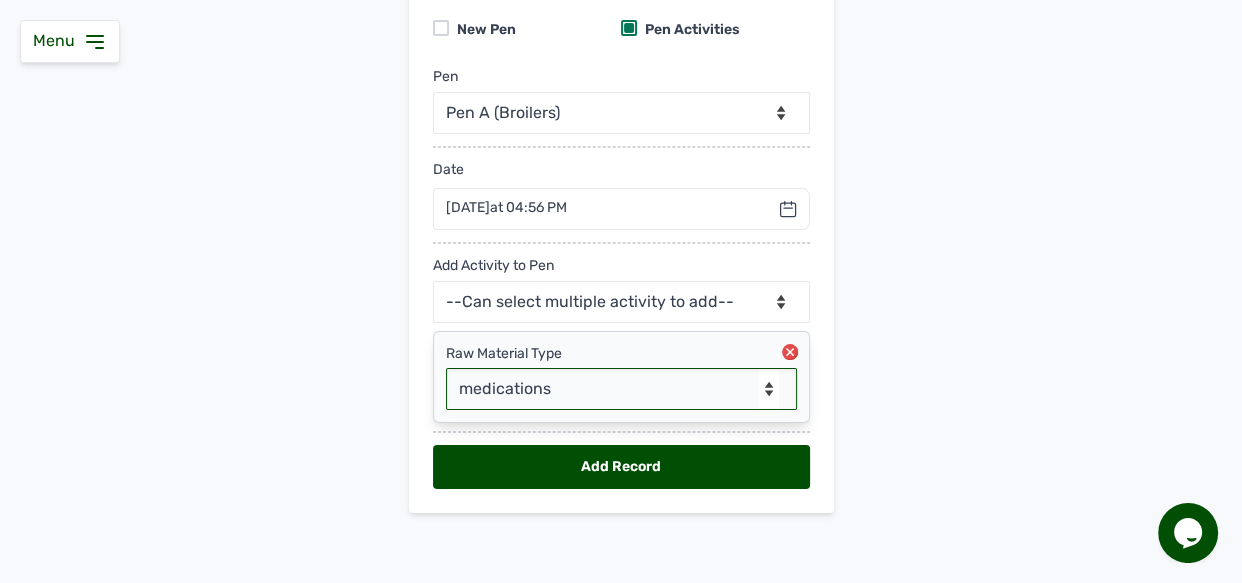 click on "-- Select Raw material -- Biomass Fuel feeds medications vaccines" at bounding box center [621, 389] 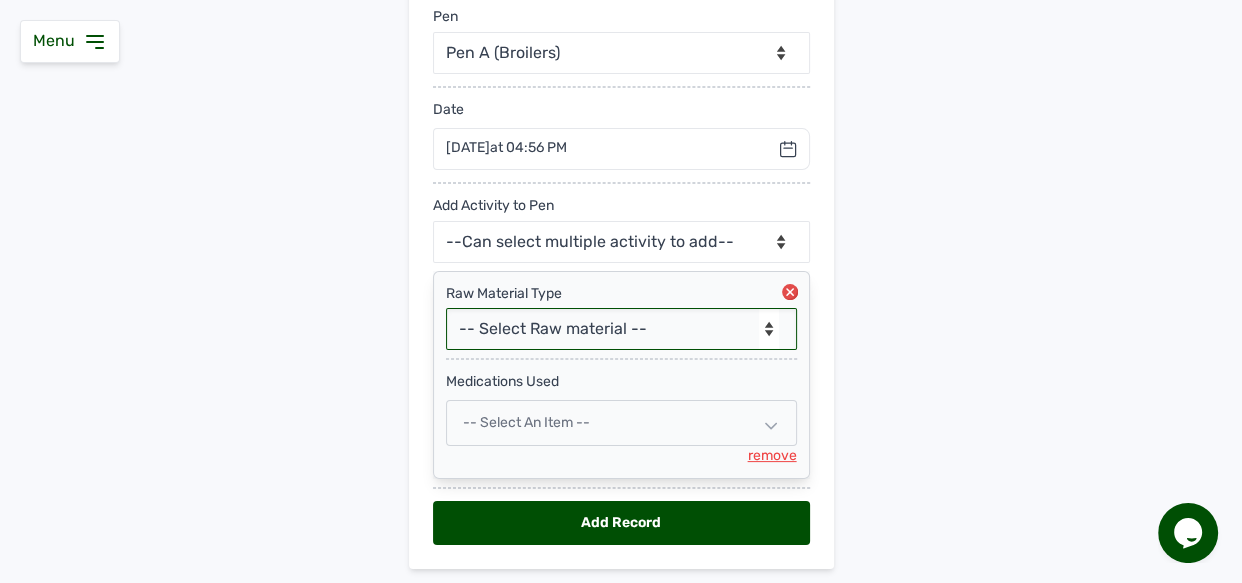 scroll, scrollTop: 308, scrollLeft: 0, axis: vertical 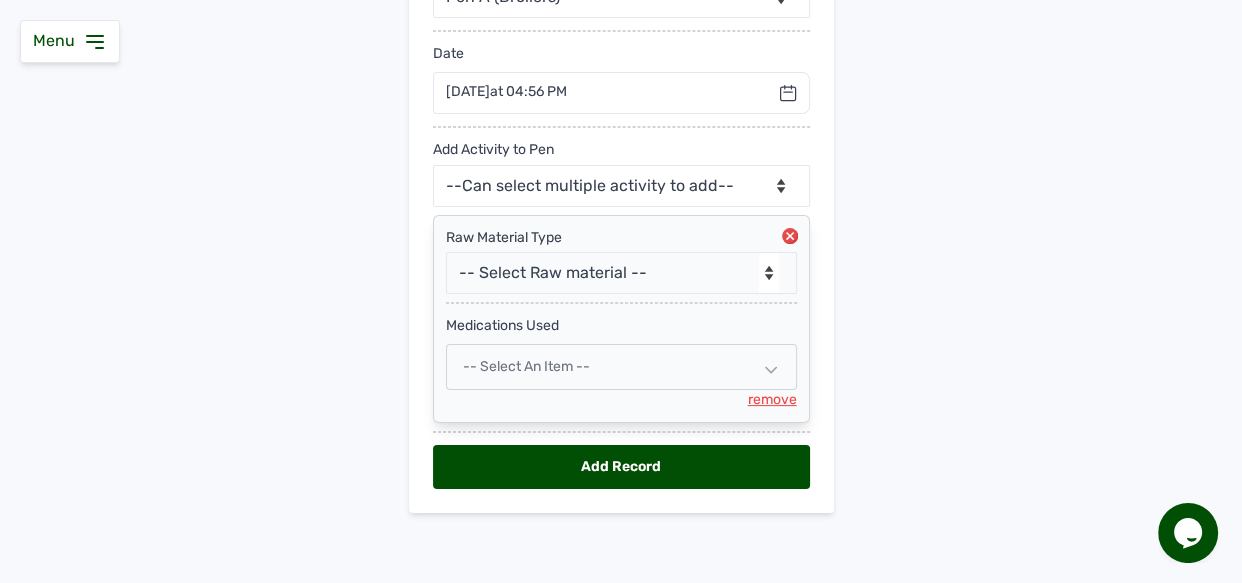 click on "-- Select an Item --" at bounding box center [621, 367] 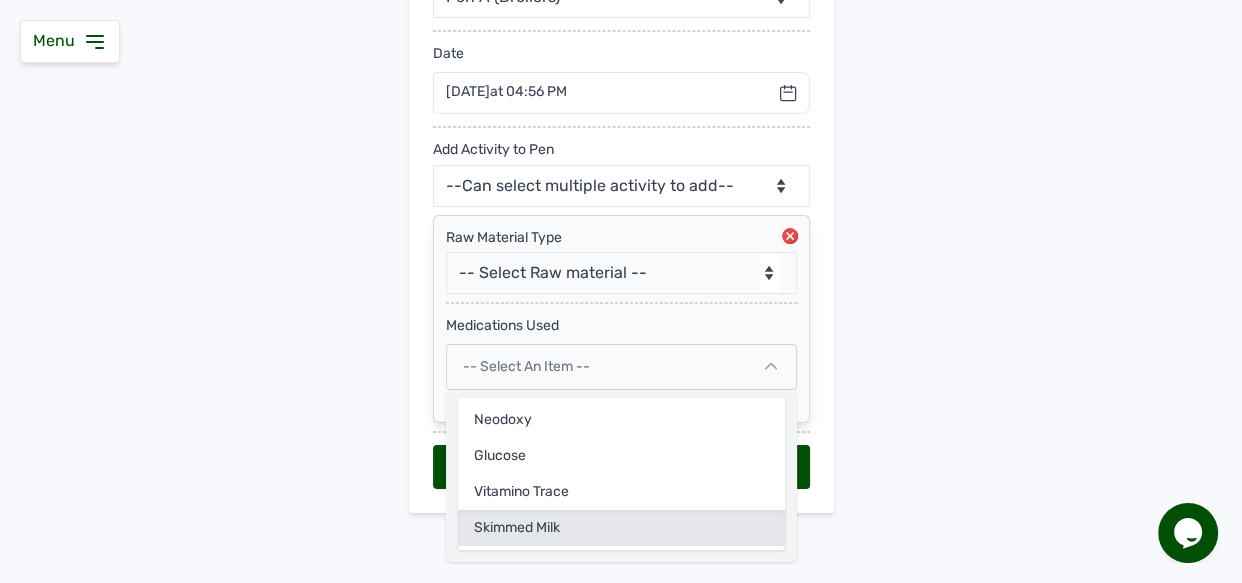 click on "Skimmed Milk" 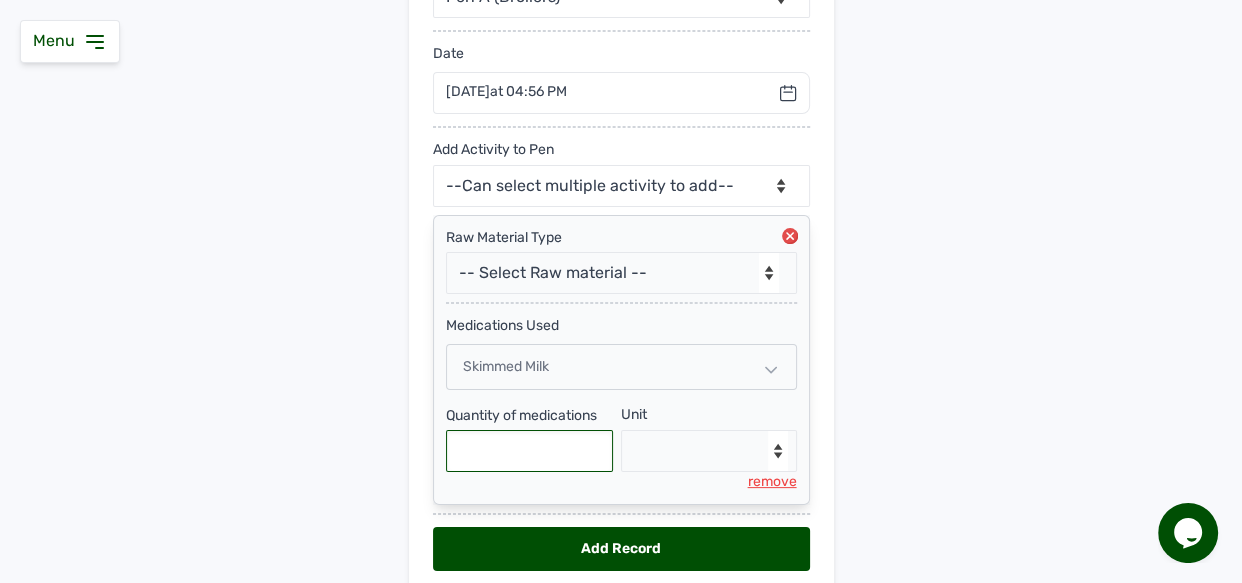 click at bounding box center (530, 451) 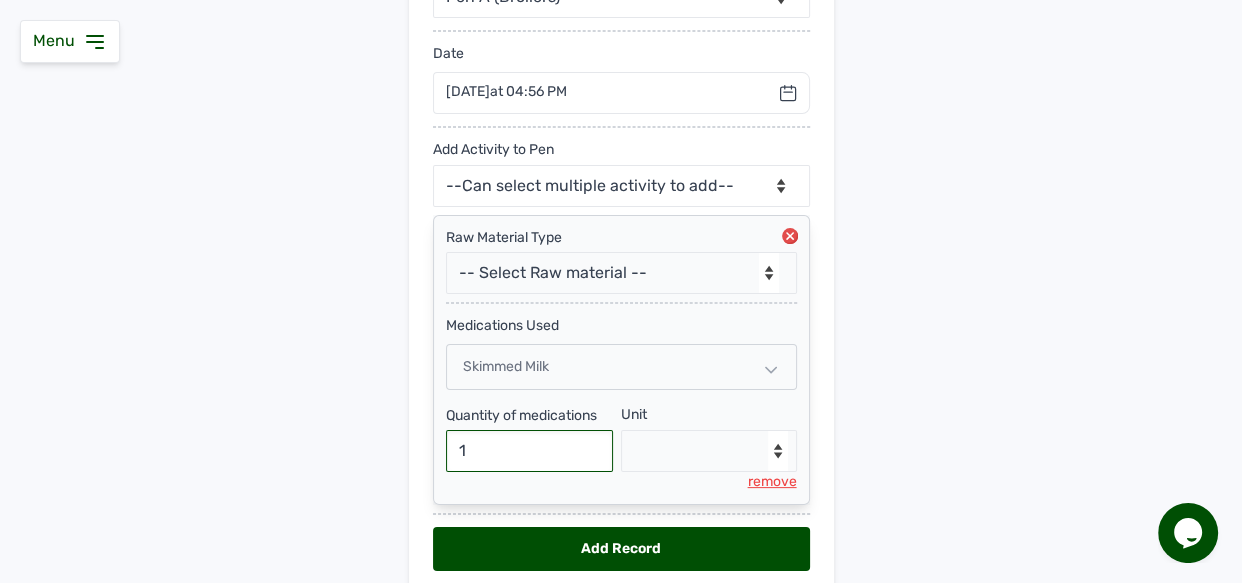type on "1" 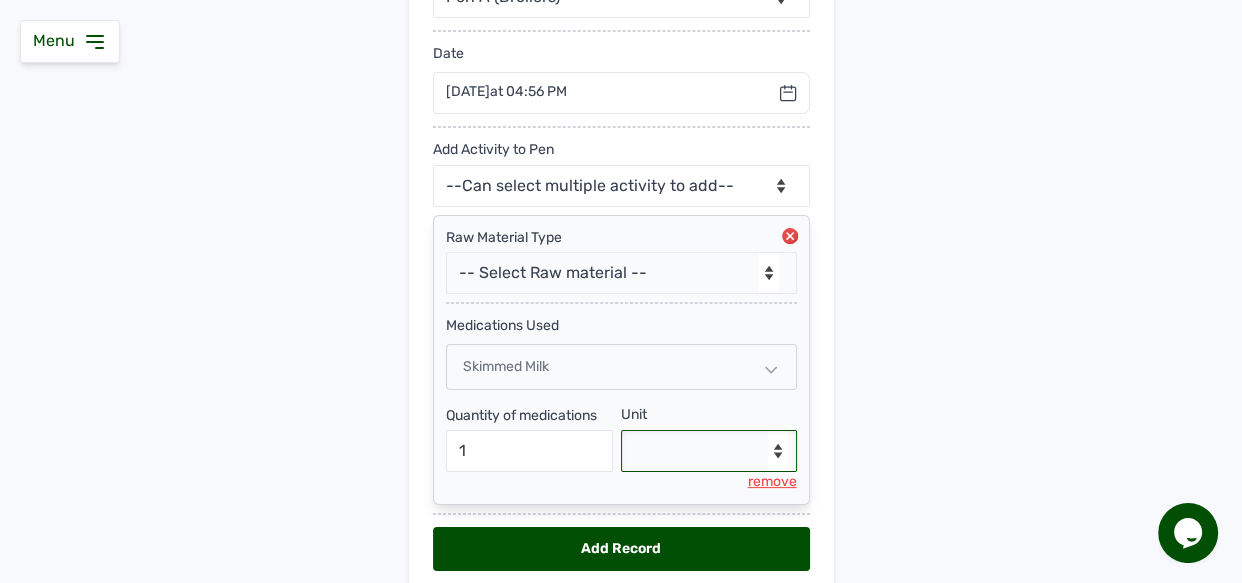click on "--Select unit-- Packets" at bounding box center [709, 451] 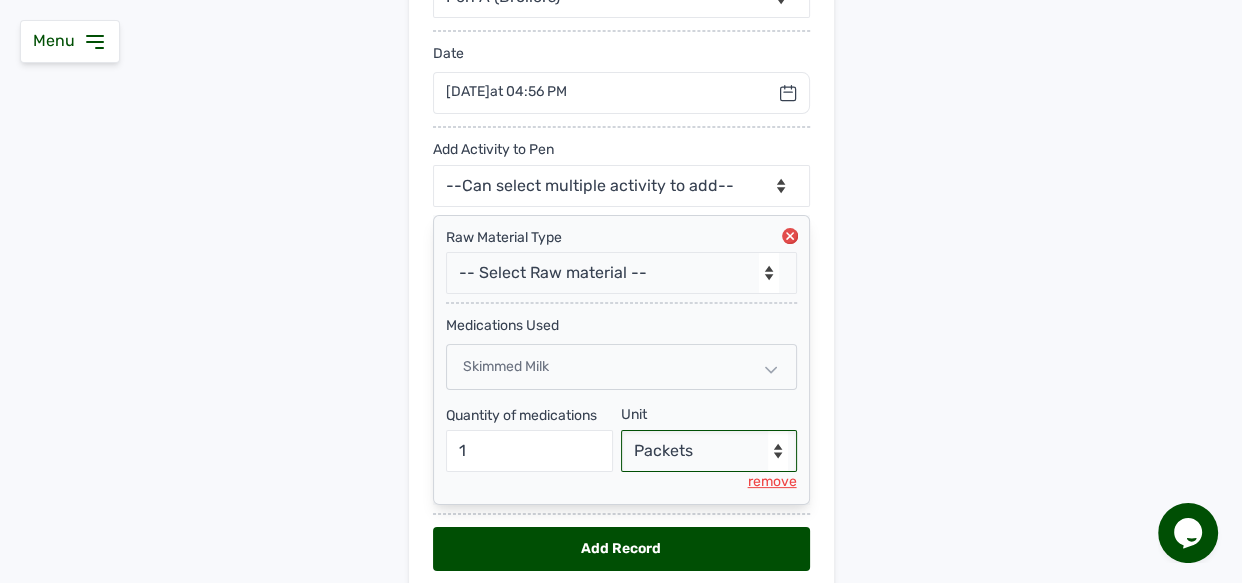click on "--Select unit-- Packets" at bounding box center [709, 451] 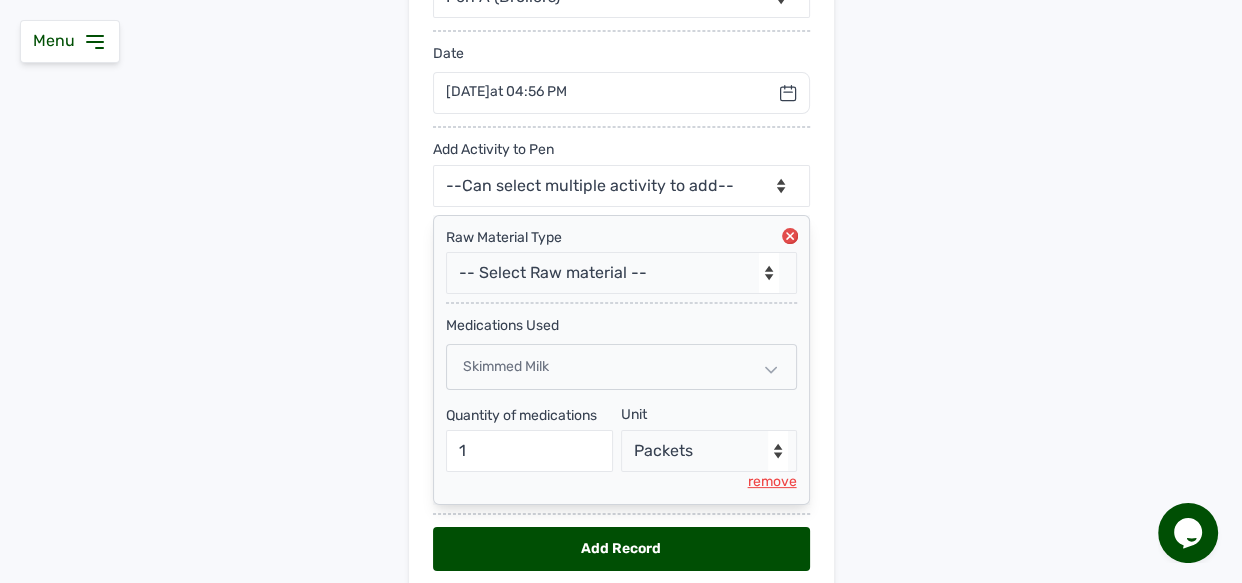 click on "Add Record" at bounding box center (621, 549) 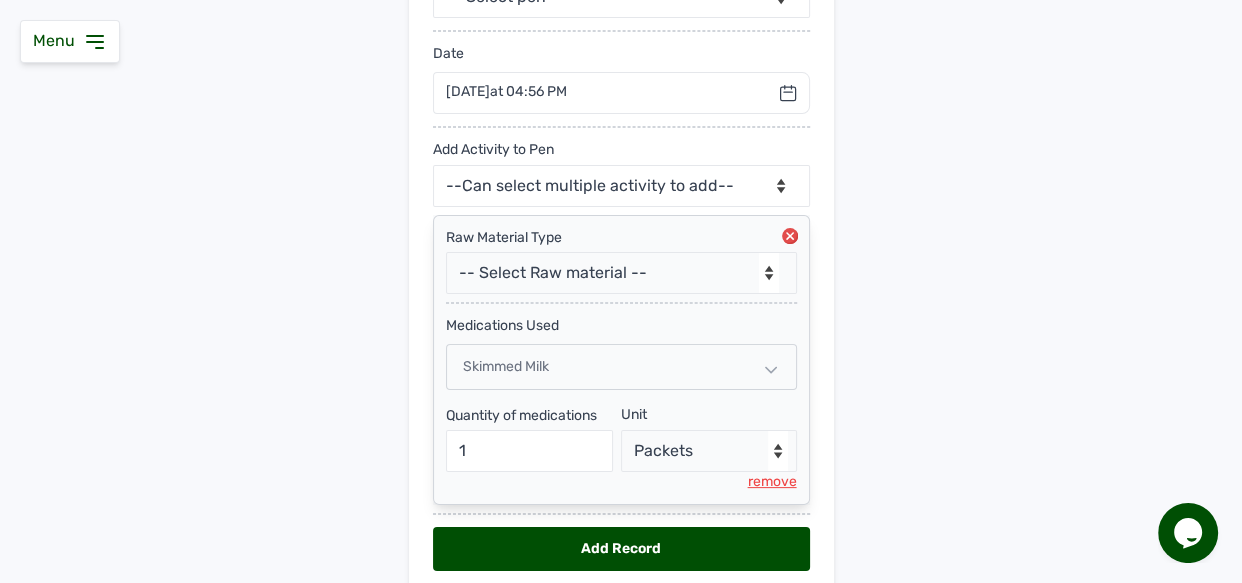 scroll, scrollTop: 0, scrollLeft: 0, axis: both 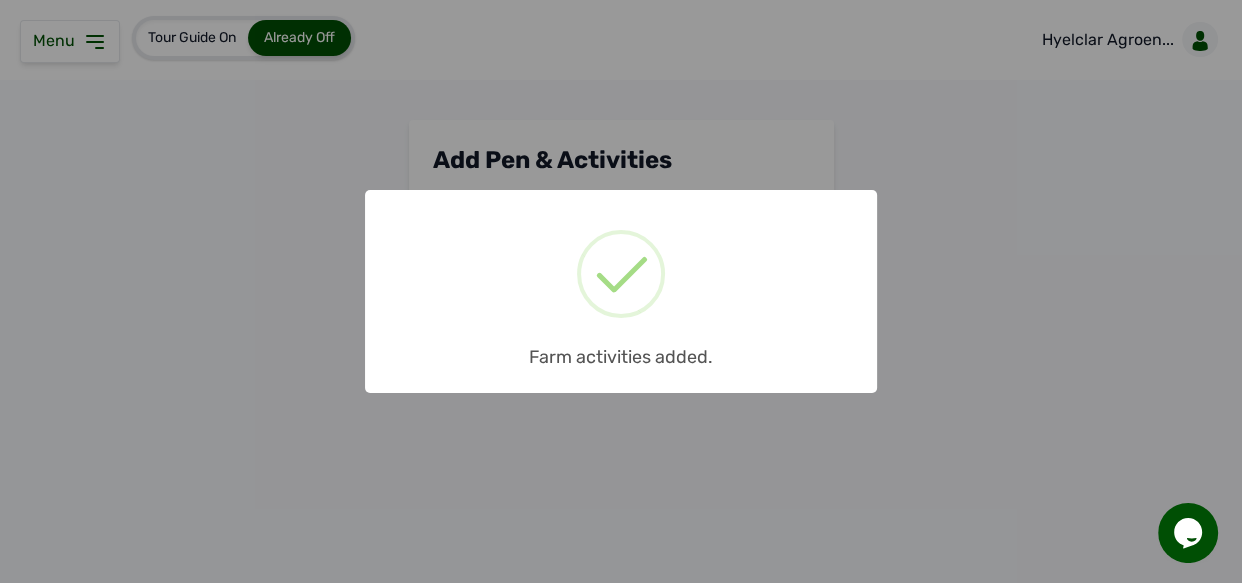 click on "×
Farm activities added. OK No Cancel" at bounding box center (621, 291) 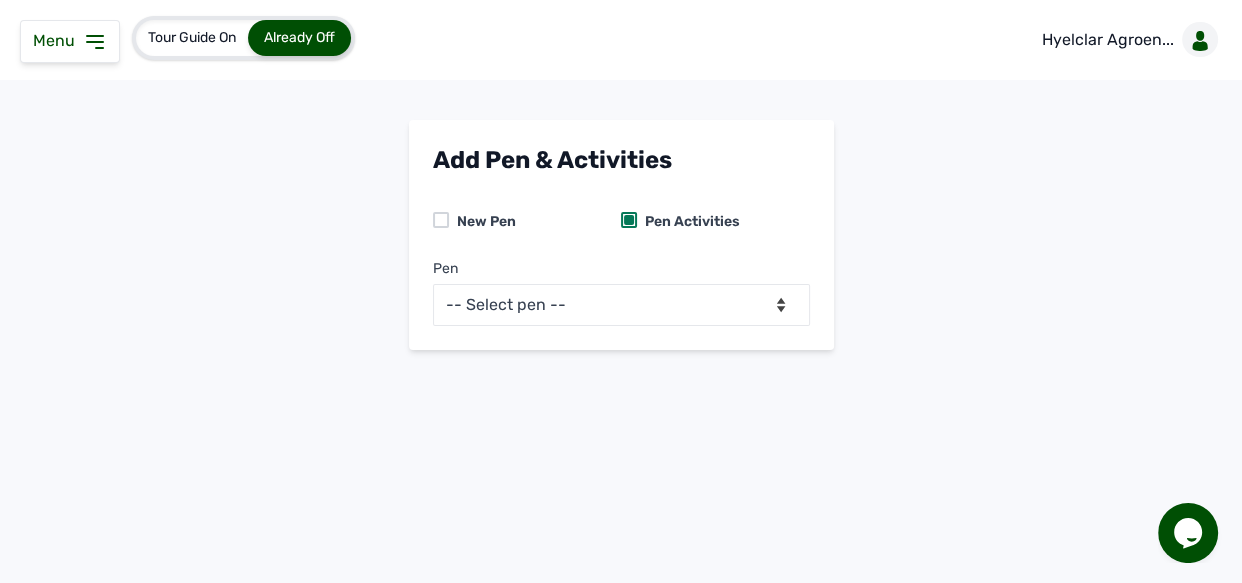 click on "Menu" at bounding box center [58, 40] 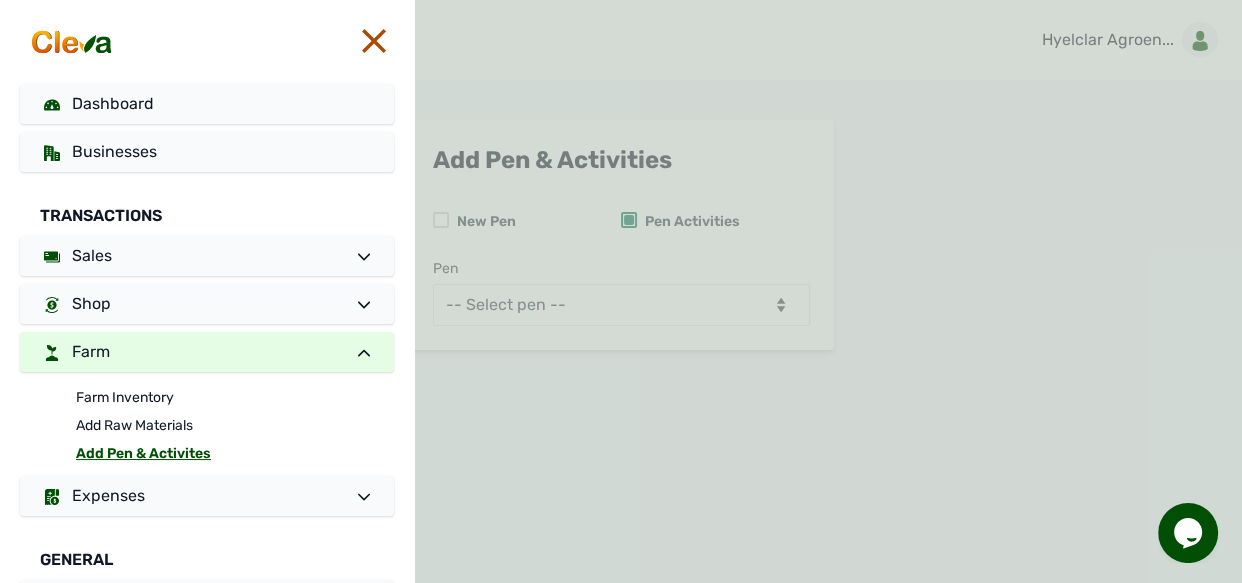 click at bounding box center [828, 291] 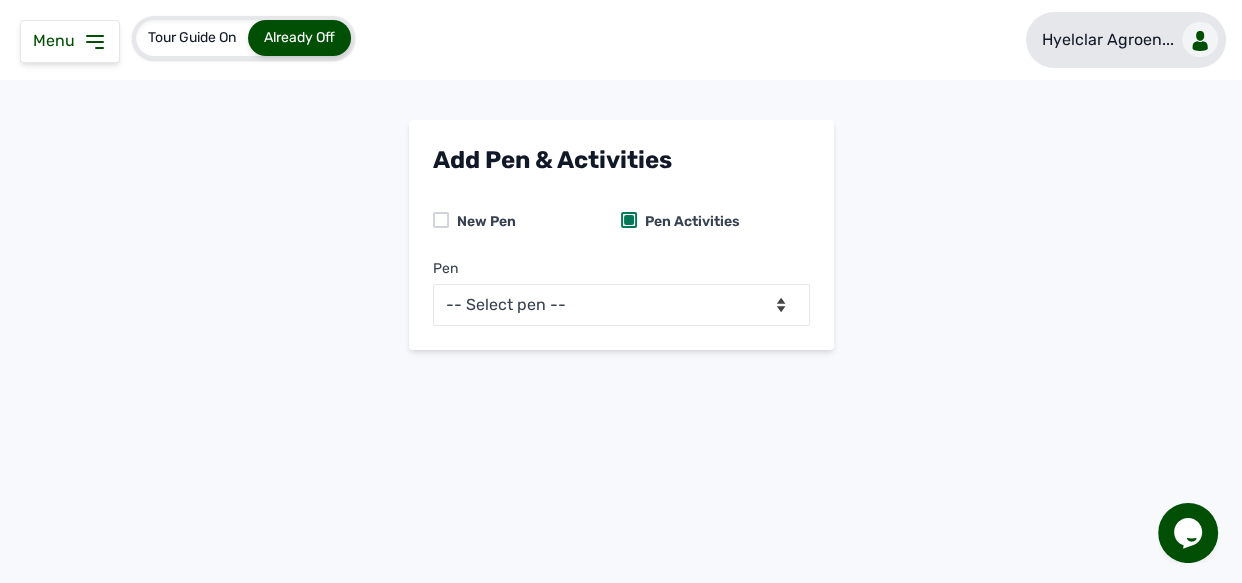 click on "Hyelclar Agroen..." at bounding box center (1108, 40) 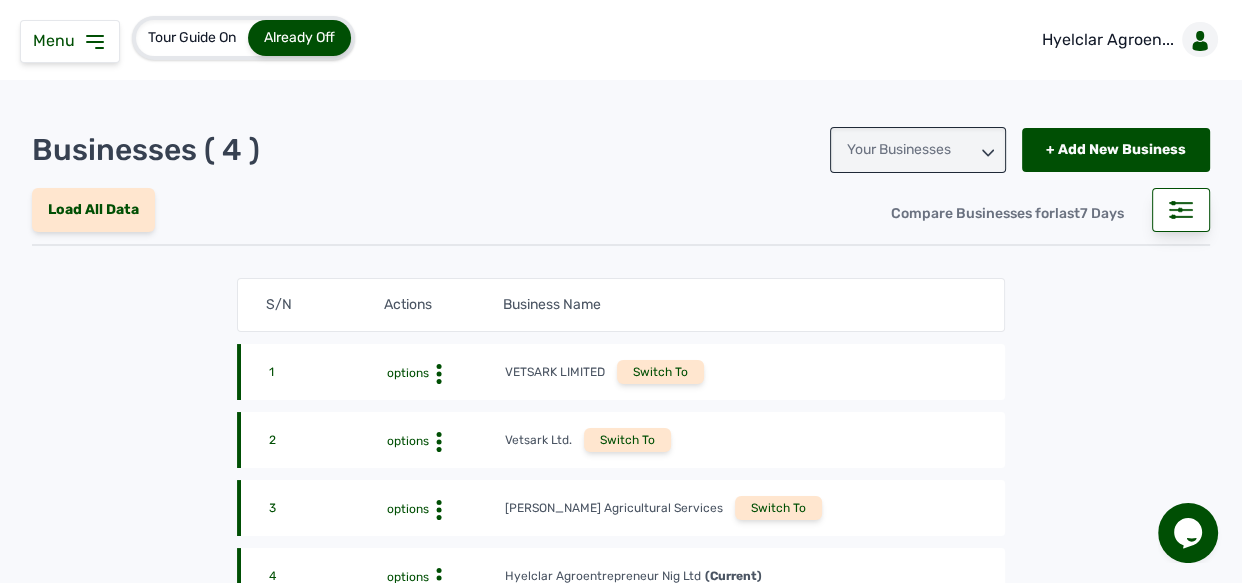 click on "Switch To" at bounding box center (778, 508) 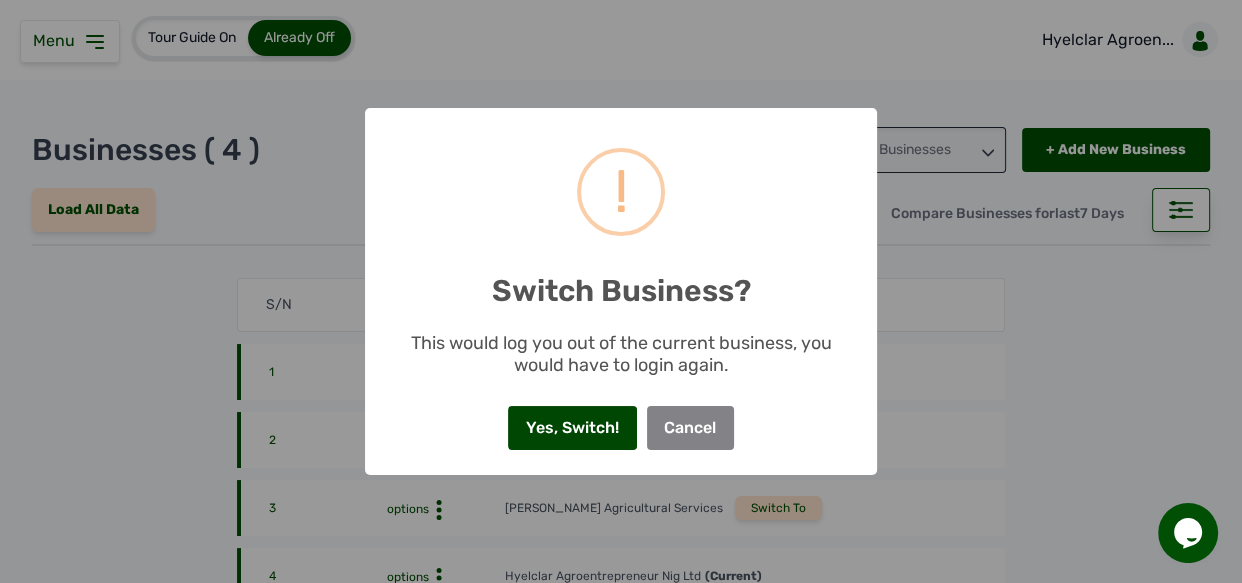 click on "Yes, Switch!" at bounding box center (572, 428) 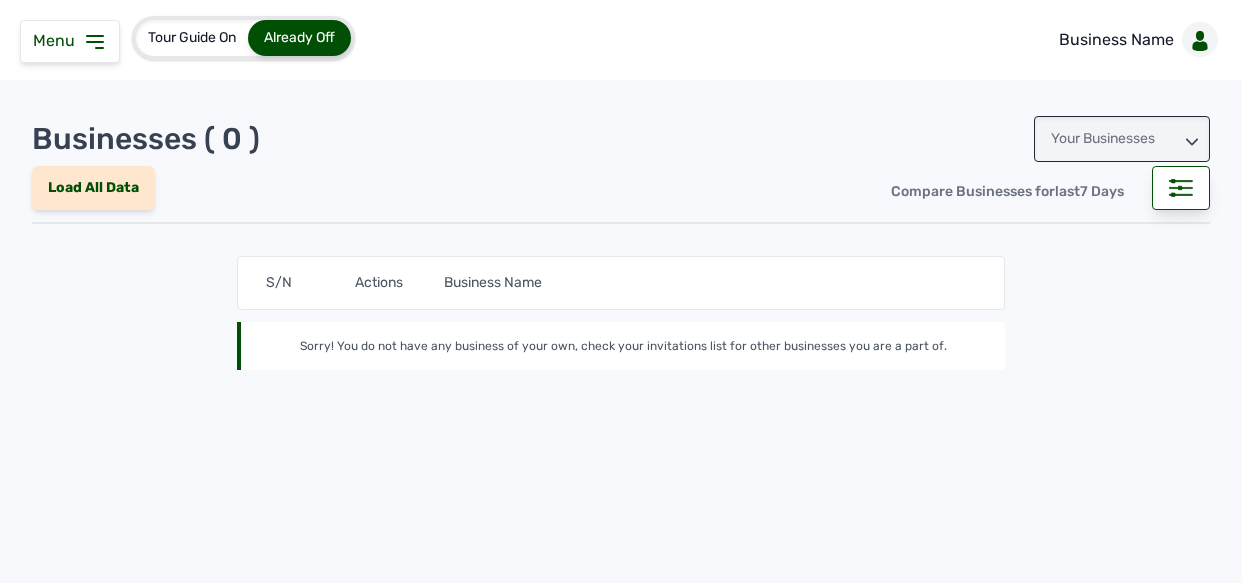 scroll, scrollTop: 0, scrollLeft: 0, axis: both 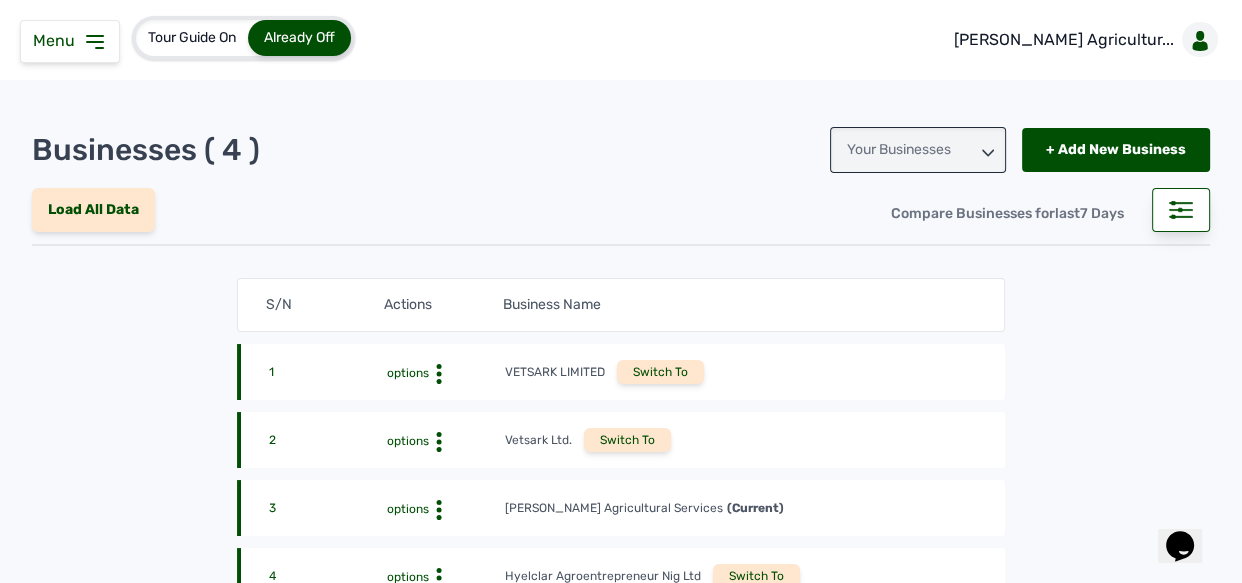 click 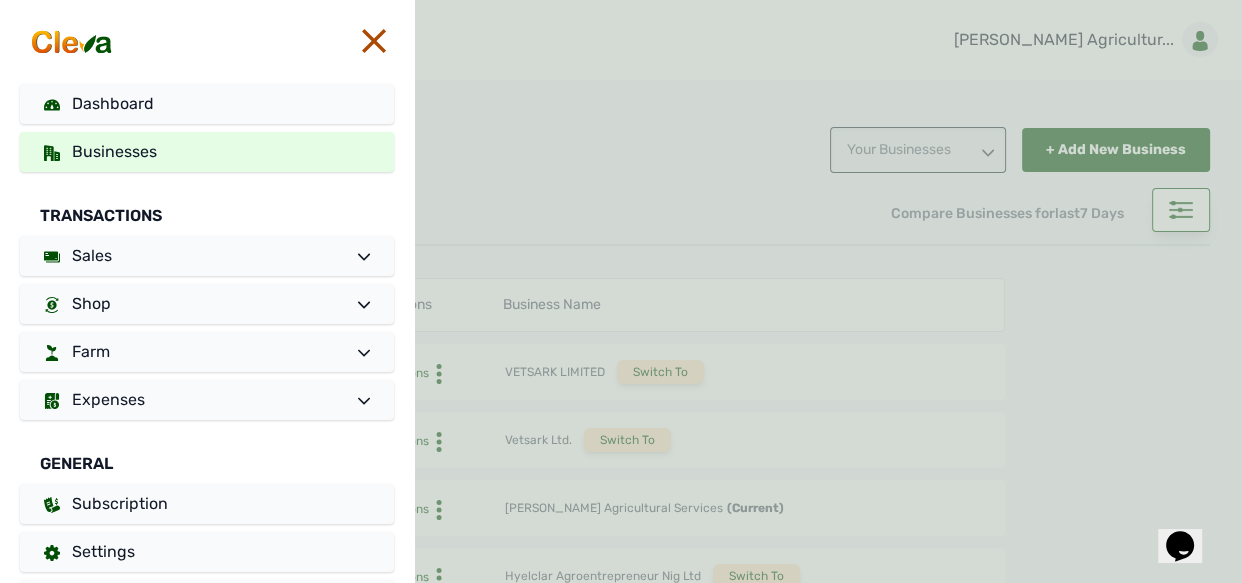 click at bounding box center (72, 42) 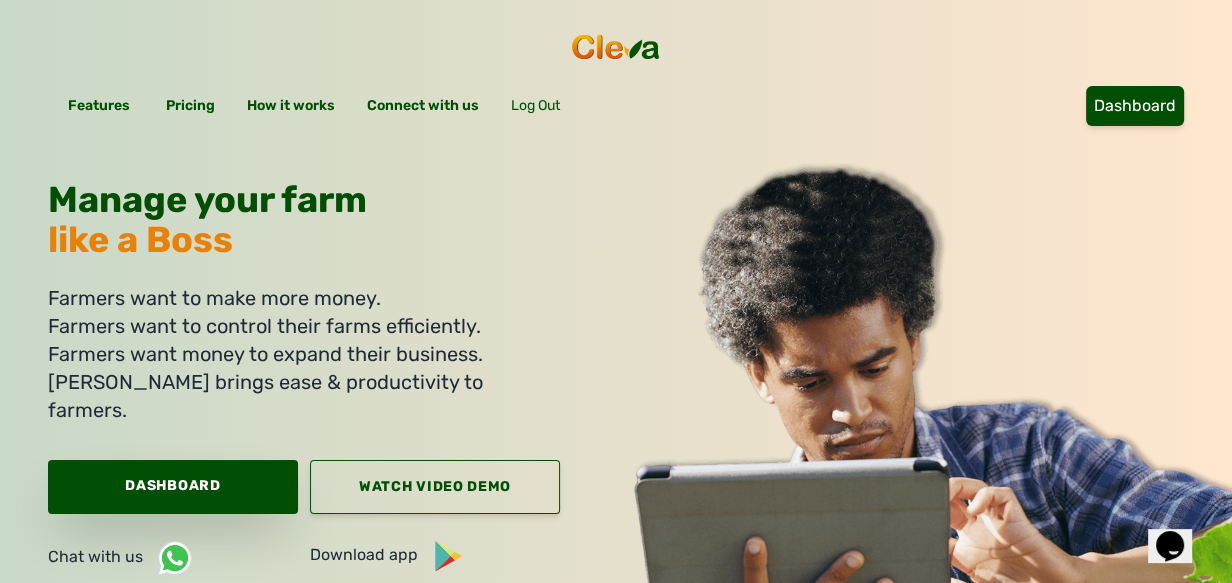 click on "Dashboard" at bounding box center [173, 487] 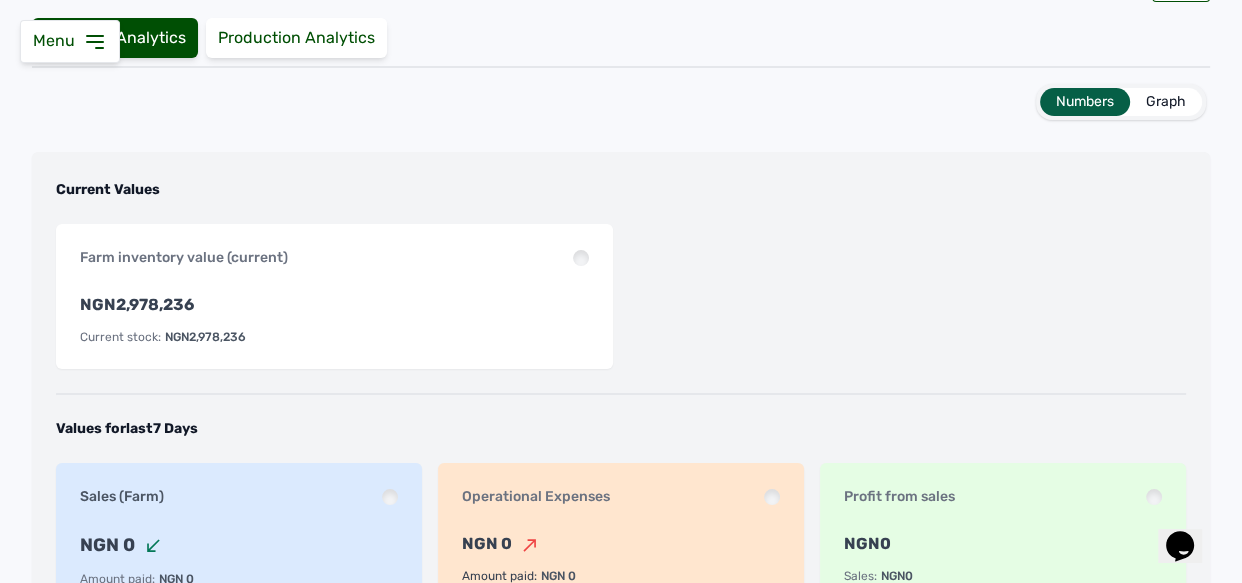 scroll, scrollTop: 35, scrollLeft: 0, axis: vertical 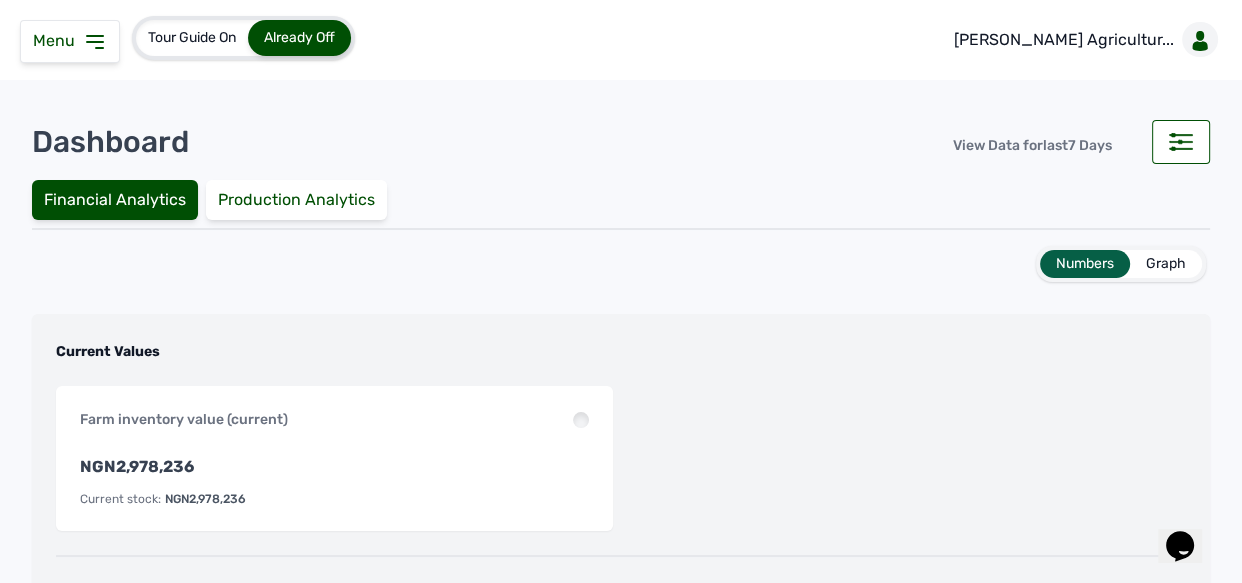 click 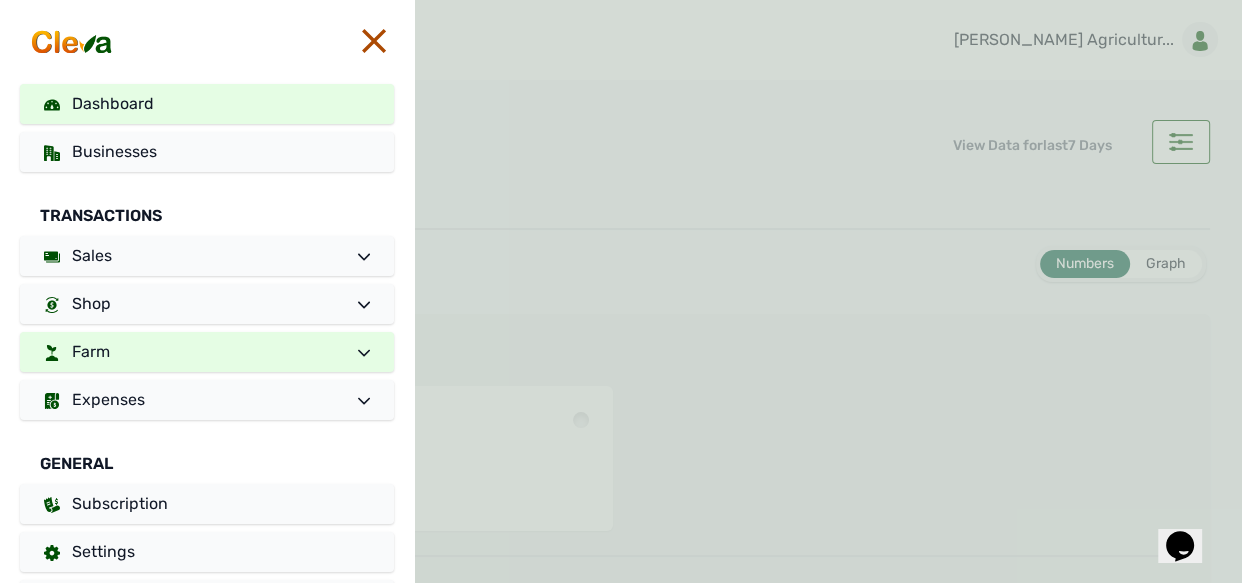 click on "Farm" at bounding box center (207, 352) 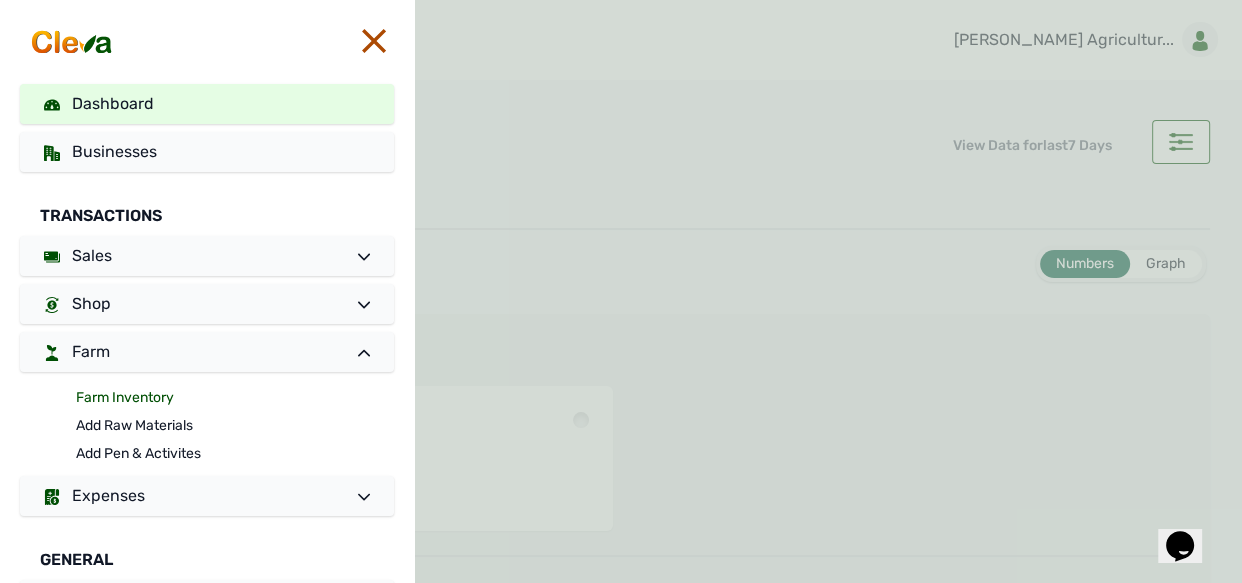 click on "Farm Inventory" at bounding box center [235, 398] 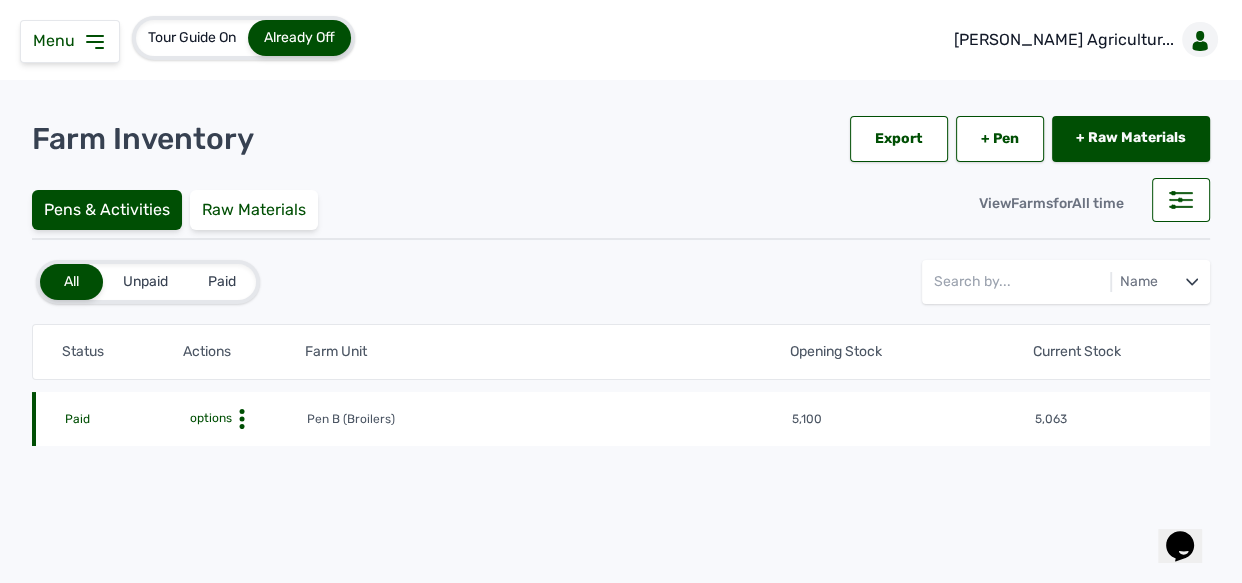 click 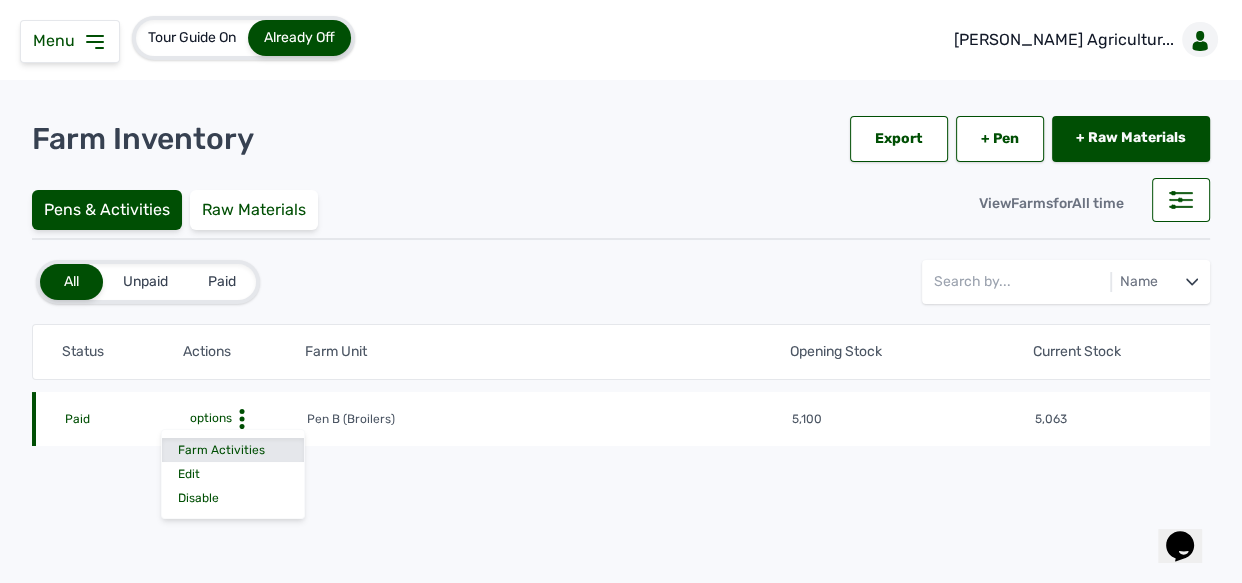 click on "Farm Activities" at bounding box center [233, 450] 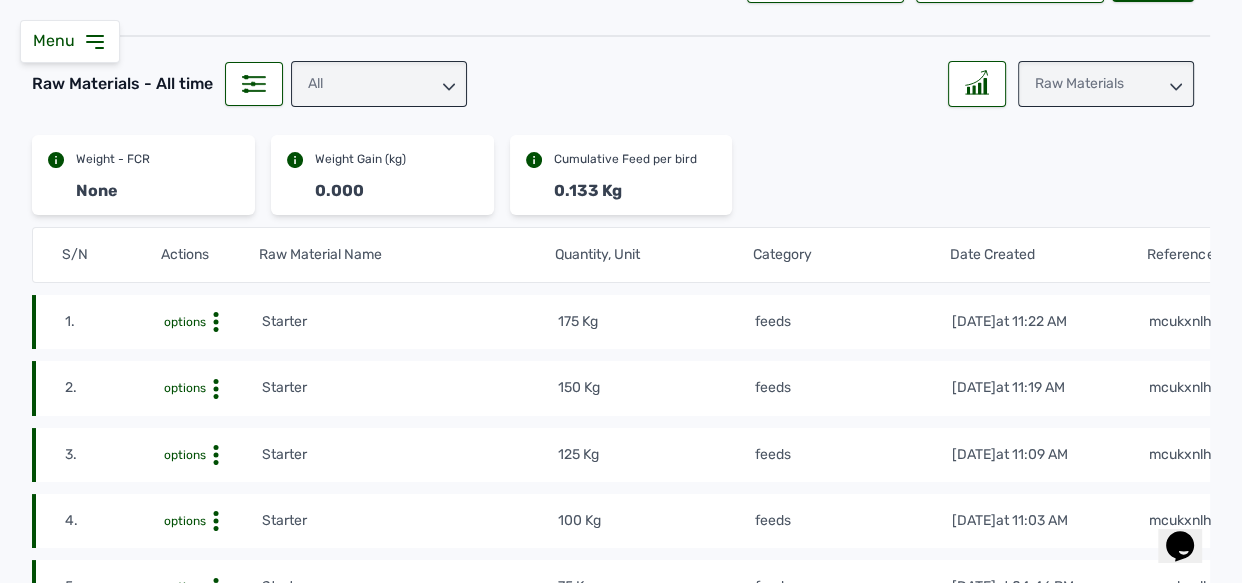 scroll, scrollTop: 0, scrollLeft: 0, axis: both 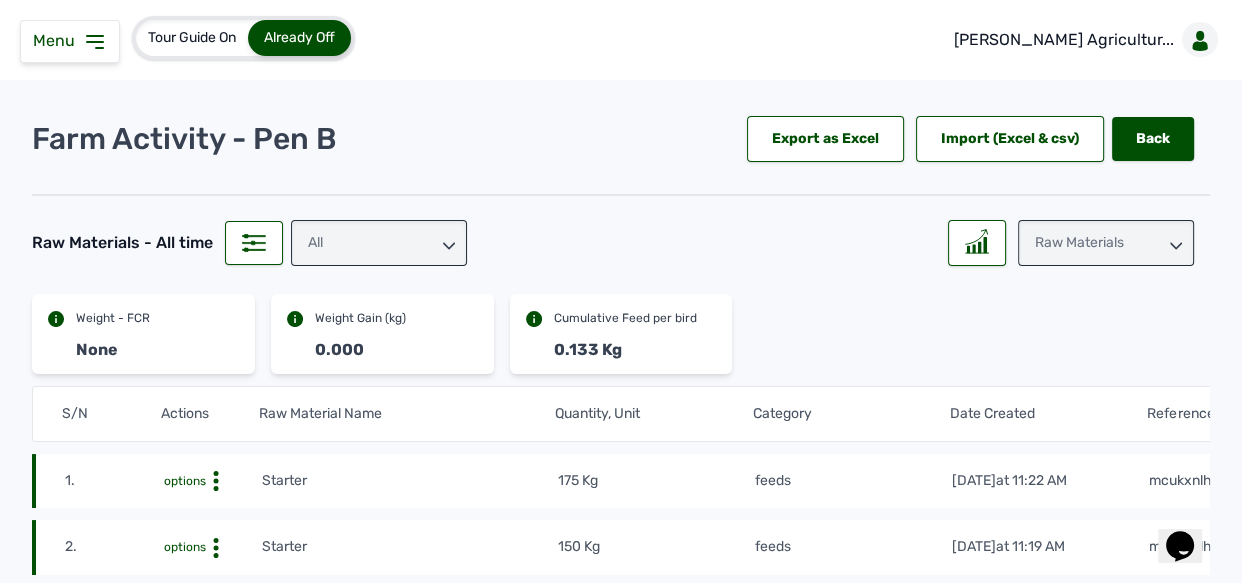 click 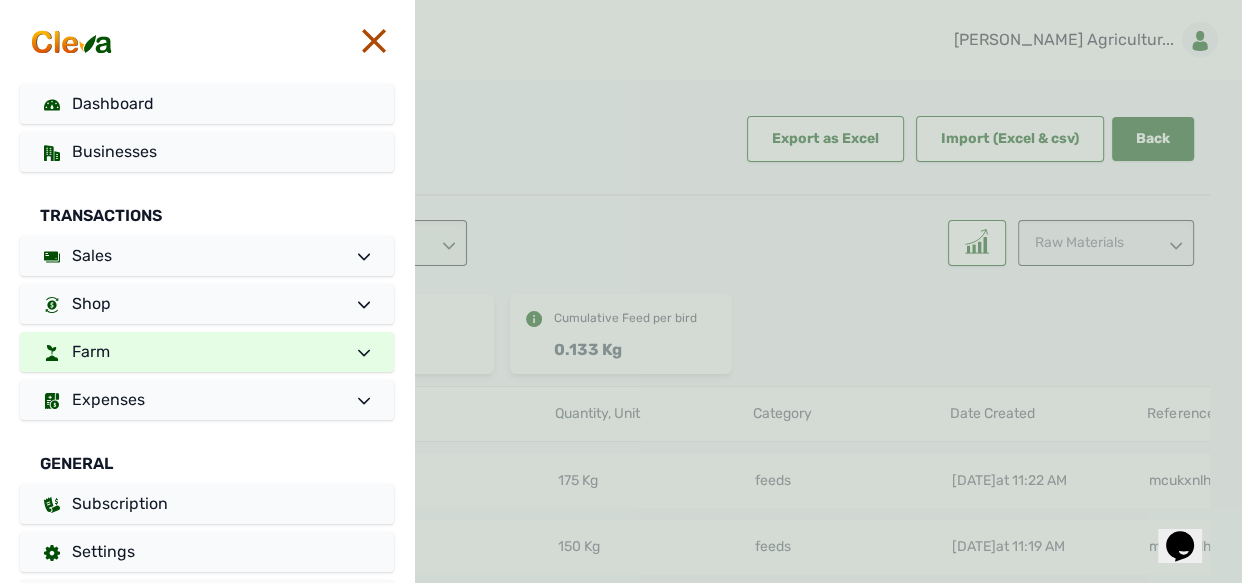 click on "Farm" at bounding box center (207, 352) 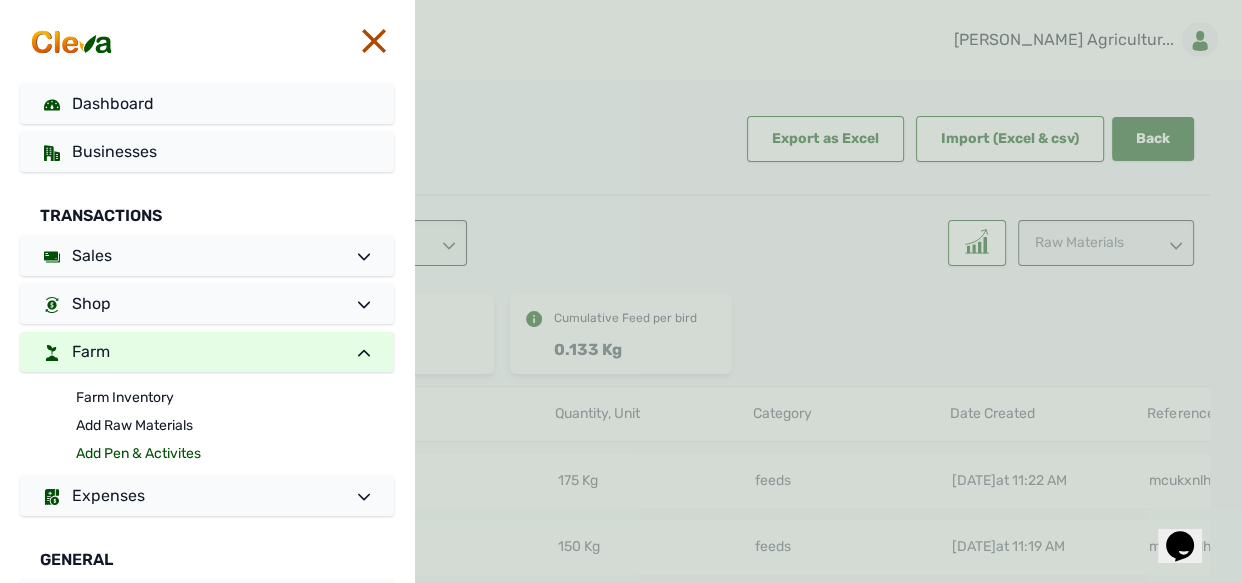 click on "Add Pen & Activites" at bounding box center [235, 454] 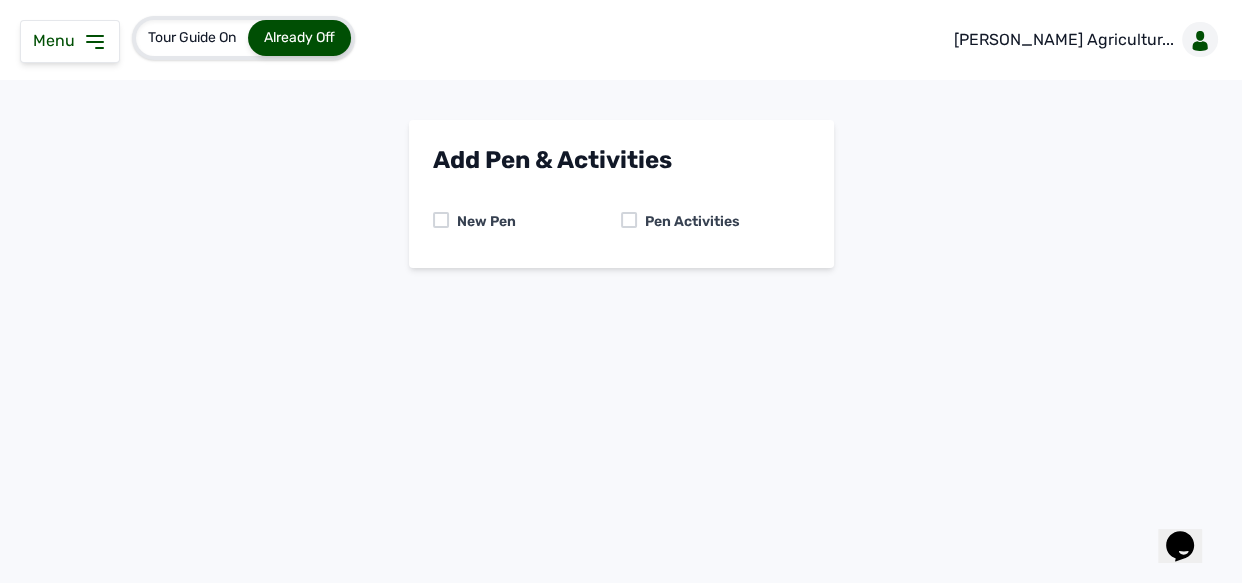 click on "Pen Activities" at bounding box center (688, 222) 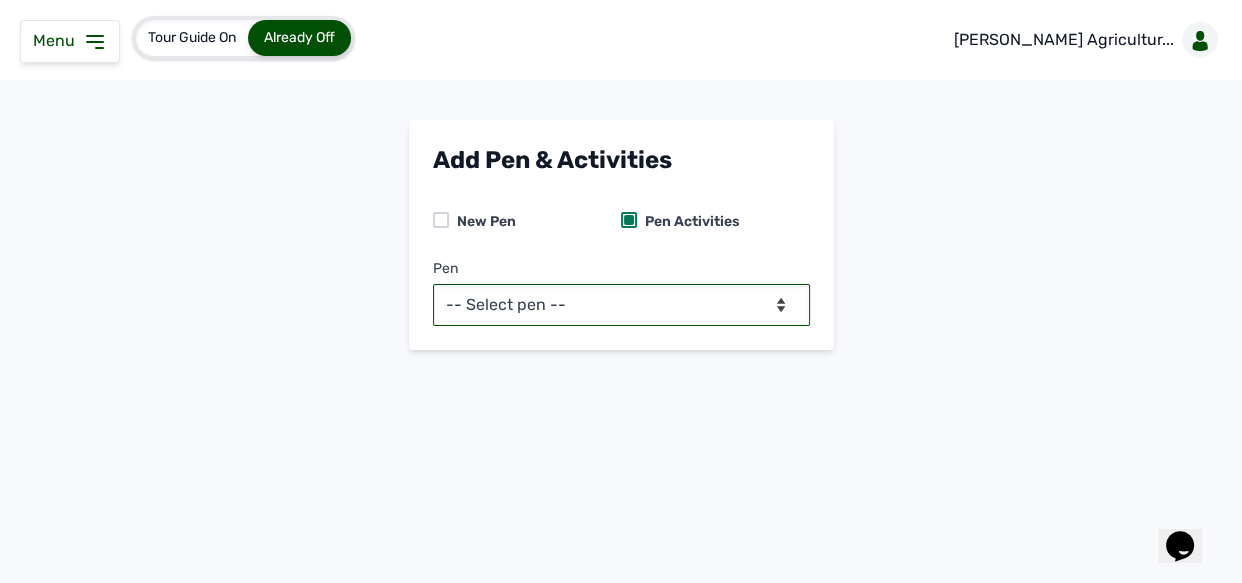 click on "-- Select pen -- Pen B (Broilers)" at bounding box center [621, 305] 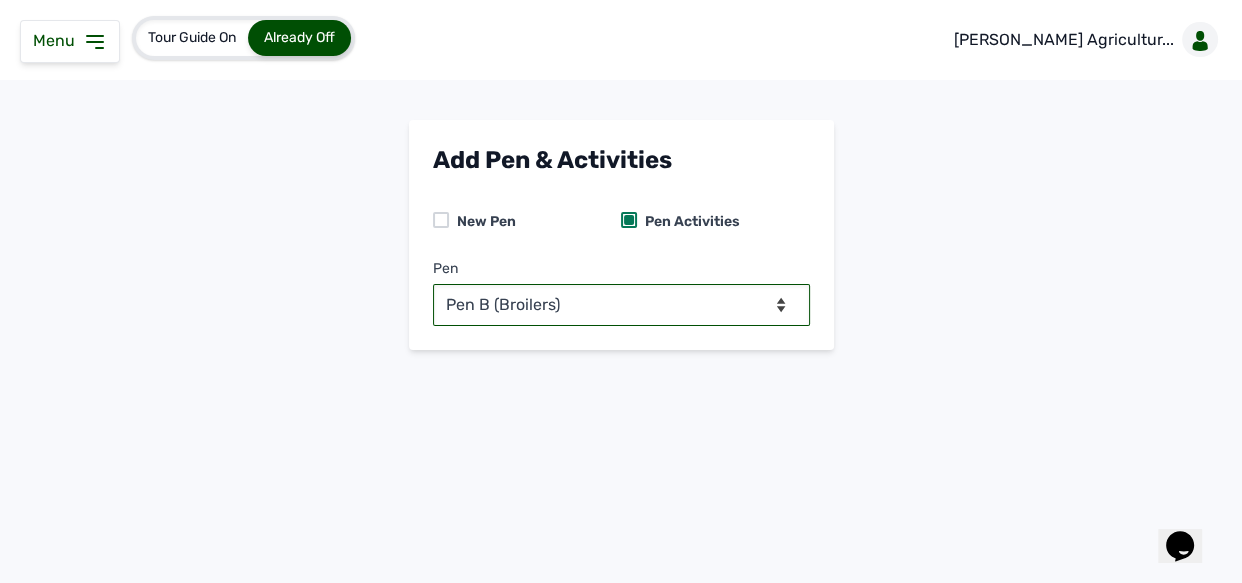 click on "-- Select pen -- Pen B (Broilers)" at bounding box center (621, 305) 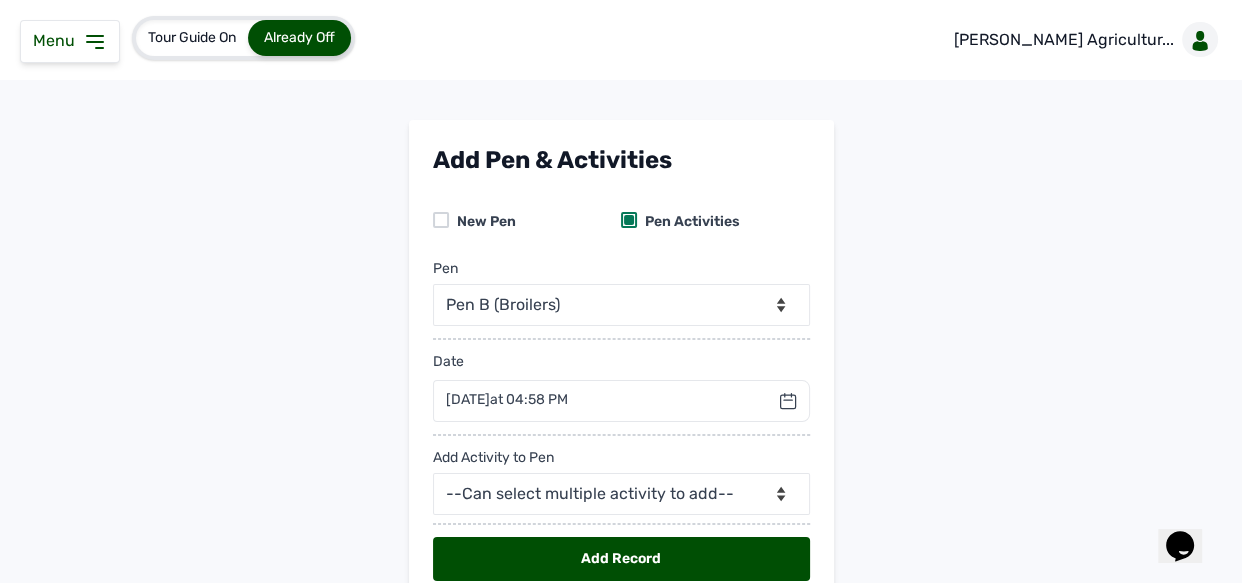 click on "at 04:58 PM" at bounding box center [529, 399] 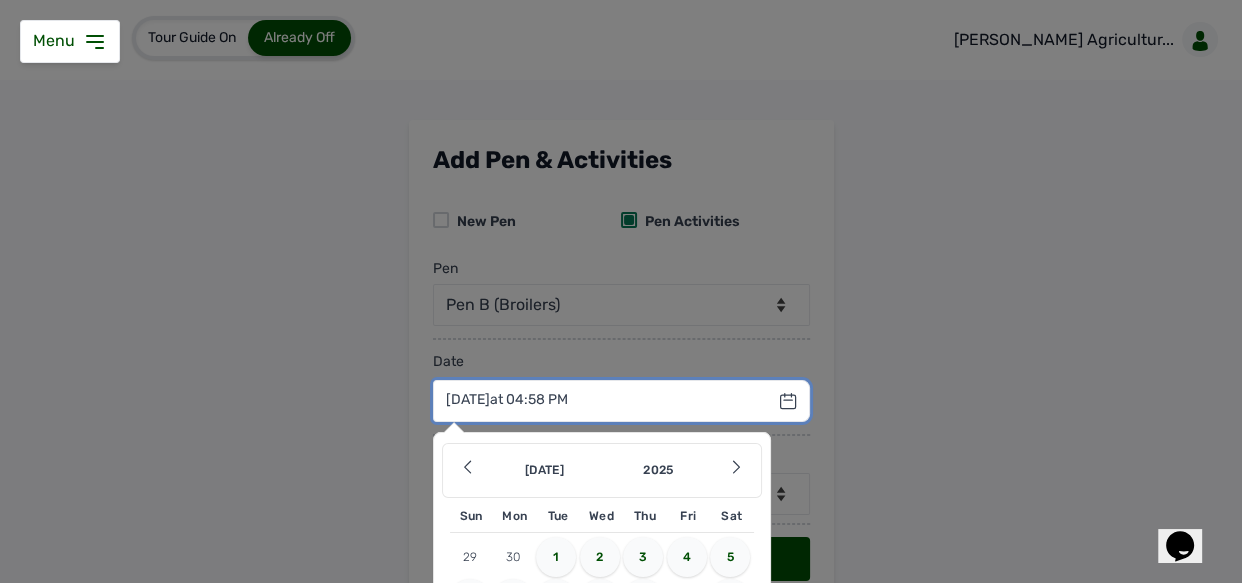 scroll, scrollTop: 217, scrollLeft: 0, axis: vertical 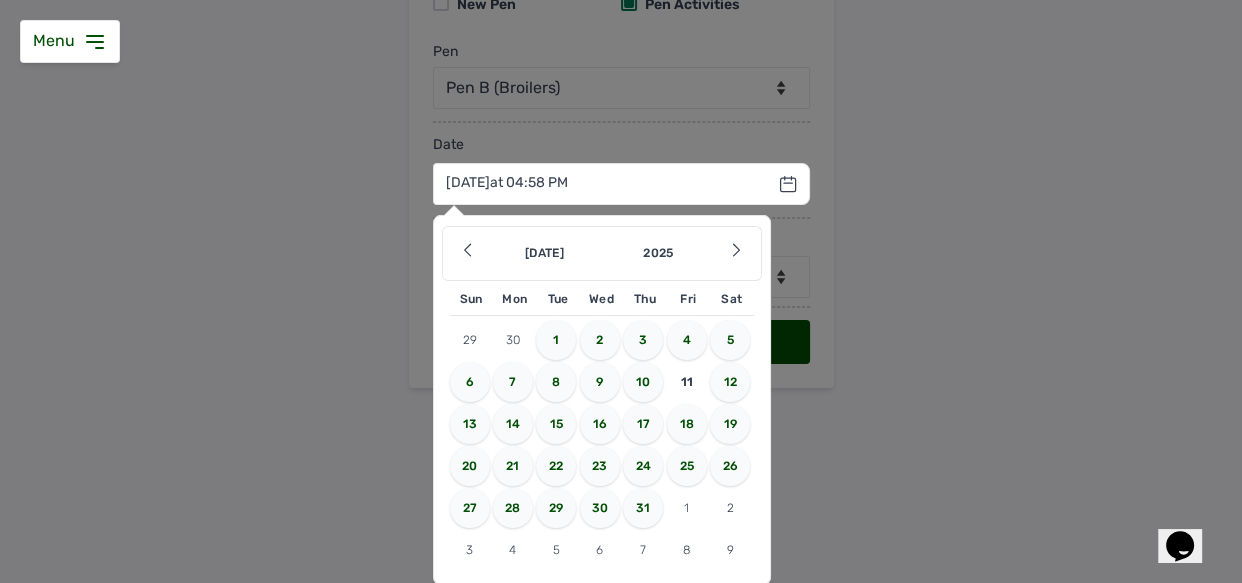 click on "8" at bounding box center (556, 382) 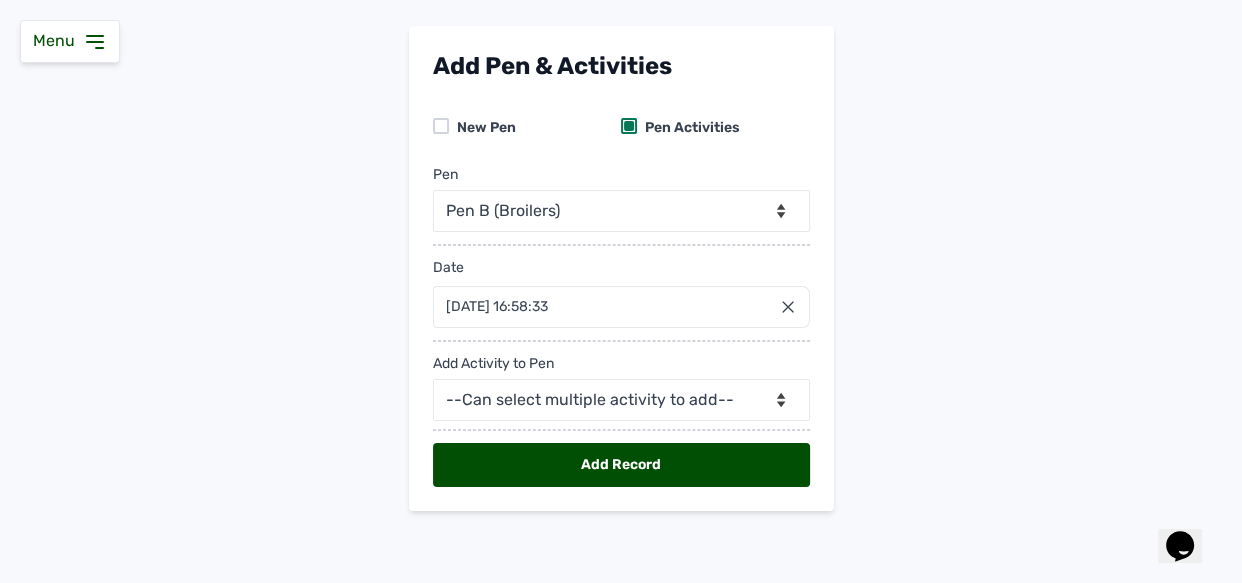 scroll, scrollTop: 93, scrollLeft: 0, axis: vertical 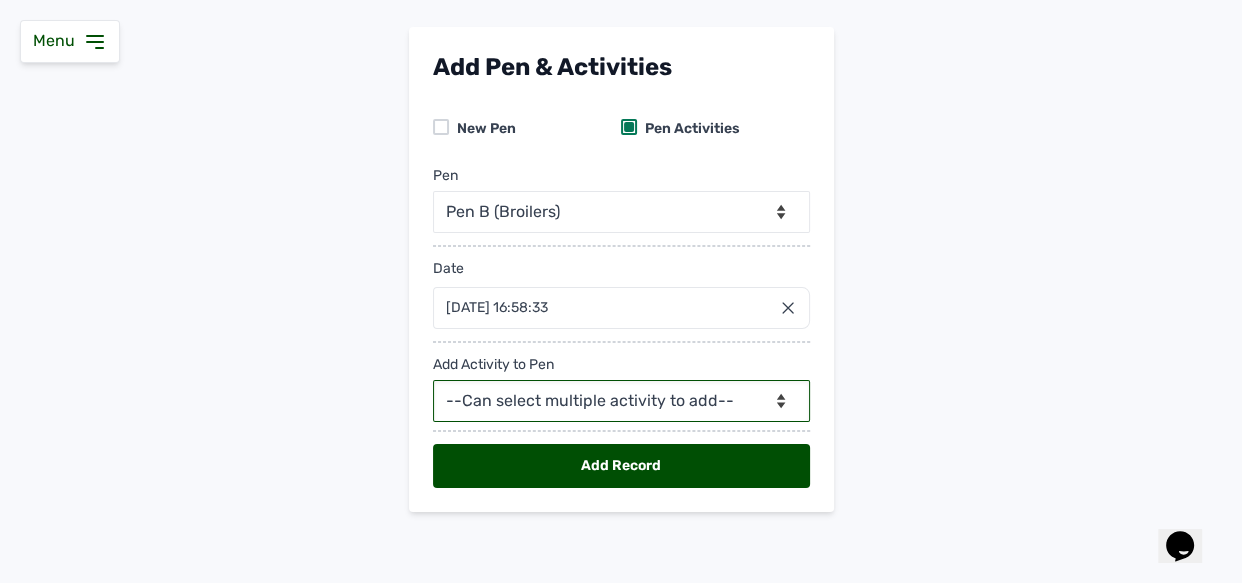 click on "--Can select multiple activity to add-- Raw Material Losses Weight" at bounding box center [621, 401] 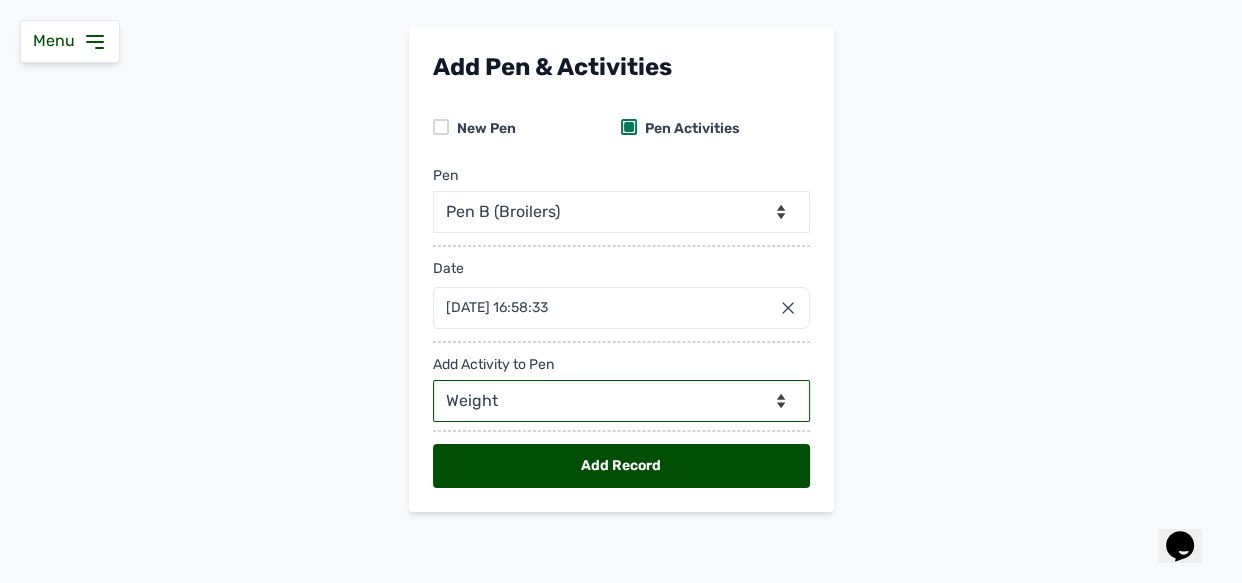 click on "--Can select multiple activity to add-- Raw Material Losses Weight" at bounding box center (621, 401) 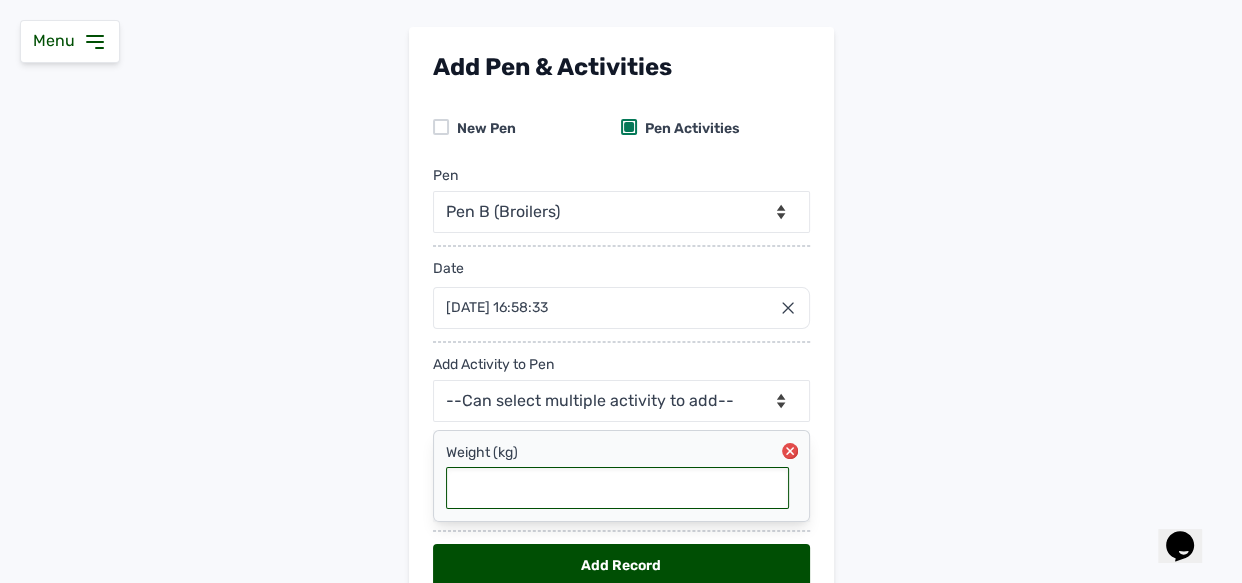 click at bounding box center [617, 488] 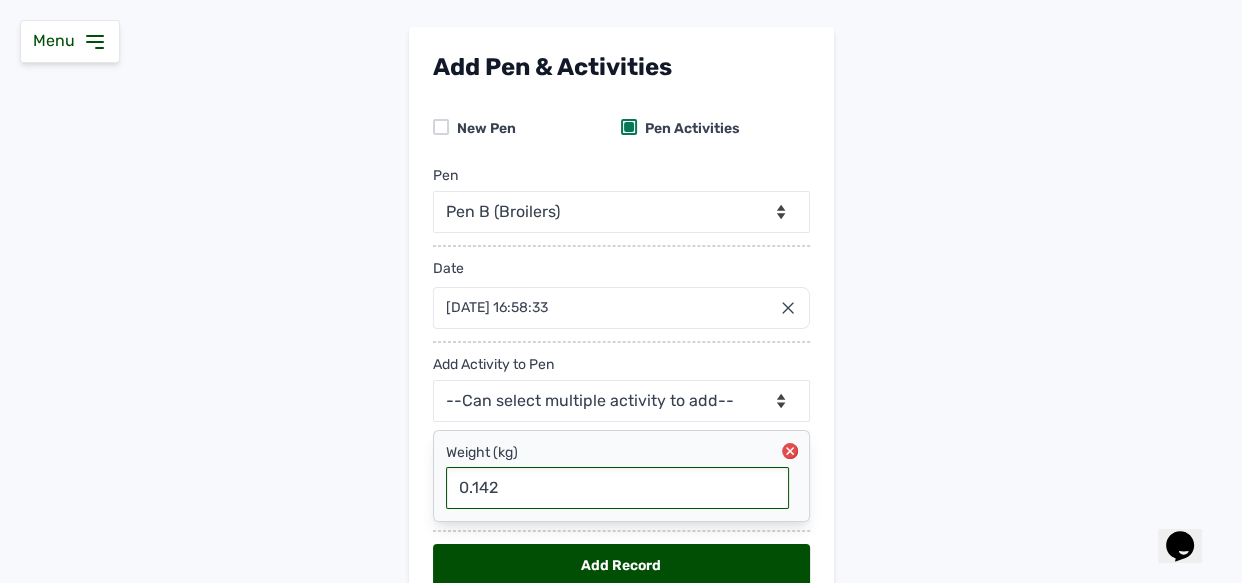 type on "0.142" 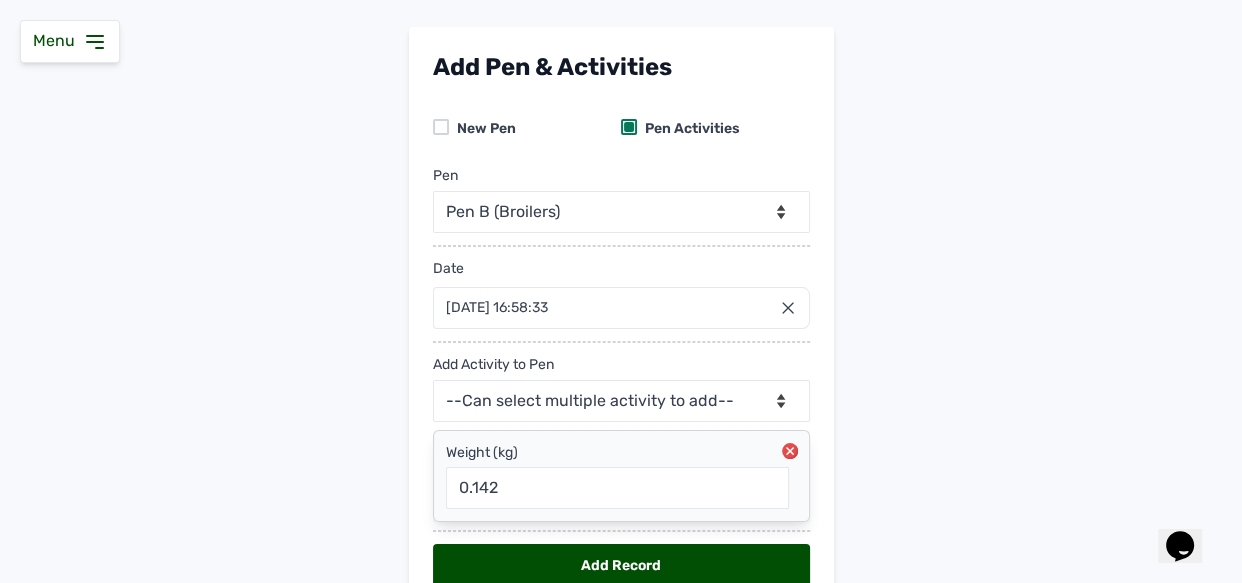 click on "Add Pen & Activities New Pen Pen Activities Pen -- Select pen -- Pen B (Broilers) Date [DATE] 16:58:33 [DATE] Jan Feb Mar Apr May Jun [DATE] Aug Sep Oct Nov [DATE] 2026 2027 2028 2029 2030 2031 2032 2033 2034 2035 2036 Sun Mon Tue Wed Thu Fri Sat 29 30 1 2 3 4 5 6 7 8 9 10 11 12 13 14 15 16 17 18 19 20 21 22 23 24 25 26 27 28 29 30 31 1 2 3 4 5 6 7 8 9 Cancel Add Activity to Pen --Can select multiple activity to add-- Raw Material Losses Weight Weight (kg) 0.142  Add Record" at bounding box center [621, 335] 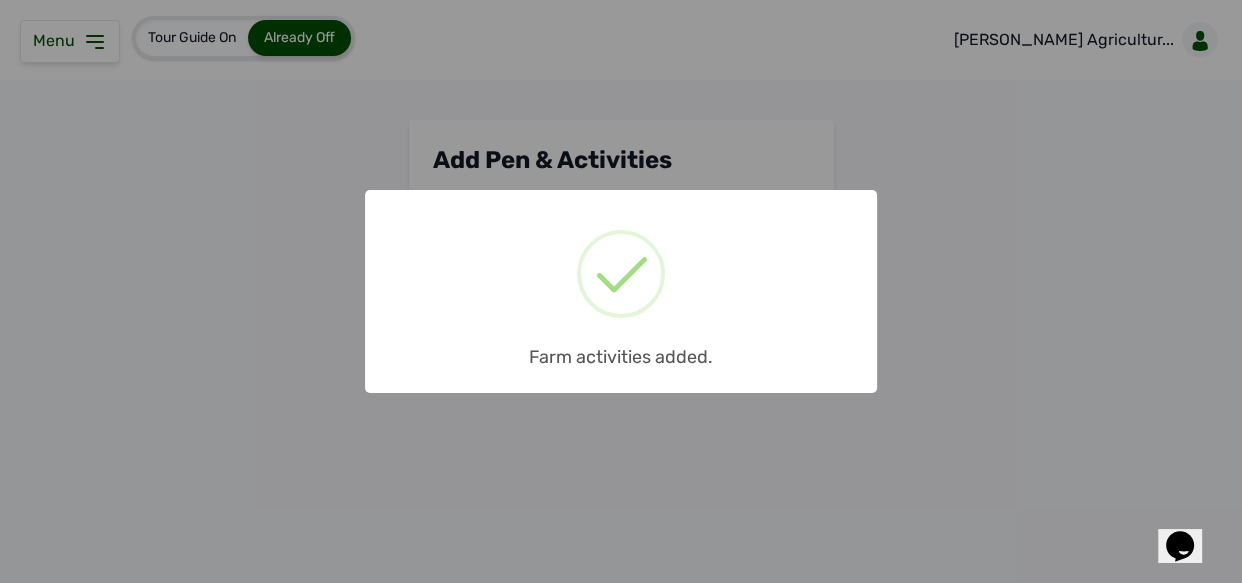 scroll, scrollTop: 0, scrollLeft: 0, axis: both 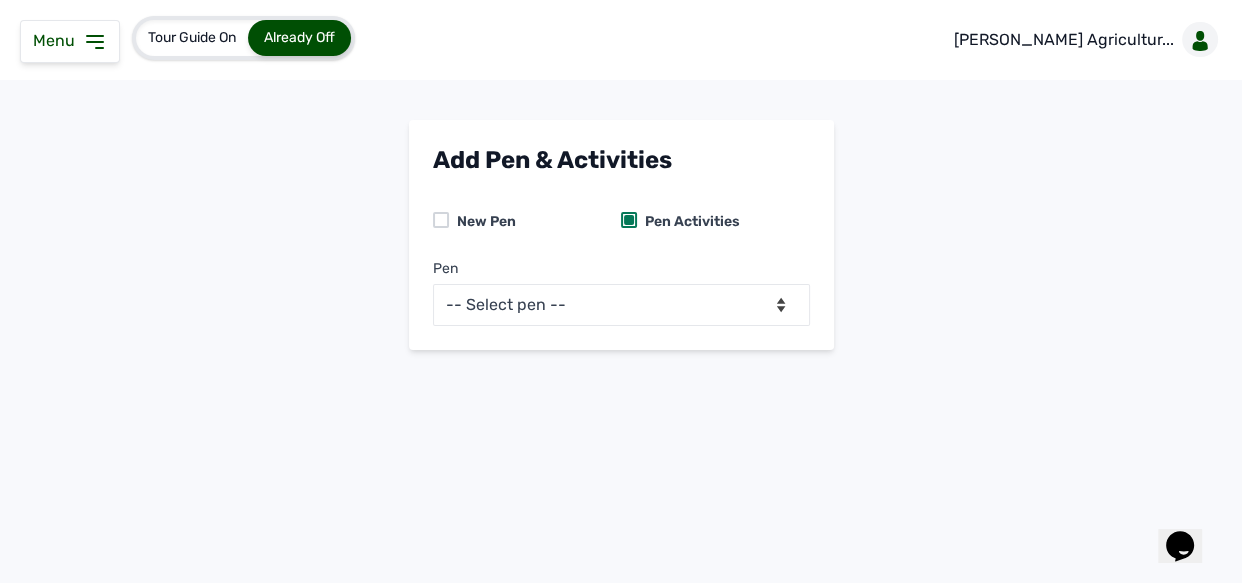 click 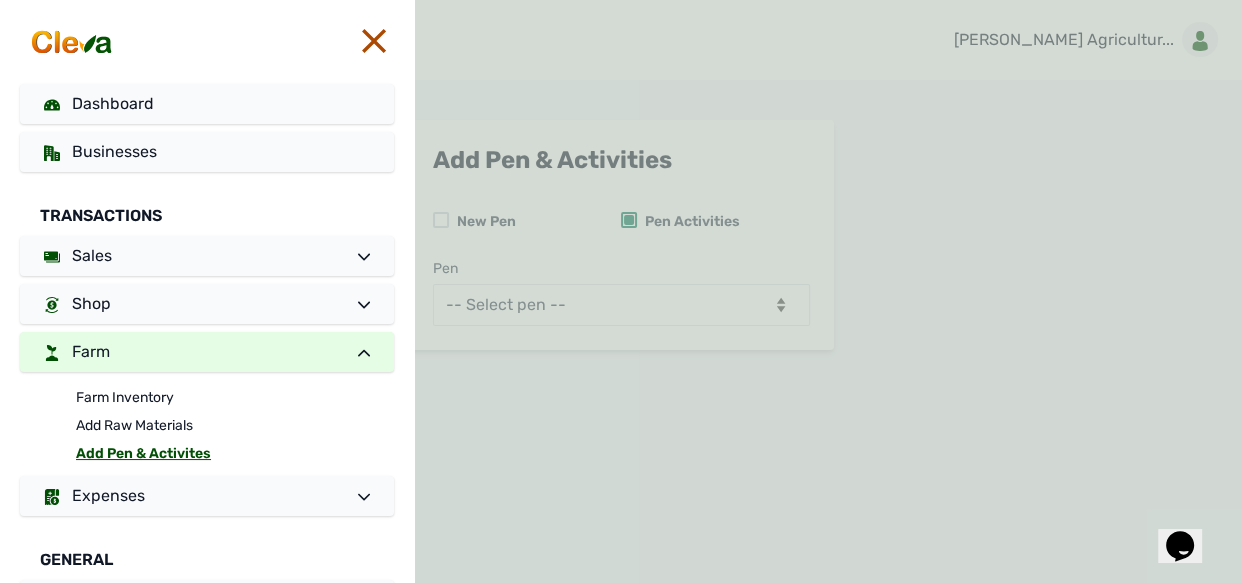click at bounding box center (828, 291) 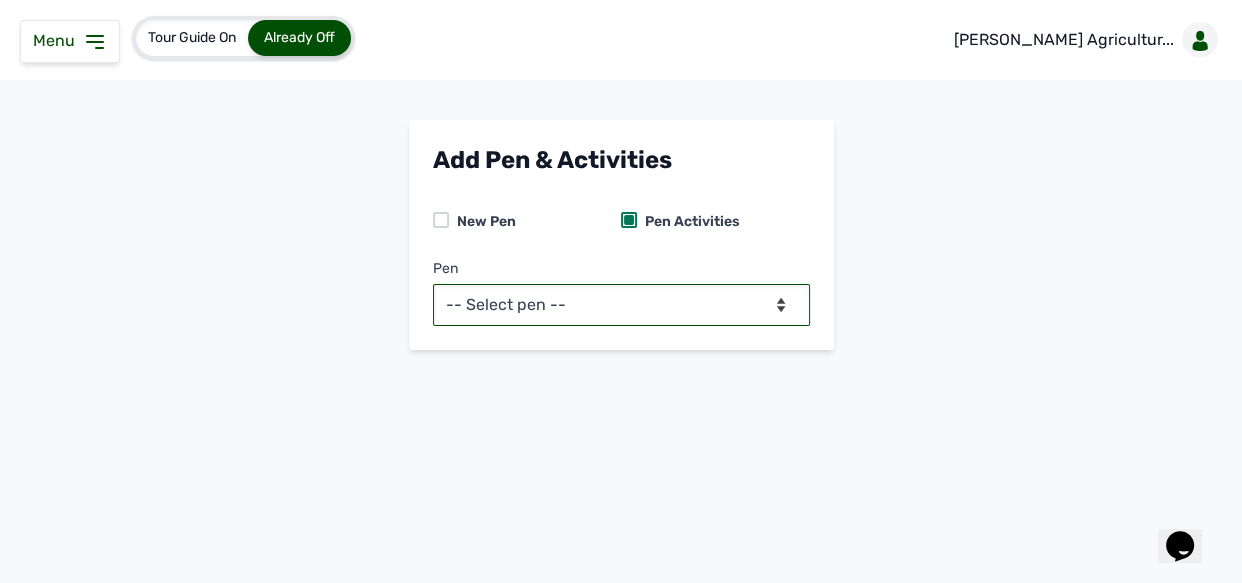 click on "-- Select pen -- Pen B (Broilers)" at bounding box center [621, 305] 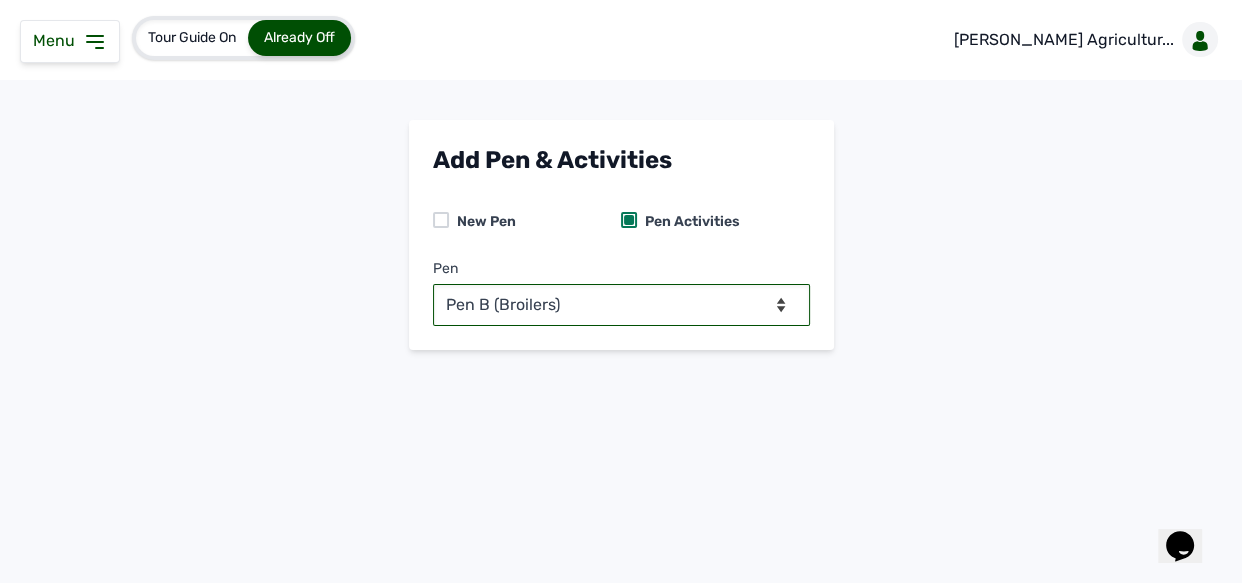 click on "-- Select pen -- Pen B (Broilers)" at bounding box center (621, 305) 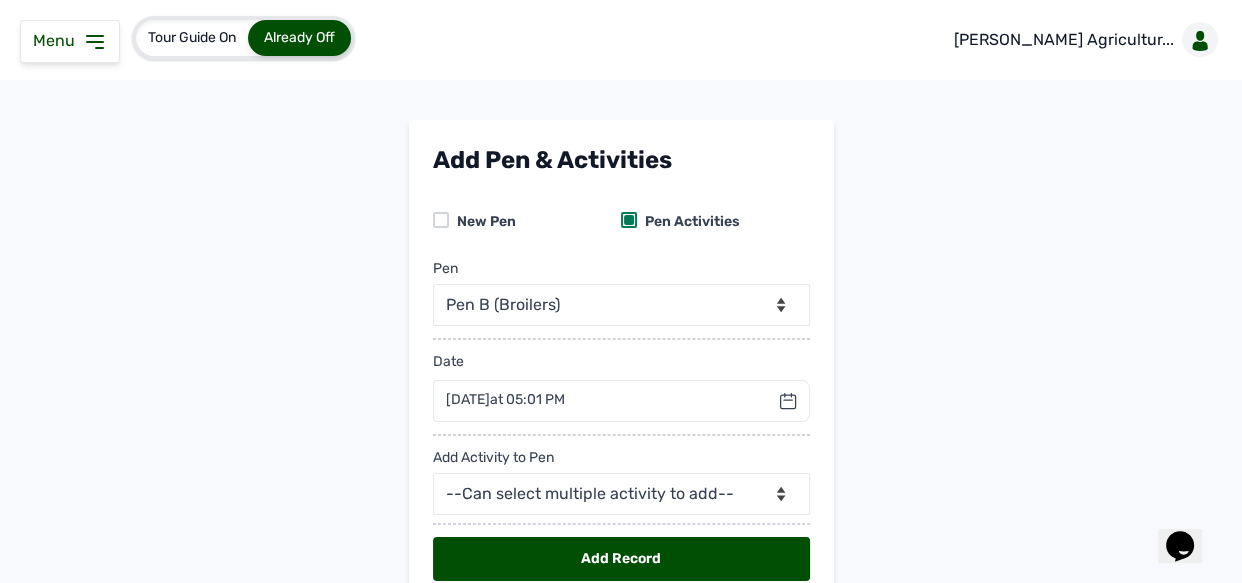 click 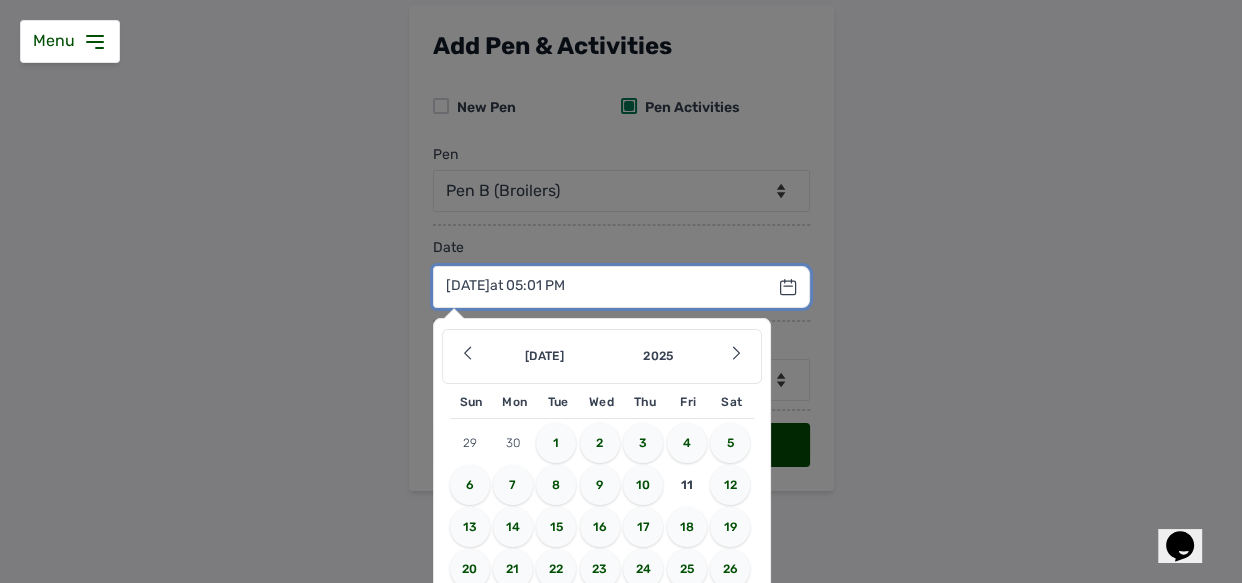 scroll, scrollTop: 217, scrollLeft: 0, axis: vertical 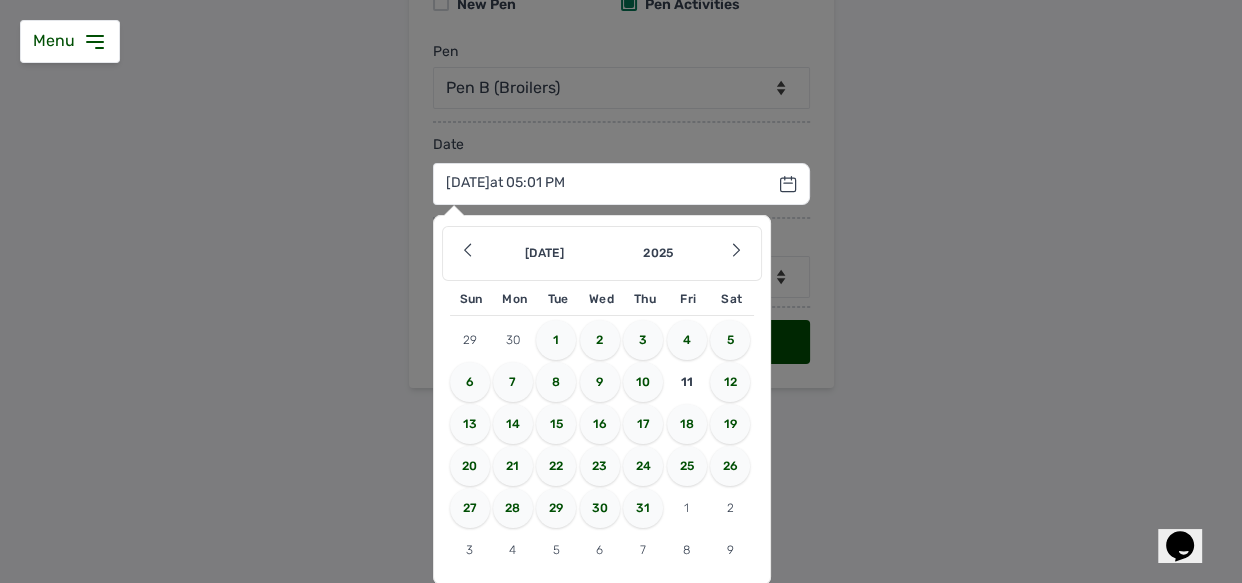 click on "9" at bounding box center (600, 382) 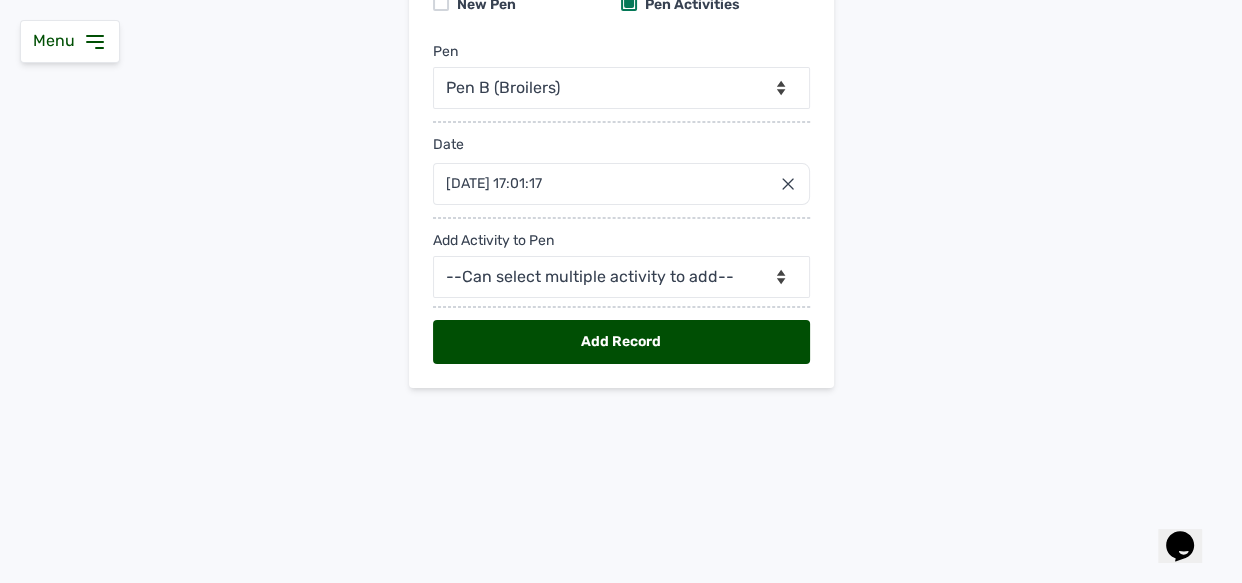 scroll, scrollTop: 93, scrollLeft: 0, axis: vertical 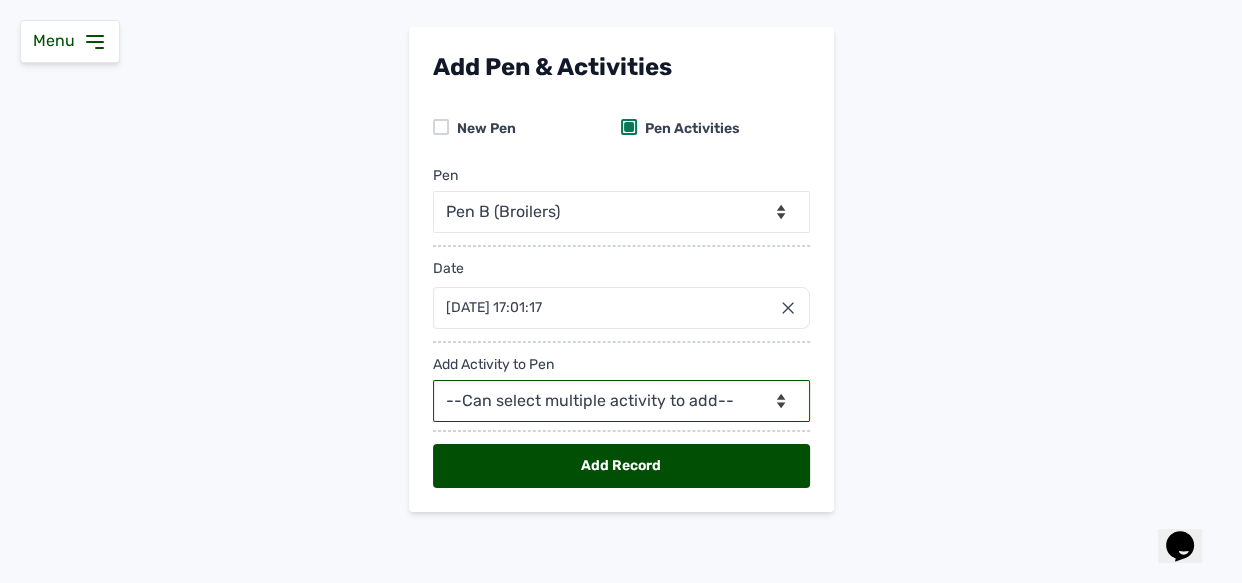 click on "--Can select multiple activity to add-- Raw Material Losses Weight" at bounding box center [621, 401] 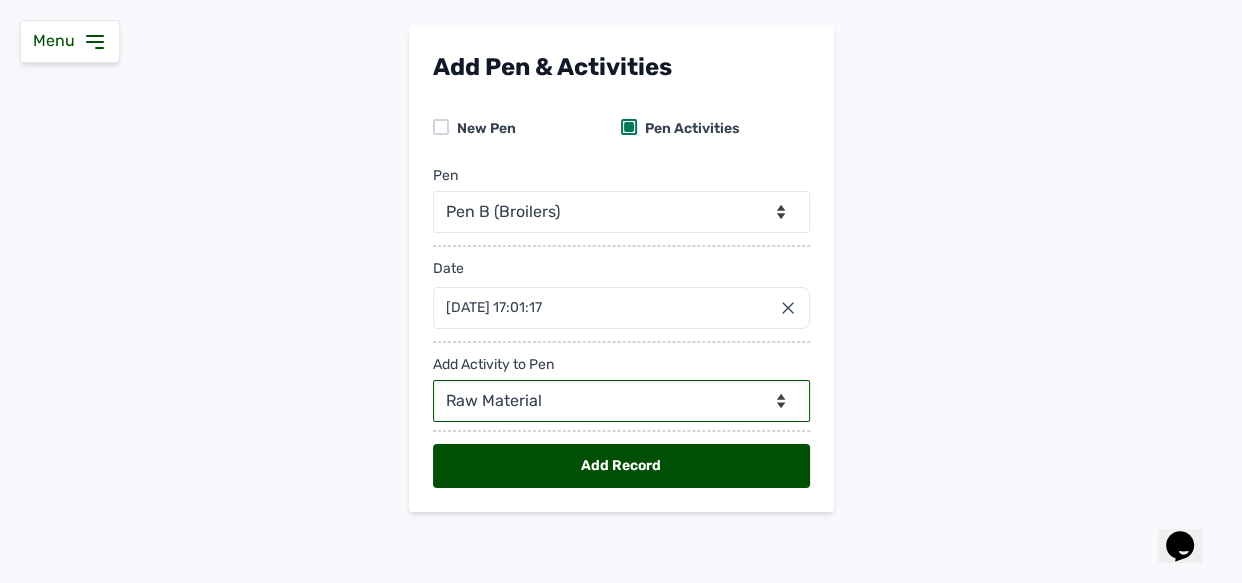 click on "--Can select multiple activity to add-- Raw Material Losses Weight" at bounding box center (621, 401) 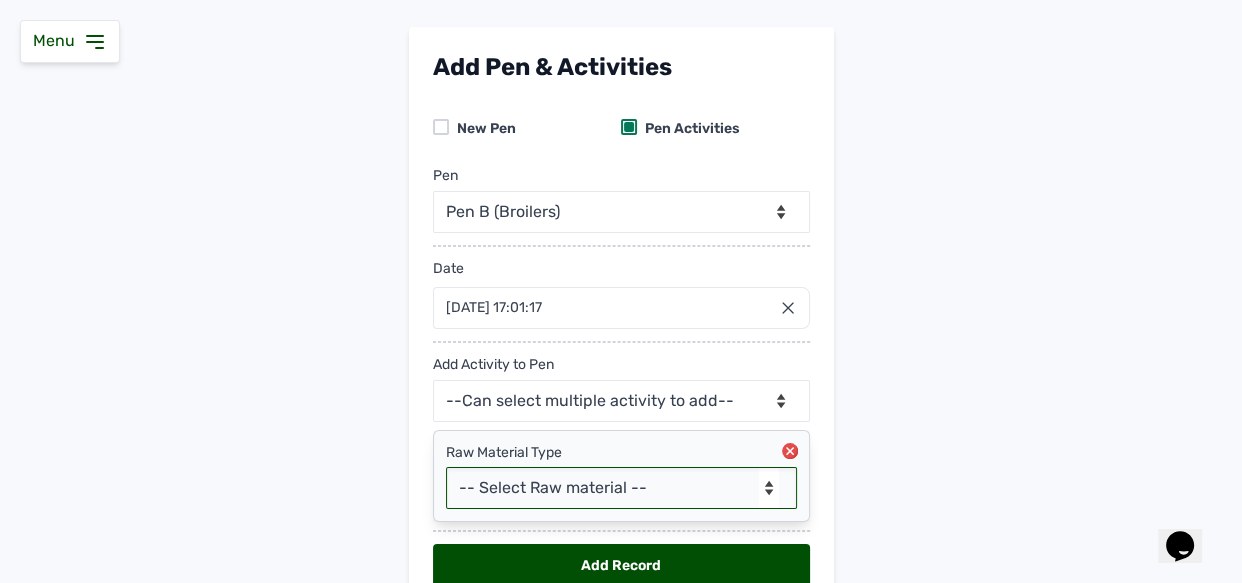 click on "-- Select Raw material -- feeds medications vaccines" at bounding box center [621, 488] 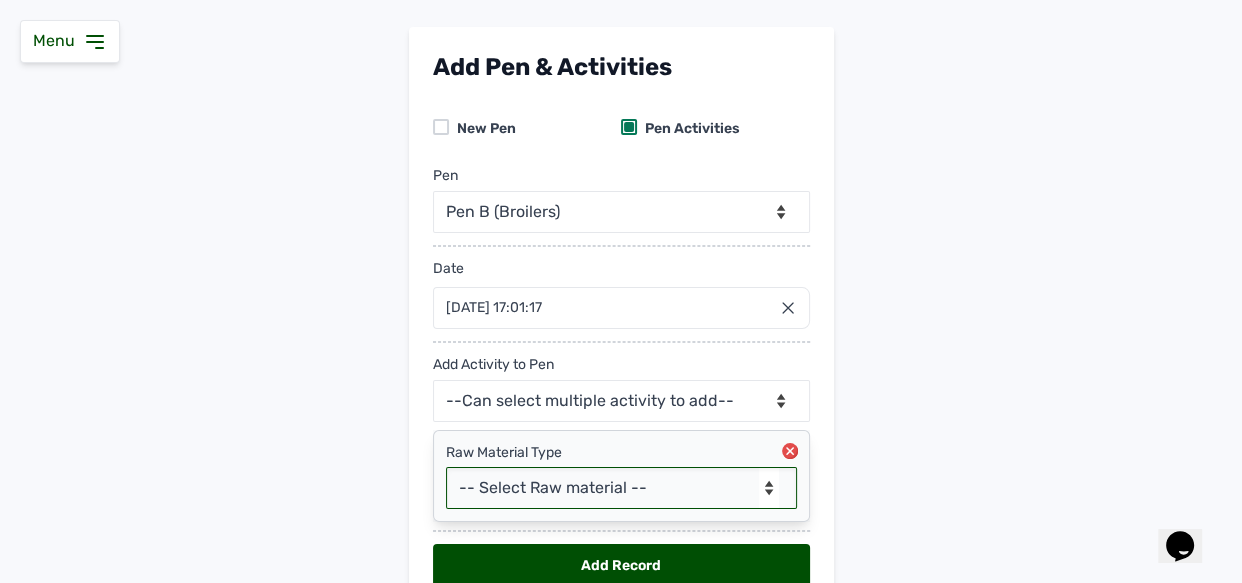 click on "-- Select Raw material -- feeds medications vaccines" at bounding box center [621, 488] 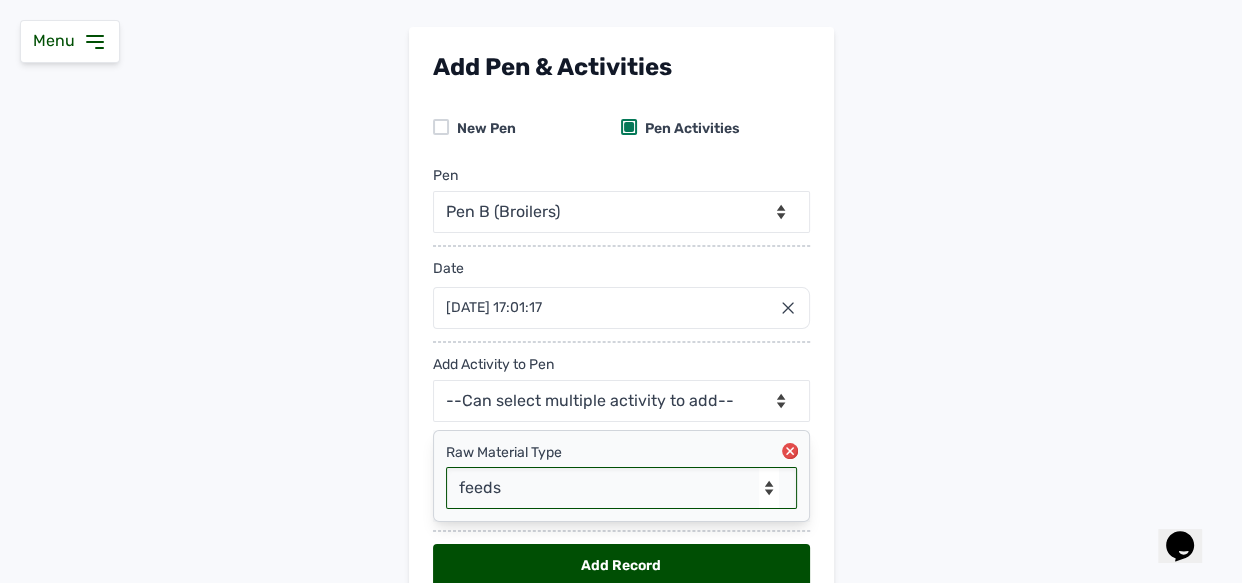 click on "-- Select Raw material -- feeds medications vaccines" at bounding box center [621, 488] 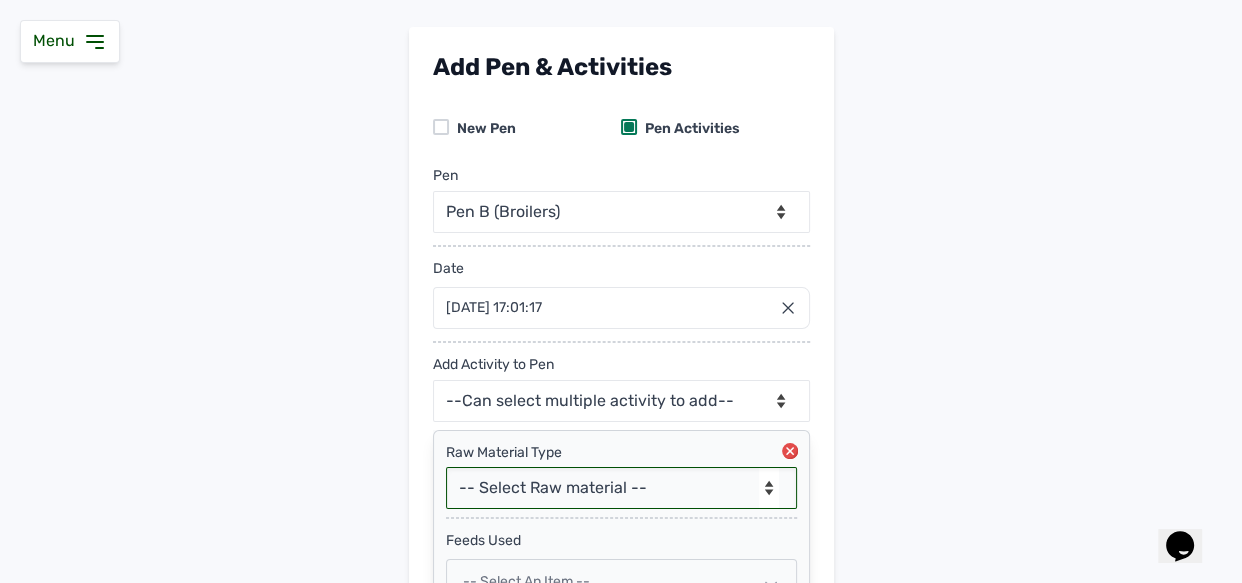 select on "feeds" 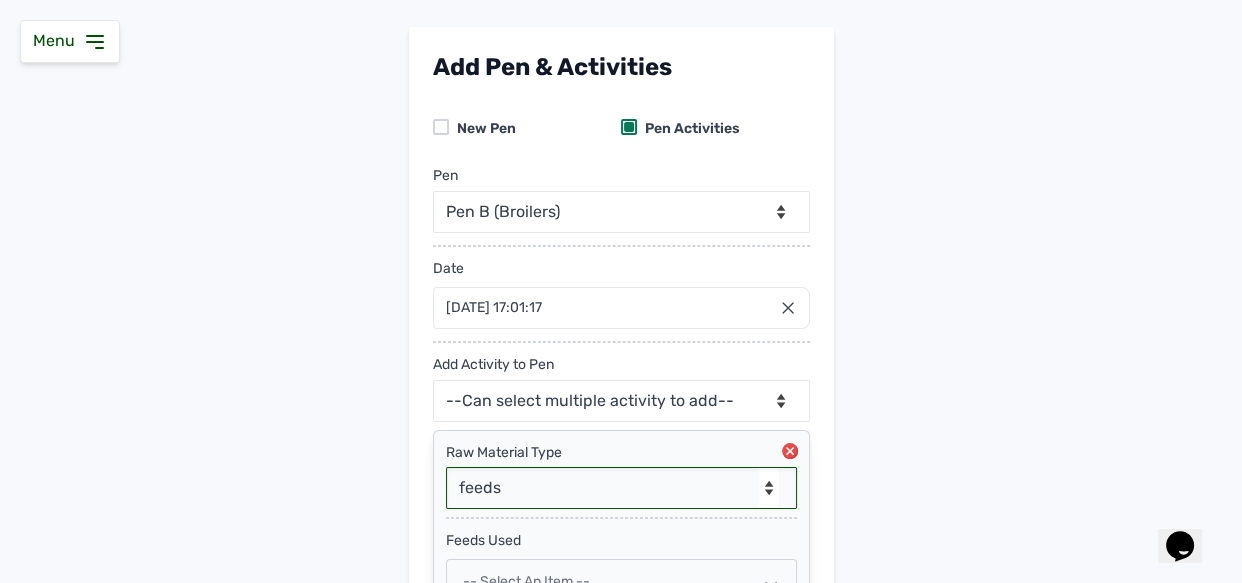 select 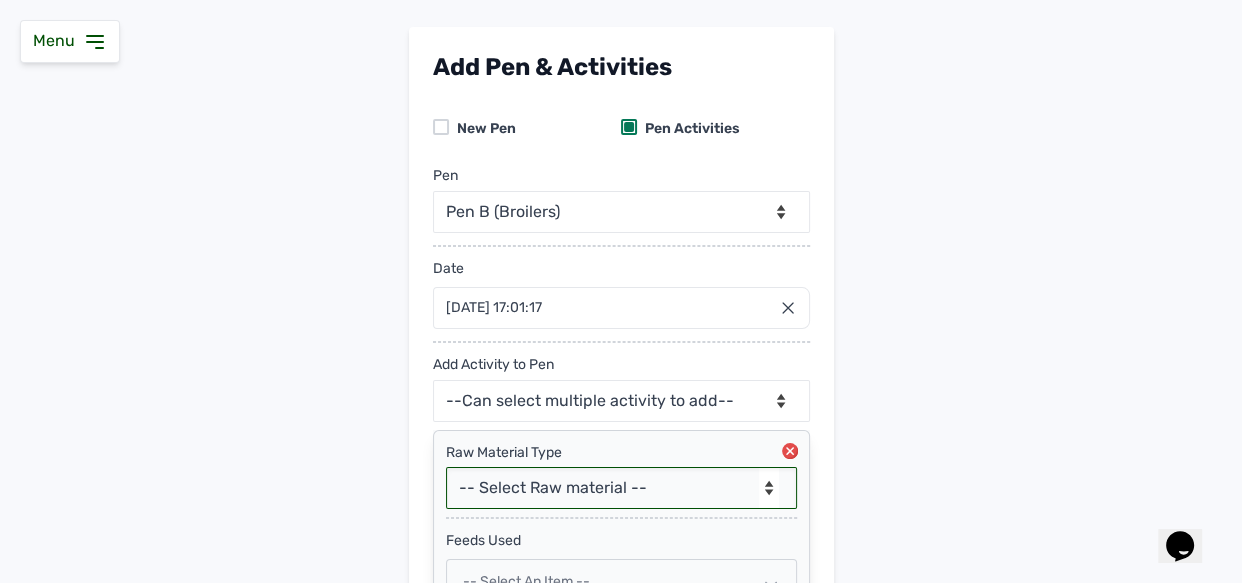 scroll, scrollTop: 308, scrollLeft: 0, axis: vertical 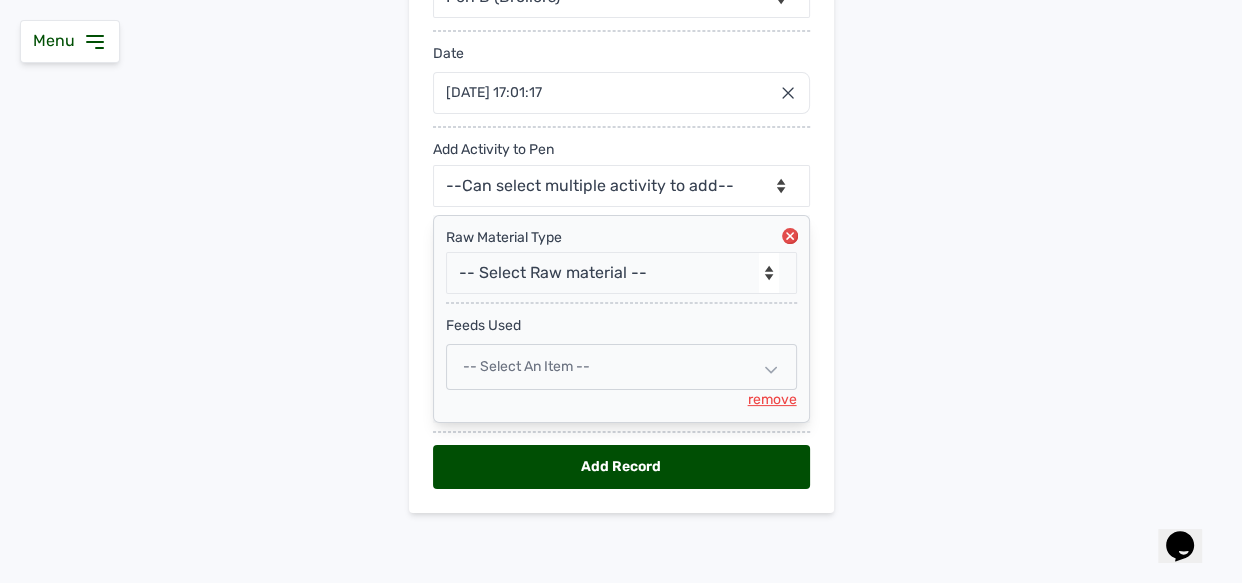 click on "-- Select an Item --" at bounding box center (621, 367) 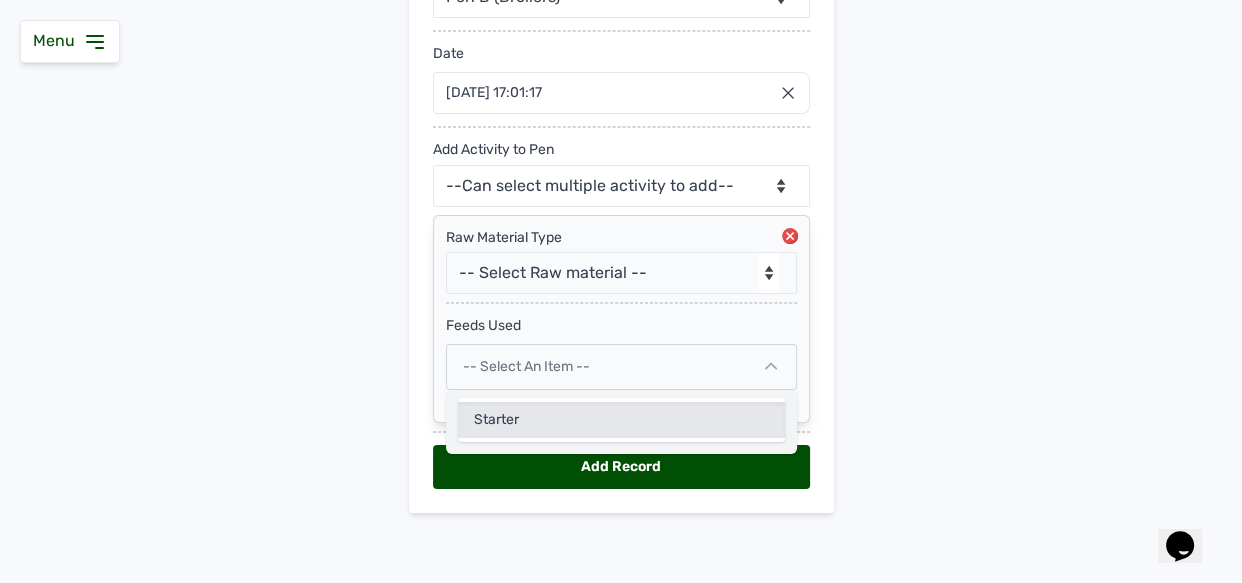 click on "Starter" 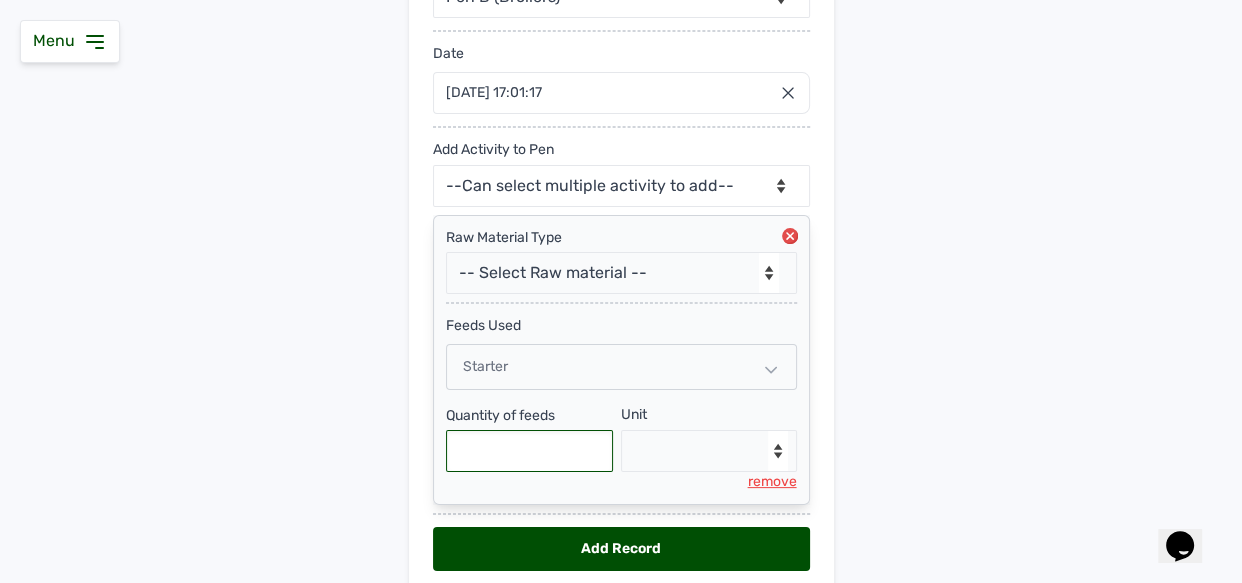 click at bounding box center (530, 451) 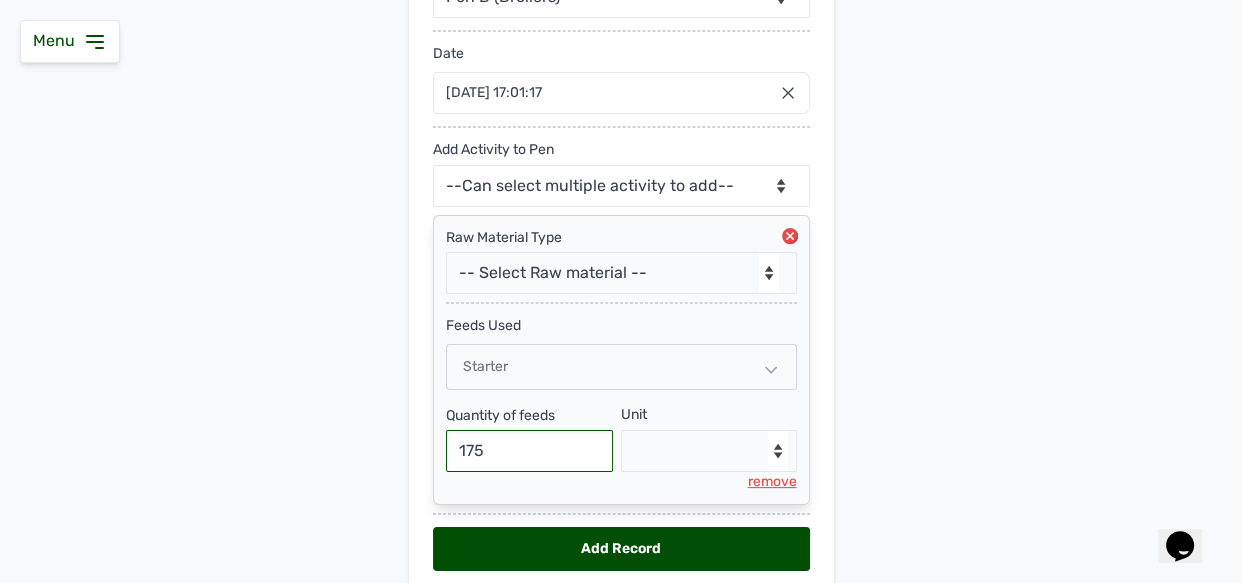 type on "175" 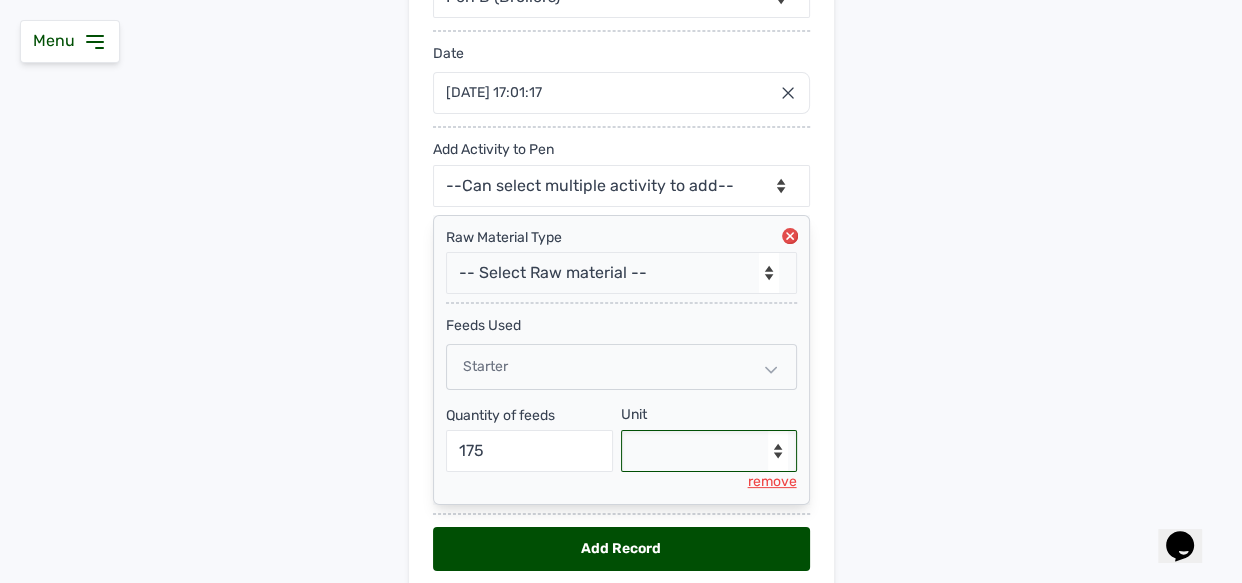 click on "--Select unit-- Bag(s) Kg" at bounding box center (709, 451) 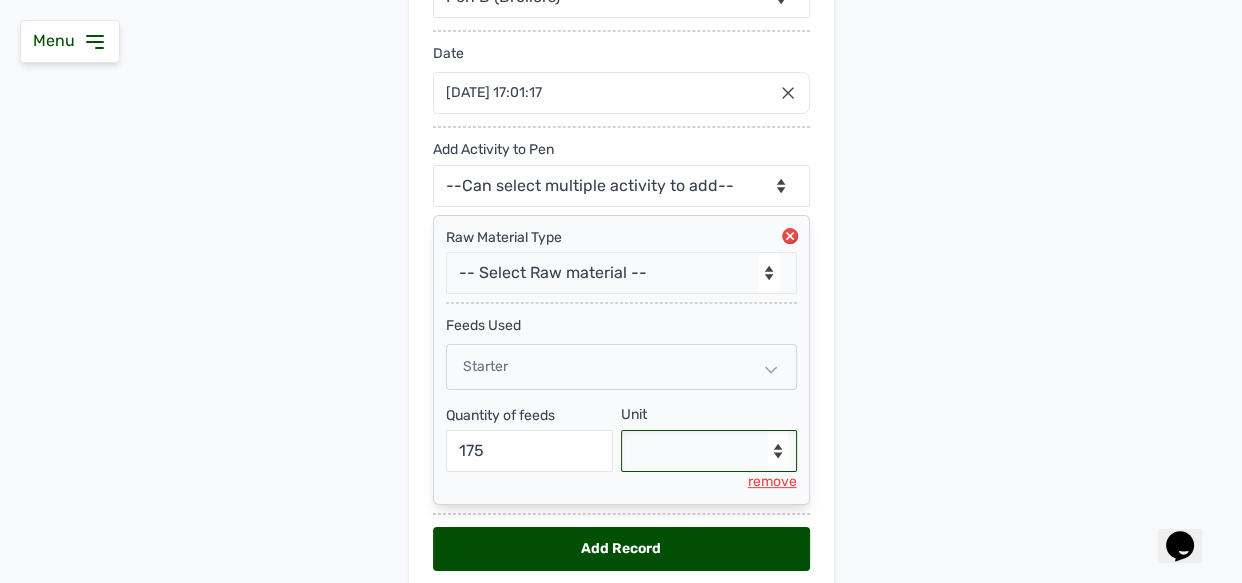 select on "Kg" 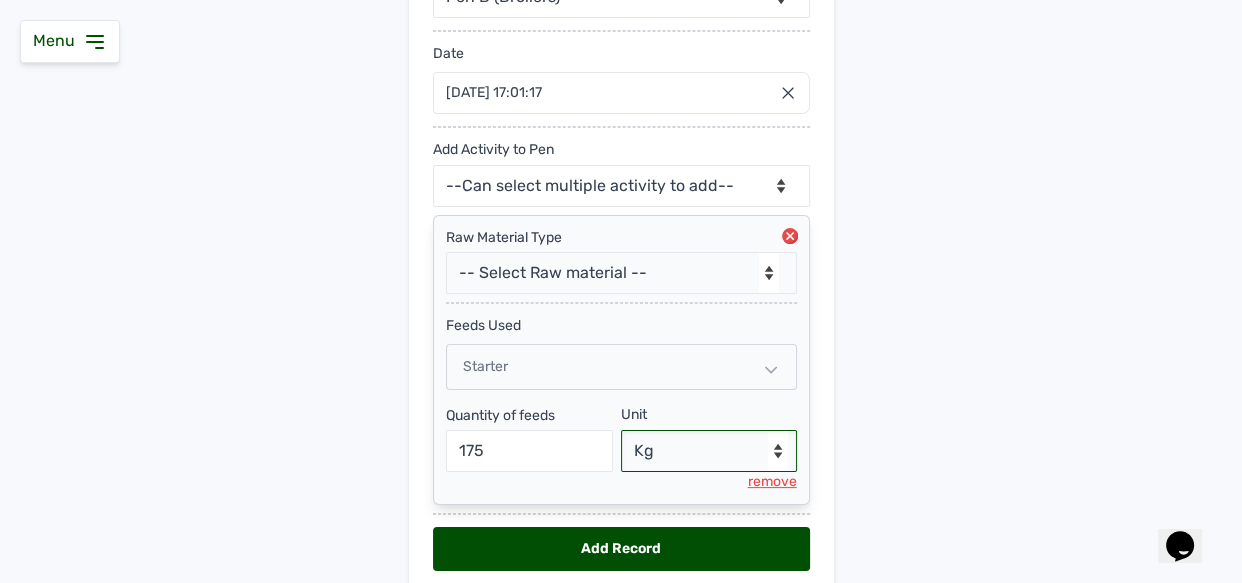 click on "--Select unit-- Bag(s) Kg" at bounding box center [709, 451] 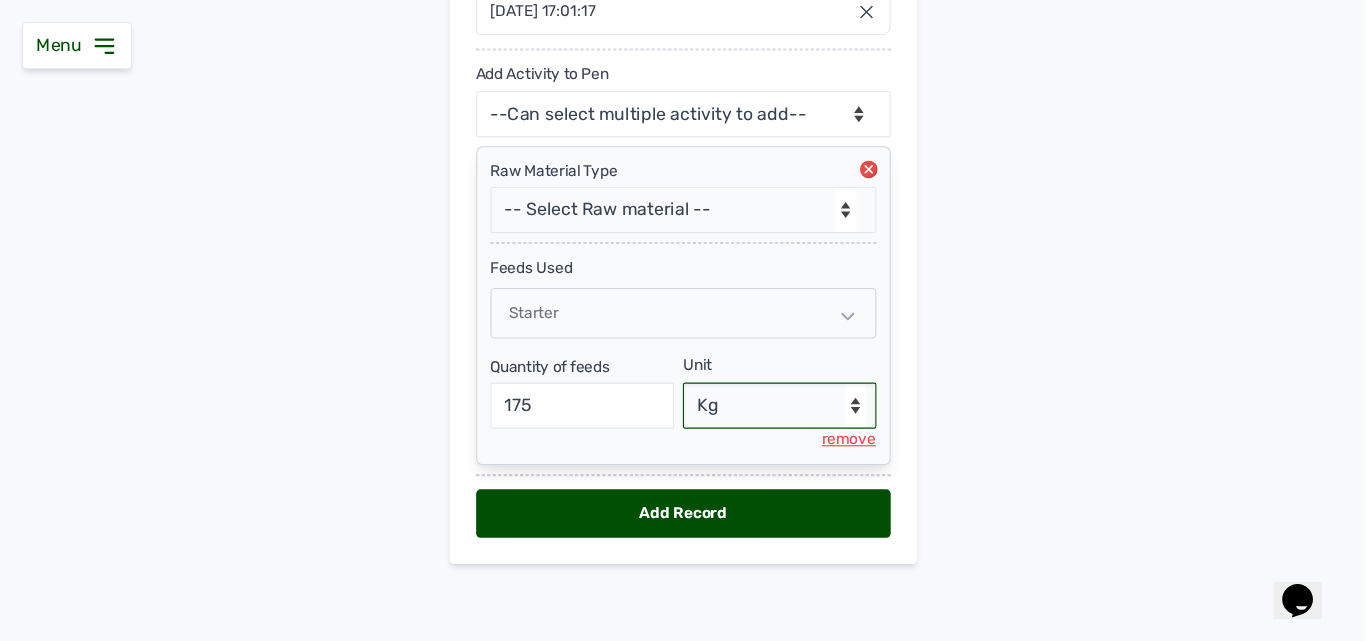 scroll, scrollTop: 0, scrollLeft: 0, axis: both 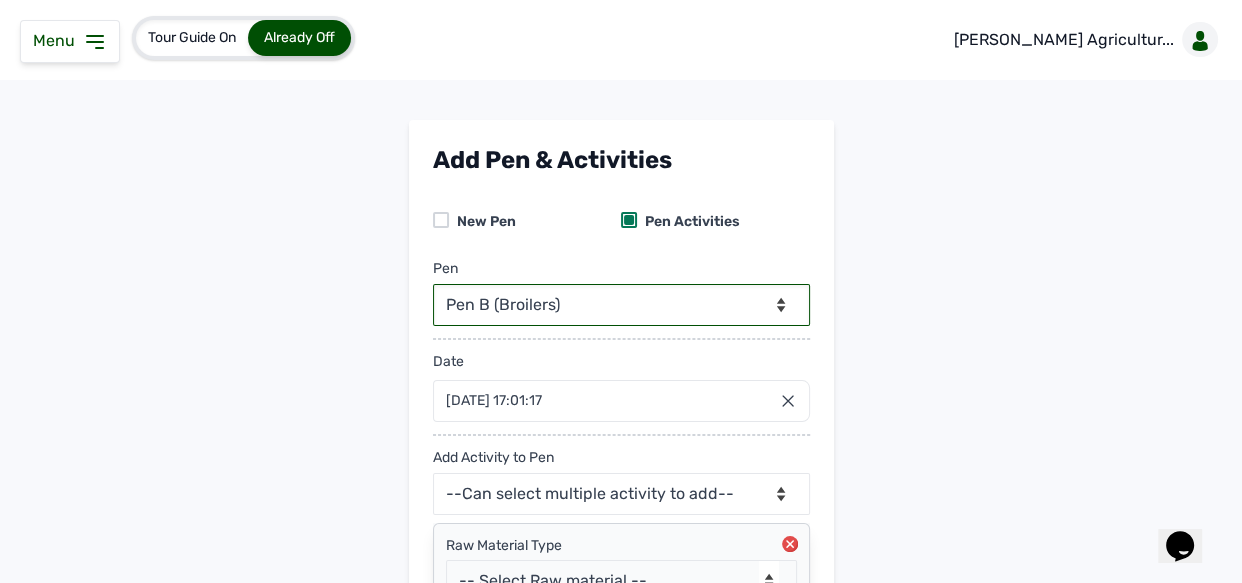 click on "-- Select pen -- Pen B (Broilers)" at bounding box center (621, 305) 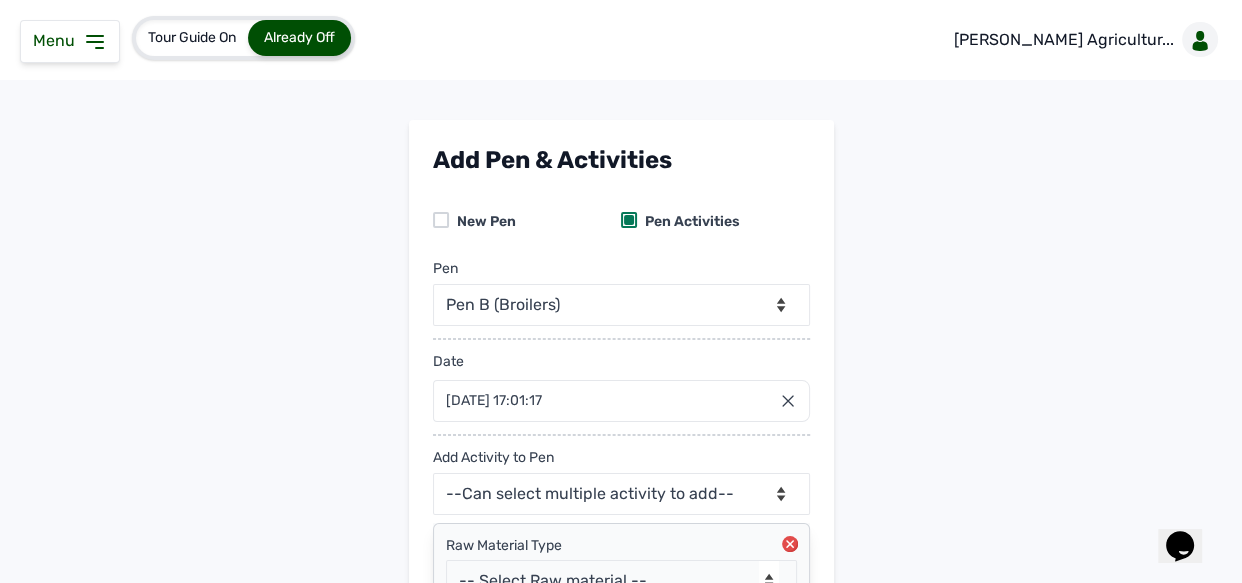 click on "Add Pen & Activities New Pen Pen Activities Pen -- Select pen -- Pen B (Broilers) Date [DATE] 17:01:17 [DATE] [DATE] Feb Mar Apr May Jun [DATE] Aug Sep Oct Nov [DATE] 2026 2027 2028 2029 2030 2031 2032 2033 2034 2035 2036 Sun Mon Tue Wed Thu Fri Sat 29 30 1 2 3 4 5 6 7 8 9 10 11 12 13 14 15 16 17 18 19 20 21 22 23 24 25 26 27 28 29 30 31 1 2 3 4 5 6 7 8 9 Cancel Add Activity to Pen --Can select multiple activity to add-- Raw Material Losses Weight Raw Material Type -- Select Raw material -- feeds medications vaccines feeds Used Starter Quantity of feeds 175 Unit --Select unit-- Bag(s) Kg remove  Add Record" at bounding box center [621, 527] 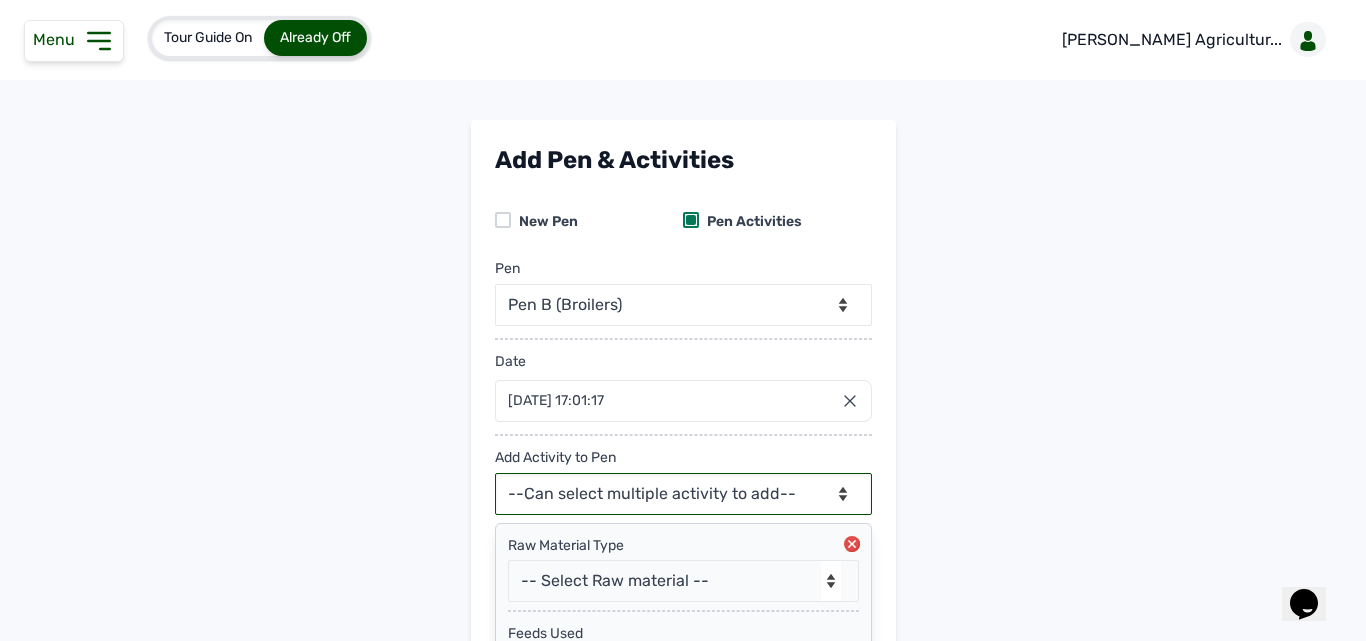 click on "--Can select multiple activity to add-- Raw Material Losses Weight" at bounding box center (683, 494) 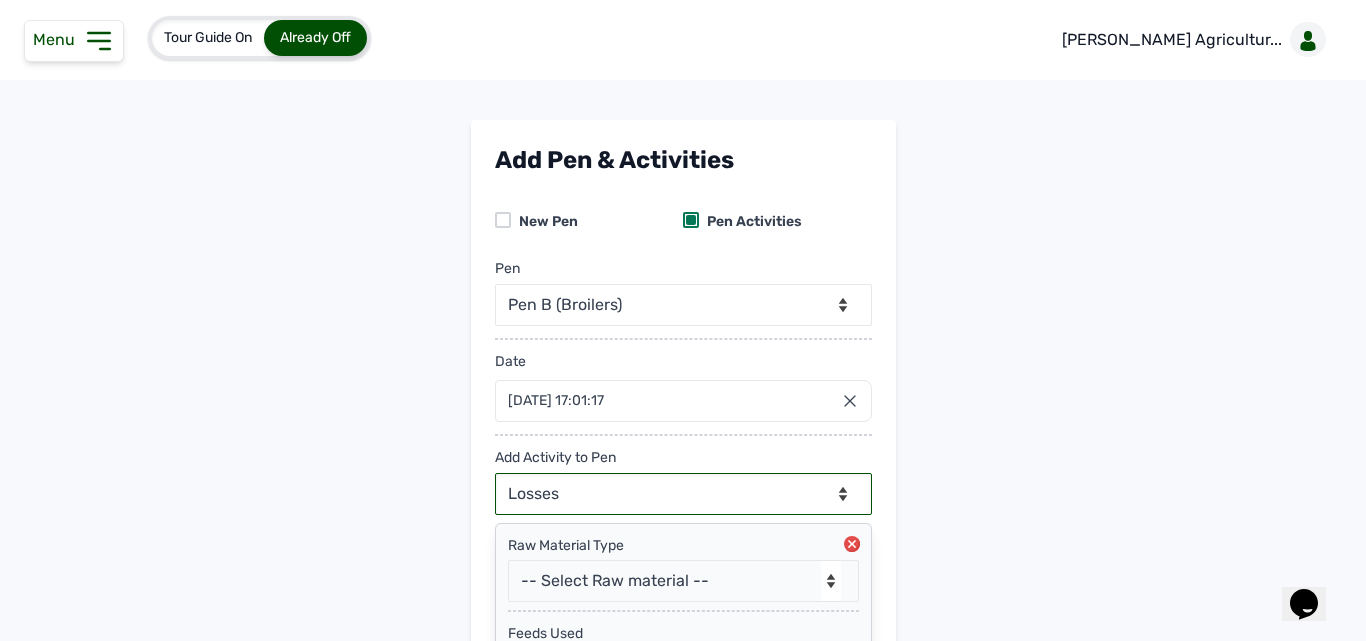 click on "--Can select multiple activity to add-- Raw Material Losses Weight" at bounding box center [683, 494] 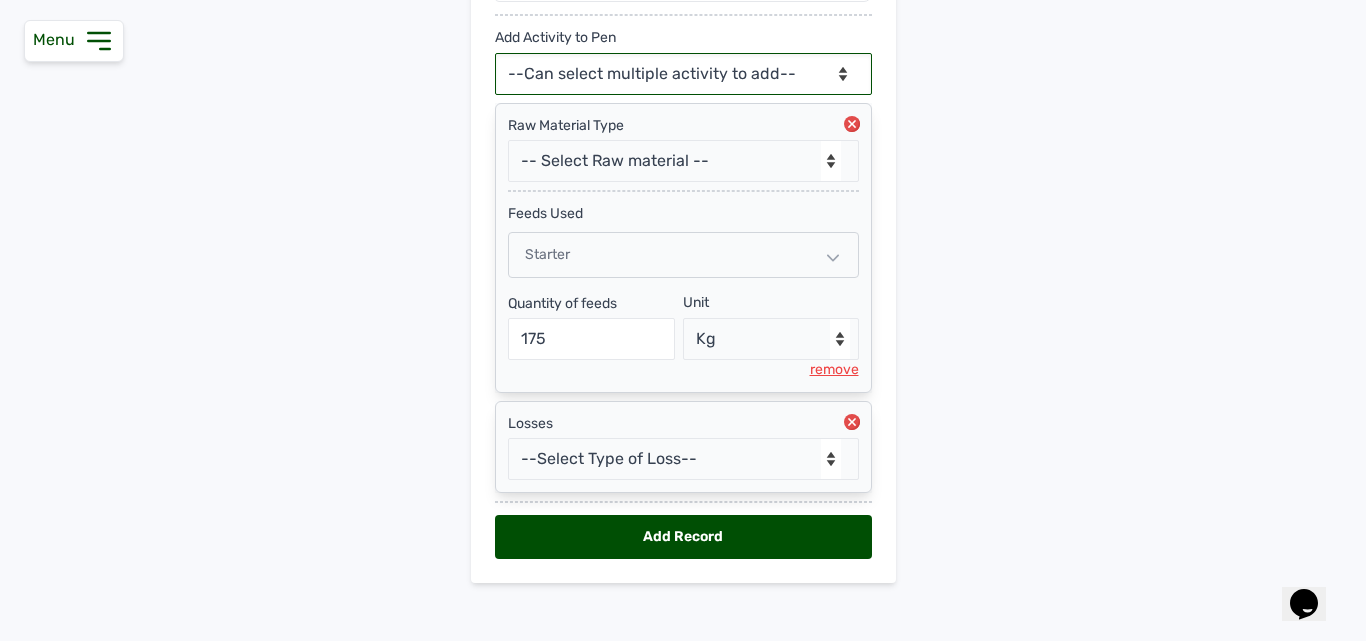 scroll, scrollTop: 434, scrollLeft: 0, axis: vertical 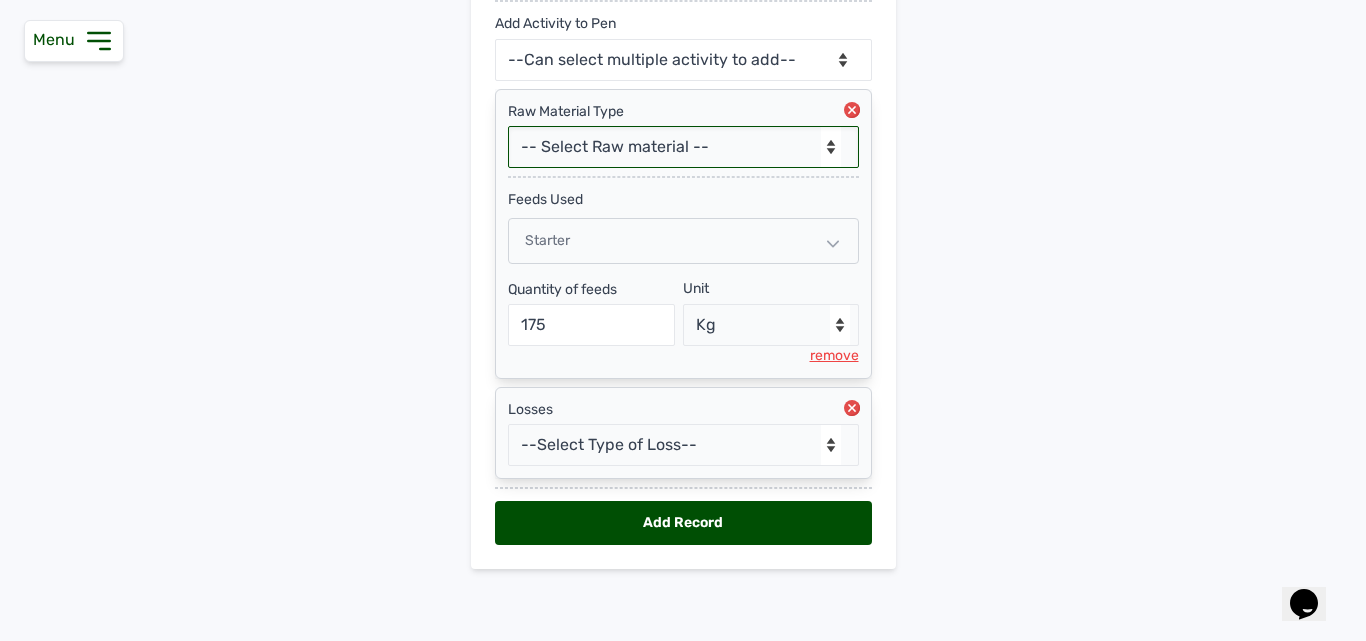 click on "-- Select Raw material -- feeds medications vaccines" at bounding box center (683, 147) 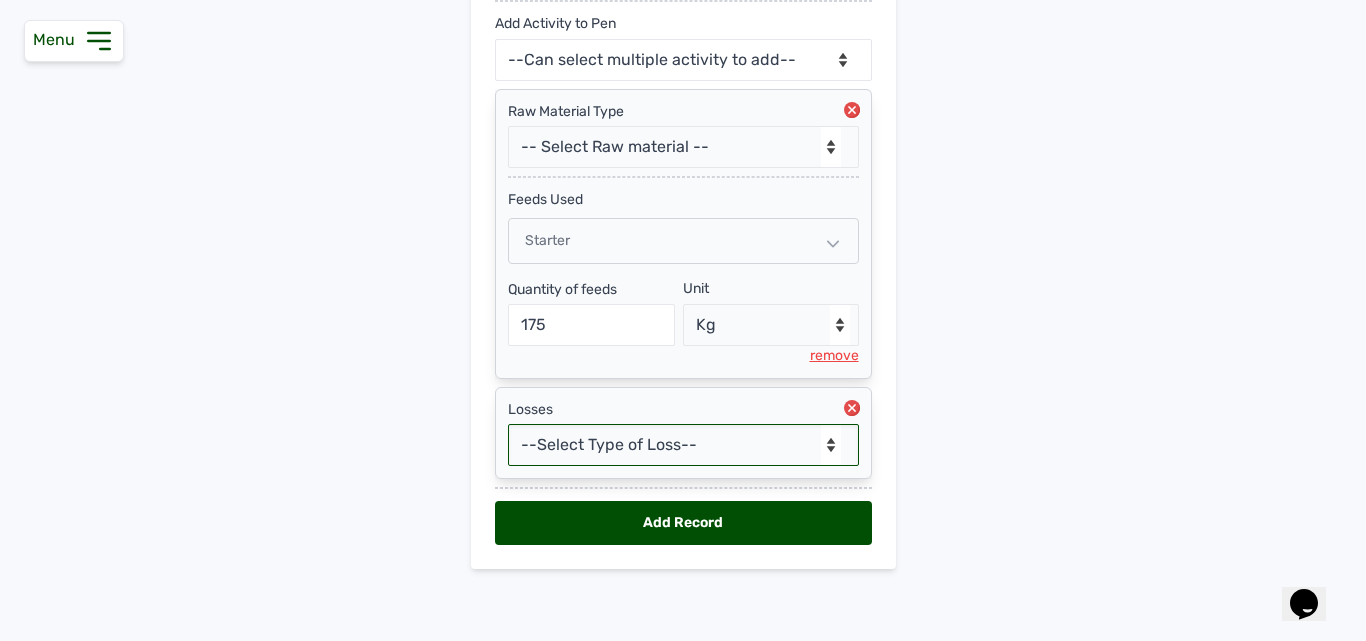 click on "--Select Type of Loss-- Mortality Culled Theft" at bounding box center (683, 445) 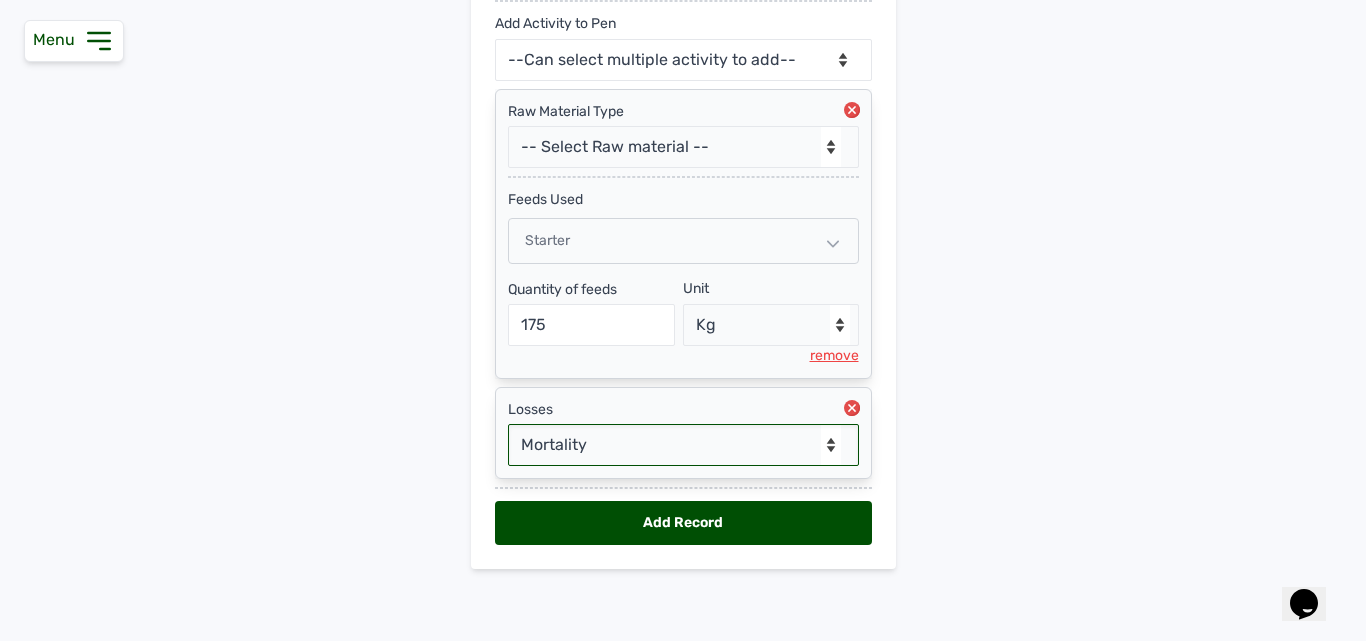 click on "--Select Type of Loss-- Mortality Culled Theft" at bounding box center [683, 445] 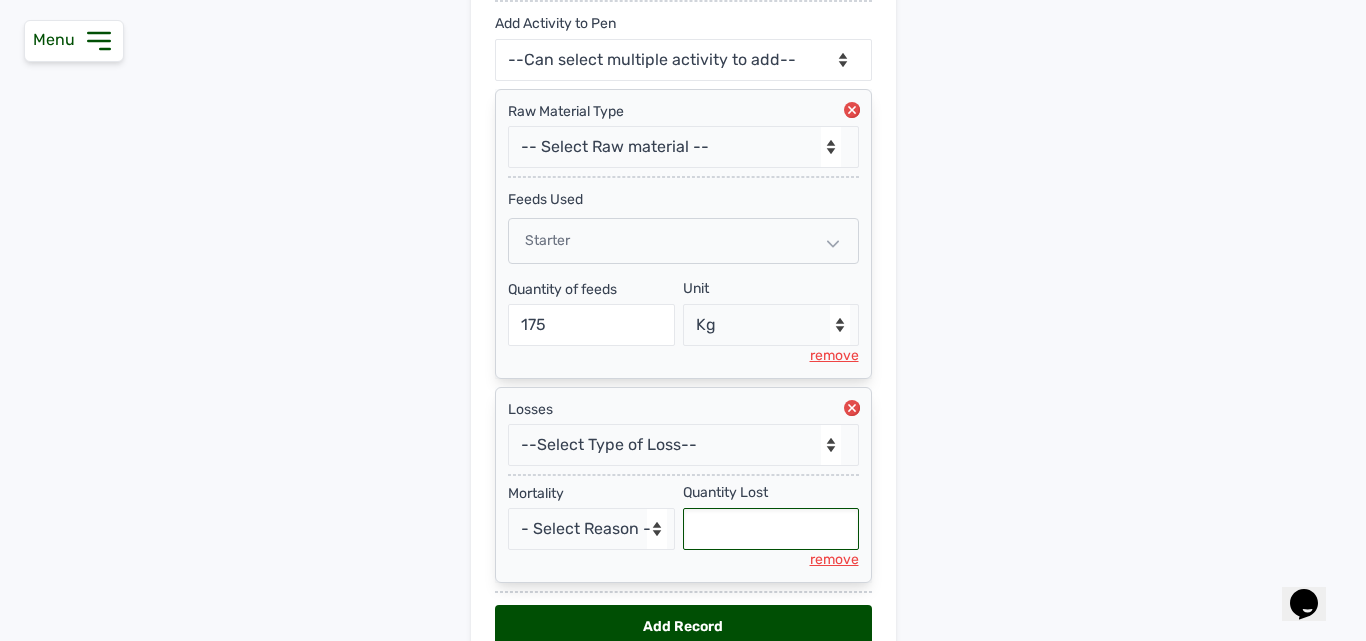 click at bounding box center (771, 529) 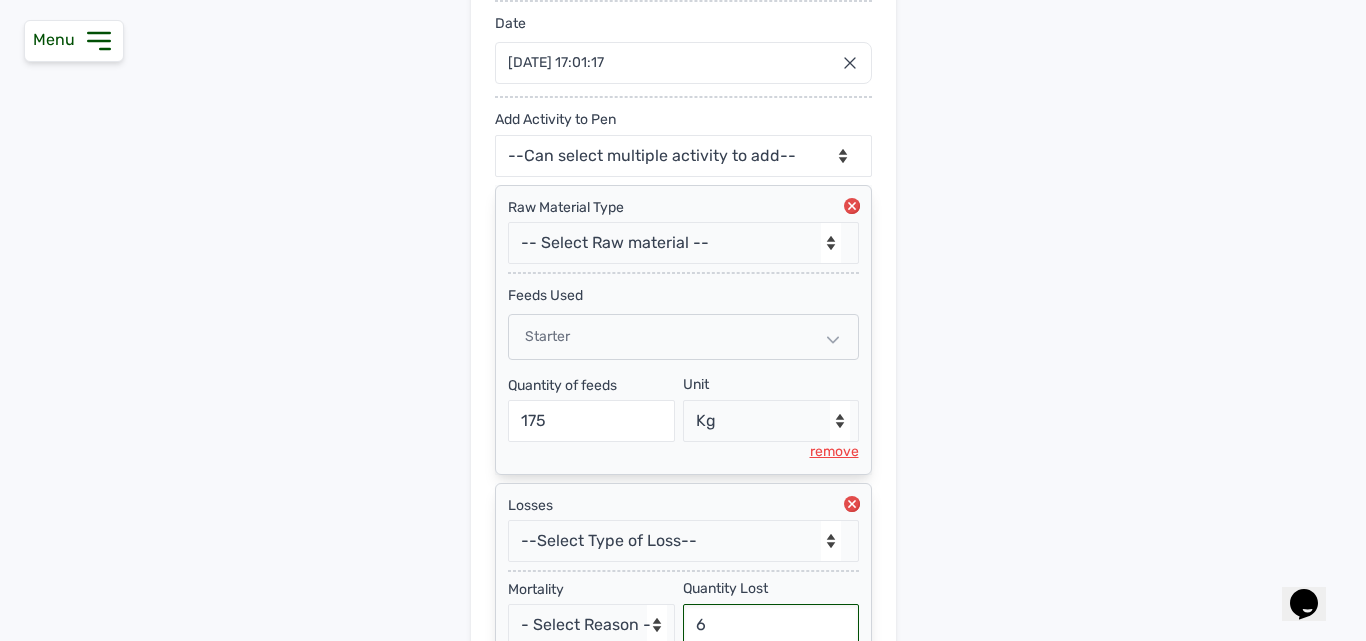 scroll, scrollTop: 371, scrollLeft: 0, axis: vertical 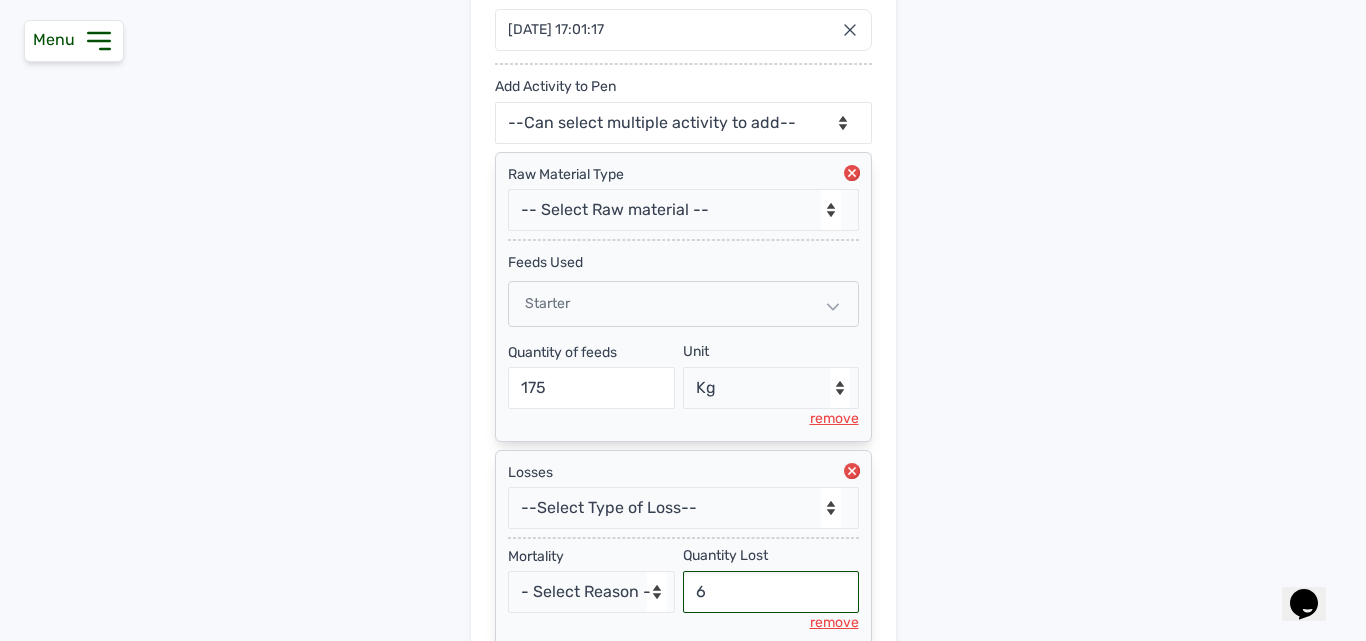 type on "6" 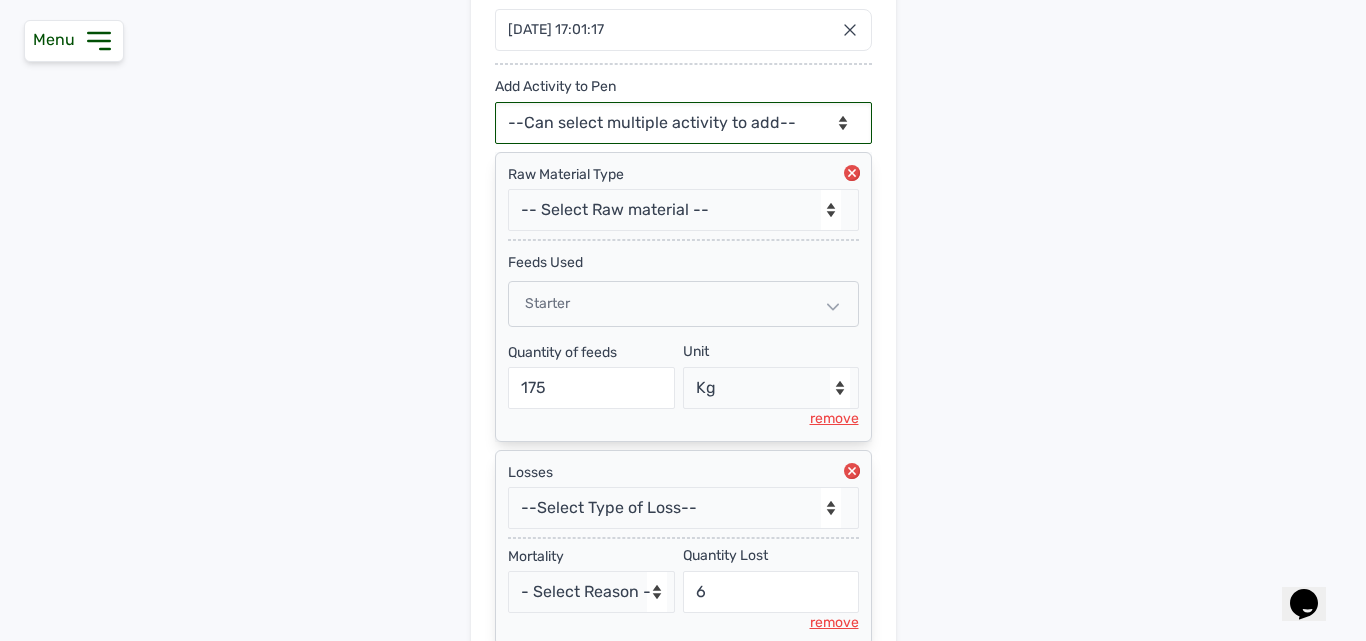 click on "--Can select multiple activity to add-- Raw Material Losses Weight" at bounding box center [683, 123] 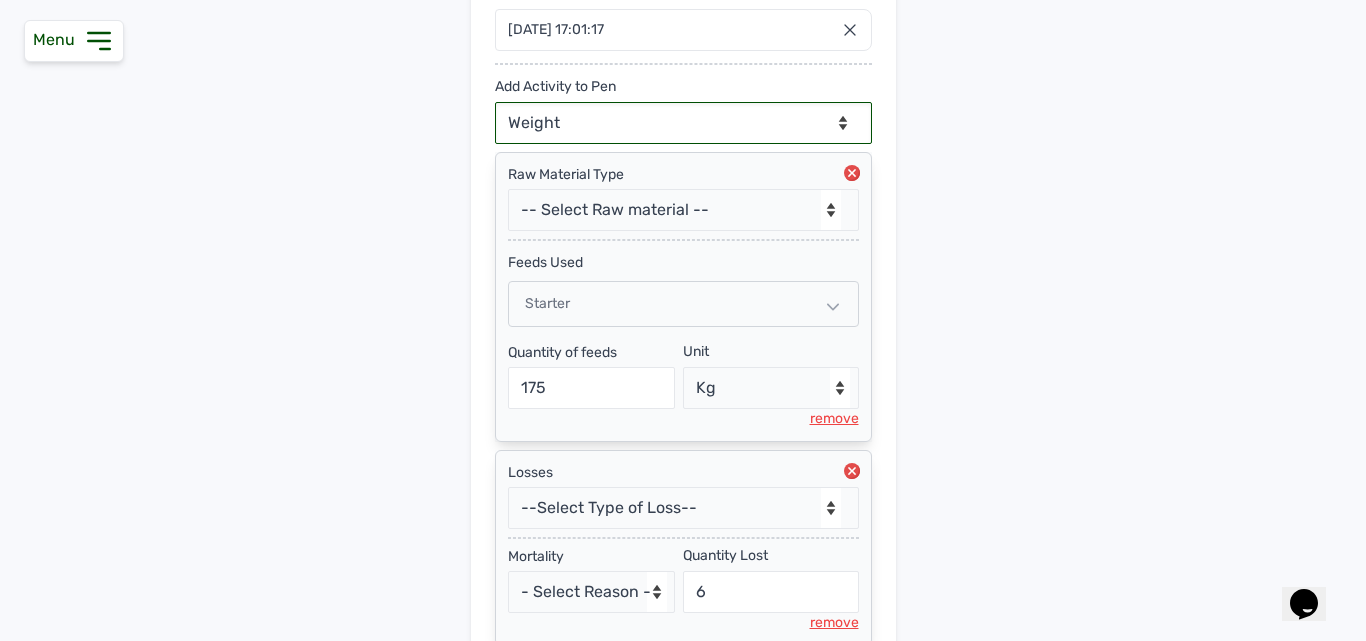 click on "--Can select multiple activity to add-- Raw Material Losses Weight" at bounding box center [683, 123] 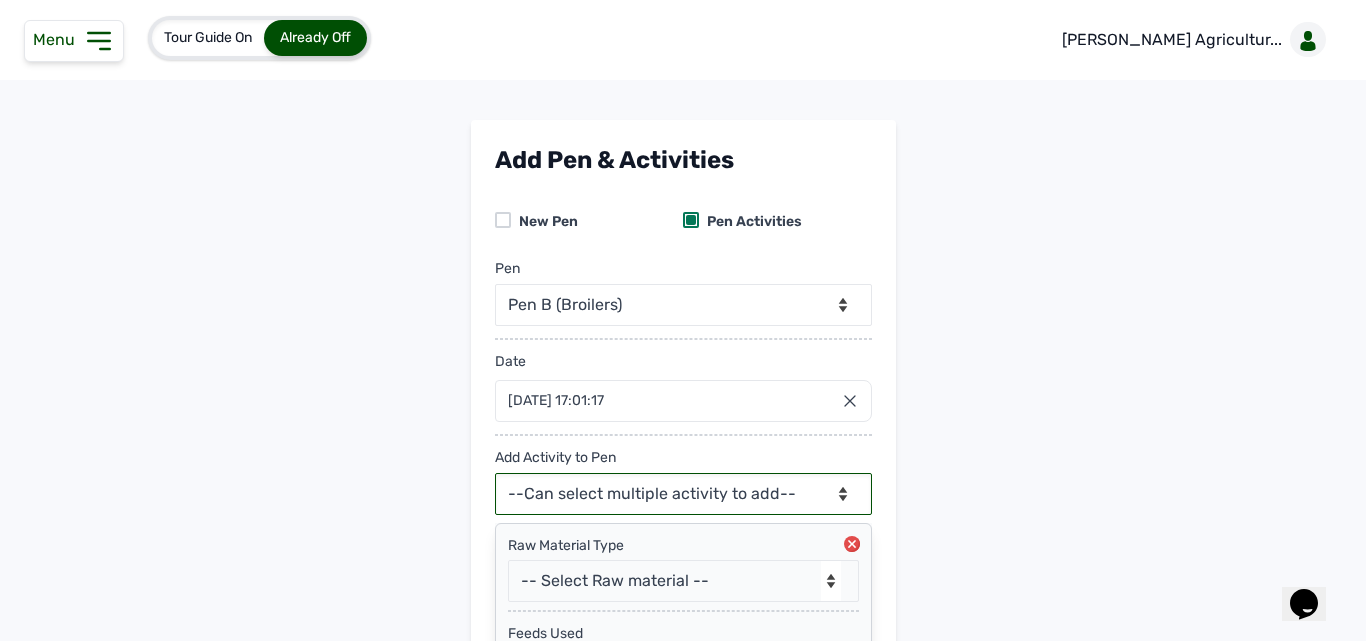 scroll, scrollTop: 638, scrollLeft: 0, axis: vertical 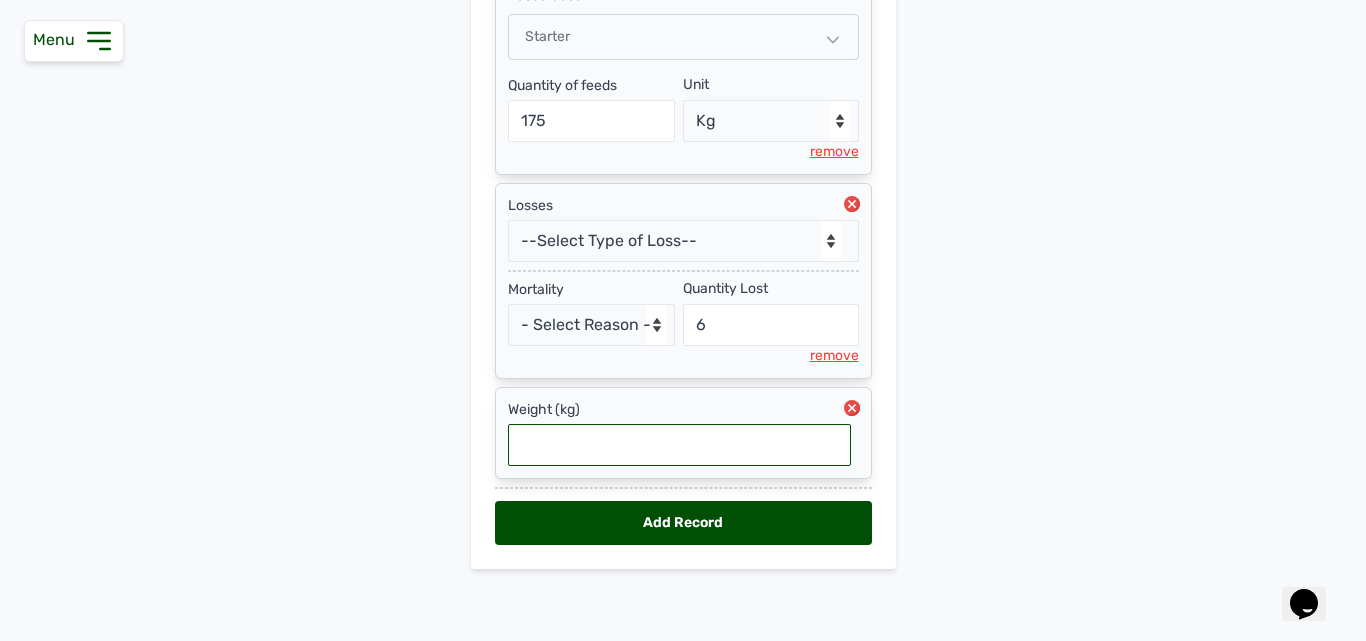 click at bounding box center (679, 445) 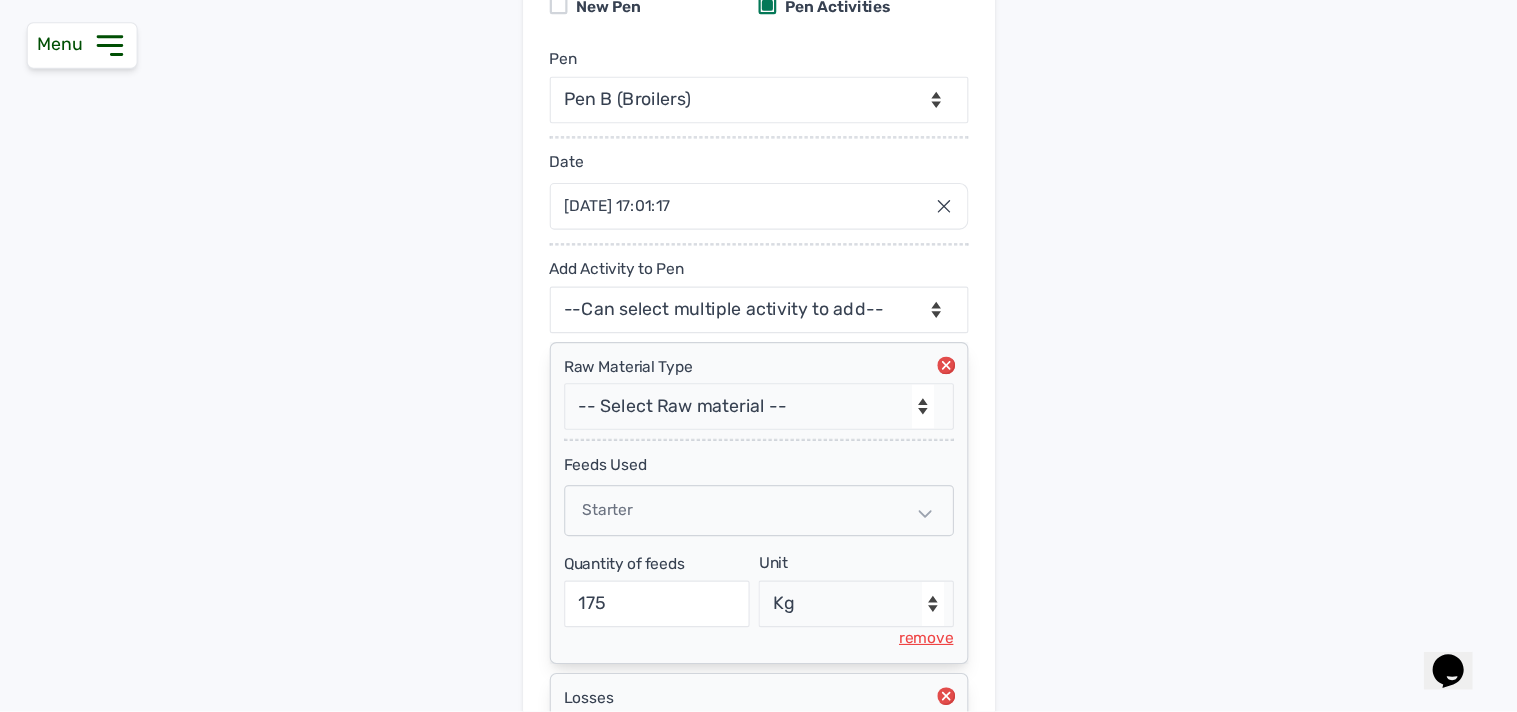 scroll, scrollTop: 88, scrollLeft: 0, axis: vertical 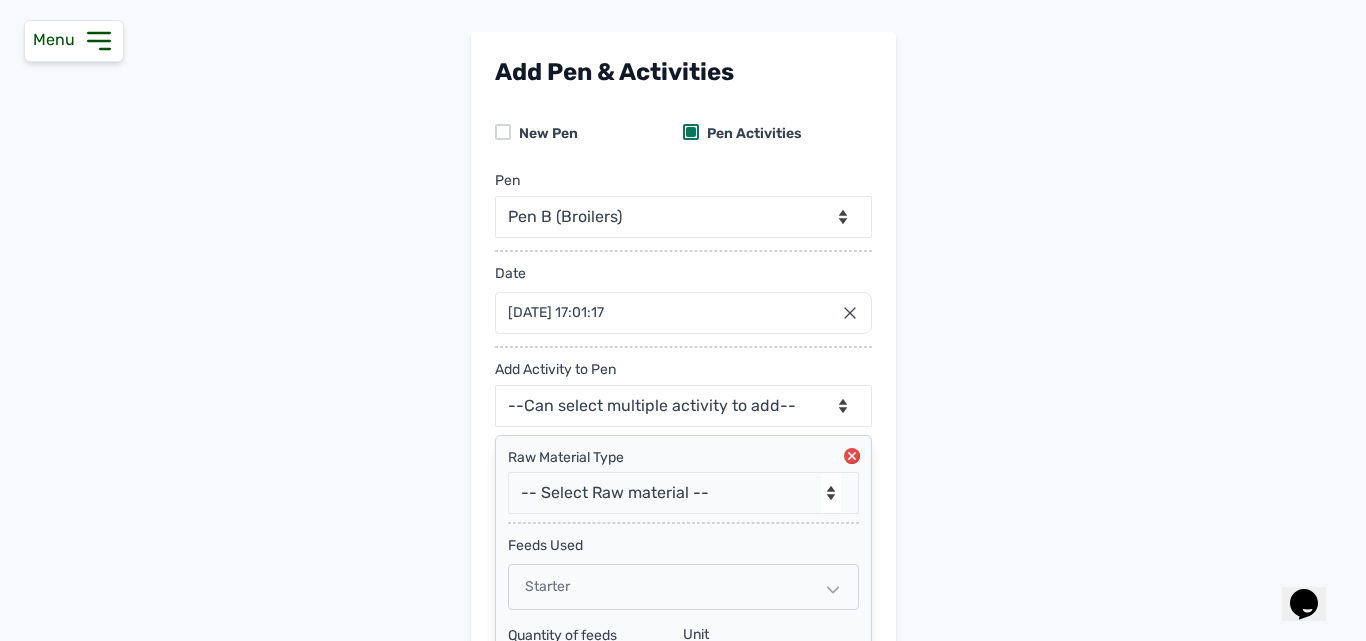 type on "0.165" 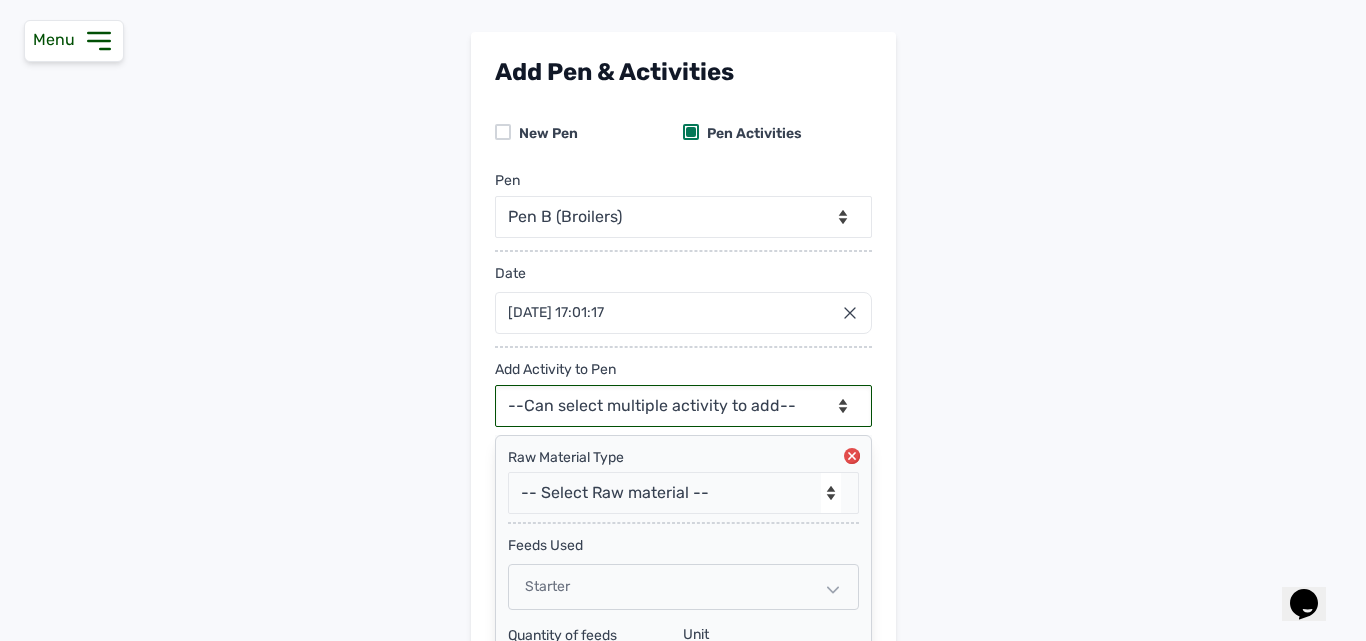 click on "--Can select multiple activity to add-- Raw Material Losses Weight" at bounding box center (683, 406) 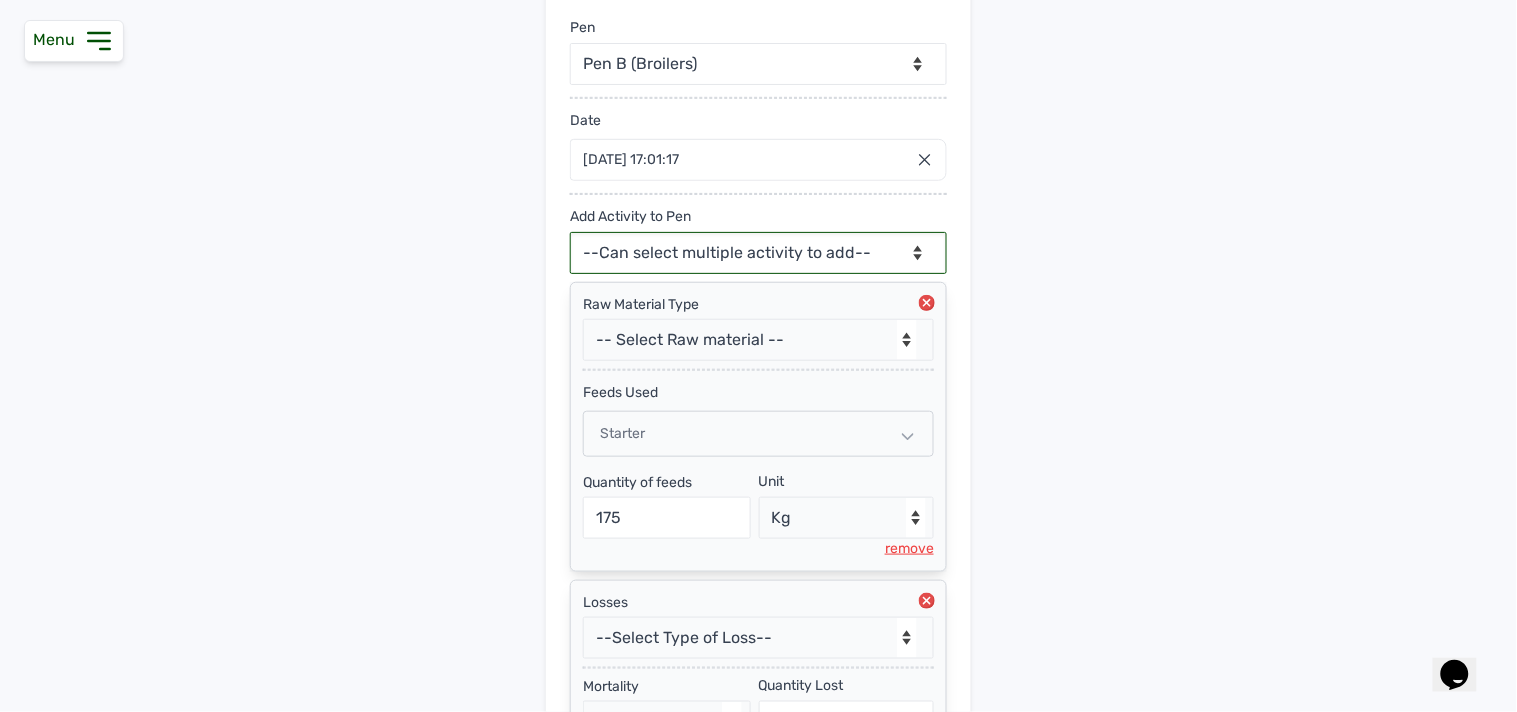 scroll, scrollTop: 571, scrollLeft: 0, axis: vertical 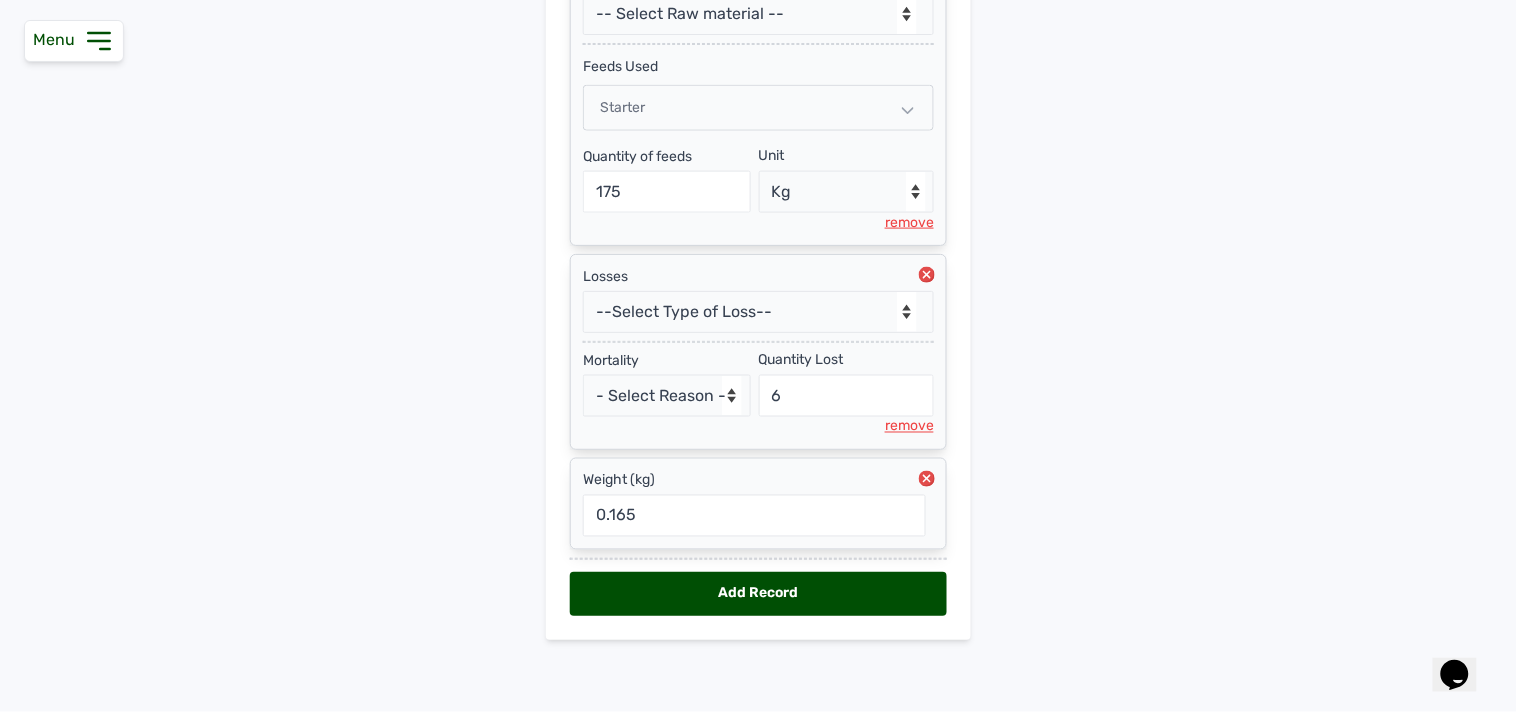click on "Add Record" at bounding box center (758, 594) 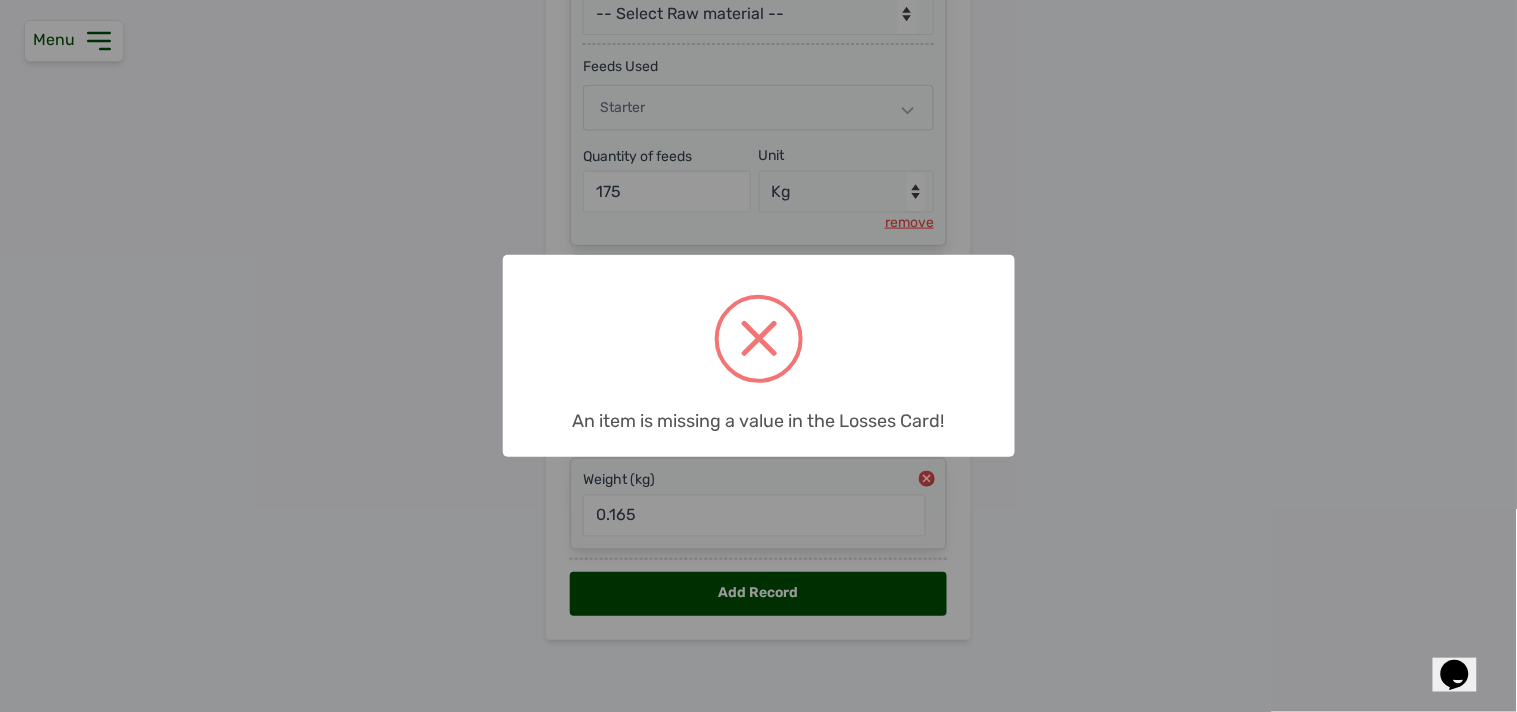 click on "×
An item is missing a value in the Losses Card! OK No Cancel" at bounding box center (758, 356) 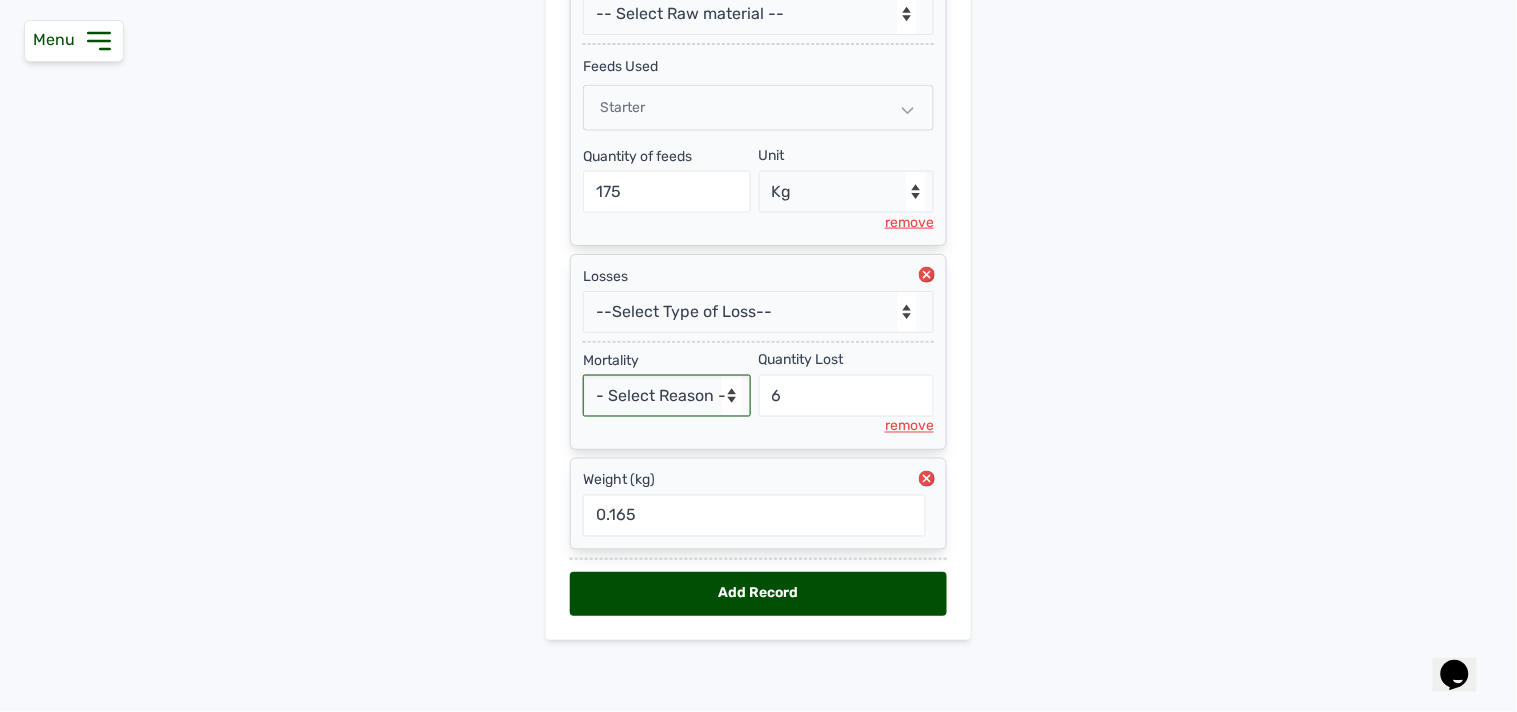click on "- Select Reason - Disease Late Vaccination Wrong Vaccination Heat [MEDICAL_DATA] Others" at bounding box center [667, 396] 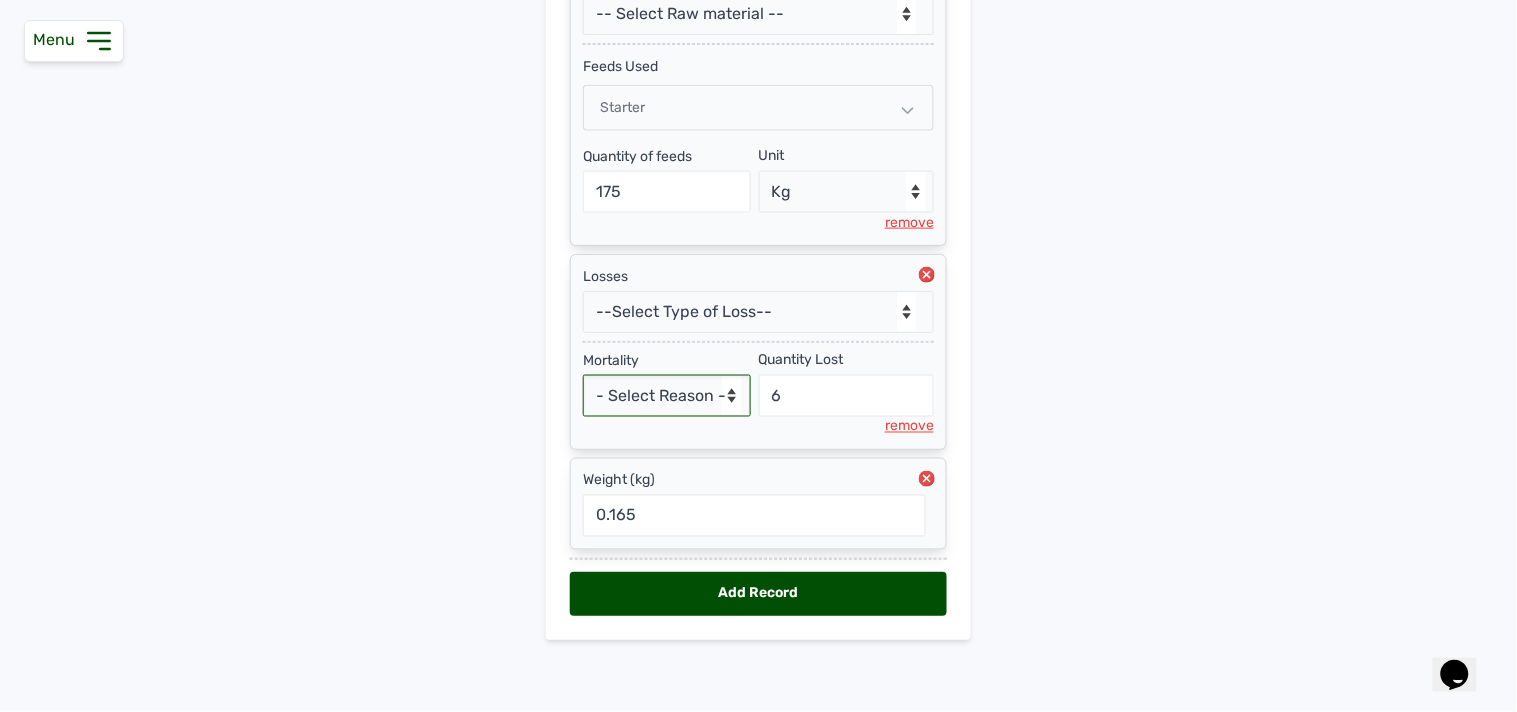 select on "Others" 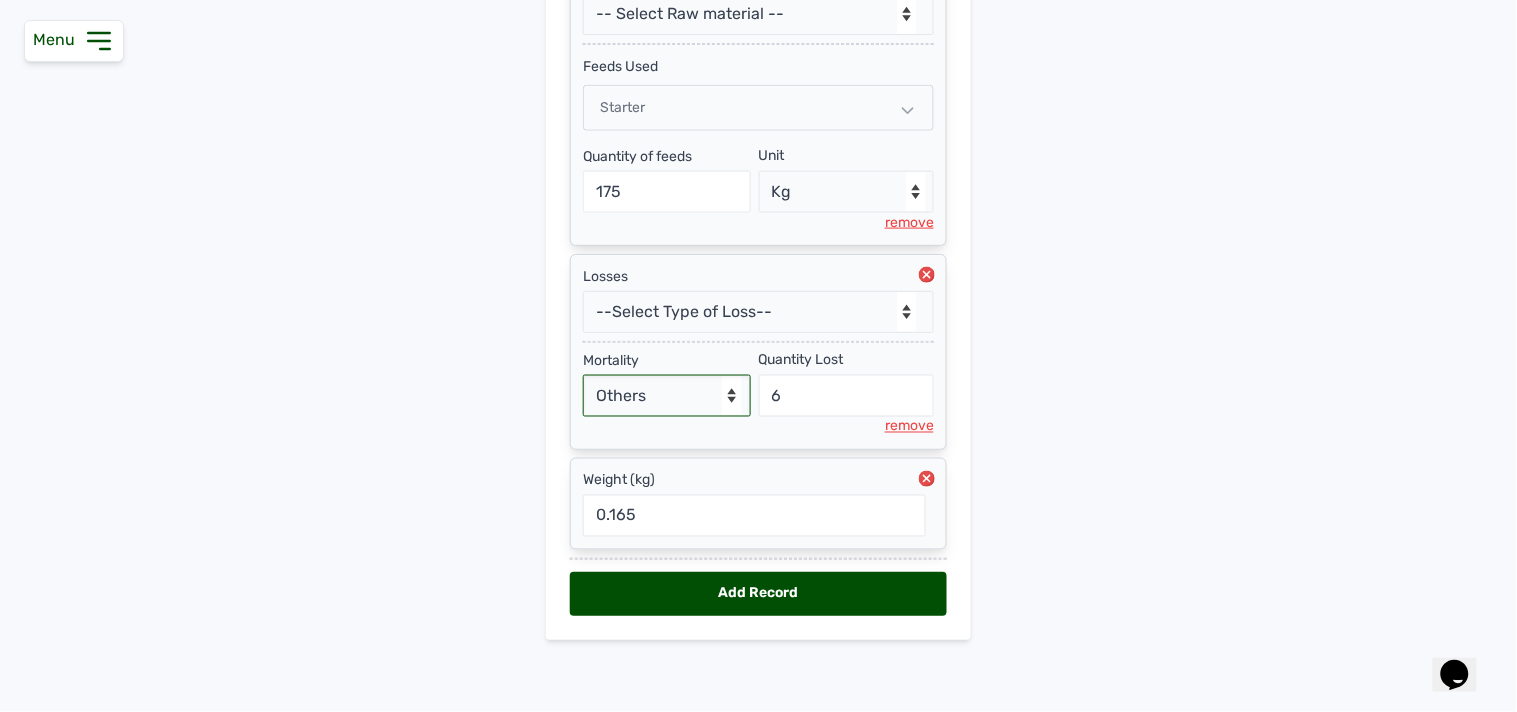 click on "- Select Reason - Disease Late Vaccination Wrong Vaccination Heat [MEDICAL_DATA] Others" at bounding box center [667, 396] 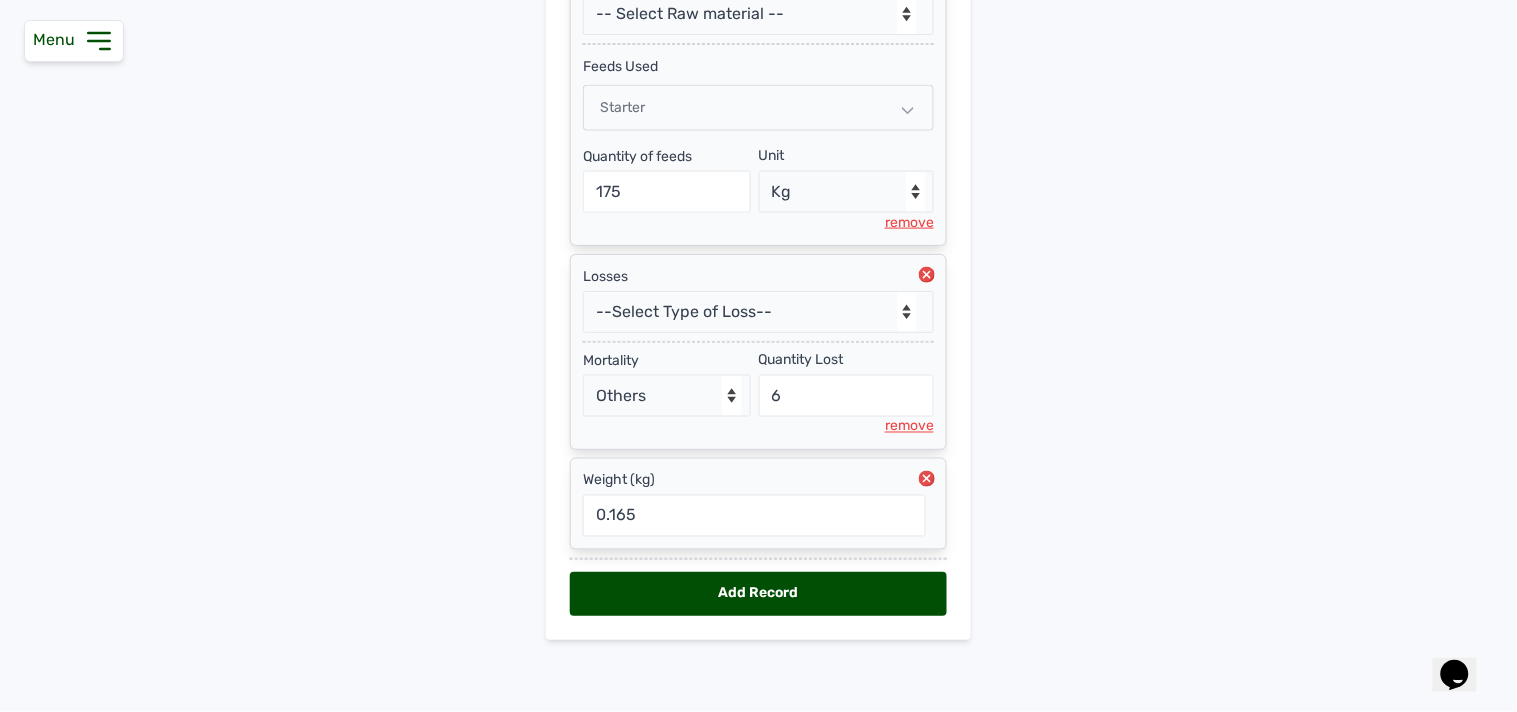 click on "Add Record" at bounding box center (758, 594) 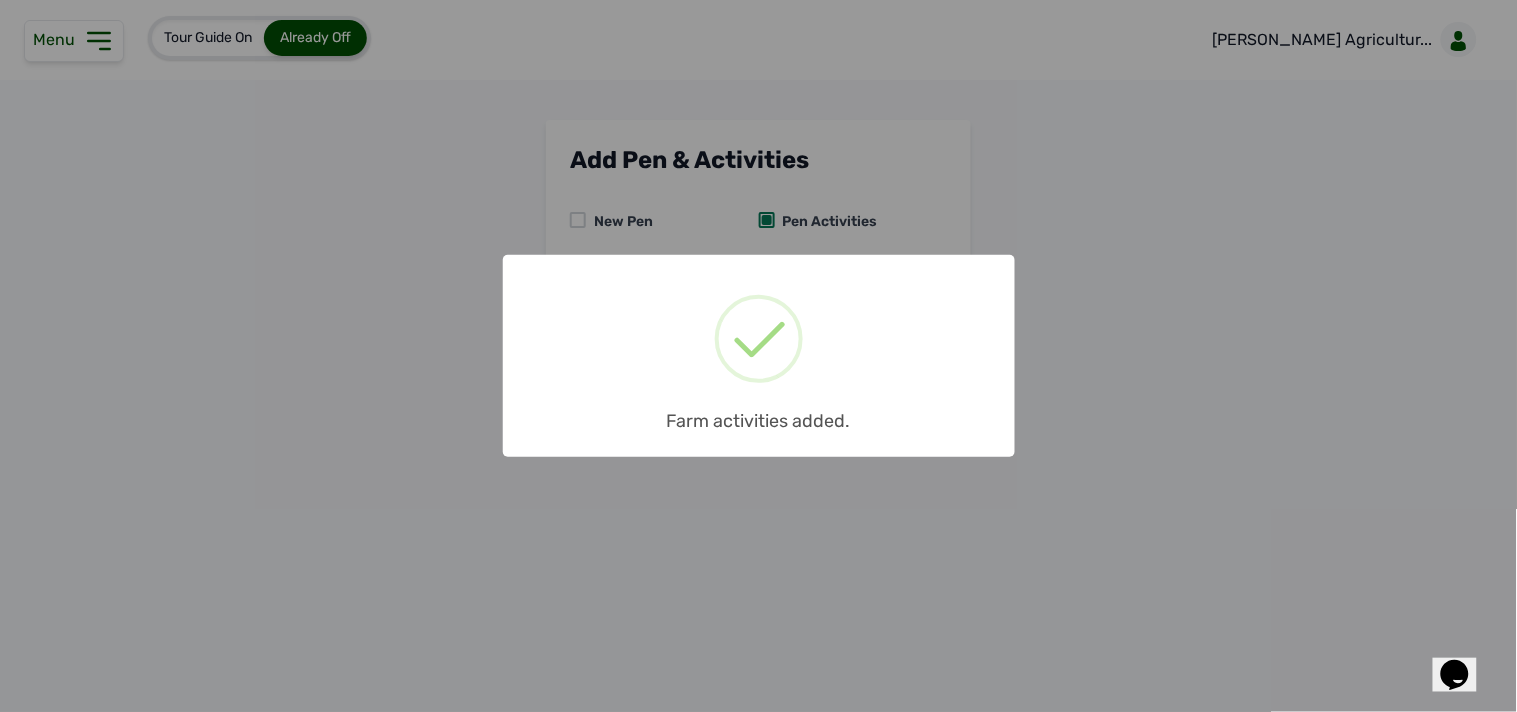 scroll, scrollTop: 0, scrollLeft: 0, axis: both 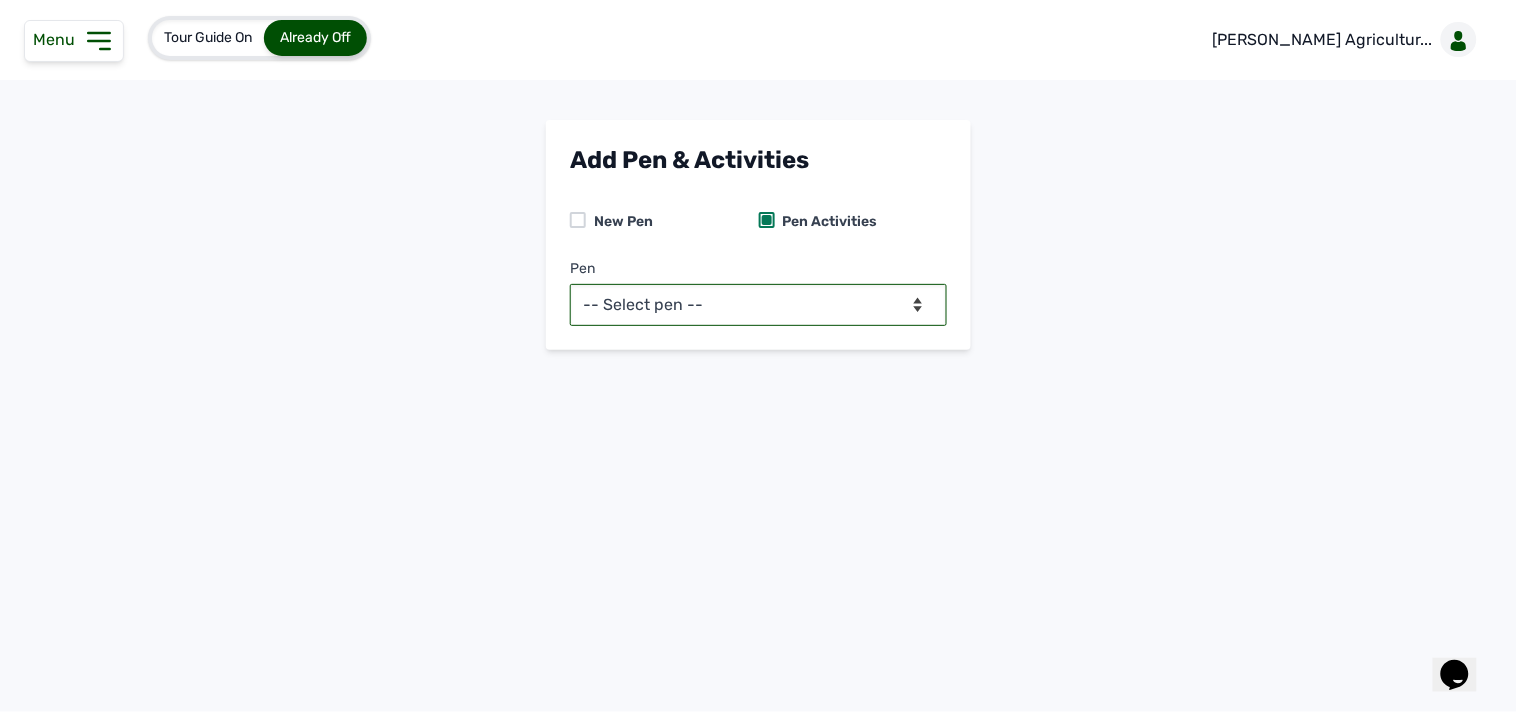 click on "-- Select pen -- Pen B (Broilers)" at bounding box center (758, 305) 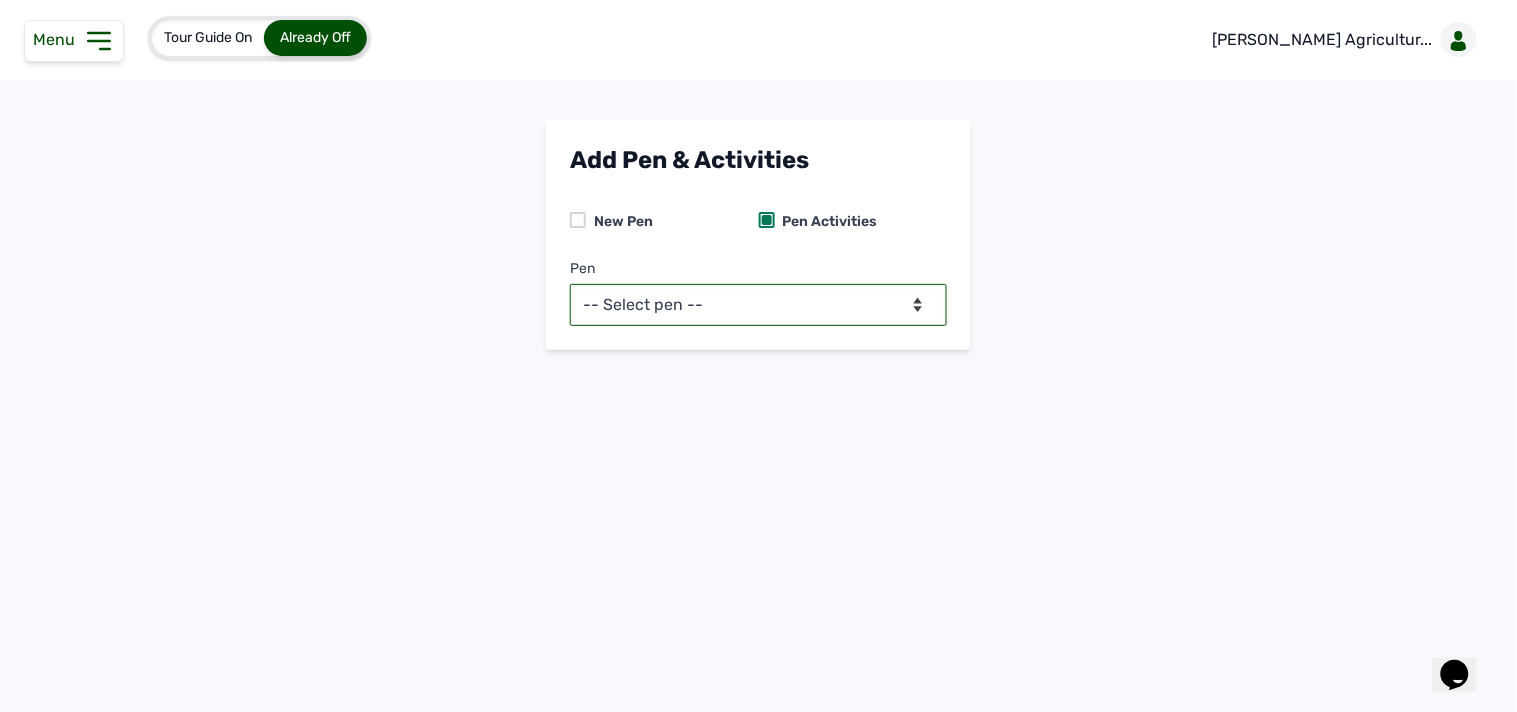 select on "mcukijwz7111" 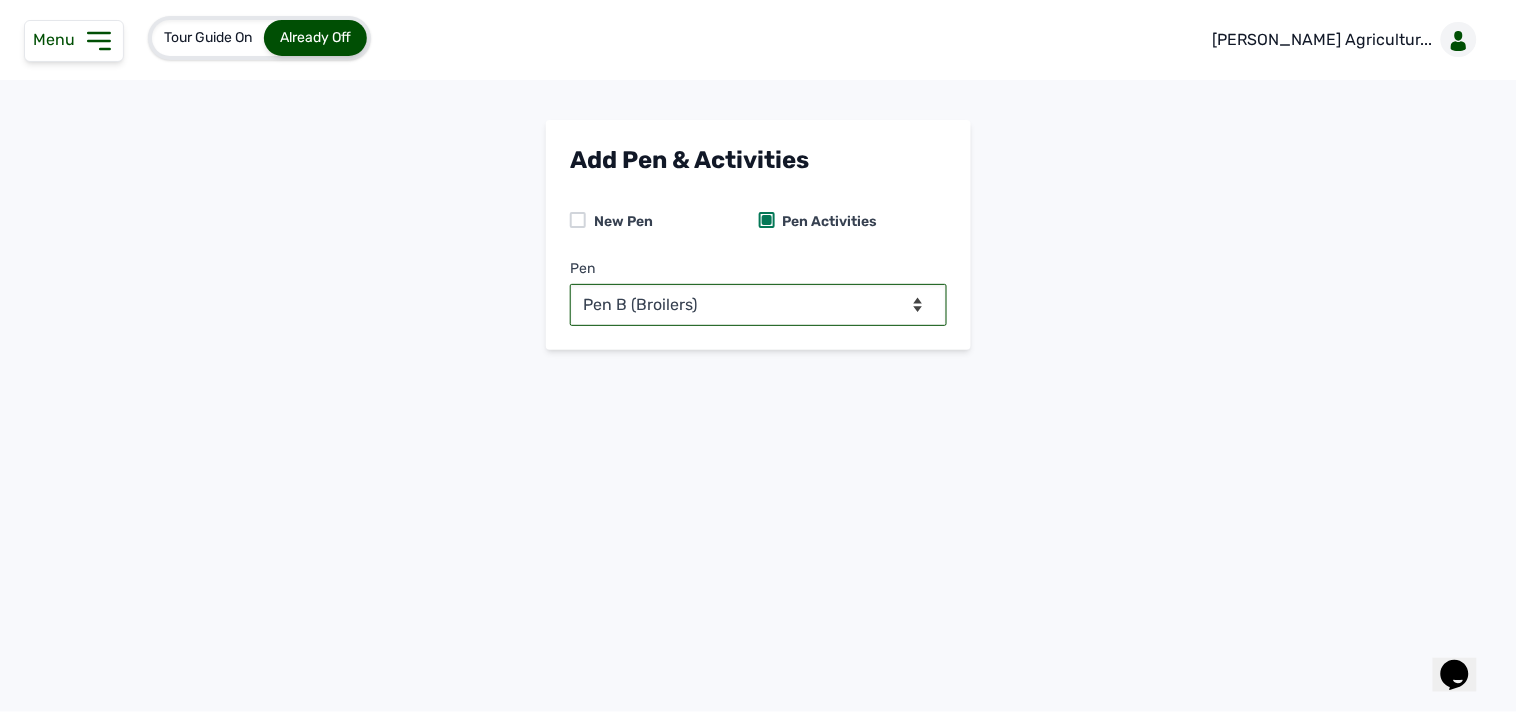 click on "-- Select pen -- Pen B (Broilers)" at bounding box center [758, 305] 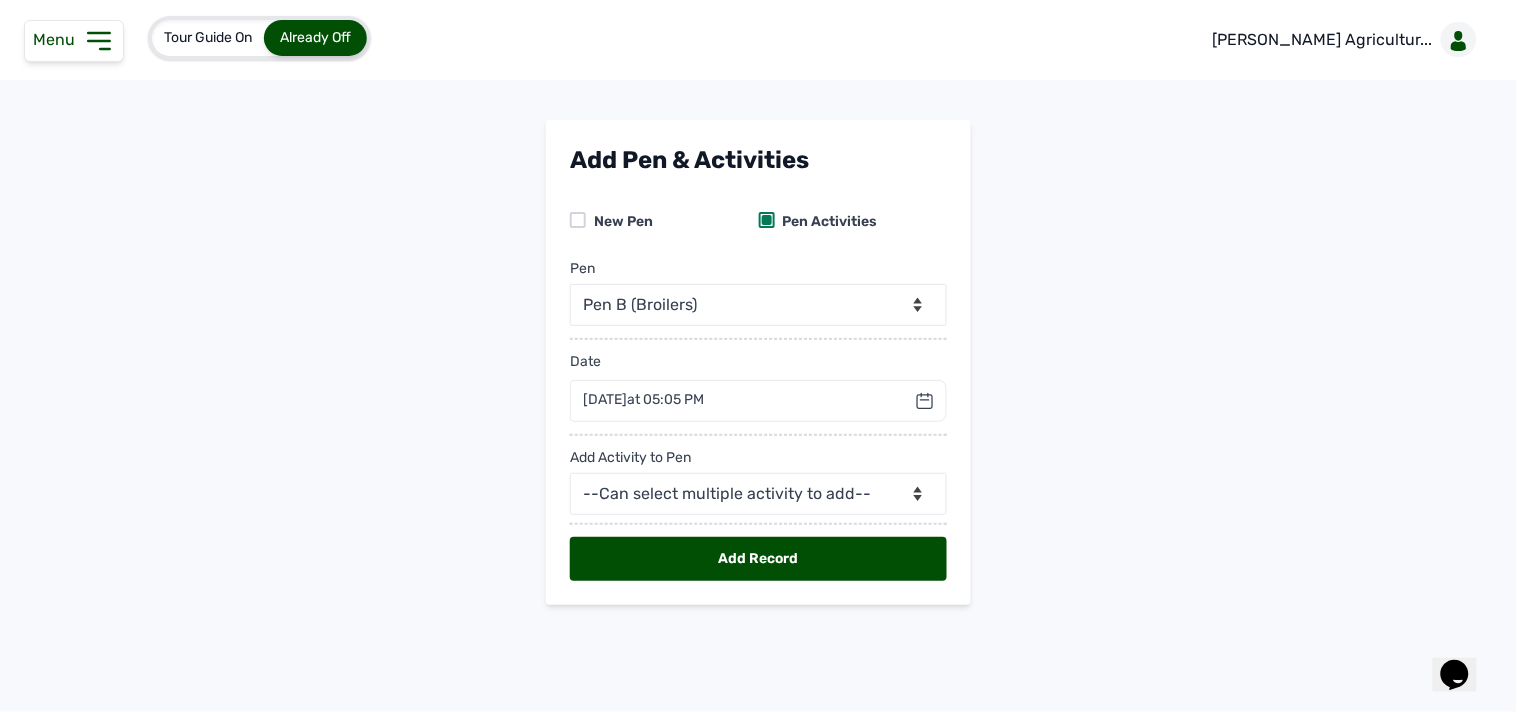 click 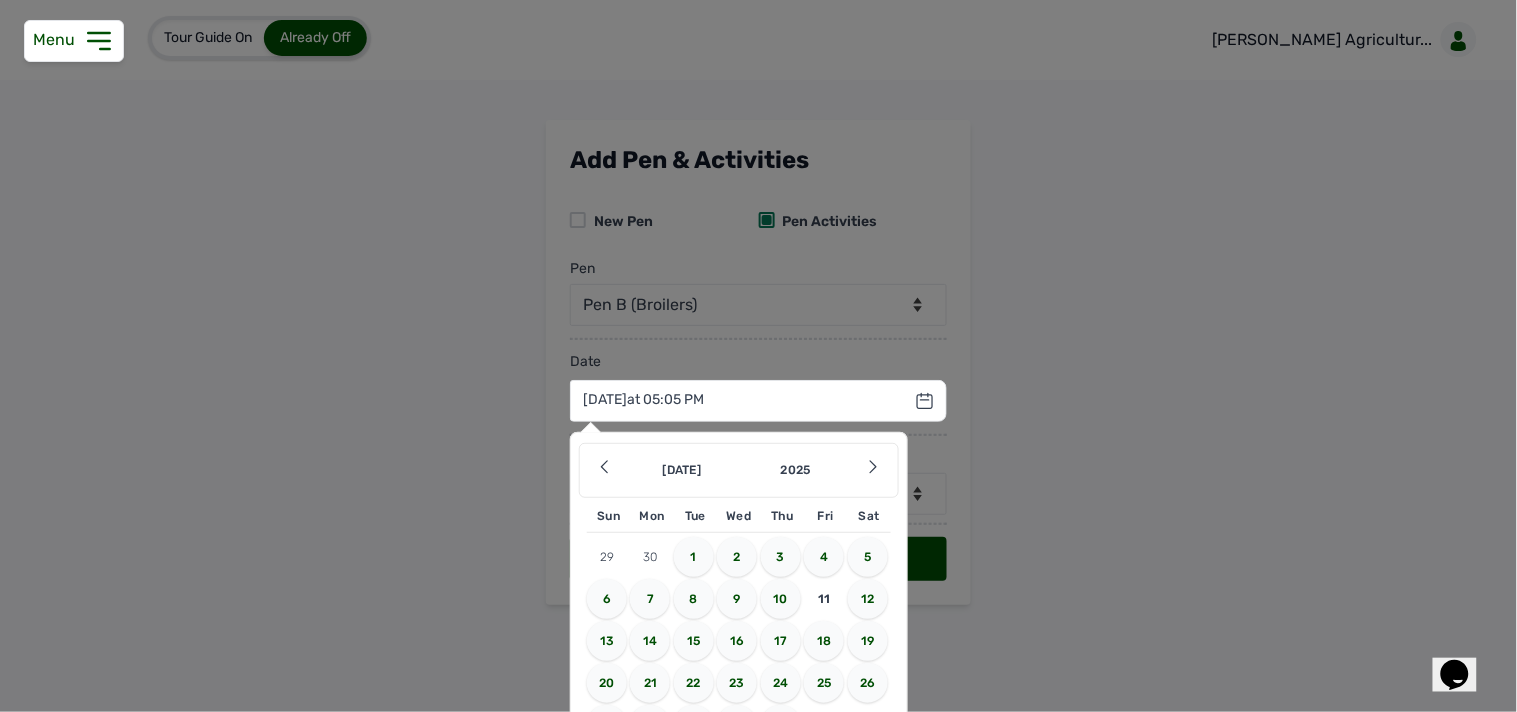 click on "10" at bounding box center (781, 599) 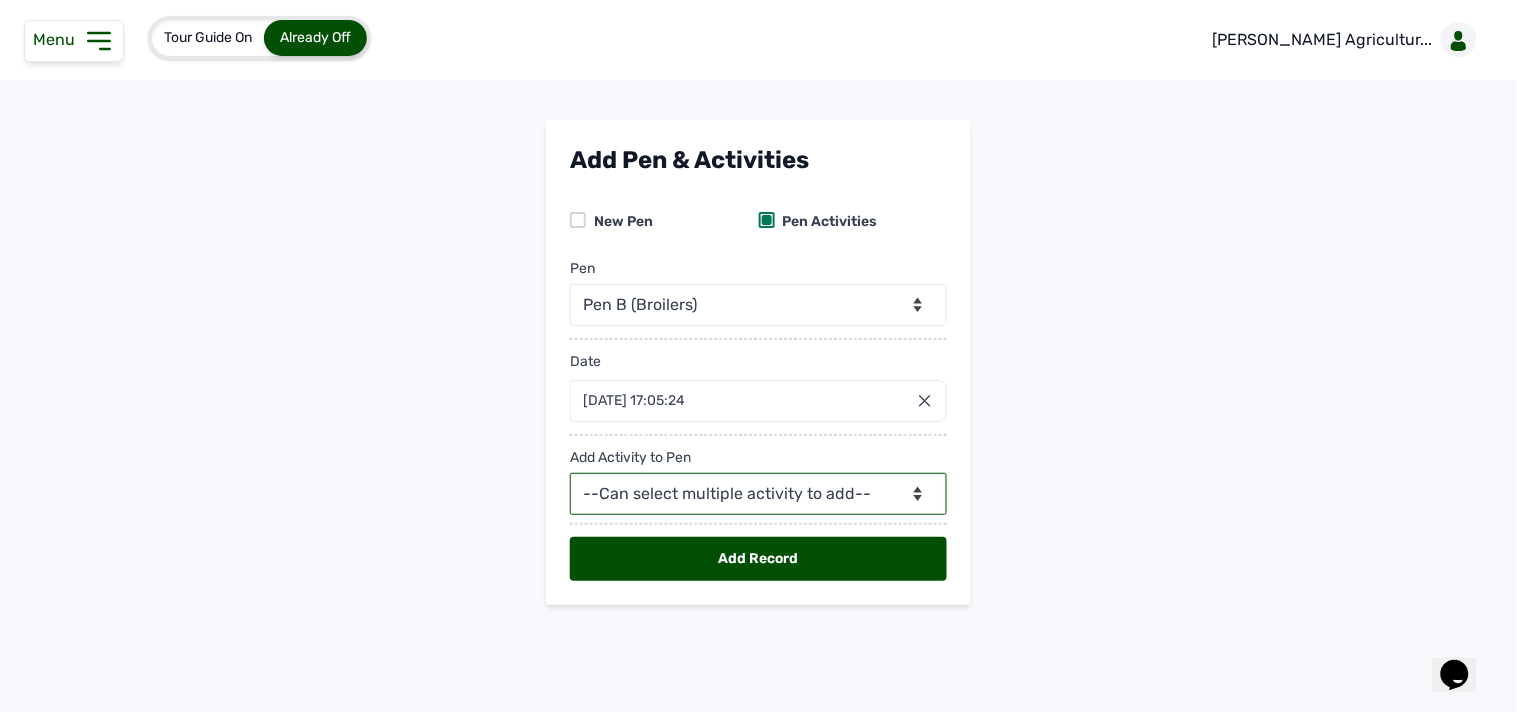 click on "--Can select multiple activity to add-- Raw Material Losses Weight" at bounding box center (758, 494) 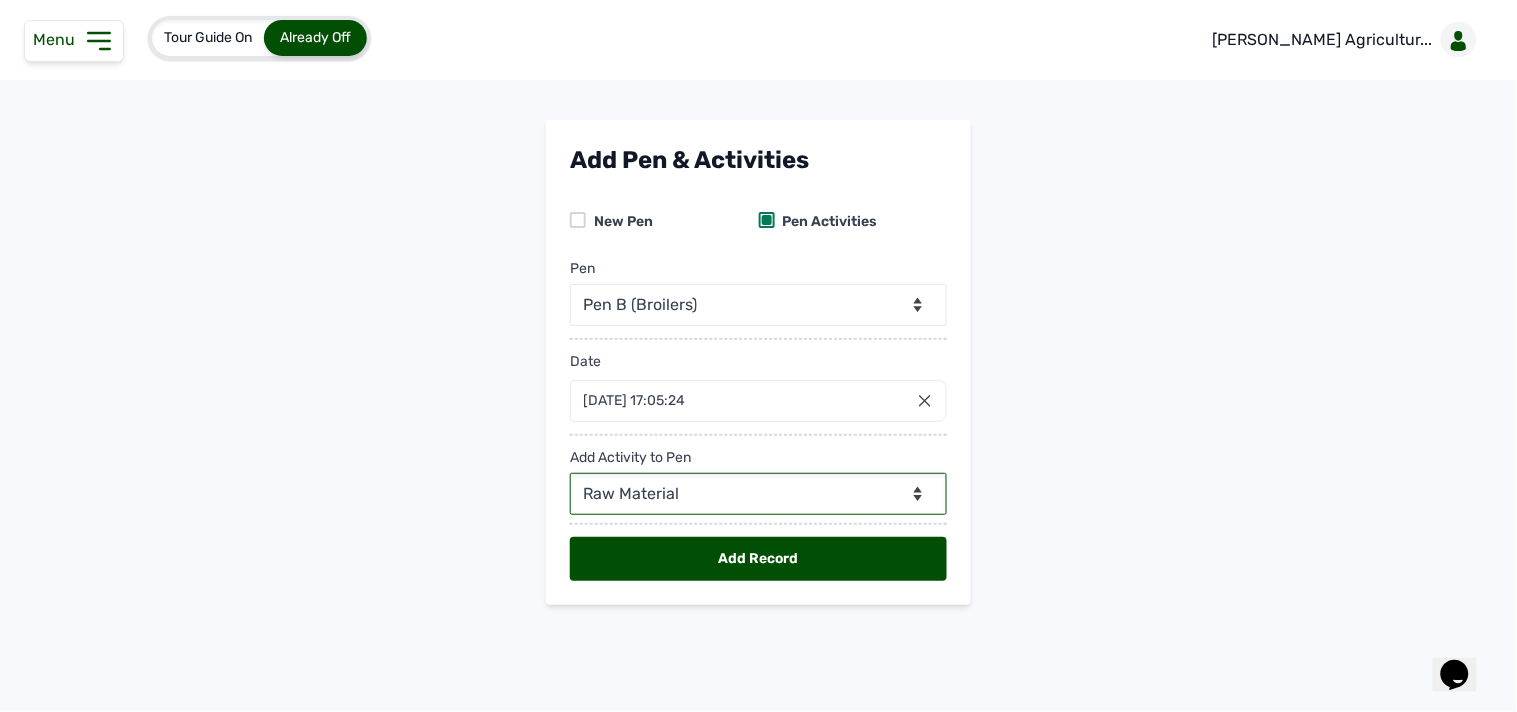 click on "--Can select multiple activity to add-- Raw Material Losses Weight" at bounding box center [758, 494] 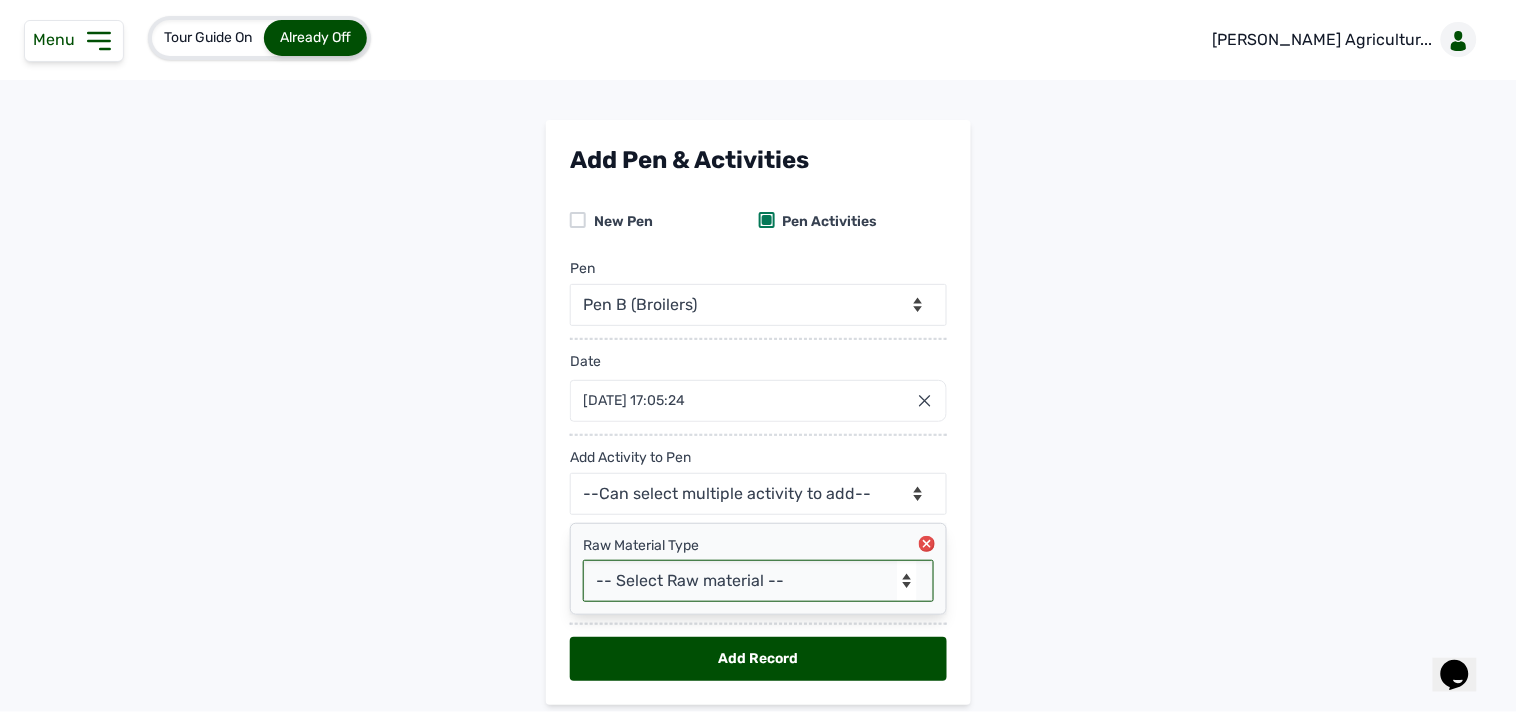 click on "-- Select Raw material -- feeds medications vaccines" at bounding box center [758, 581] 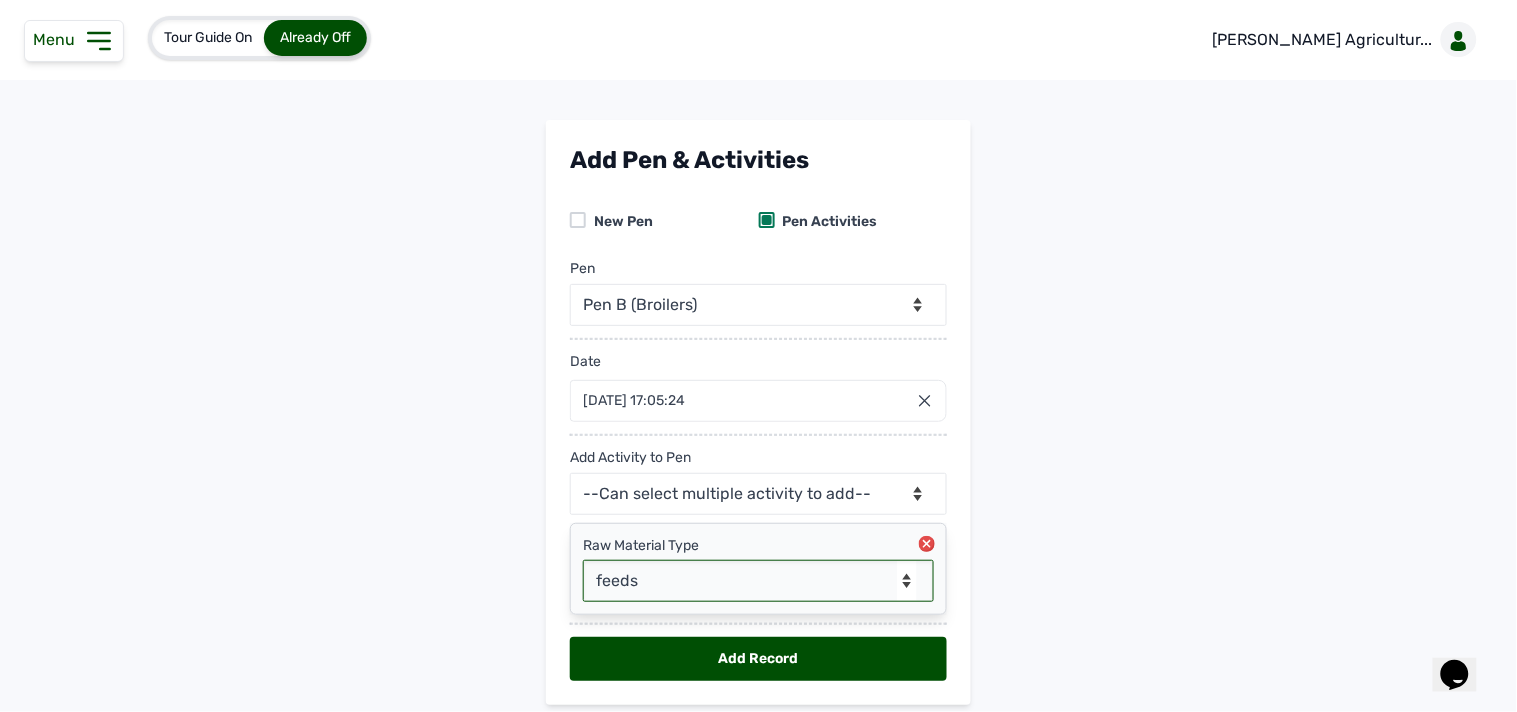 click on "-- Select Raw material -- feeds medications vaccines" at bounding box center [758, 581] 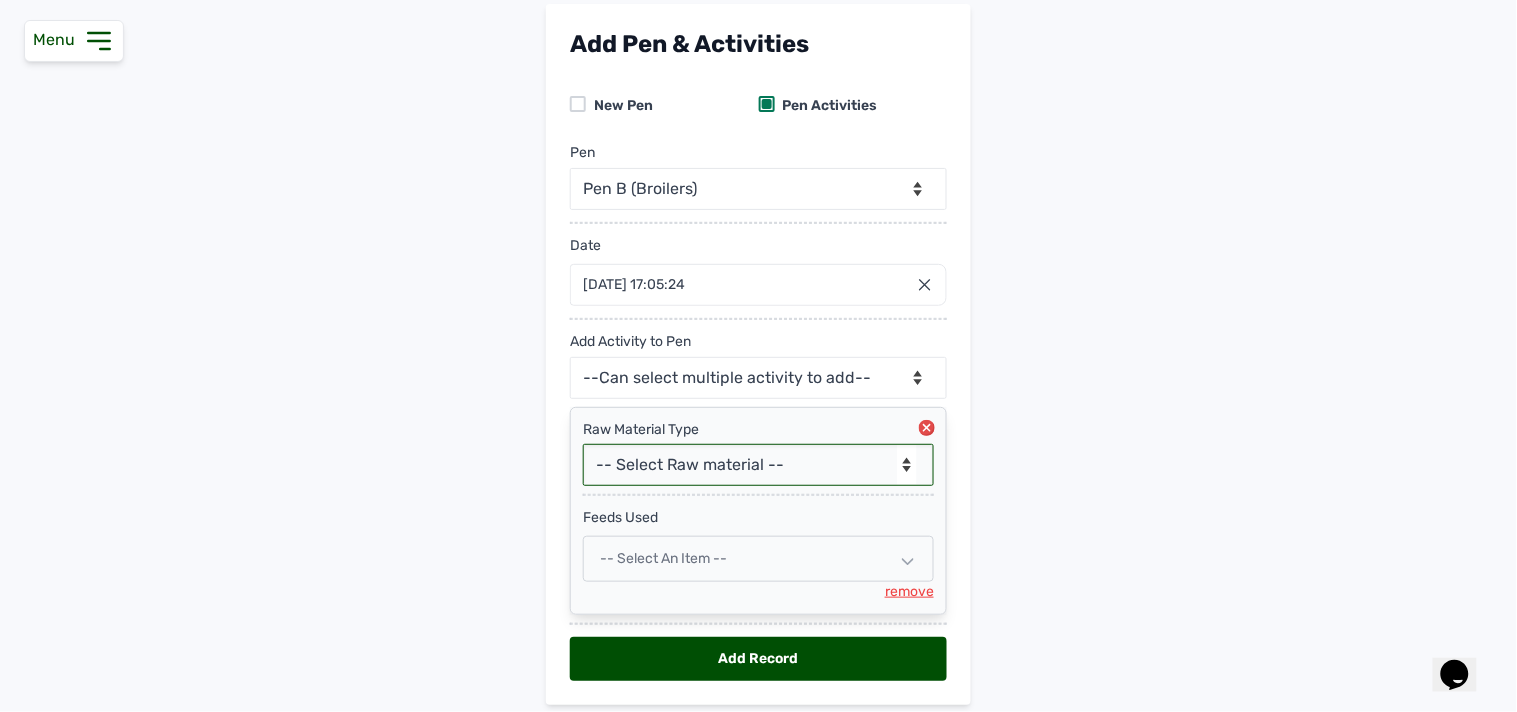 scroll, scrollTop: 183, scrollLeft: 0, axis: vertical 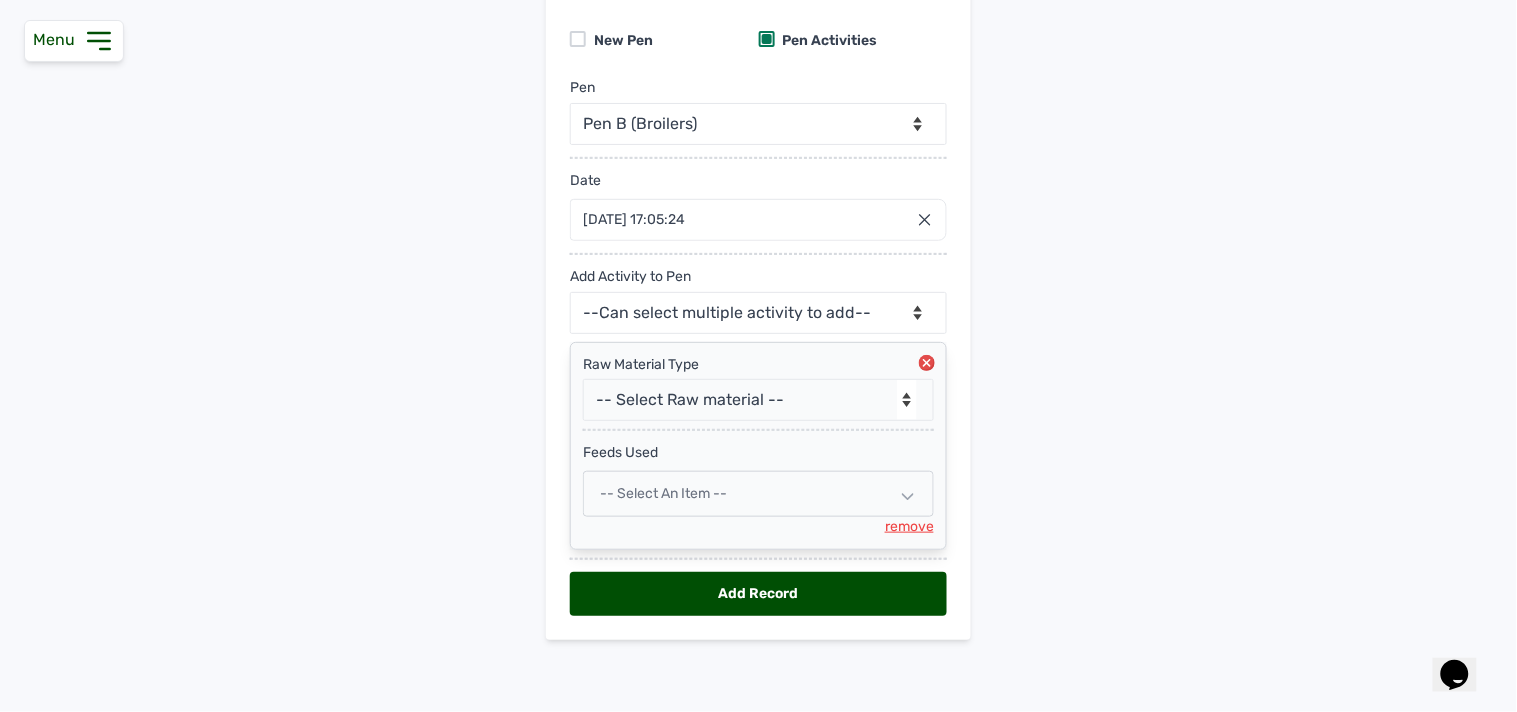 click on "-- Select an Item --" at bounding box center (758, 494) 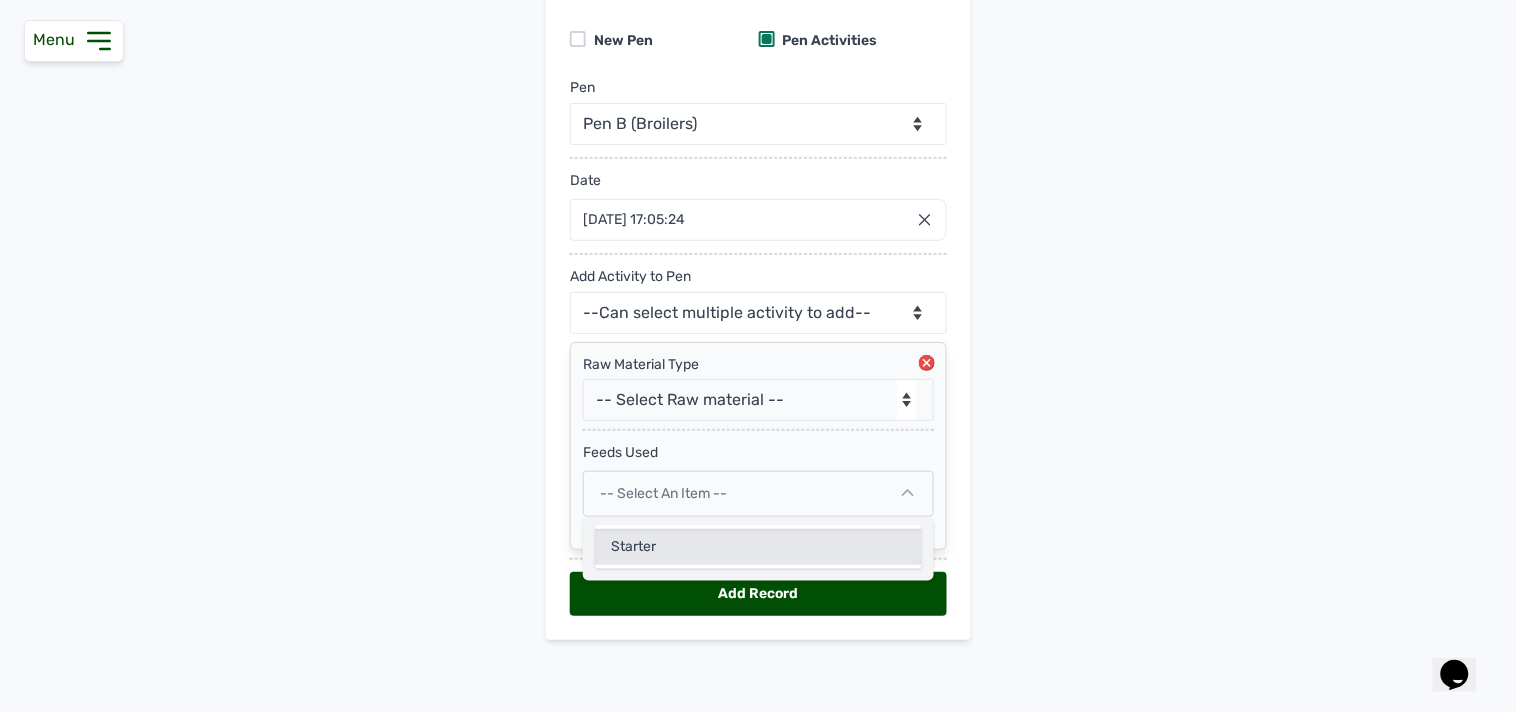 click on "Starter" 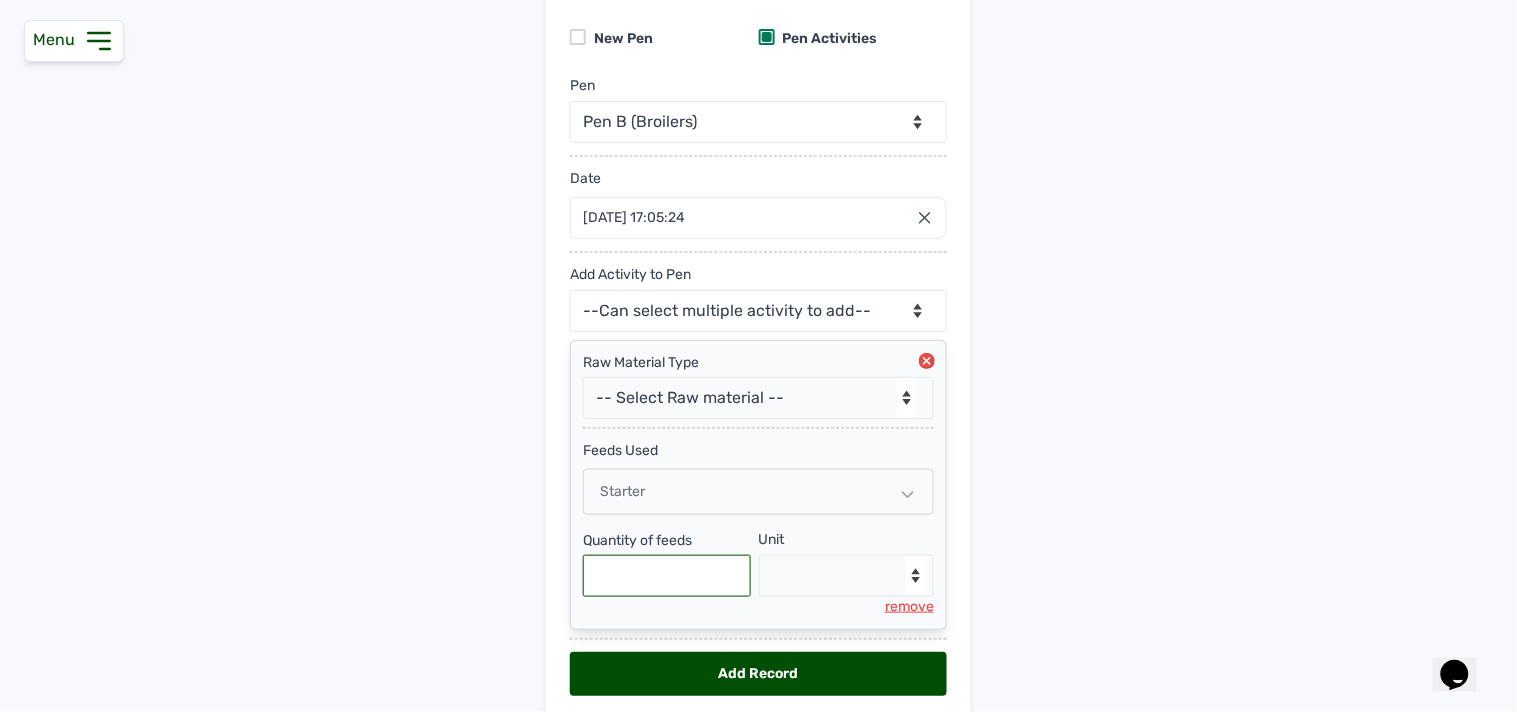 click at bounding box center [667, 576] 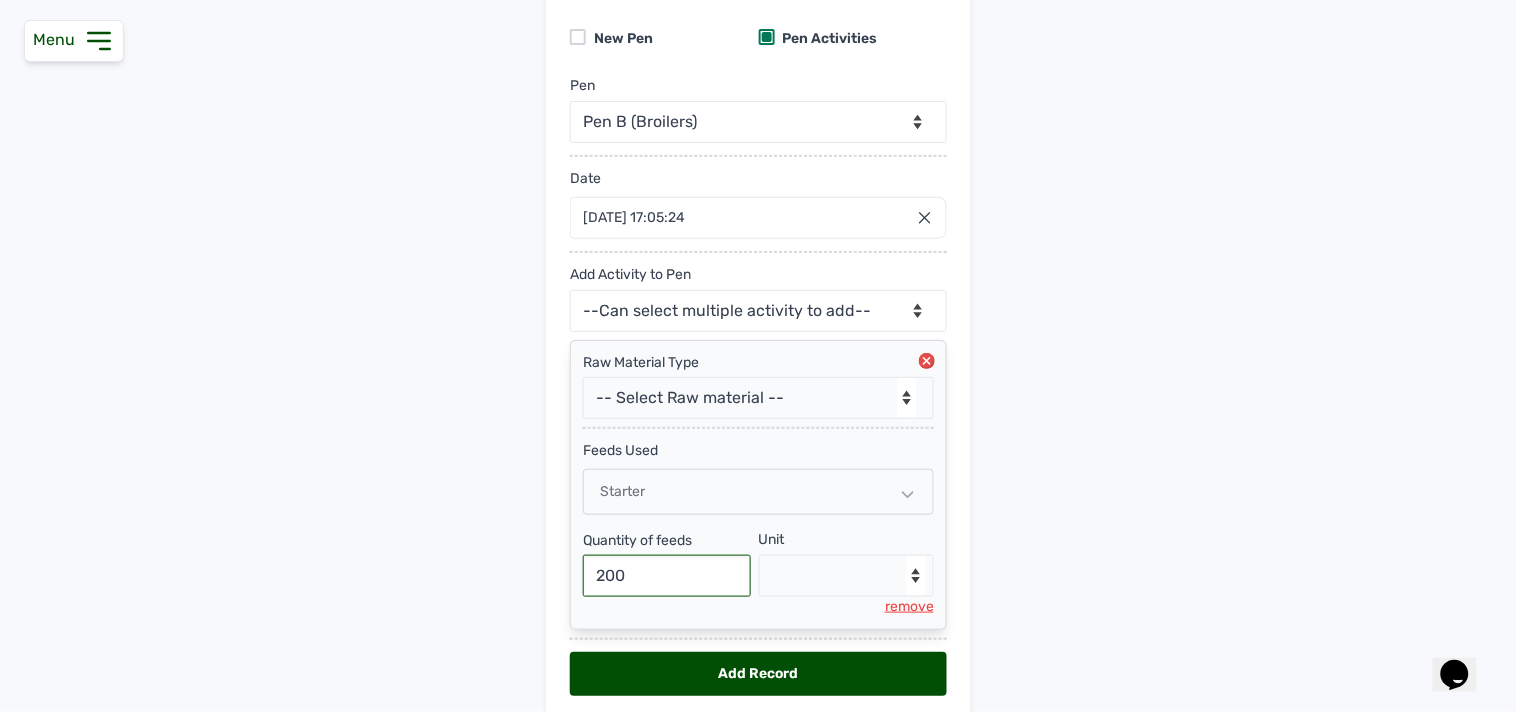 type on "200" 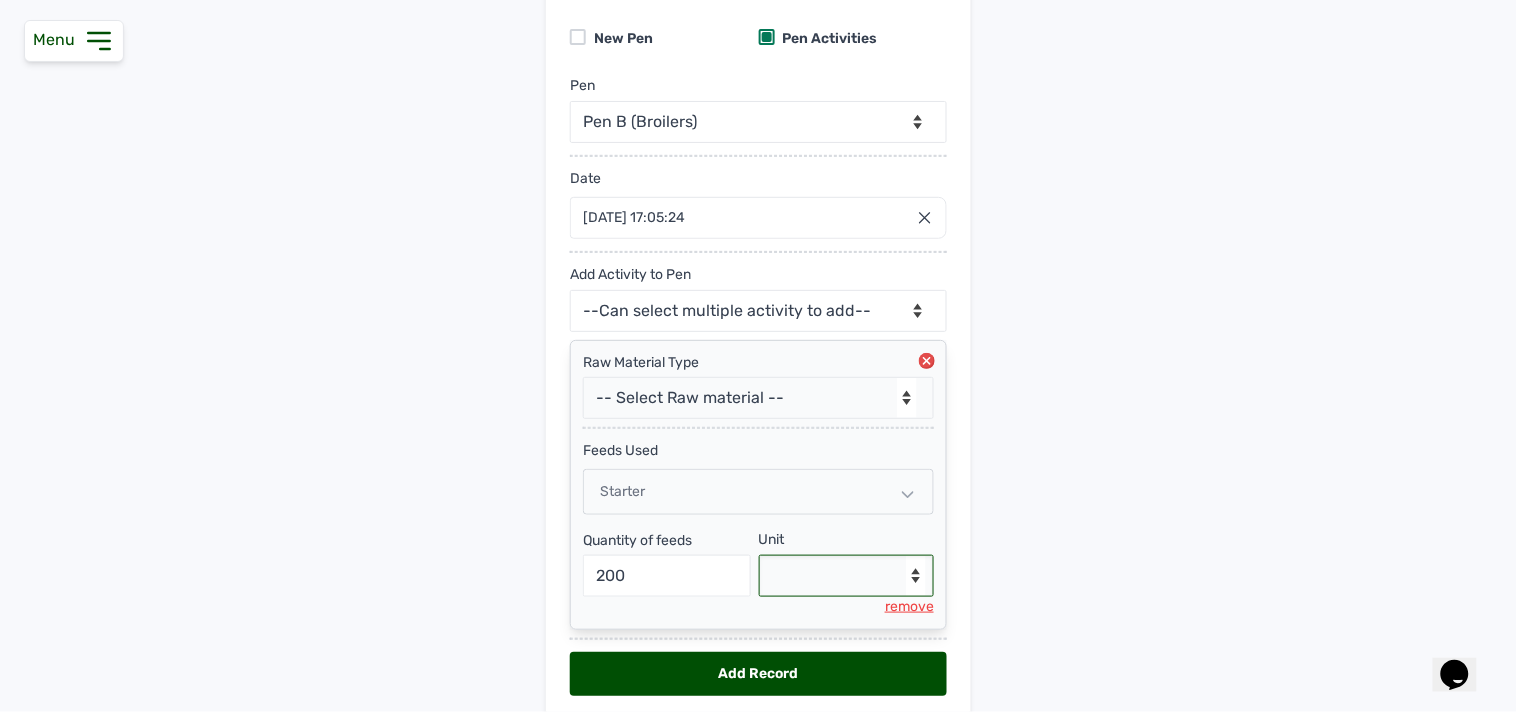 click on "--Select unit-- Bag(s) Kg" at bounding box center [847, 576] 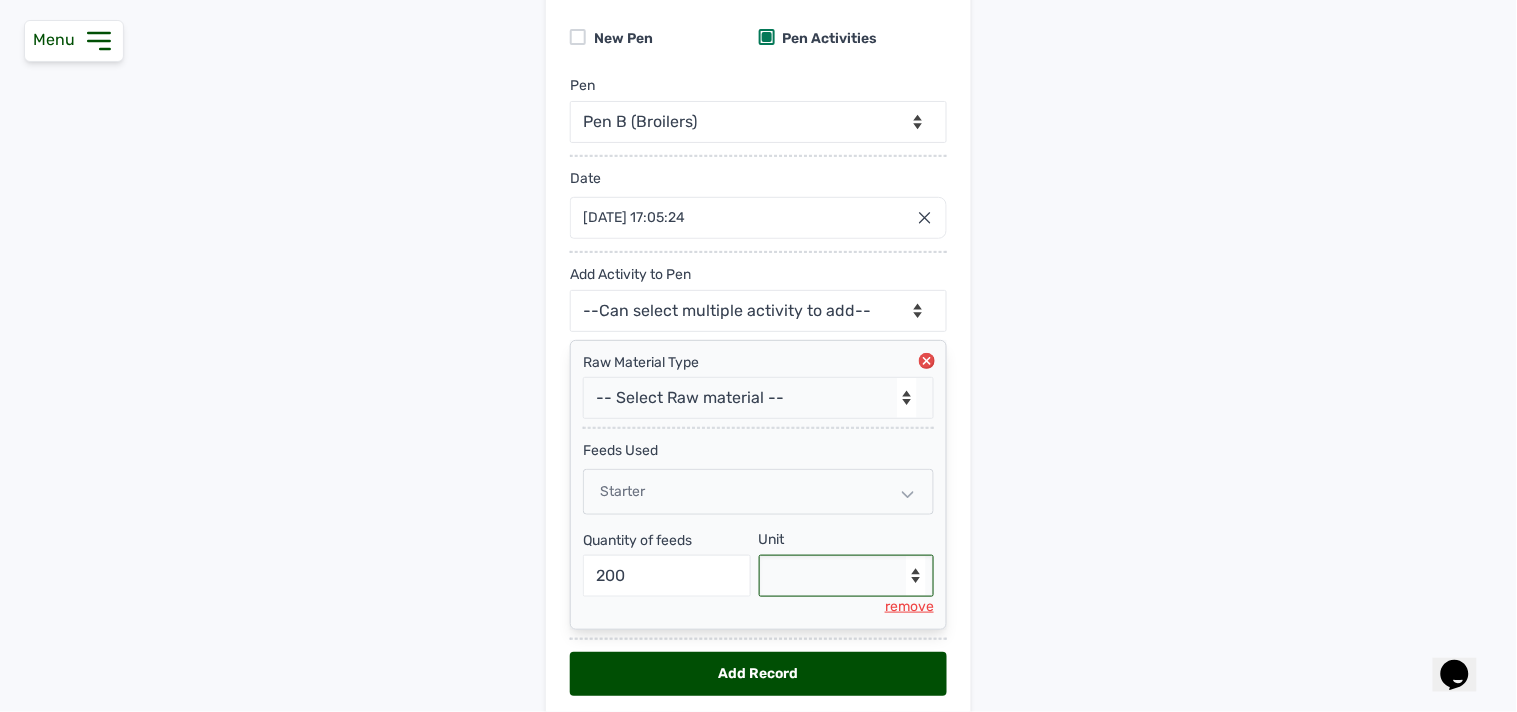 select on "Kg" 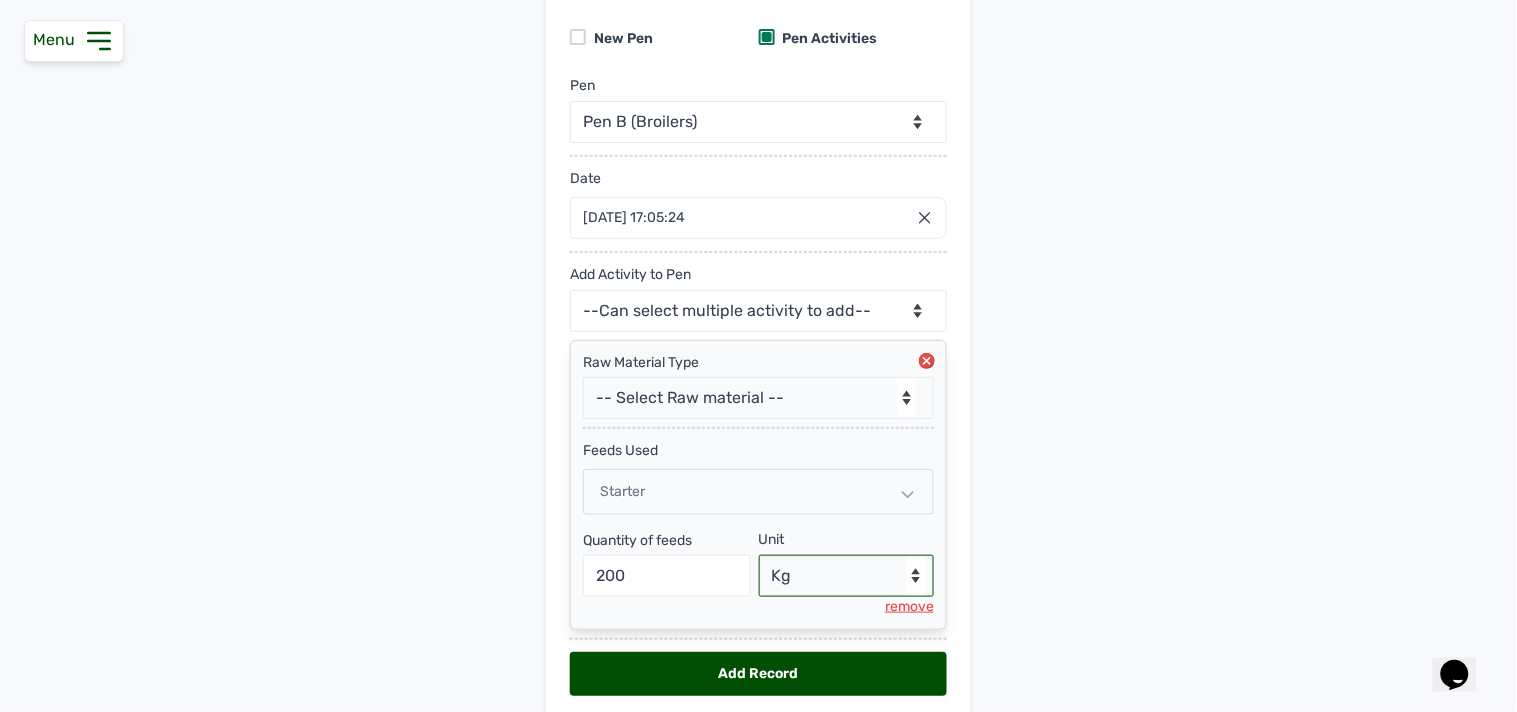 click on "--Select unit-- Bag(s) Kg" at bounding box center (847, 576) 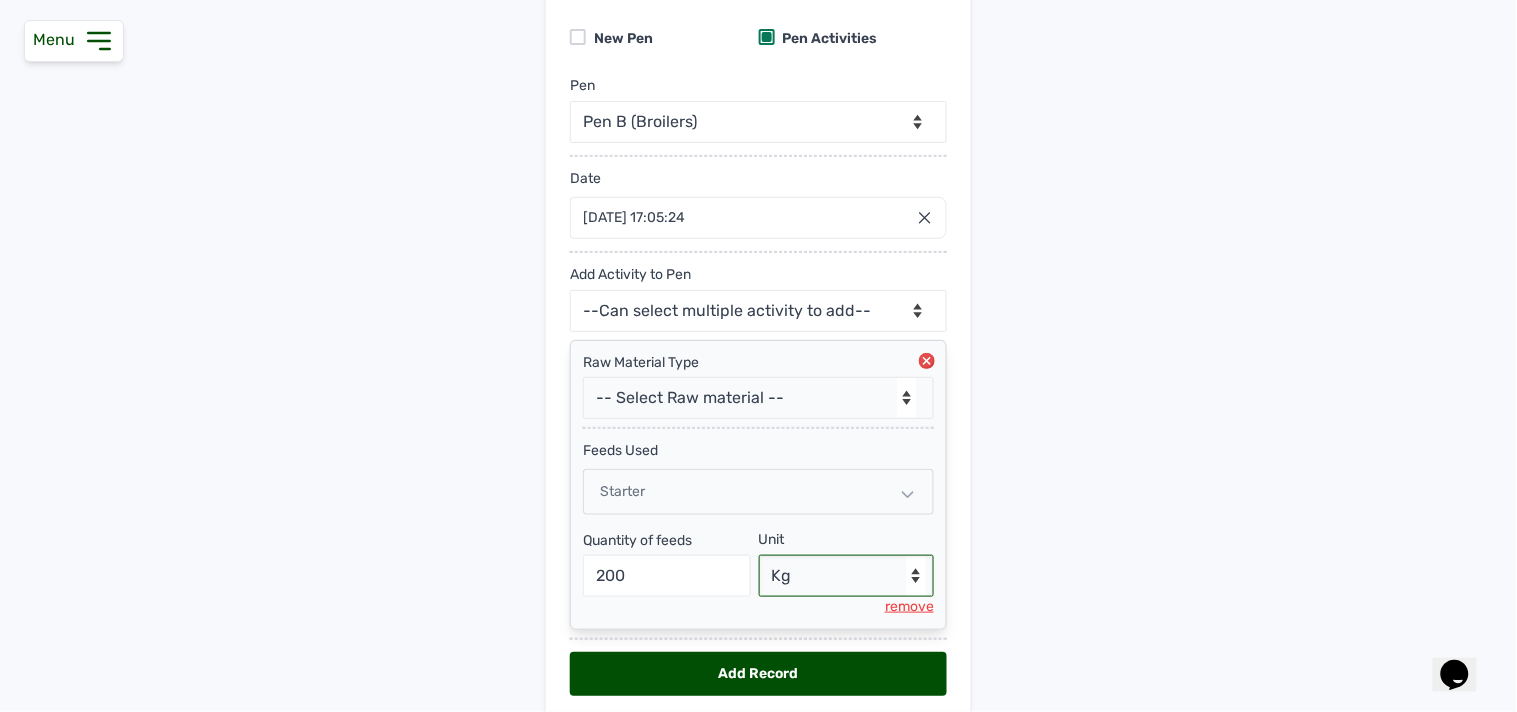 scroll, scrollTop: 265, scrollLeft: 0, axis: vertical 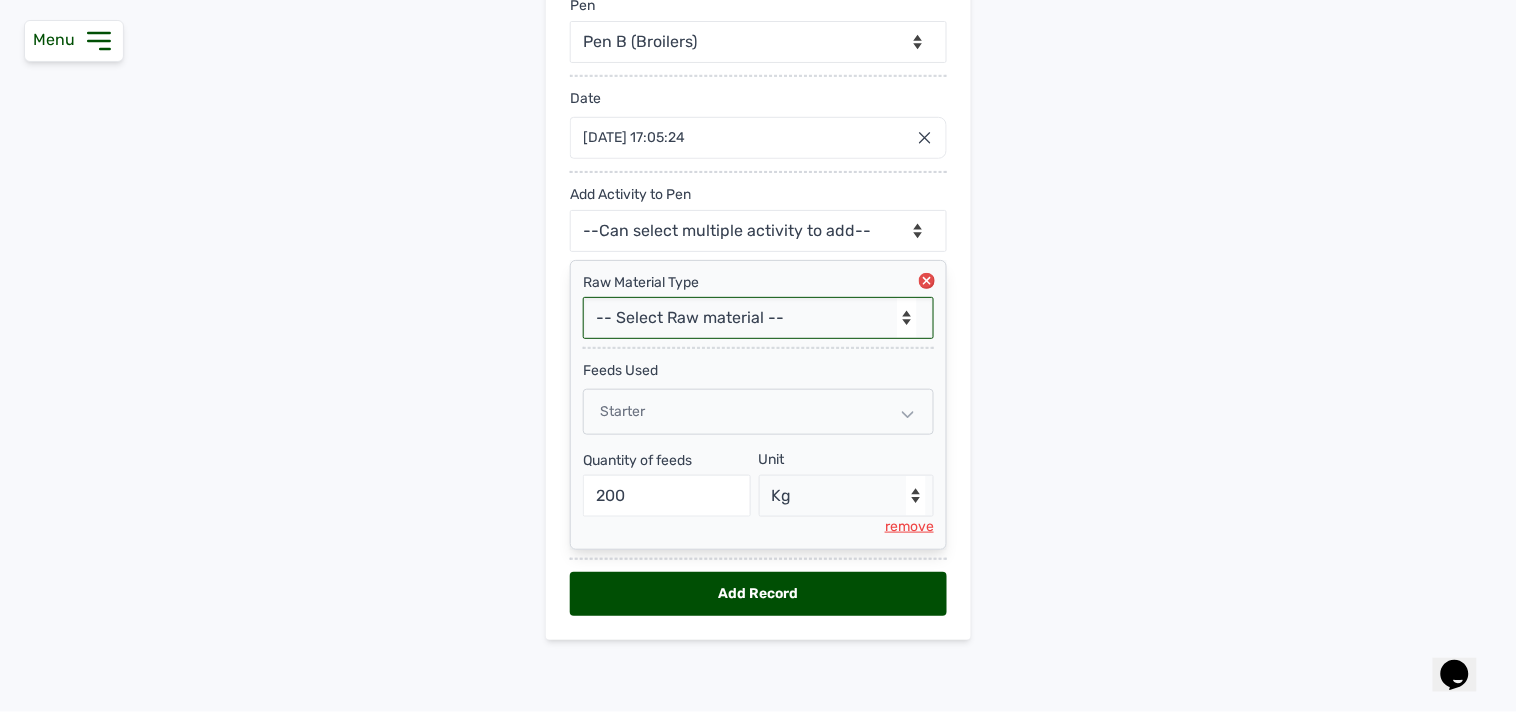 click on "-- Select Raw material -- feeds medications vaccines" at bounding box center [758, 318] 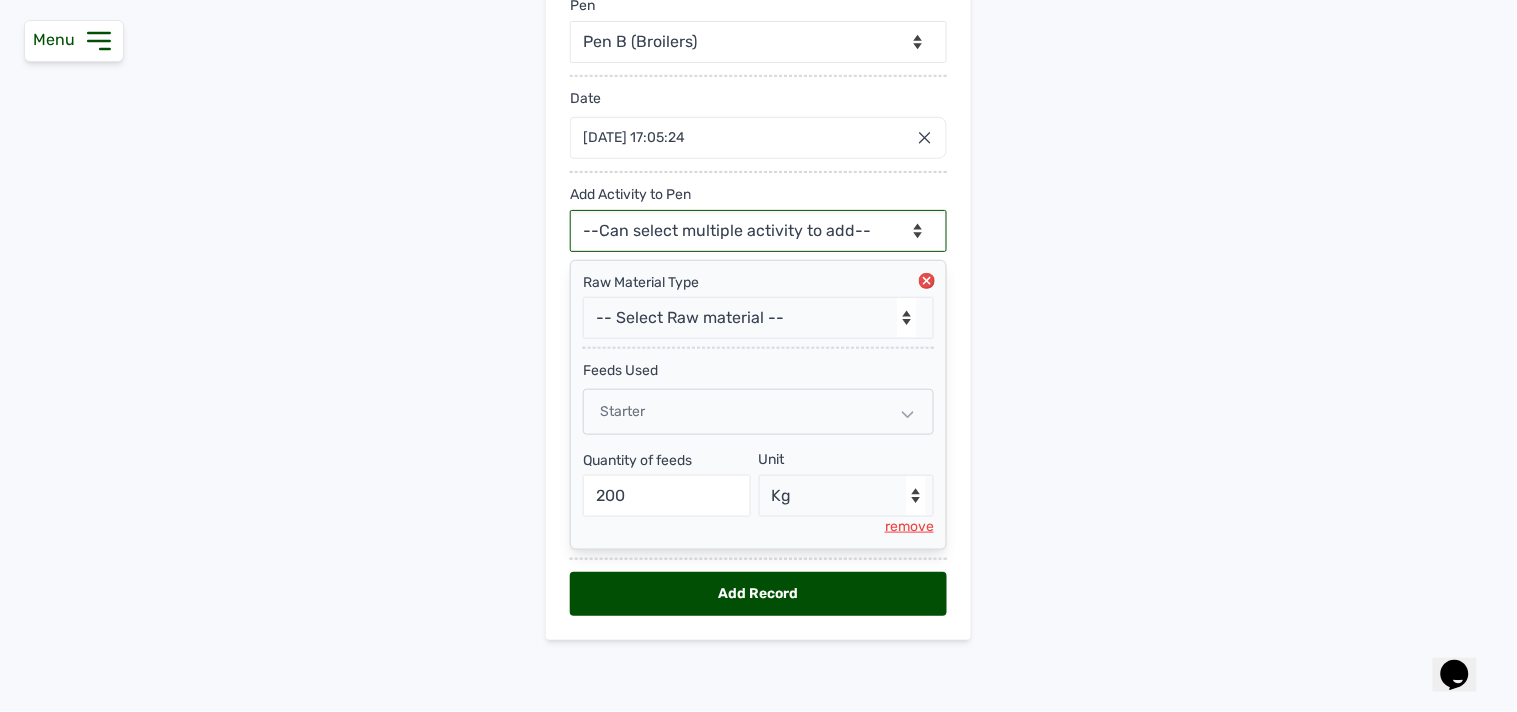 click on "--Can select multiple activity to add-- Raw Material Losses Weight" at bounding box center (758, 231) 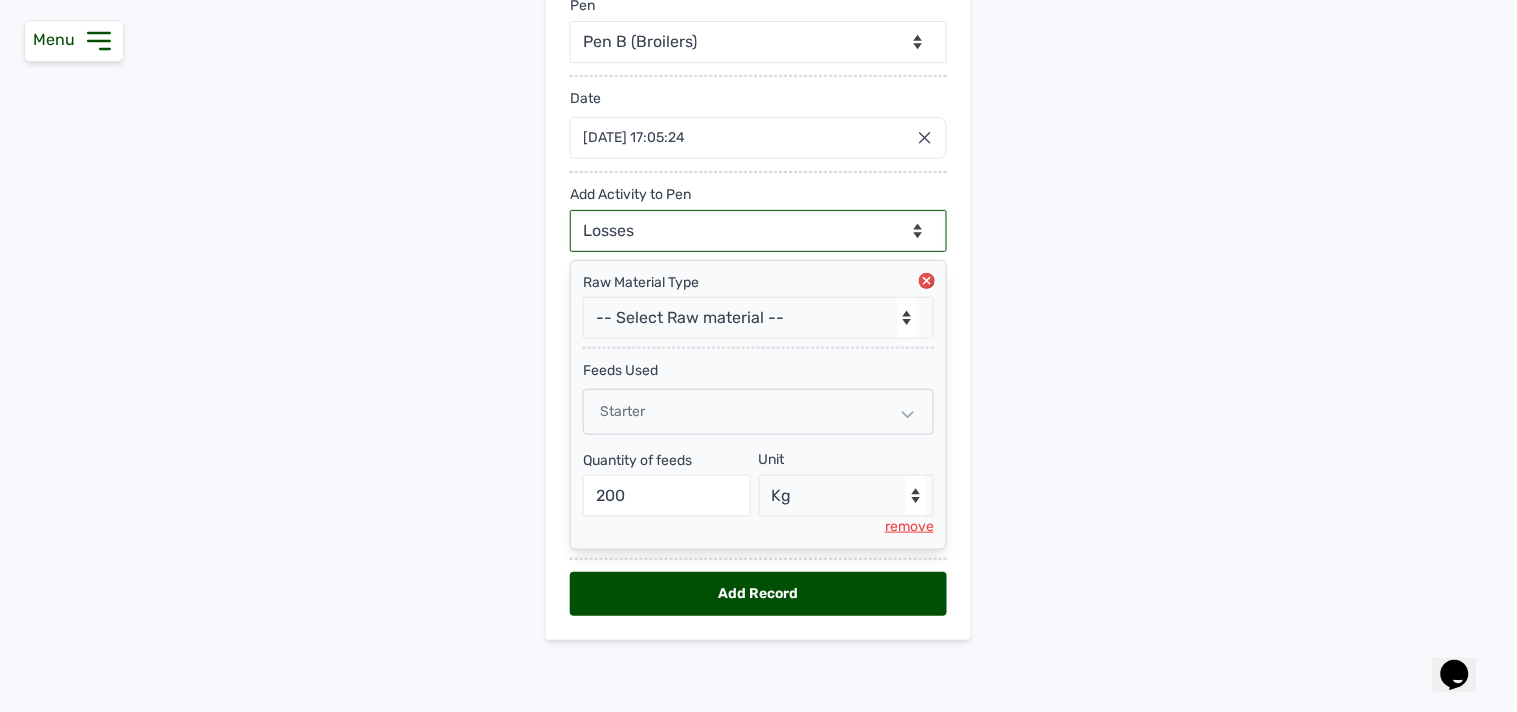 click on "--Can select multiple activity to add-- Raw Material Losses Weight" at bounding box center [758, 231] 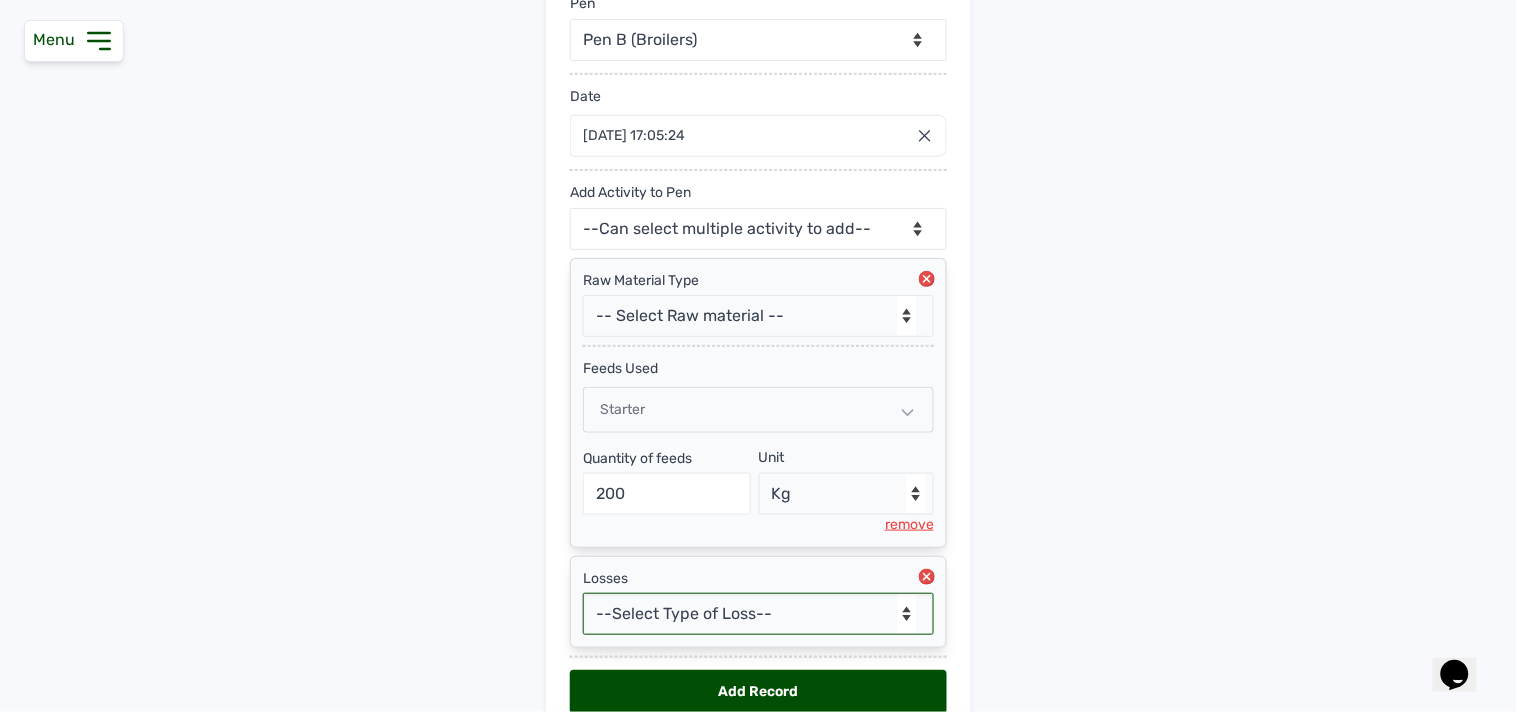 click on "--Select Type of Loss-- Mortality Culled Theft" at bounding box center (758, 614) 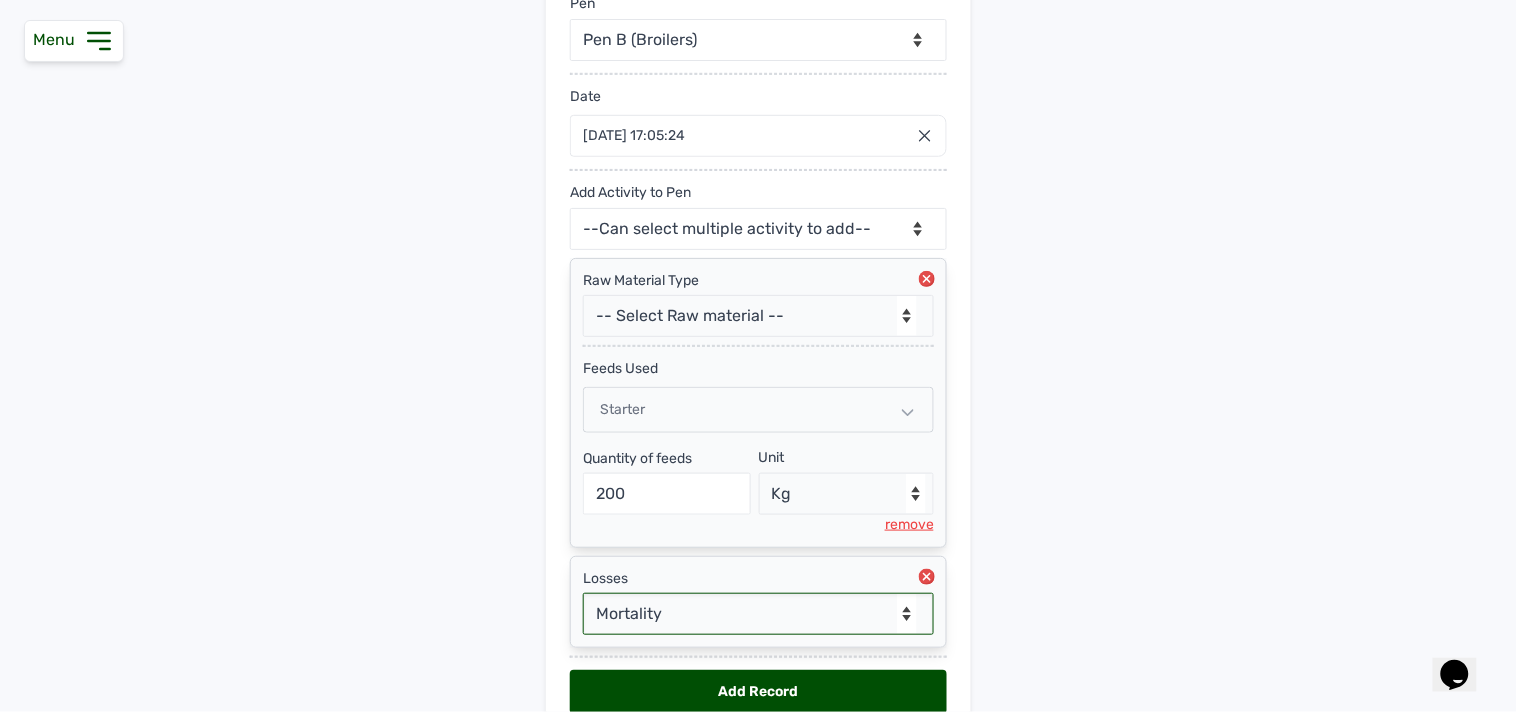 click on "--Select Type of Loss-- Mortality Culled Theft" at bounding box center (758, 614) 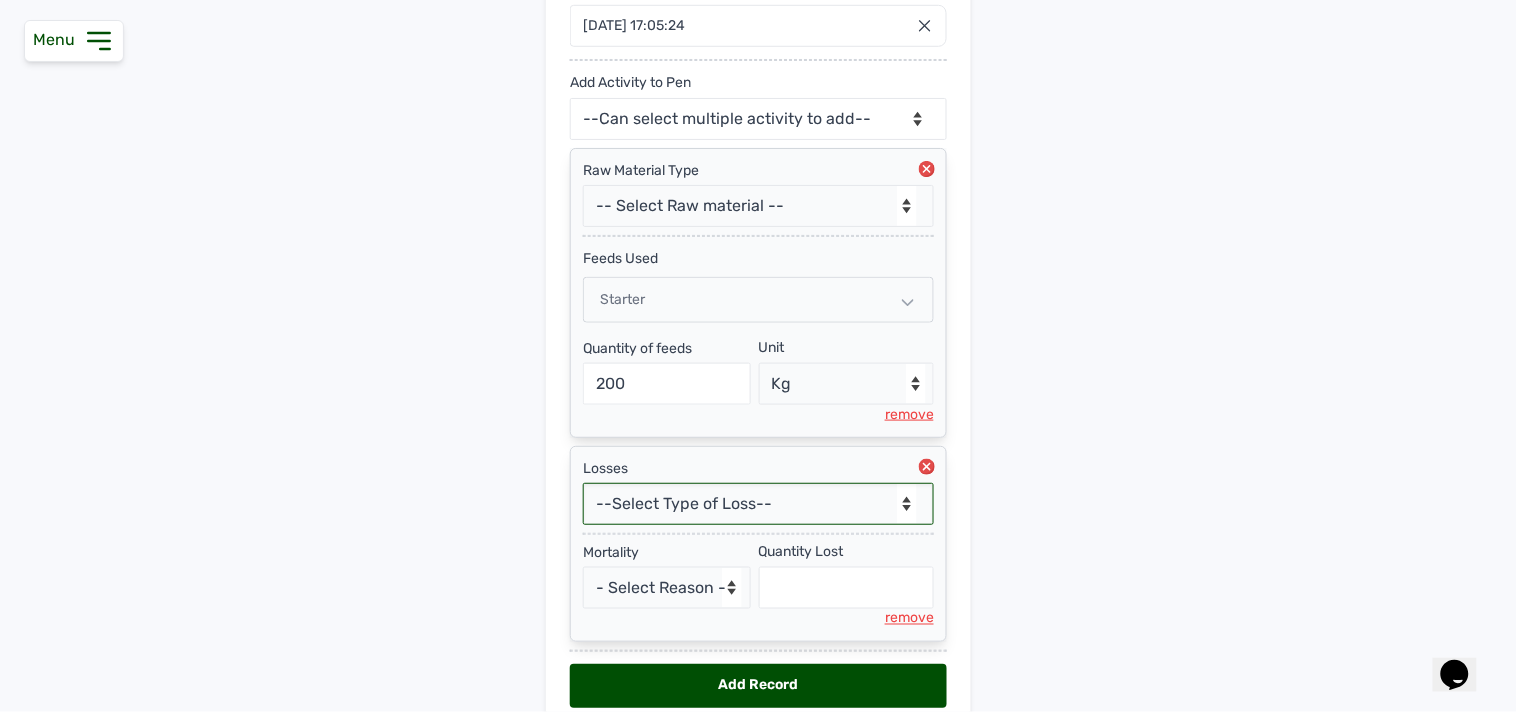 scroll, scrollTop: 471, scrollLeft: 0, axis: vertical 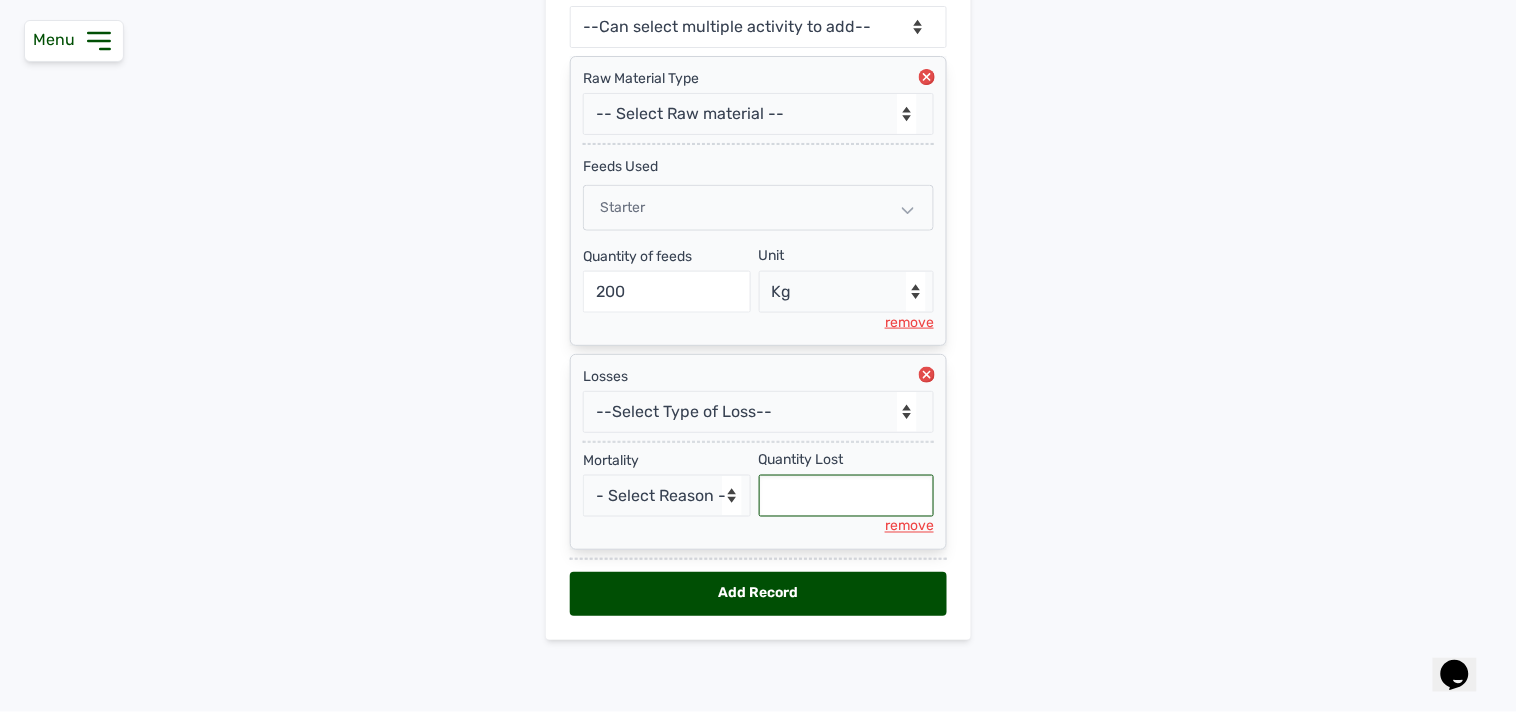 click at bounding box center [847, 496] 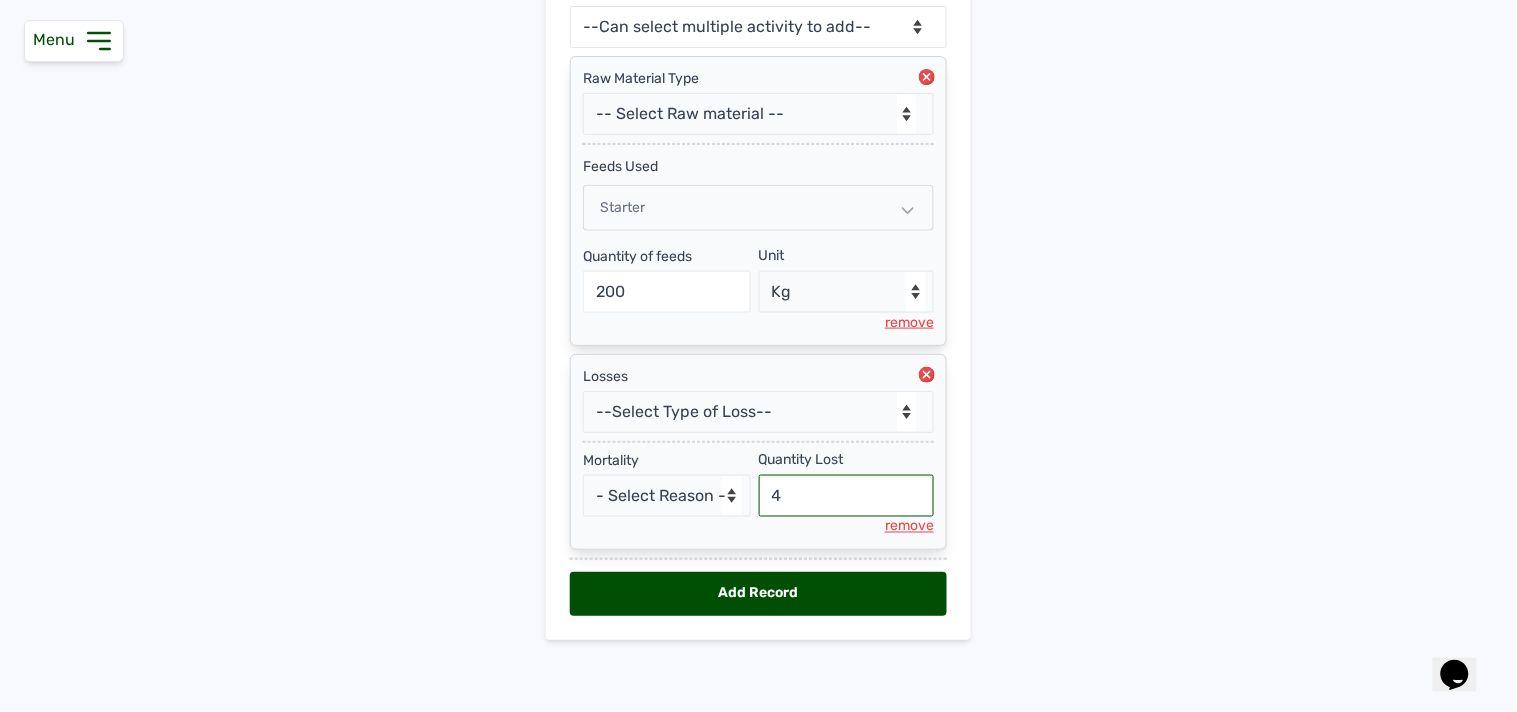 type on "4" 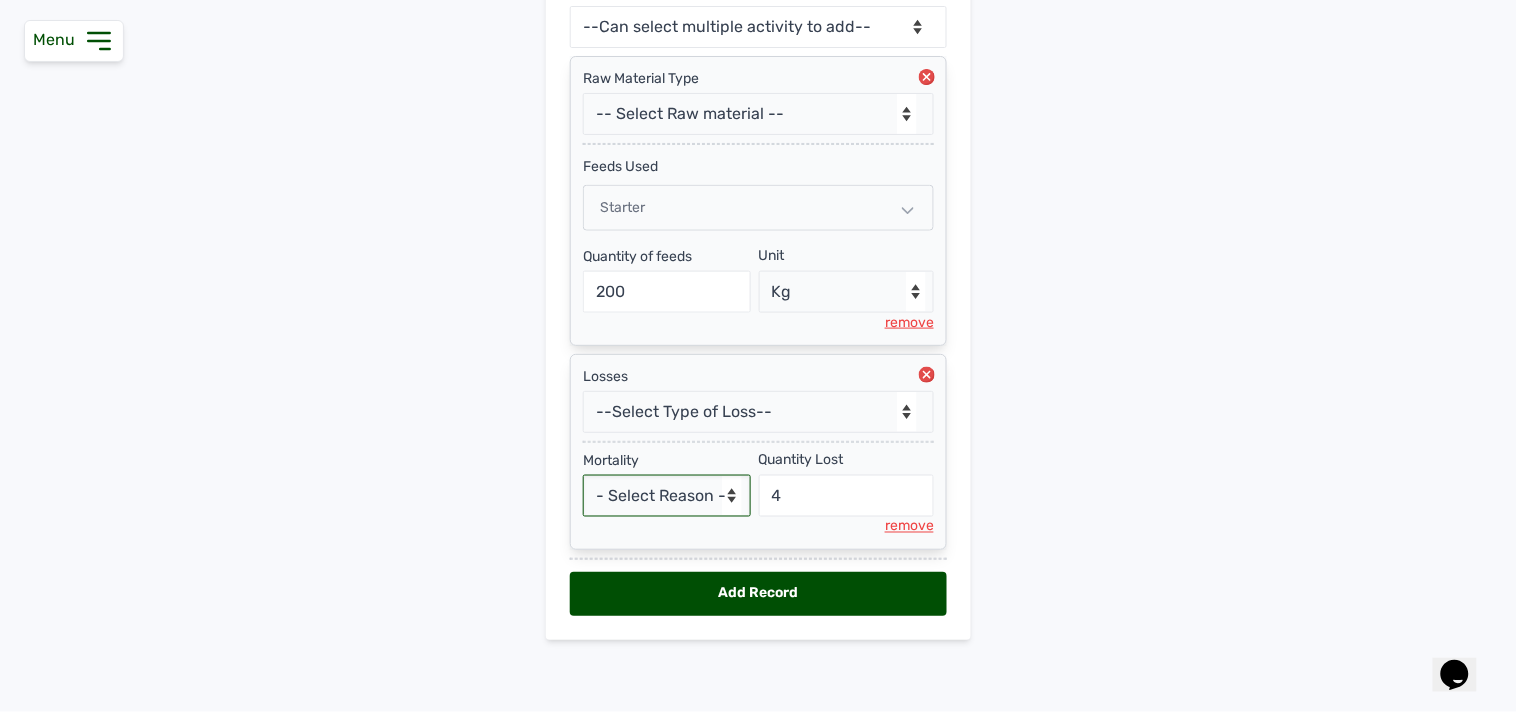 click on "- Select Reason - Disease Late Vaccination Wrong Vaccination Heat [MEDICAL_DATA] Others" at bounding box center [667, 496] 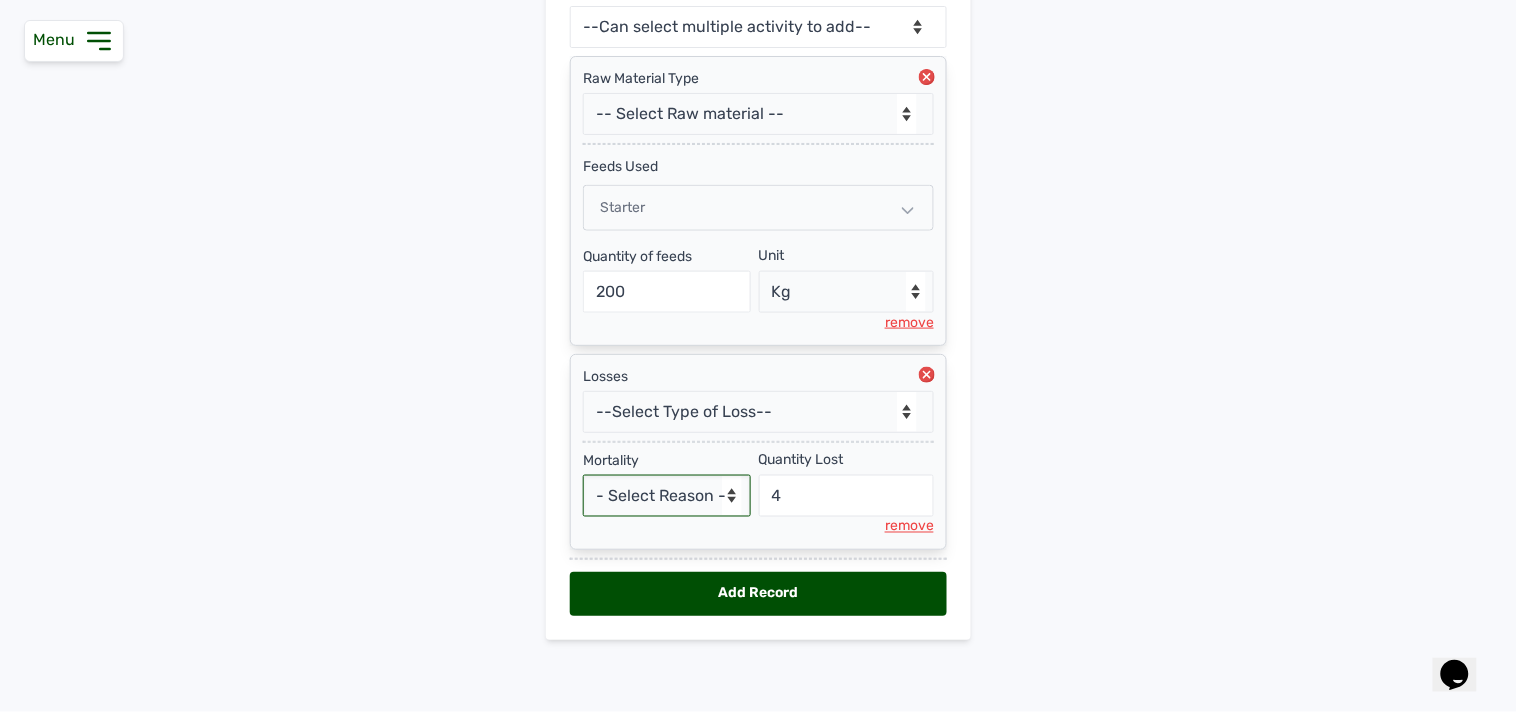 select on "Others" 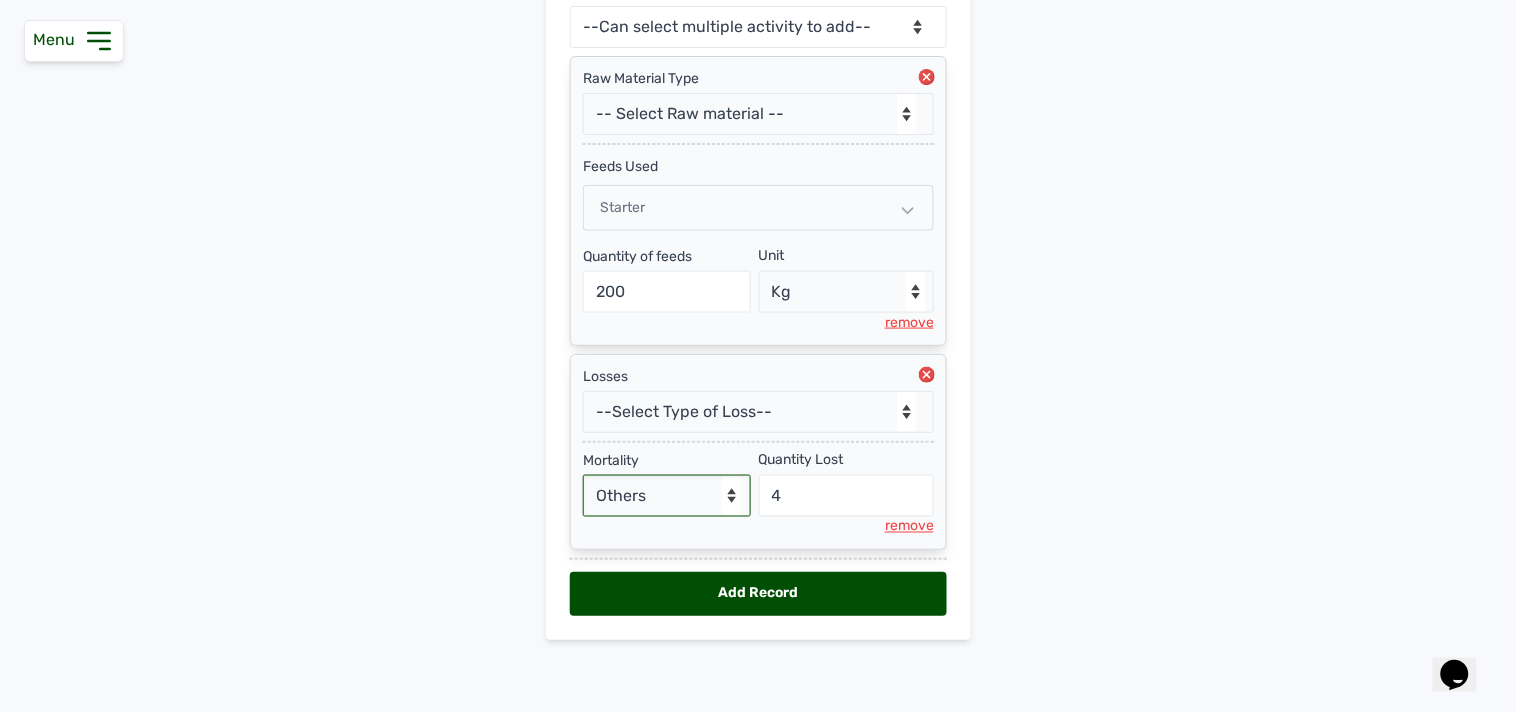 click on "- Select Reason - Disease Late Vaccination Wrong Vaccination Heat [MEDICAL_DATA] Others" at bounding box center (667, 496) 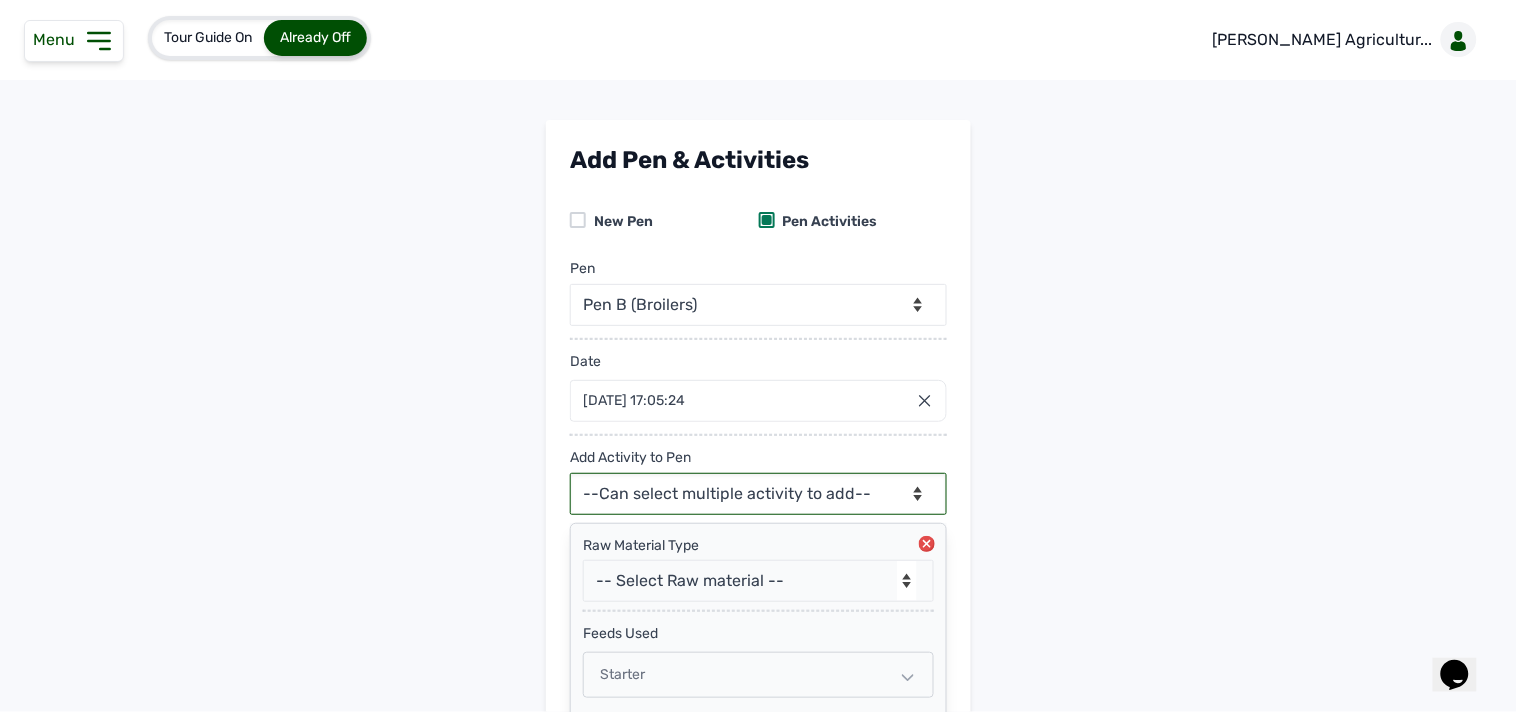 click on "--Can select multiple activity to add-- Raw Material Losses Weight" at bounding box center (758, 494) 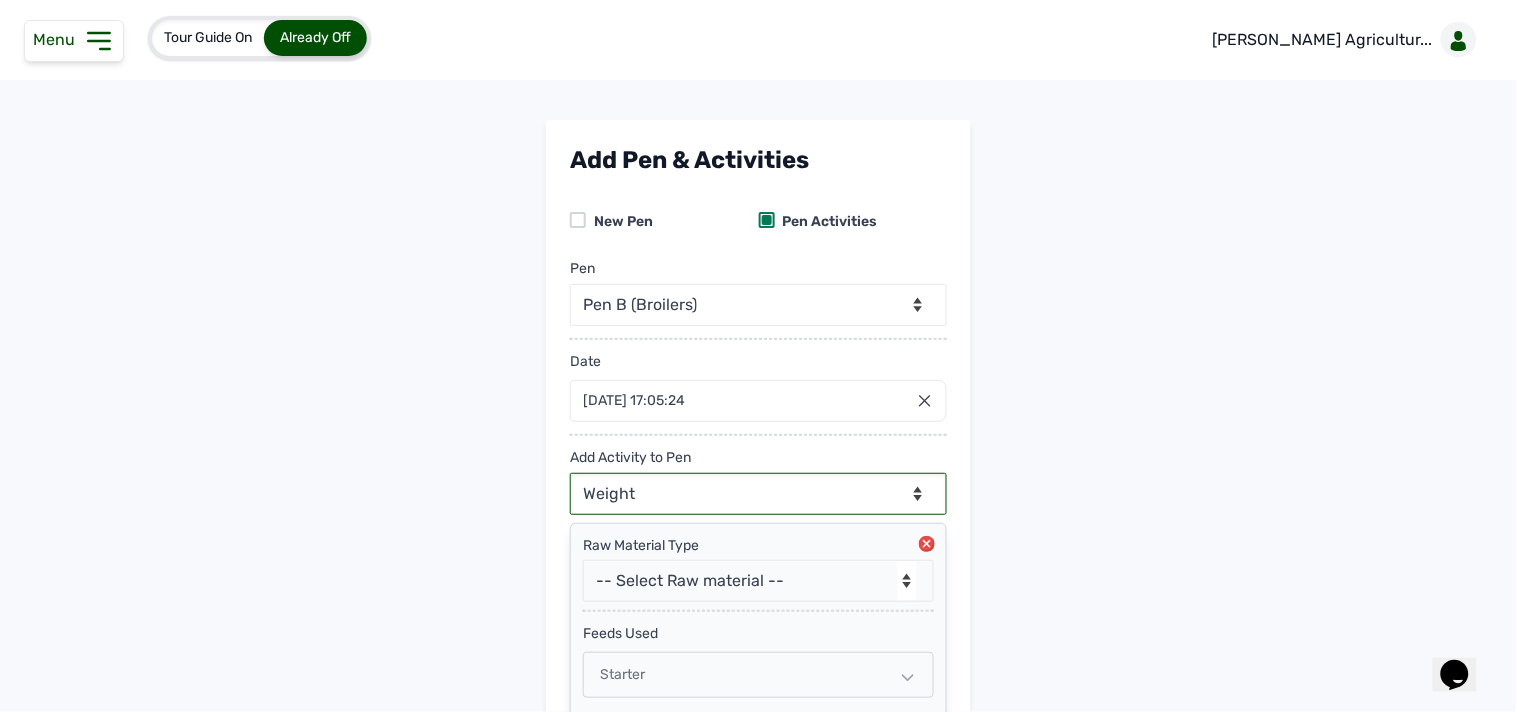 click on "--Can select multiple activity to add-- Raw Material Losses Weight" at bounding box center (758, 494) 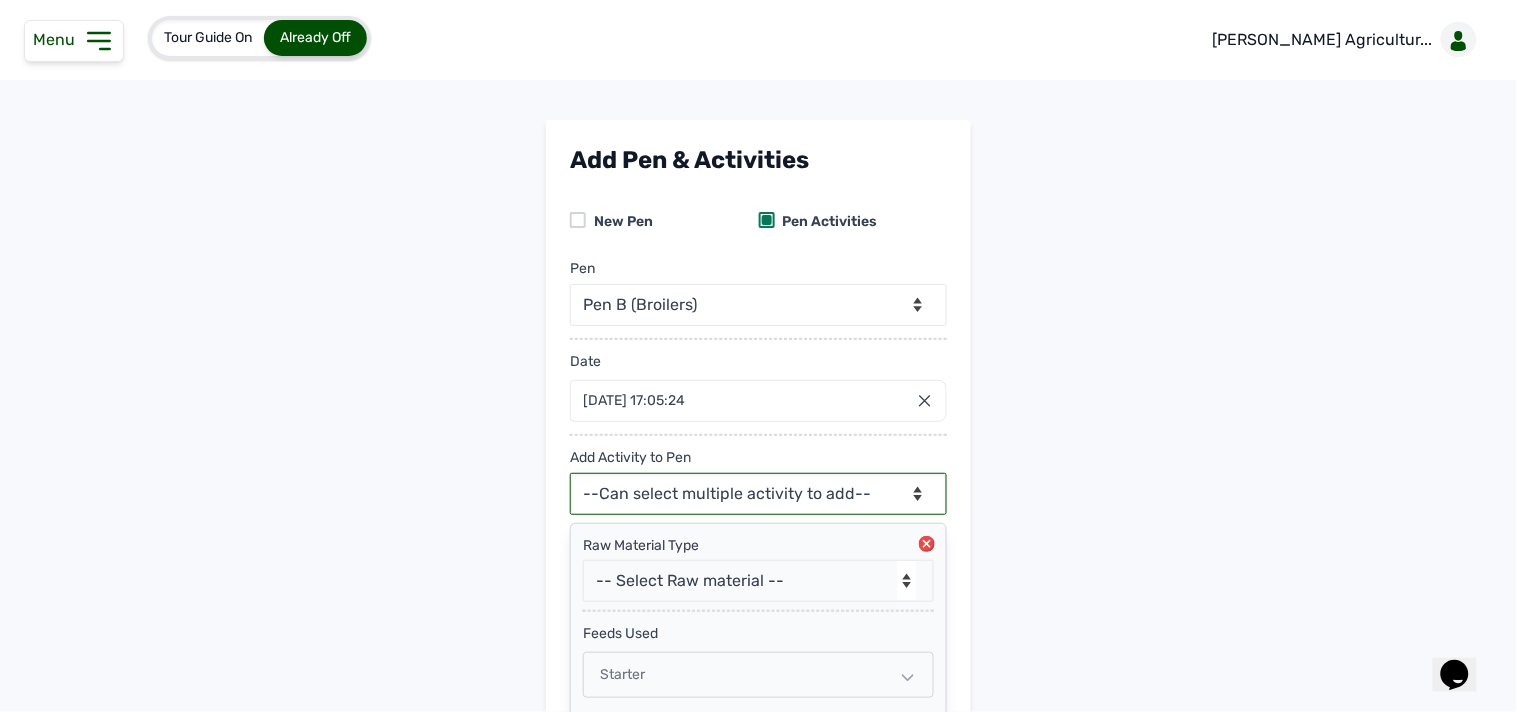 click on "feeds Used" at bounding box center [758, 628] 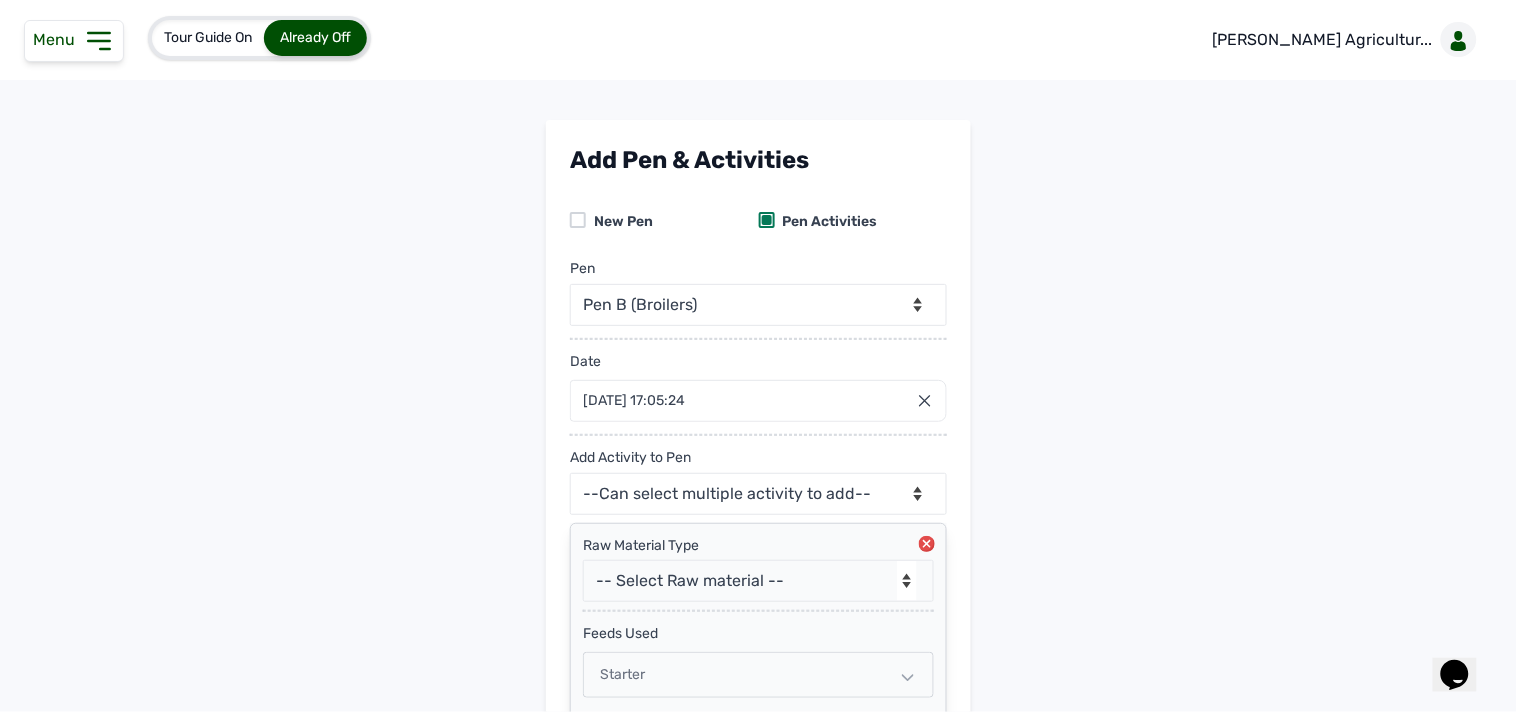 scroll, scrollTop: 571, scrollLeft: 0, axis: vertical 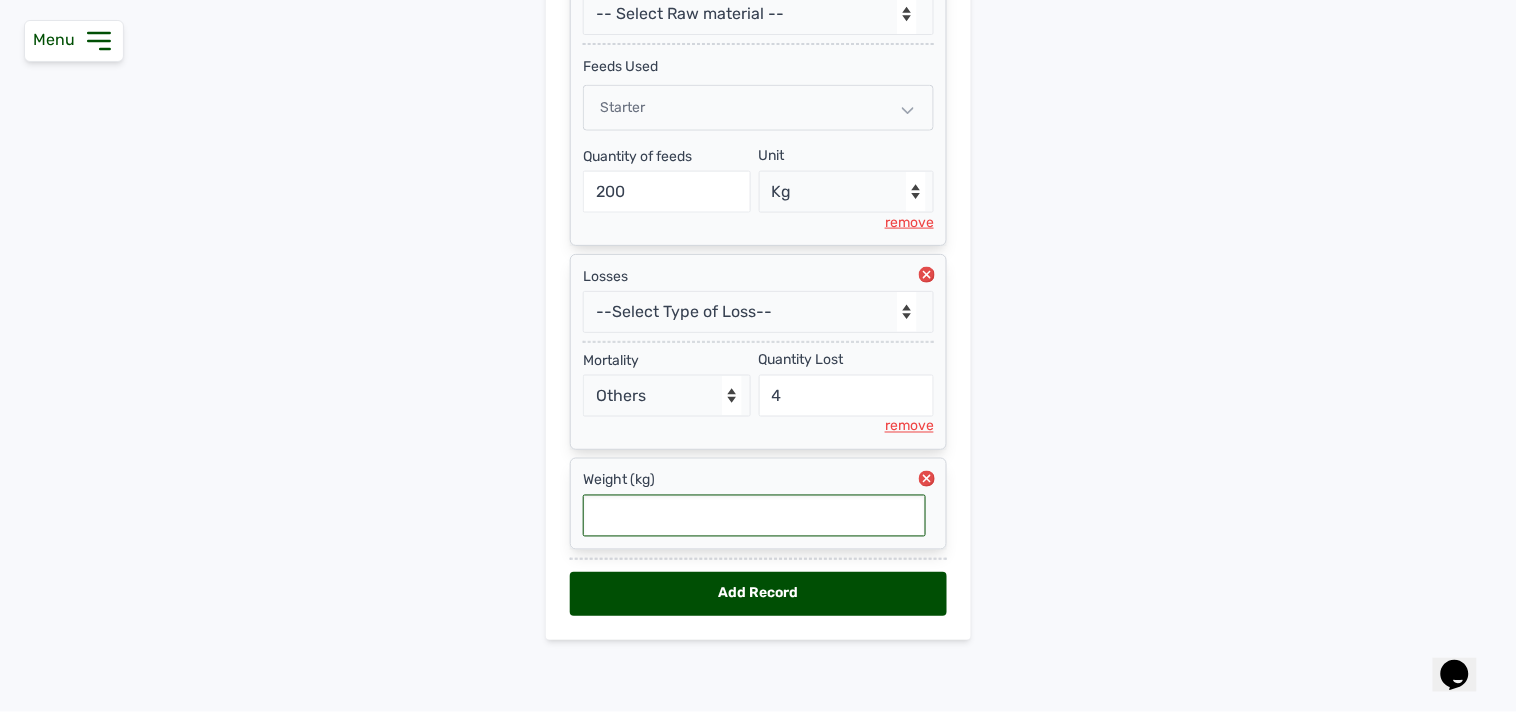 click at bounding box center (754, 516) 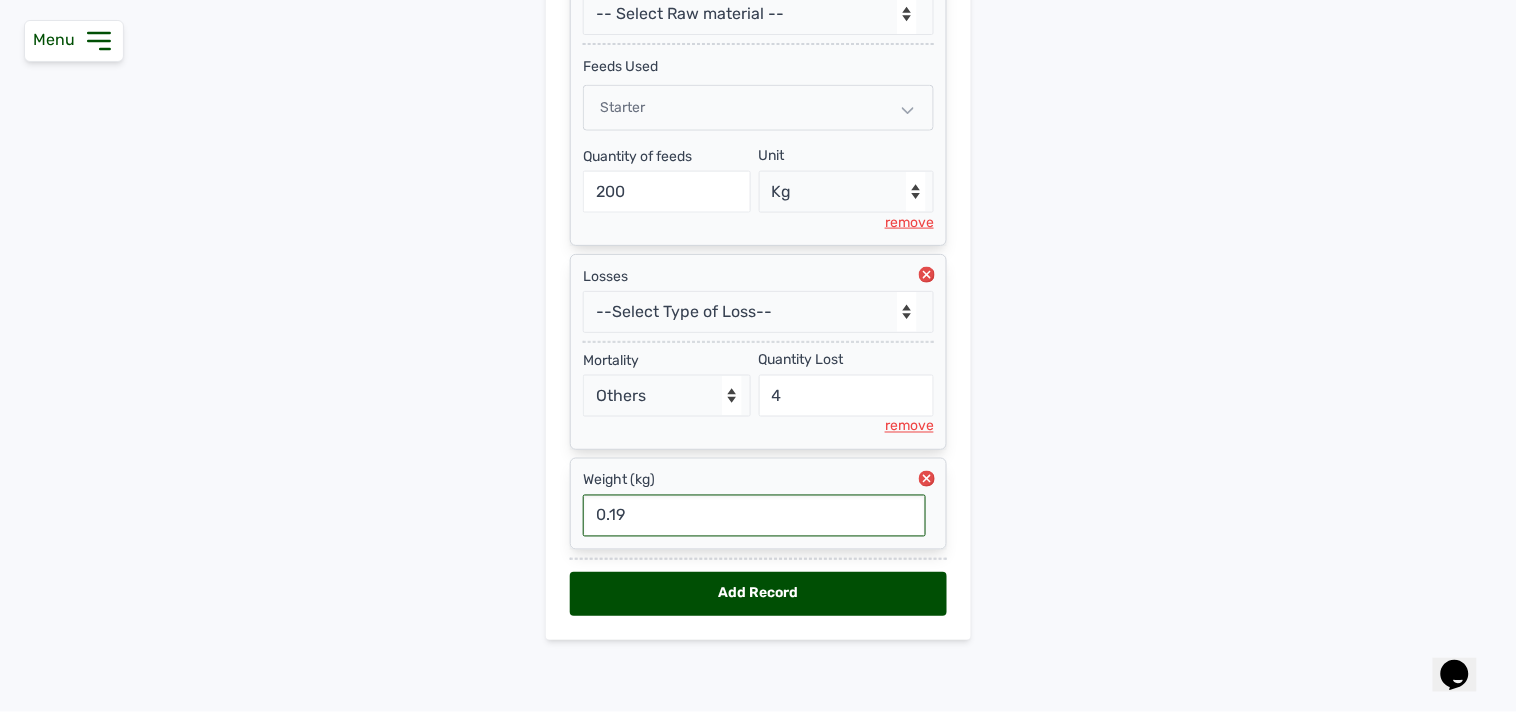 type on "0.192" 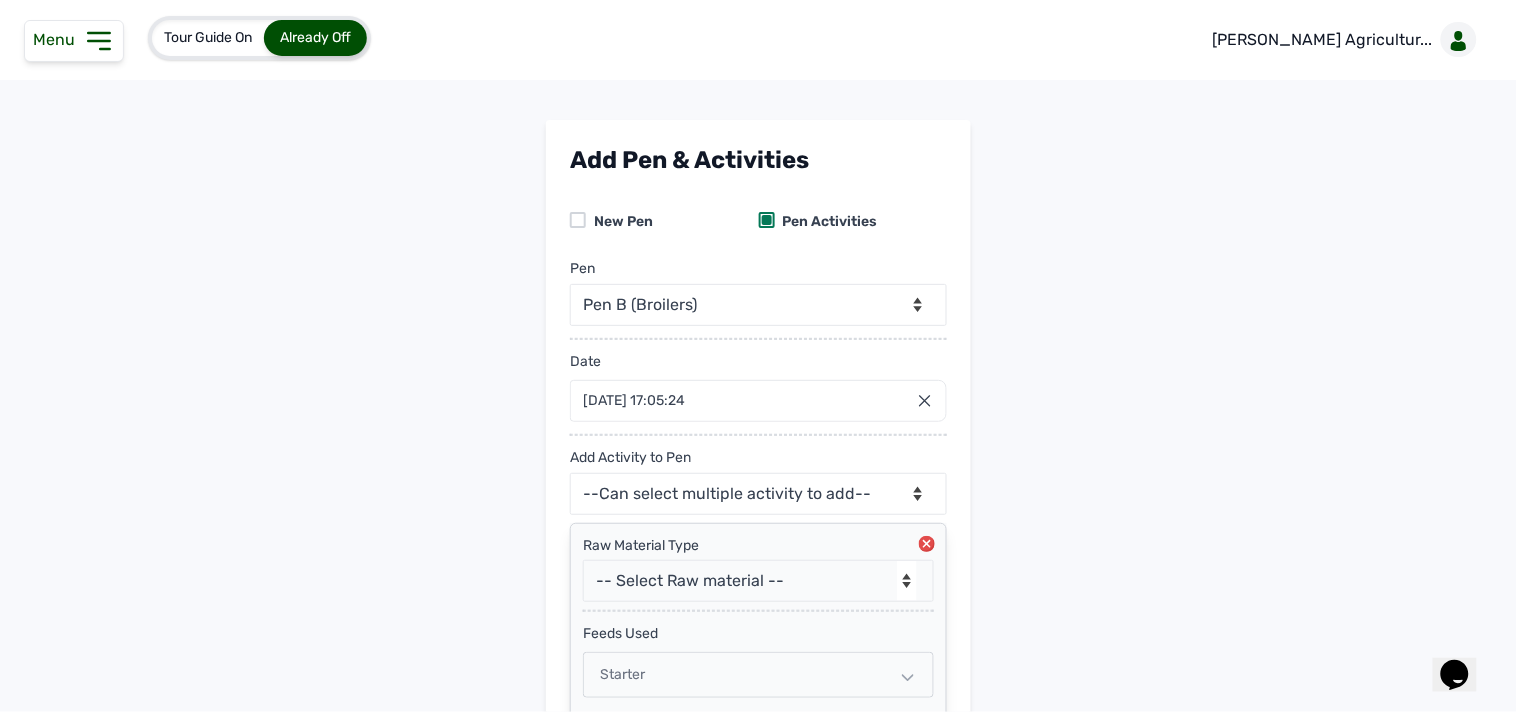 scroll, scrollTop: 571, scrollLeft: 0, axis: vertical 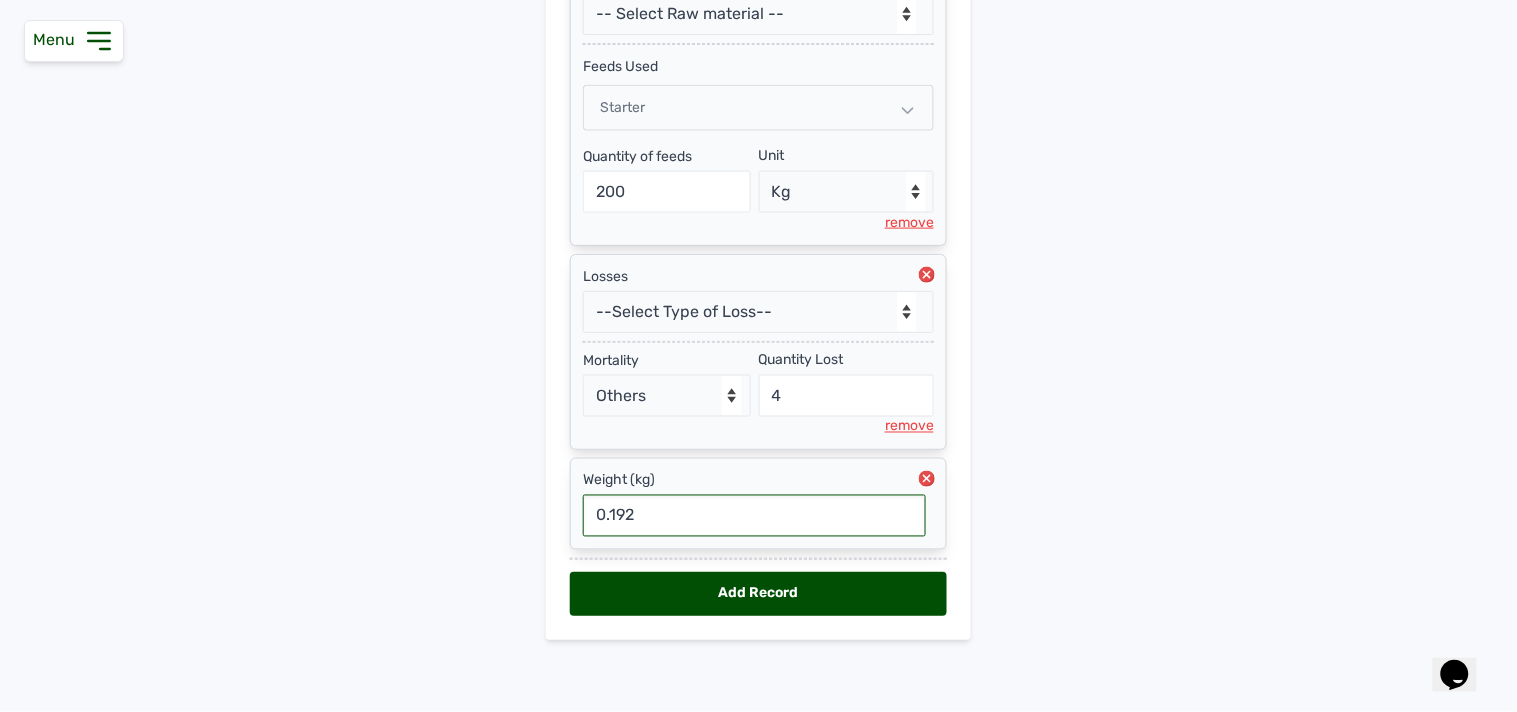click on "Add Record" at bounding box center (758, 594) 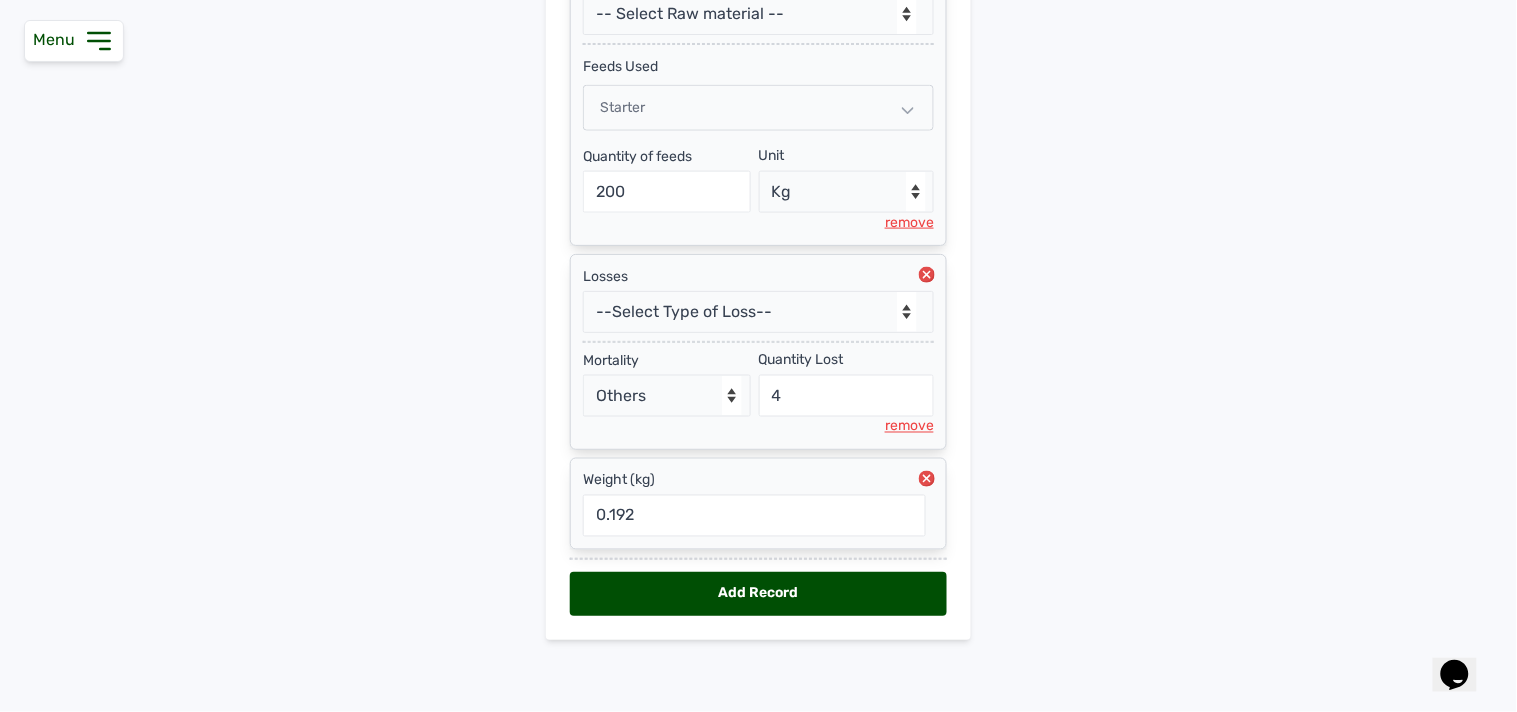 select 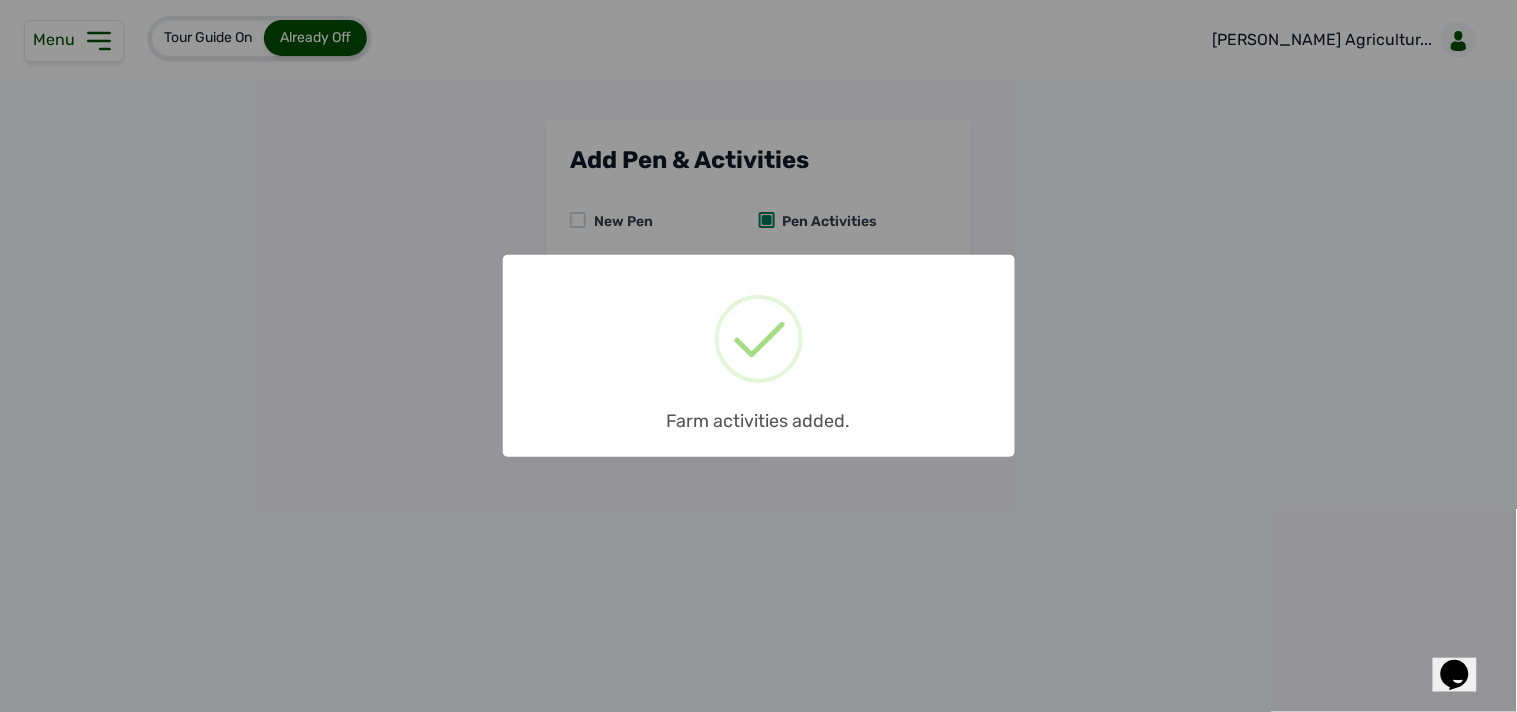 scroll, scrollTop: 0, scrollLeft: 0, axis: both 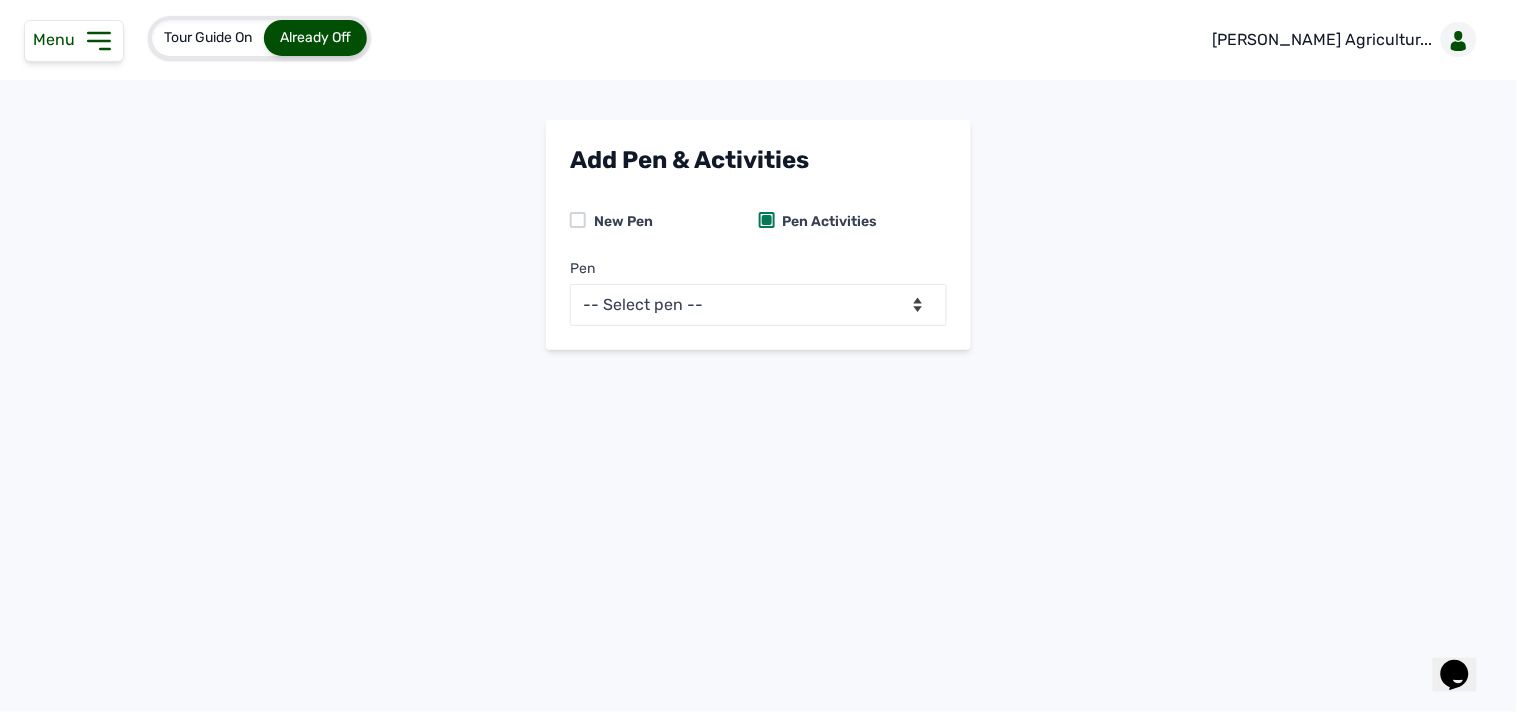 click on "Menu" at bounding box center (74, 41) 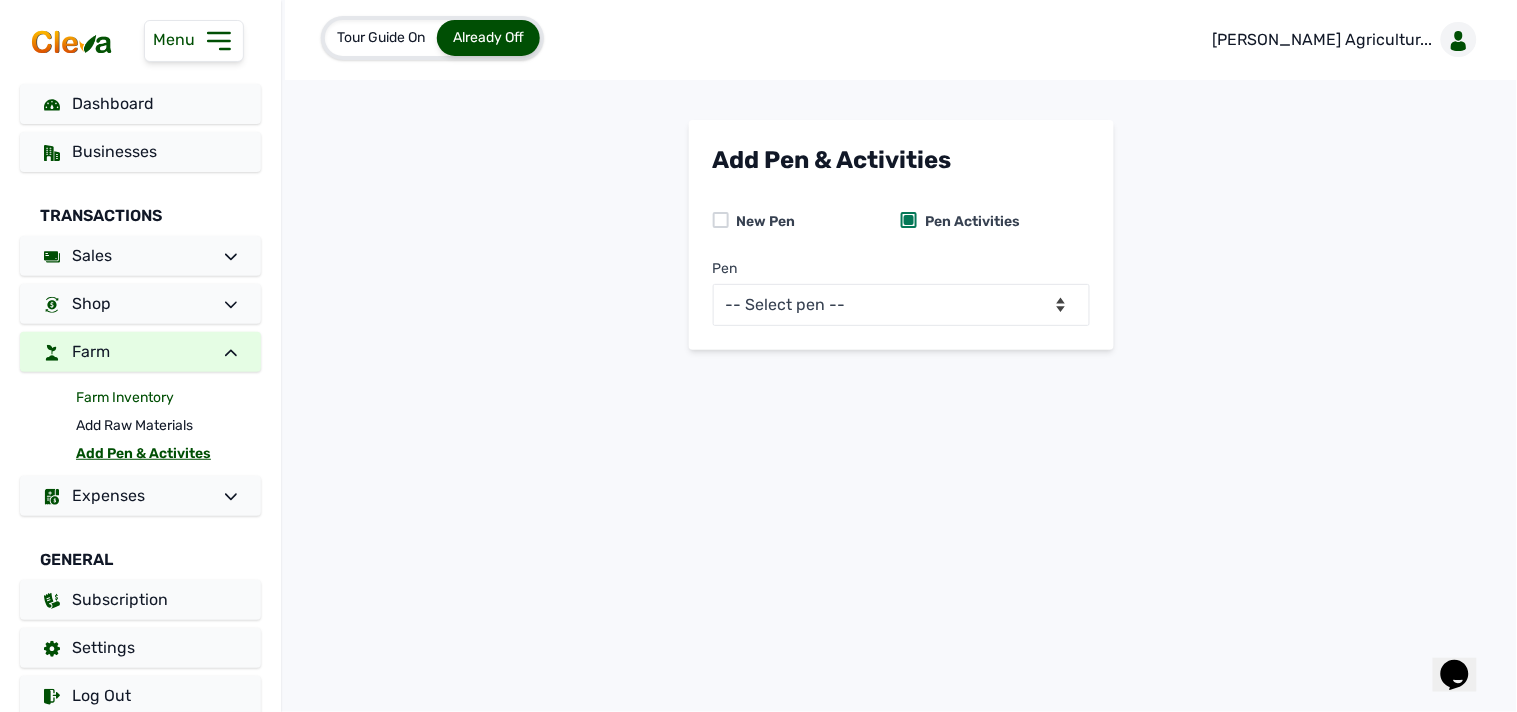 click on "Farm Inventory" at bounding box center (168, 398) 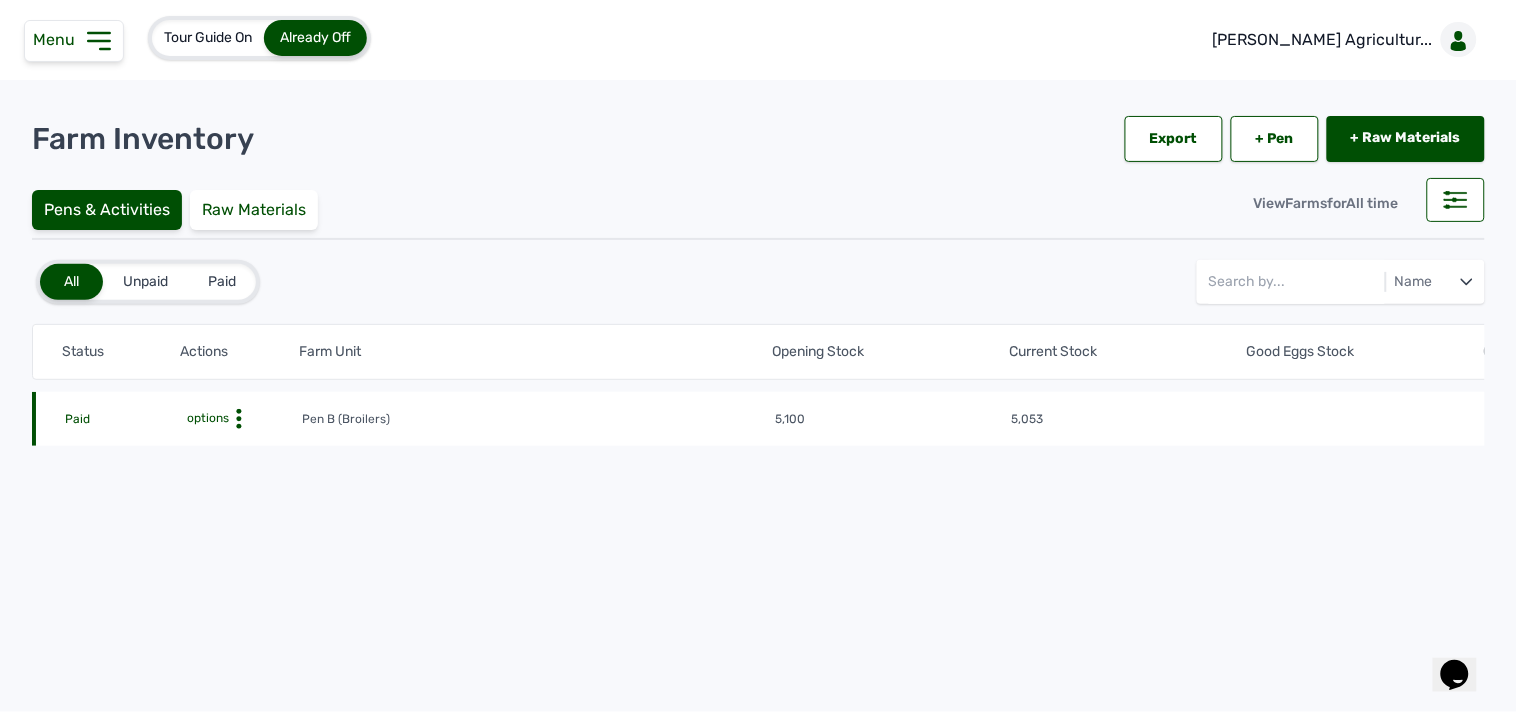 click 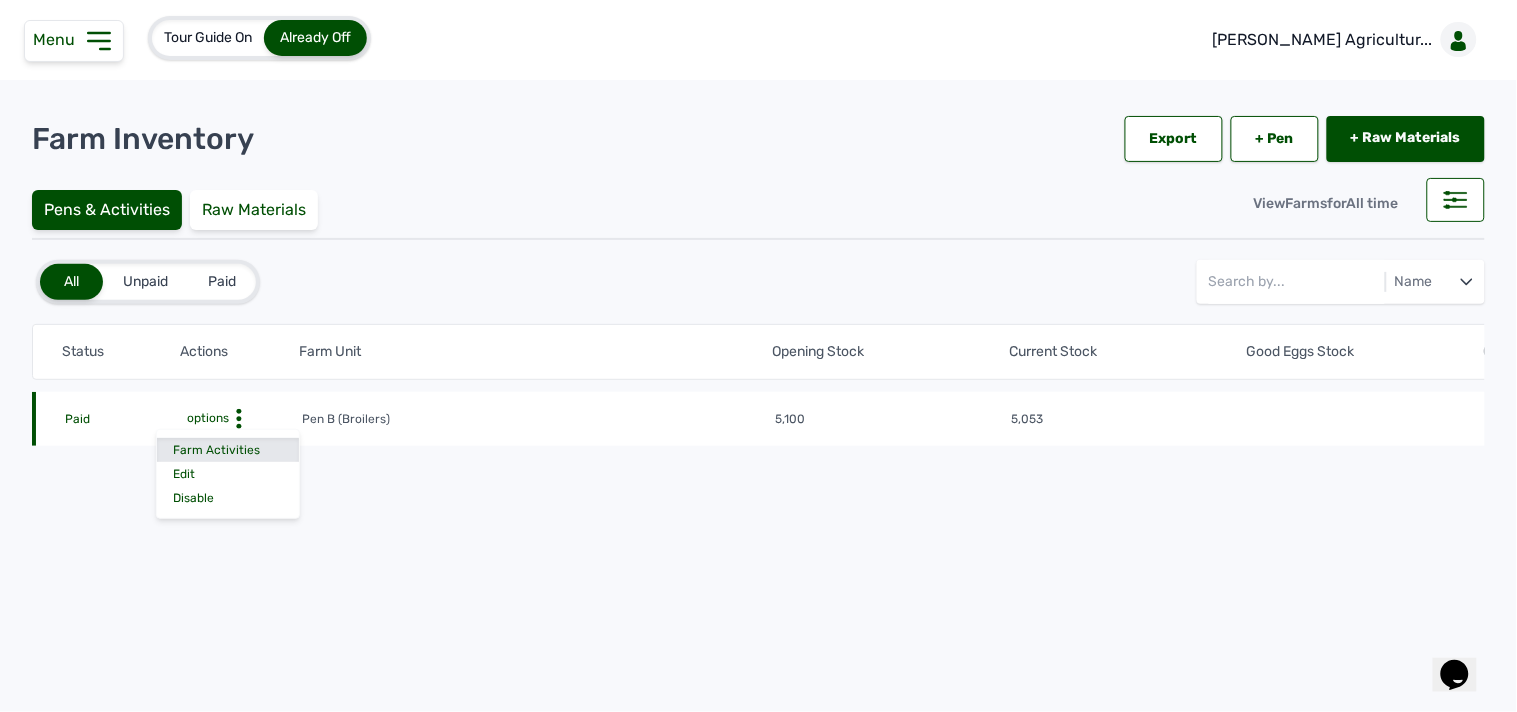 click on "Farm Activities" at bounding box center (228, 450) 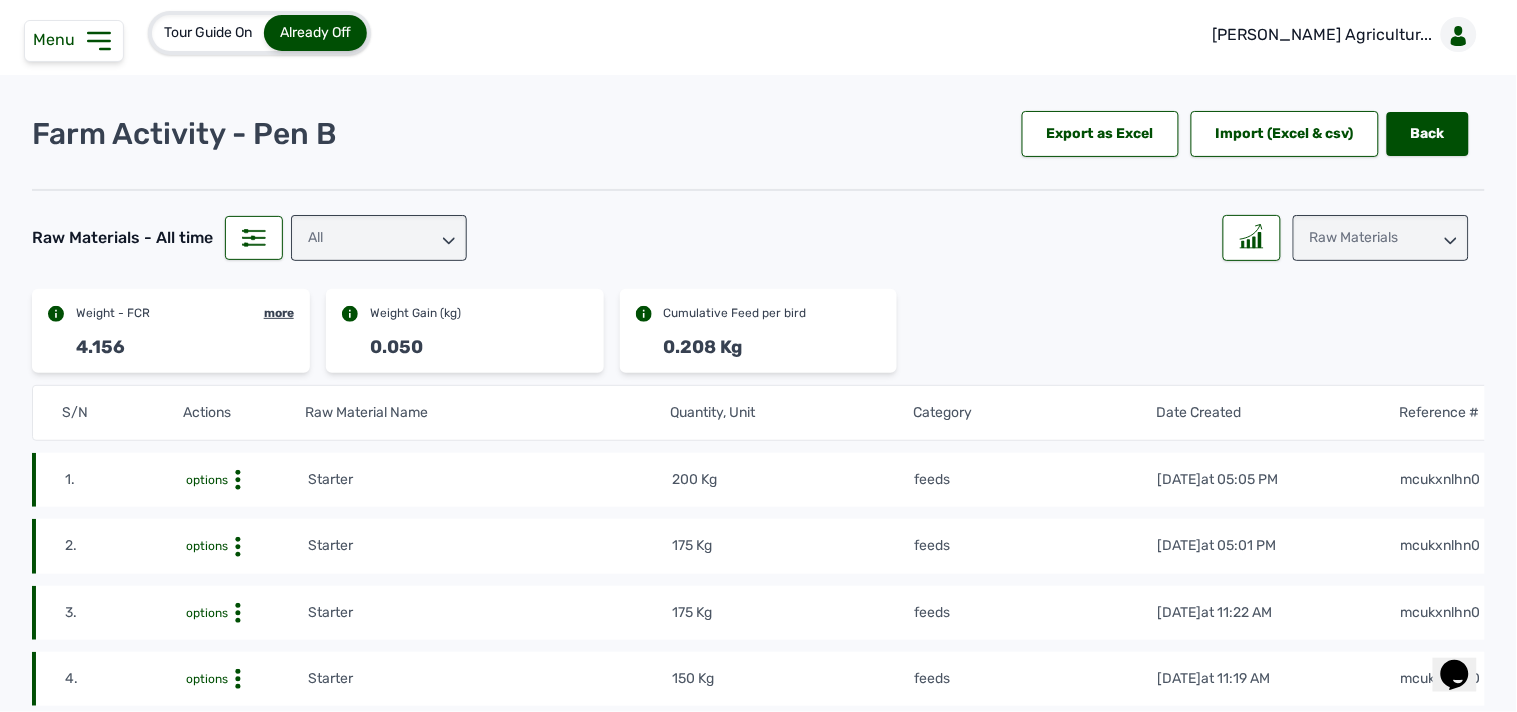 scroll, scrollTop: 0, scrollLeft: 0, axis: both 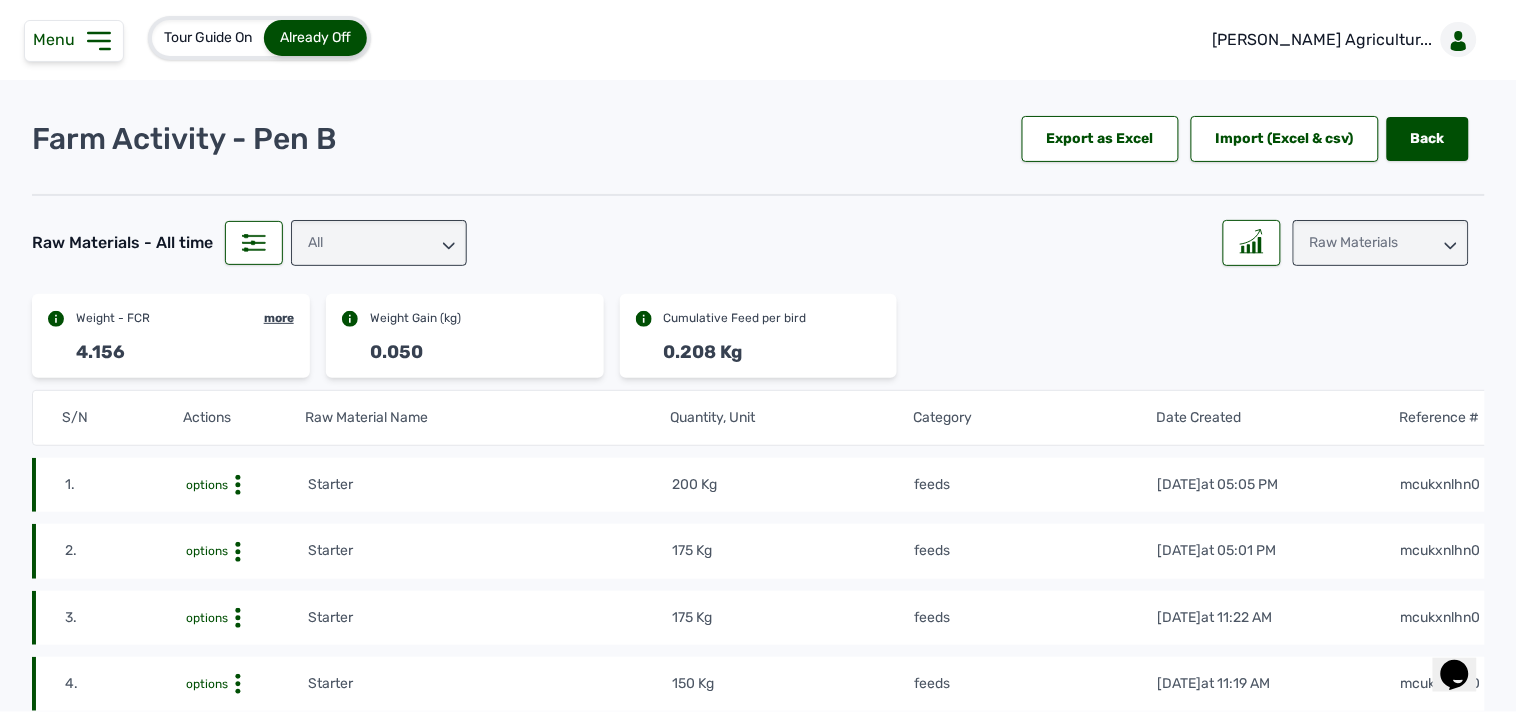 click 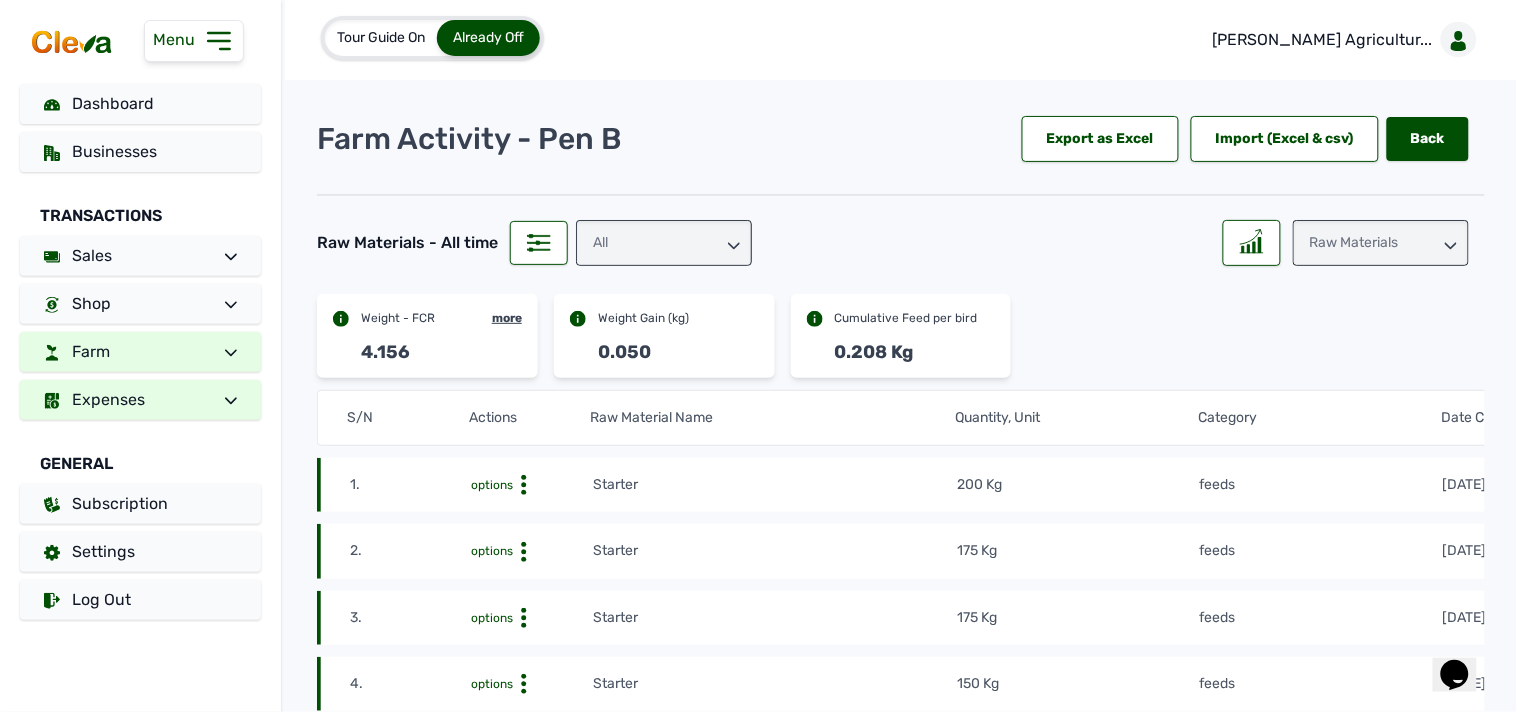 click on "Expenses" at bounding box center [140, 400] 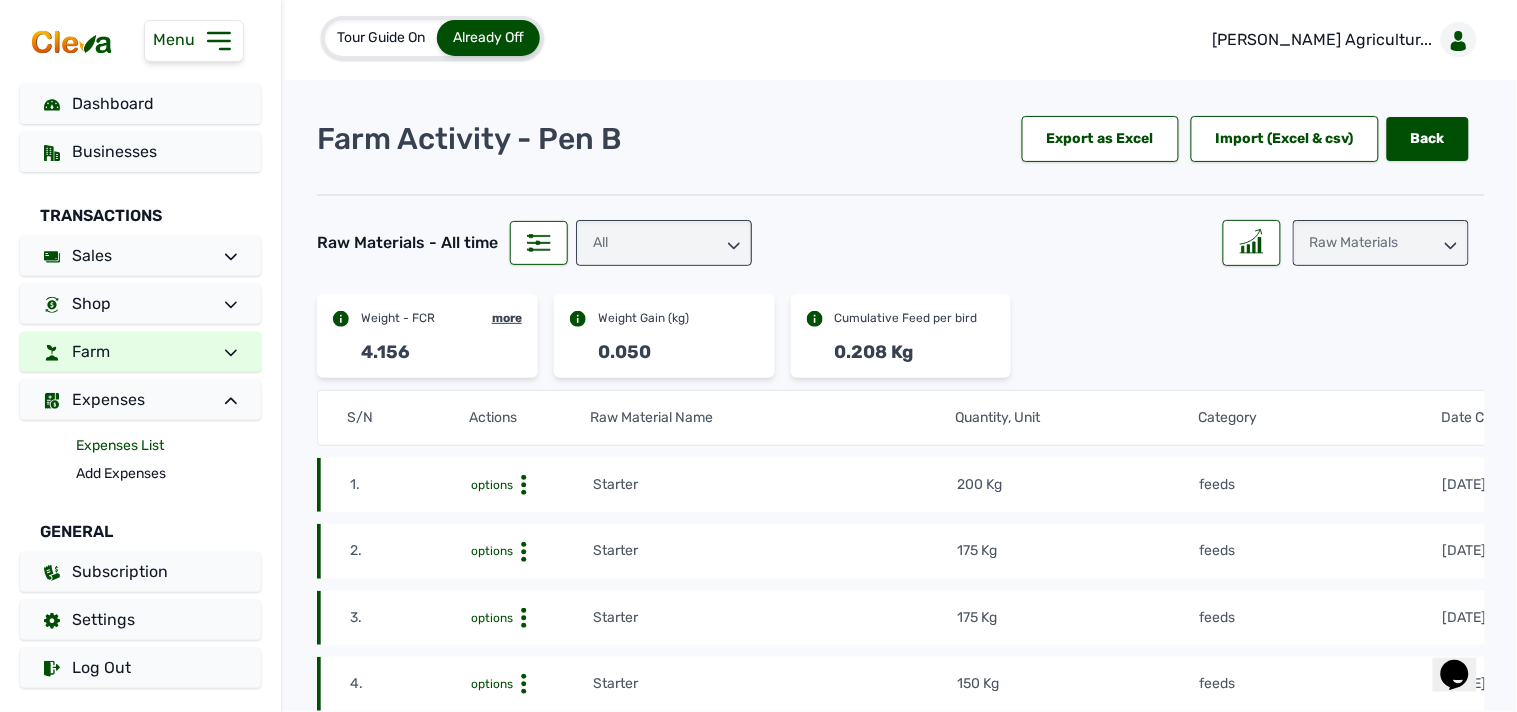 click on "Expenses List" at bounding box center (168, 446) 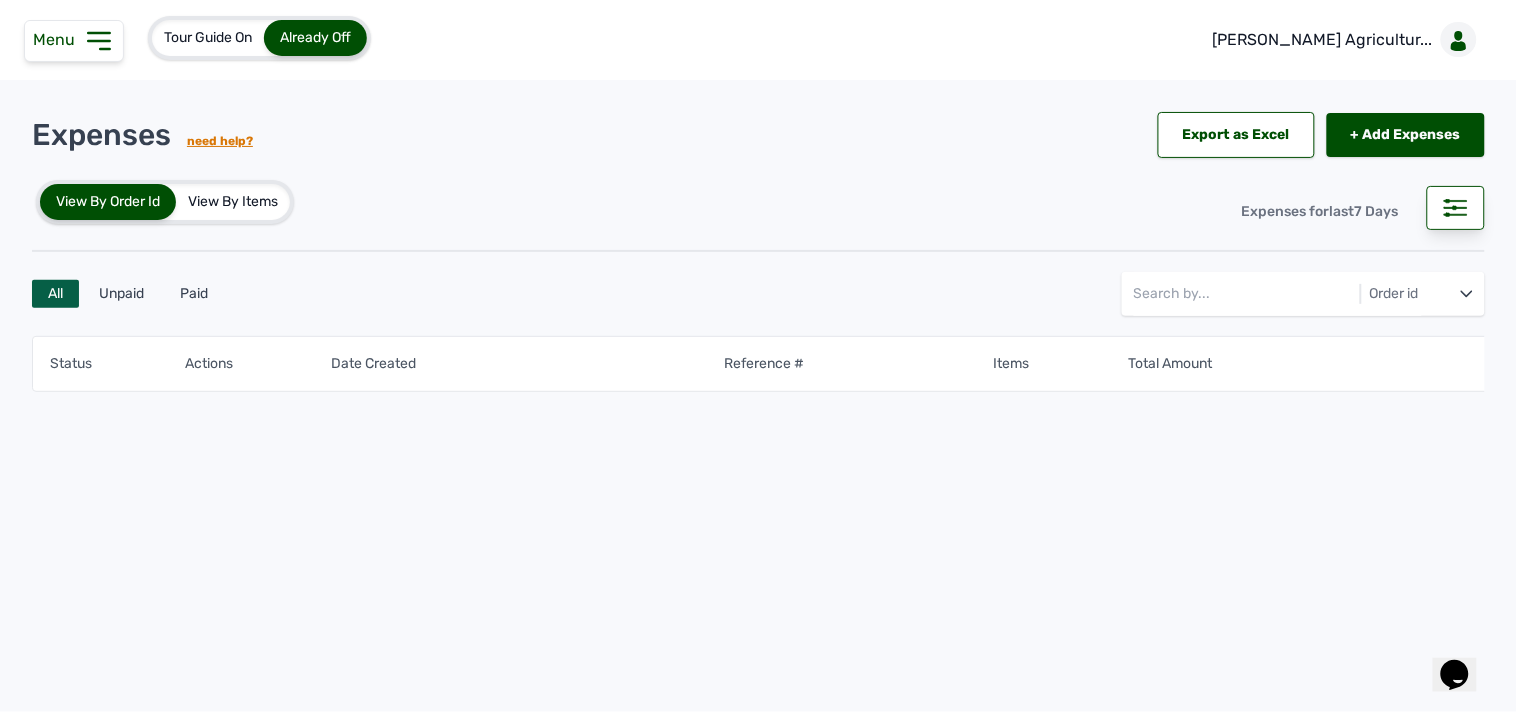 click on "View By Items" at bounding box center [233, 202] 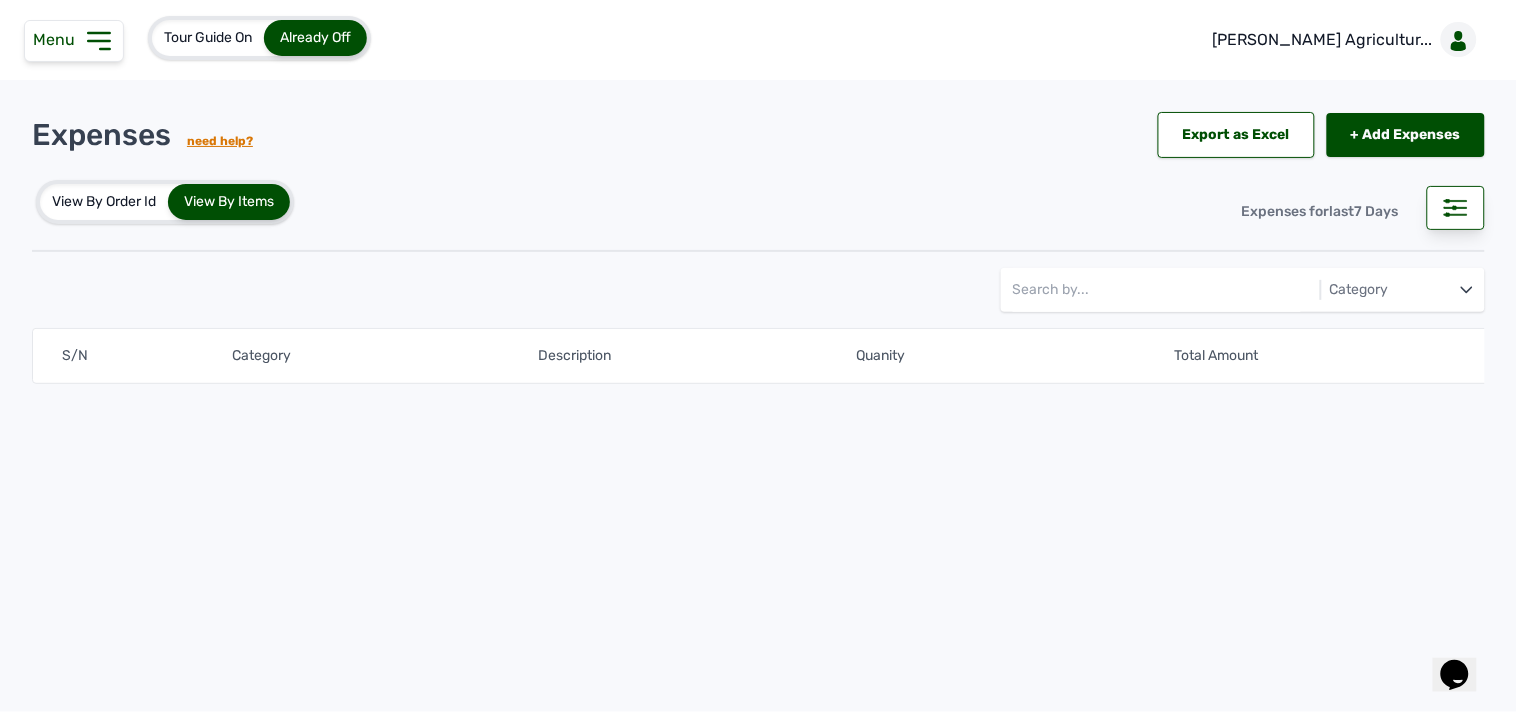 click on "View By Order Id" at bounding box center (104, 202) 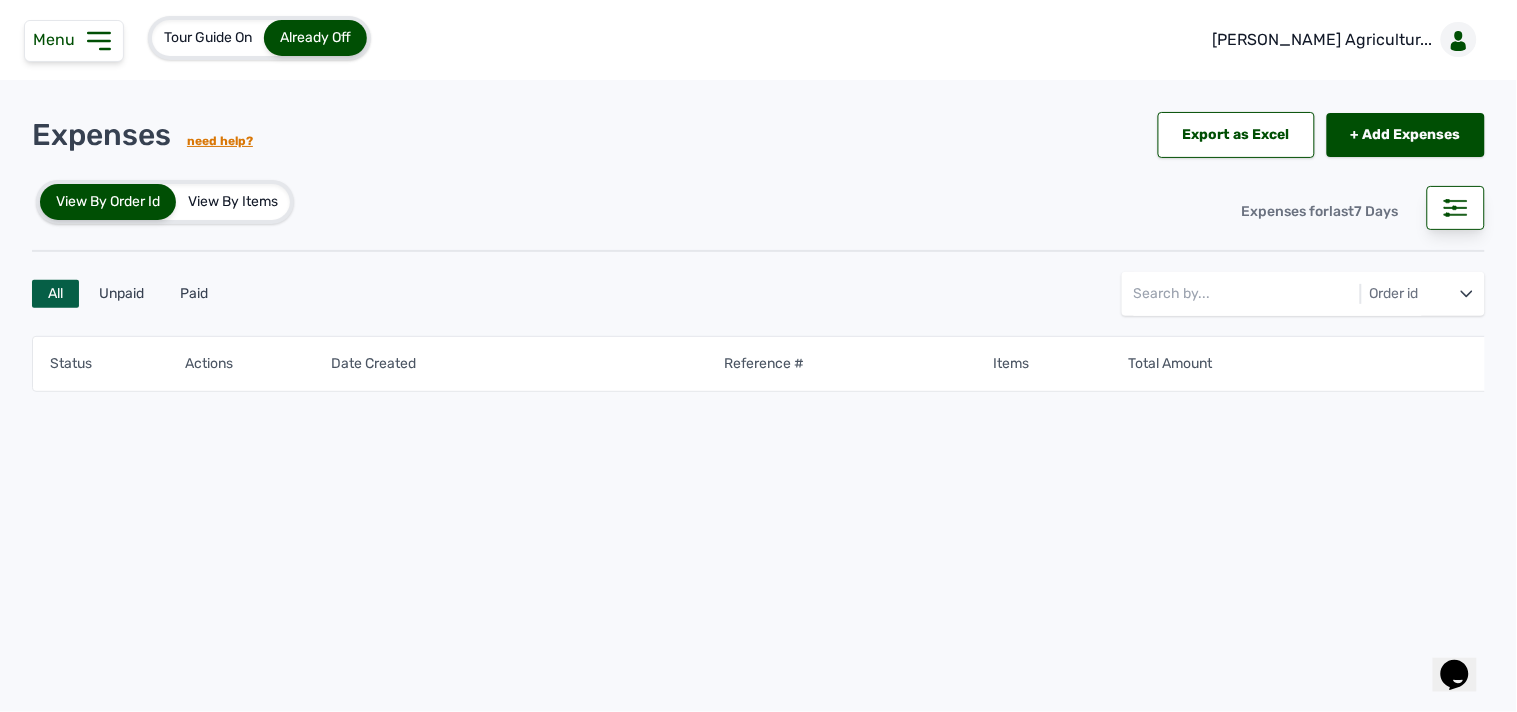 click 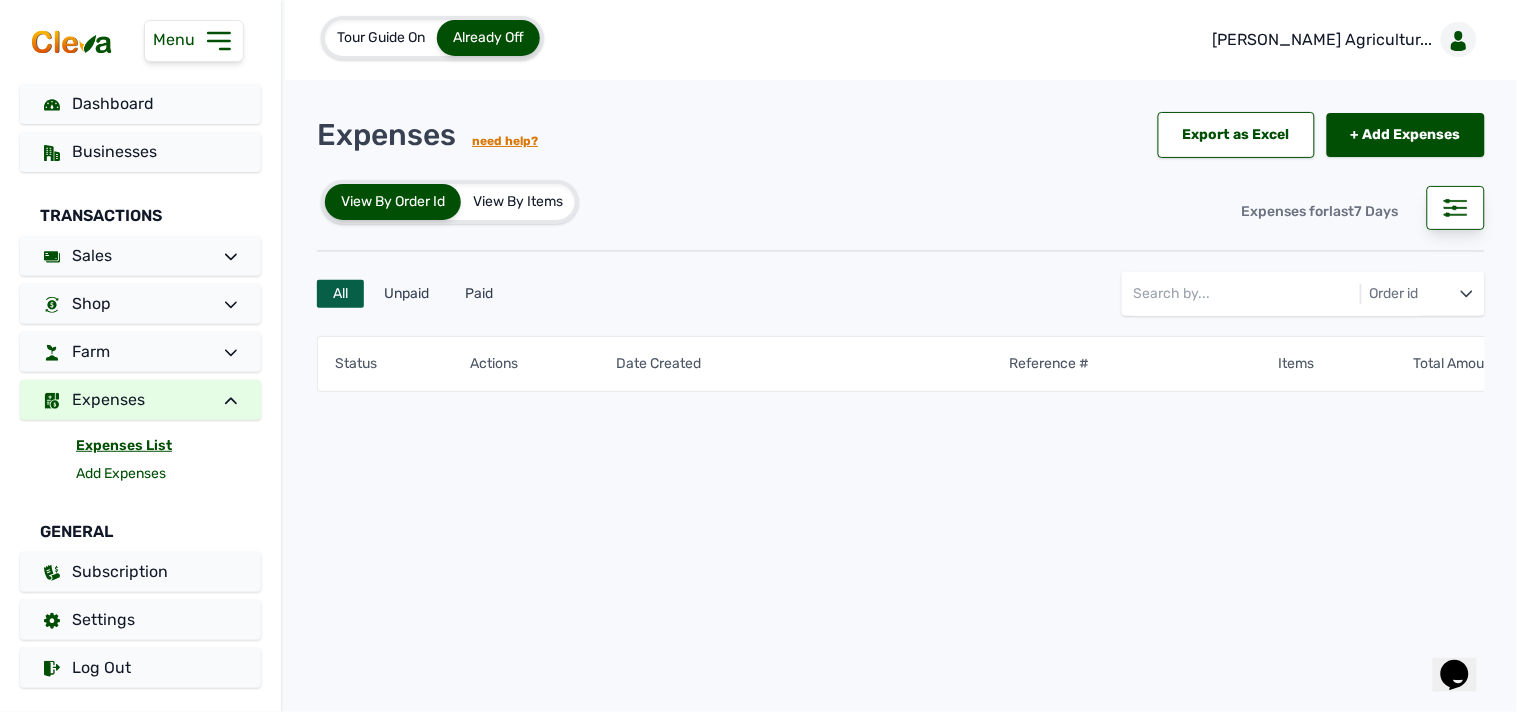 click on "Add Expenses" at bounding box center (168, 474) 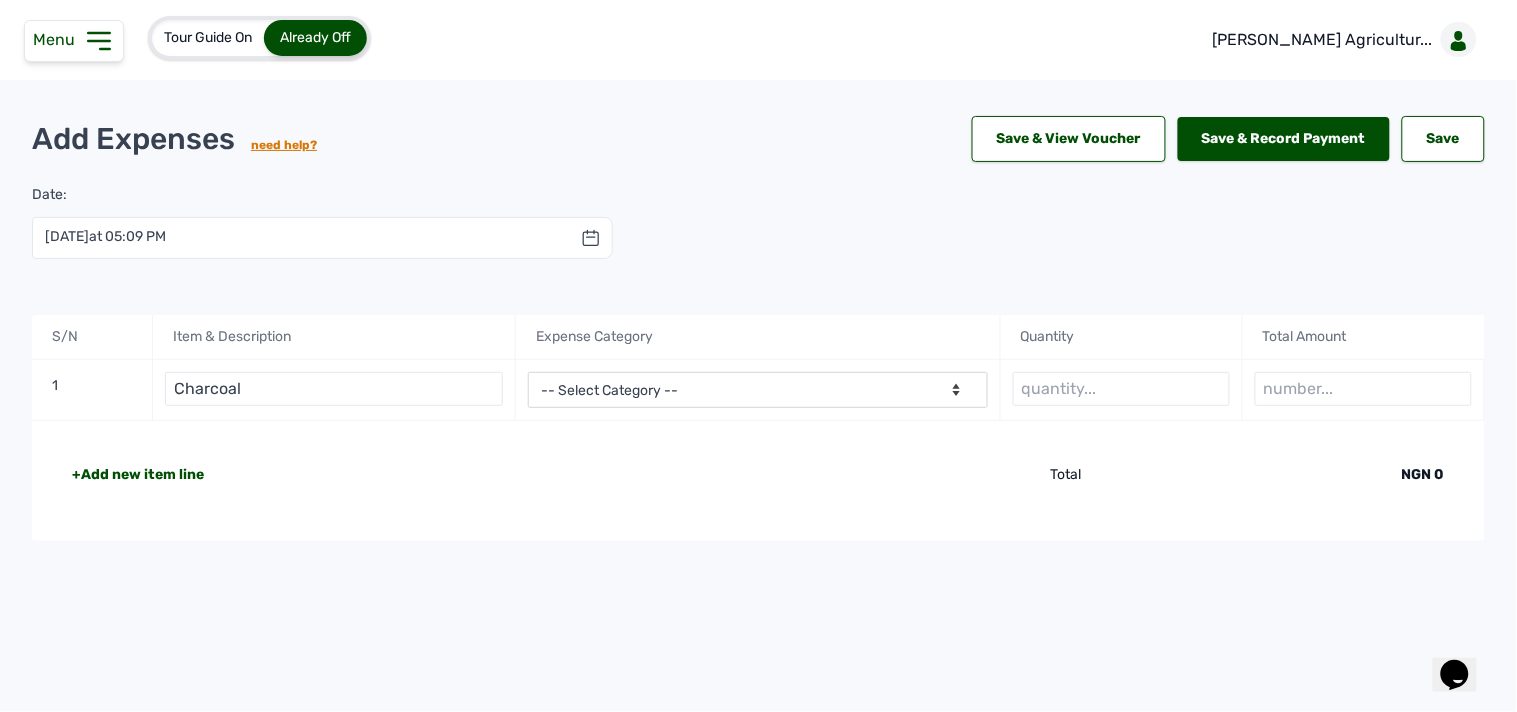 type on "Charcoal" 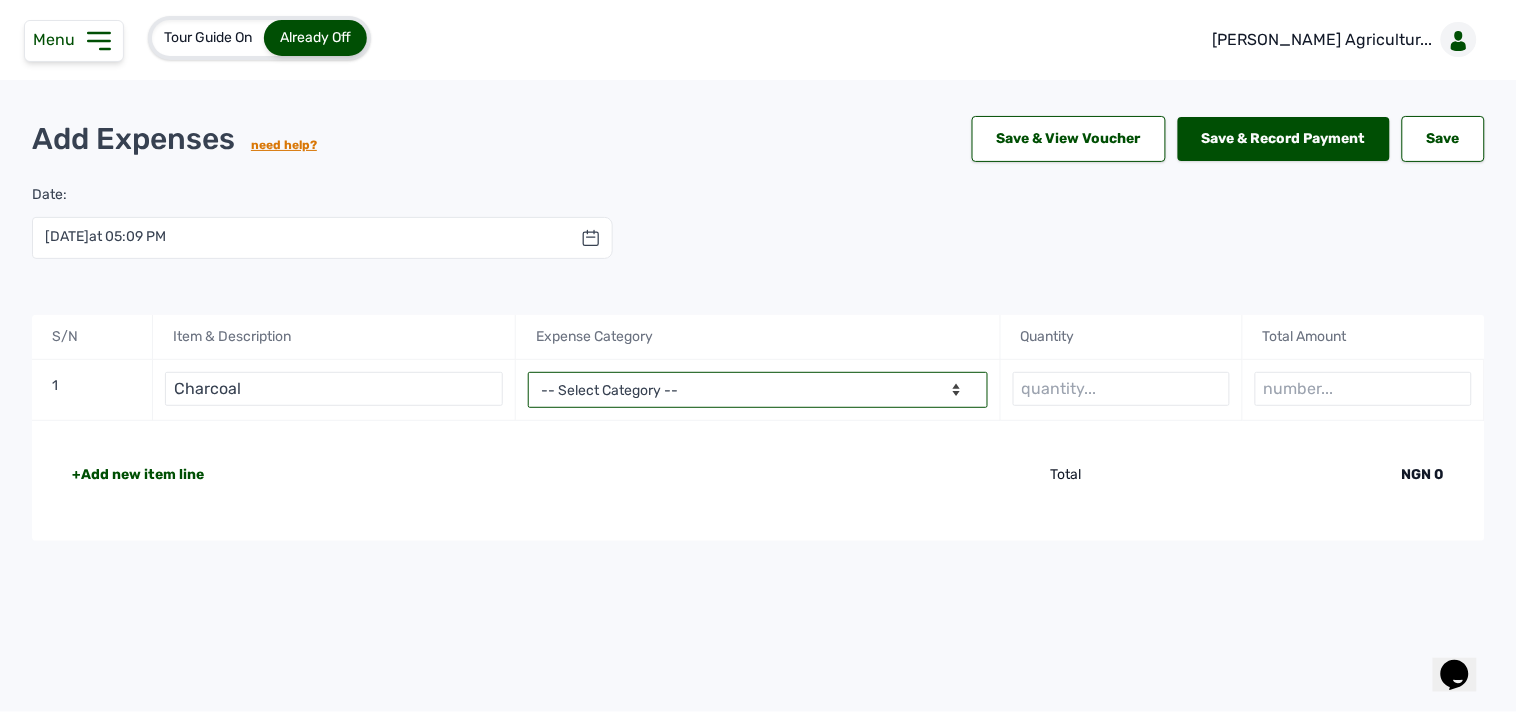 click on "-- Select Category -- Advertising Expenses Bank Charges Entertainment Expenses Insurance Expenses Legal Expenses Medical Expenses Office Equipments & Supplies Property Tax Rental Cost Repair & Maintenance Expenses Research Expenses Staff Salary Telephone Expenses Transportation Expenses Travelling Expenses Utility Expenses Others" at bounding box center (757, 390) 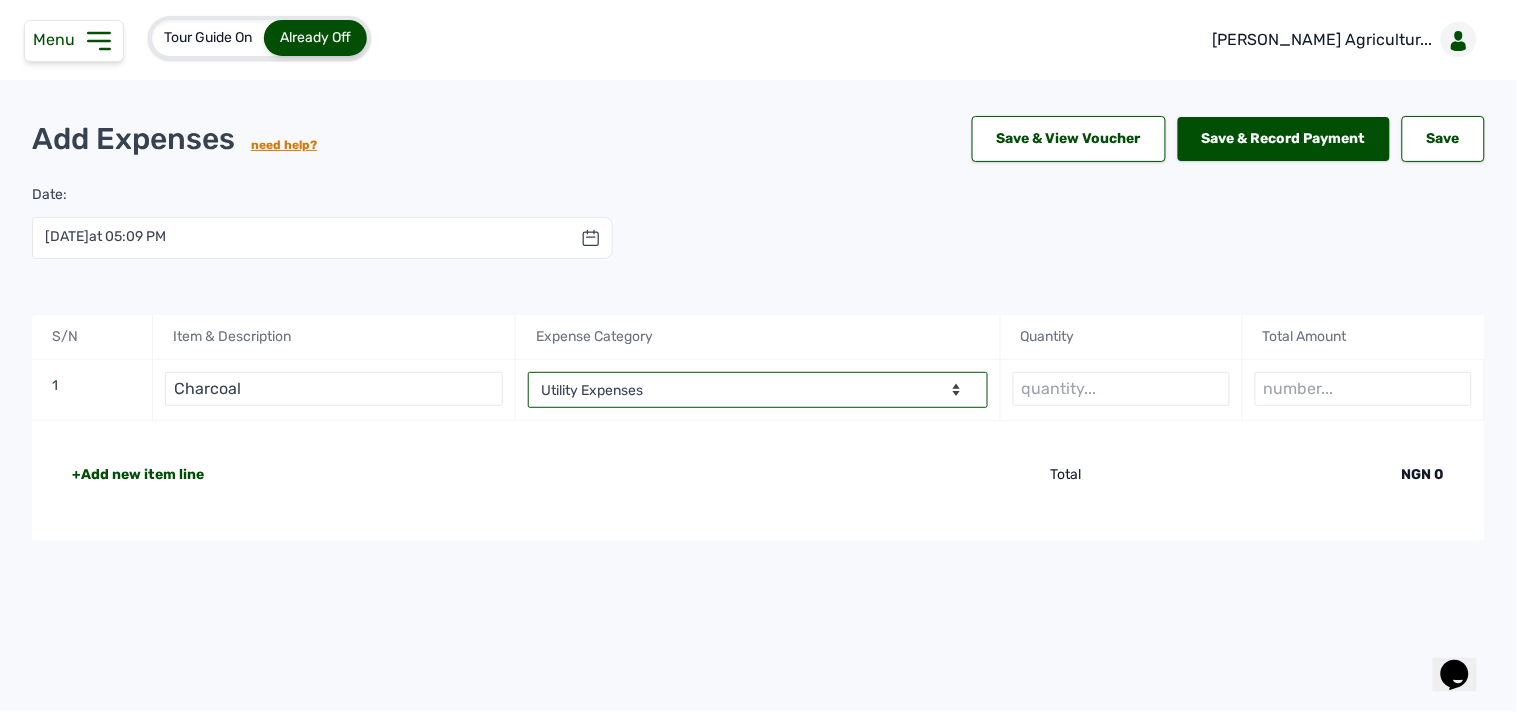 click on "-- Select Category -- Advertising Expenses Bank Charges Entertainment Expenses Insurance Expenses Legal Expenses Medical Expenses Office Equipments & Supplies Property Tax Rental Cost Repair & Maintenance Expenses Research Expenses Staff Salary Telephone Expenses Transportation Expenses Travelling Expenses Utility Expenses Others" at bounding box center [757, 390] 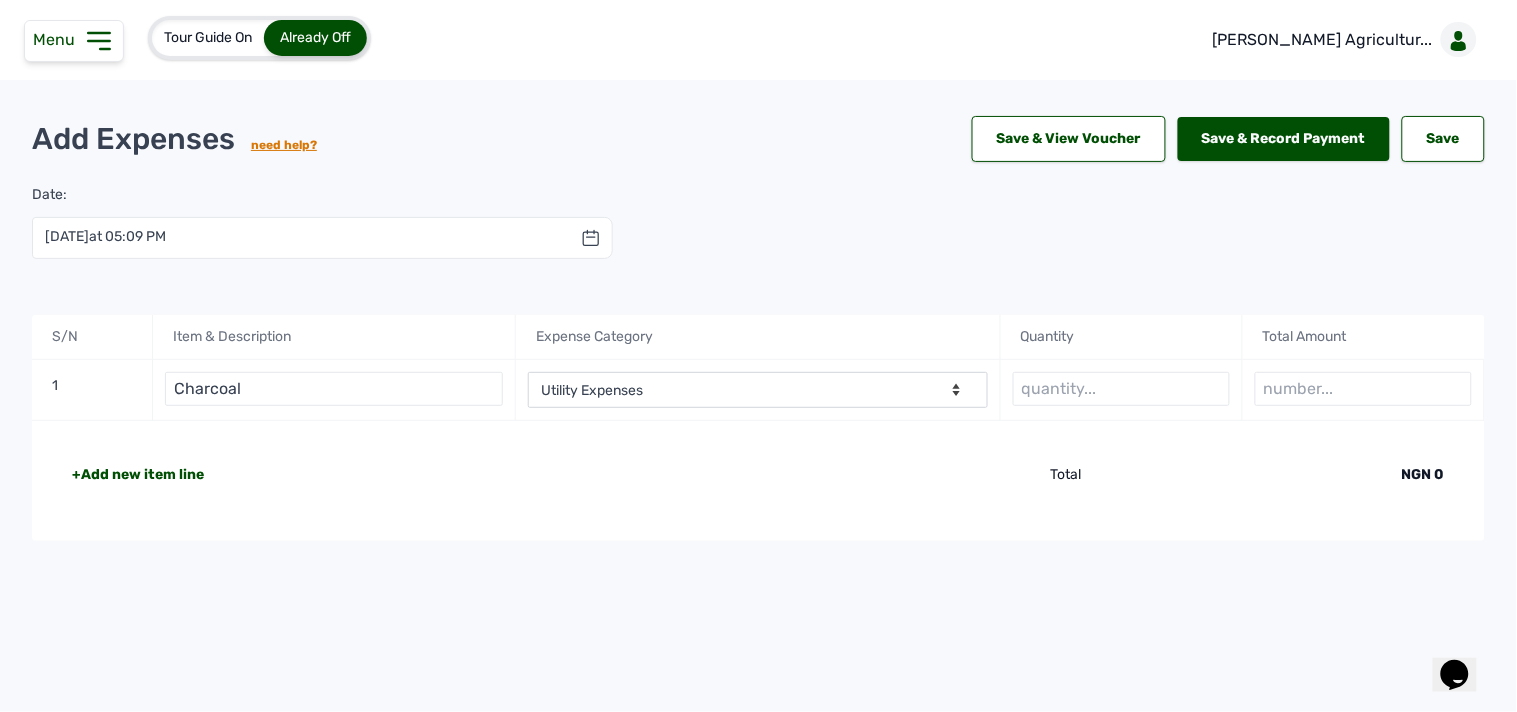 click 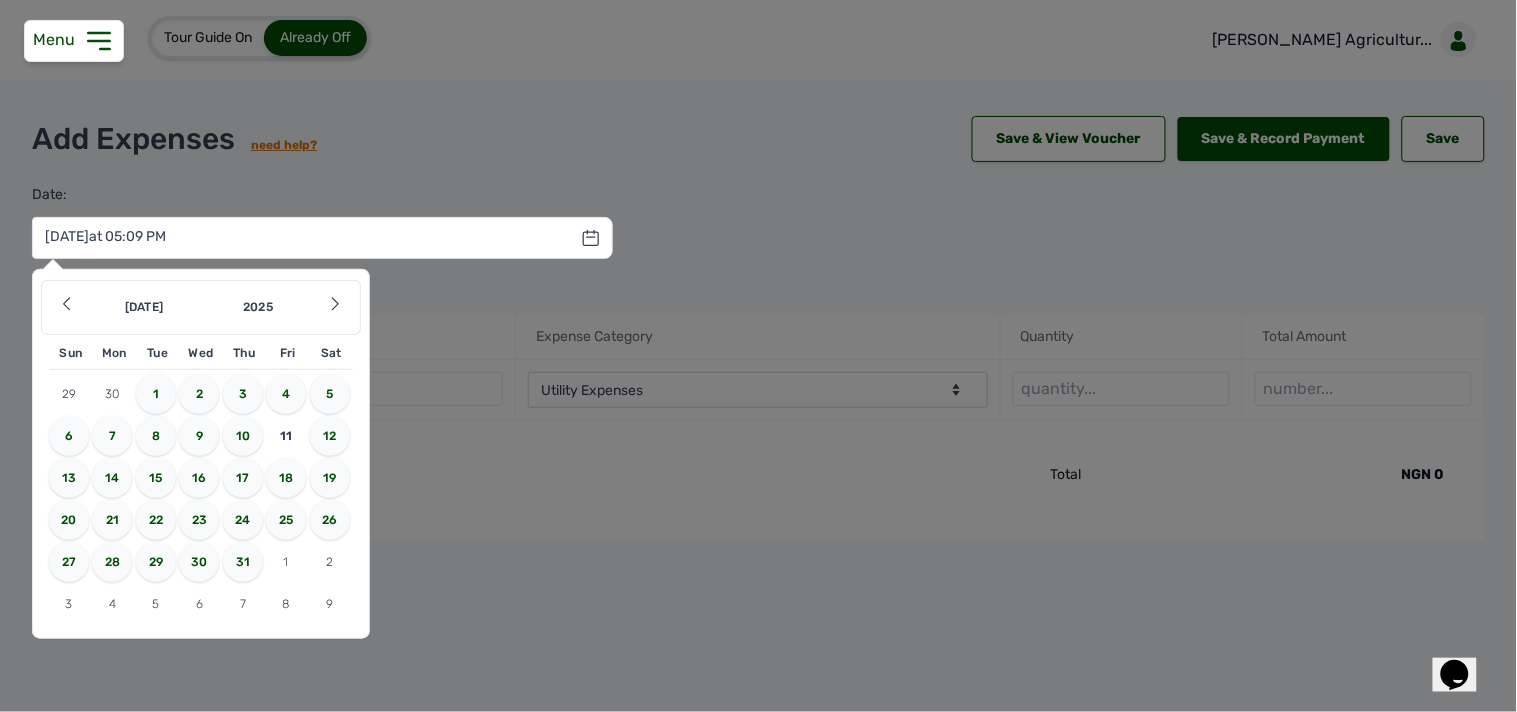 click on "3" at bounding box center (243, 394) 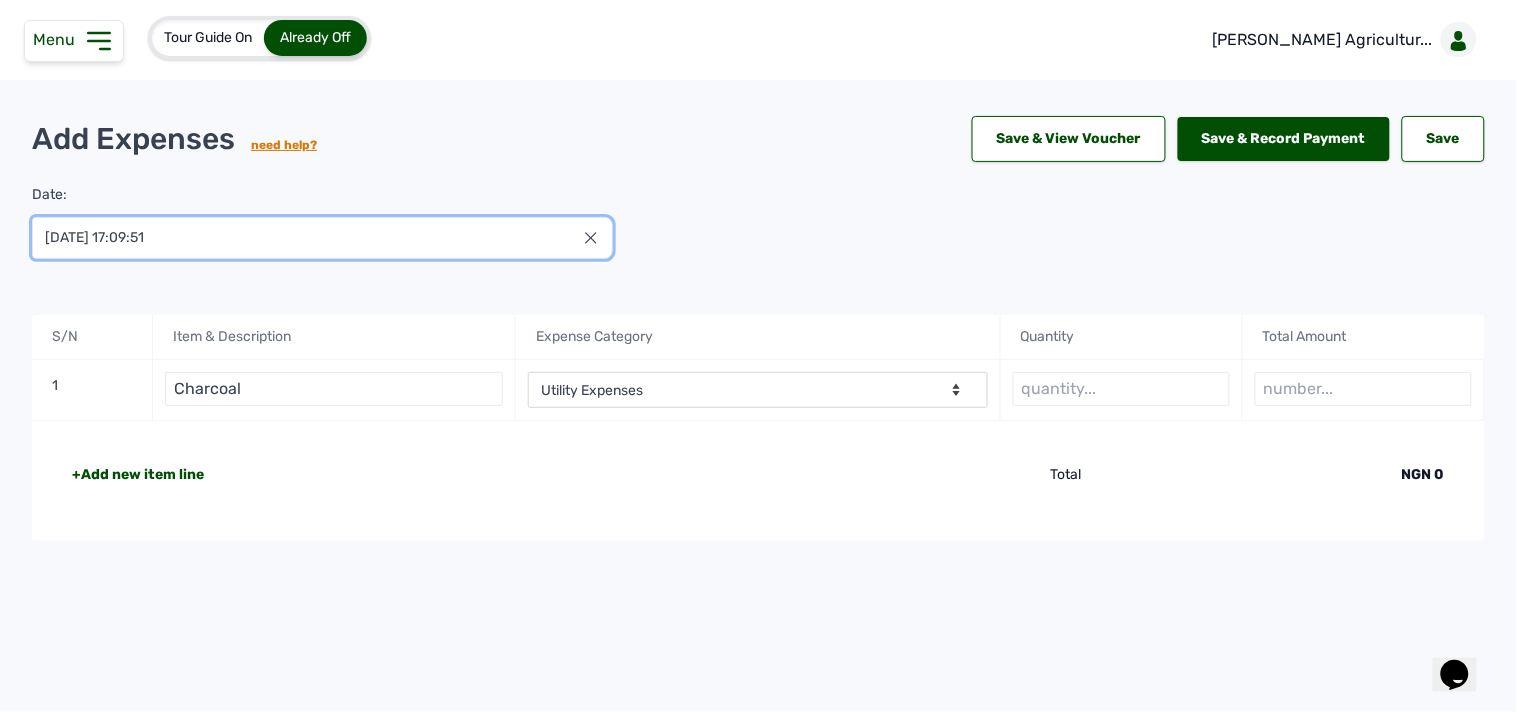 click on "[DATE] 17:09:51" at bounding box center [322, 238] 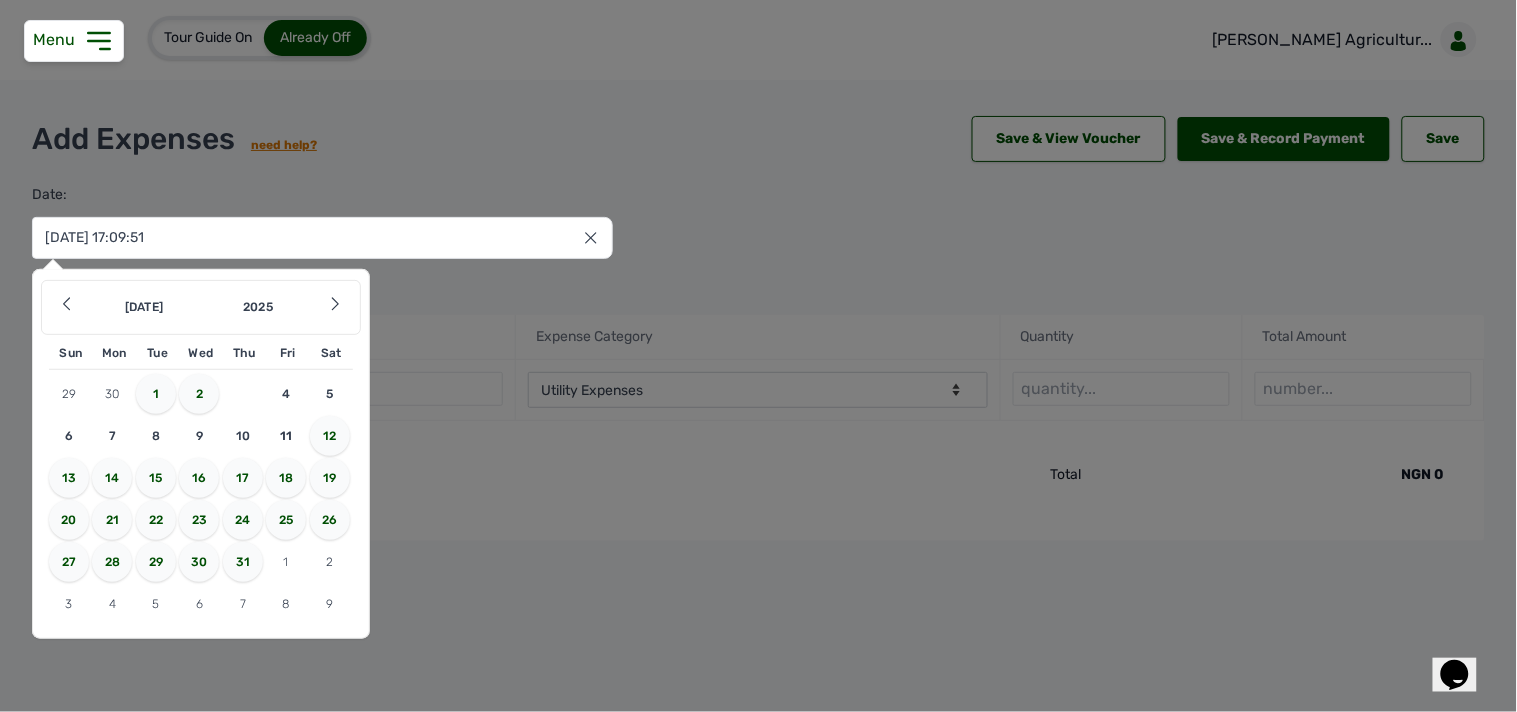 click on "2" at bounding box center (199, 394) 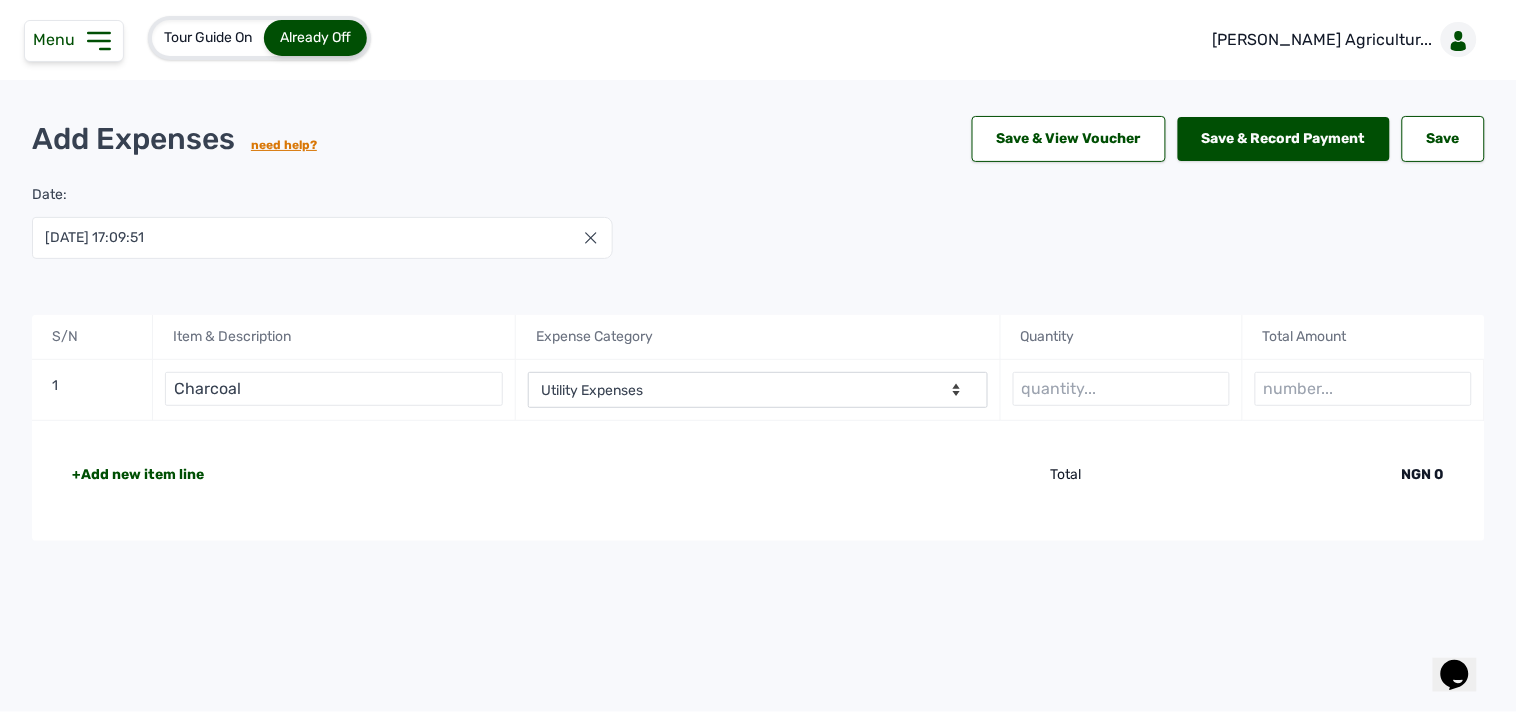 type on "[DATE] 17:09:51" 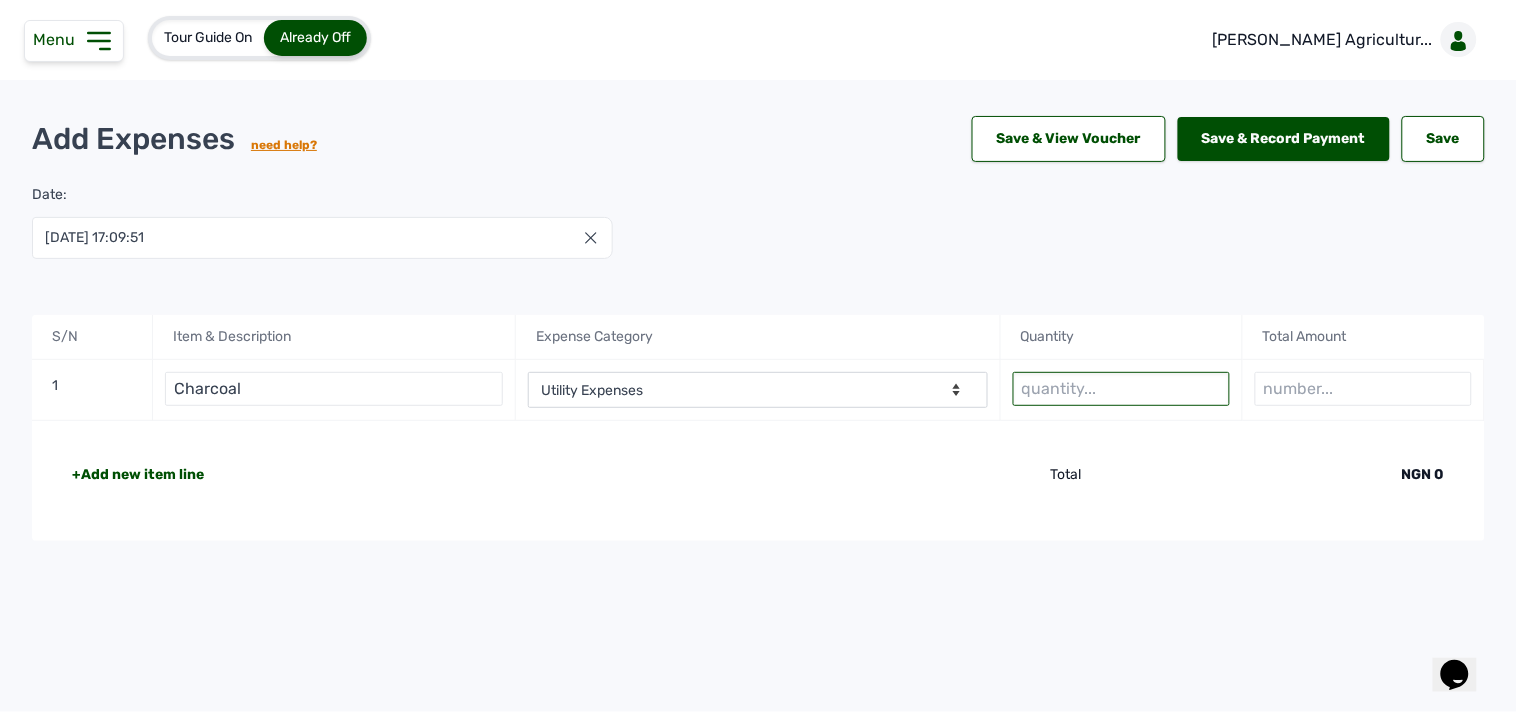 click at bounding box center (1121, 389) 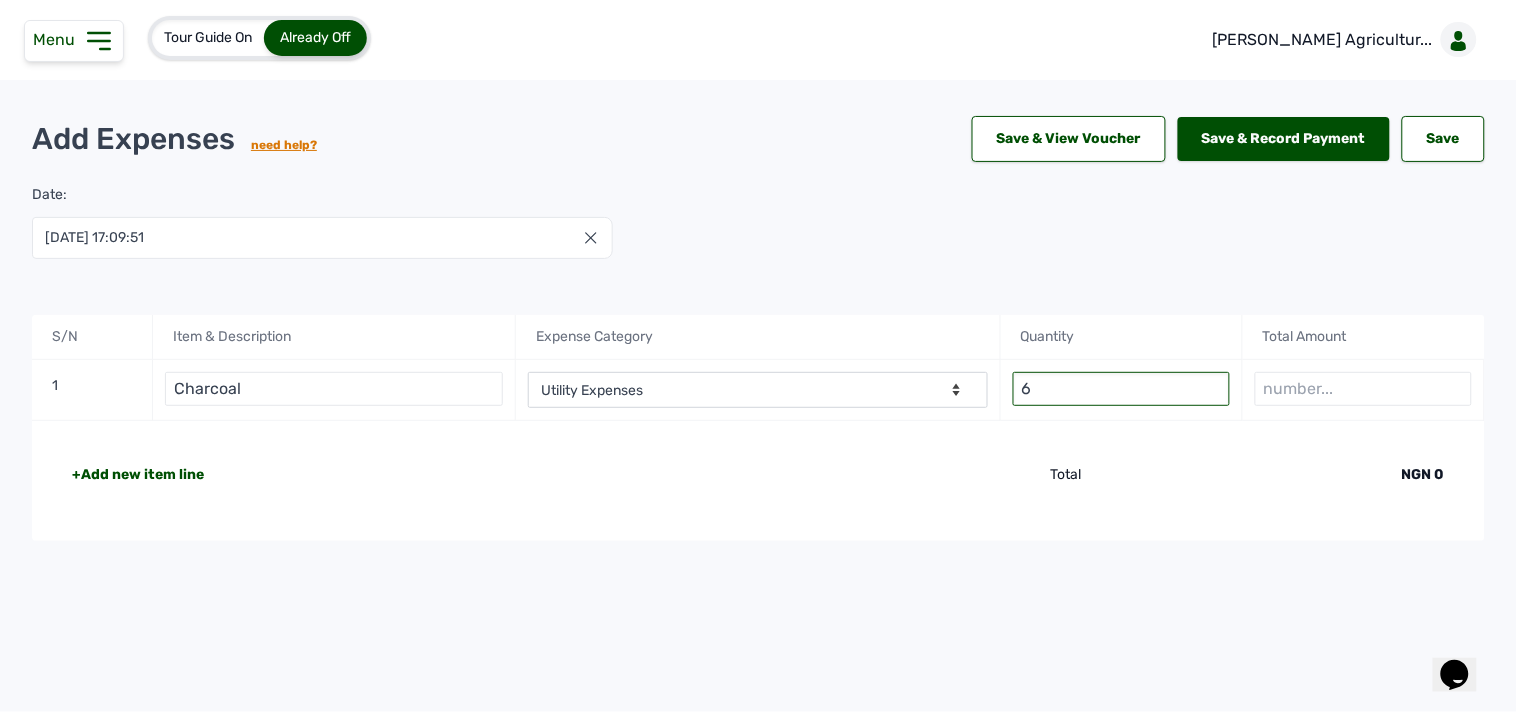 type on "6" 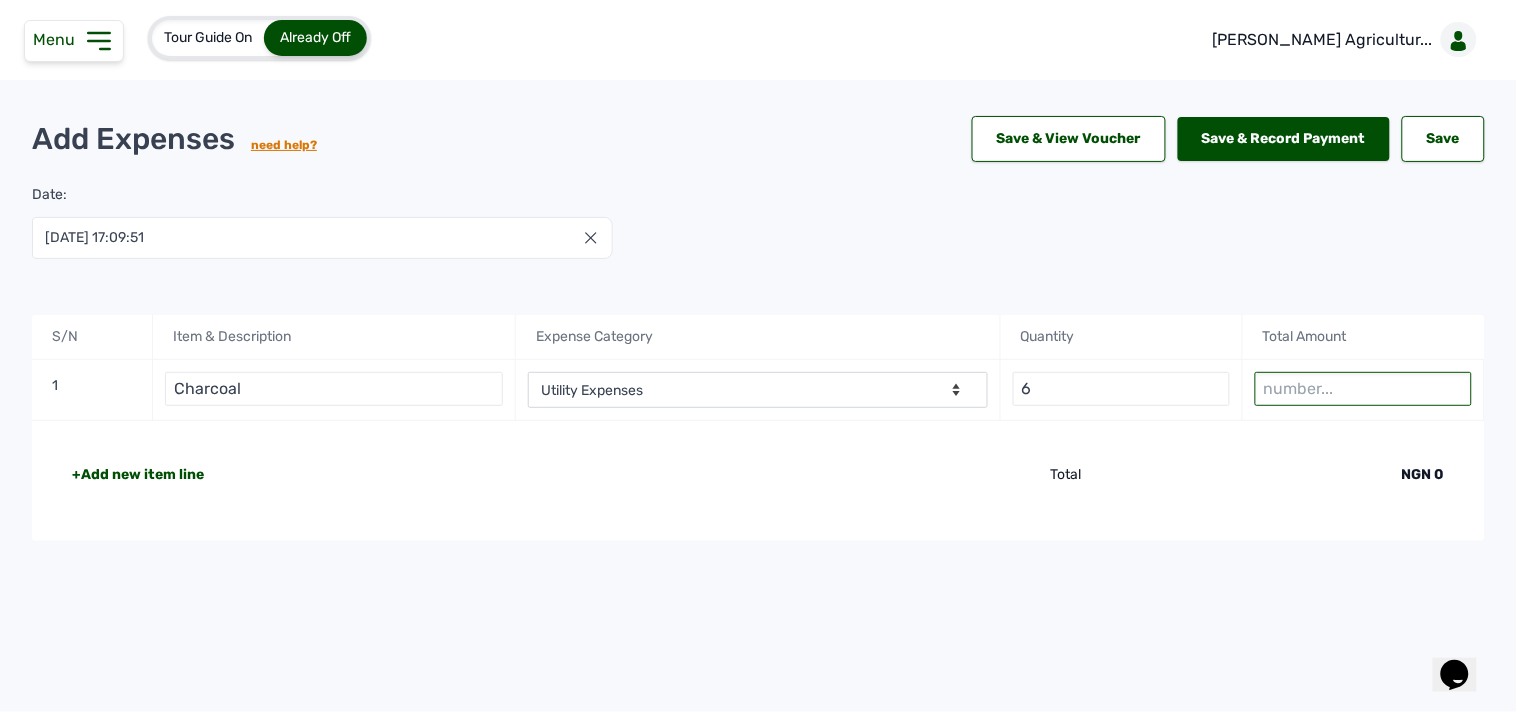 click at bounding box center [1363, 389] 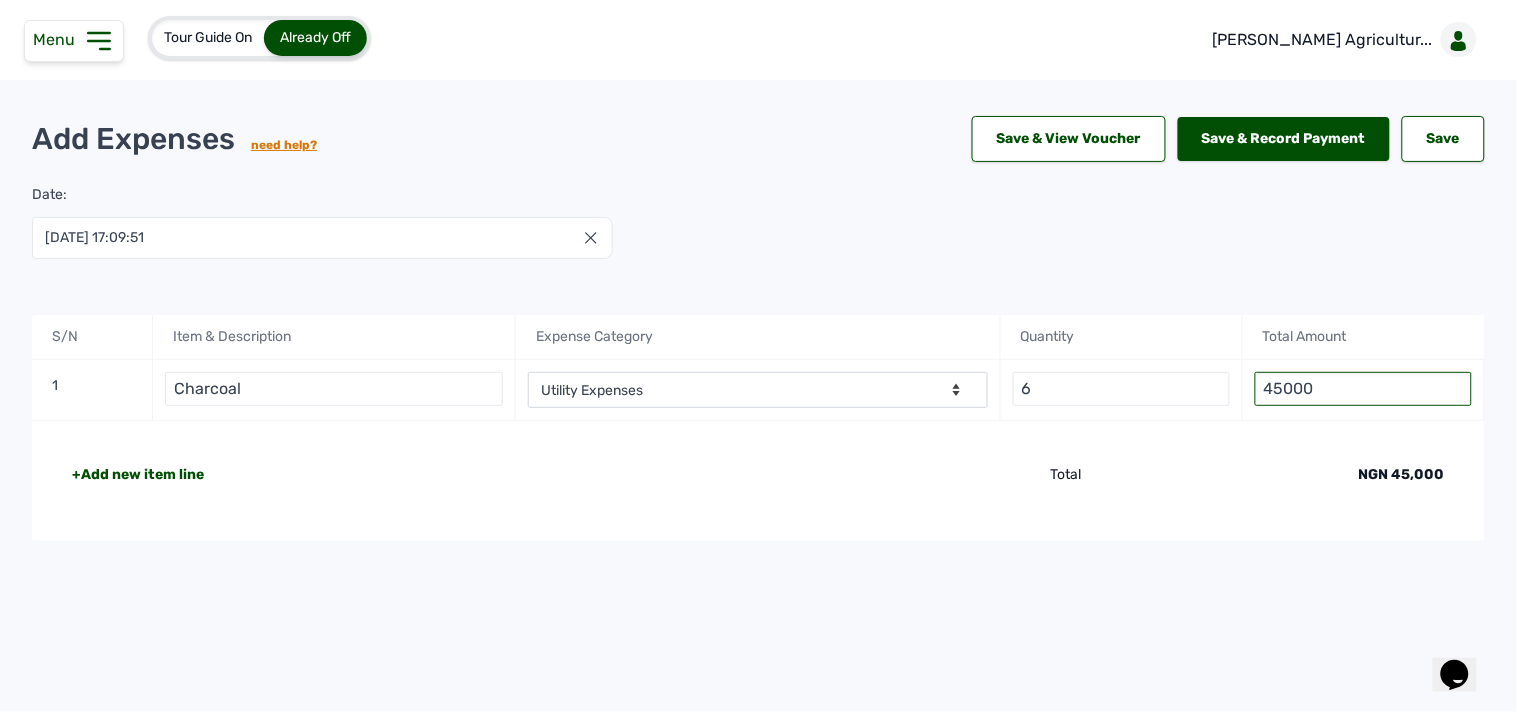 type on "45000" 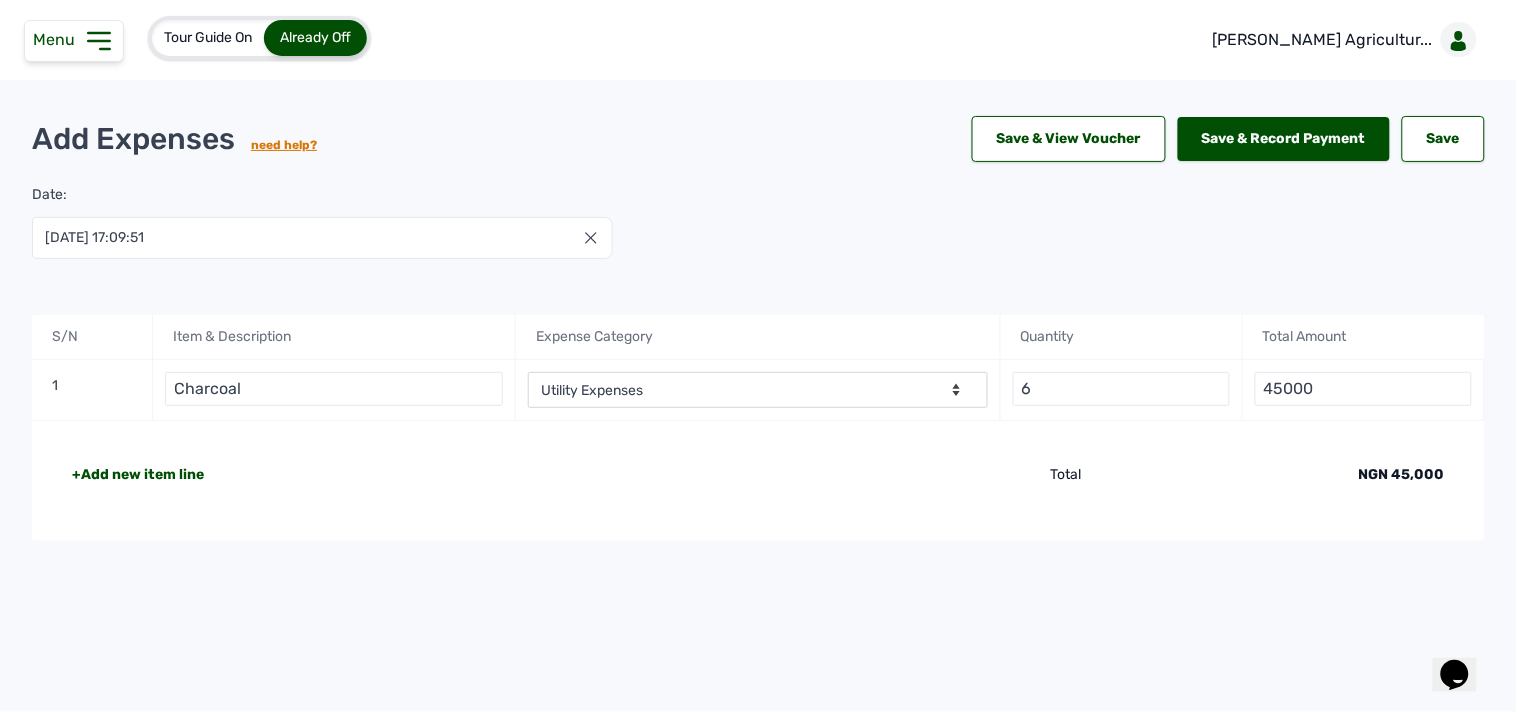 click on "+Add new item line" at bounding box center [138, 475] 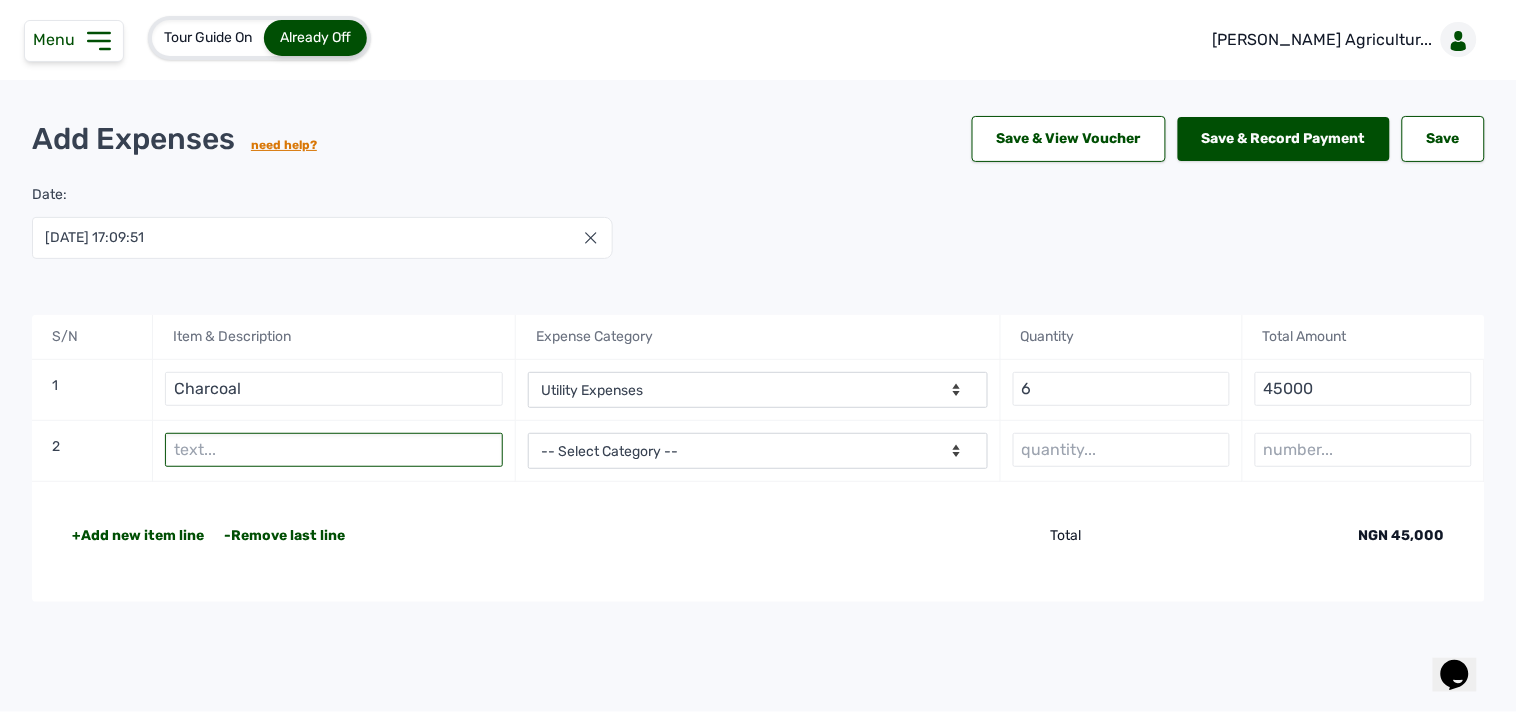 click at bounding box center [334, 450] 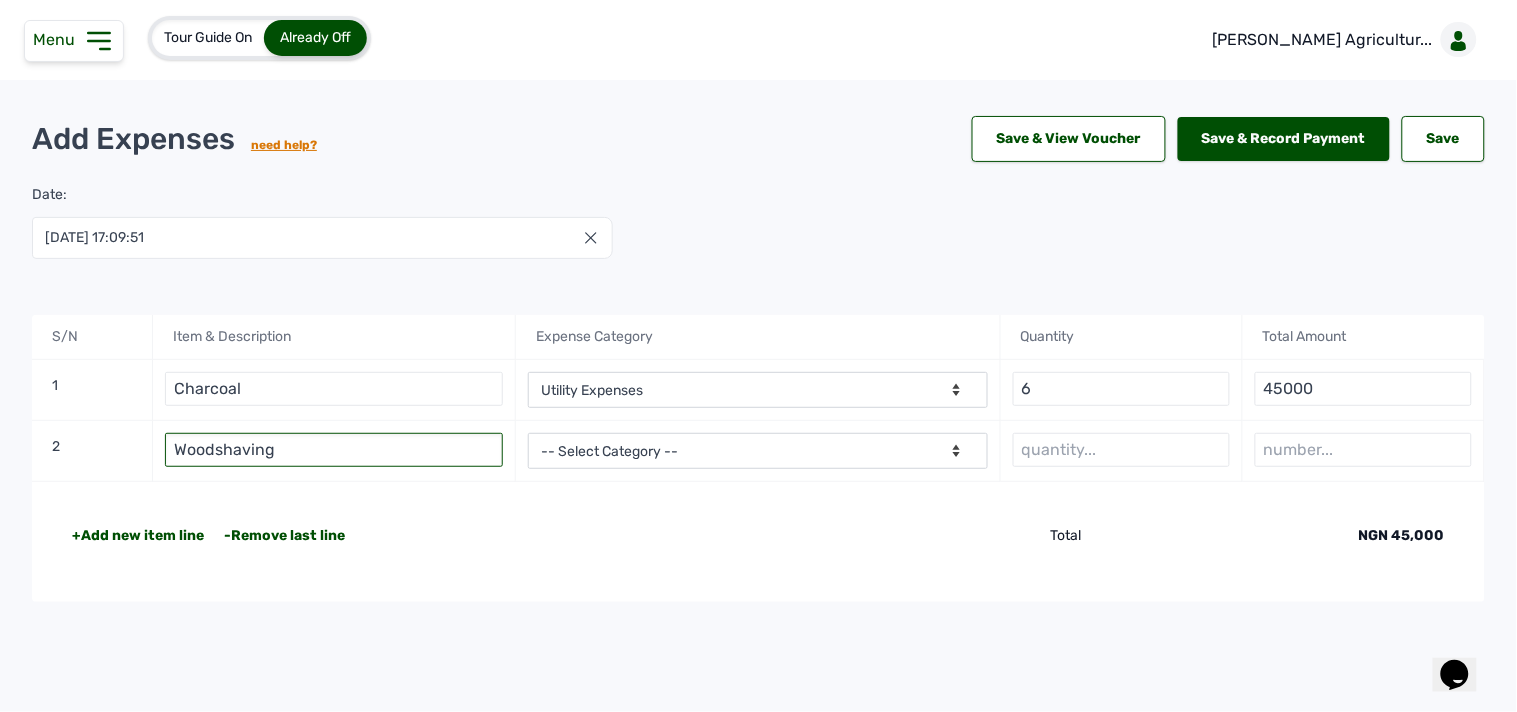 type on "Woodshaving" 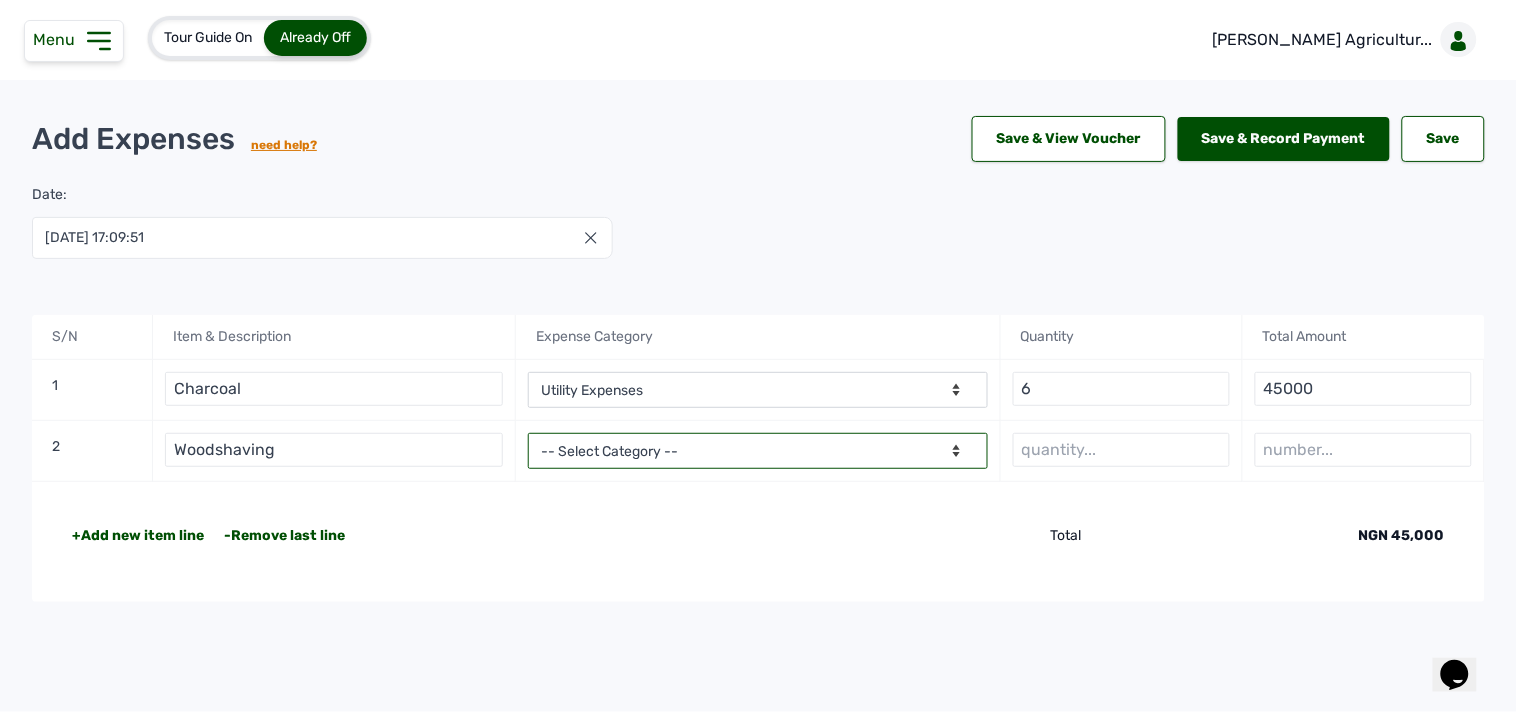 click on "-- Select Category -- Advertising Expenses Bank Charges Entertainment Expenses Insurance Expenses Legal Expenses Medical Expenses Office Equipments & Supplies Property Tax Rental Cost Repair & Maintenance Expenses Research Expenses Staff Salary Telephone Expenses Transportation Expenses Travelling Expenses Utility Expenses Others" at bounding box center (757, 451) 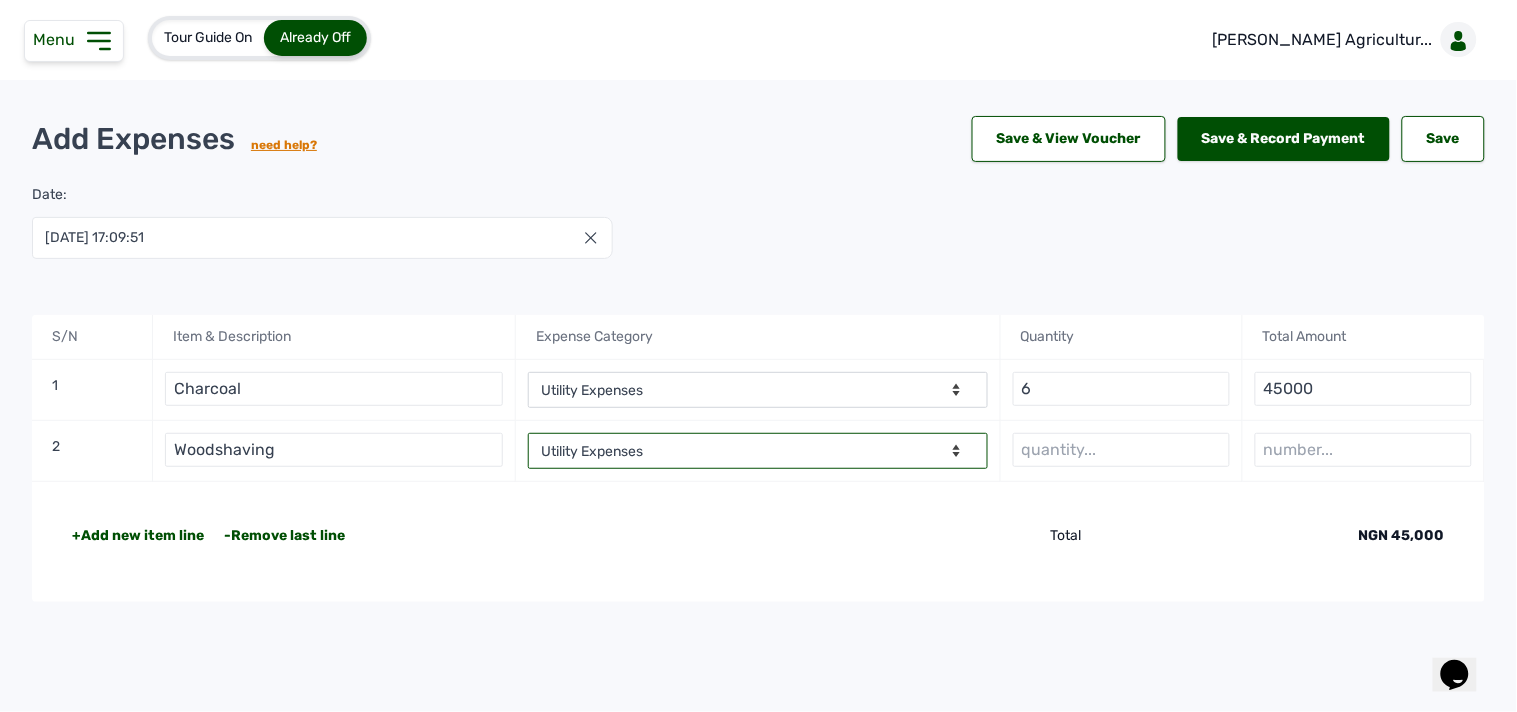 click on "-- Select Category -- Advertising Expenses Bank Charges Entertainment Expenses Insurance Expenses Legal Expenses Medical Expenses Office Equipments & Supplies Property Tax Rental Cost Repair & Maintenance Expenses Research Expenses Staff Salary Telephone Expenses Transportation Expenses Travelling Expenses Utility Expenses Others" at bounding box center [757, 451] 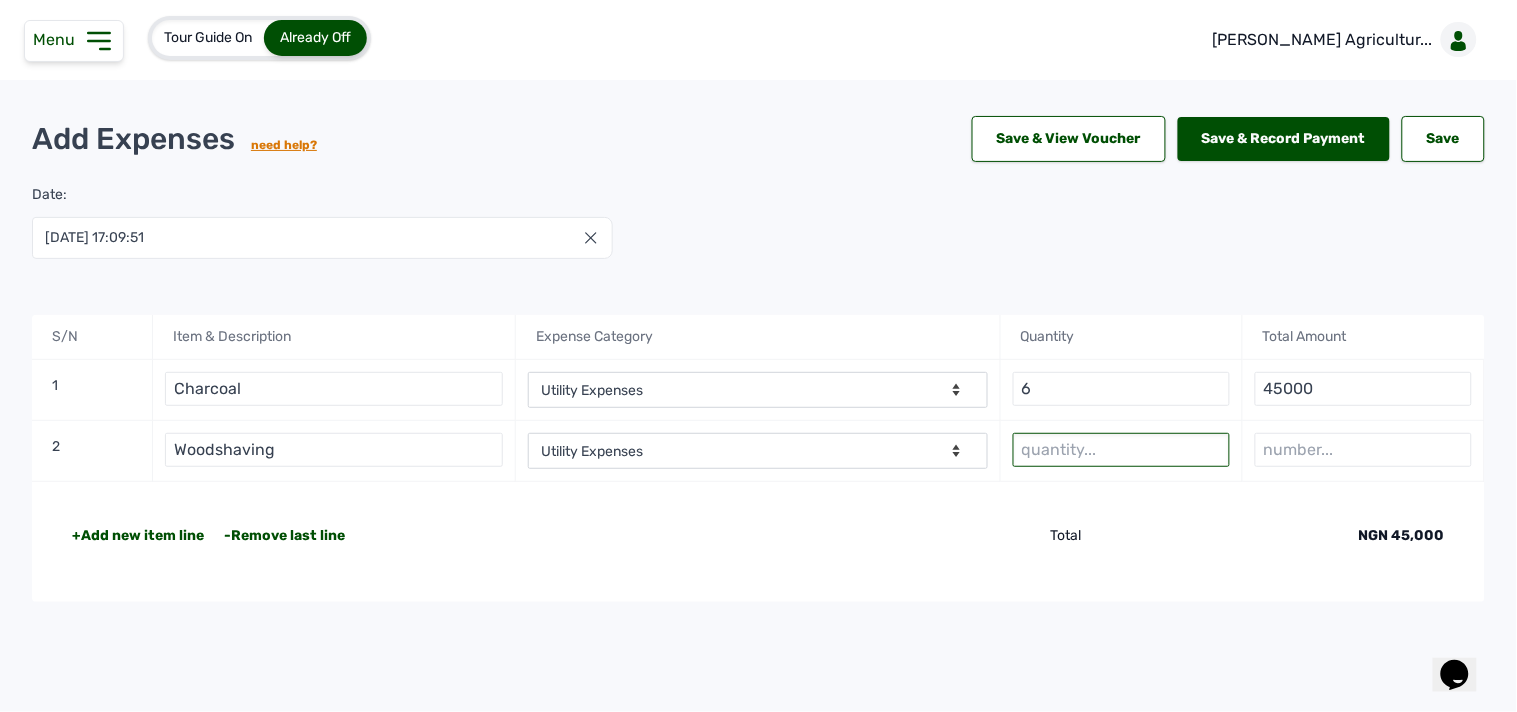 click at bounding box center [1121, 450] 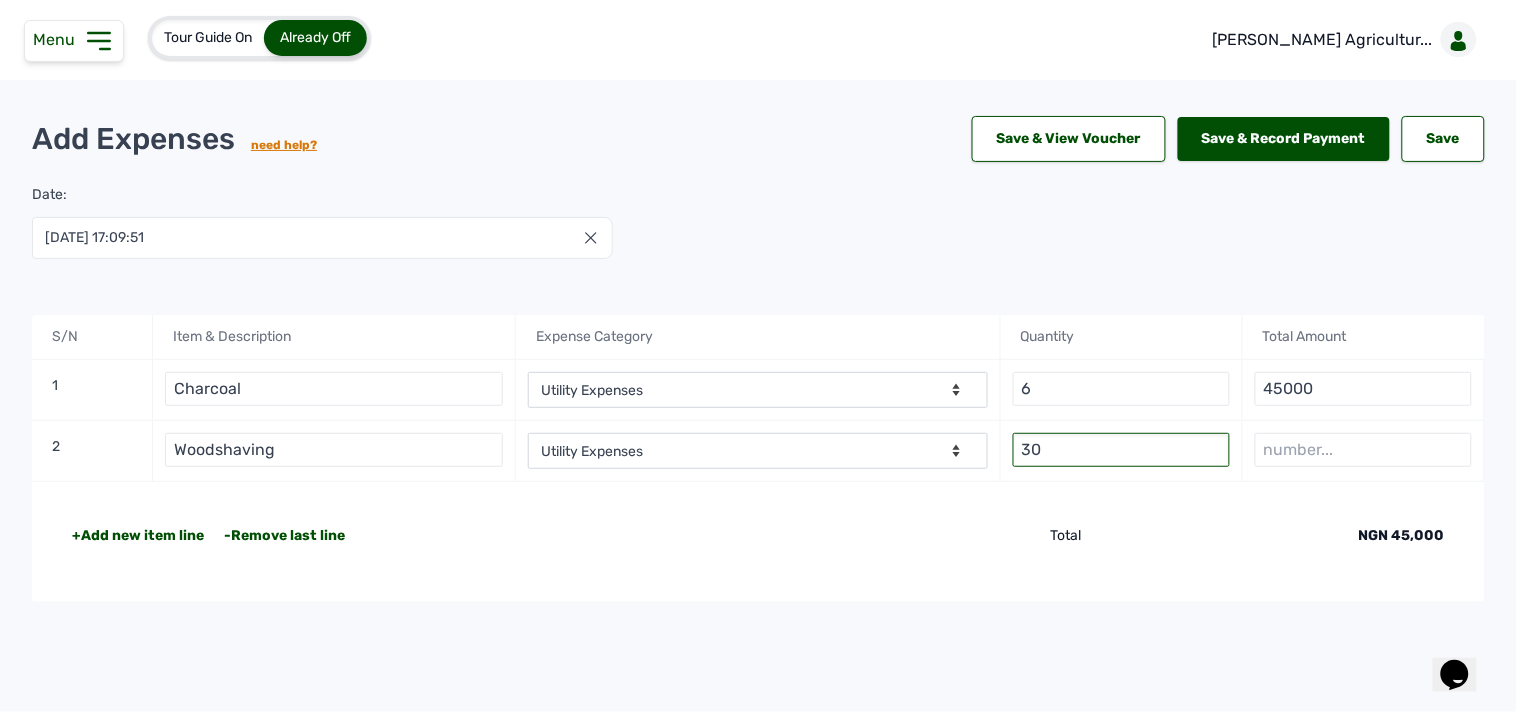 type on "30" 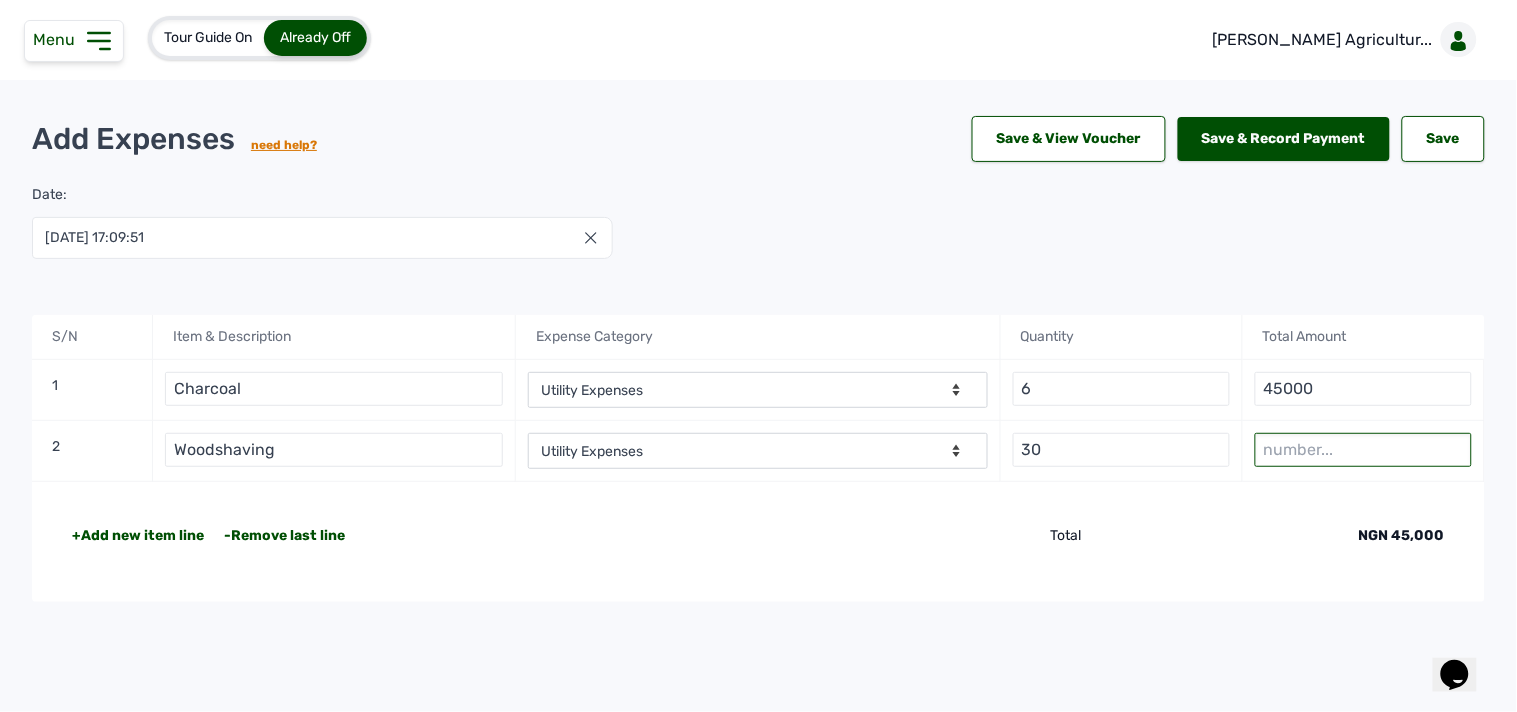 click at bounding box center (1363, 450) 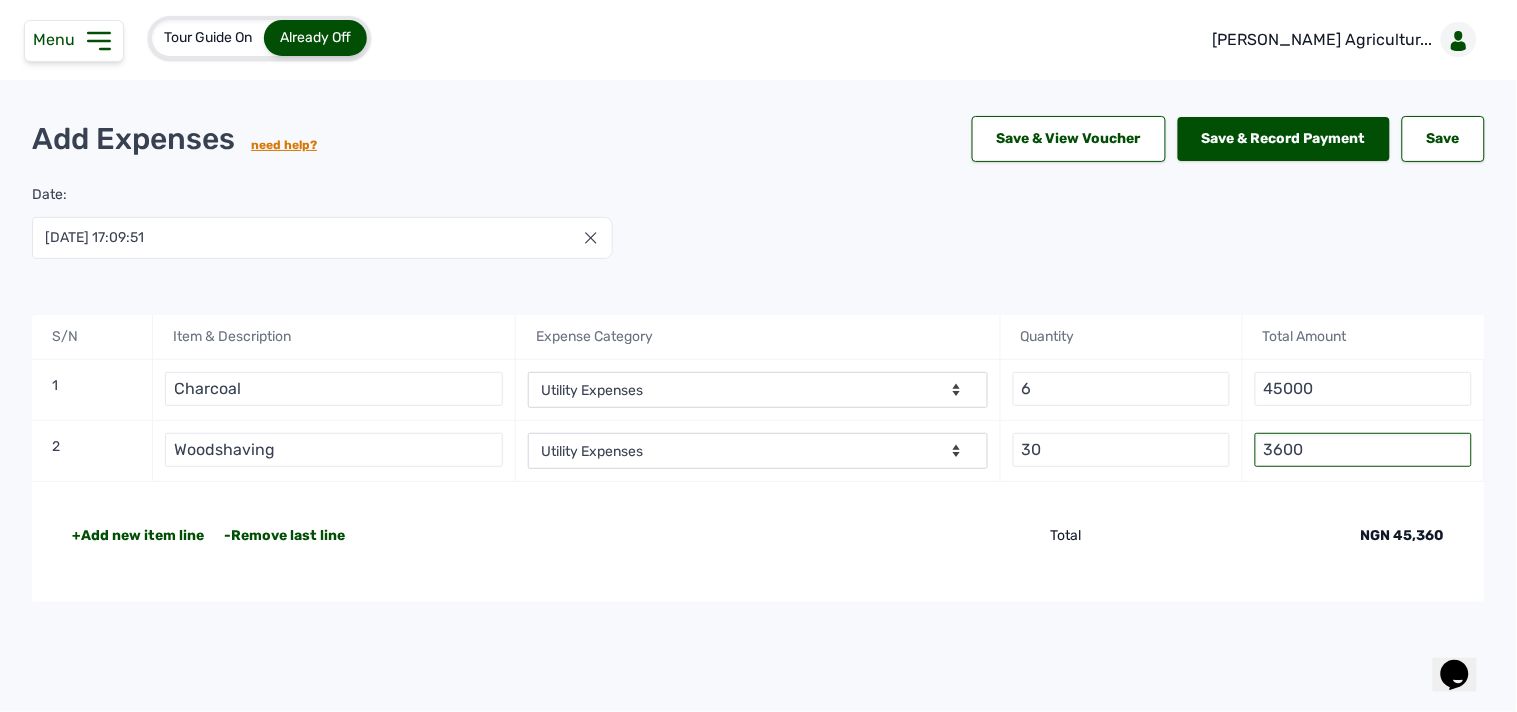 type on "36000" 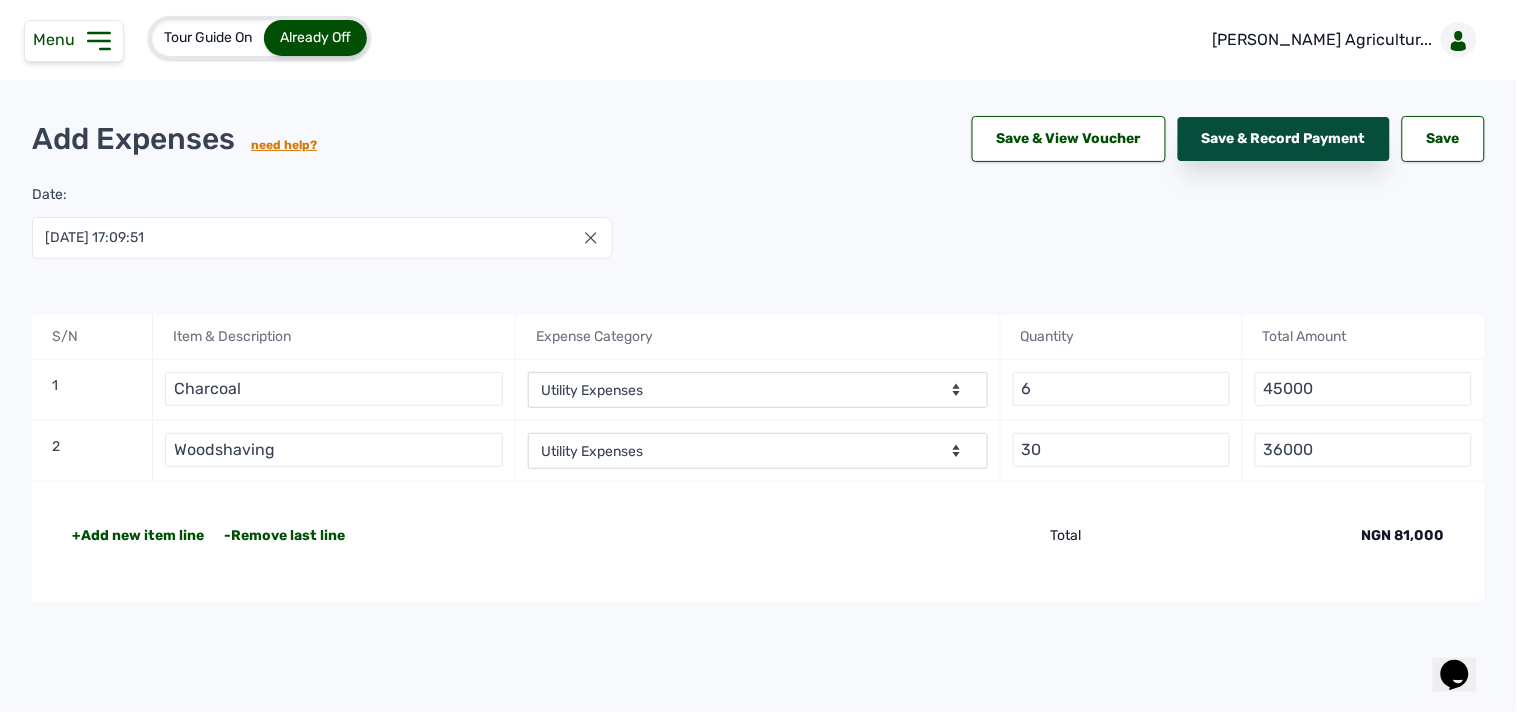 click on "Save & Record Payment" at bounding box center (1284, 139) 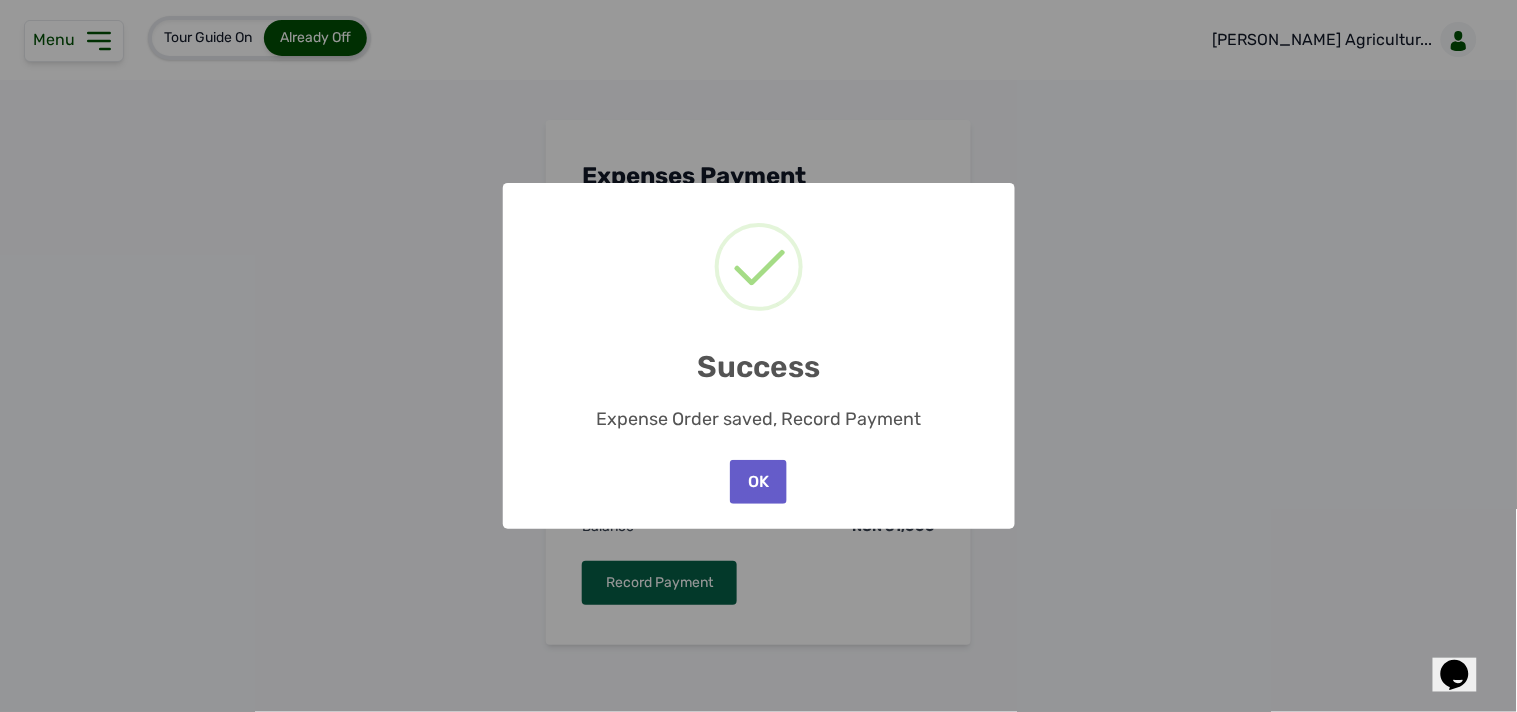 click on "OK" at bounding box center (758, 482) 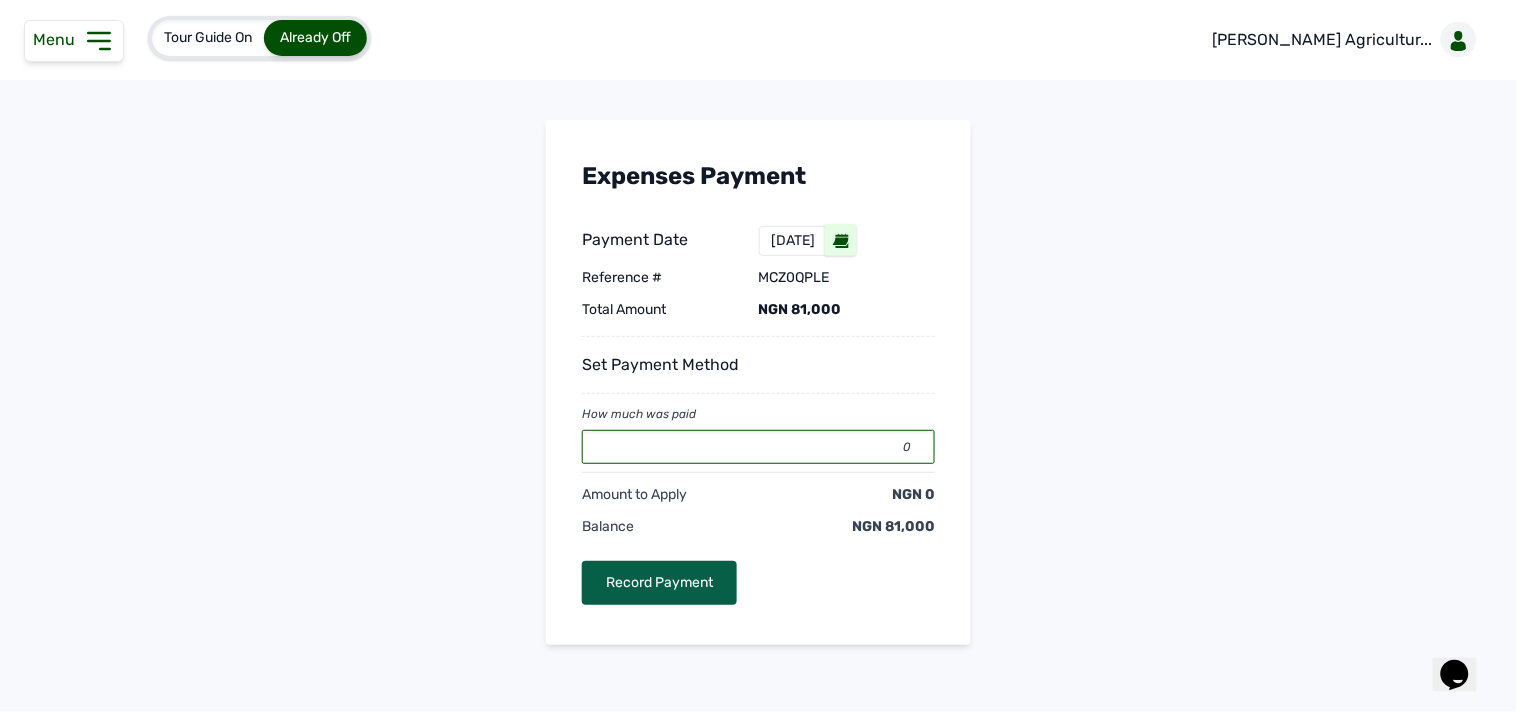 click on "0" at bounding box center [758, 447] 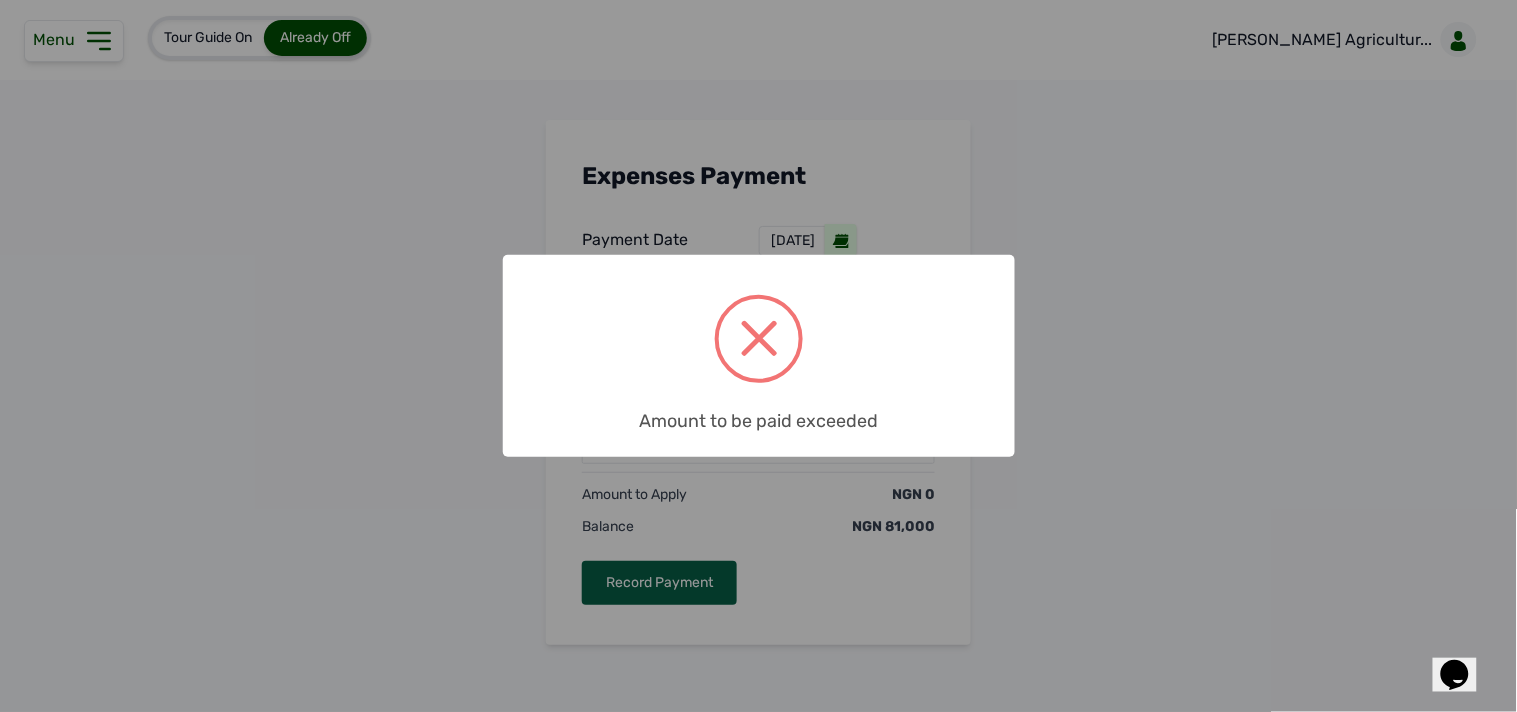 click on "×
Amount to be paid exceeded OK No Cancel" at bounding box center [759, 356] 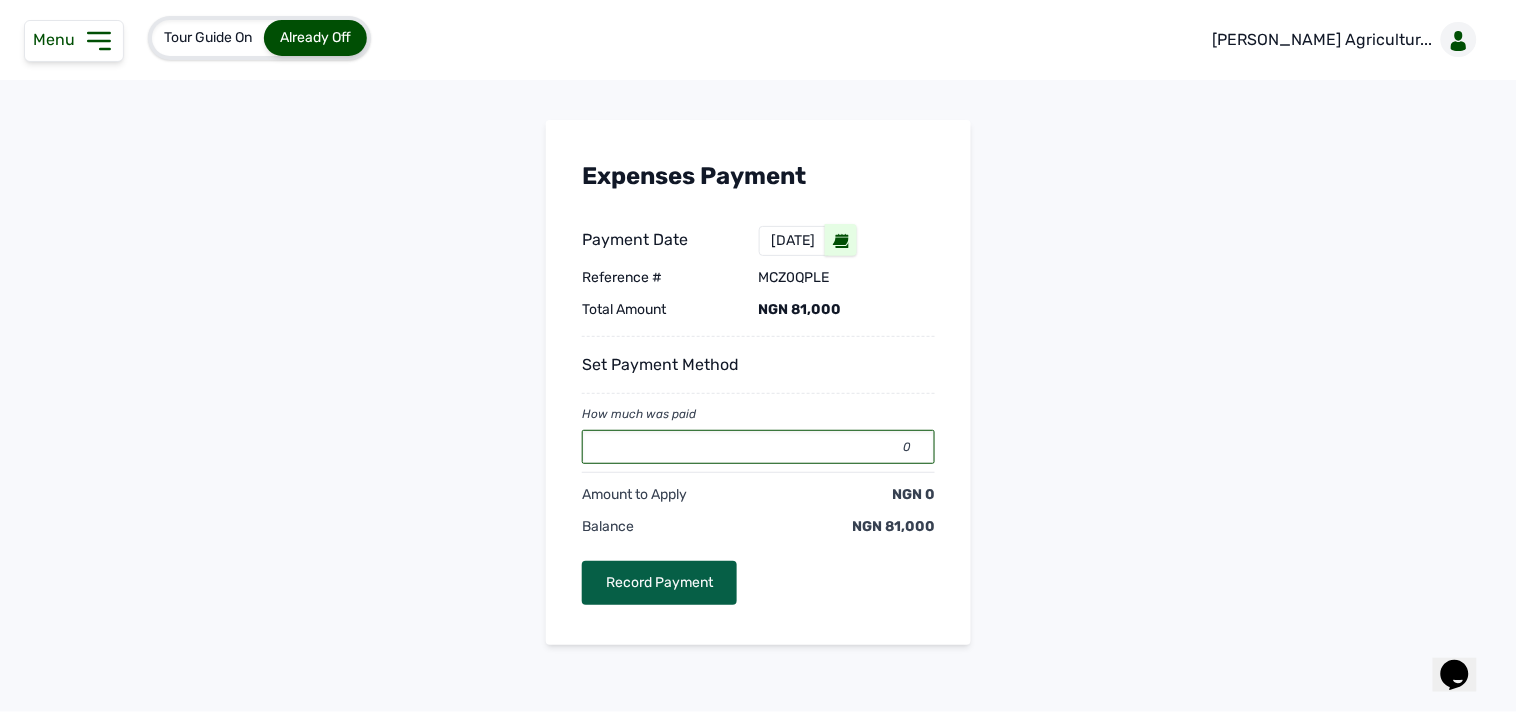 click on "0" at bounding box center [758, 447] 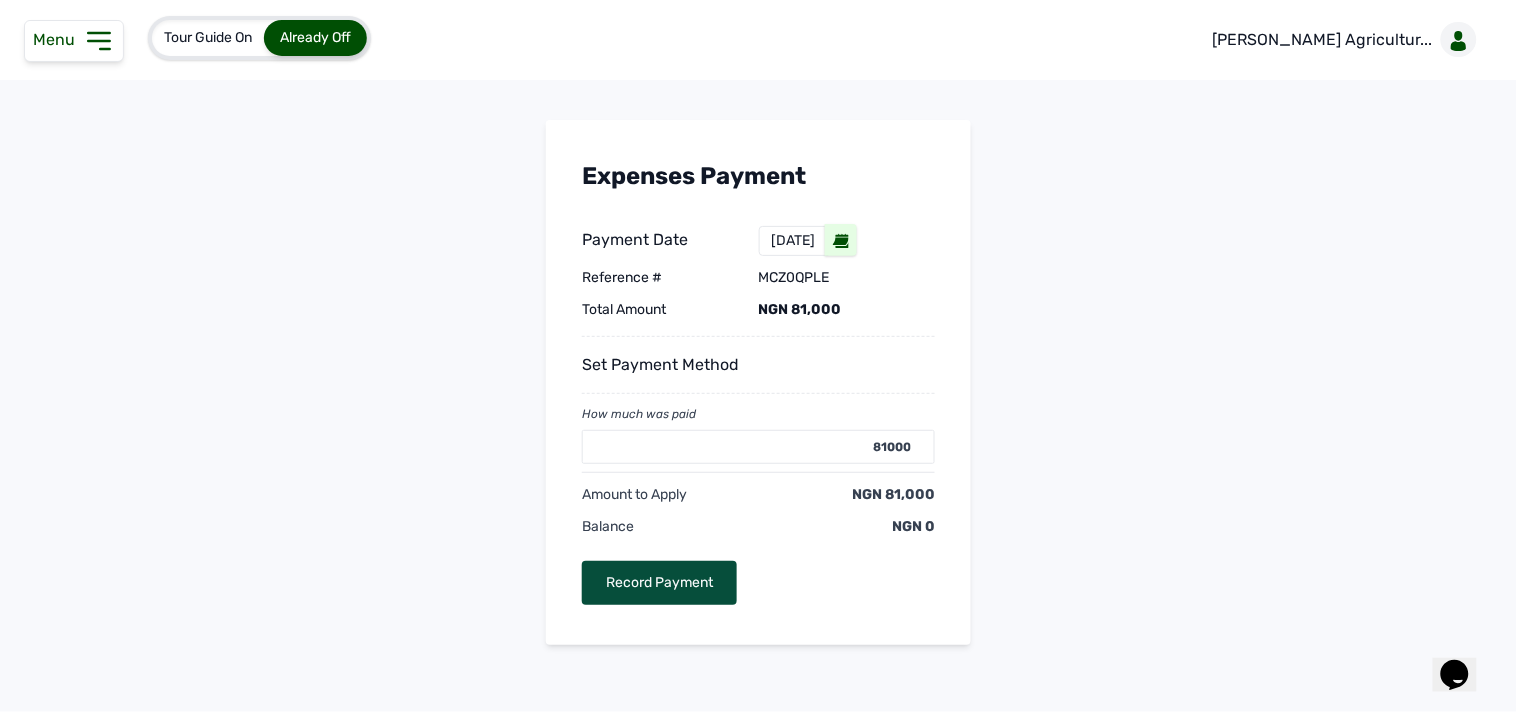 click on "Record Payment" at bounding box center (659, 583) 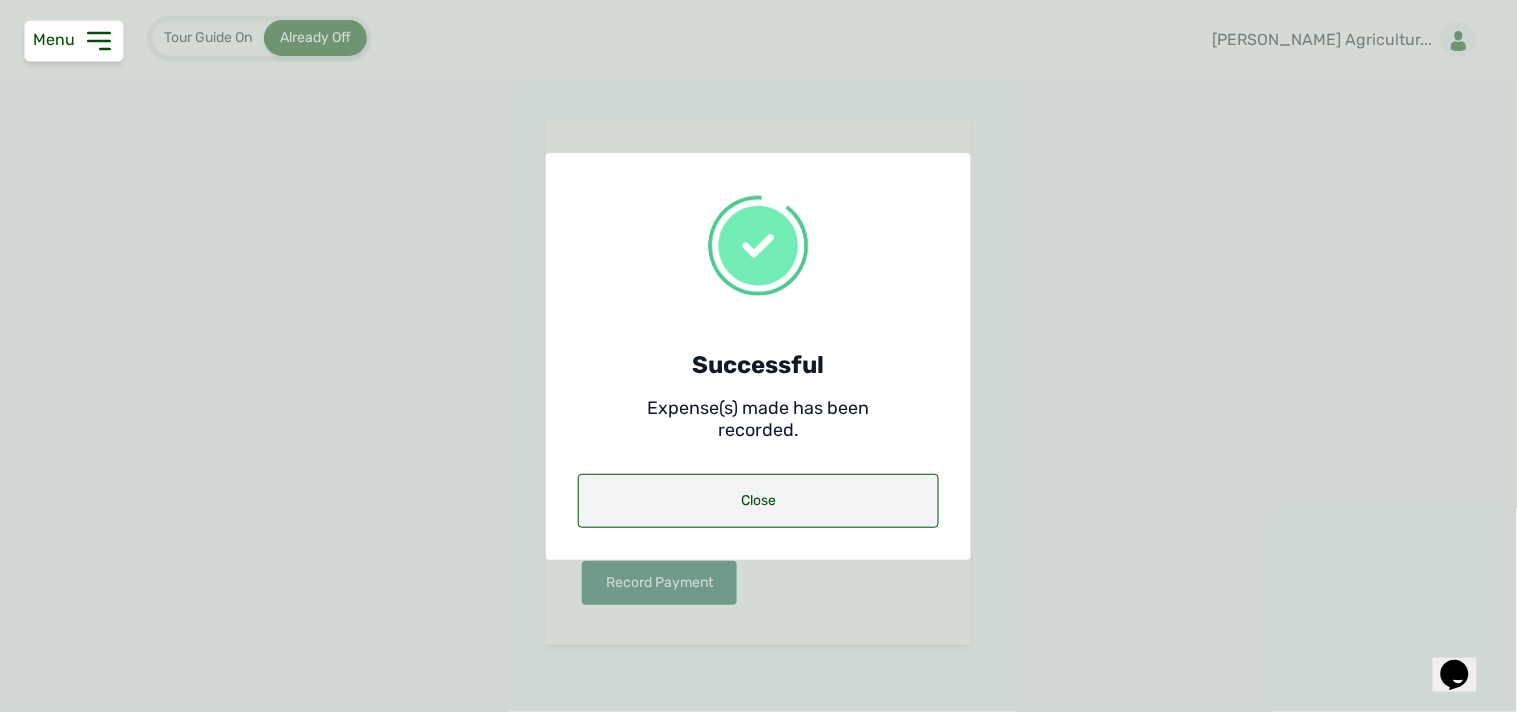 click on "Close" at bounding box center (758, 501) 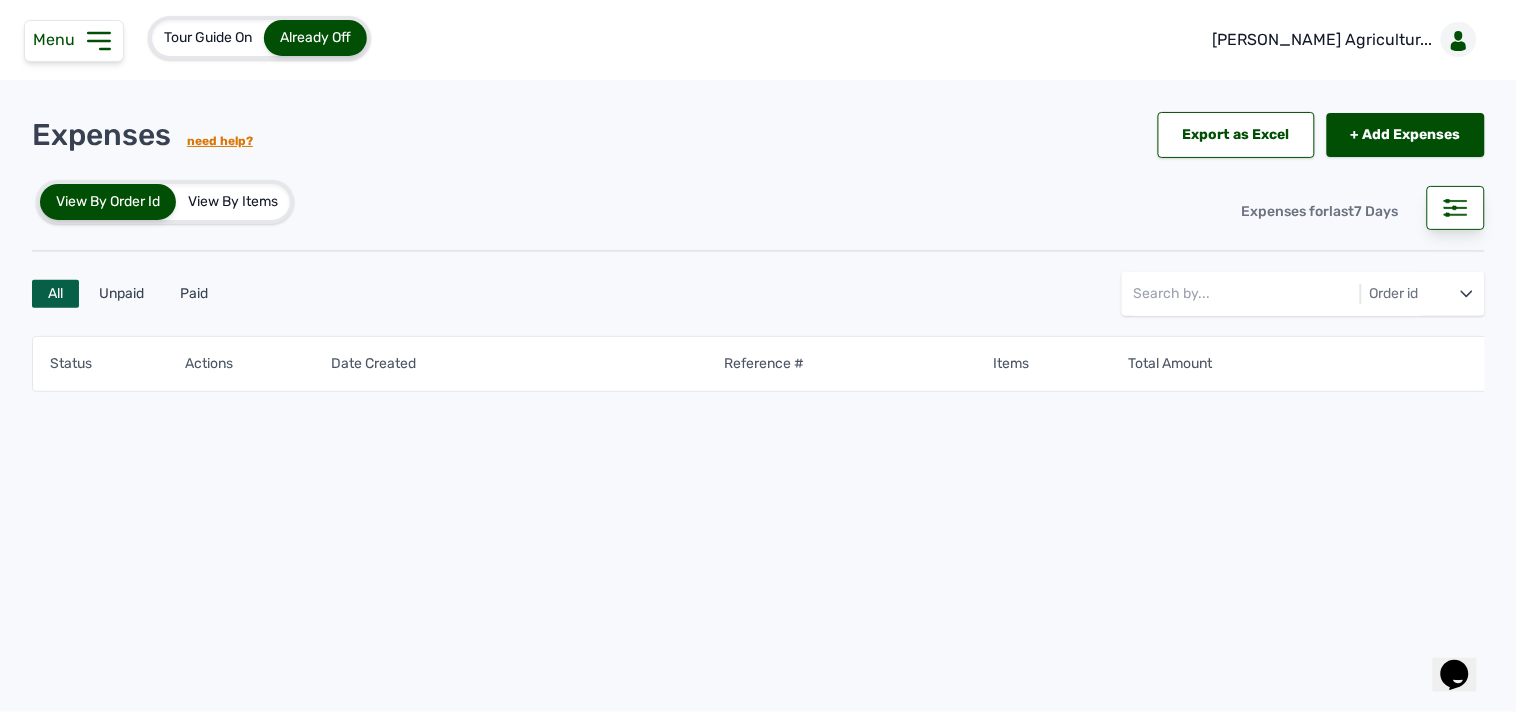 click on "View By Items" at bounding box center [233, 202] 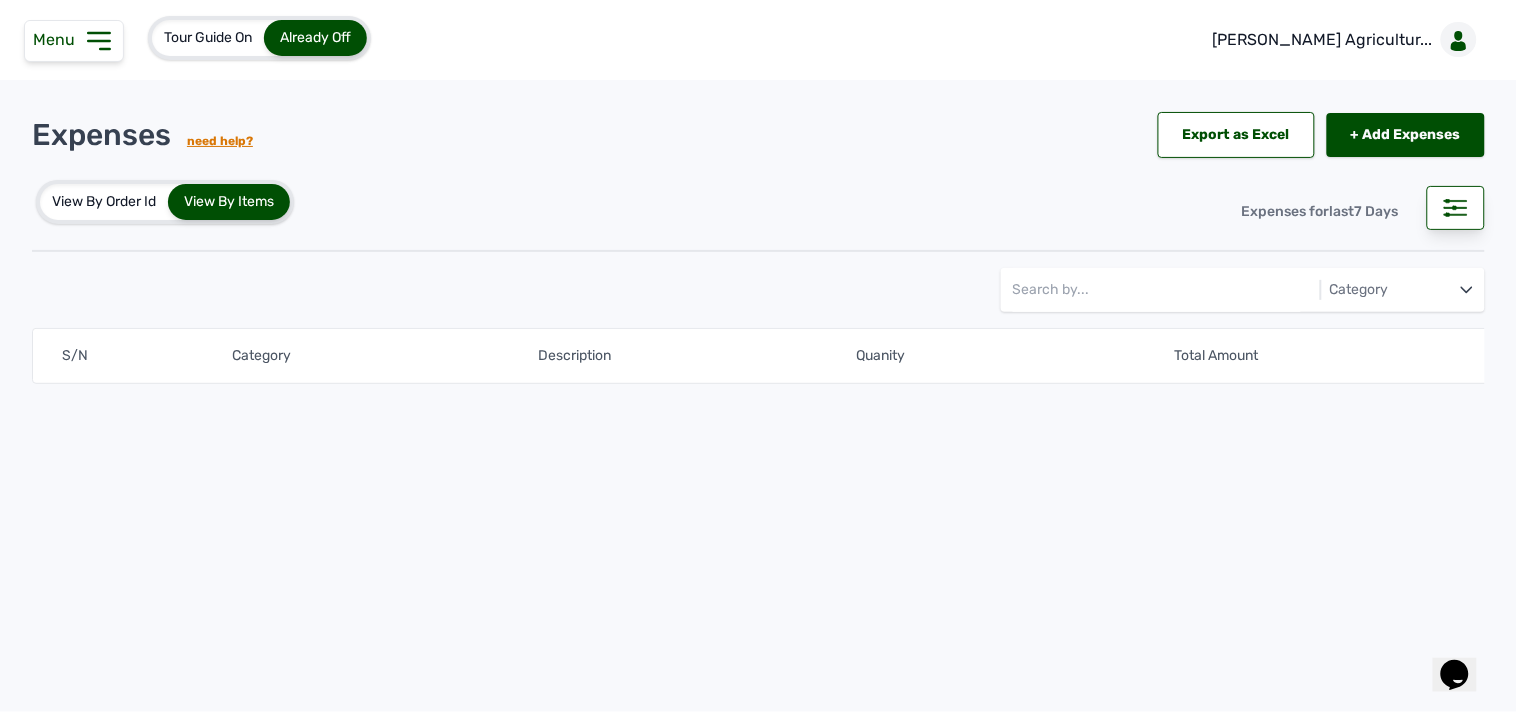 click on "View By Order Id" at bounding box center [104, 202] 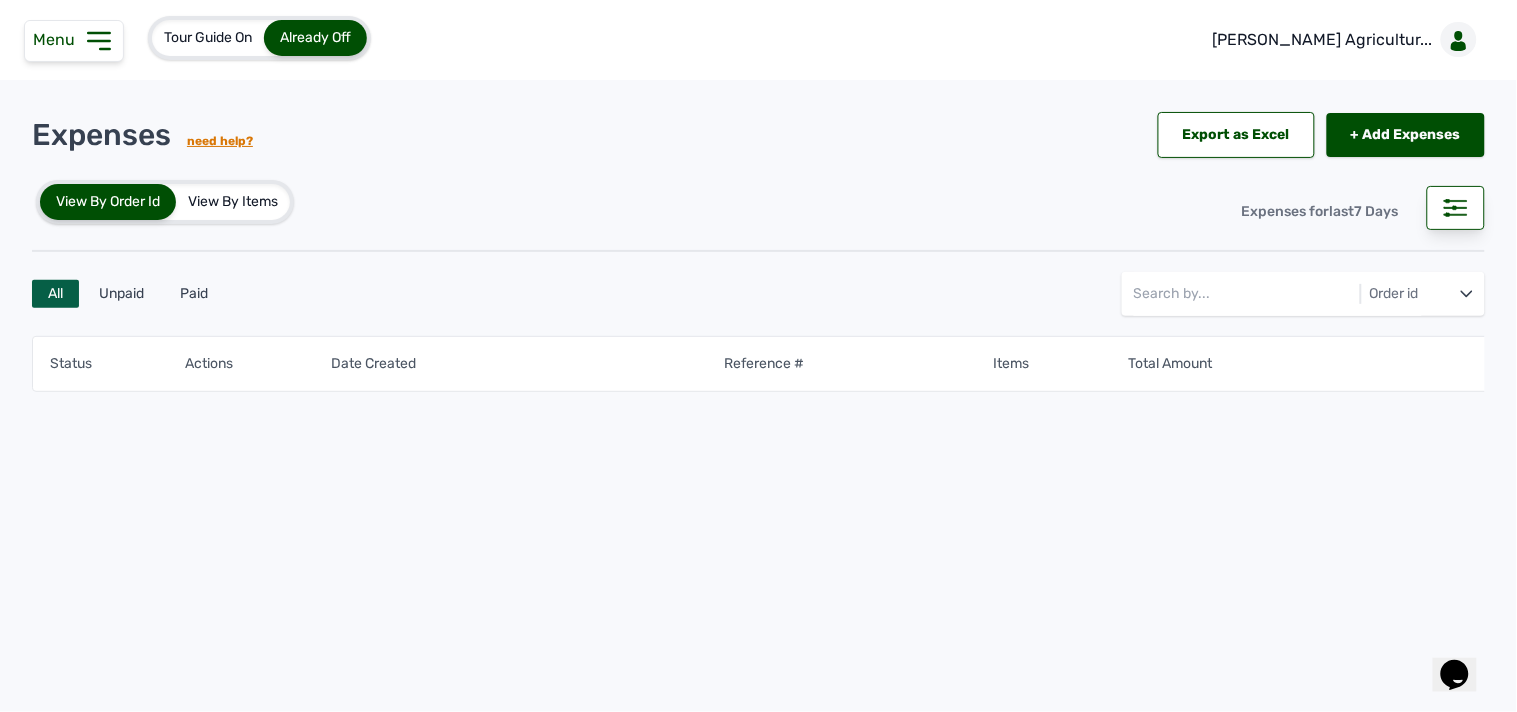 click at bounding box center (1278, 294) 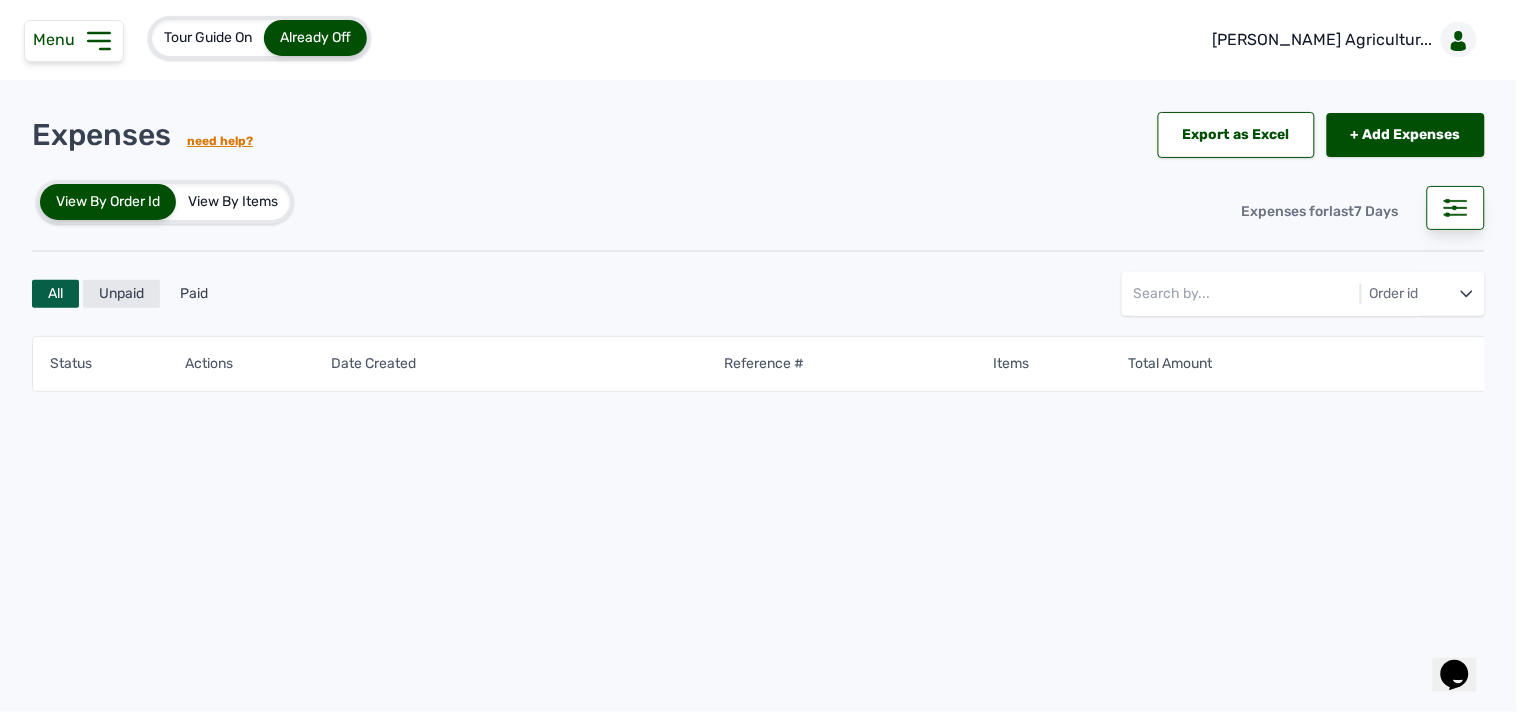 click on "Unpaid" at bounding box center (121, 294) 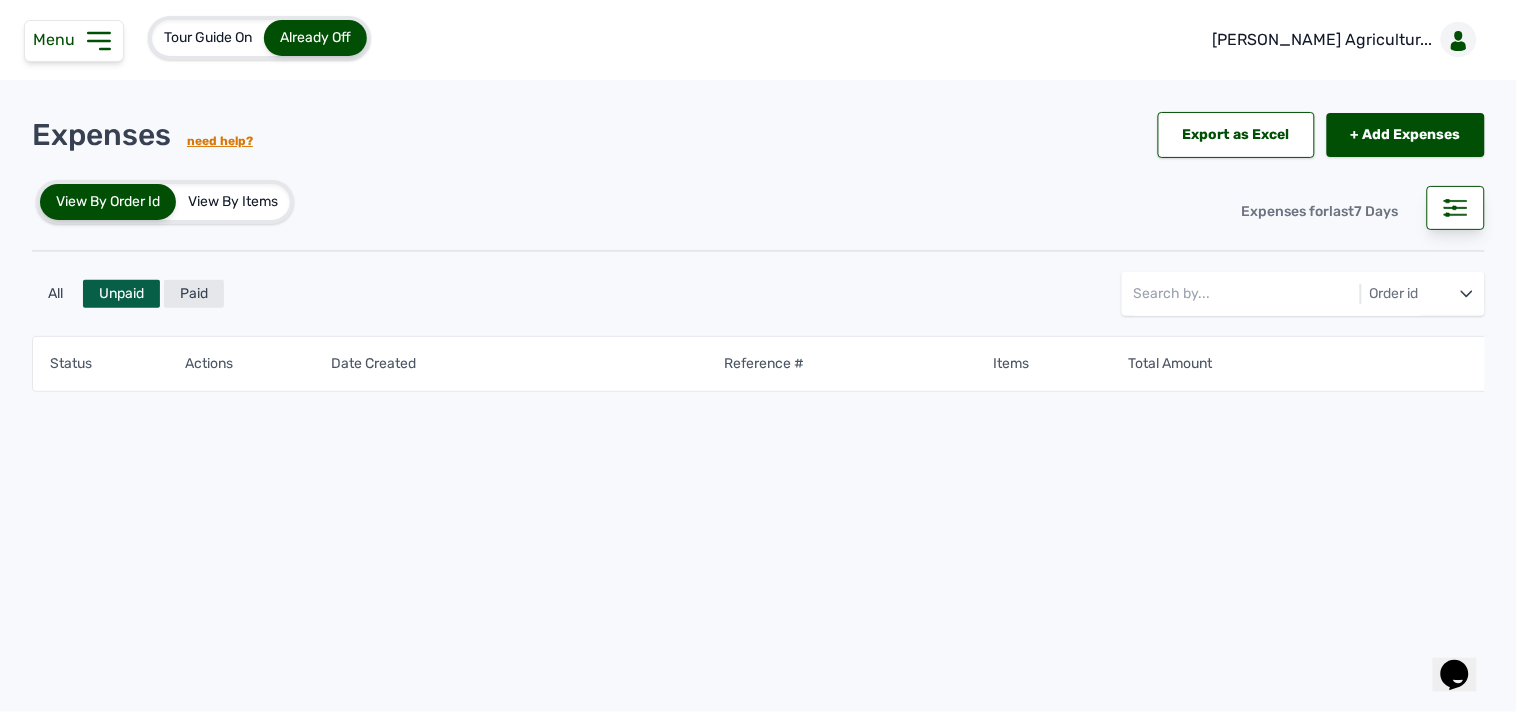 click on "Paid" at bounding box center (194, 294) 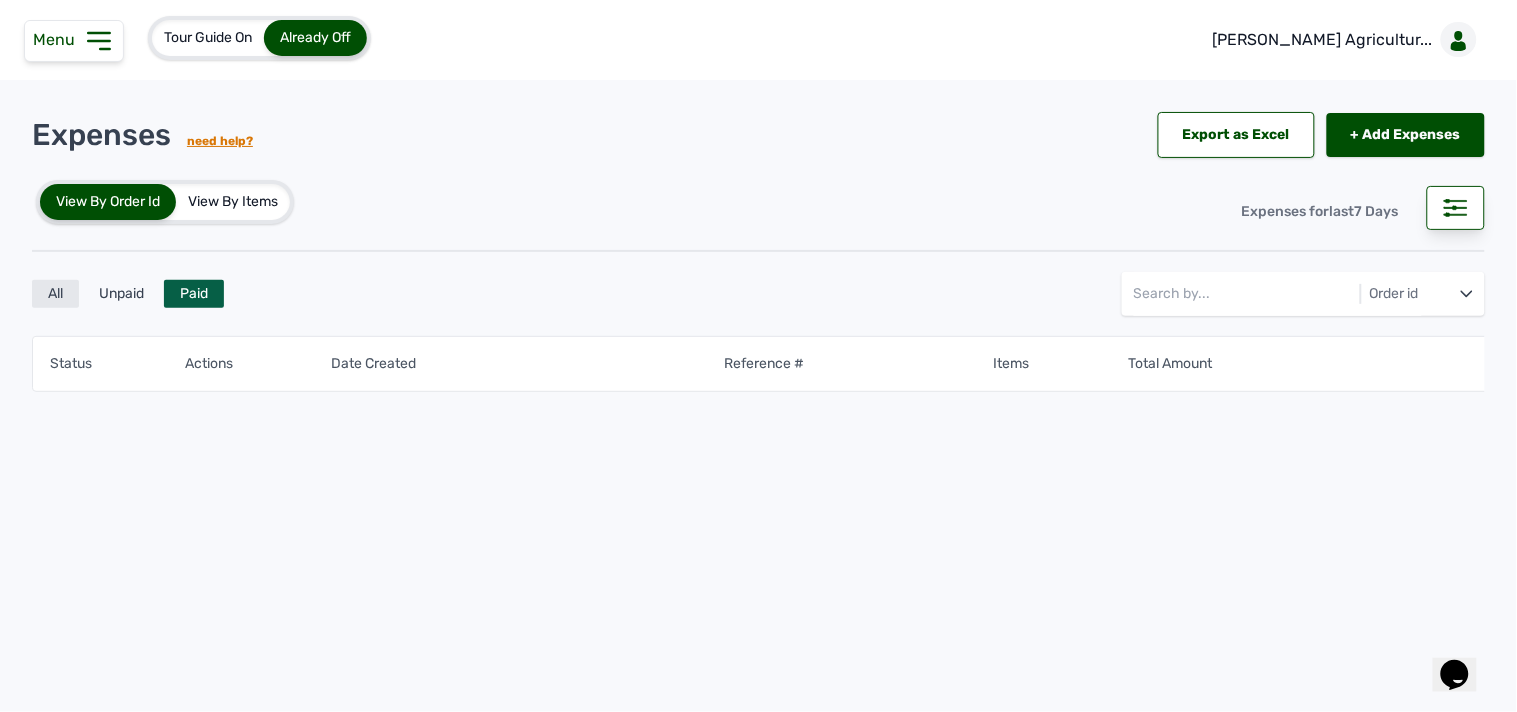 click on "All" at bounding box center [55, 294] 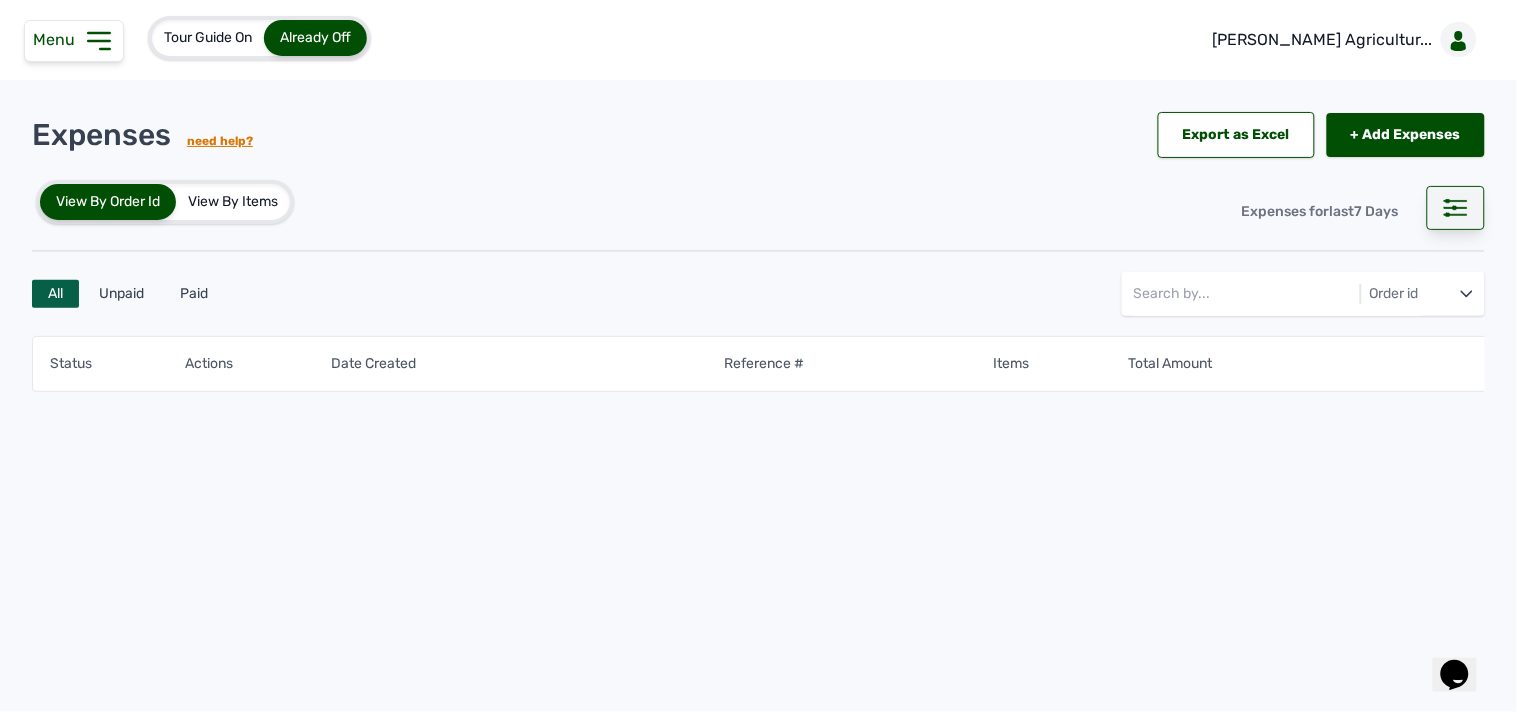 click at bounding box center [1456, 208] 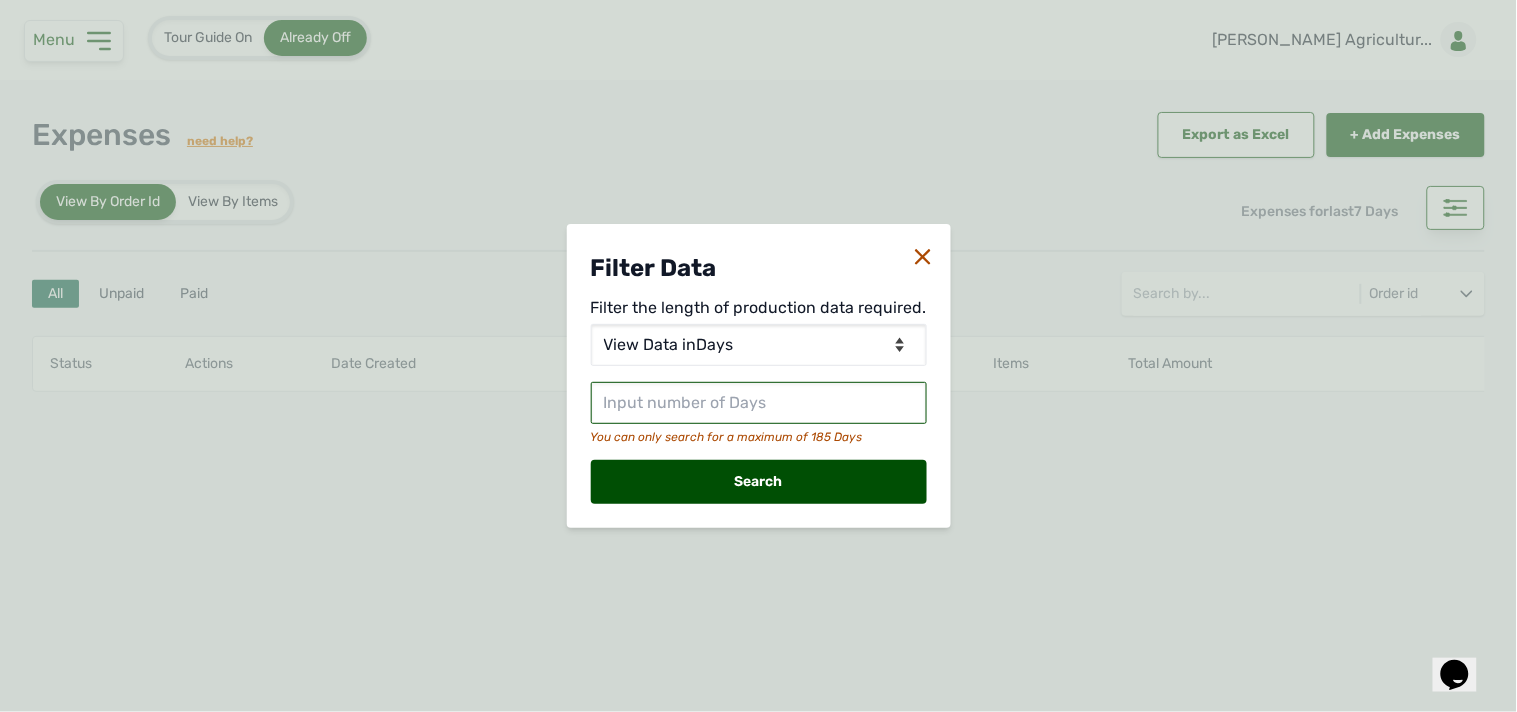 click at bounding box center [759, 403] 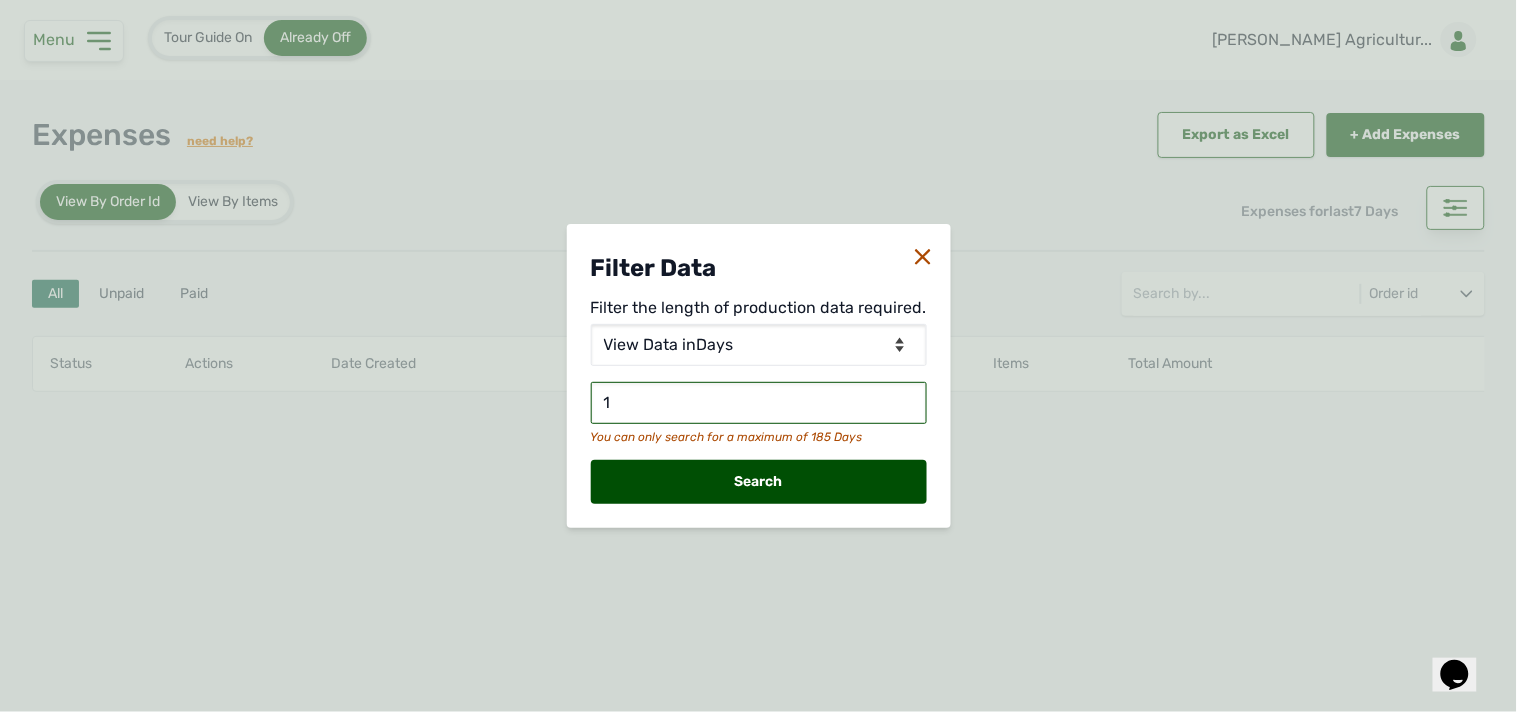 type on "10" 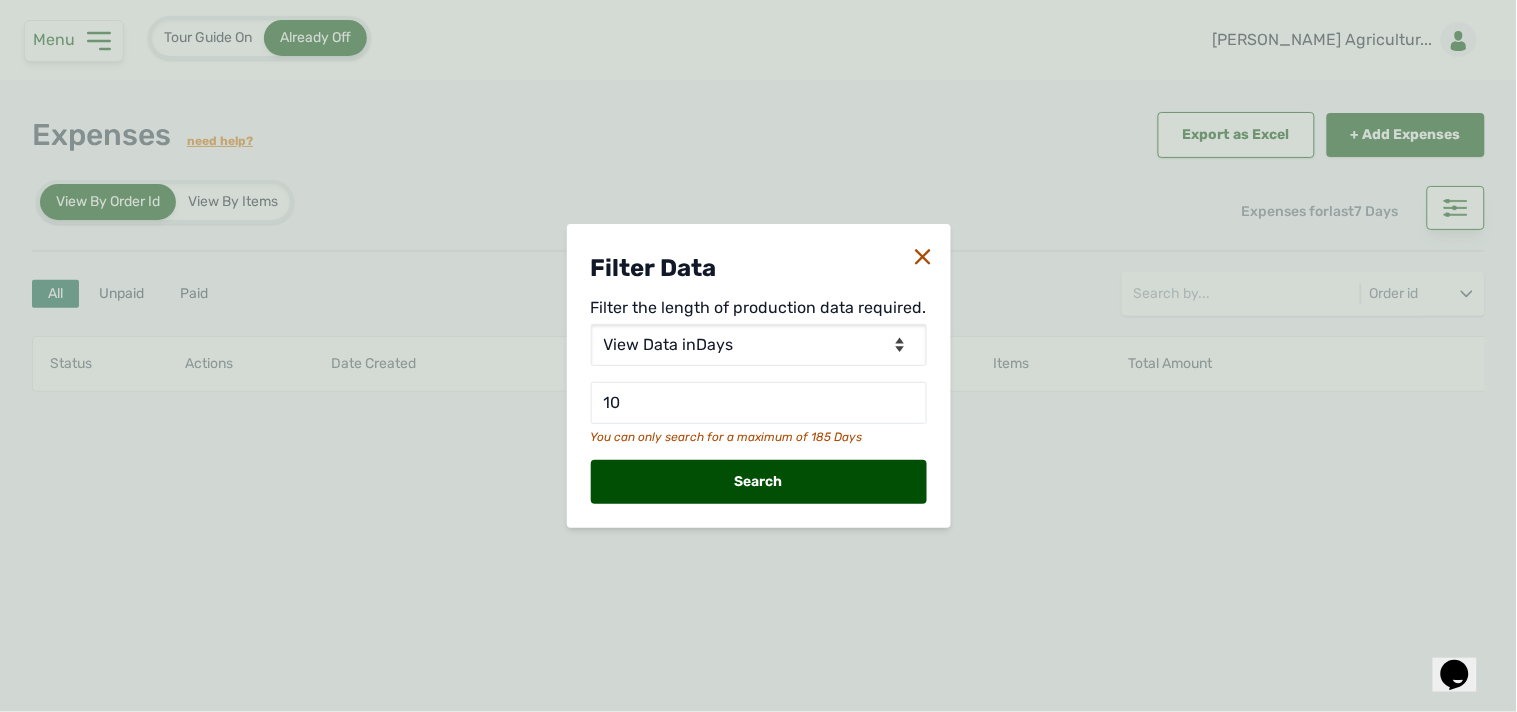 click on "Search" at bounding box center (759, 482) 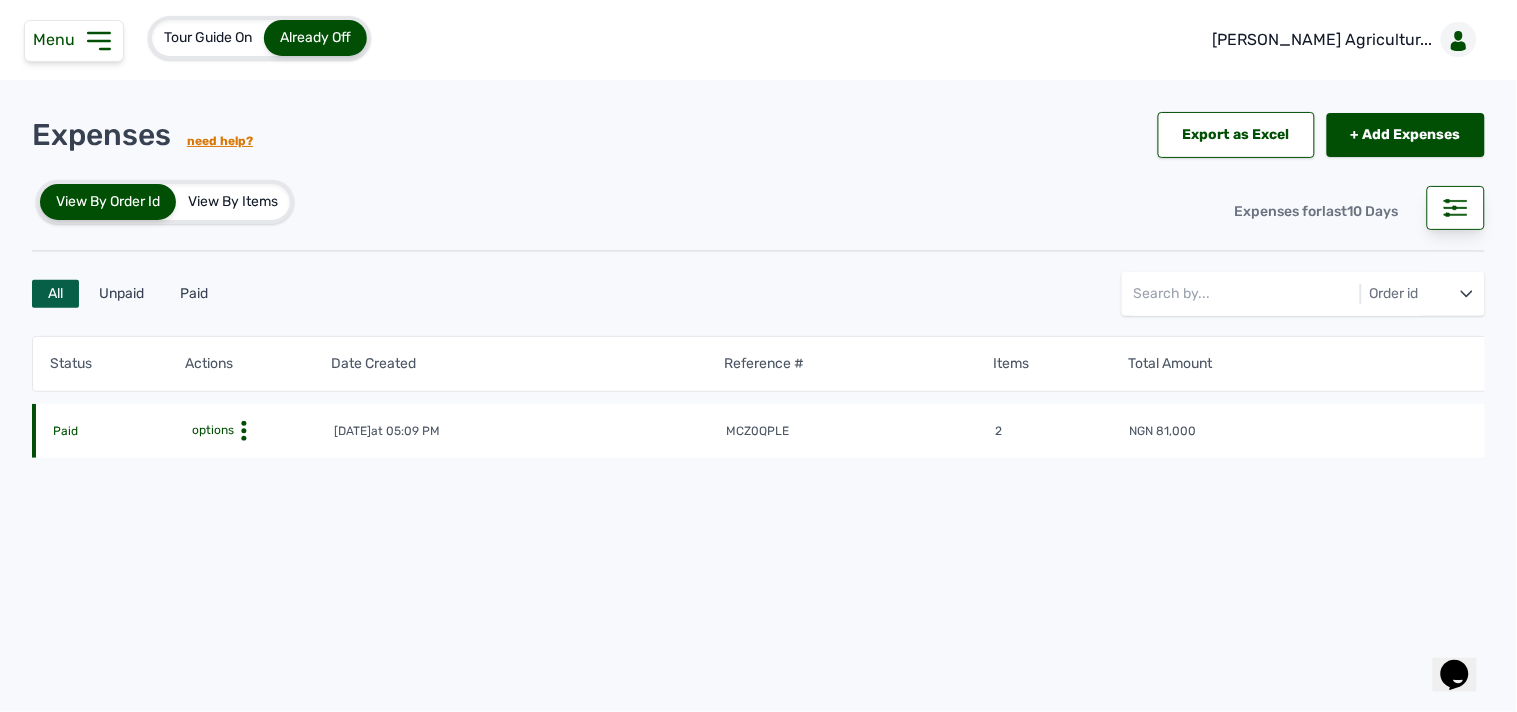 click 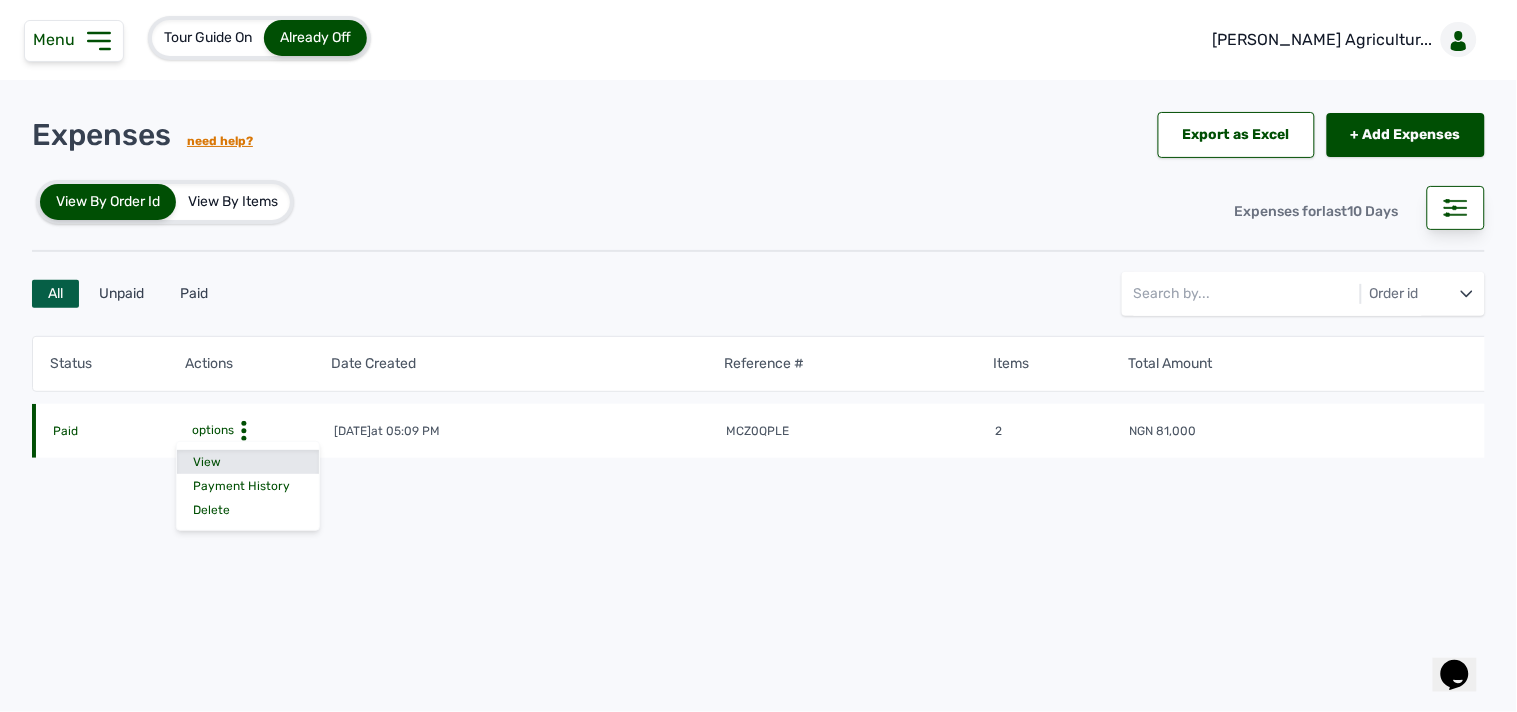 click on "View" at bounding box center [248, 462] 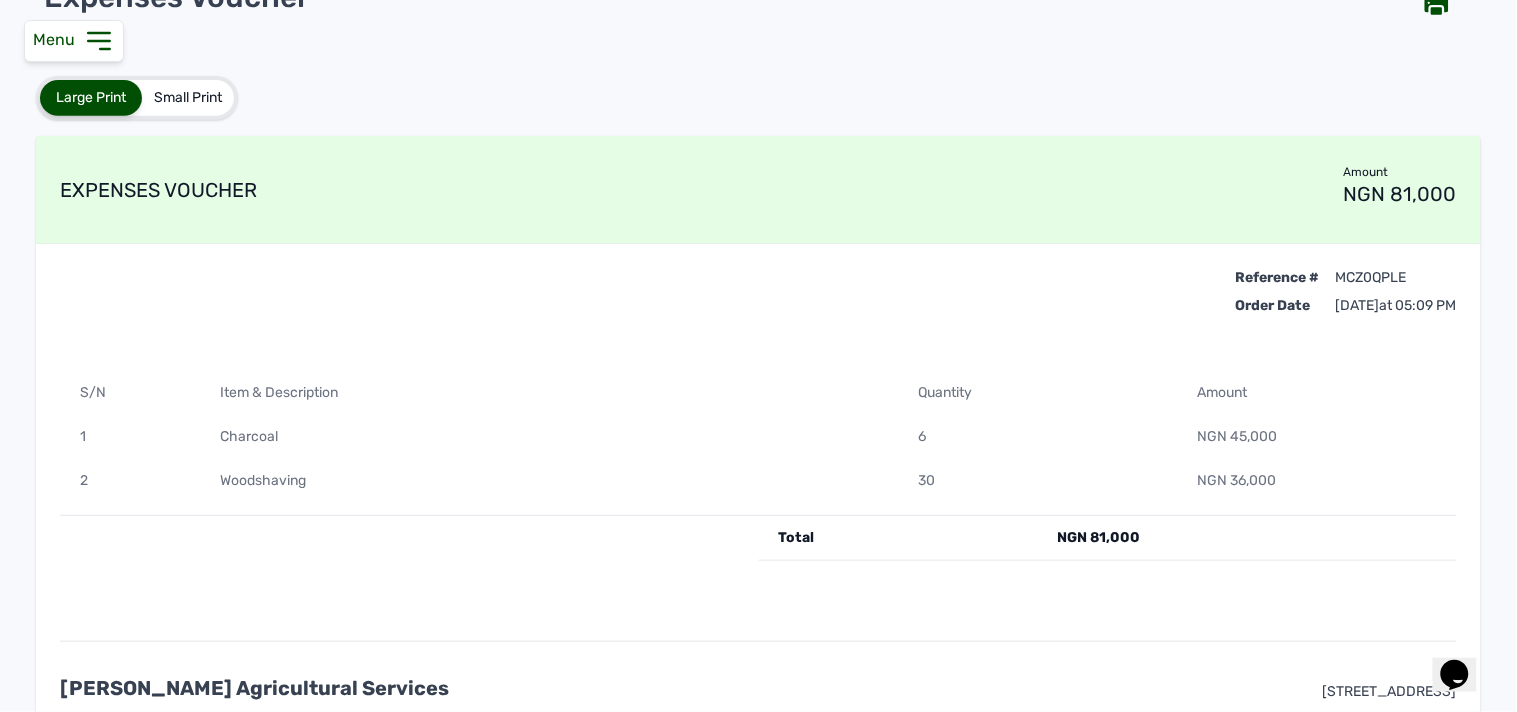 scroll, scrollTop: 0, scrollLeft: 0, axis: both 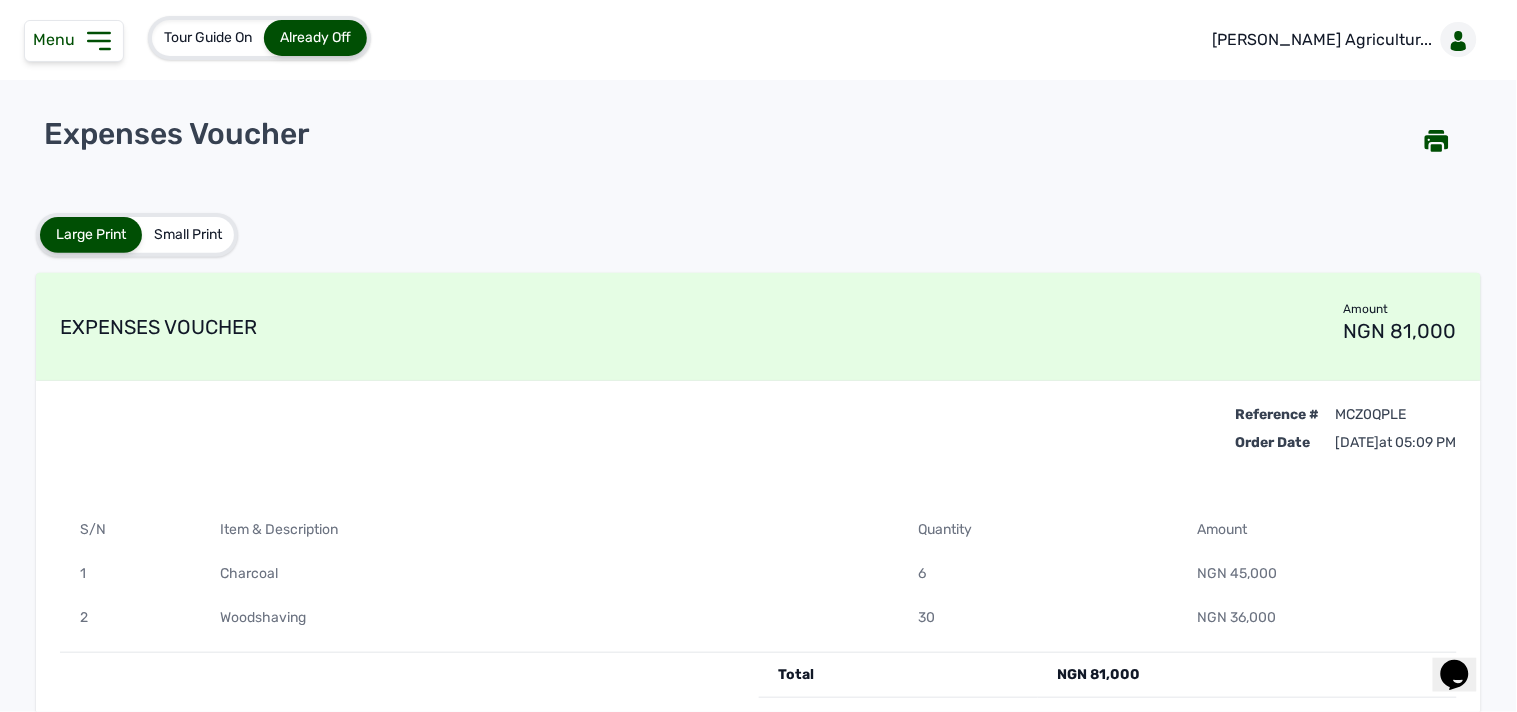 click 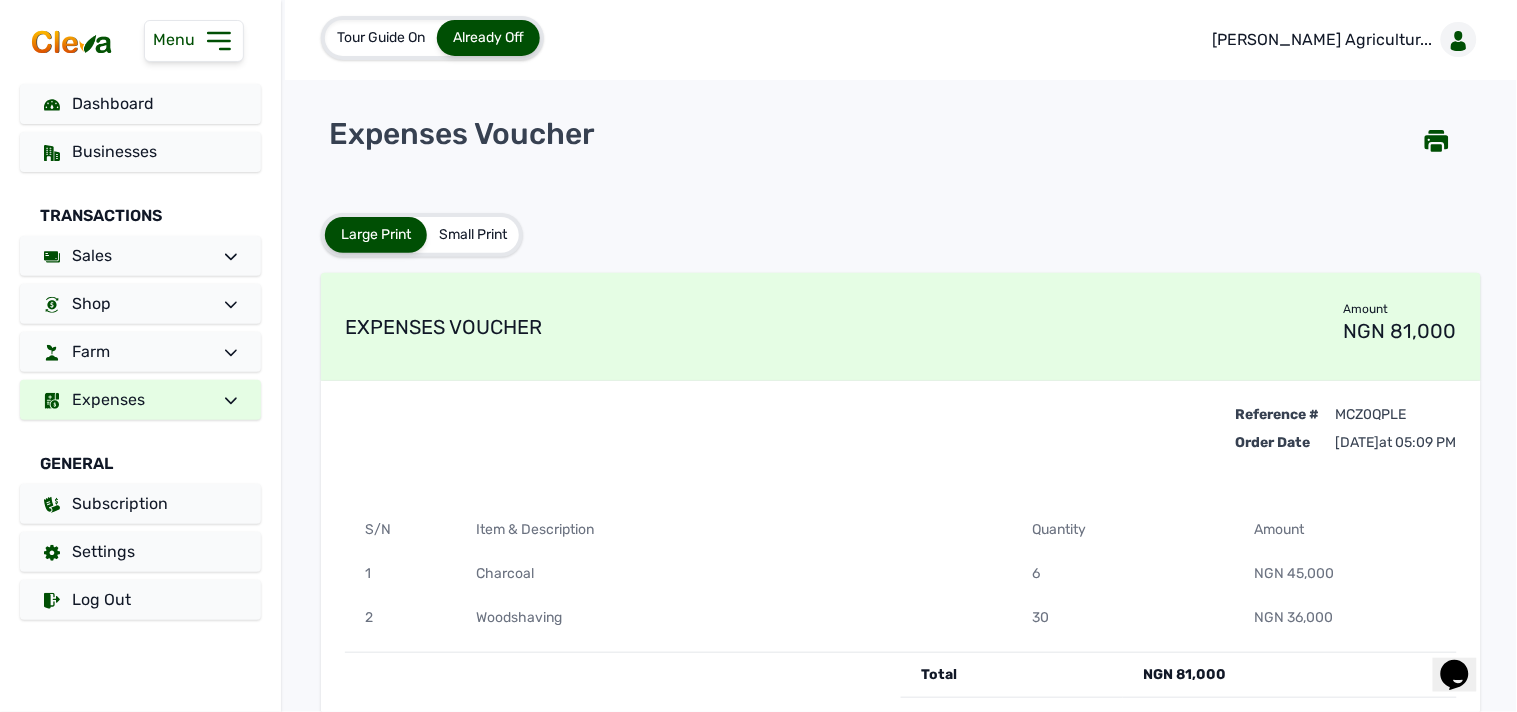 click at bounding box center (223, 400) 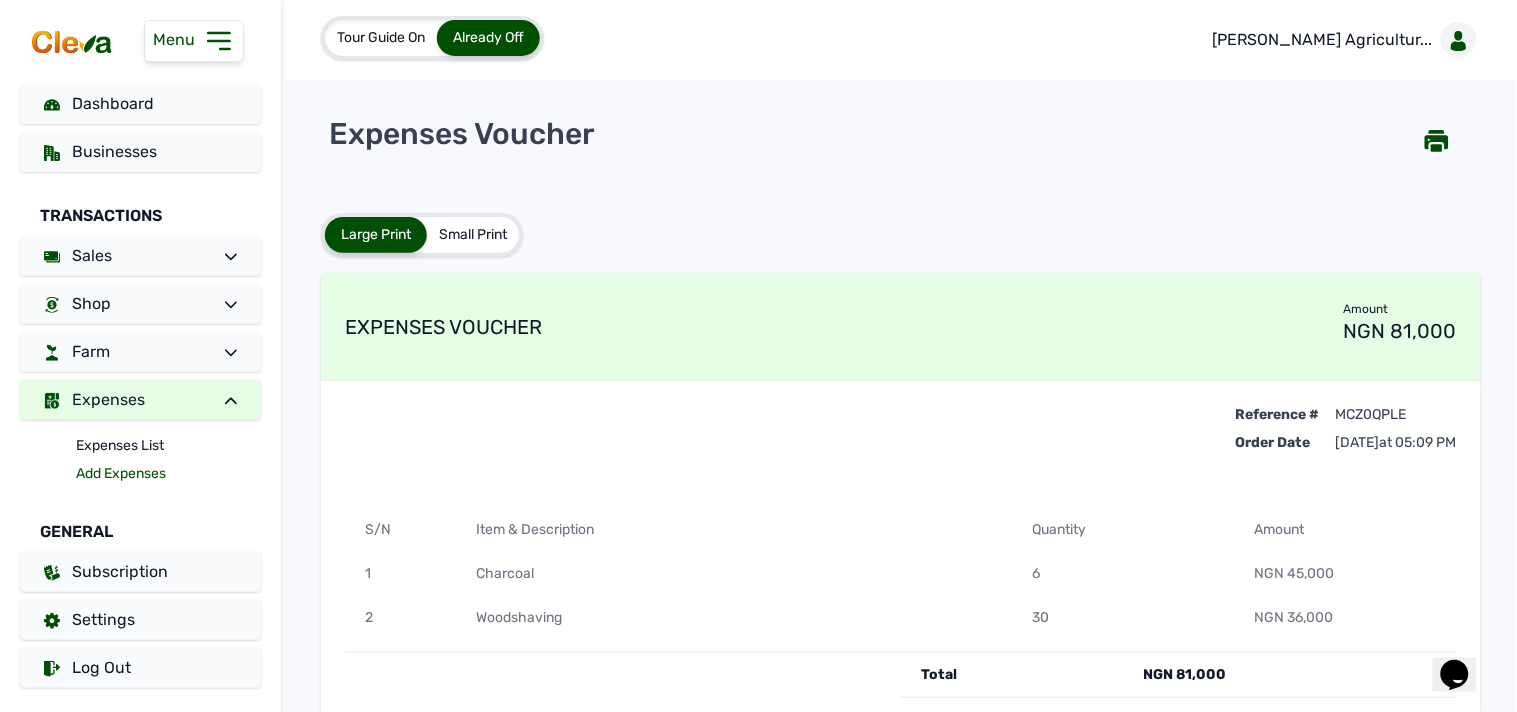 click on "Add Expenses" at bounding box center (168, 474) 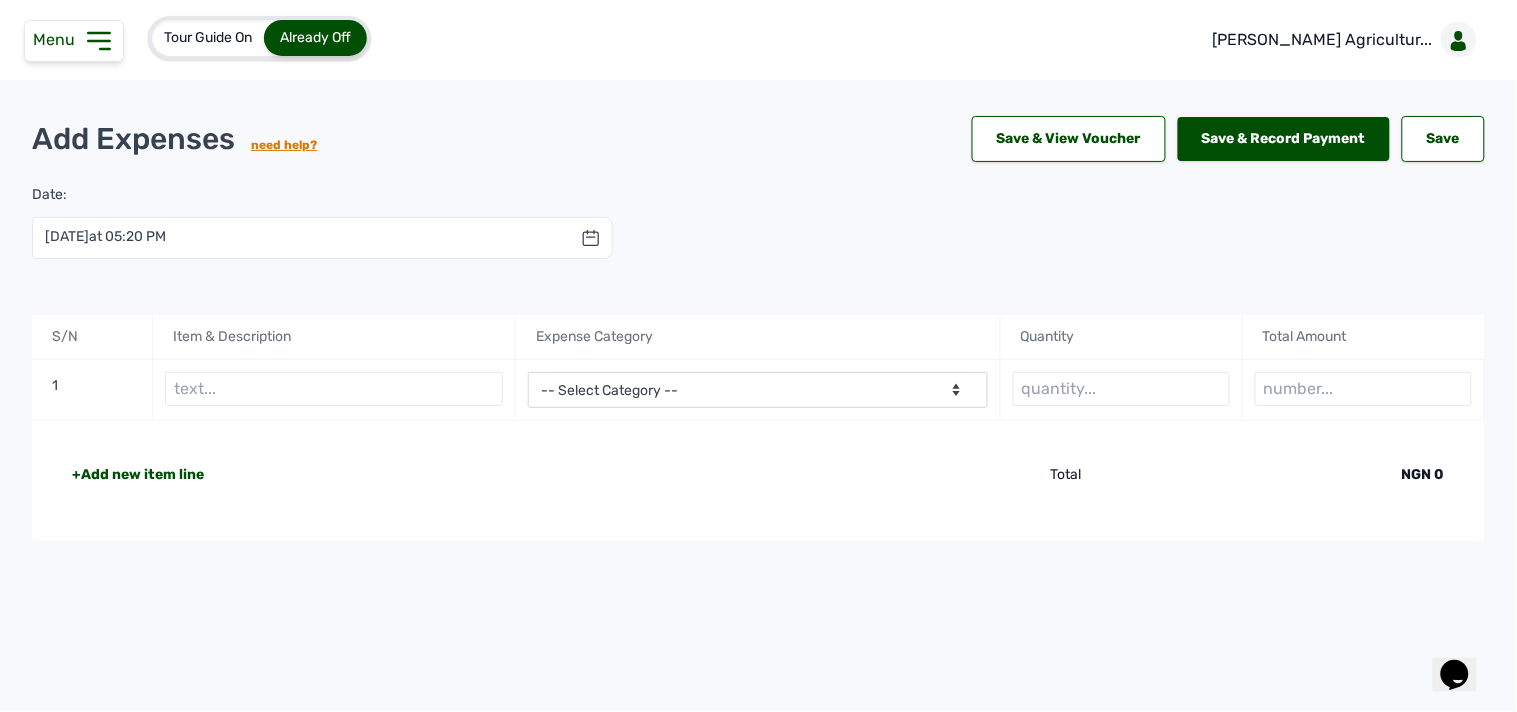 click 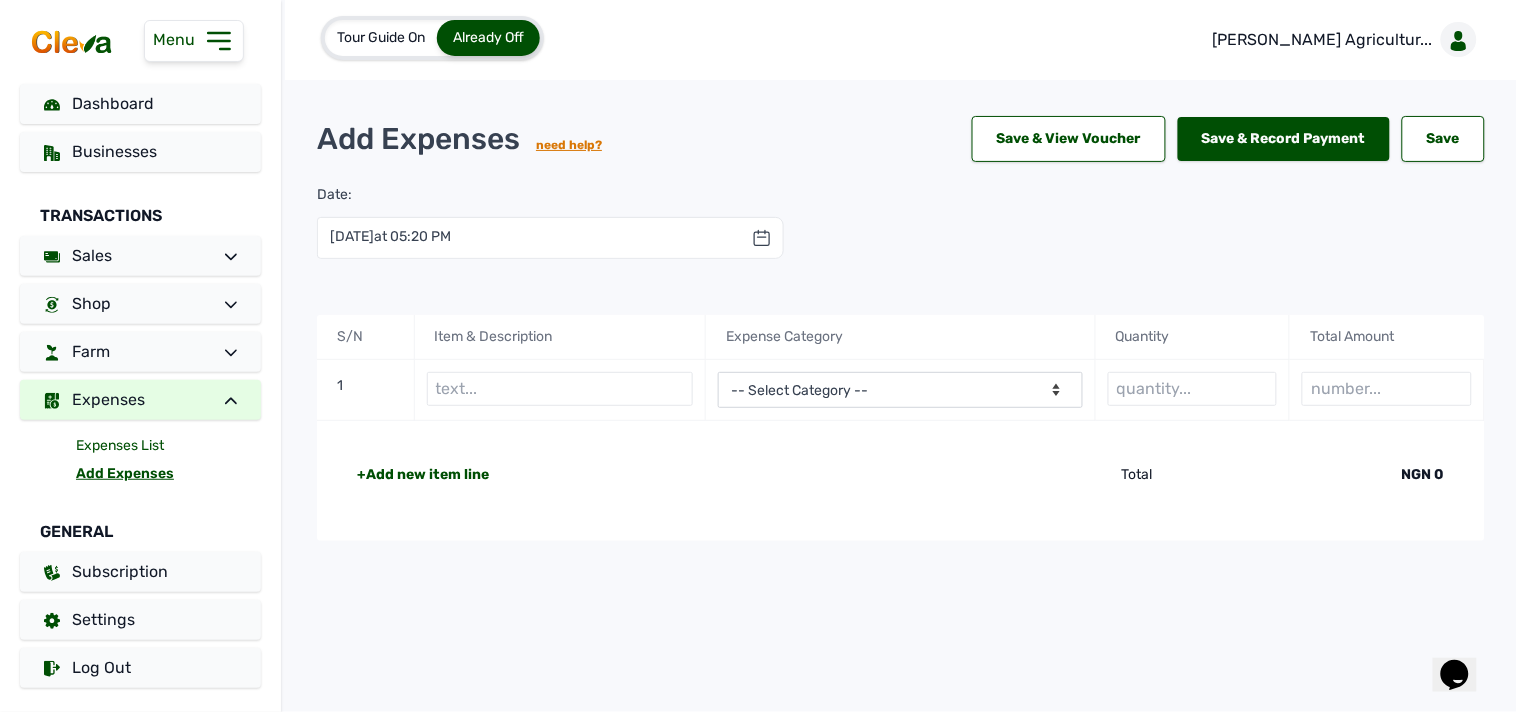 click on "Expenses List" at bounding box center (168, 446) 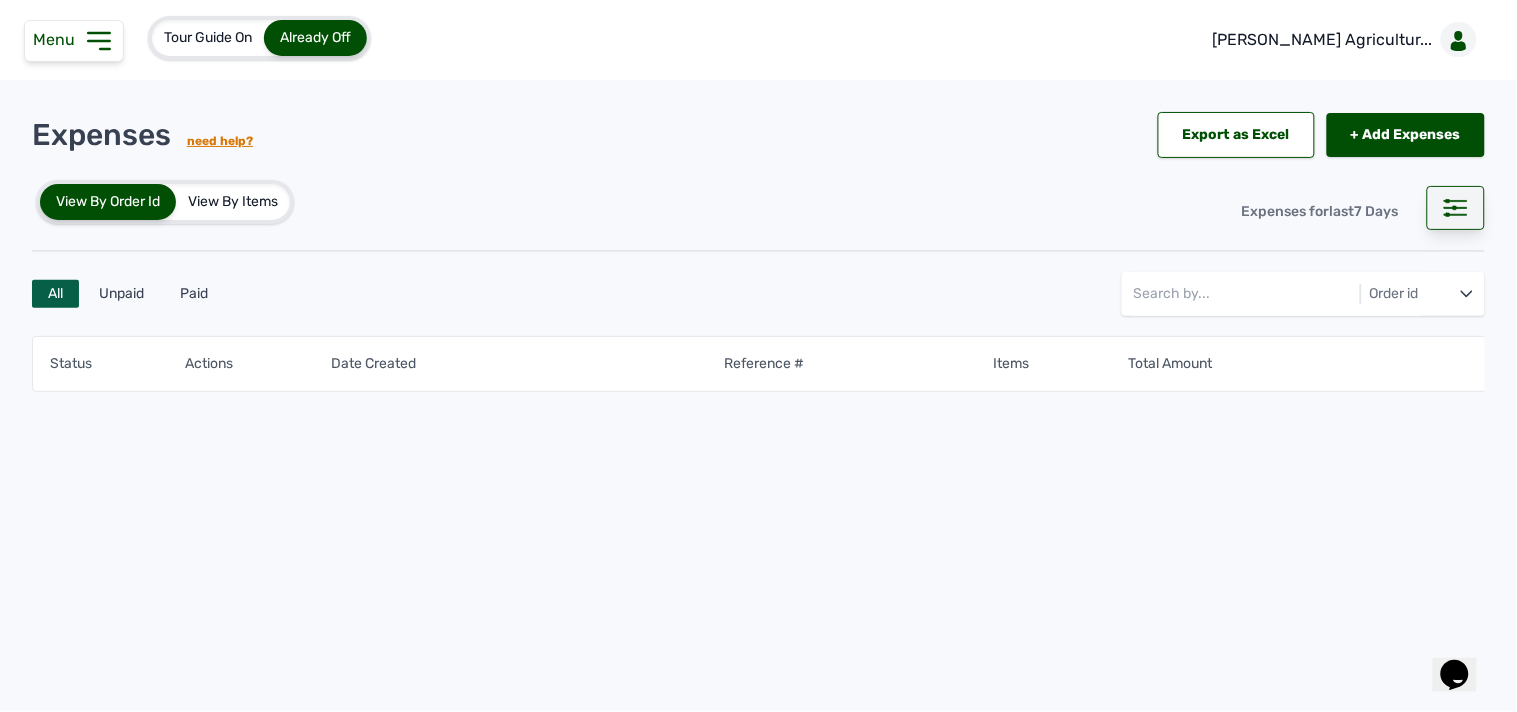 click 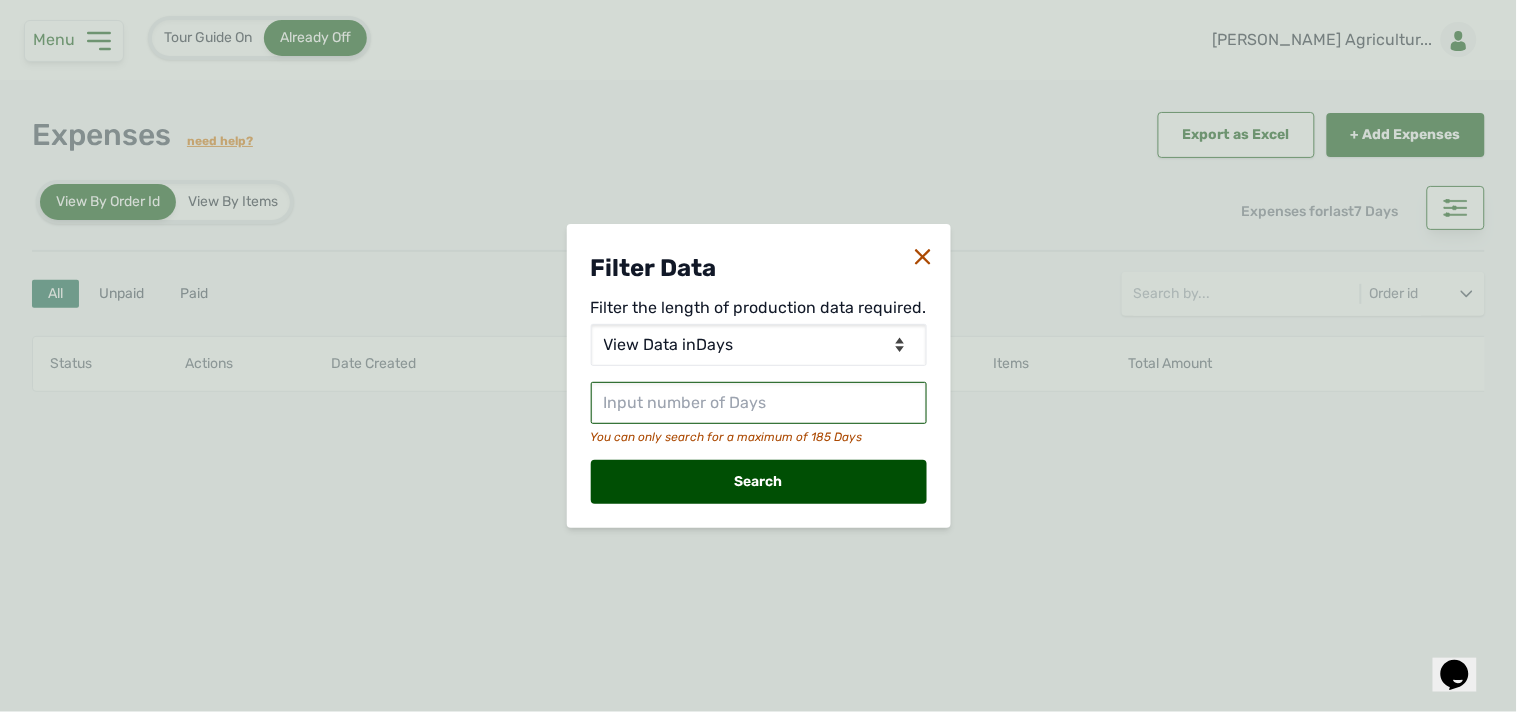 click at bounding box center (759, 403) 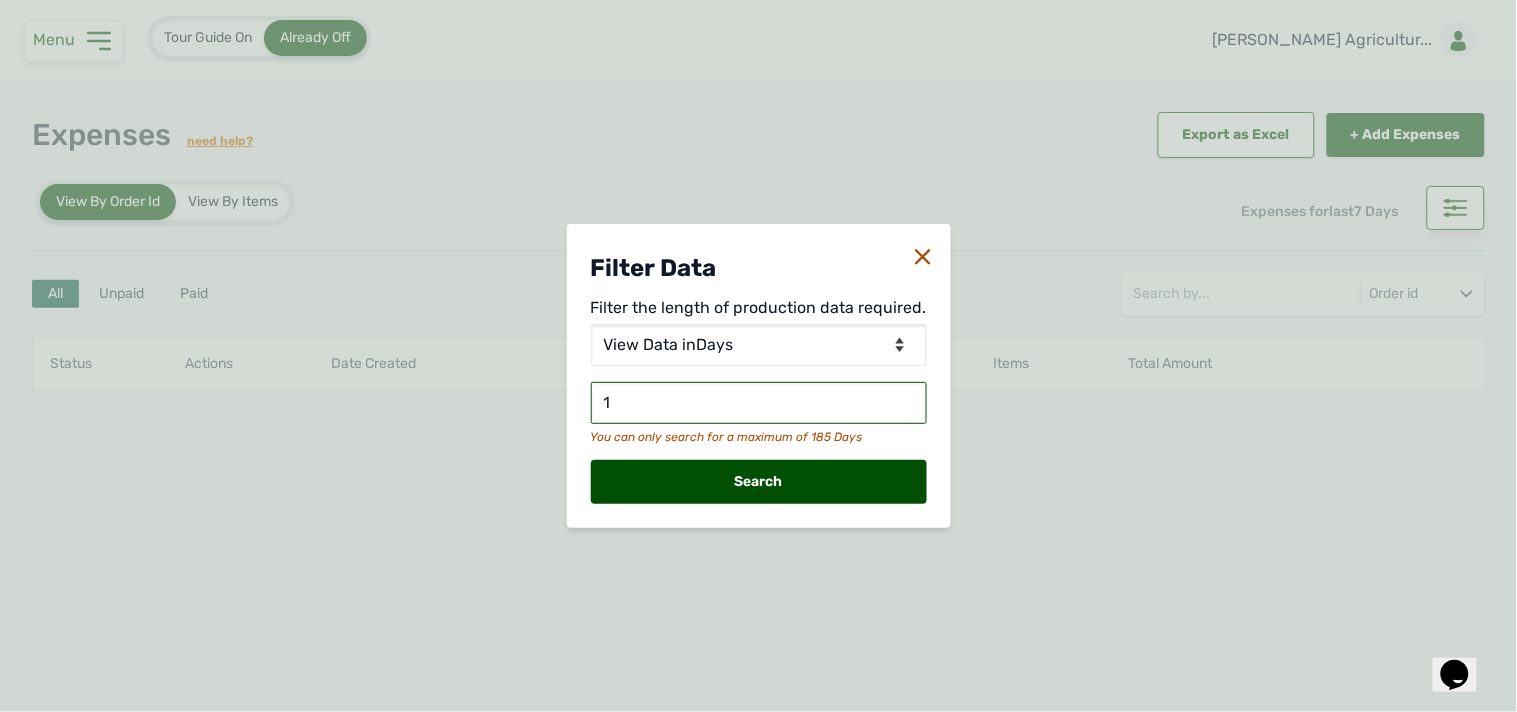 type on "10" 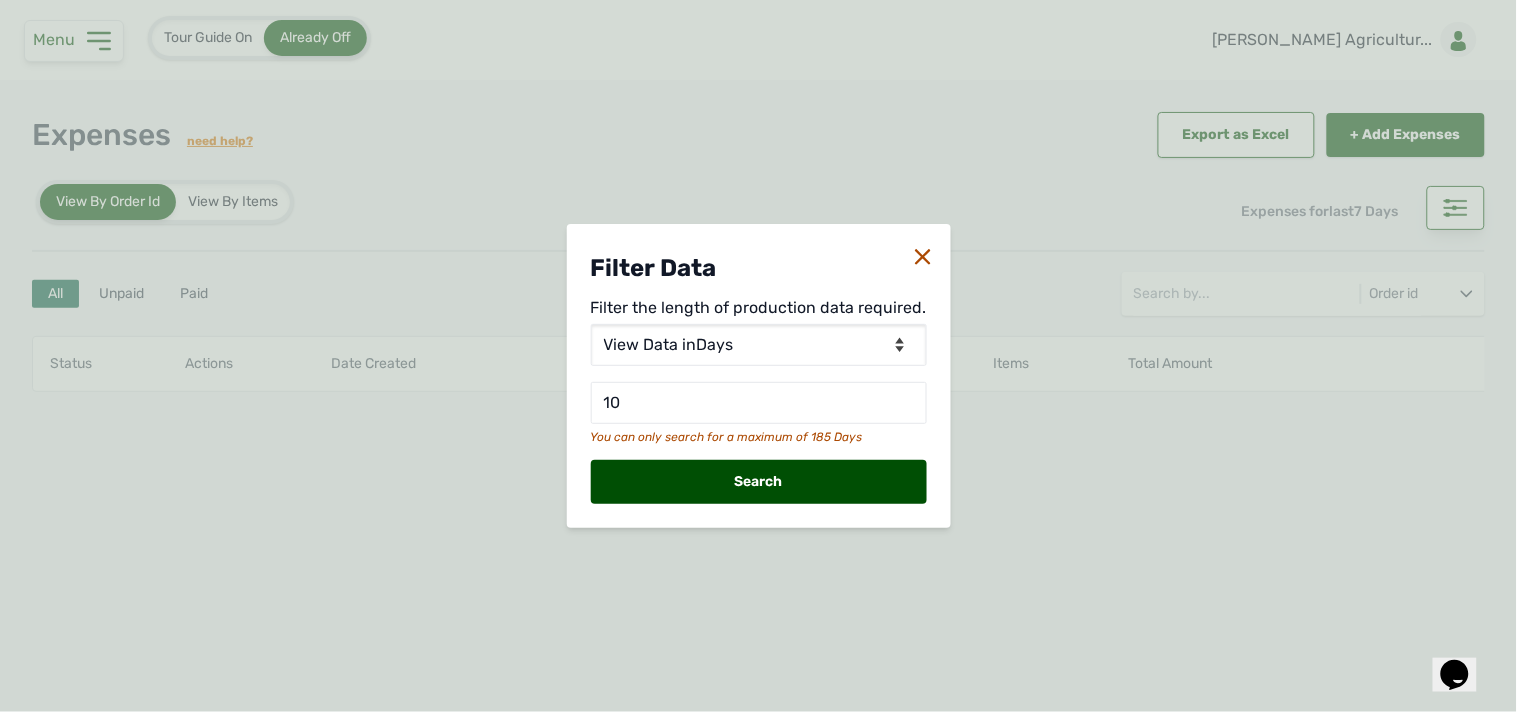 click on "Search" at bounding box center [759, 482] 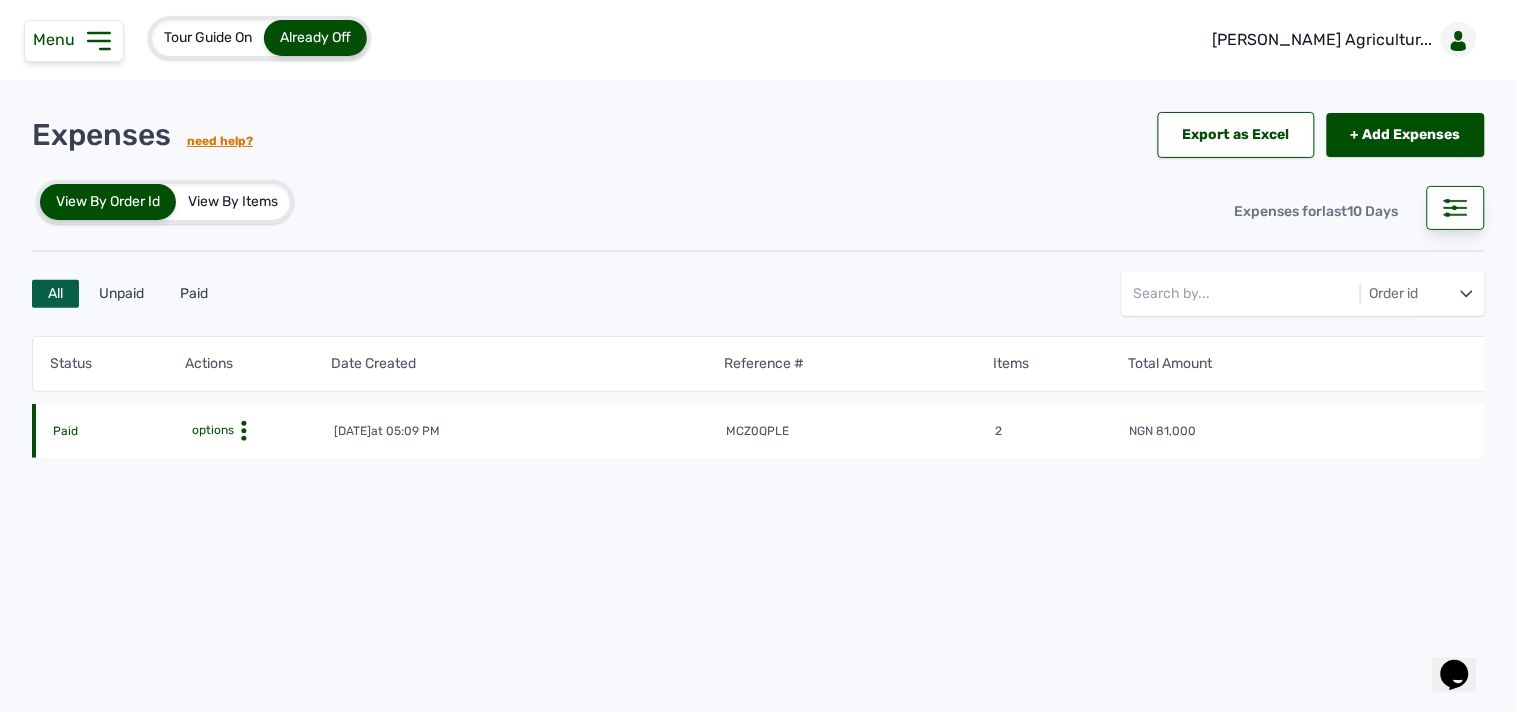 click 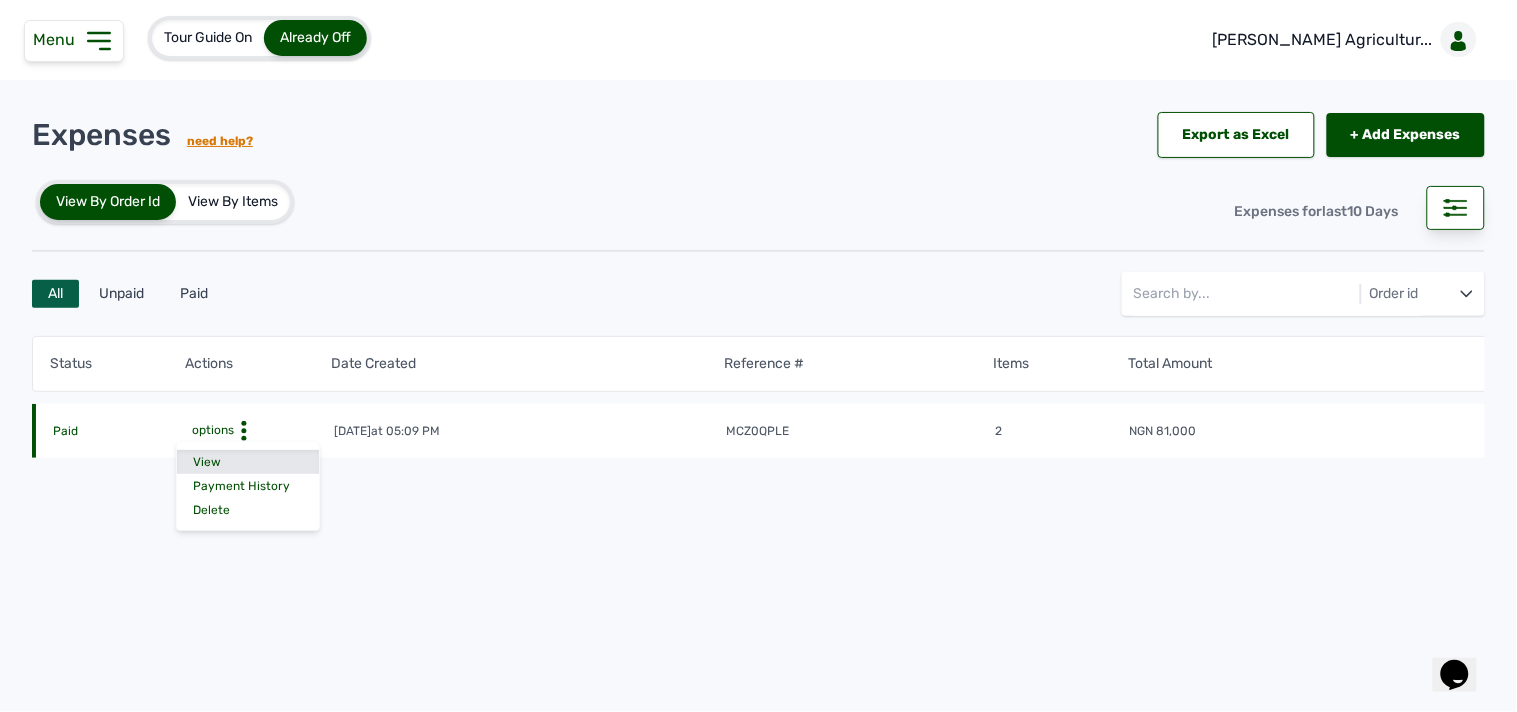 click on "View" at bounding box center (248, 462) 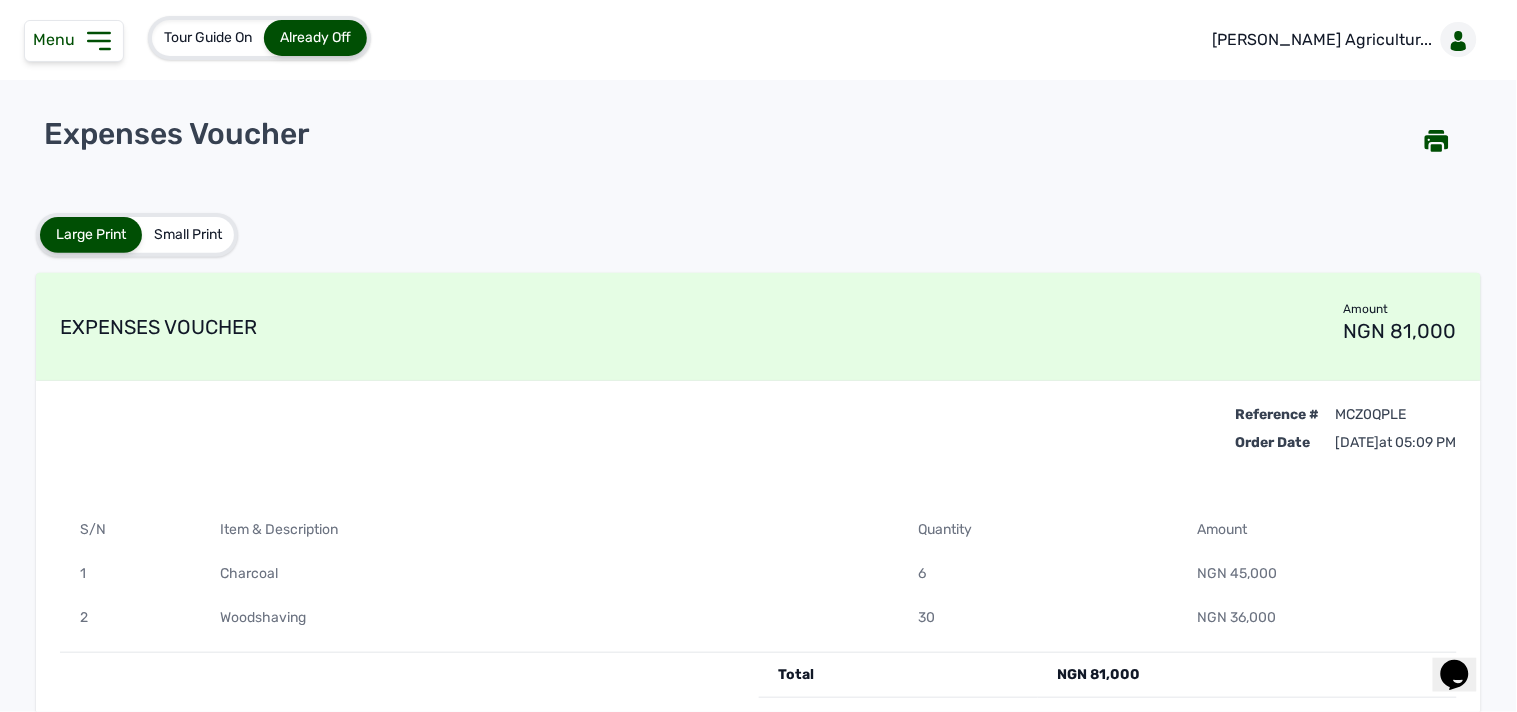 click 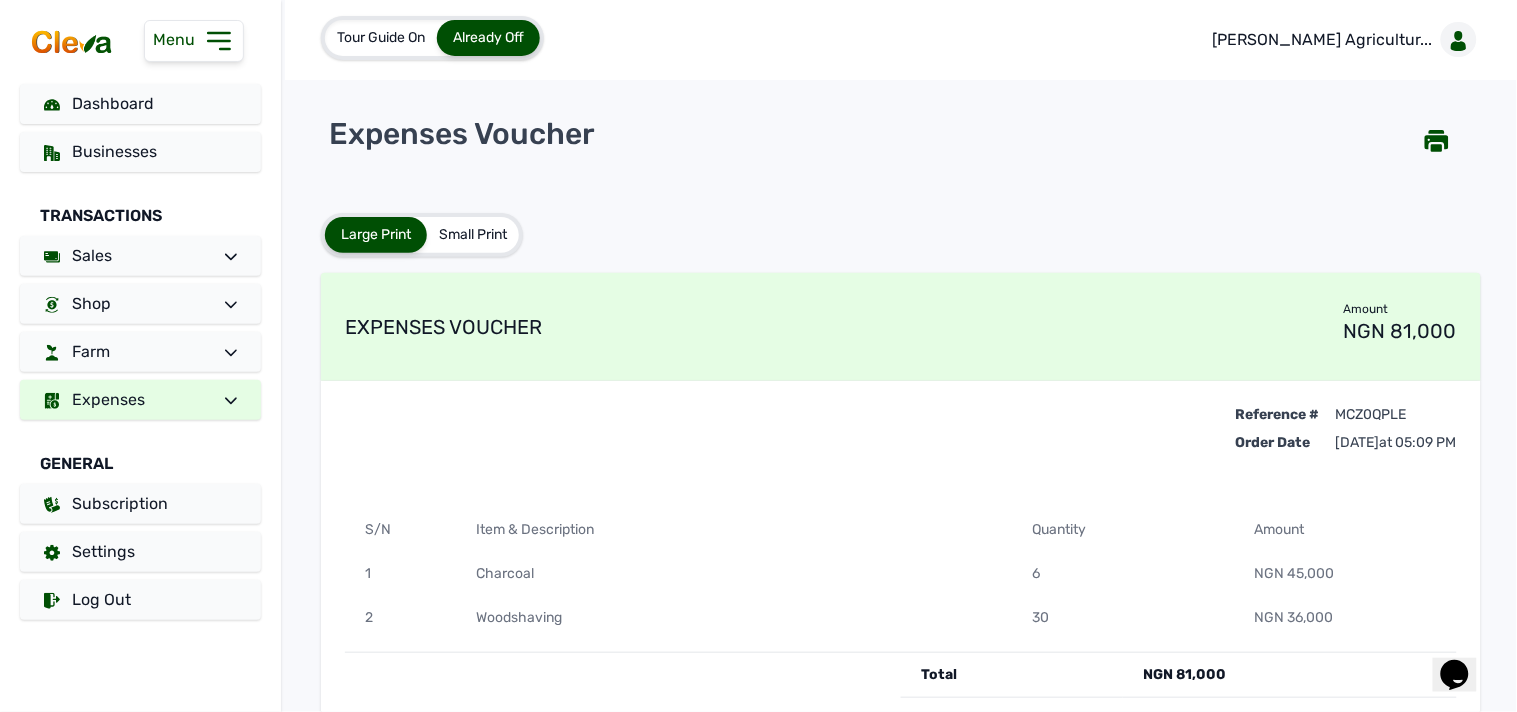 click on "Expenses" at bounding box center [140, 400] 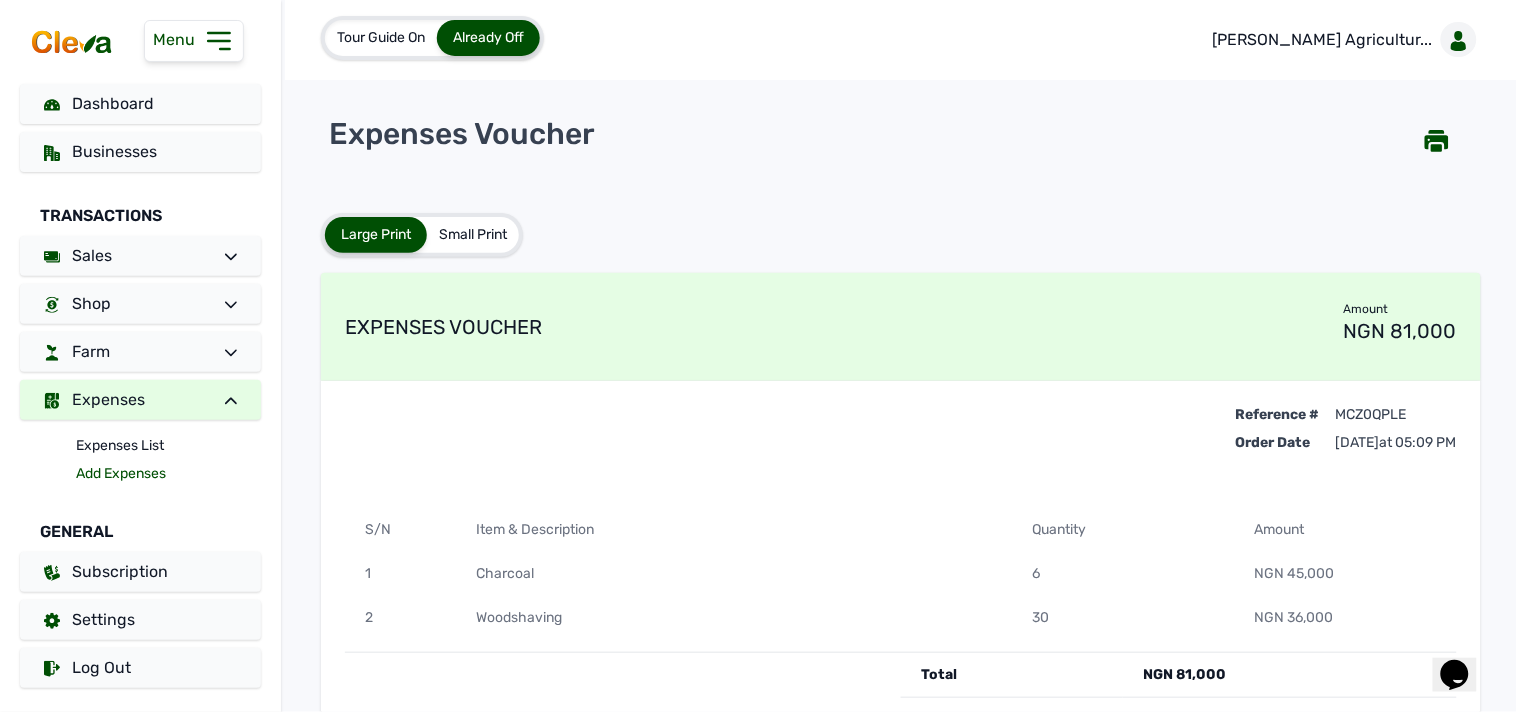 click on "Add Expenses" at bounding box center [168, 474] 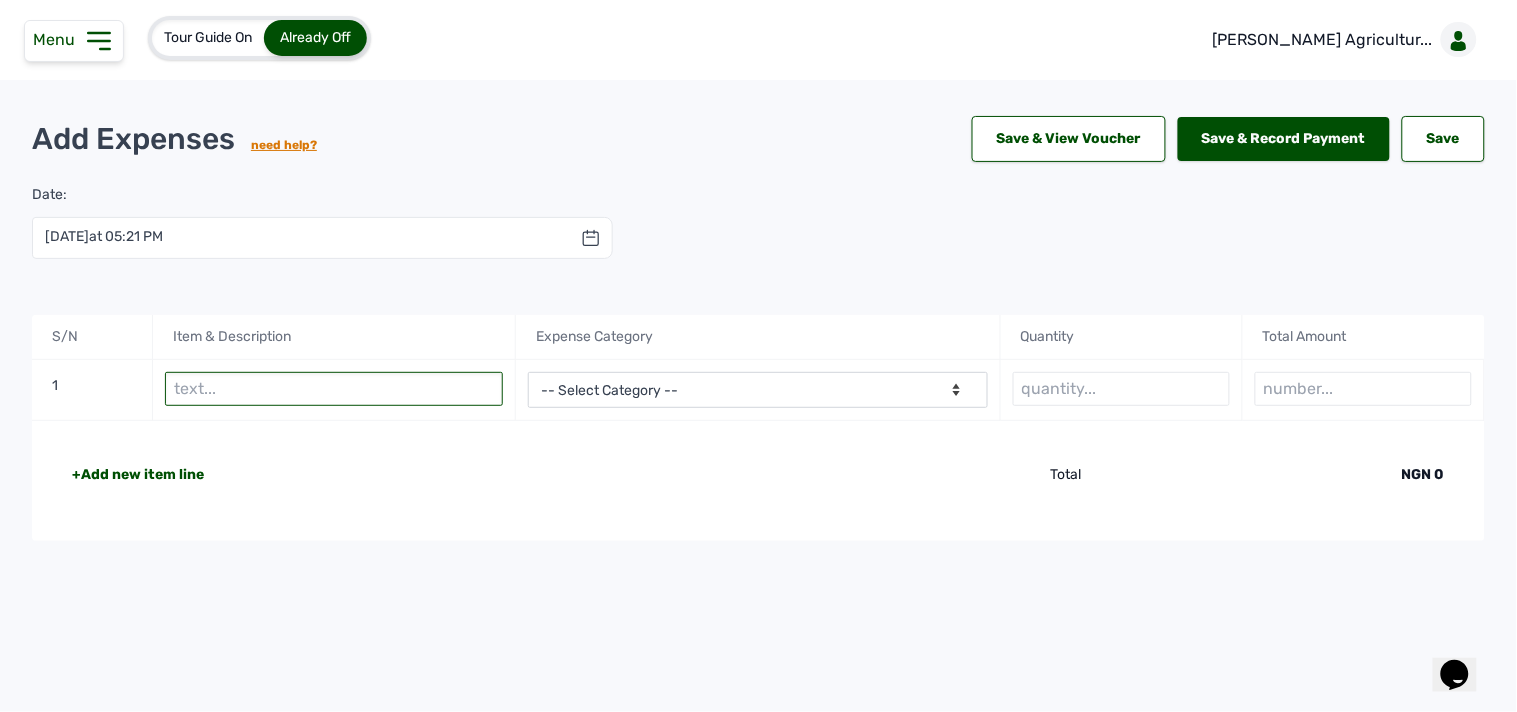 click at bounding box center (334, 389) 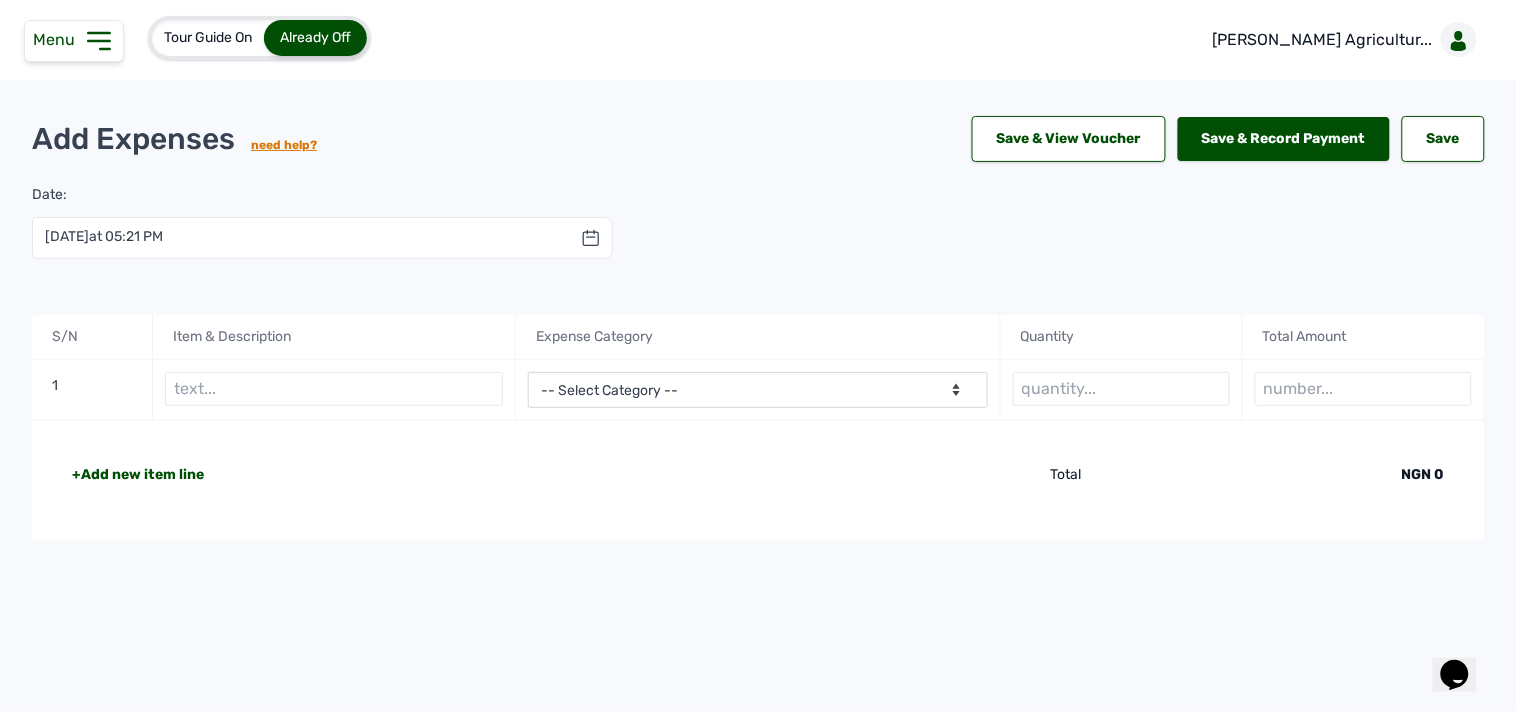 click 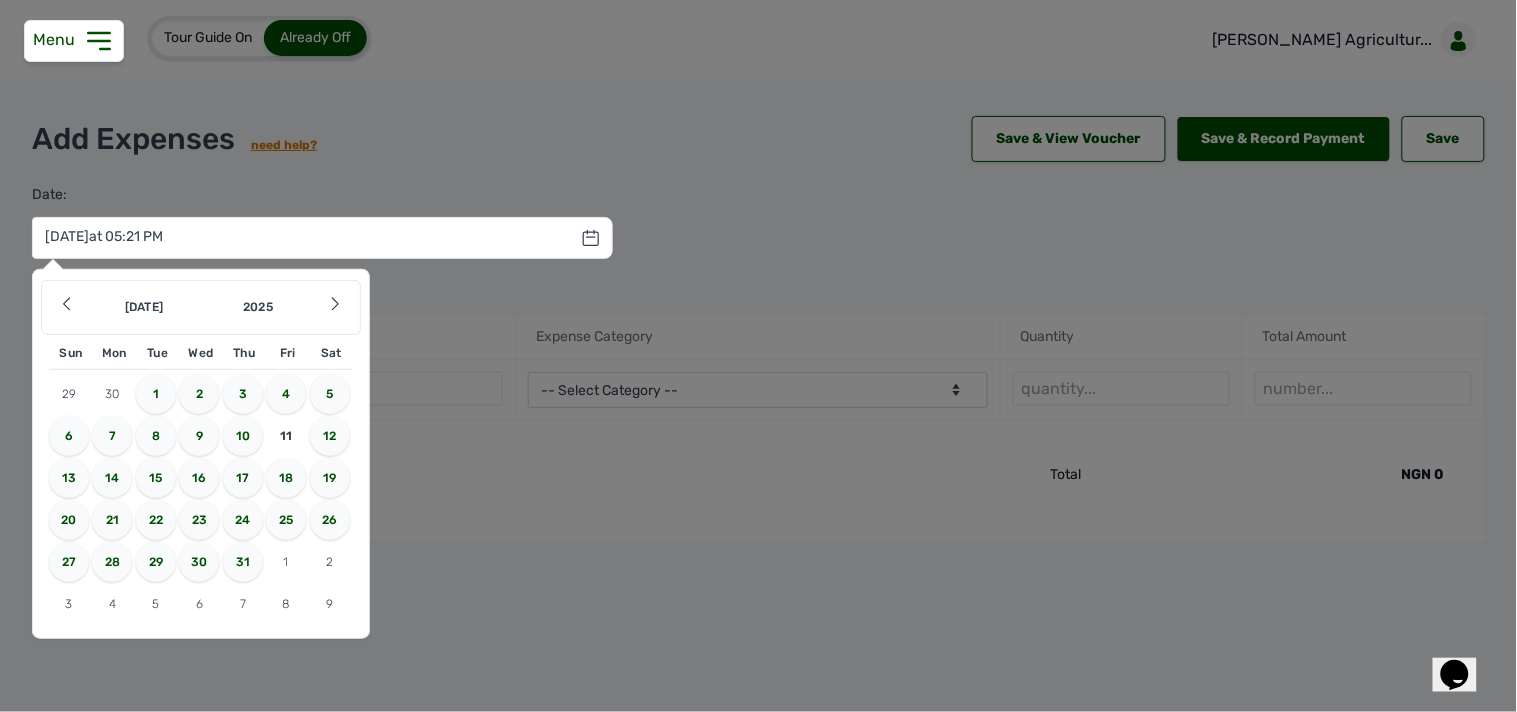 click on "2" at bounding box center (199, 394) 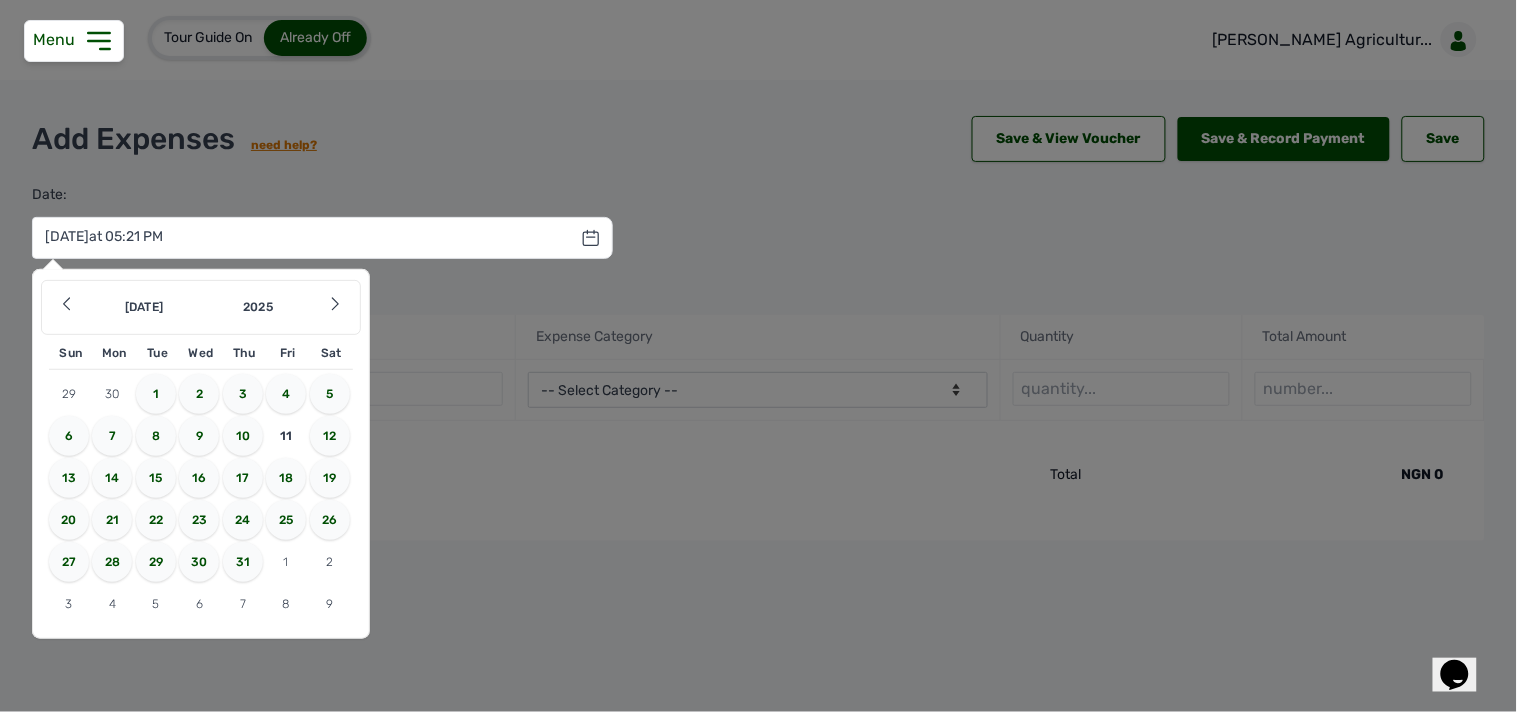 type on "[DATE] 17:21:07" 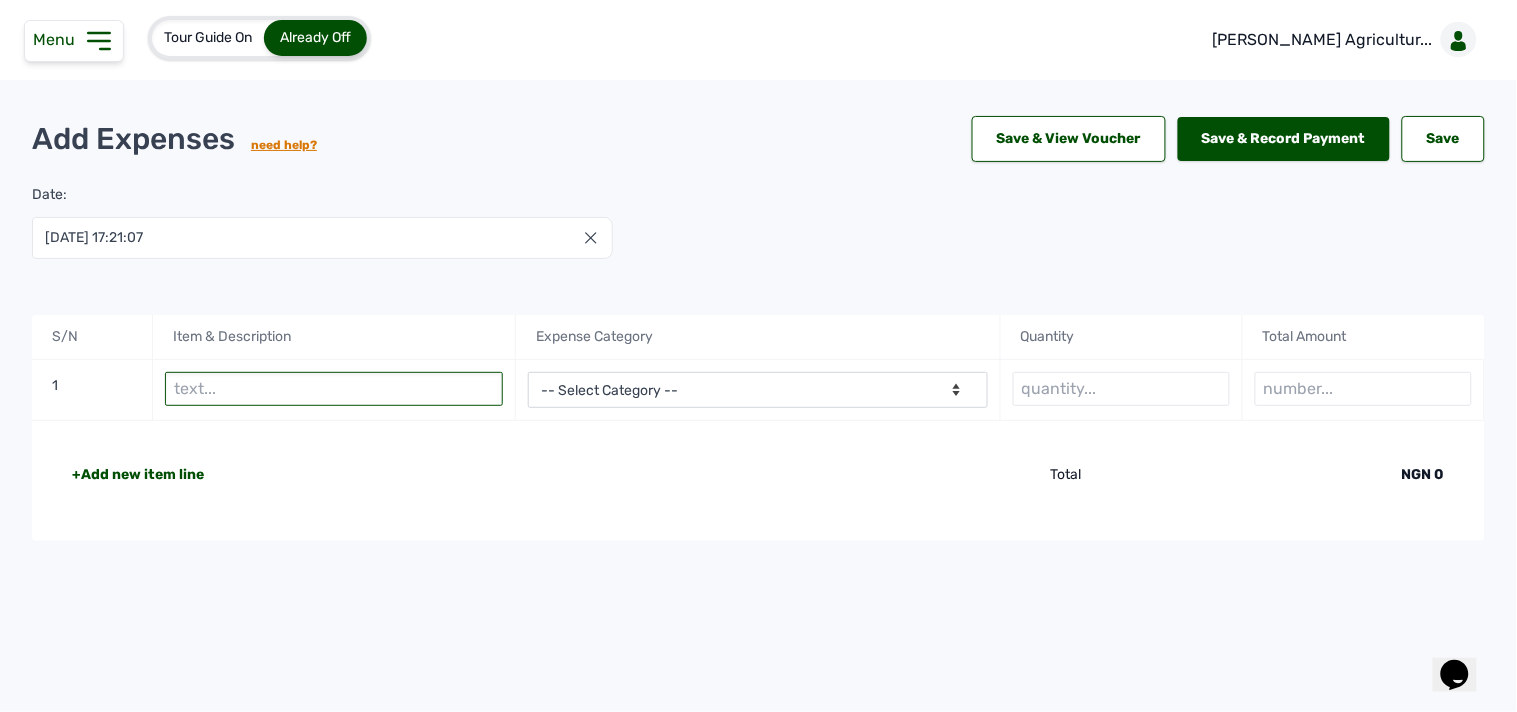 click at bounding box center (334, 389) 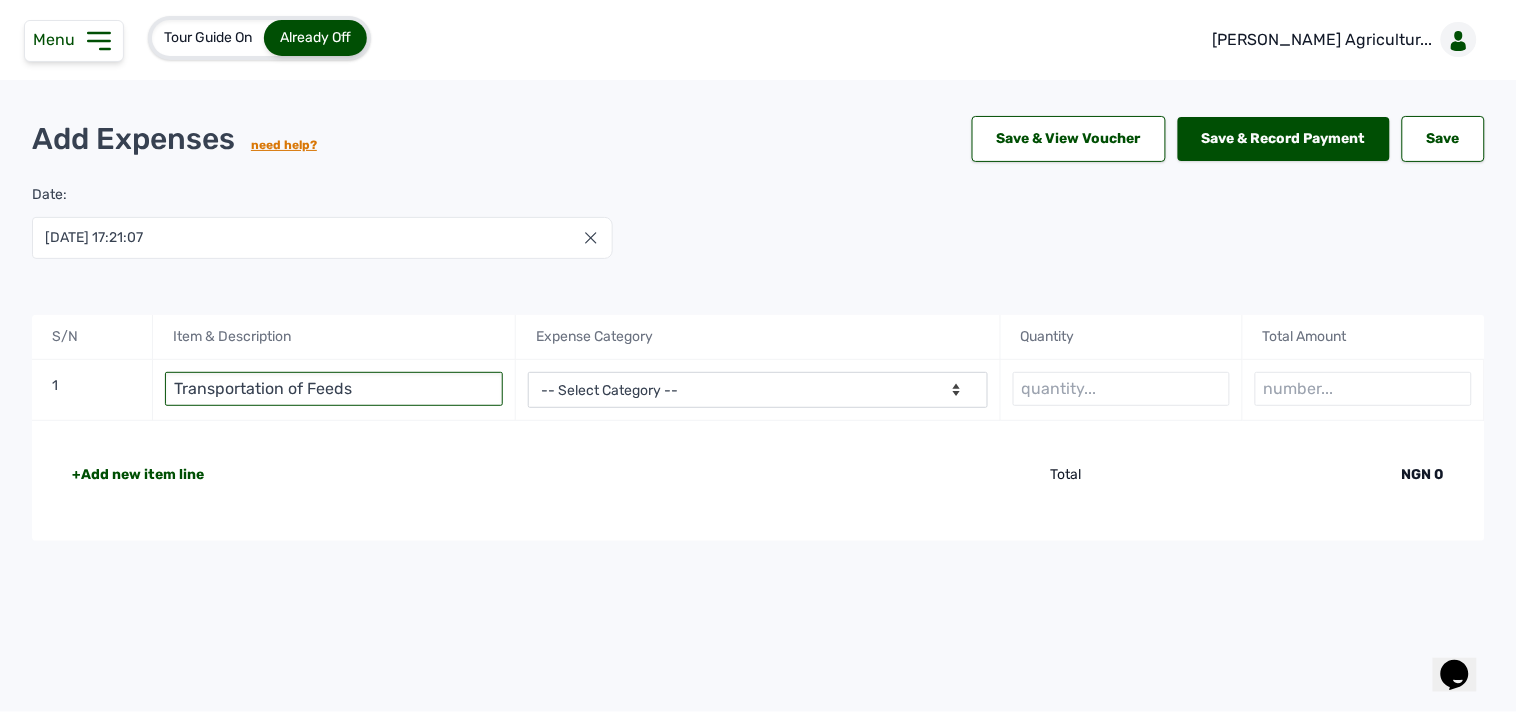 type on "Transportation of Feeds" 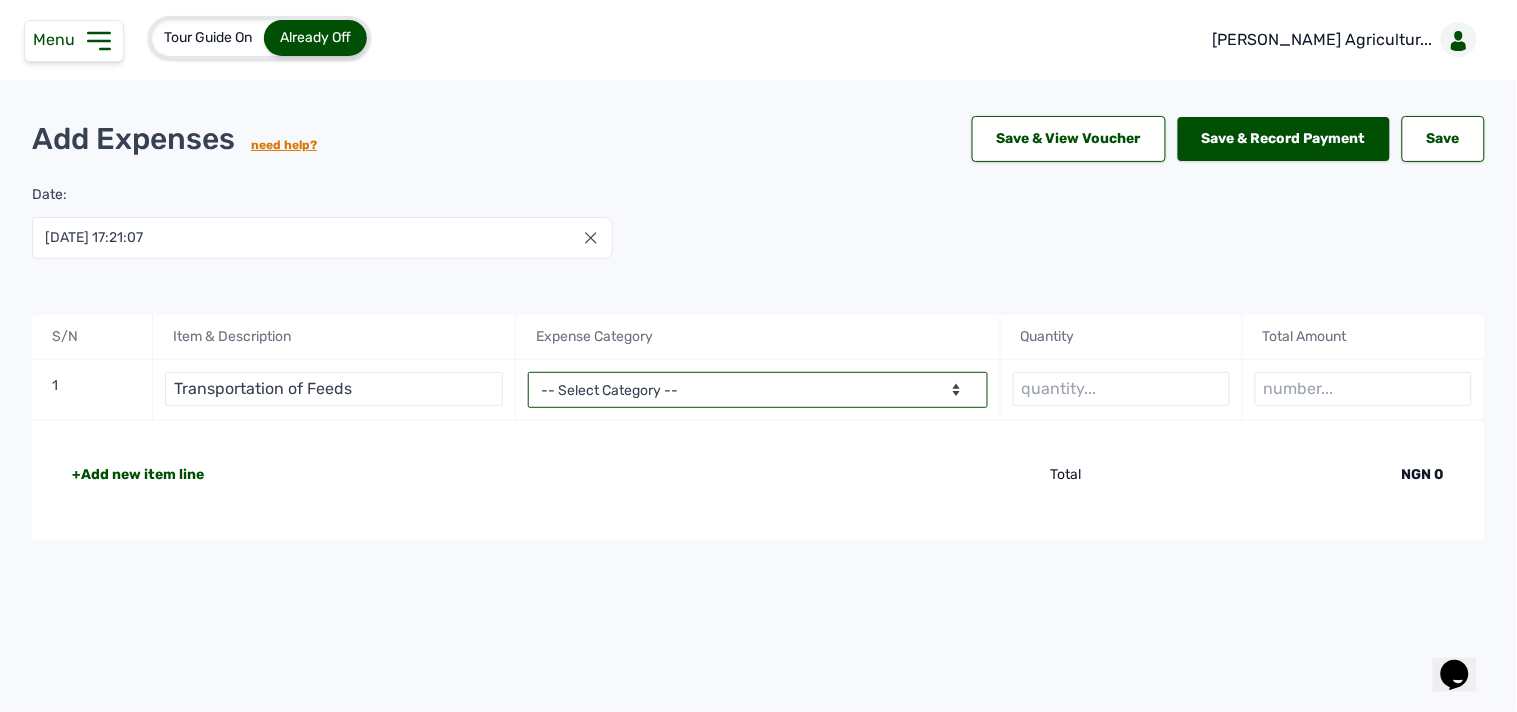 click on "-- Select Category -- Advertising Expenses Bank Charges Entertainment Expenses Insurance Expenses Legal Expenses Medical Expenses Office Equipments & Supplies Property Tax Rental Cost Repair & Maintenance Expenses Research Expenses Staff Salary Telephone Expenses Transportation Expenses Travelling Expenses Utility Expenses Others" at bounding box center [757, 390] 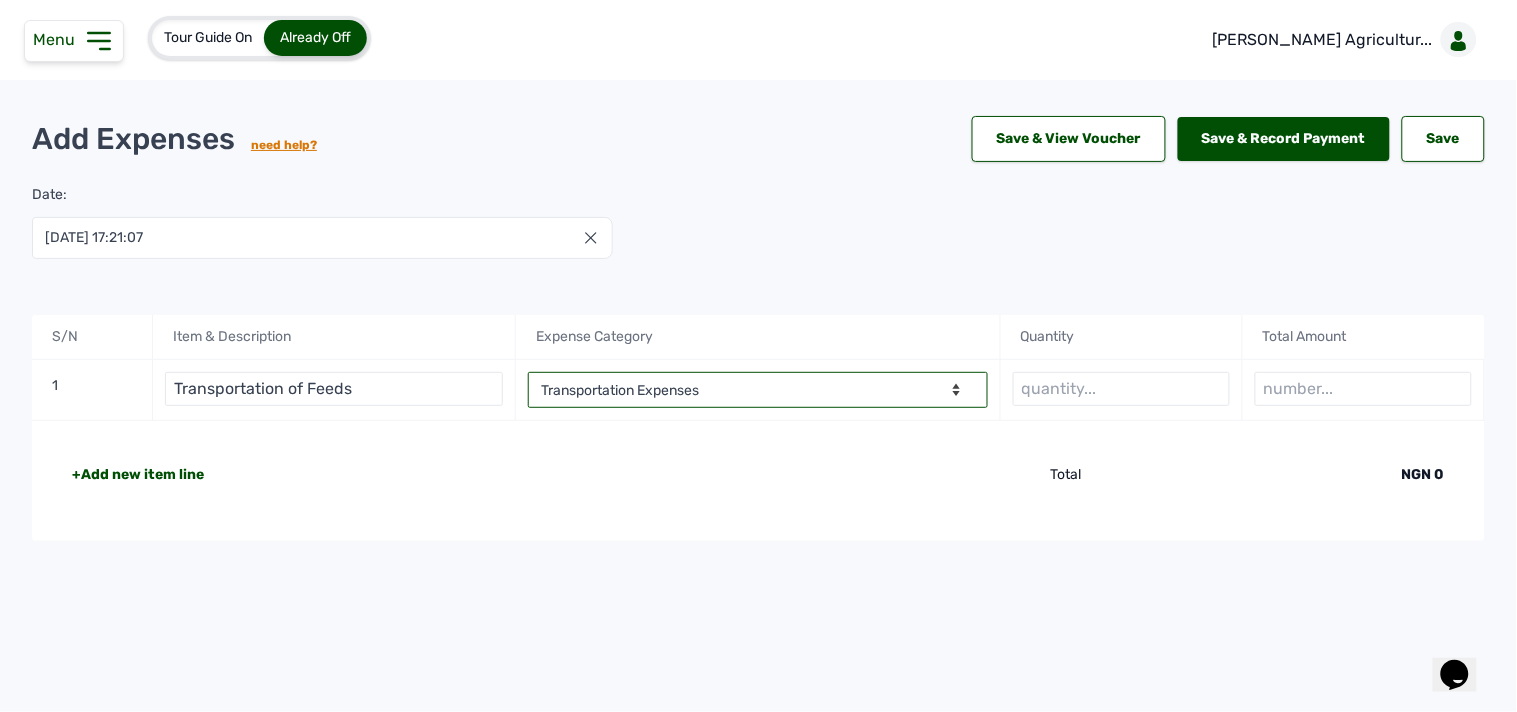 click on "-- Select Category -- Advertising Expenses Bank Charges Entertainment Expenses Insurance Expenses Legal Expenses Medical Expenses Office Equipments & Supplies Property Tax Rental Cost Repair & Maintenance Expenses Research Expenses Staff Salary Telephone Expenses Transportation Expenses Travelling Expenses Utility Expenses Others" at bounding box center (757, 390) 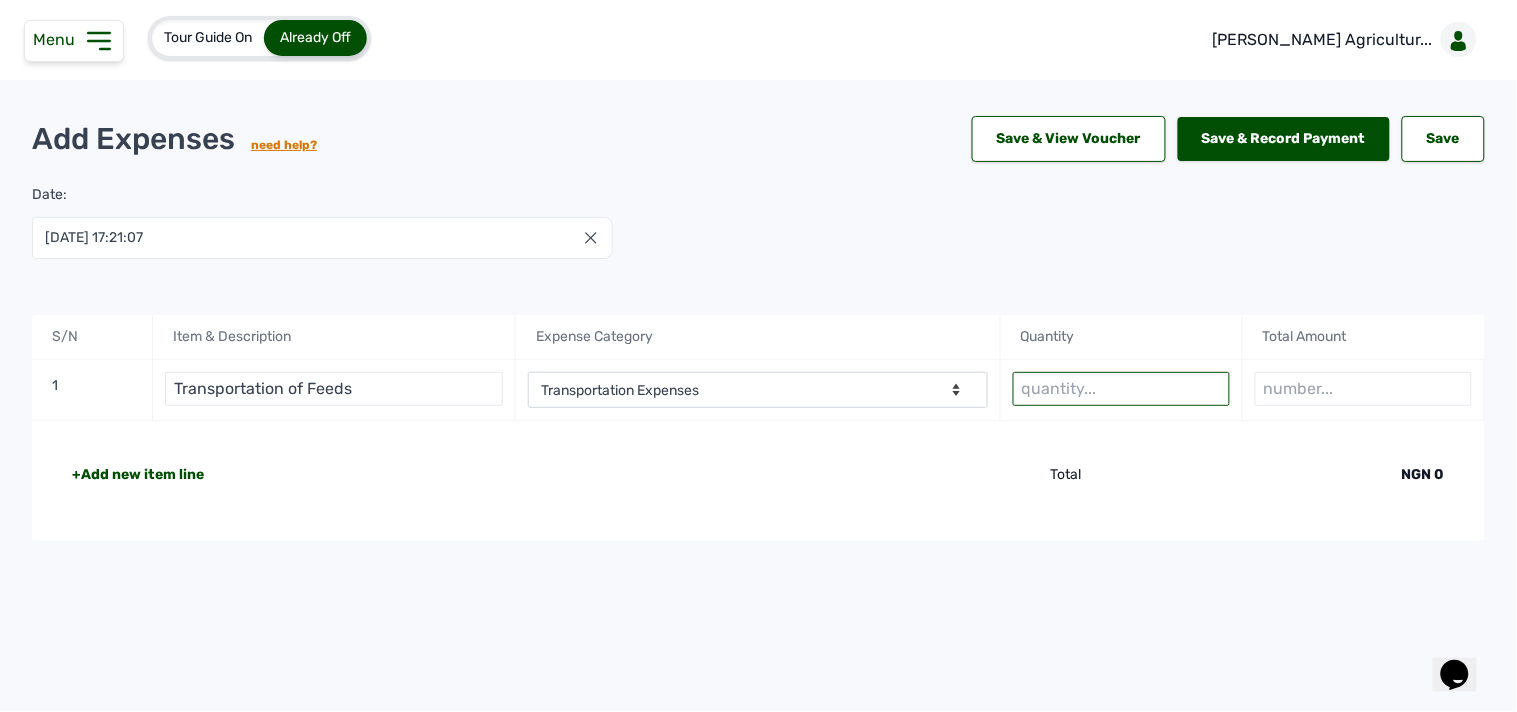 click at bounding box center (1121, 389) 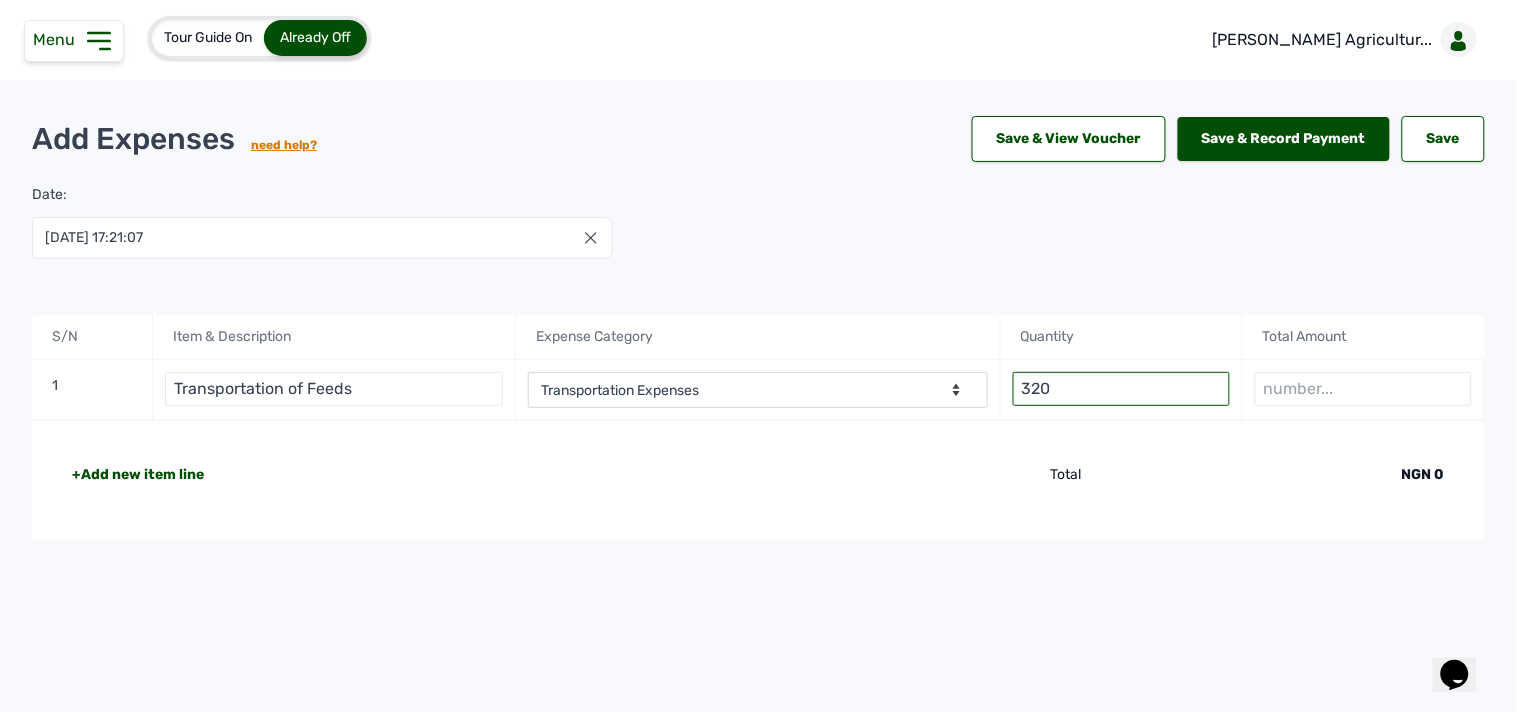 type on "320" 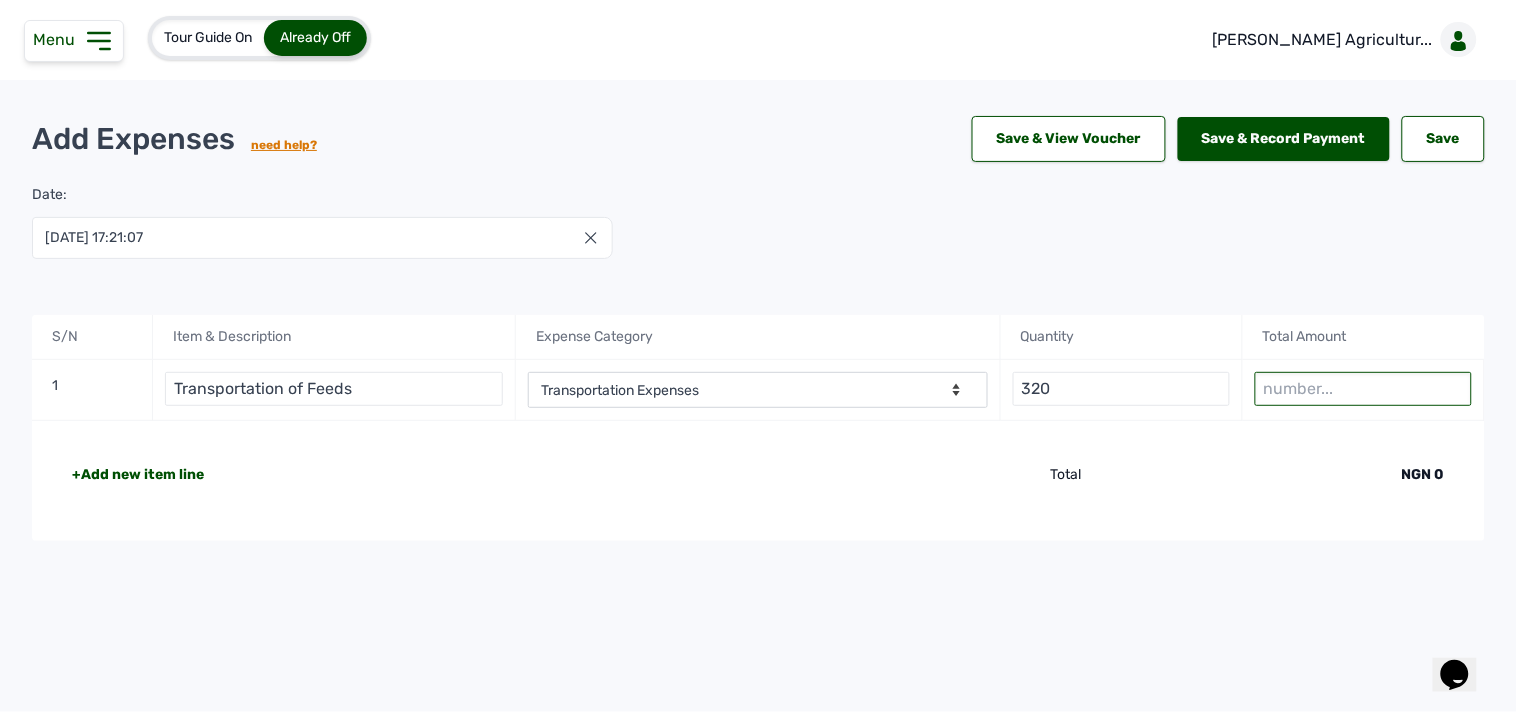 click at bounding box center (1363, 389) 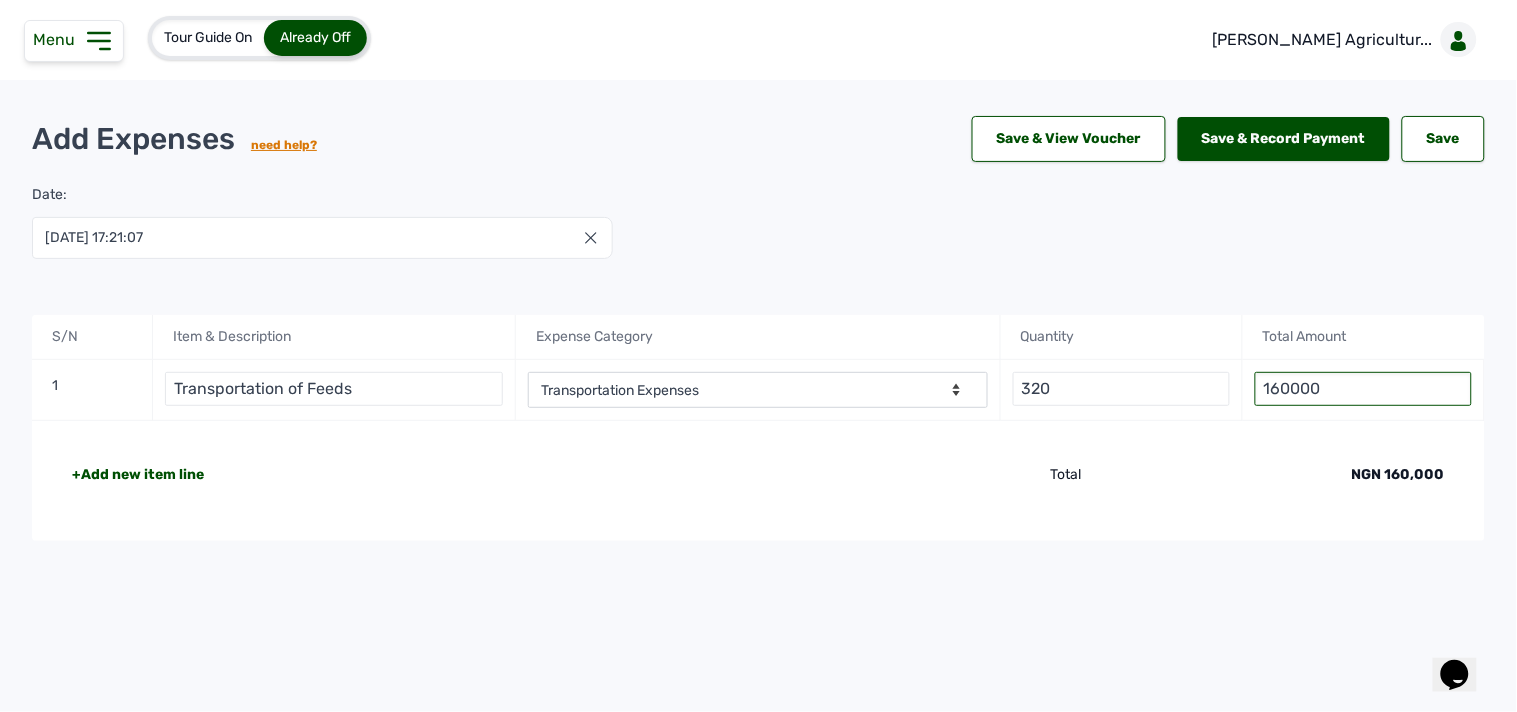 type on "160000" 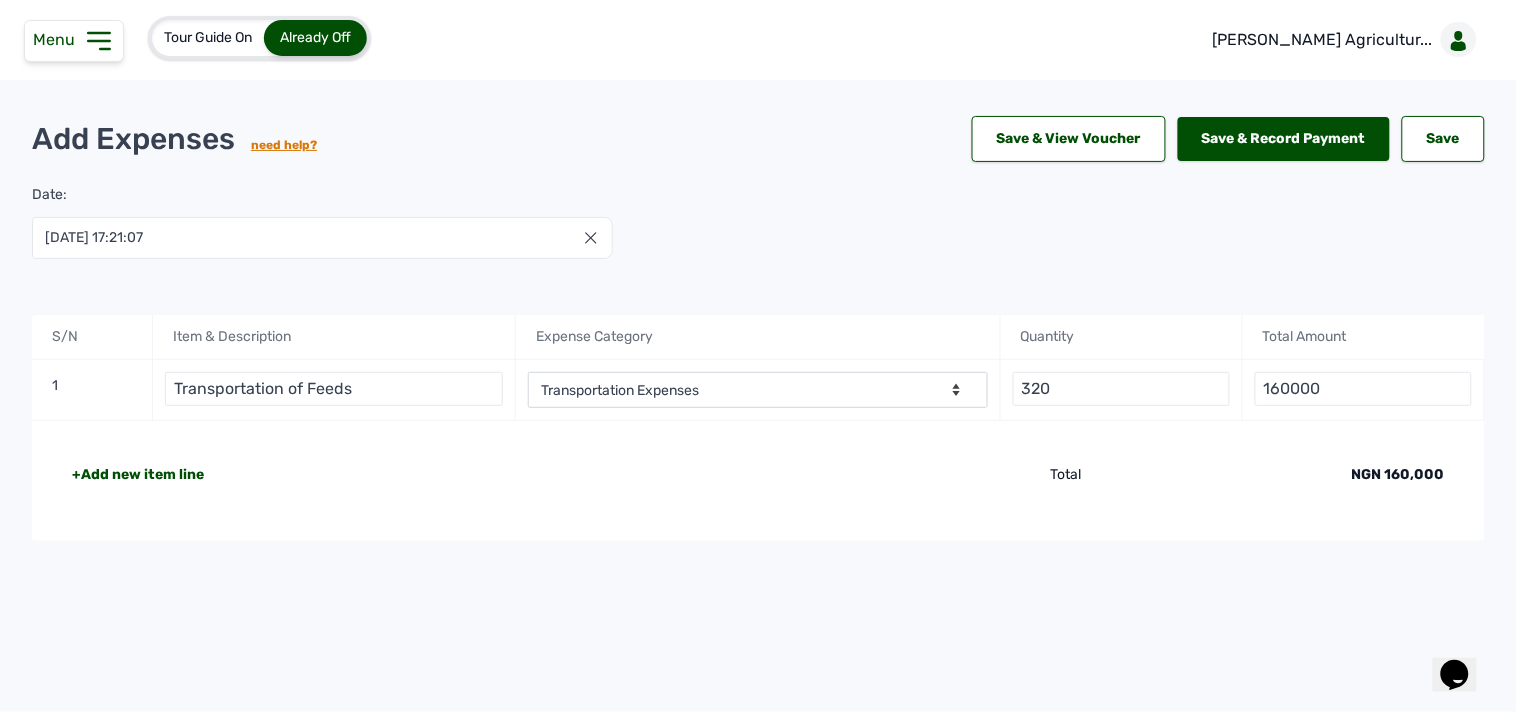 click on "+Add new item line" at bounding box center (138, 475) 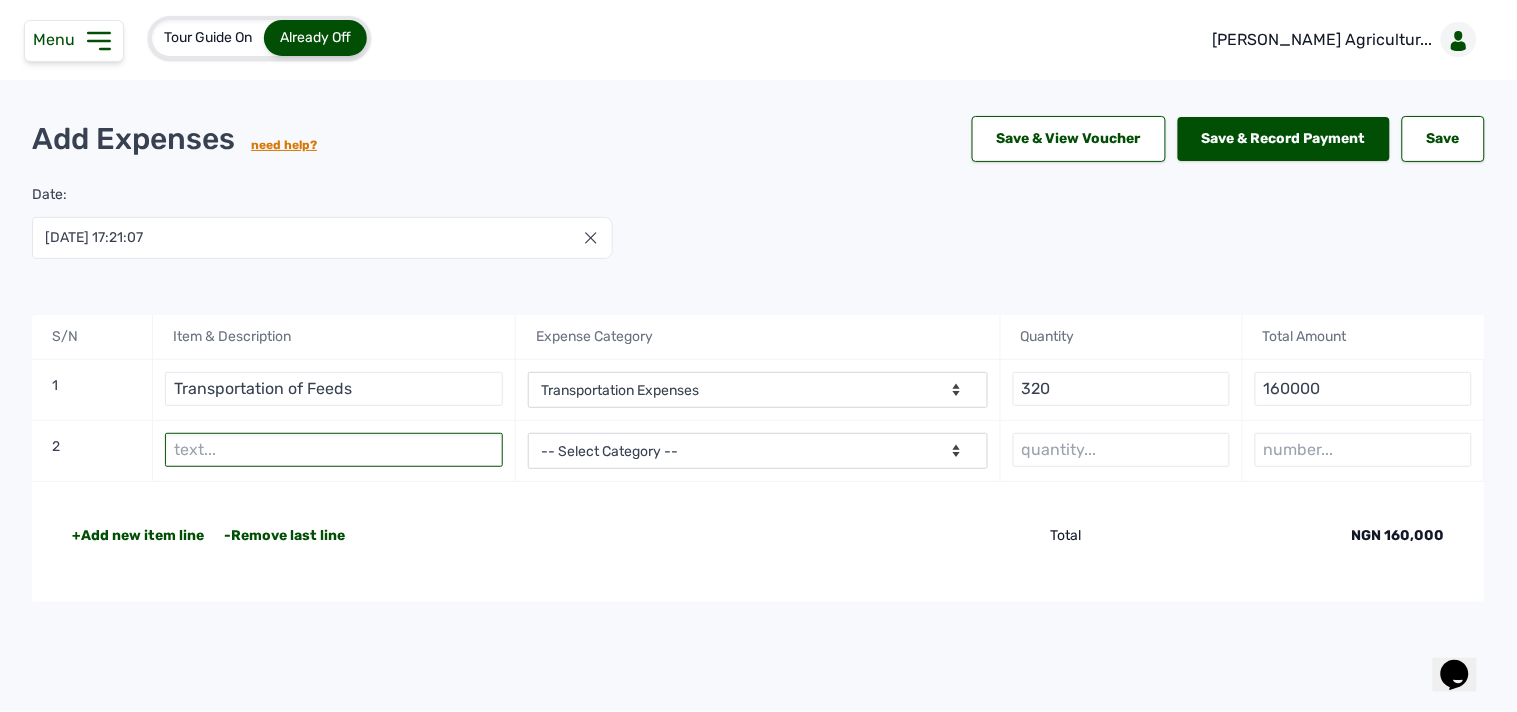 click at bounding box center [334, 450] 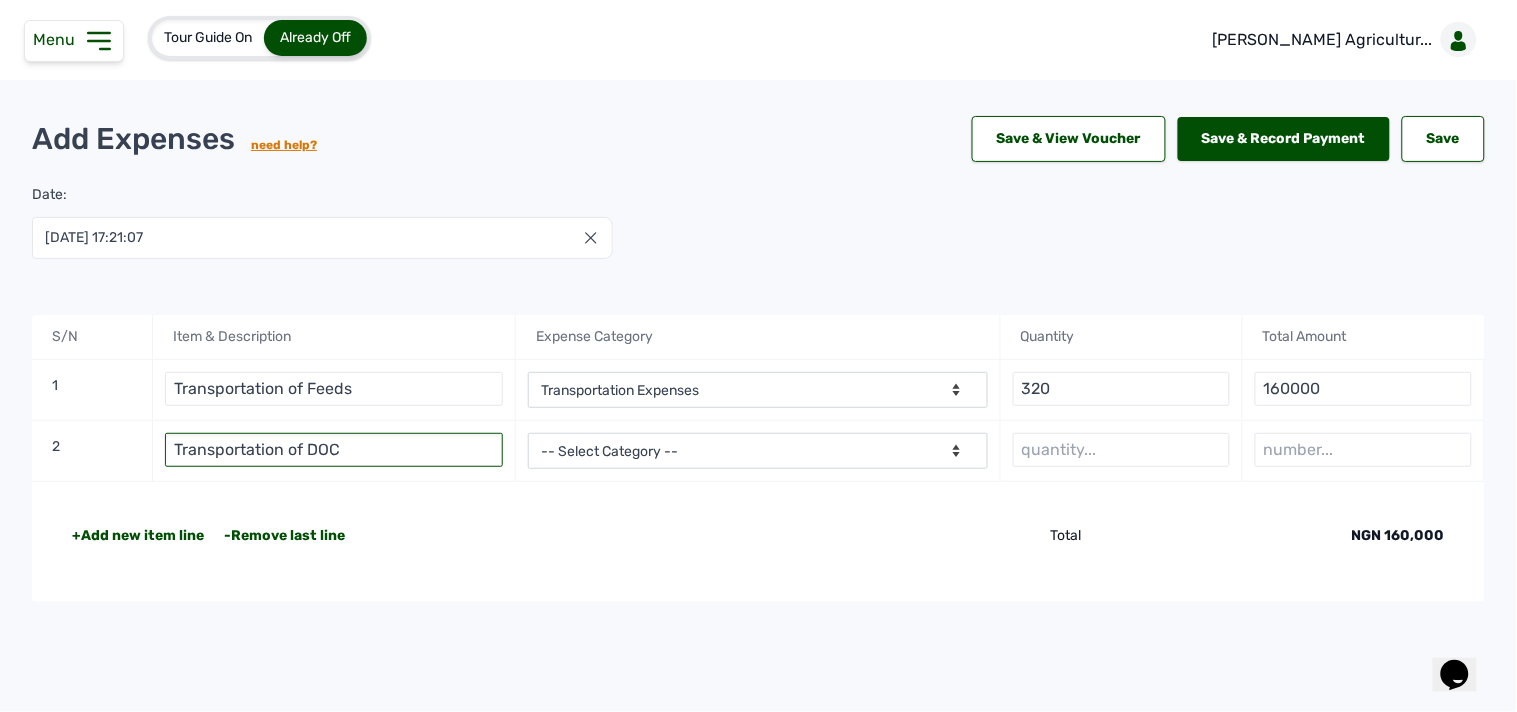 type on "Transportation of DOC" 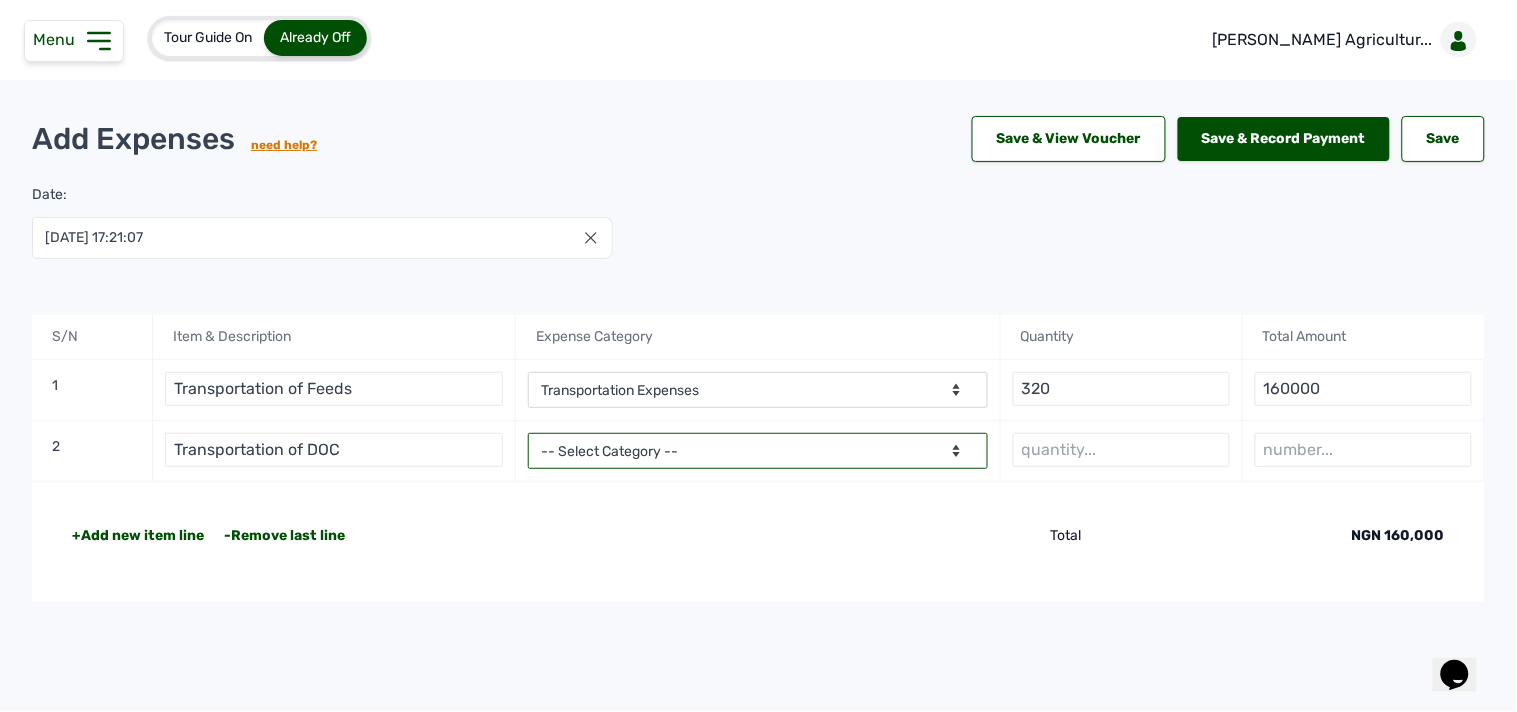 click on "-- Select Category -- Advertising Expenses Bank Charges Entertainment Expenses Insurance Expenses Legal Expenses Medical Expenses Office Equipments & Supplies Property Tax Rental Cost Repair & Maintenance Expenses Research Expenses Staff Salary Telephone Expenses Transportation Expenses Travelling Expenses Utility Expenses Others" at bounding box center (757, 451) 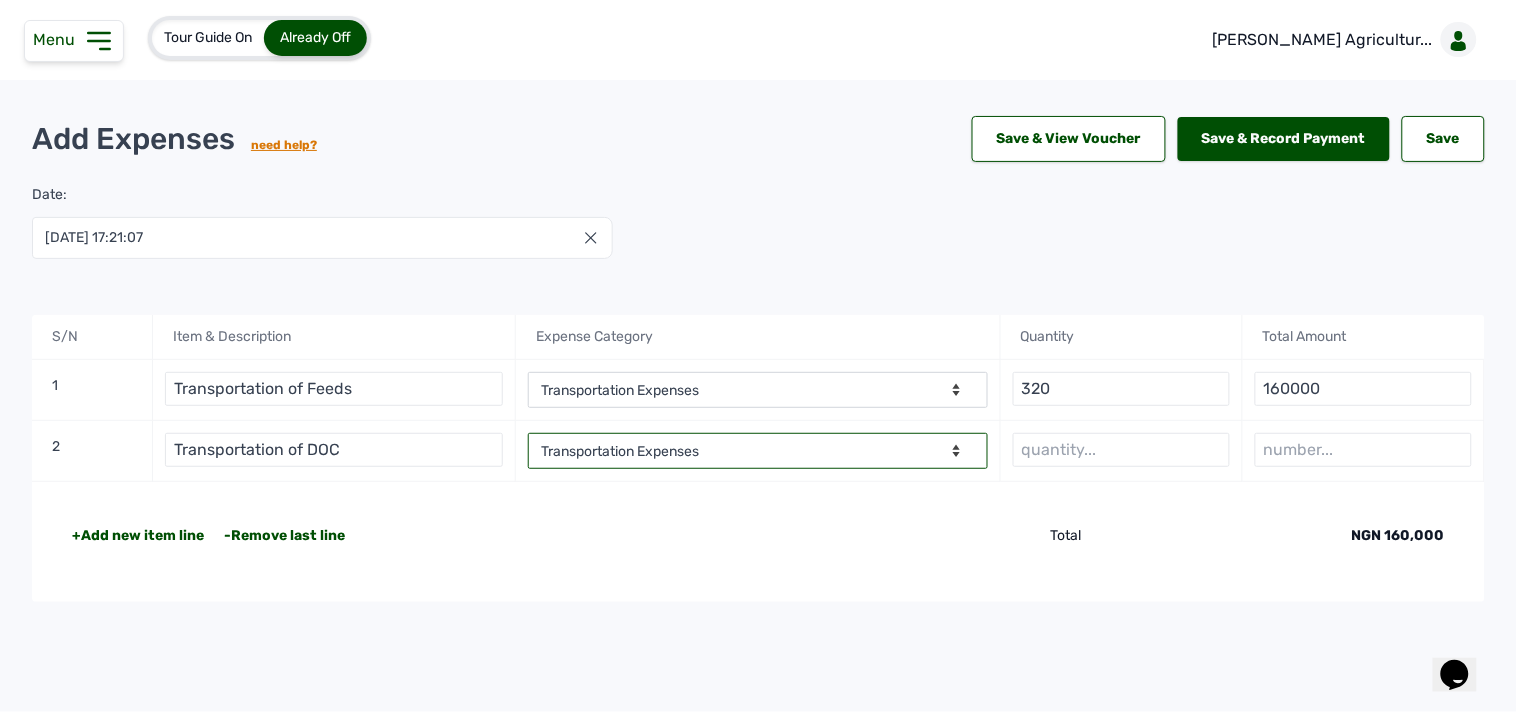 click on "-- Select Category -- Advertising Expenses Bank Charges Entertainment Expenses Insurance Expenses Legal Expenses Medical Expenses Office Equipments & Supplies Property Tax Rental Cost Repair & Maintenance Expenses Research Expenses Staff Salary Telephone Expenses Transportation Expenses Travelling Expenses Utility Expenses Others" at bounding box center [757, 451] 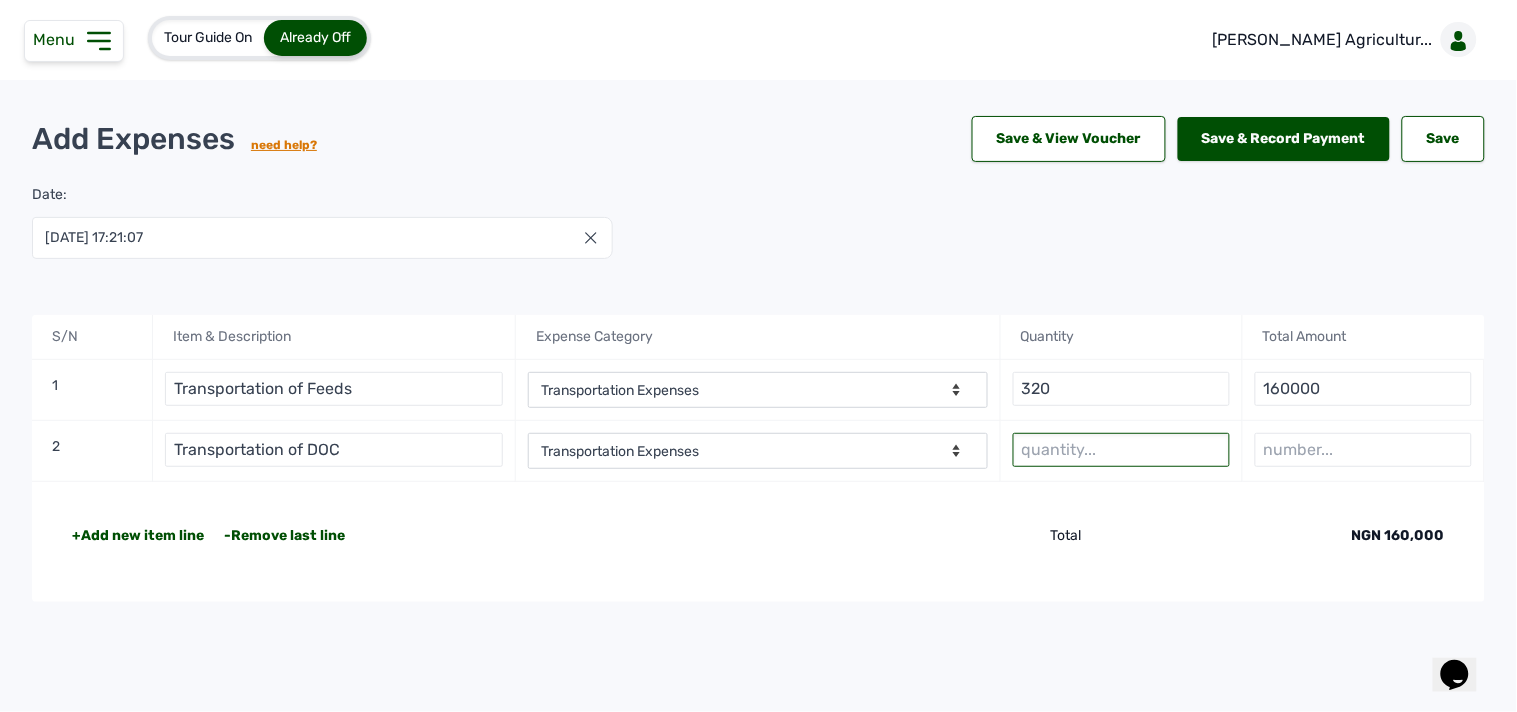 click at bounding box center [1121, 450] 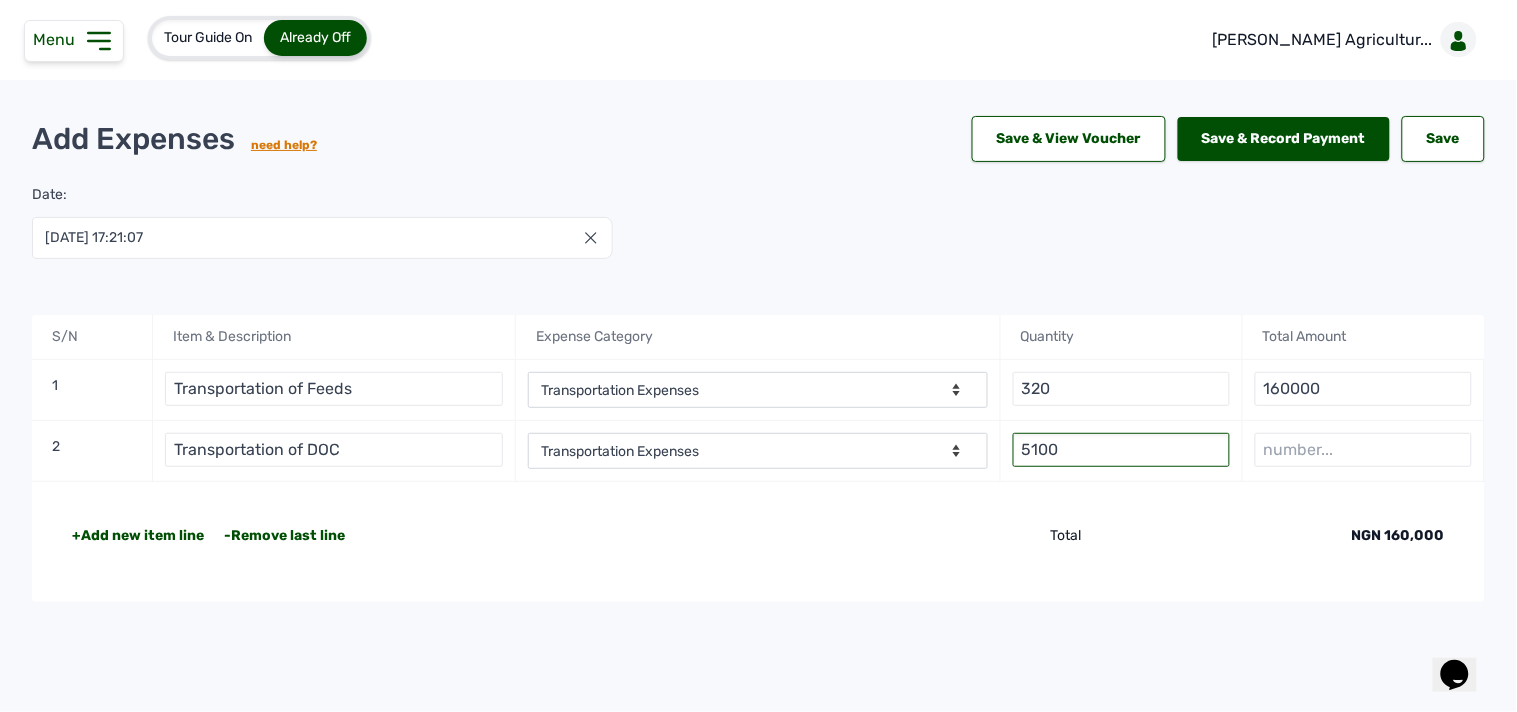 type on "5100" 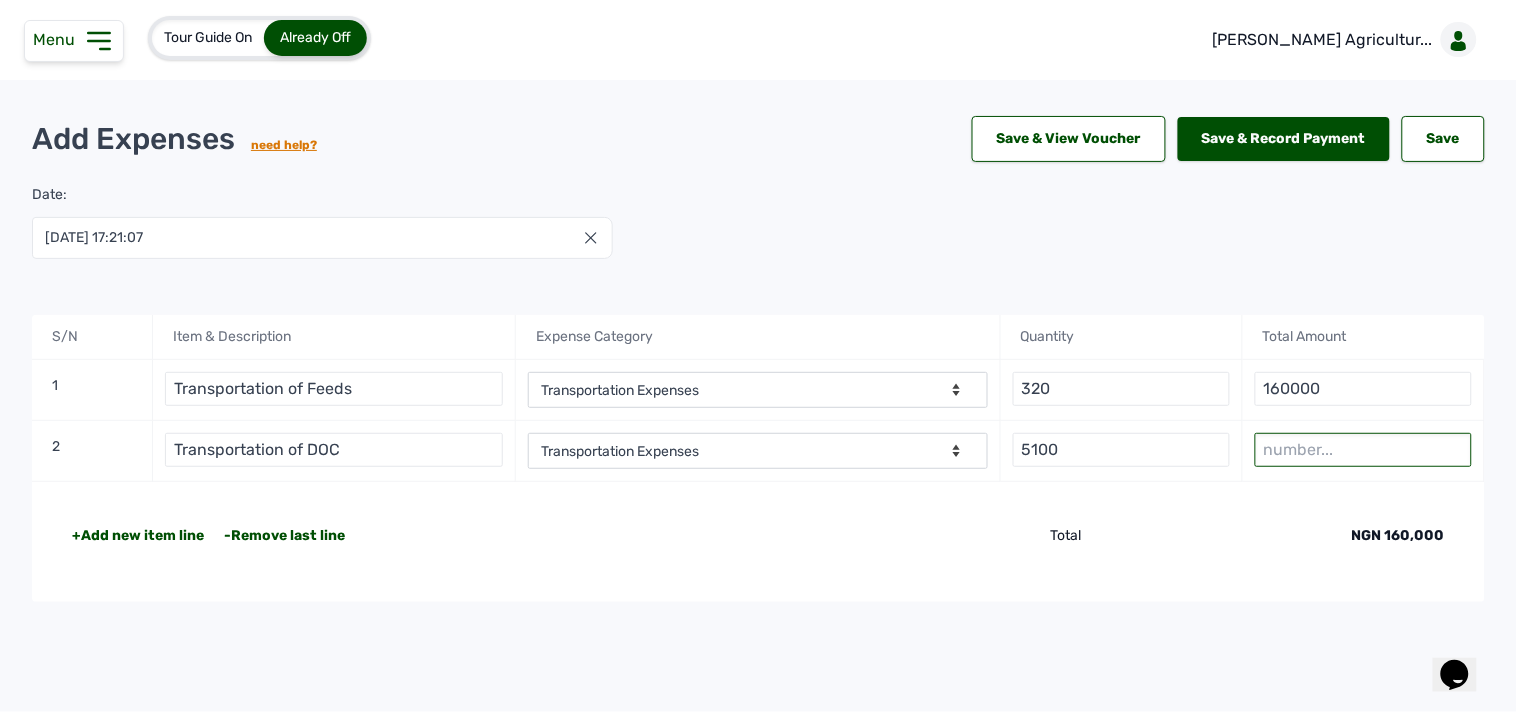 click at bounding box center (1363, 450) 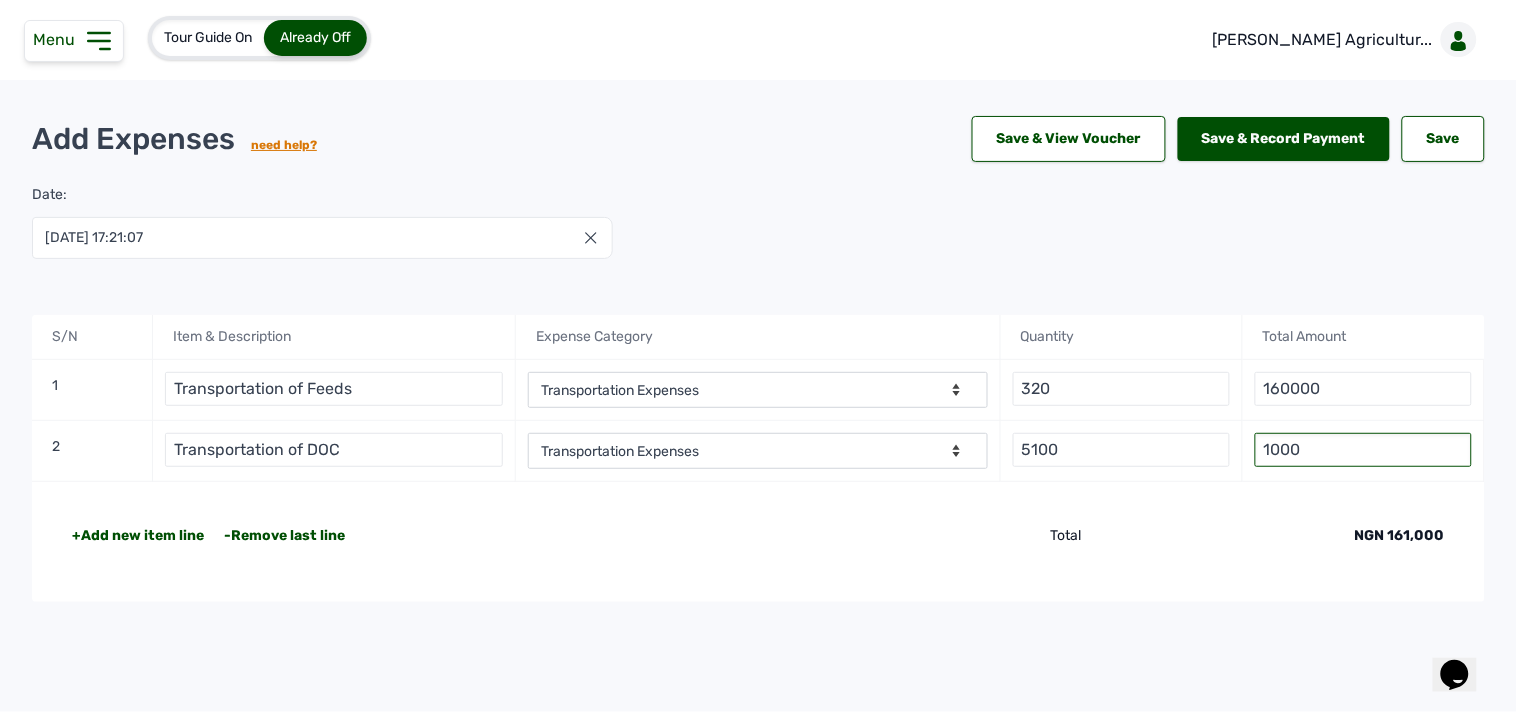type on "10000" 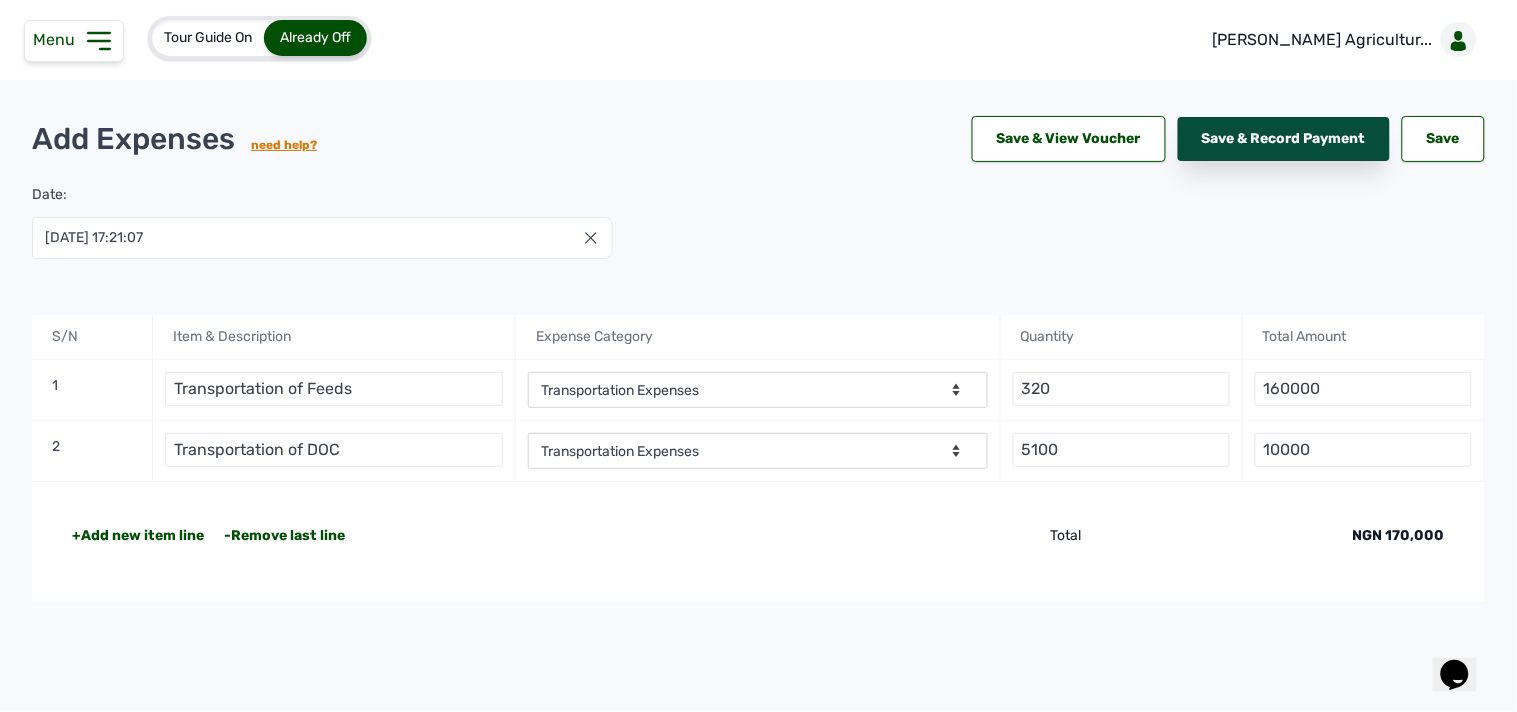 click on "Save & Record Payment" at bounding box center [1284, 139] 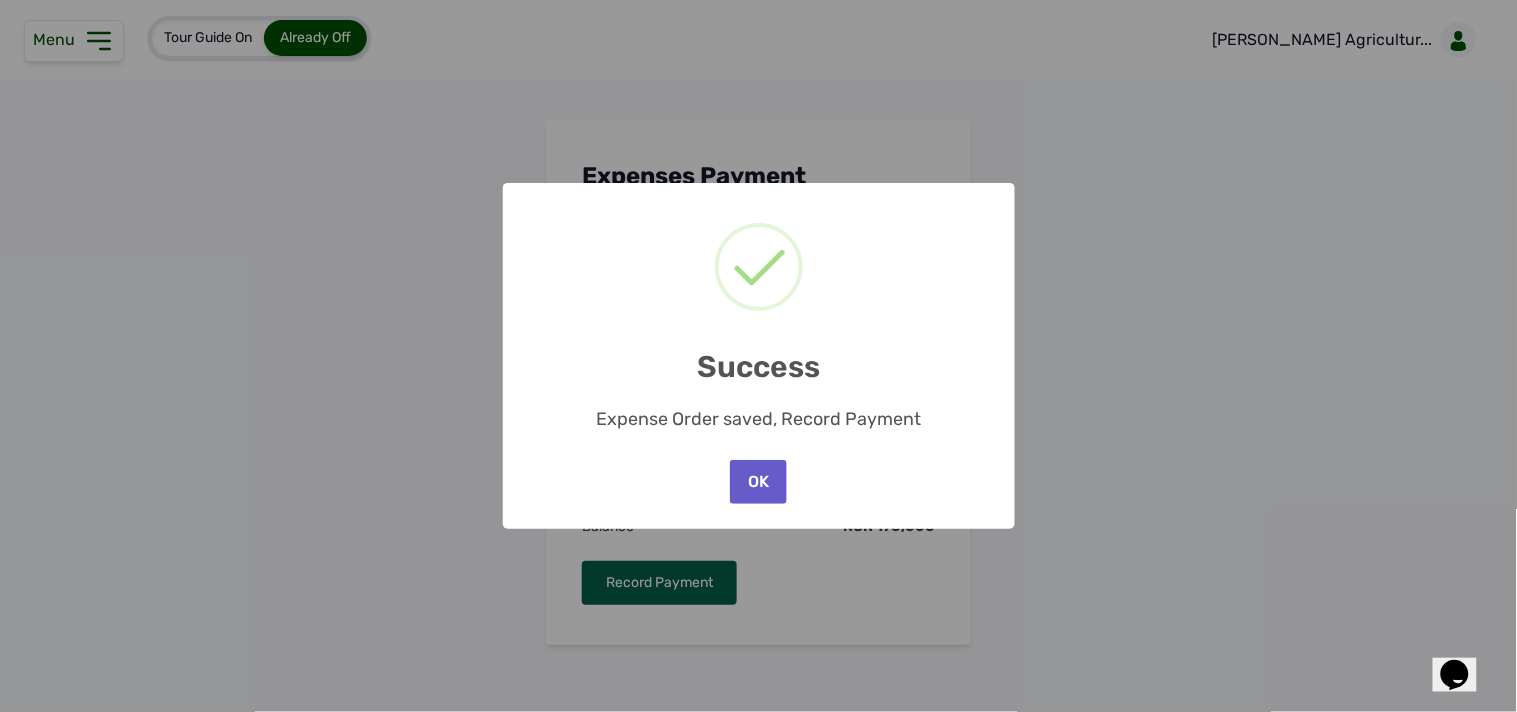click on "OK" at bounding box center [758, 482] 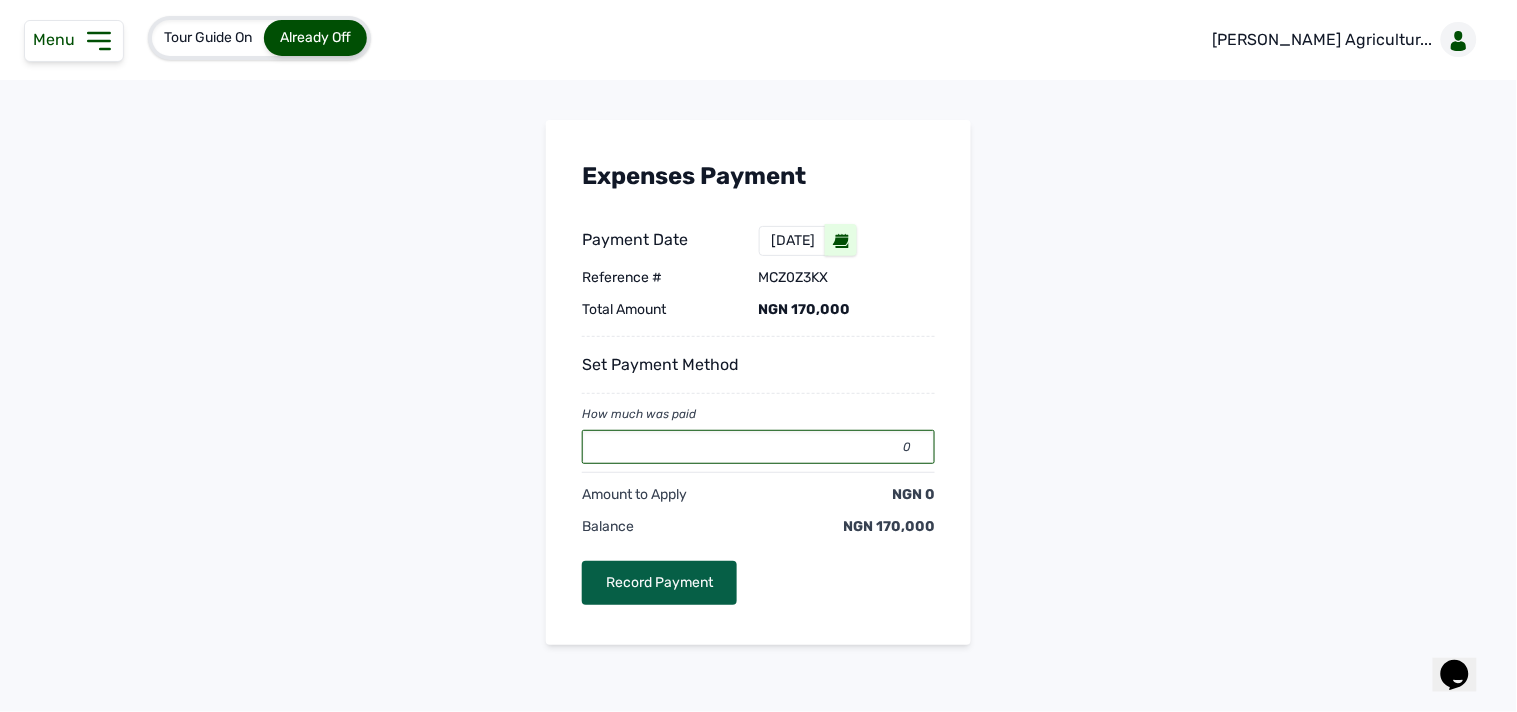 click on "0" at bounding box center [758, 447] 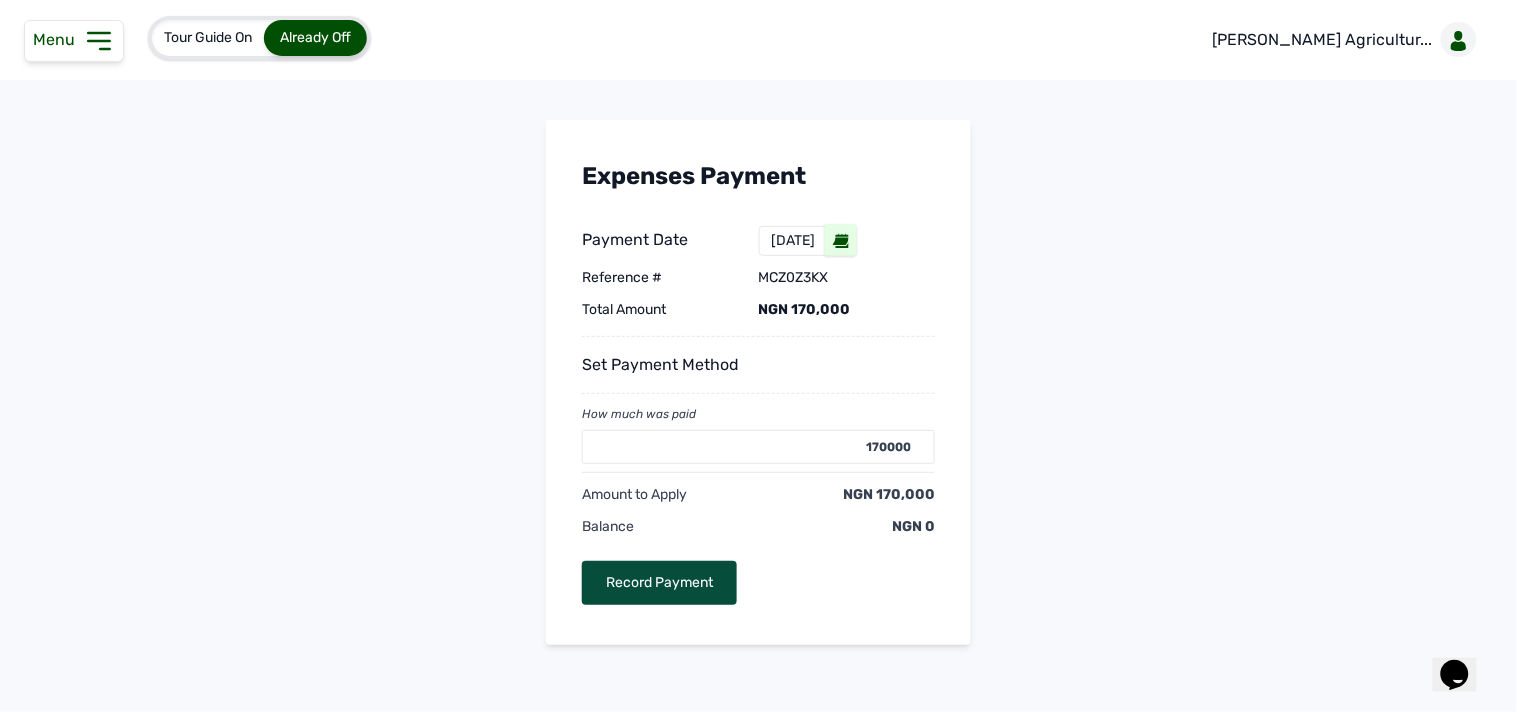 click on "Record Payment" at bounding box center [659, 583] 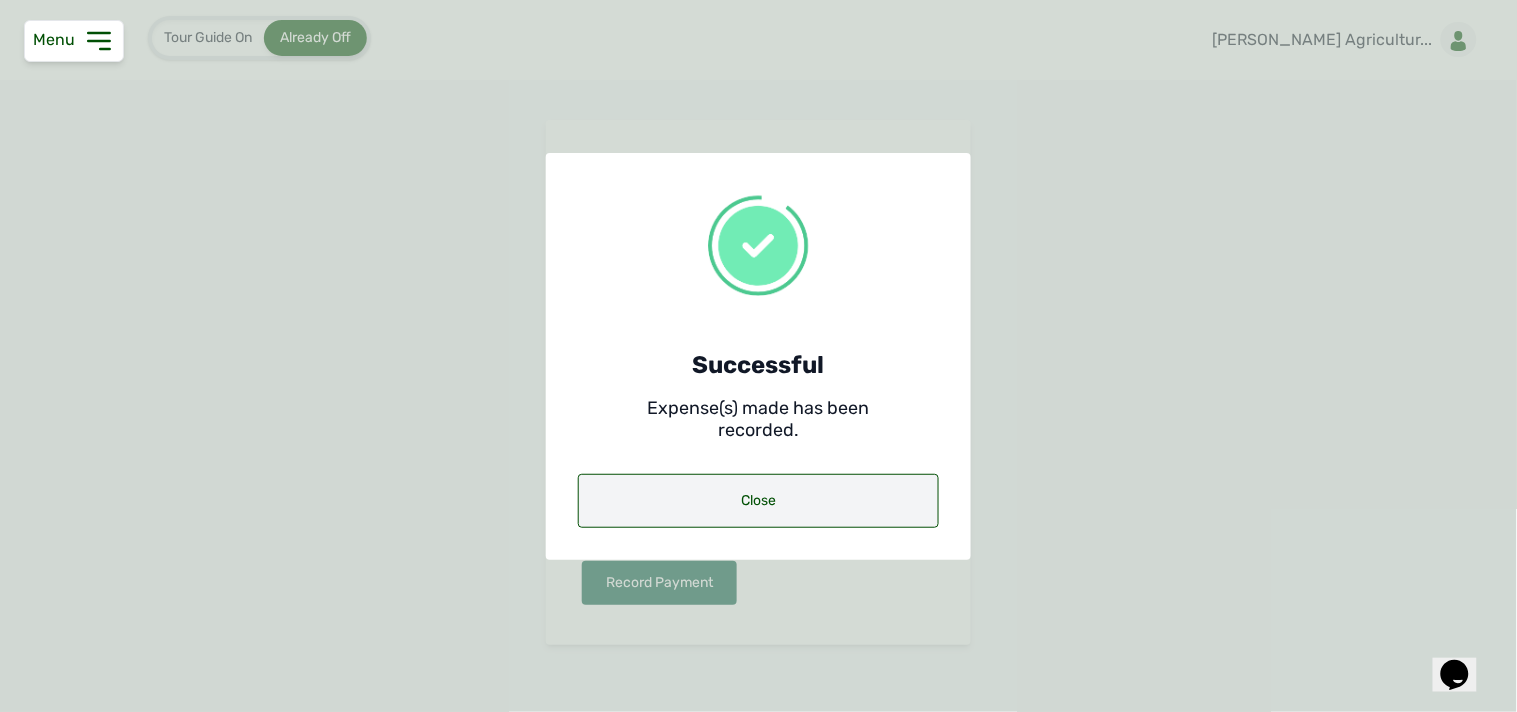 click on "Close" at bounding box center [758, 501] 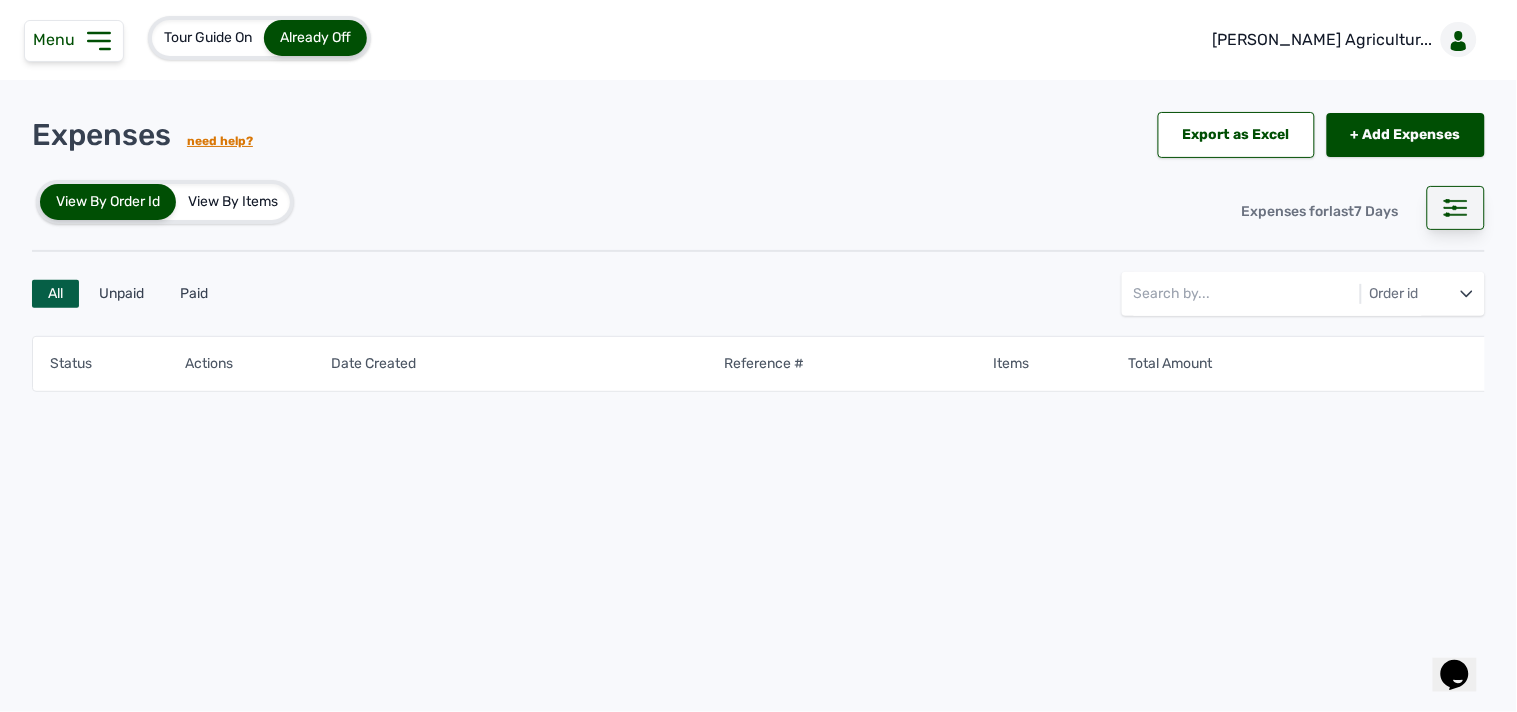 click at bounding box center (1456, 208) 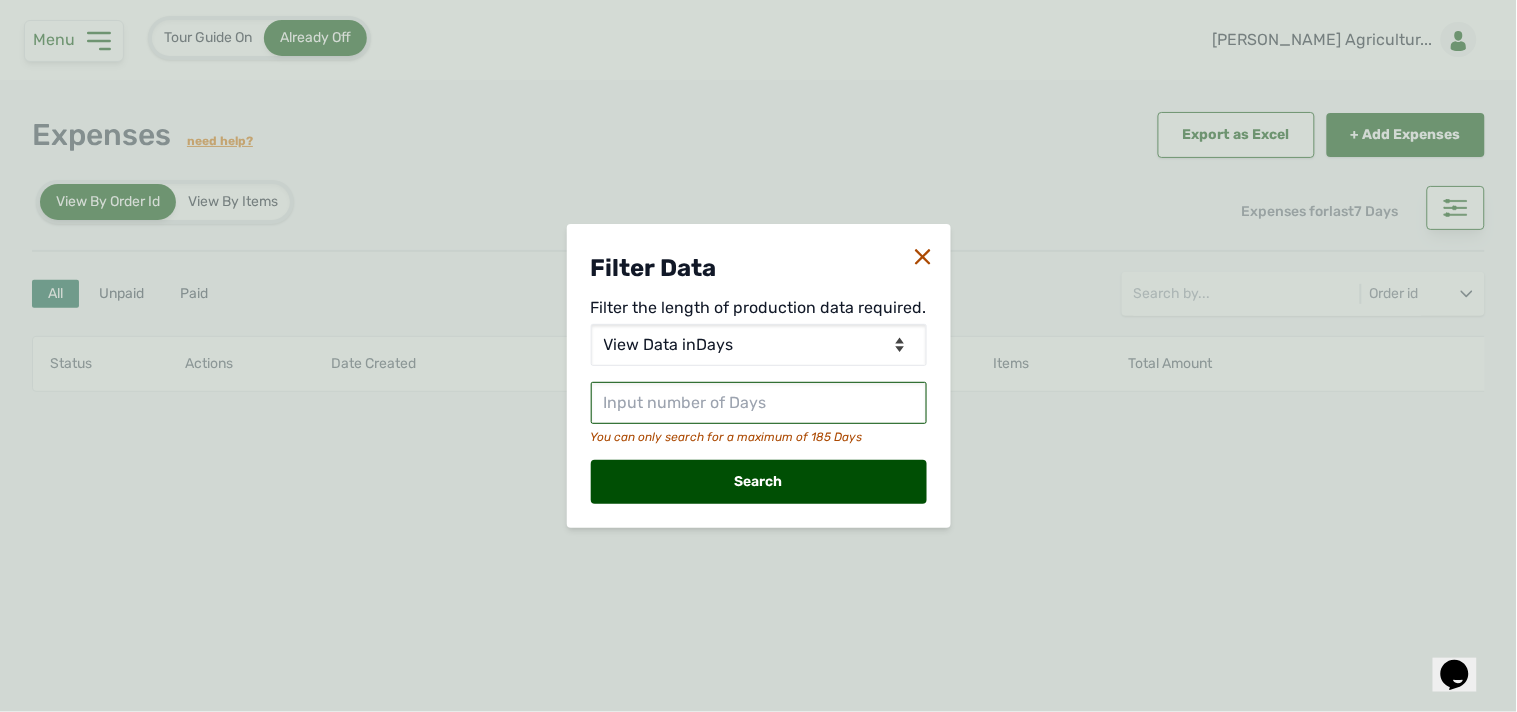 click at bounding box center [759, 403] 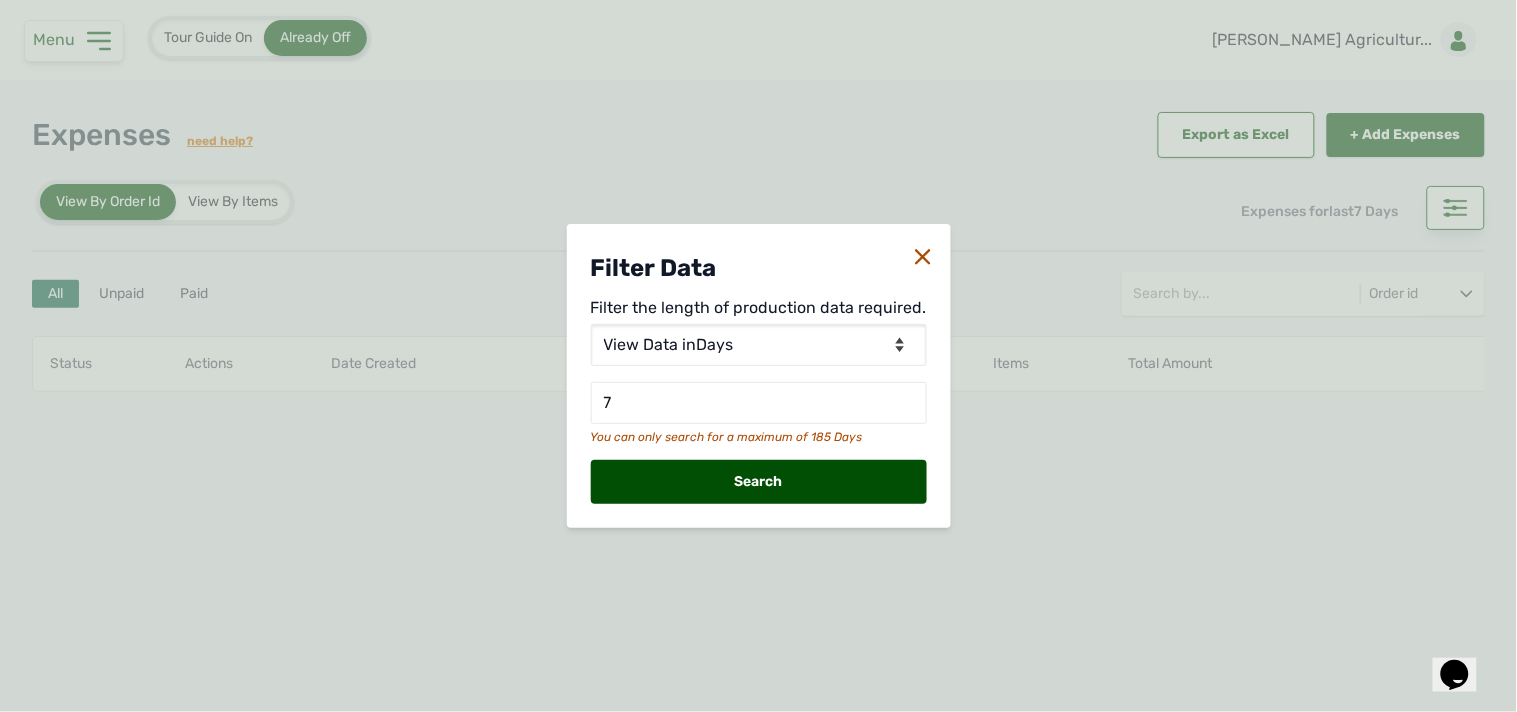 click on "Search" at bounding box center [759, 482] 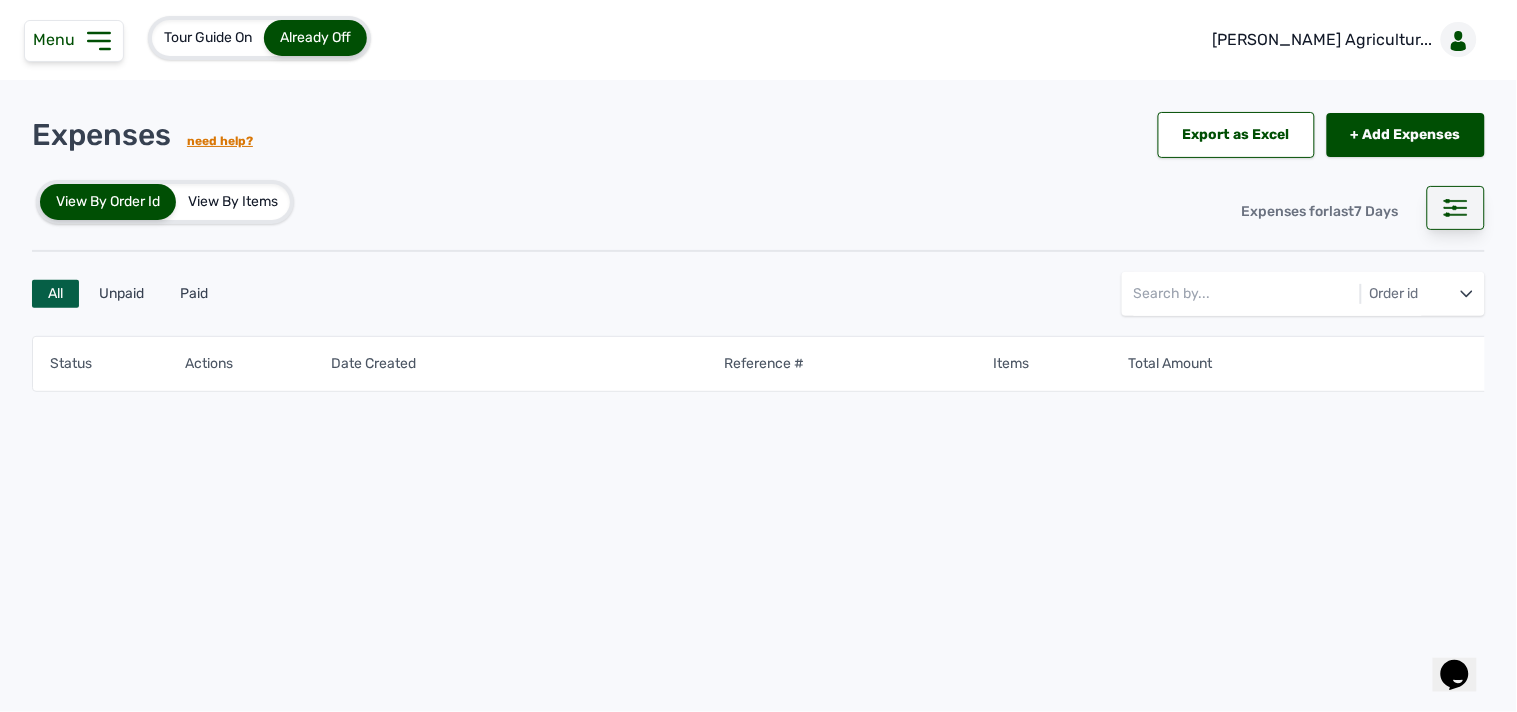 click at bounding box center (1456, 208) 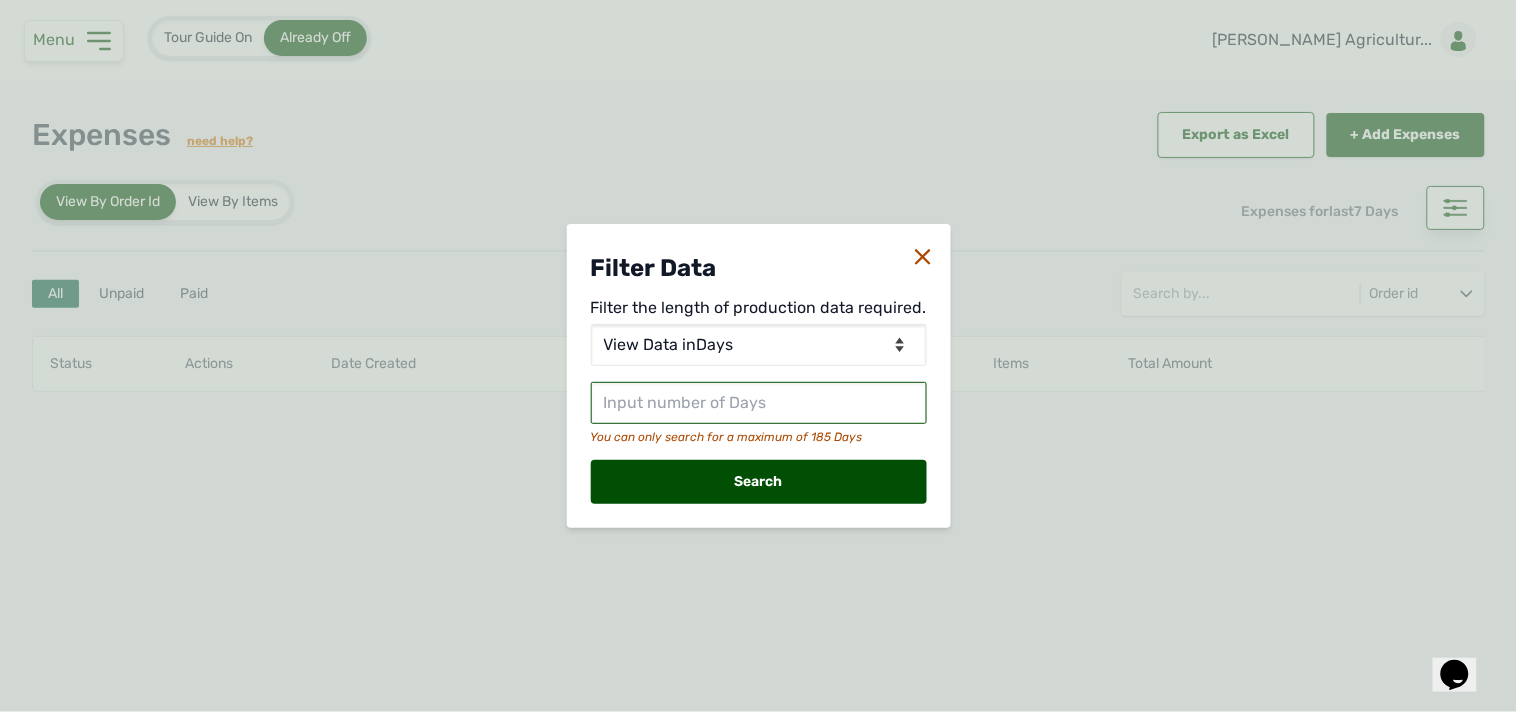 click at bounding box center [759, 403] 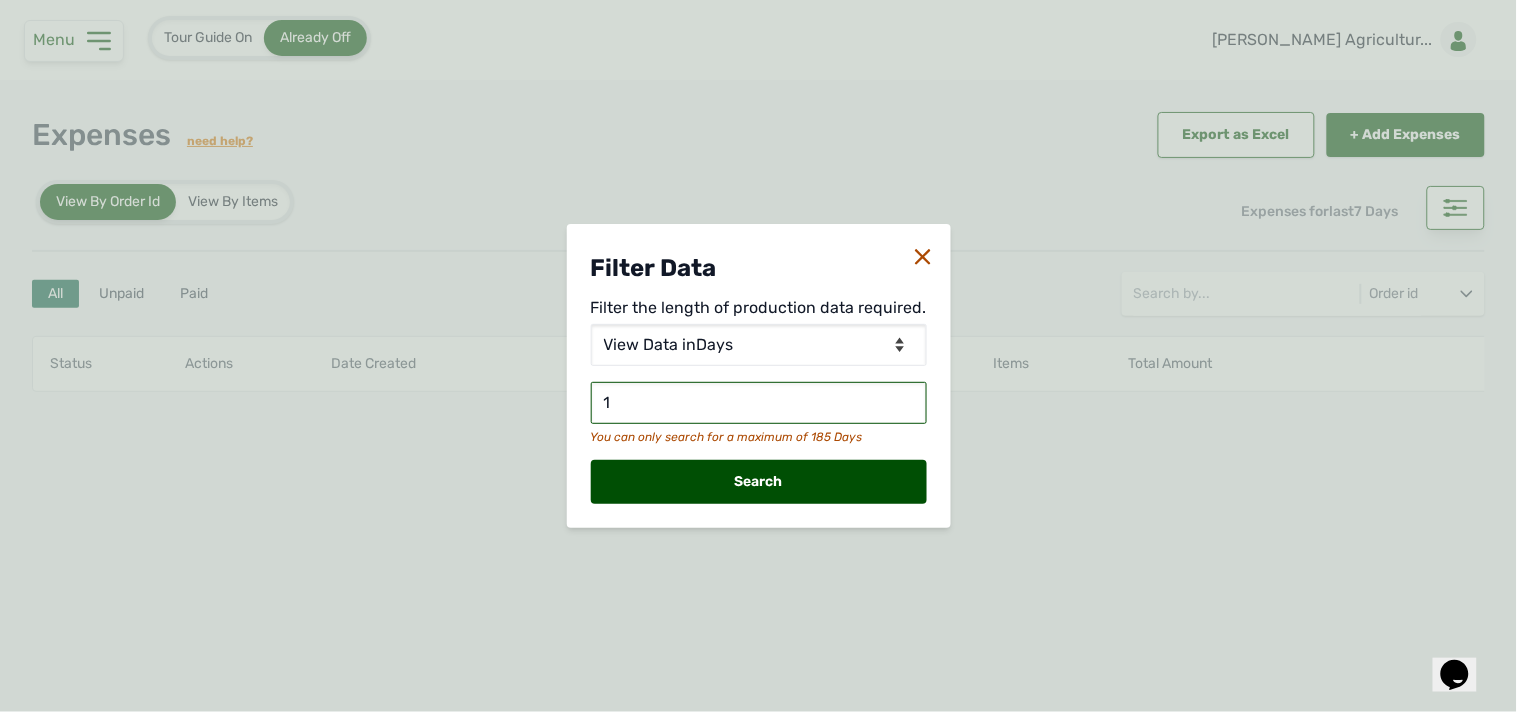 type on "10" 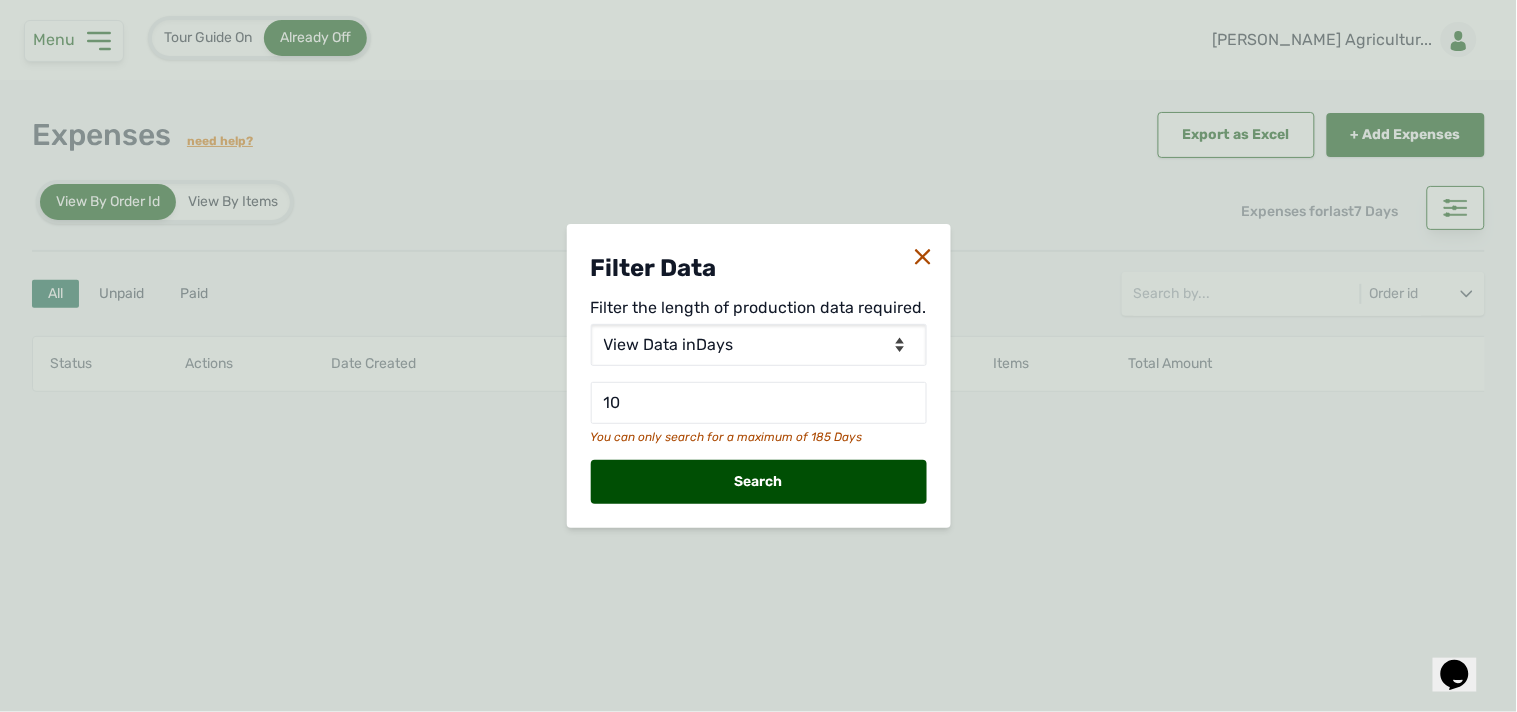 click on "Search" at bounding box center [759, 482] 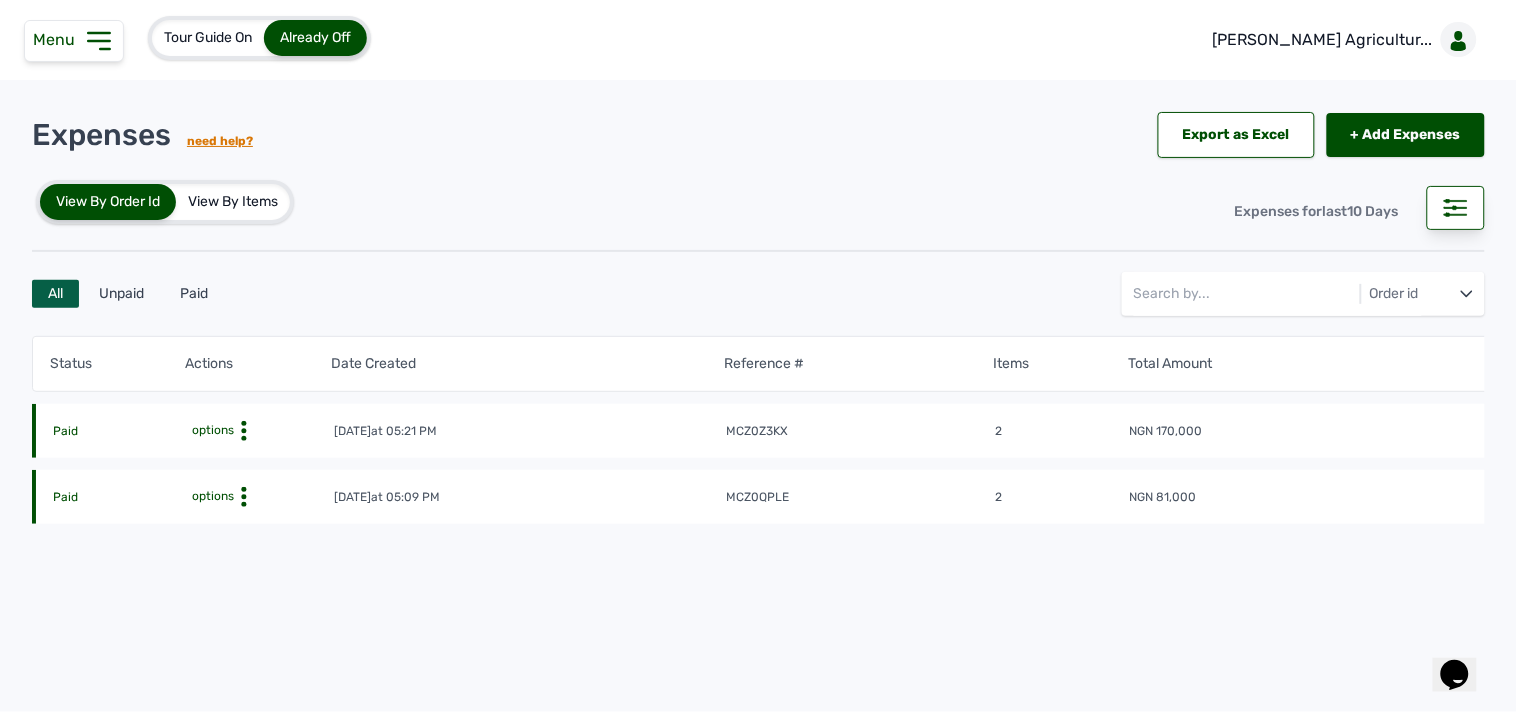 click 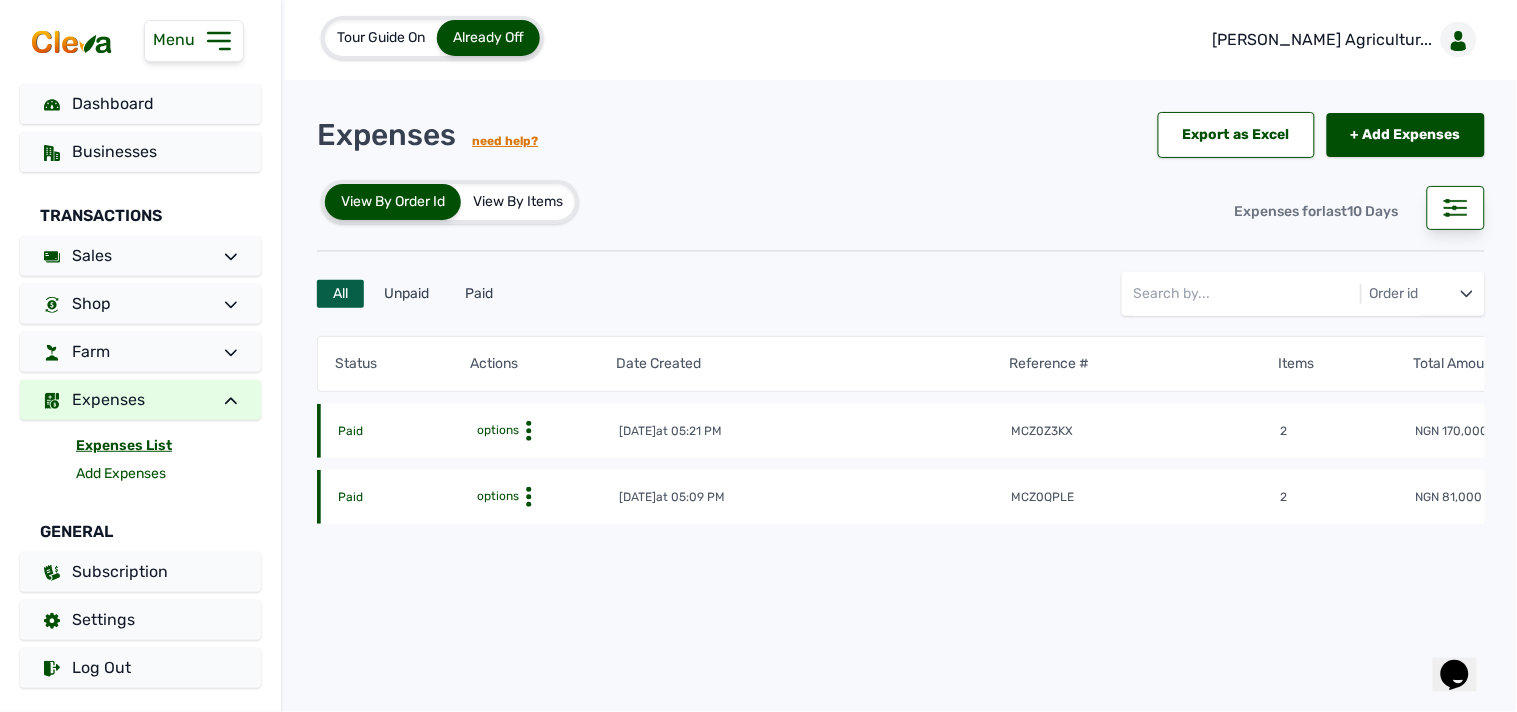 click on "Add Expenses" at bounding box center (168, 474) 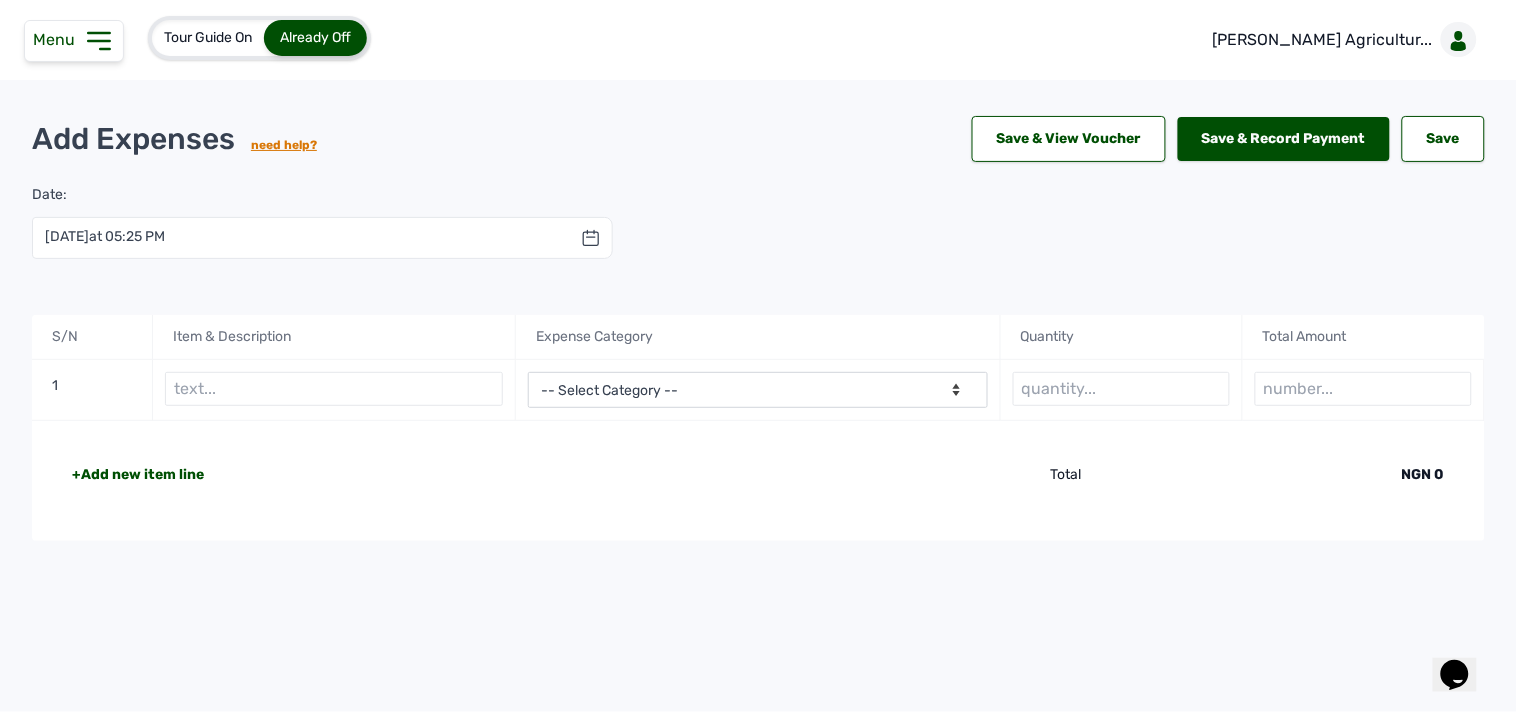 click 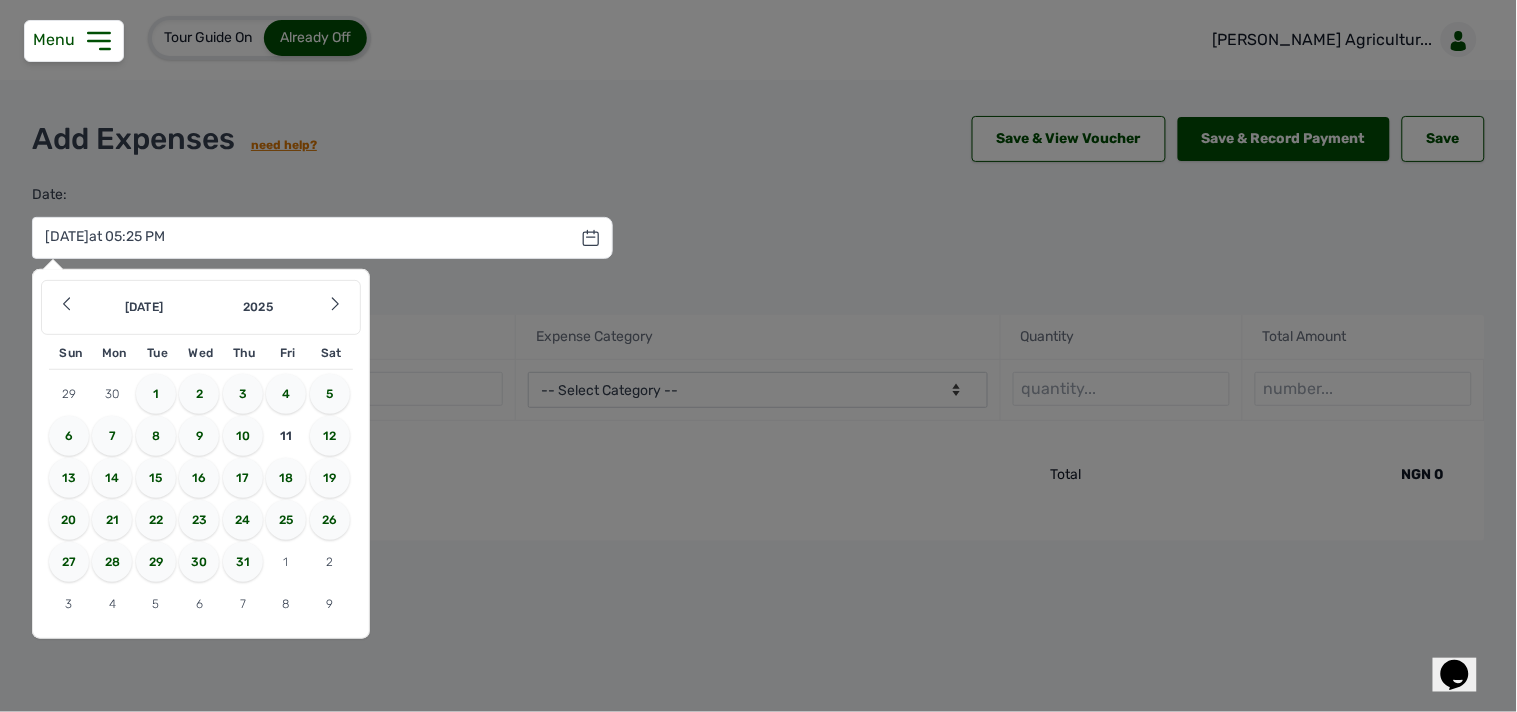 click on "7" at bounding box center [112, 436] 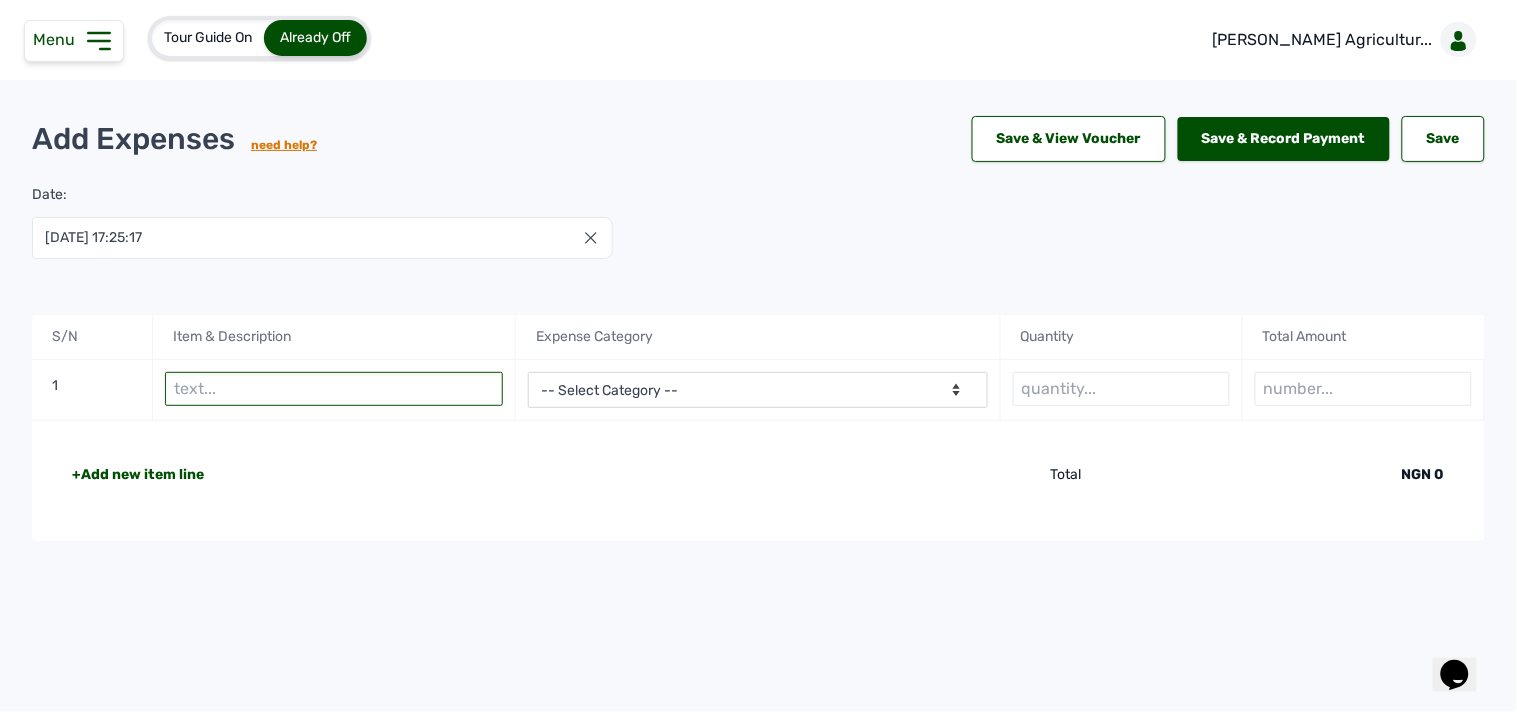 click at bounding box center (334, 389) 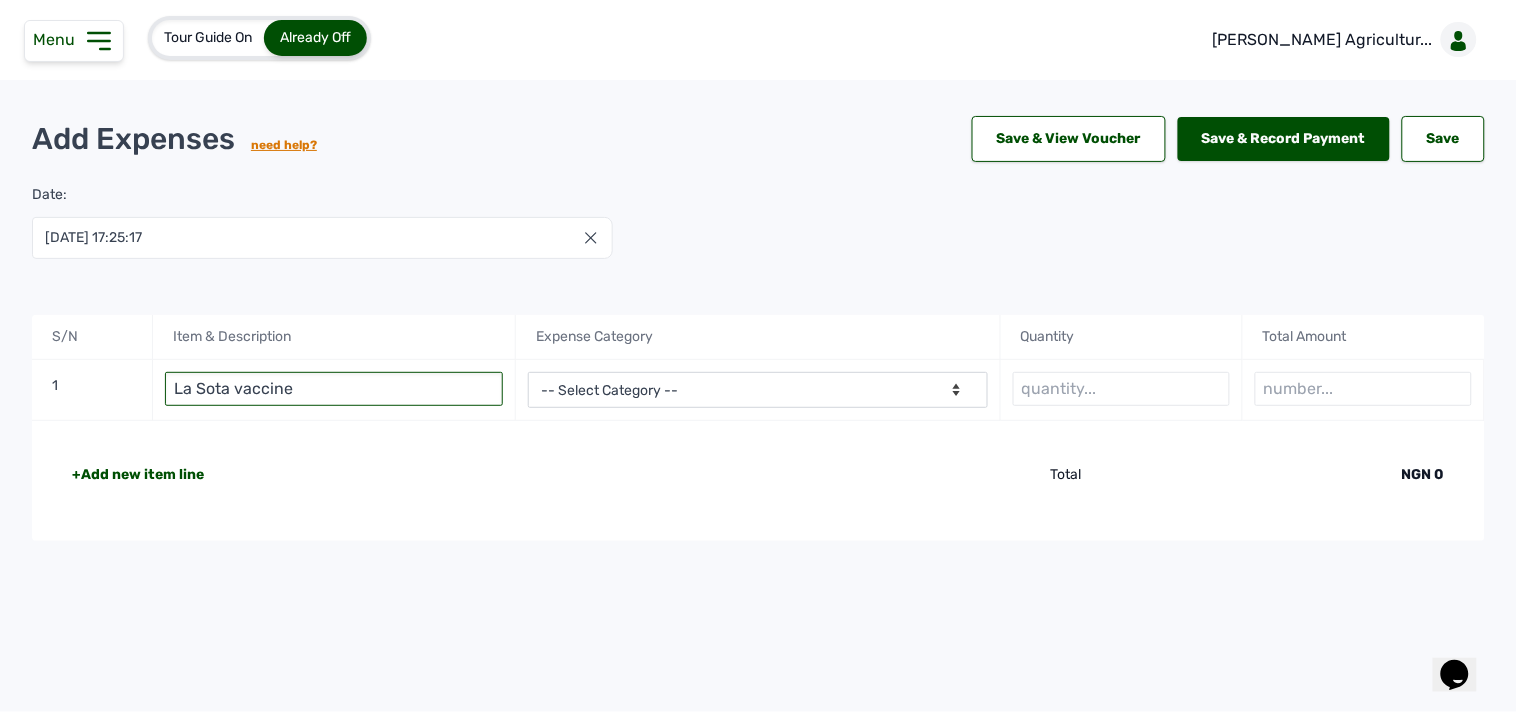 type on "La Sota vaccine" 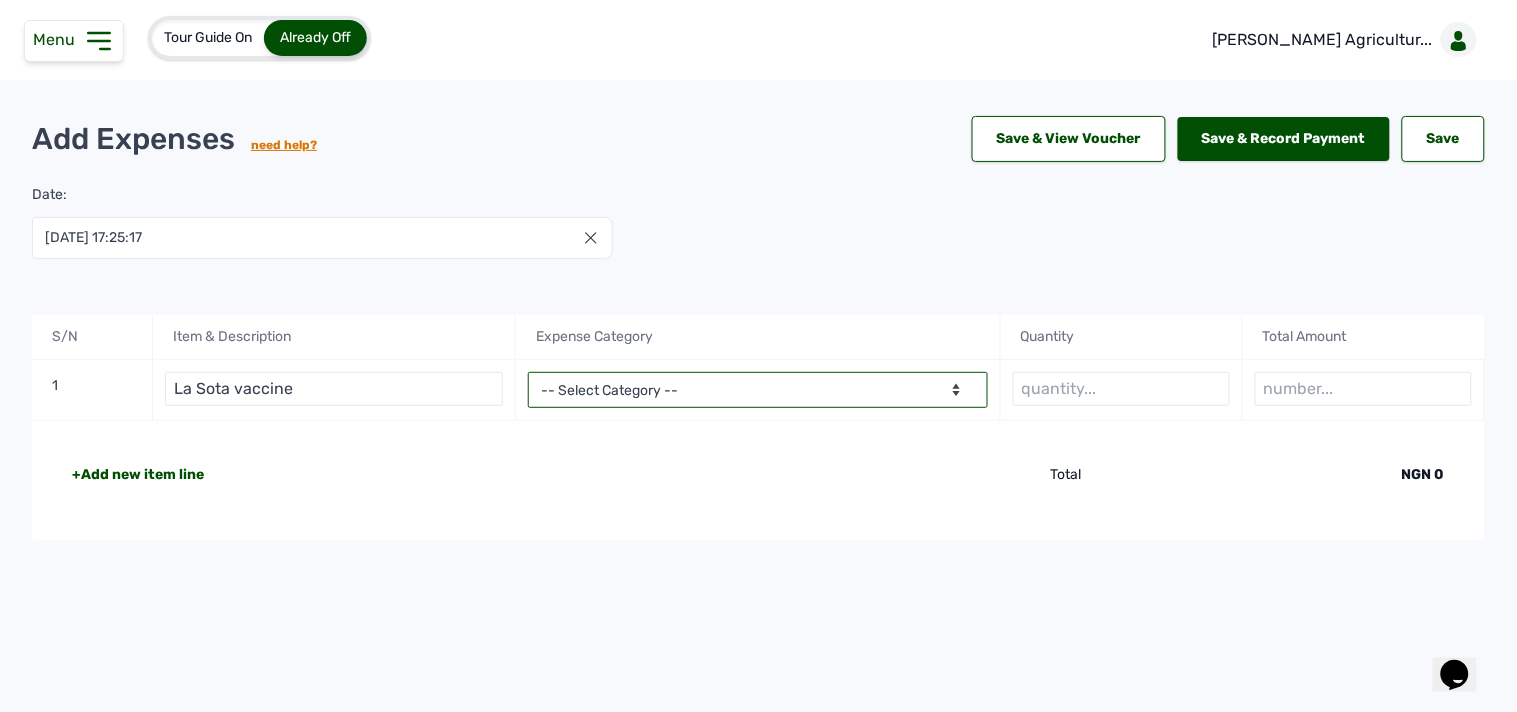 click on "-- Select Category -- Advertising Expenses Bank Charges Entertainment Expenses Insurance Expenses Legal Expenses Medical Expenses Office Equipments & Supplies Property Tax Rental Cost Repair & Maintenance Expenses Research Expenses Staff Salary Telephone Expenses Transportation Expenses Travelling Expenses Utility Expenses Others" at bounding box center (757, 390) 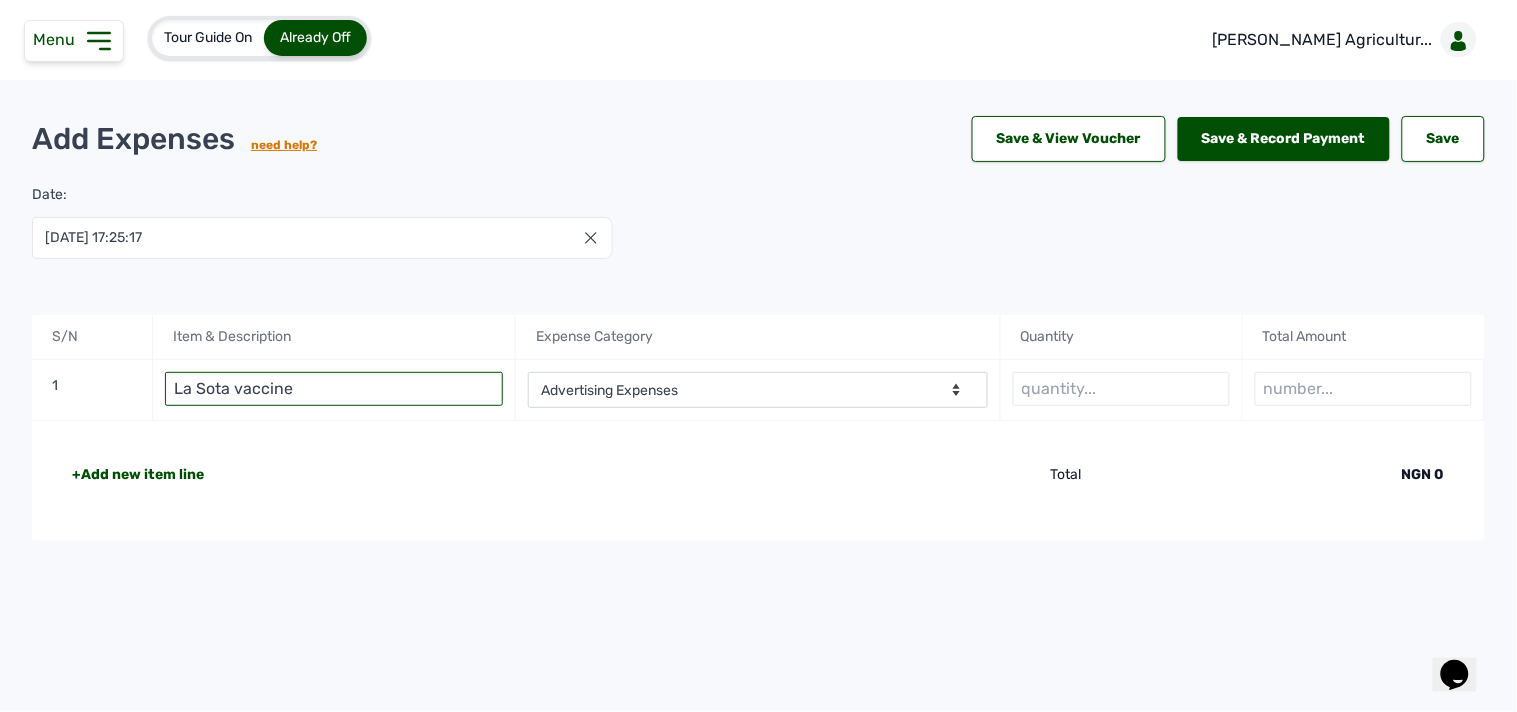 click on "La Sota vaccine" at bounding box center [334, 389] 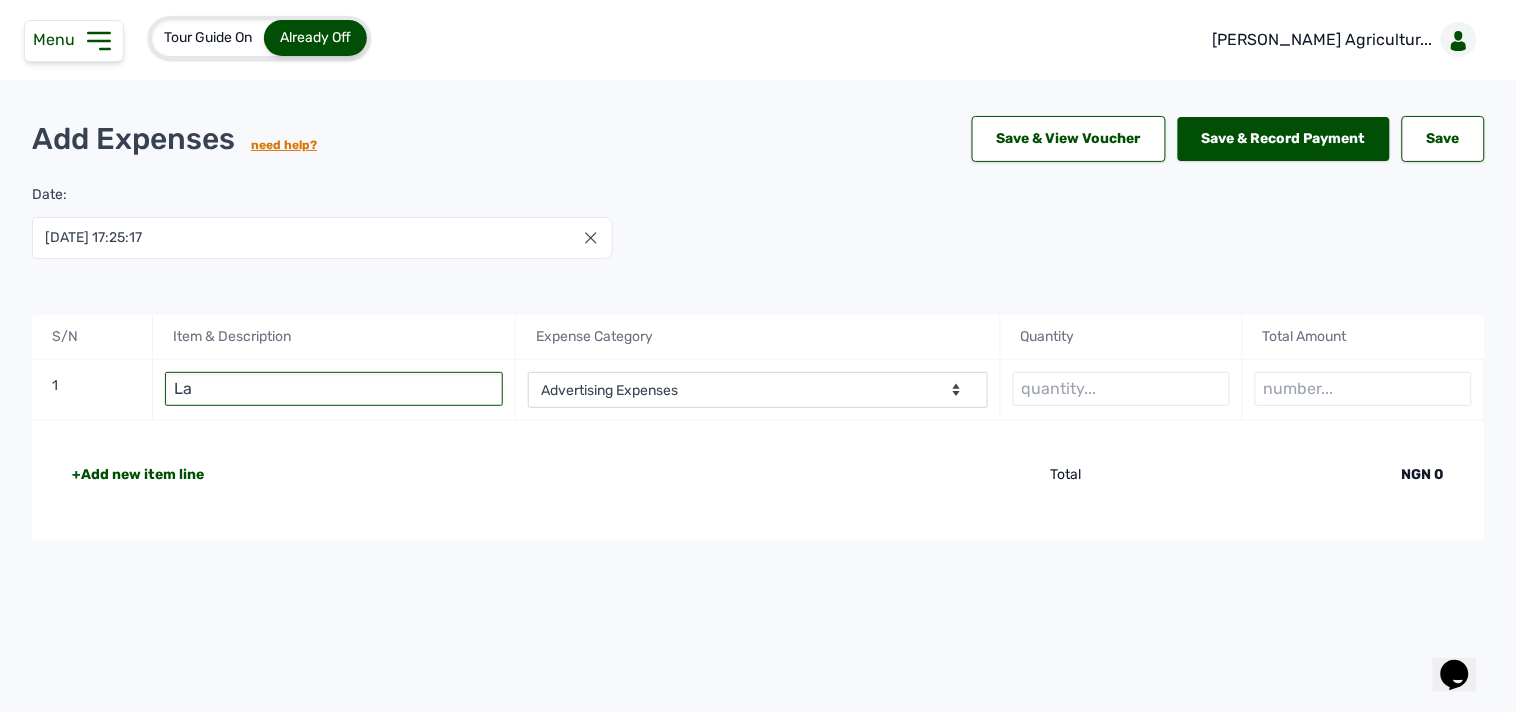 type on "L" 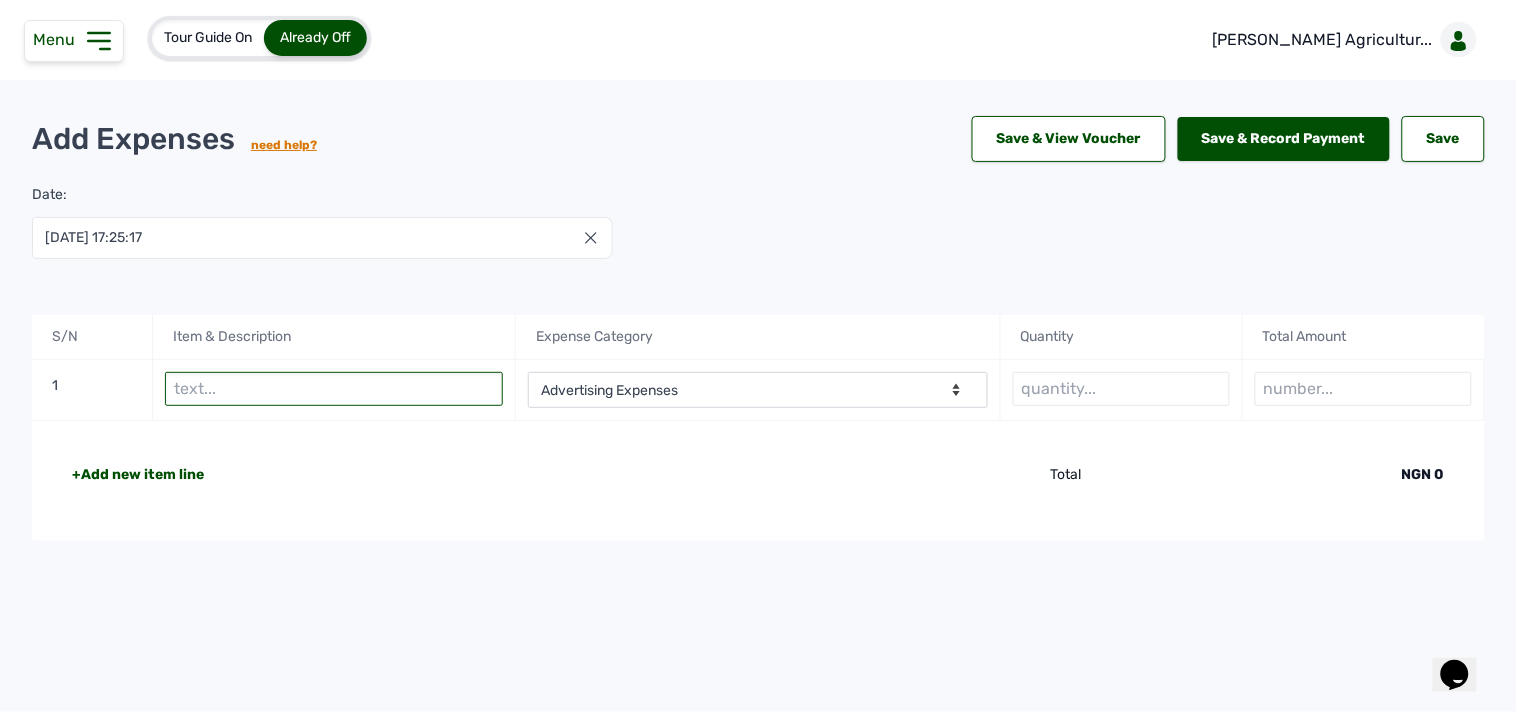 type on "g" 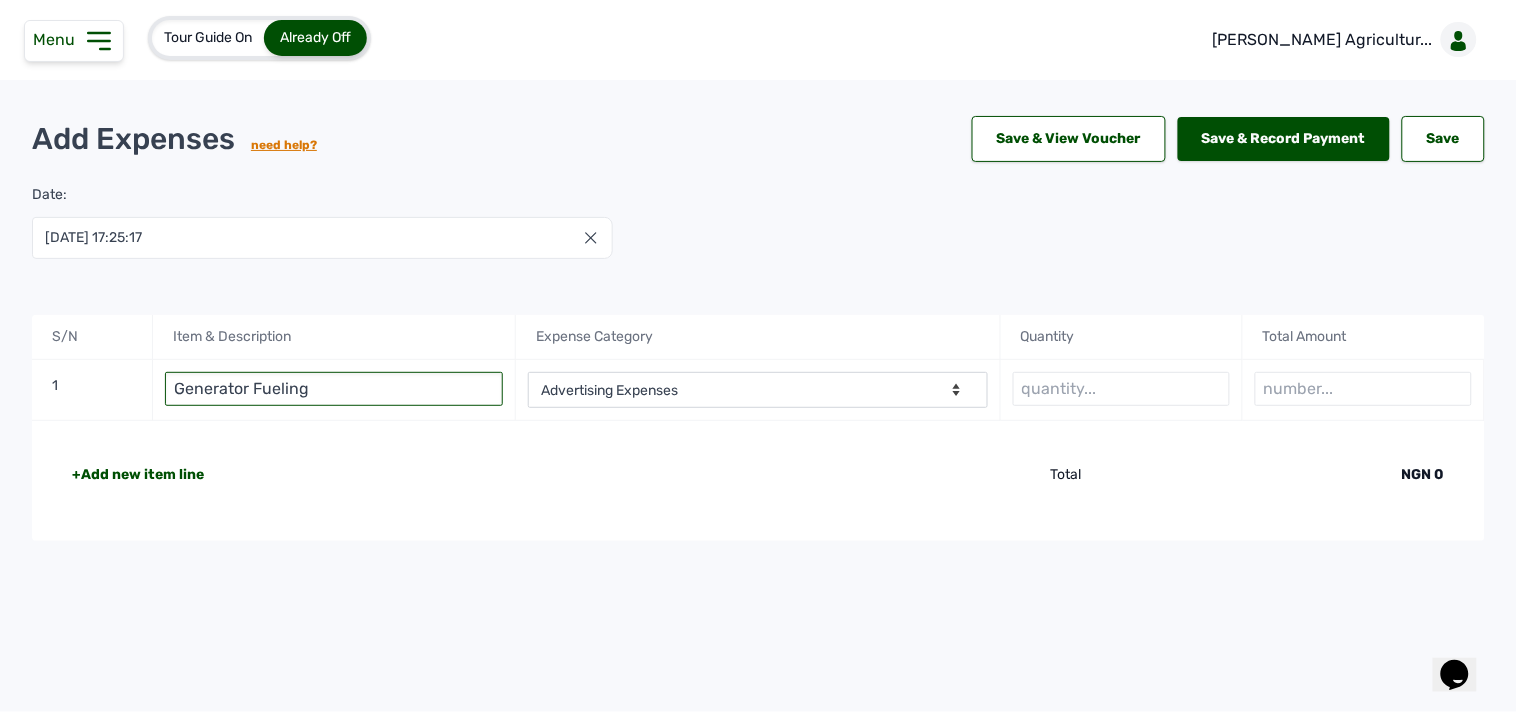 type on "Generator Fueling" 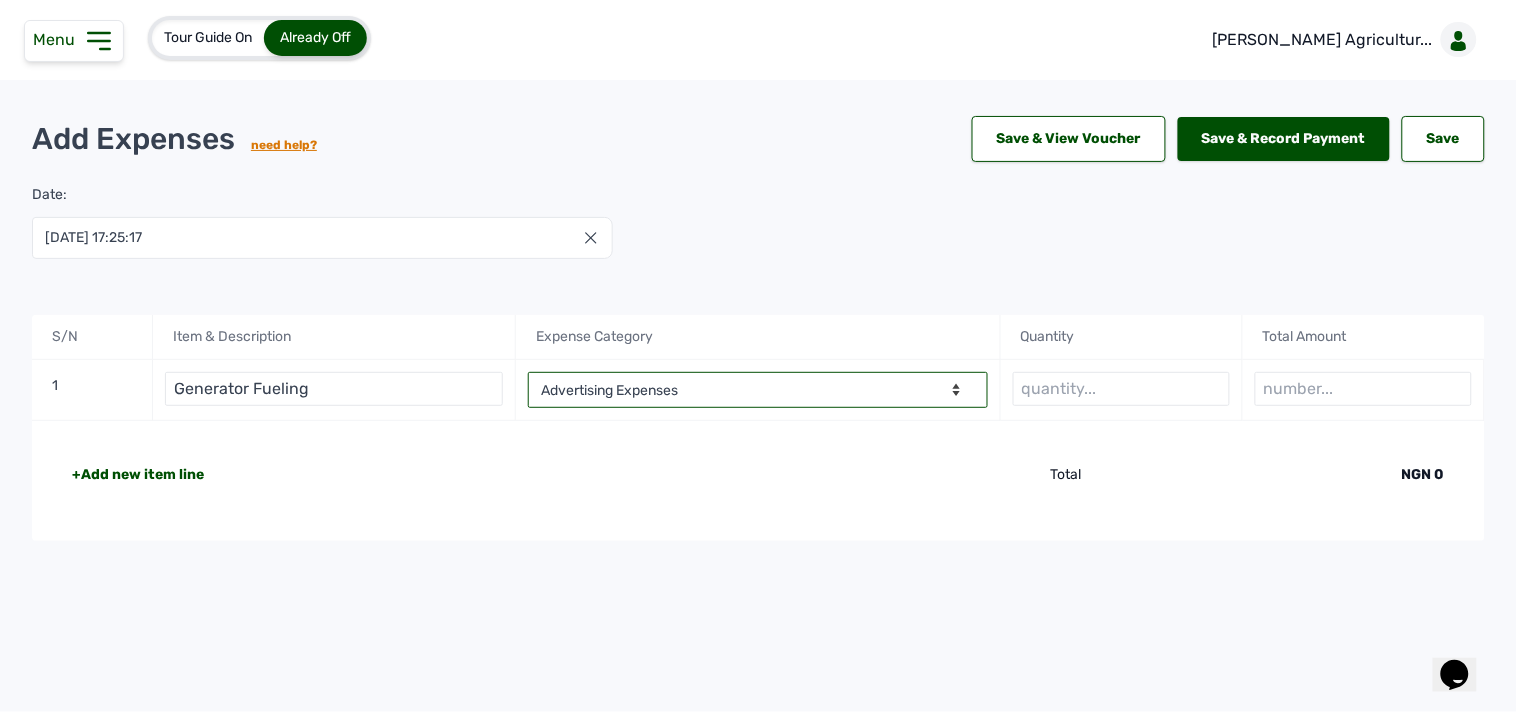 click on "-- Select Category -- Advertising Expenses Bank Charges Entertainment Expenses Insurance Expenses Legal Expenses Medical Expenses Office Equipments & Supplies Property Tax Rental Cost Repair & Maintenance Expenses Research Expenses Staff Salary Telephone Expenses Transportation Expenses Travelling Expenses Utility Expenses Others" at bounding box center (757, 390) 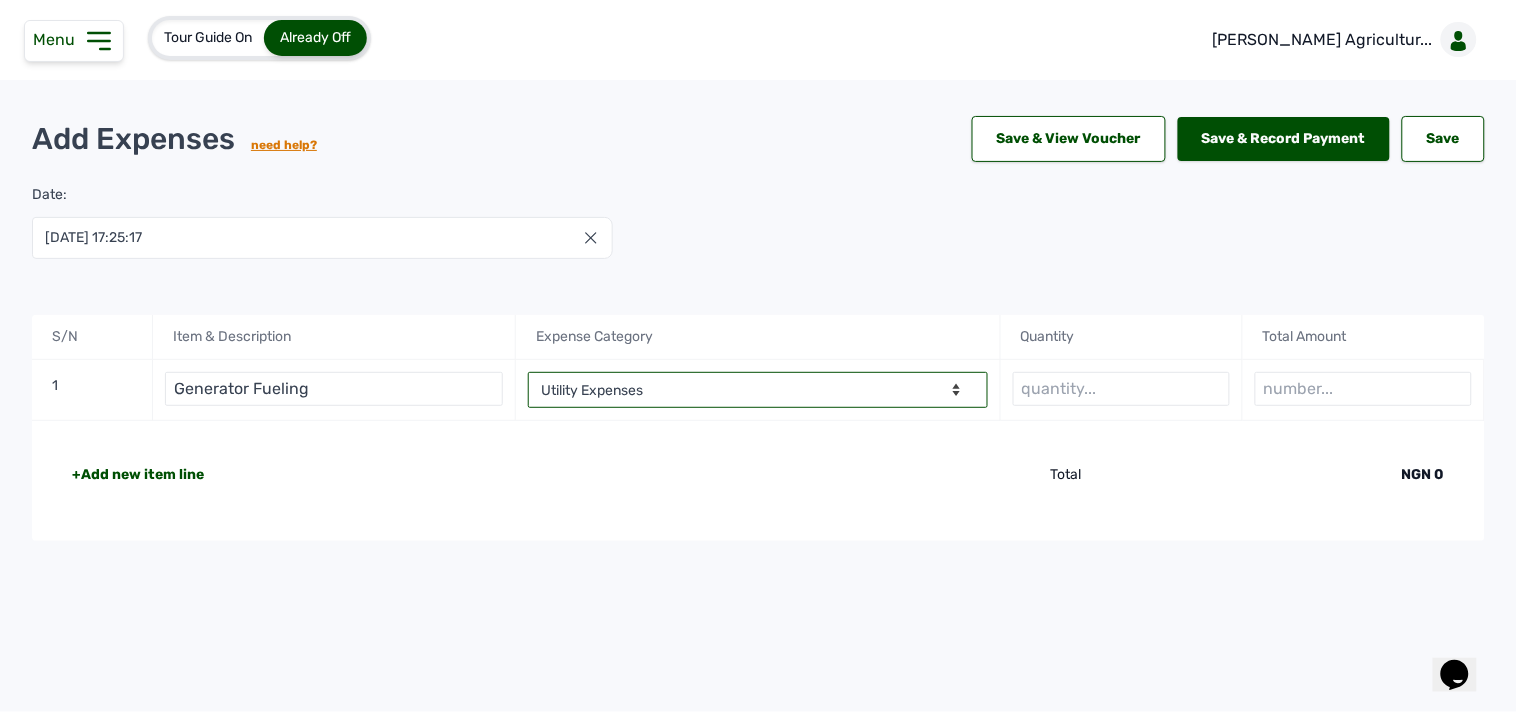 click on "-- Select Category -- Advertising Expenses Bank Charges Entertainment Expenses Insurance Expenses Legal Expenses Medical Expenses Office Equipments & Supplies Property Tax Rental Cost Repair & Maintenance Expenses Research Expenses Staff Salary Telephone Expenses Transportation Expenses Travelling Expenses Utility Expenses Others" at bounding box center (757, 390) 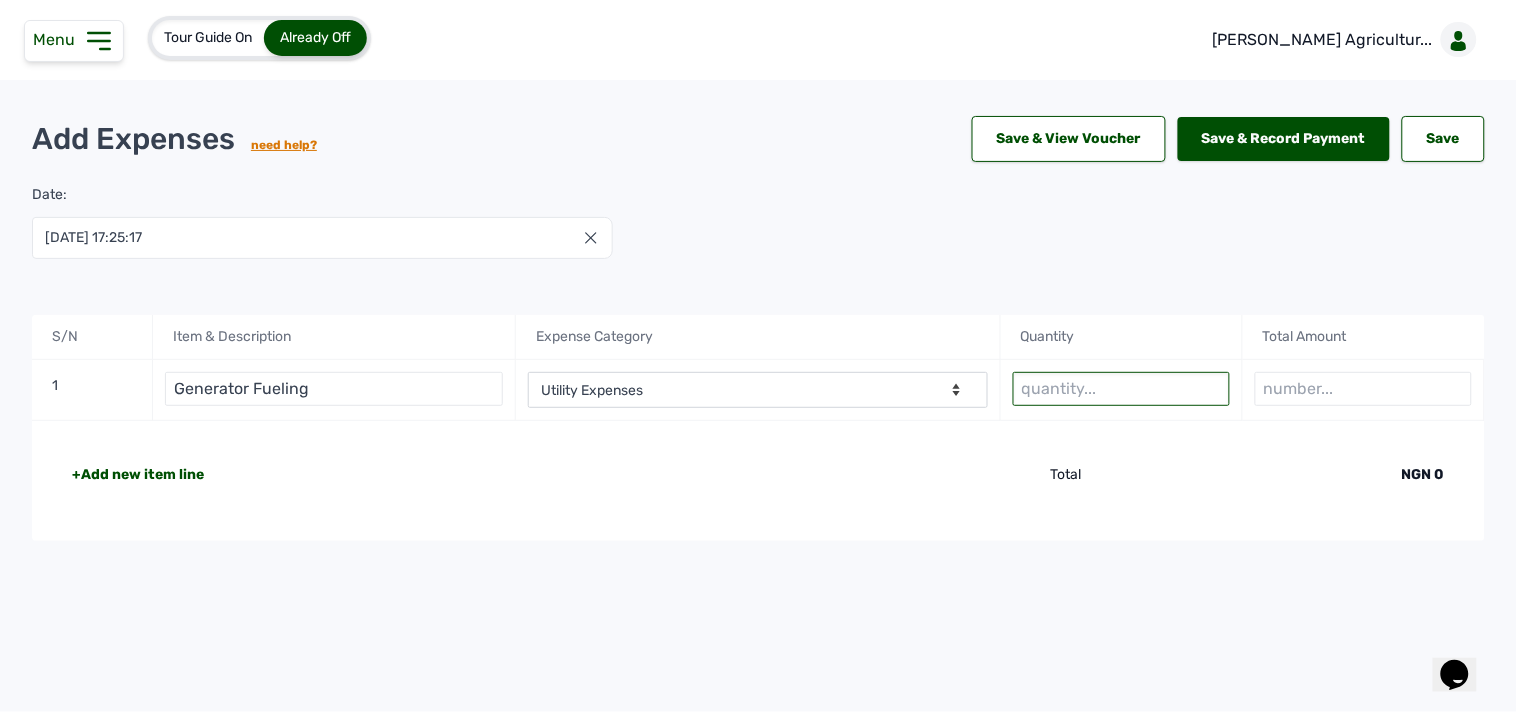 click at bounding box center (1121, 389) 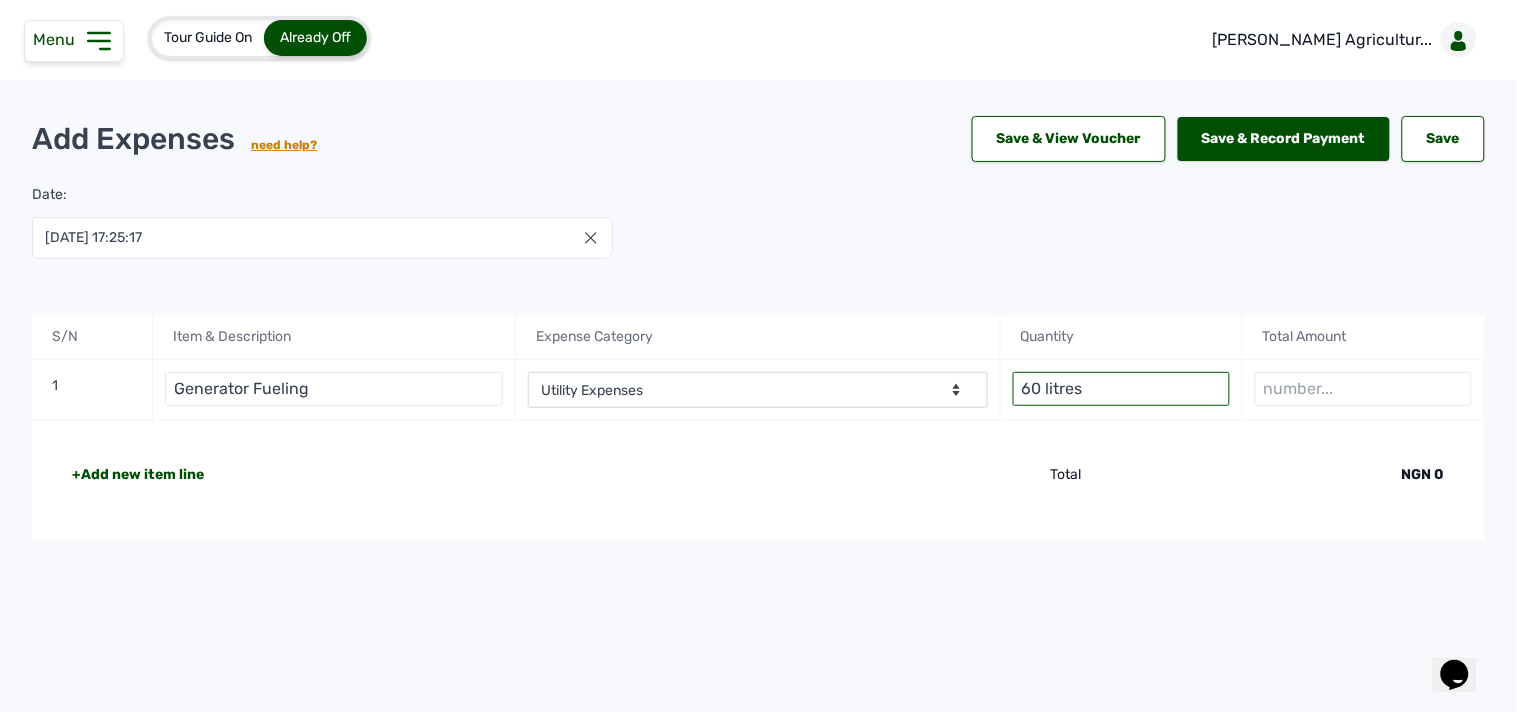 type on "60 litres" 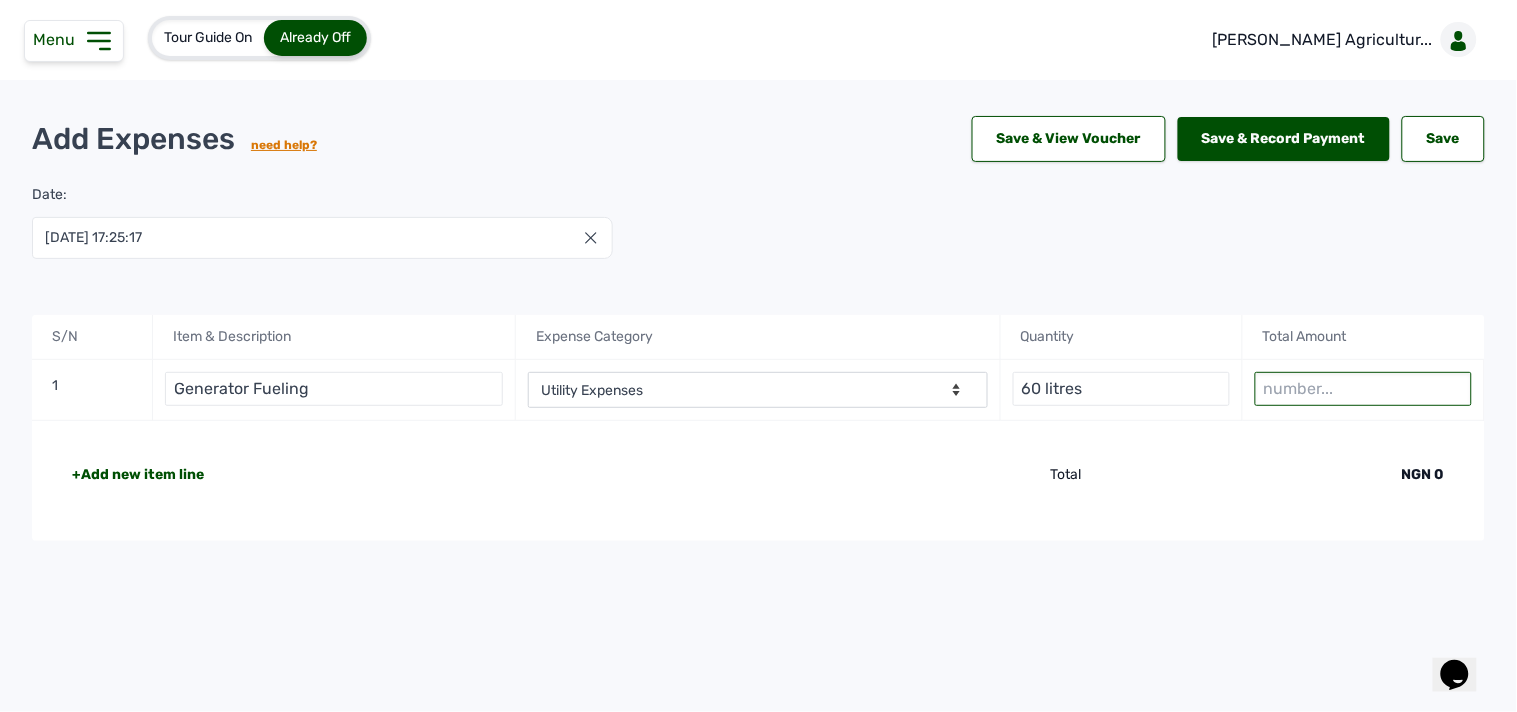 click at bounding box center (1363, 389) 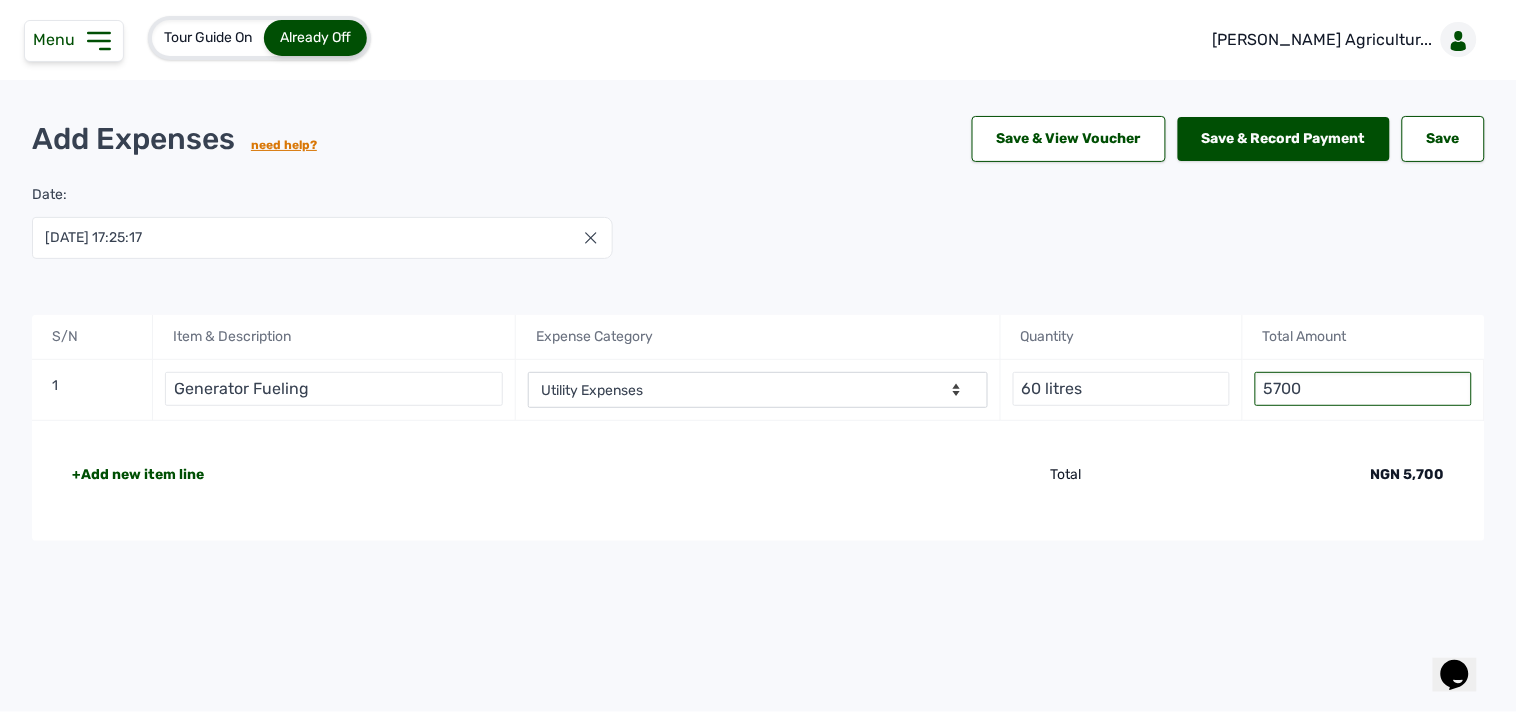 type on "57000" 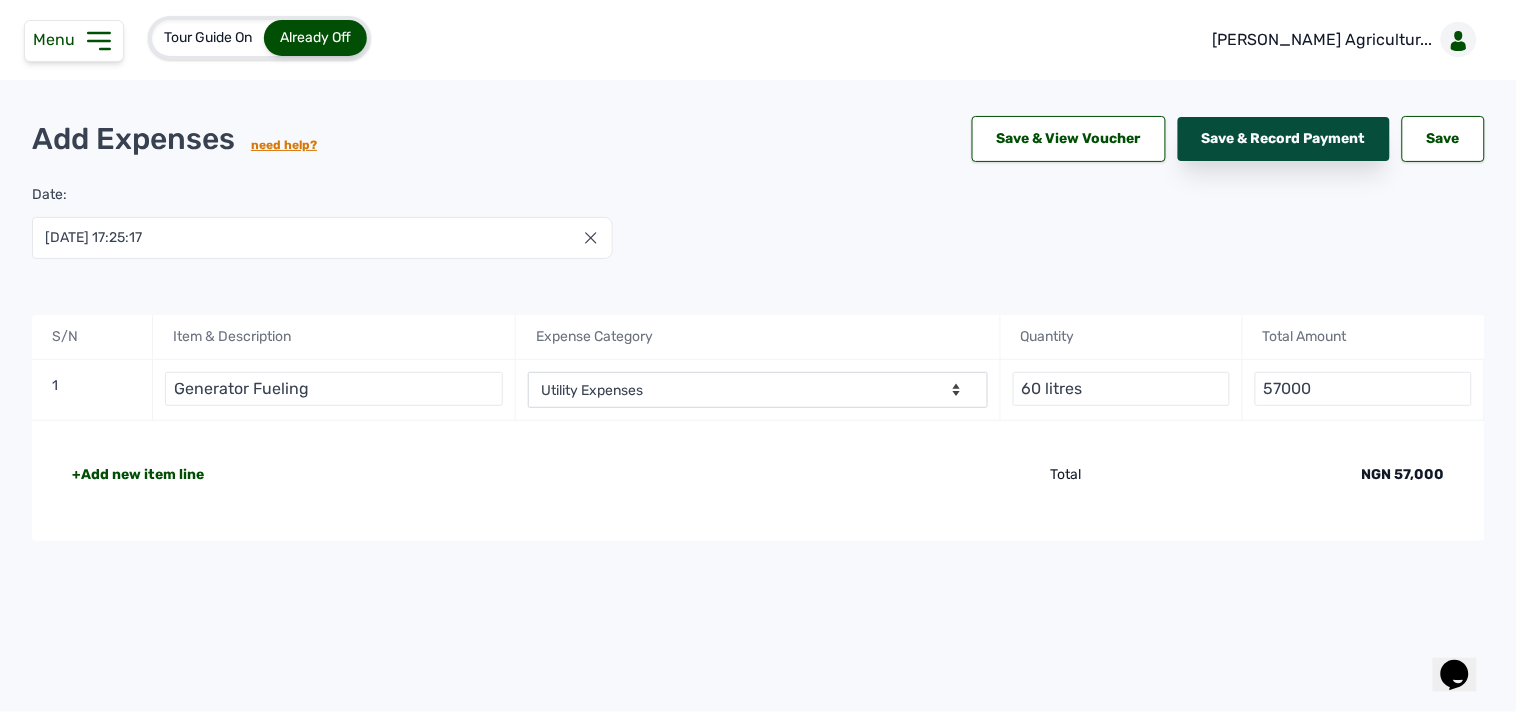click on "Save & Record Payment" at bounding box center (1284, 139) 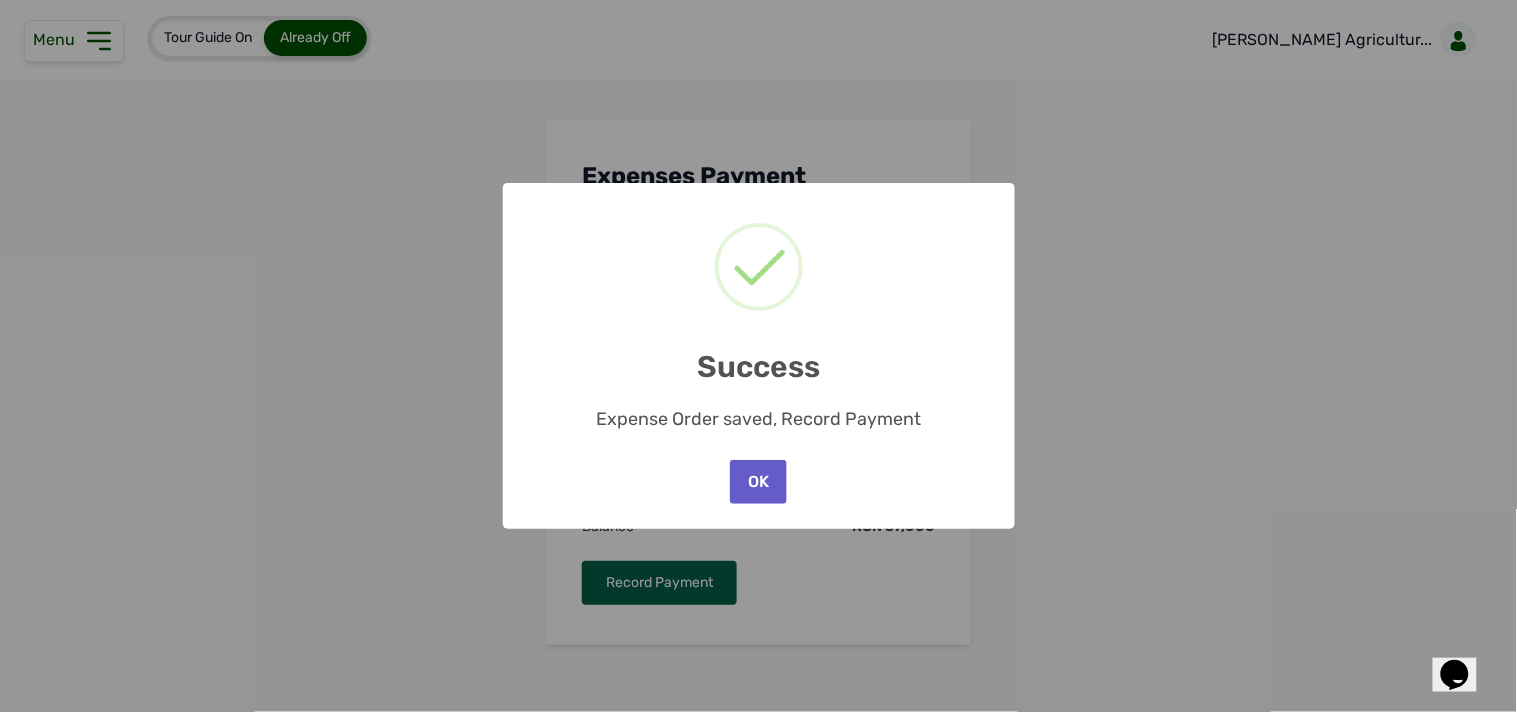 click on "OK" at bounding box center (758, 482) 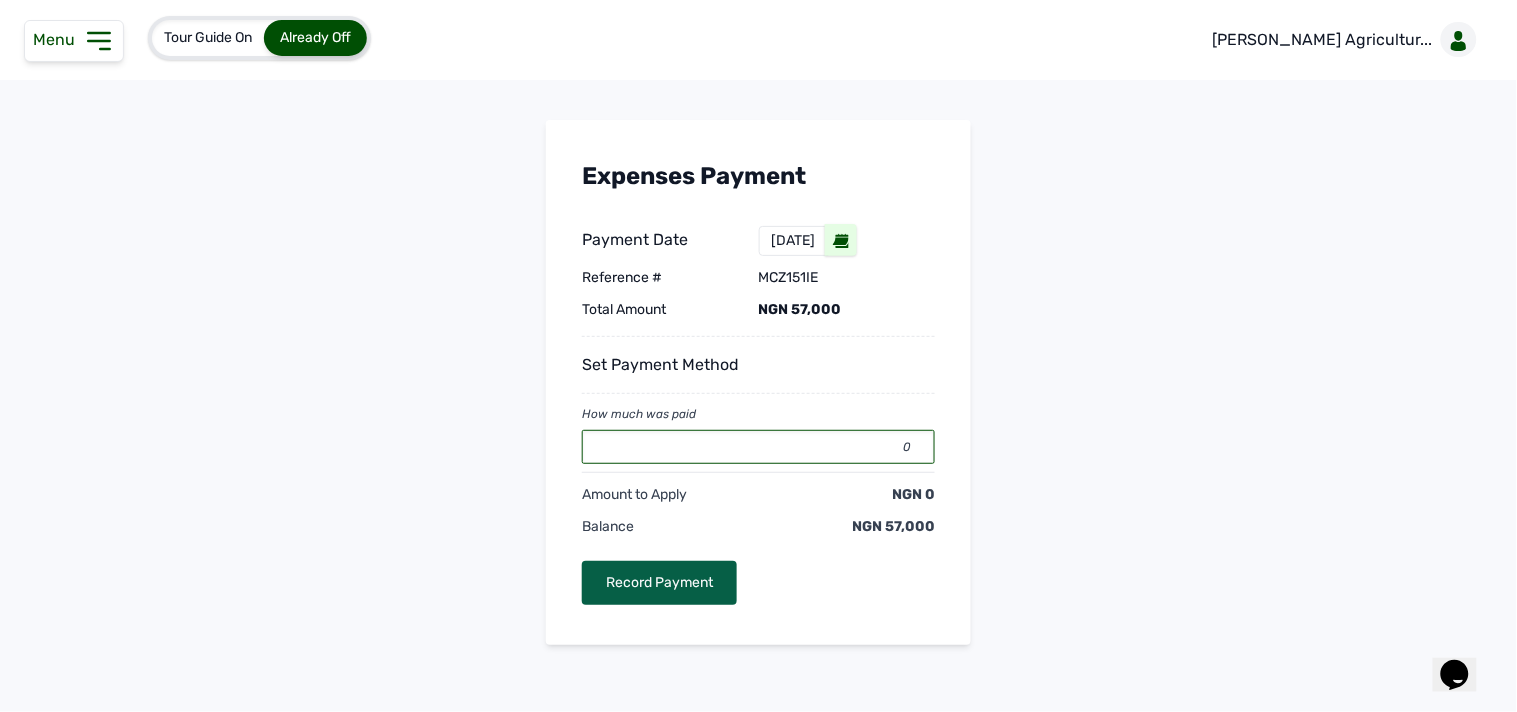 click on "0" at bounding box center (758, 447) 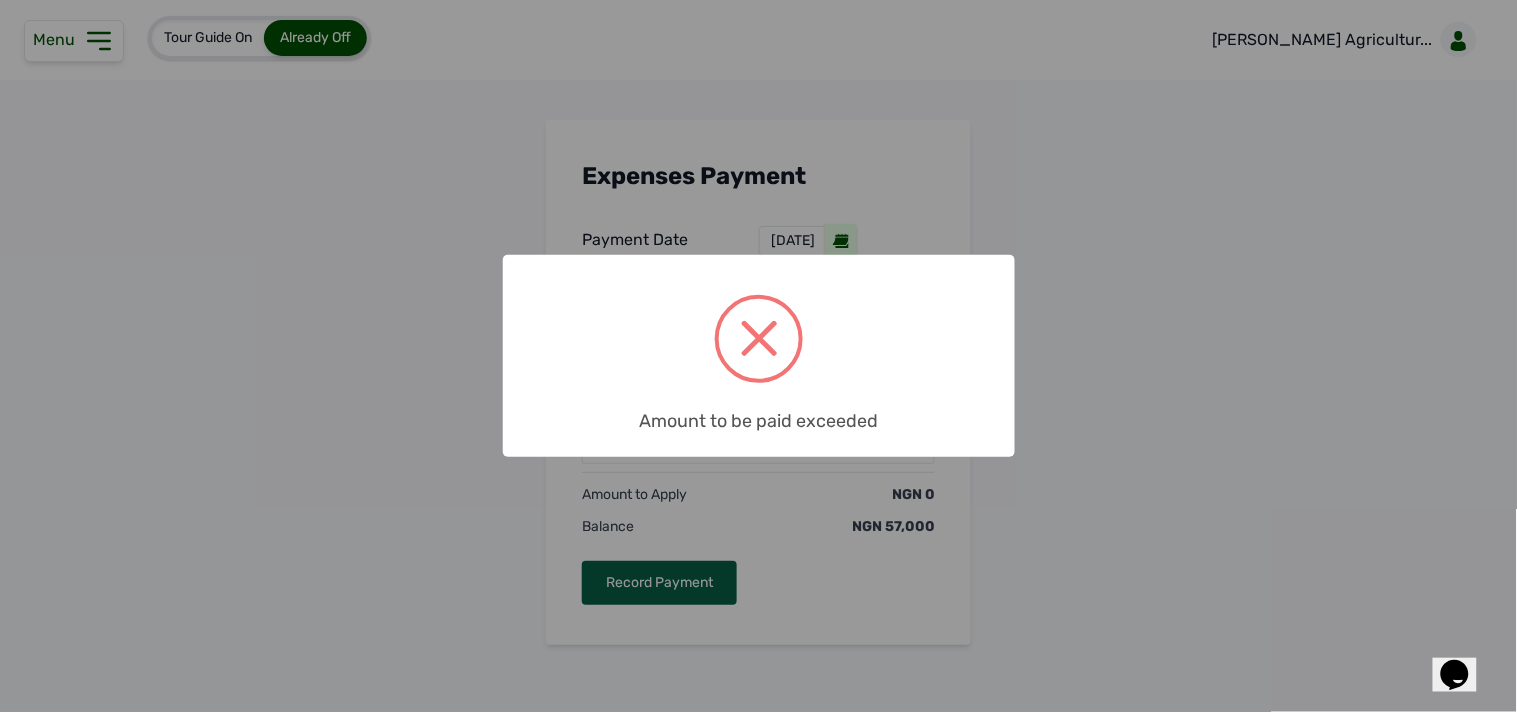 click on "×
Amount to be paid exceeded OK No Cancel" at bounding box center (759, 356) 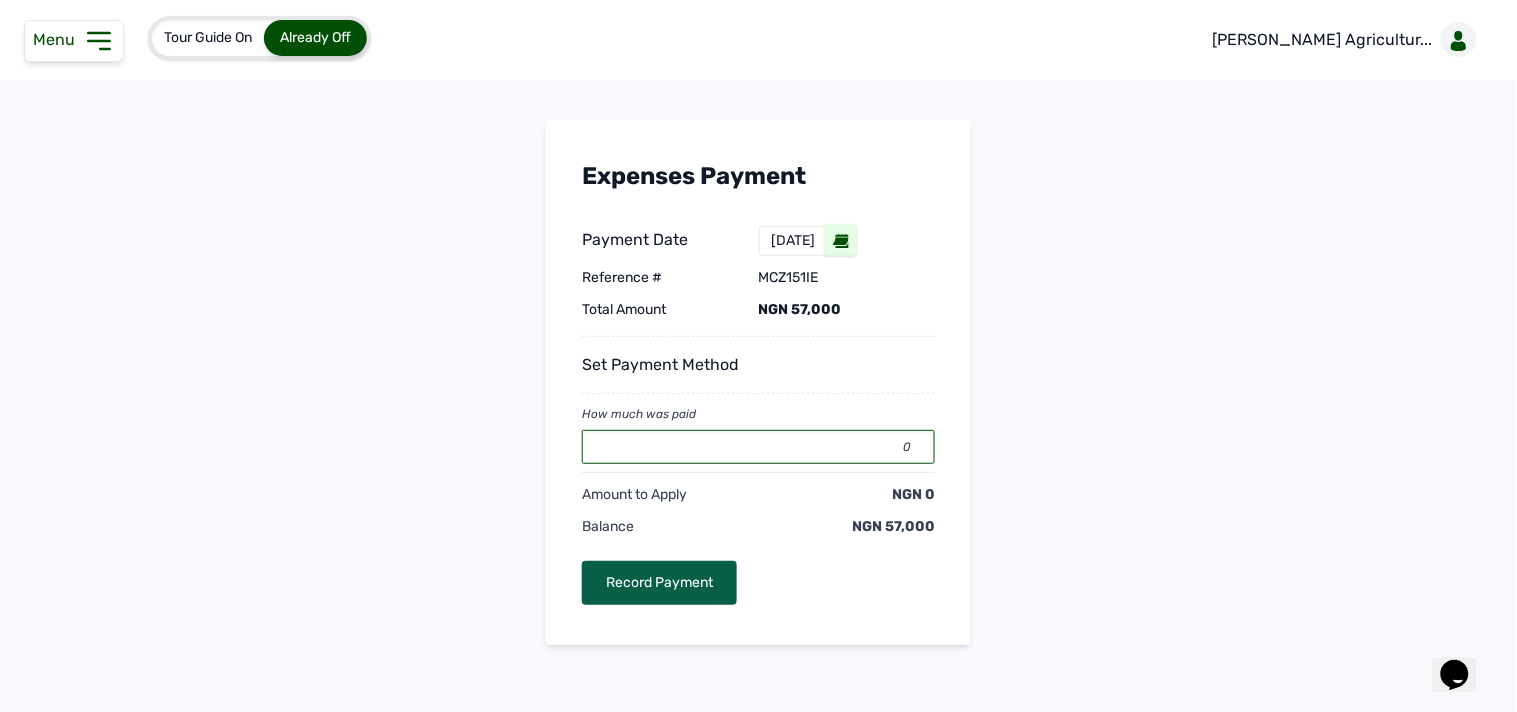 click on "0" at bounding box center [758, 447] 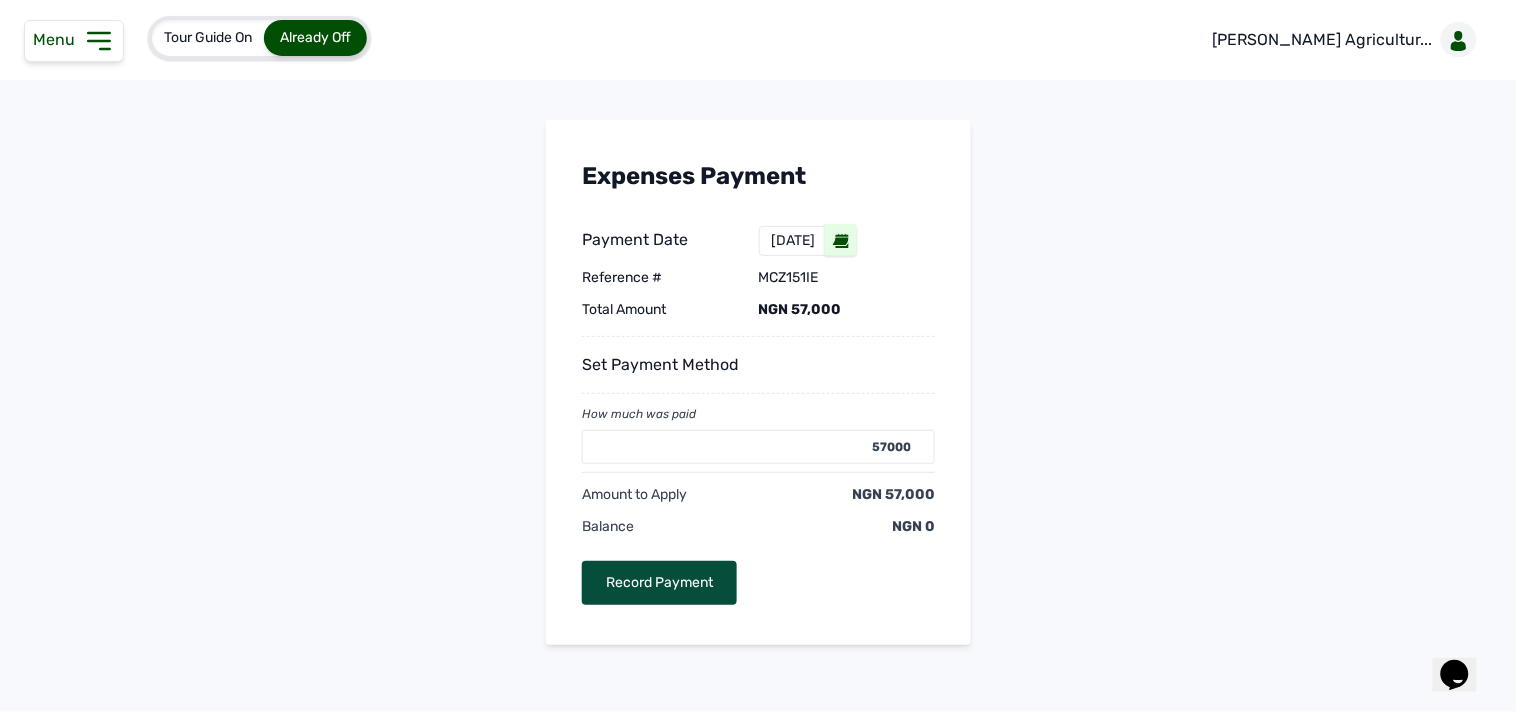click on "Record Payment" at bounding box center [659, 583] 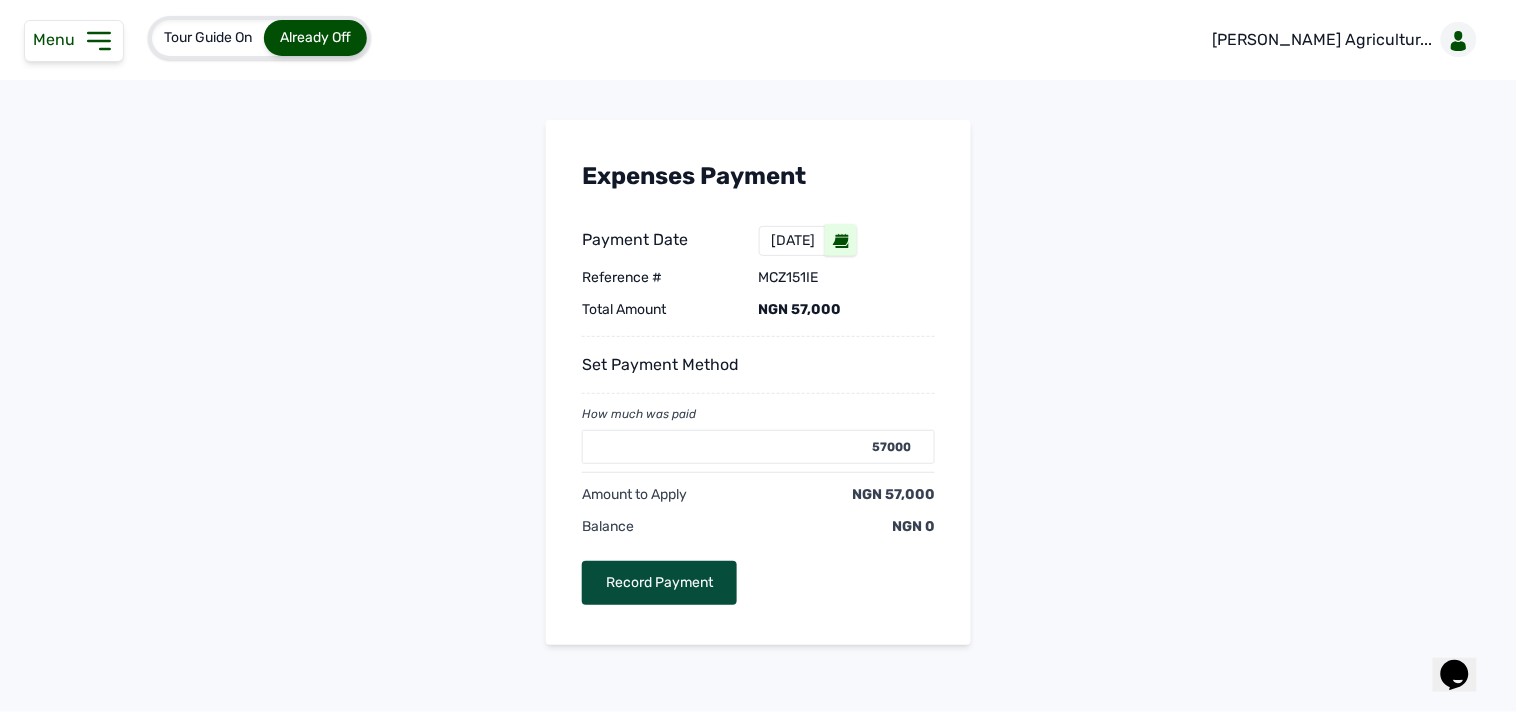 type on "0" 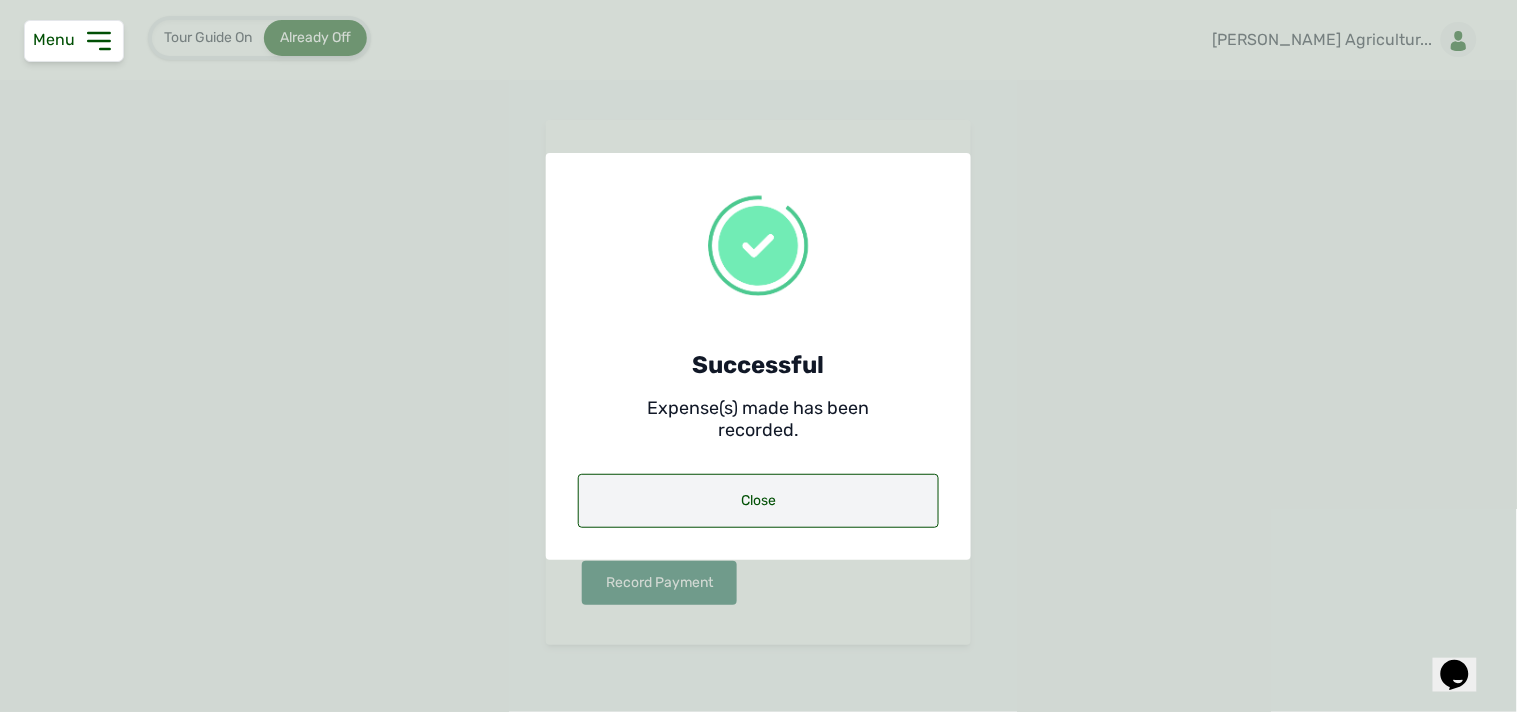 click on "Close" at bounding box center (758, 501) 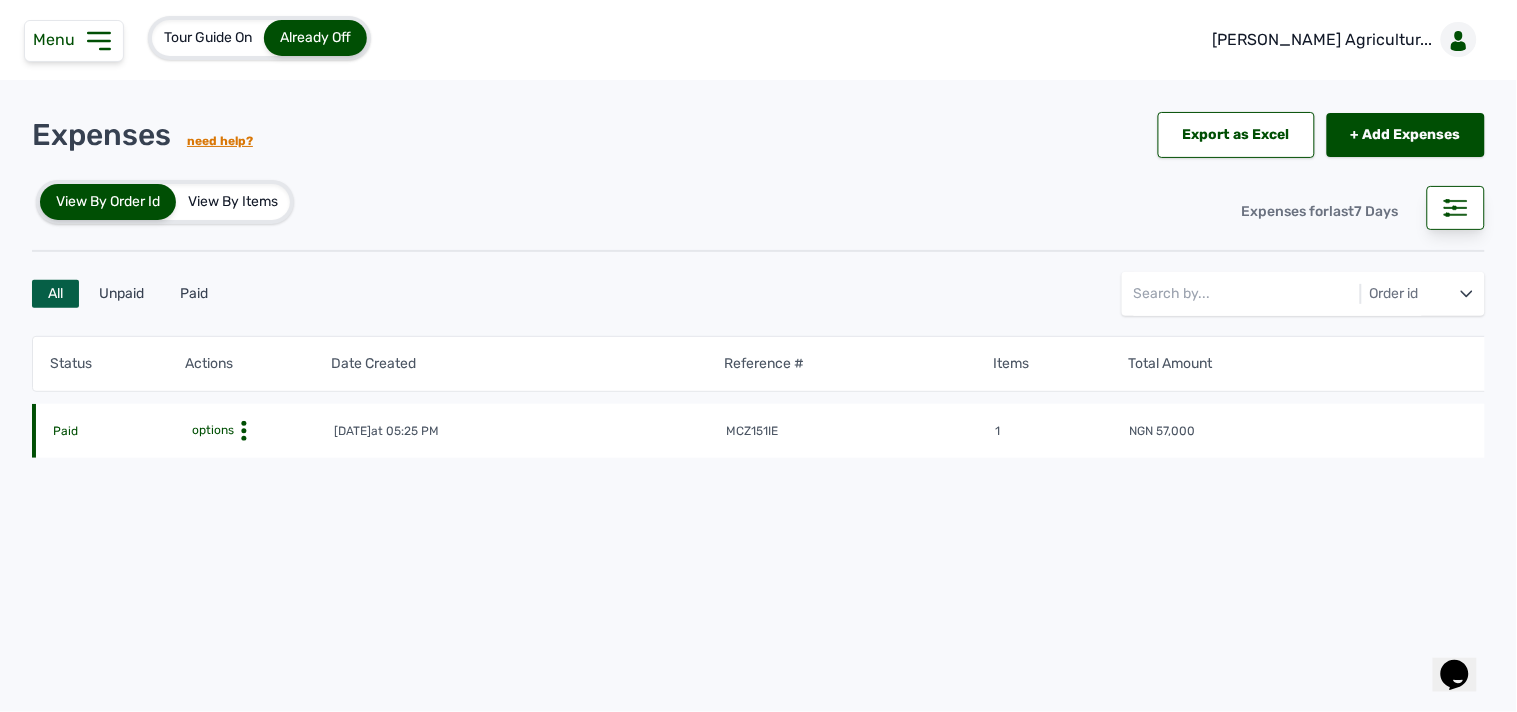click 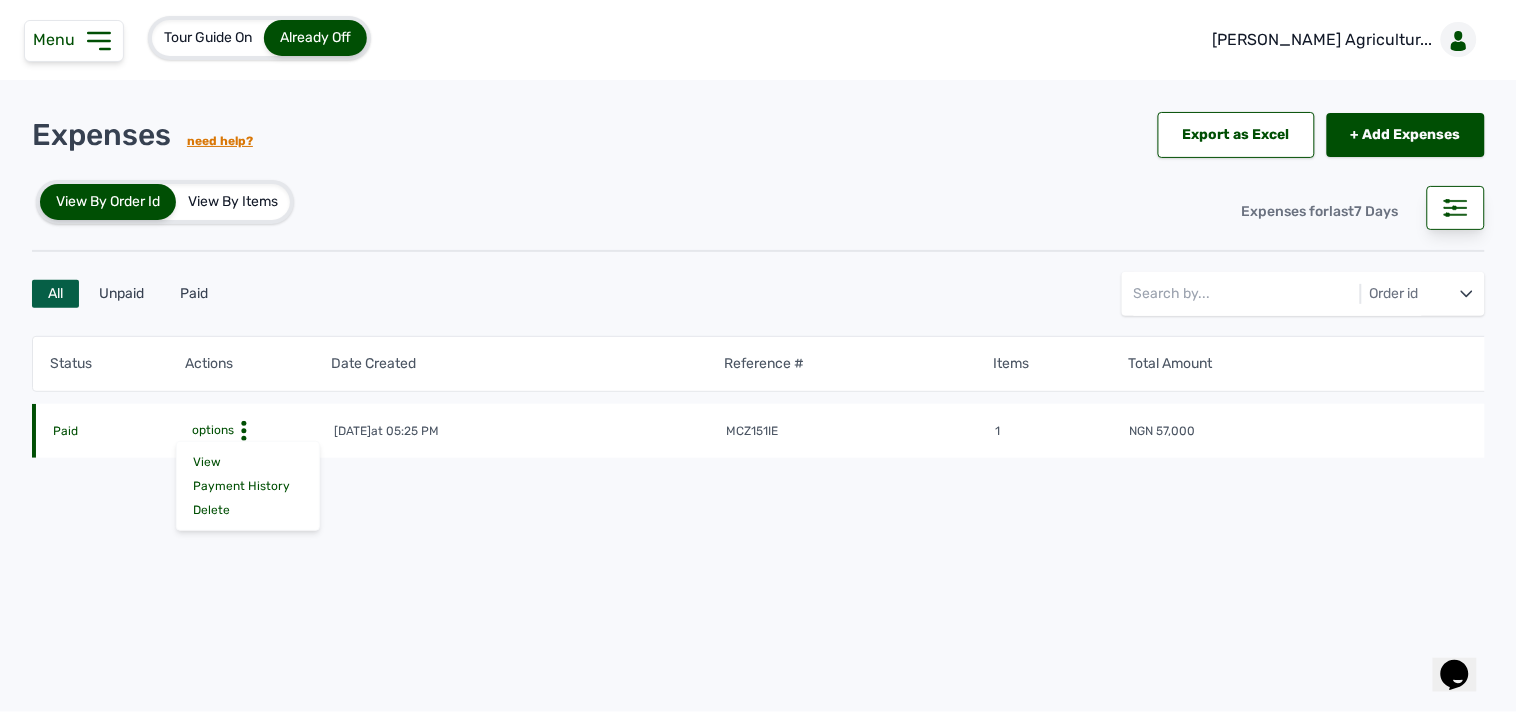 click on "All   Unpaid   Paid  Order id Status Actions Date Created Reference # Items Total Amount Paid options View  Payment History   Delete  [DATE] 05:25 PM mcz151ie 1 NGN 57,000" at bounding box center [758, 439] 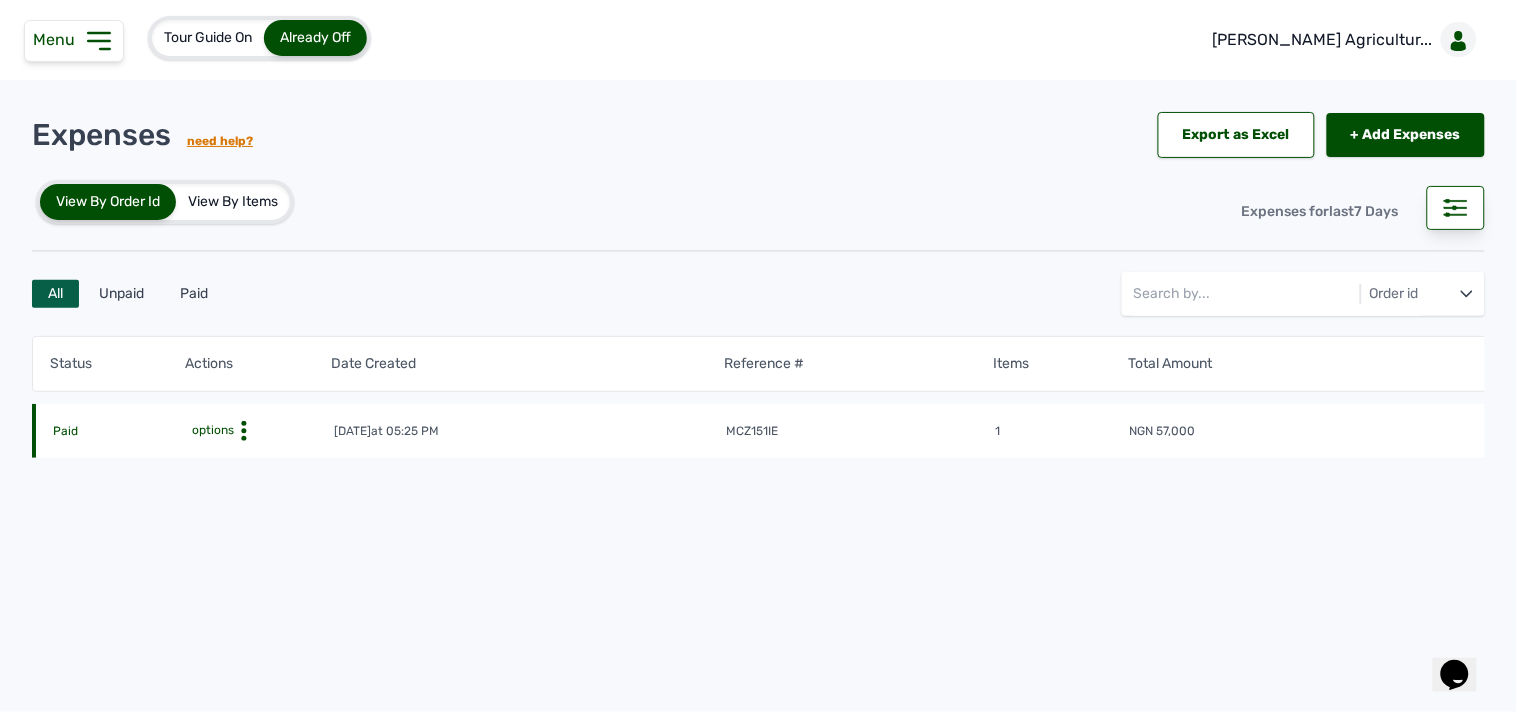 click 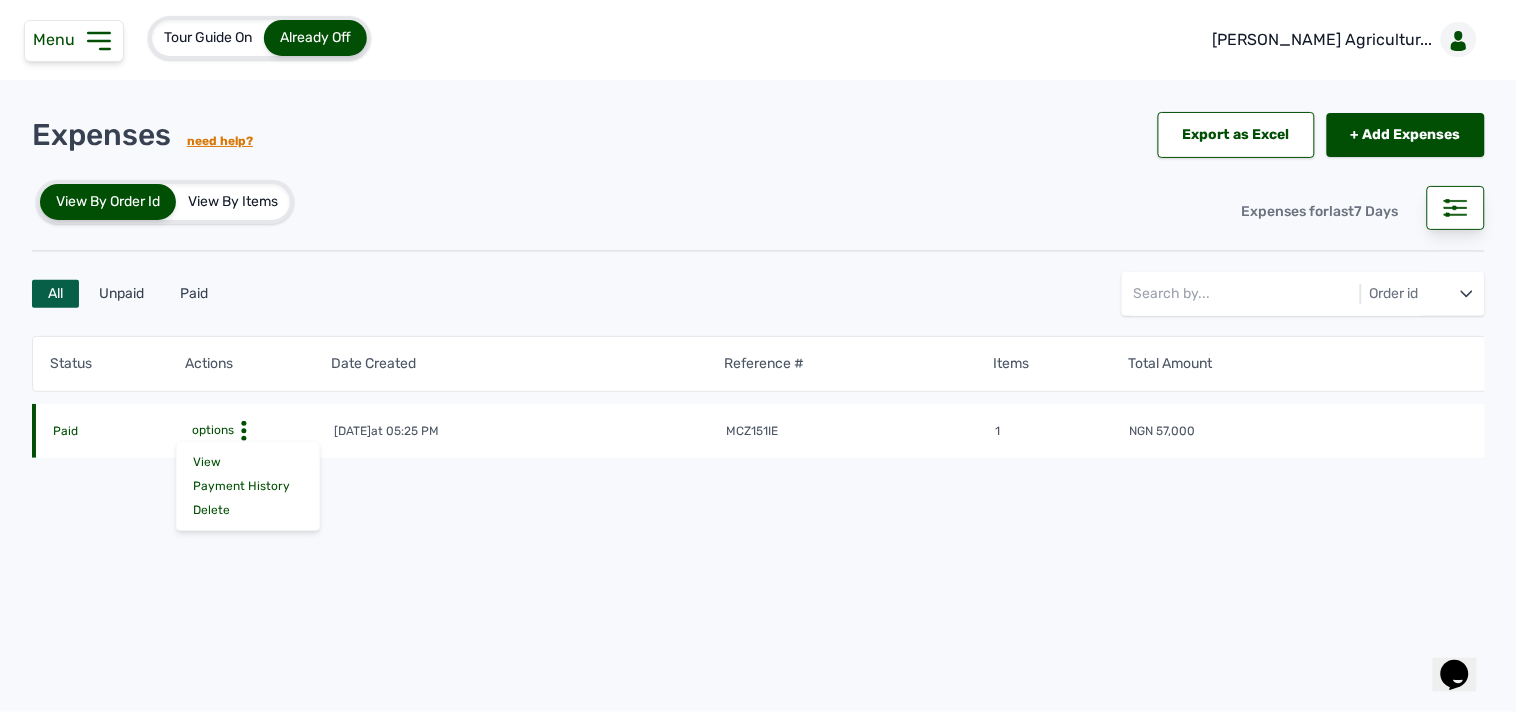 click 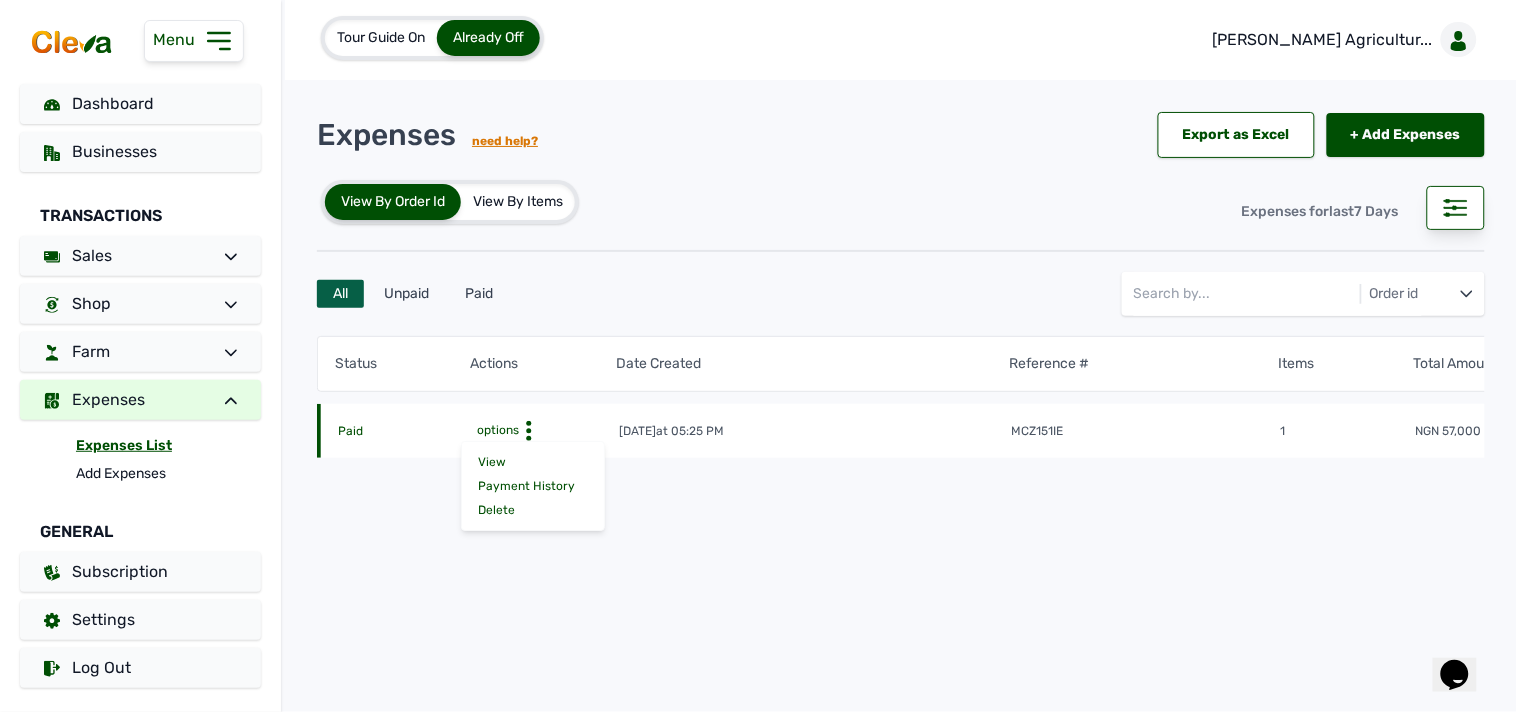 click on "Expenses List" at bounding box center [168, 446] 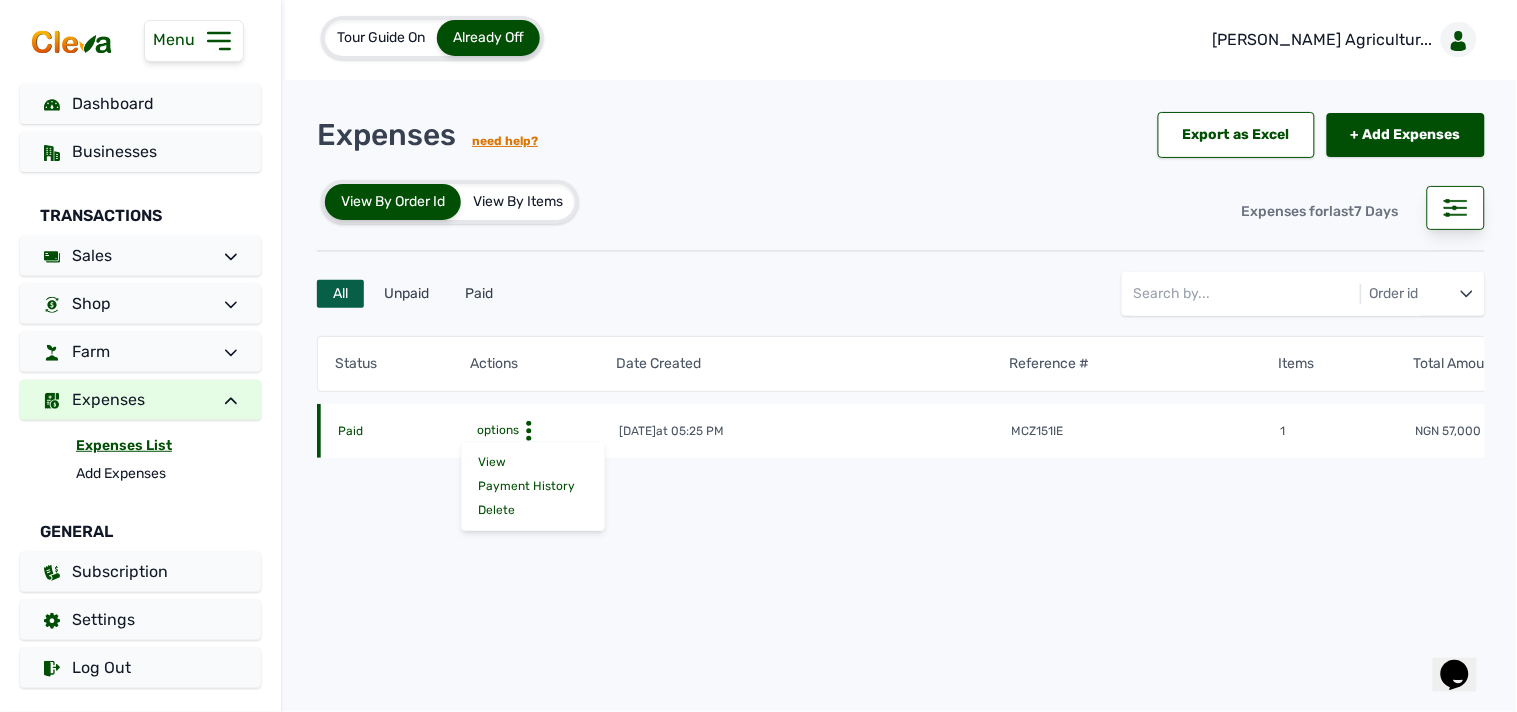 click on "Expenses List" at bounding box center (168, 446) 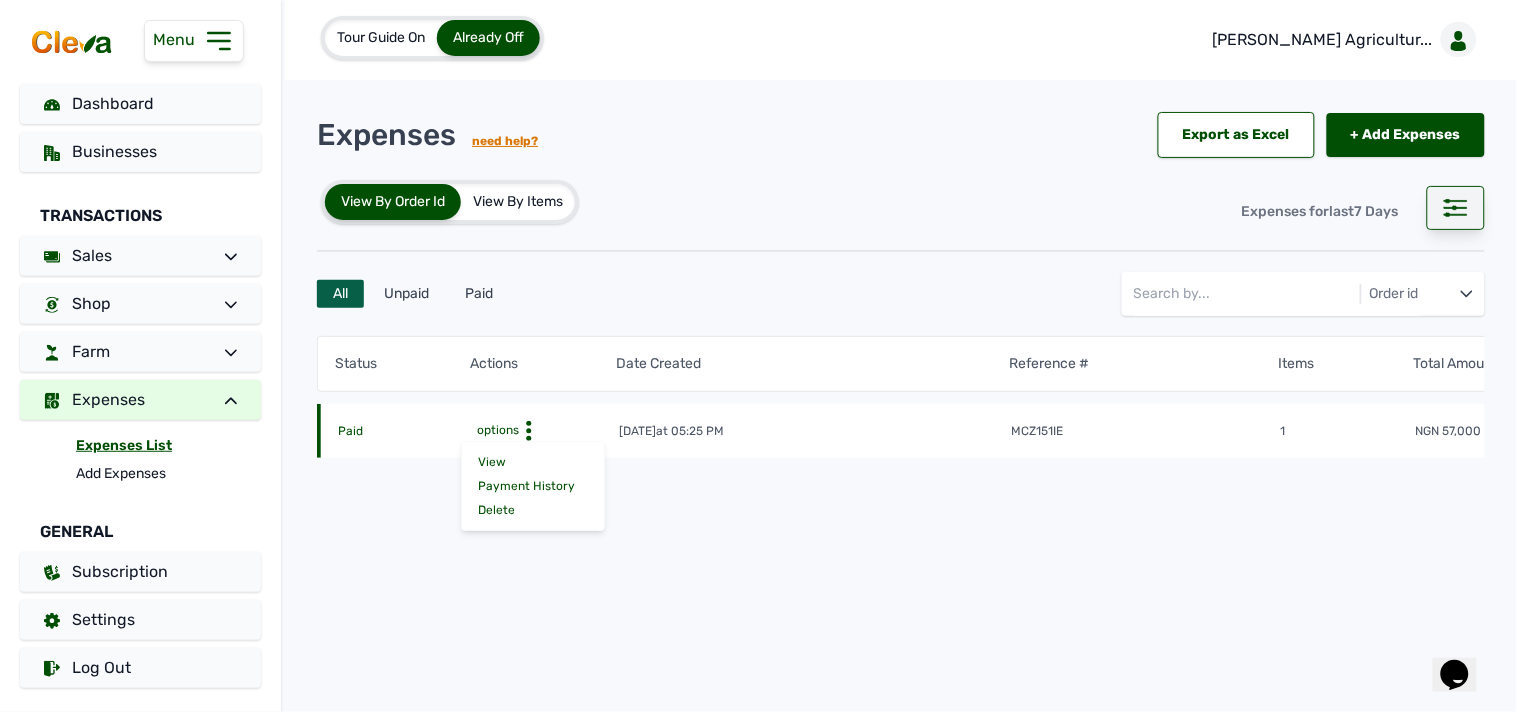 click 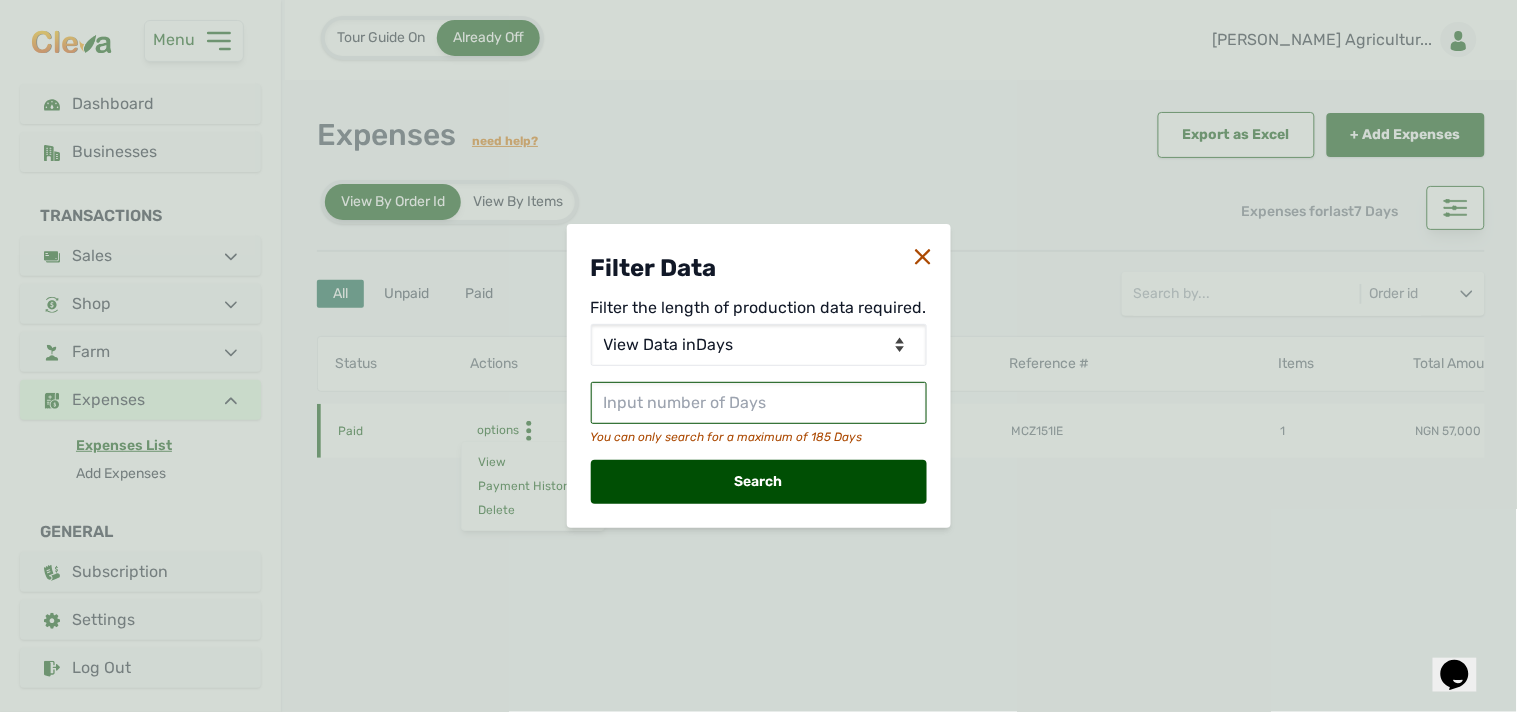 click at bounding box center [759, 403] 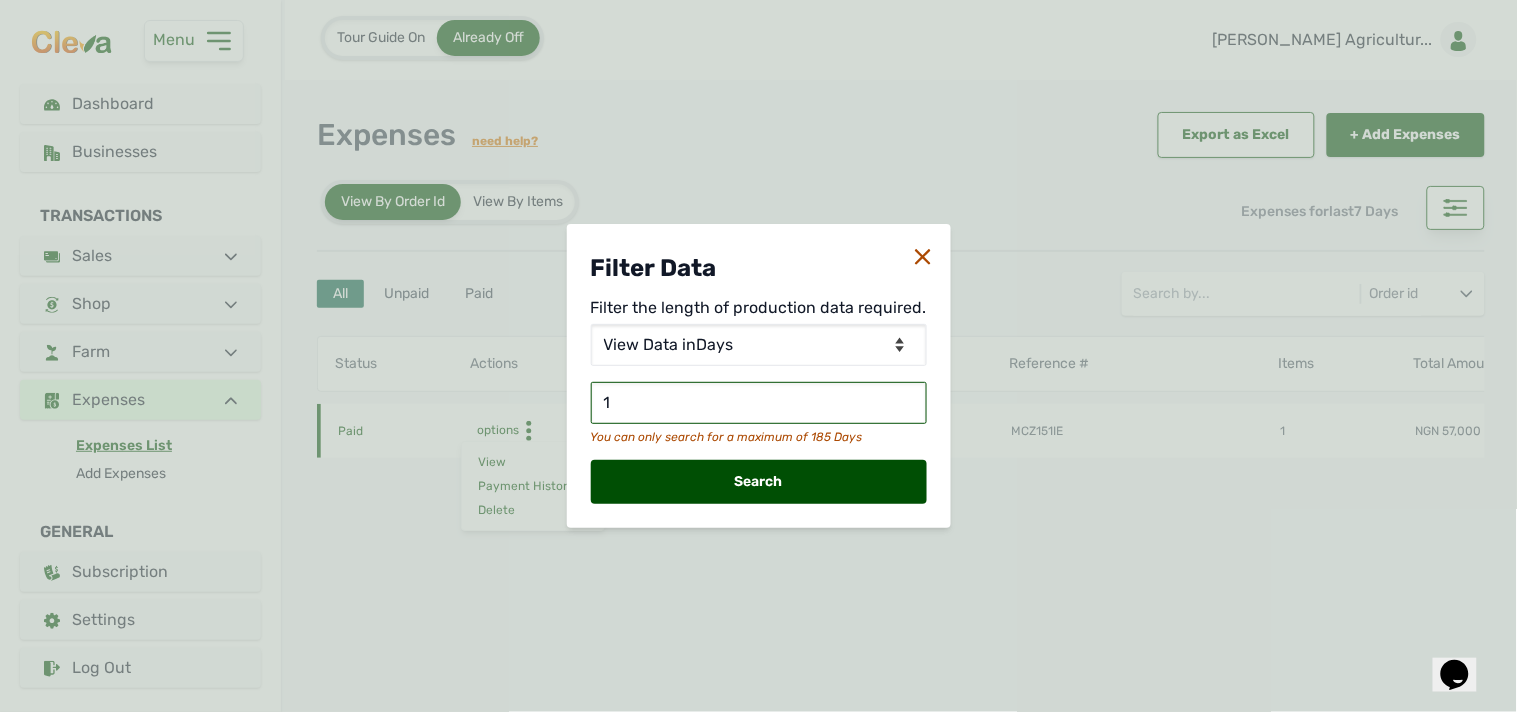 type on "10" 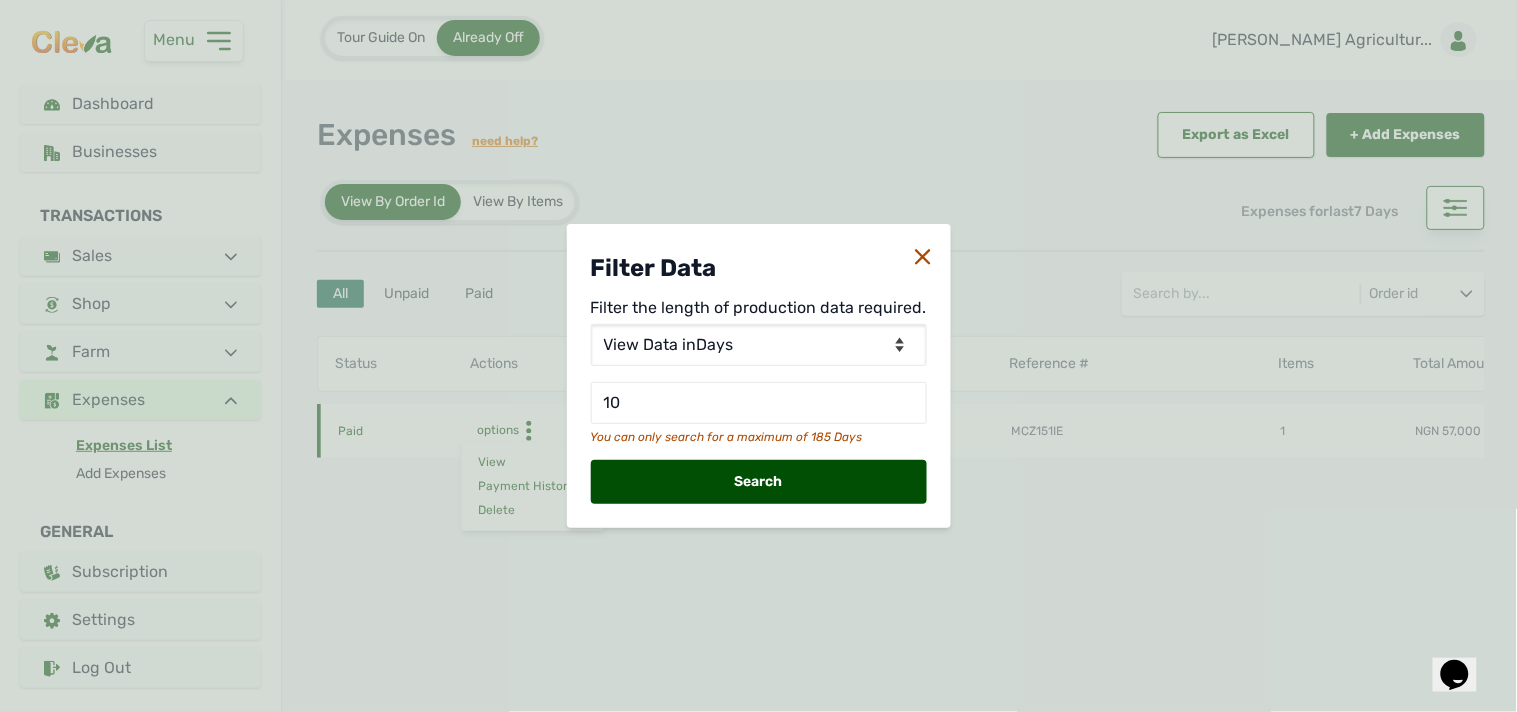 click on "Search" at bounding box center [759, 482] 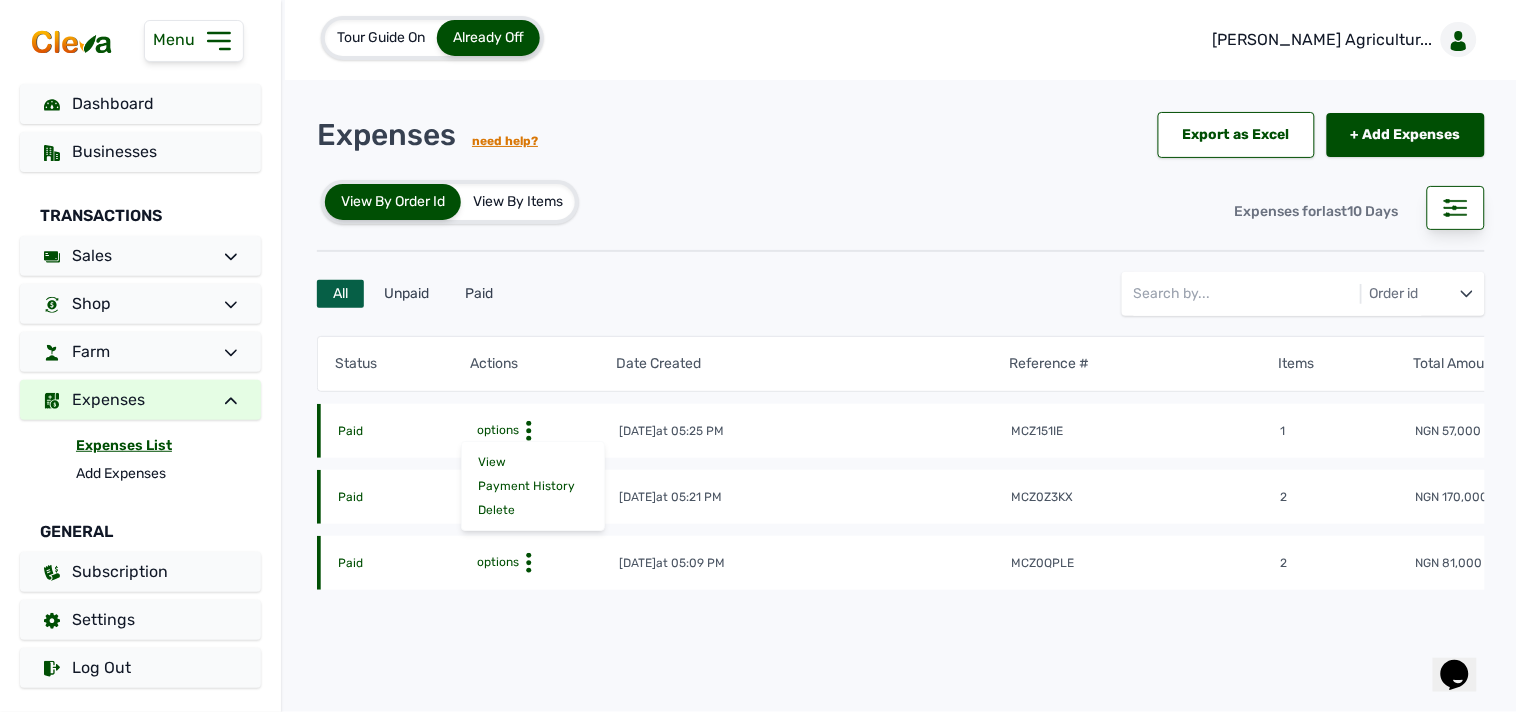 click on "Status Actions Date Created Reference # Items Total Amount Paid options View  Payment History   Delete  [DATE] 05:25 PM mcz151ie 1 NGN 57,000 Paid options [DATE] 05:21 PM mcz0z3kx 2 NGN 170,000 Paid options [DATE] 05:09 PM mcz0qple 2 NGN 81,000" at bounding box center [901, 537] 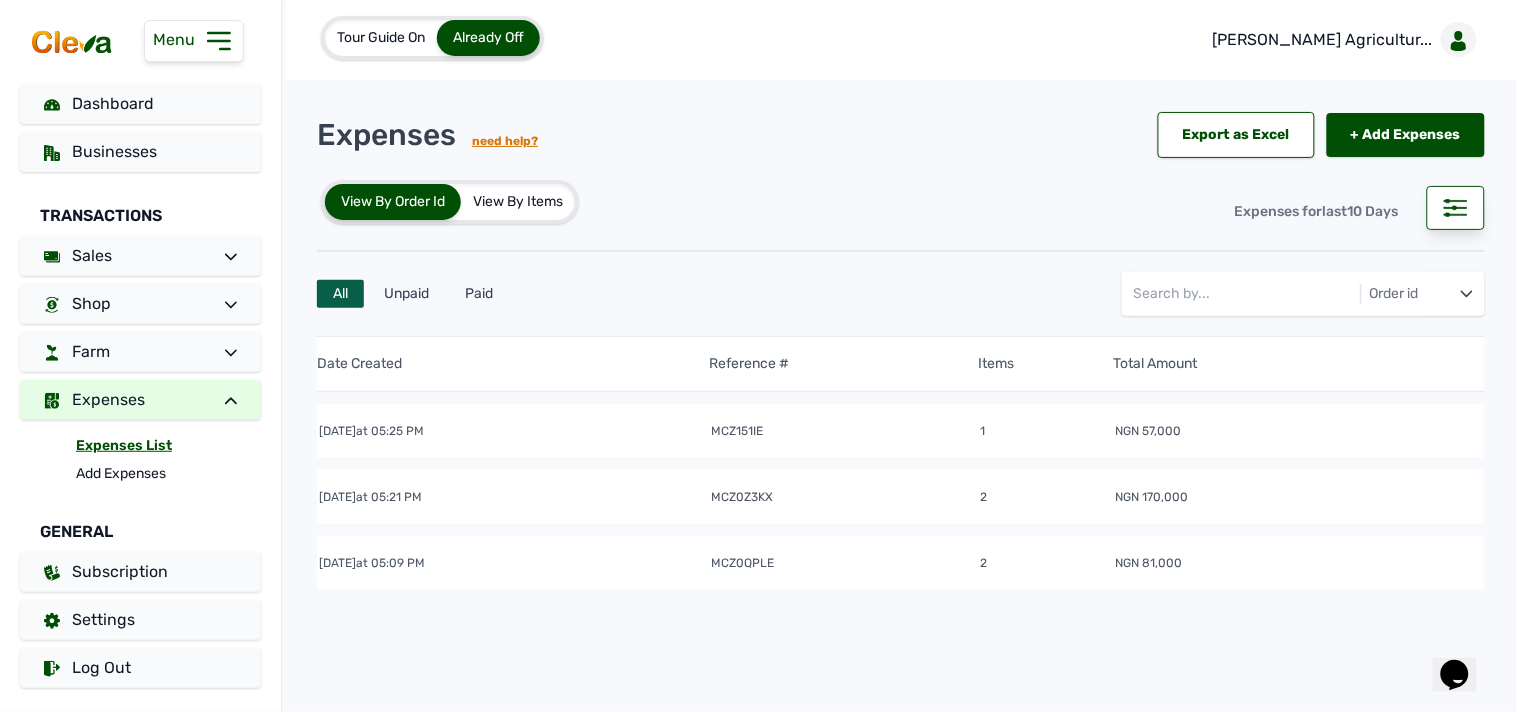 scroll, scrollTop: 0, scrollLeft: 358, axis: horizontal 